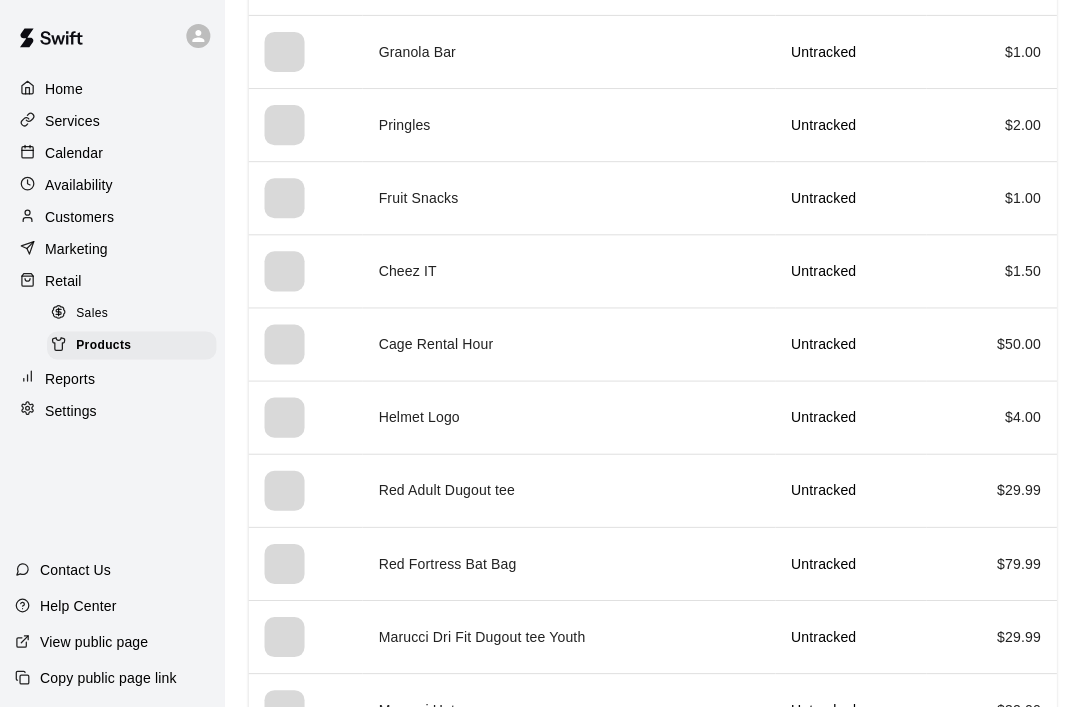 scroll, scrollTop: 2399, scrollLeft: 0, axis: vertical 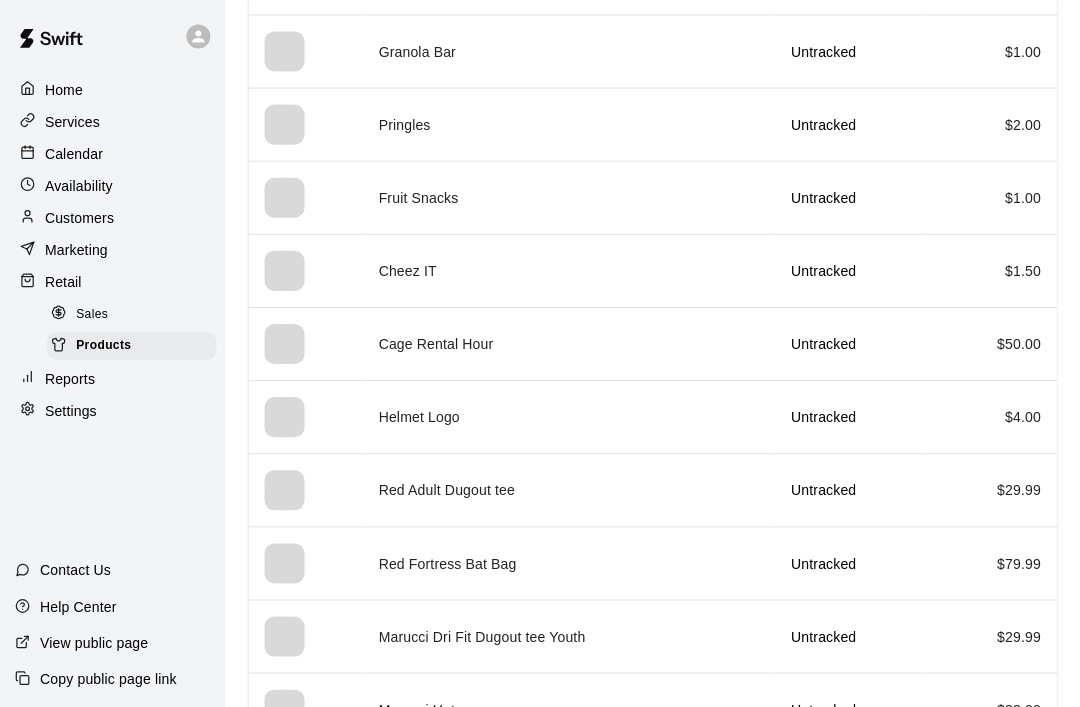 click on "Marucci Hat" at bounding box center [569, 707] 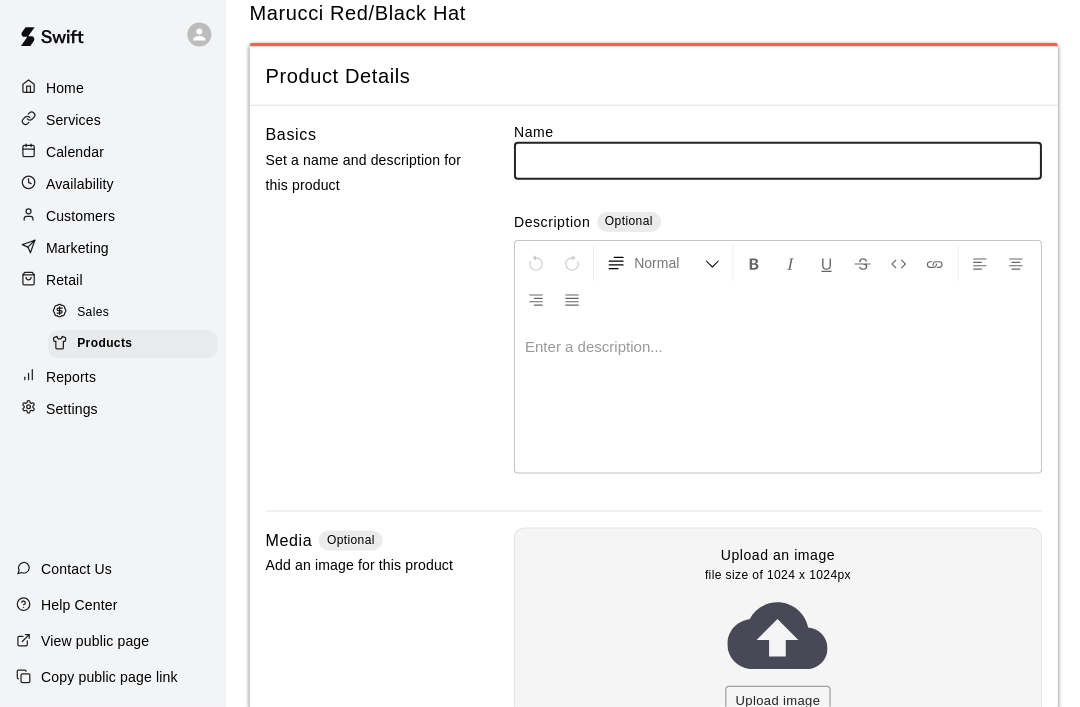 type on "**********" 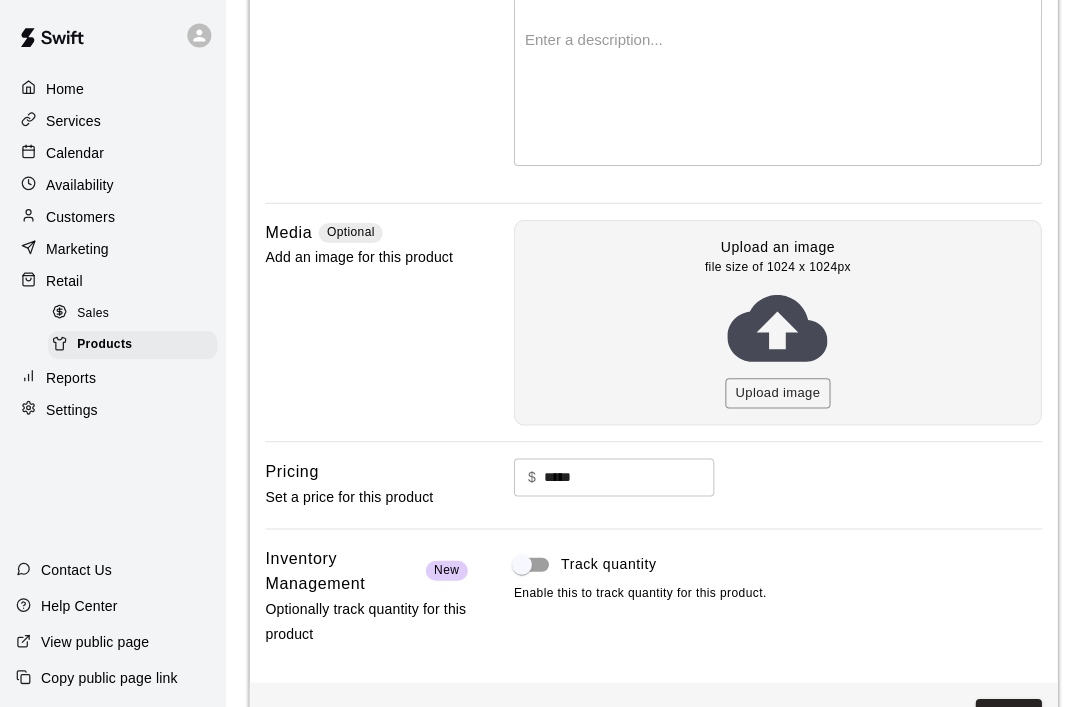 scroll, scrollTop: 361, scrollLeft: 0, axis: vertical 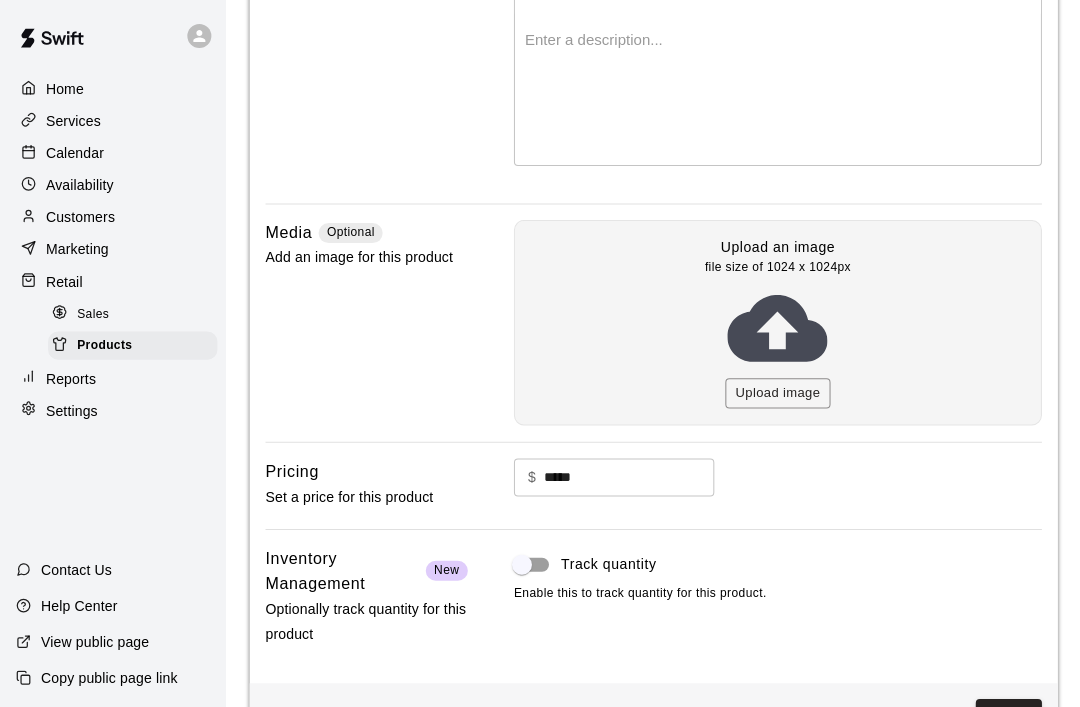 click on "Save" at bounding box center [1007, 716] 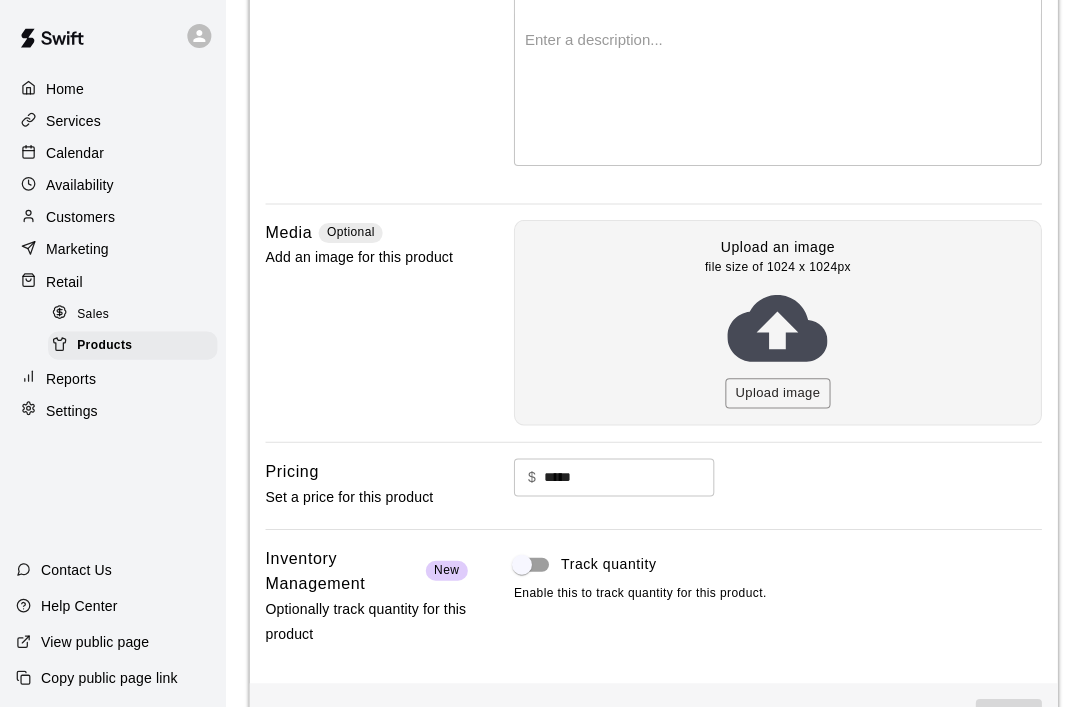 scroll, scrollTop: 0, scrollLeft: 0, axis: both 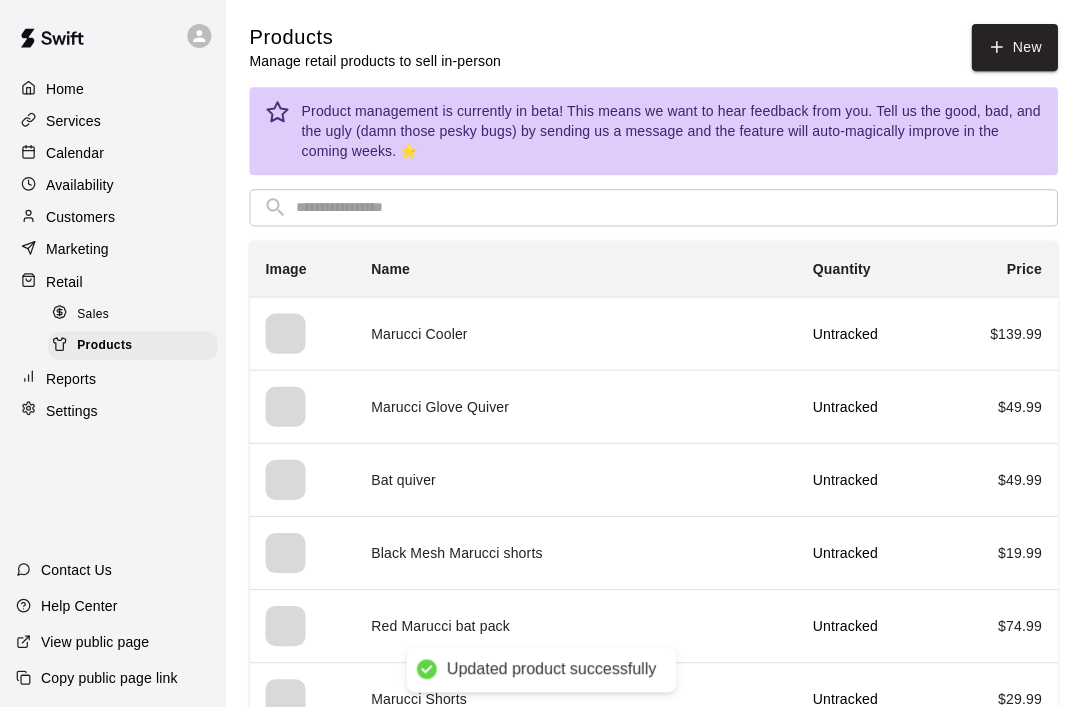 click on "Sales" at bounding box center (93, 314) 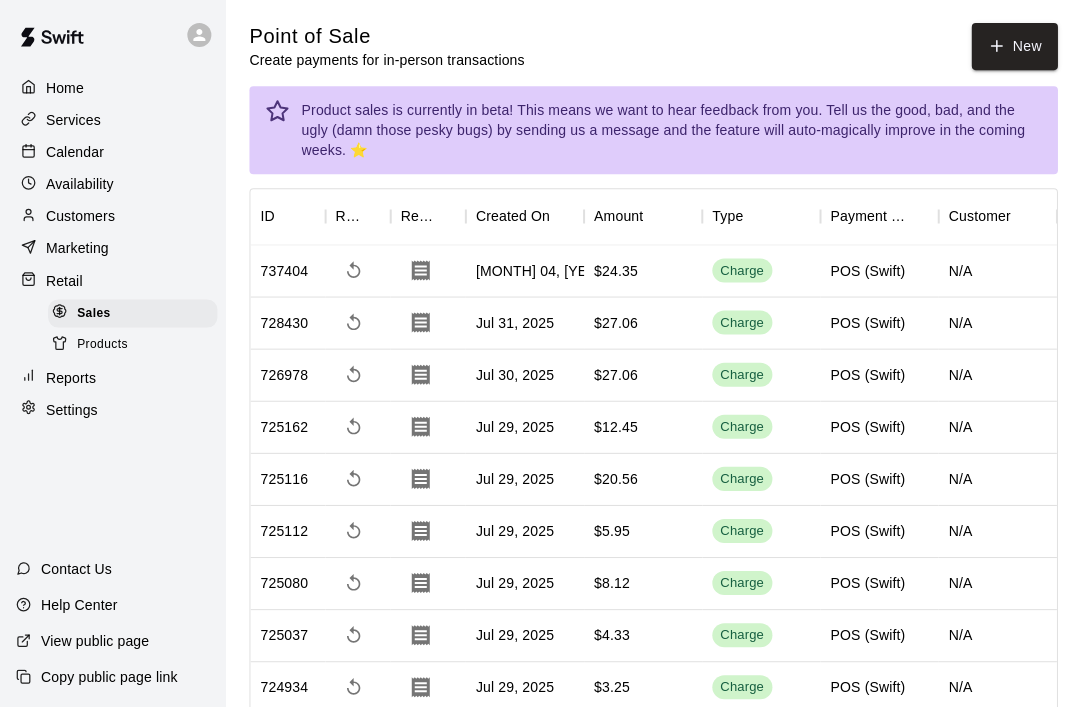 click on "New" at bounding box center (1013, 47) 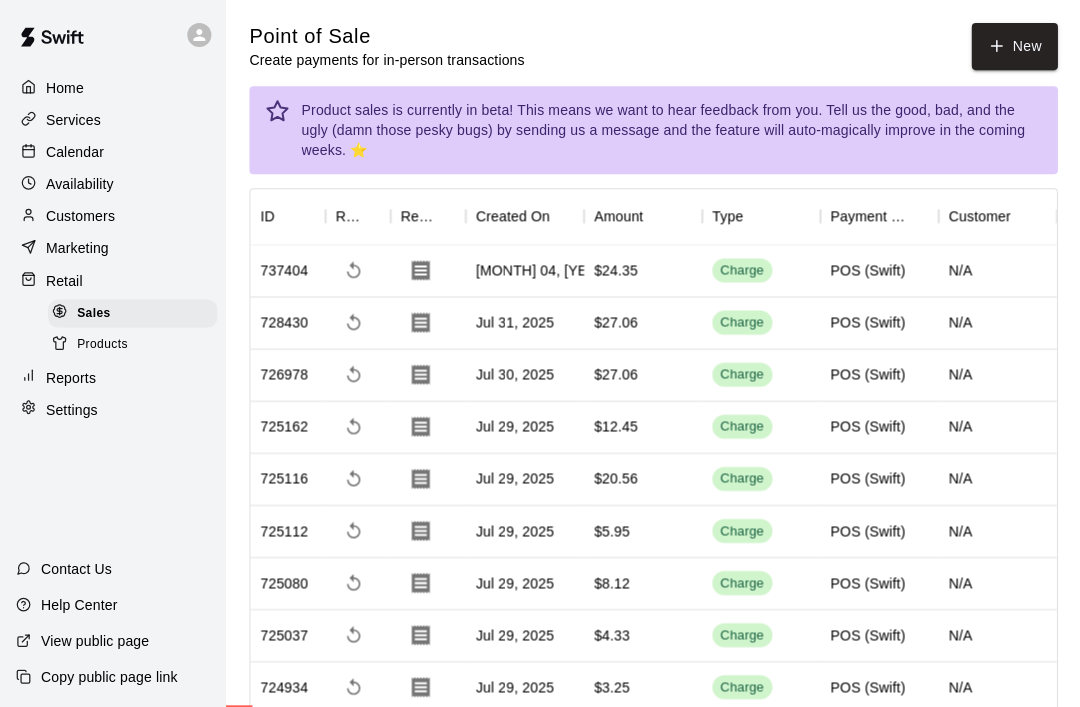 click on "Add product" at bounding box center [112, 3948] 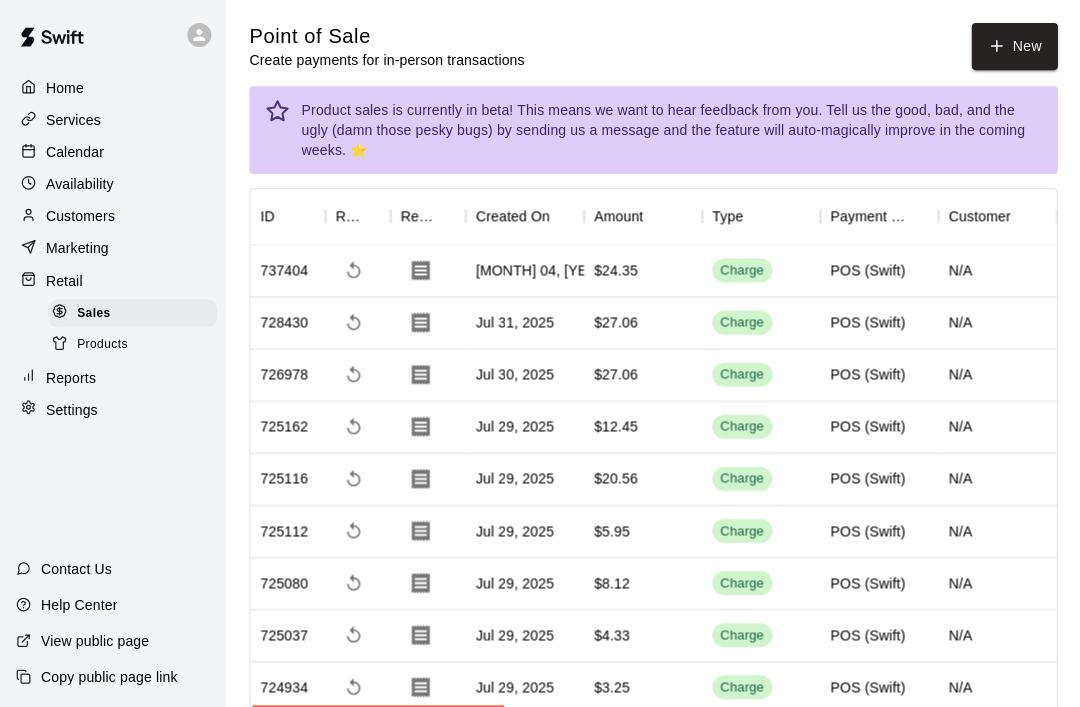 scroll, scrollTop: 1450, scrollLeft: 0, axis: vertical 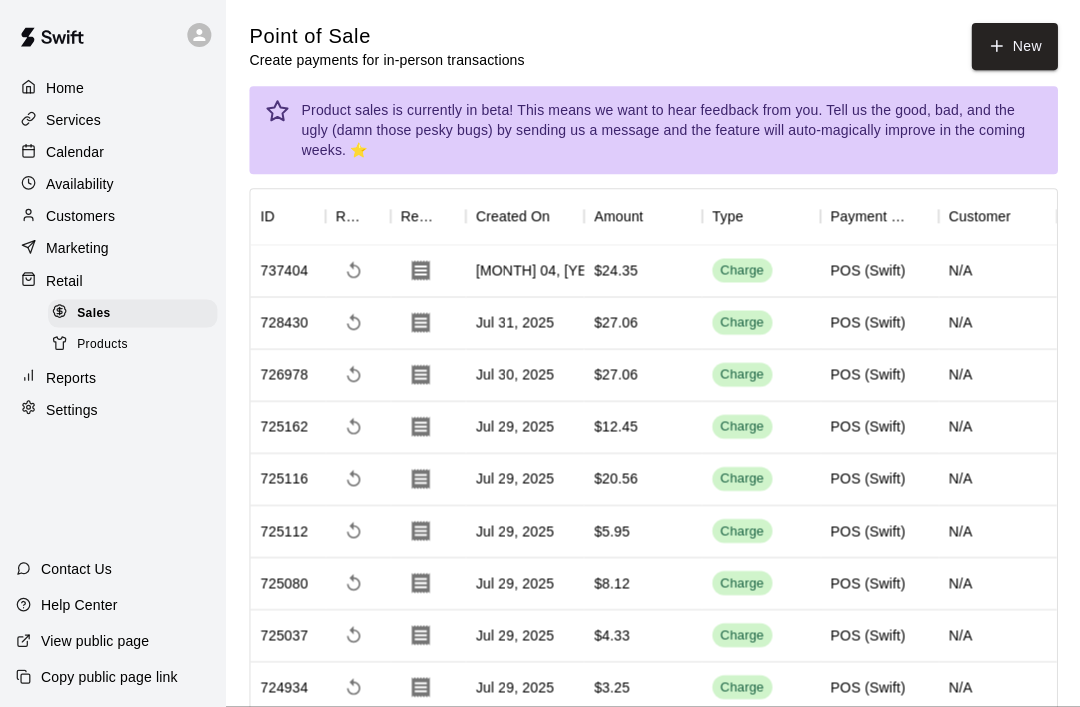 click on "POS terminal Connected" at bounding box center [377, 6683] 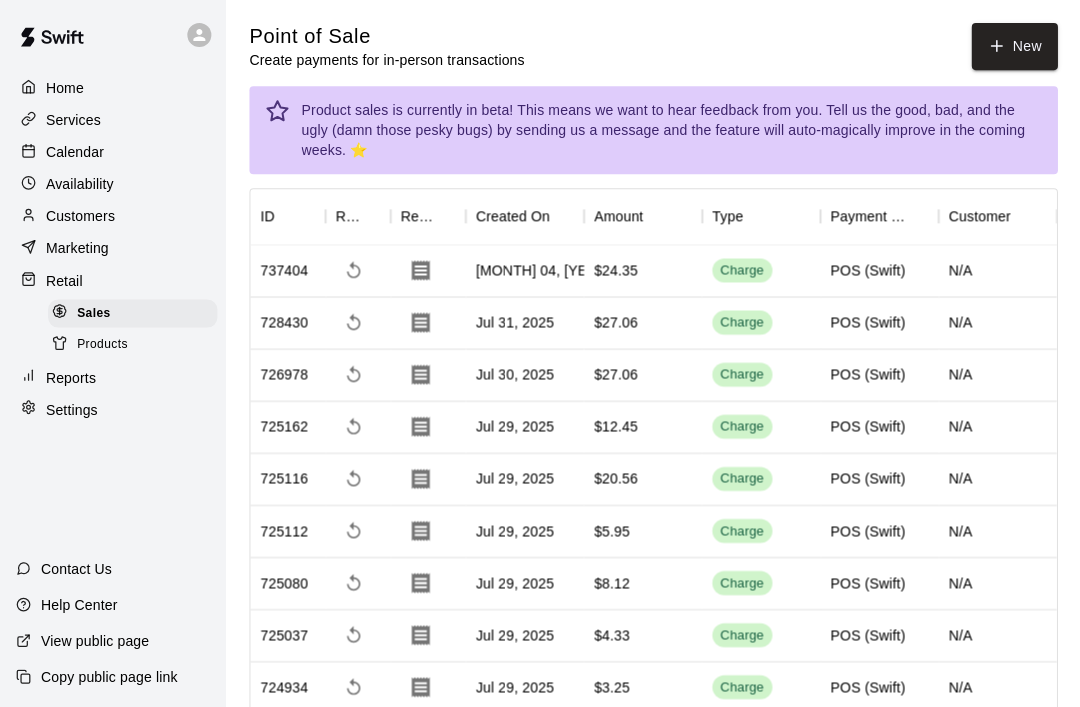 click 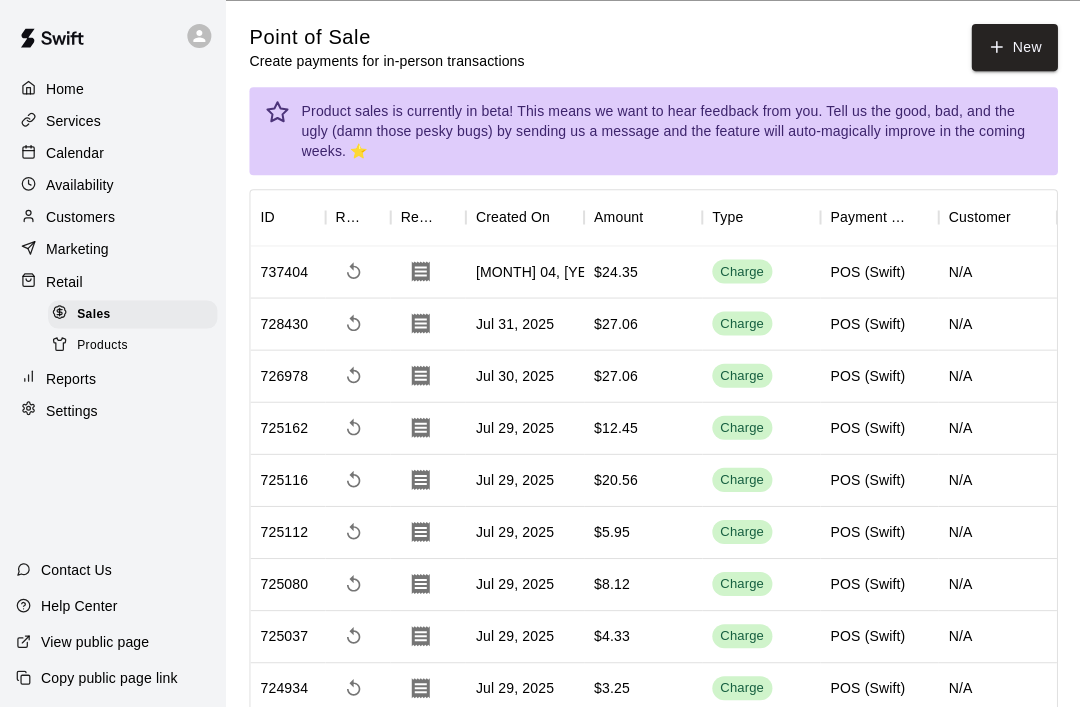 click 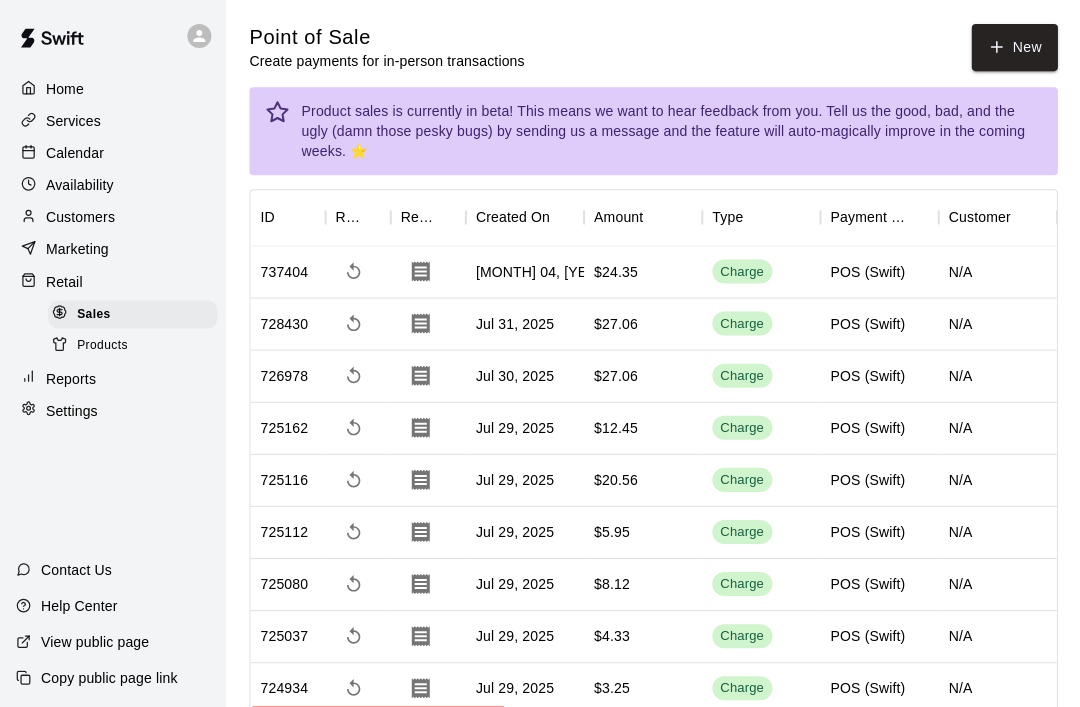 click at bounding box center [63, 4156] 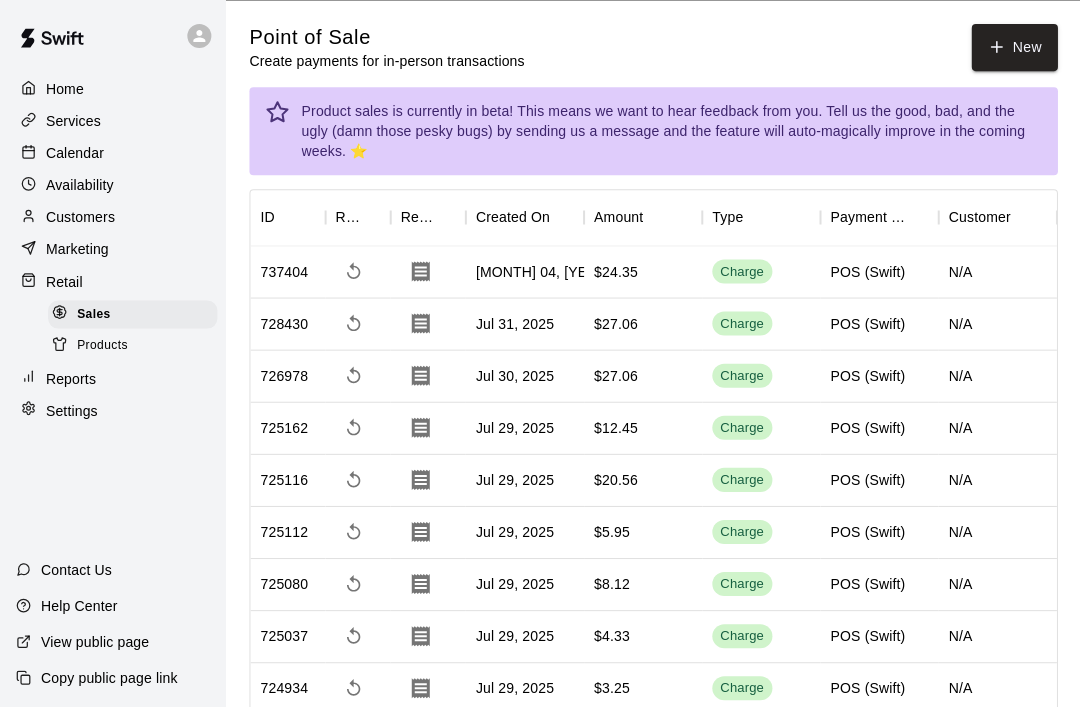 click on "POS terminal Connected" at bounding box center (377, 6683) 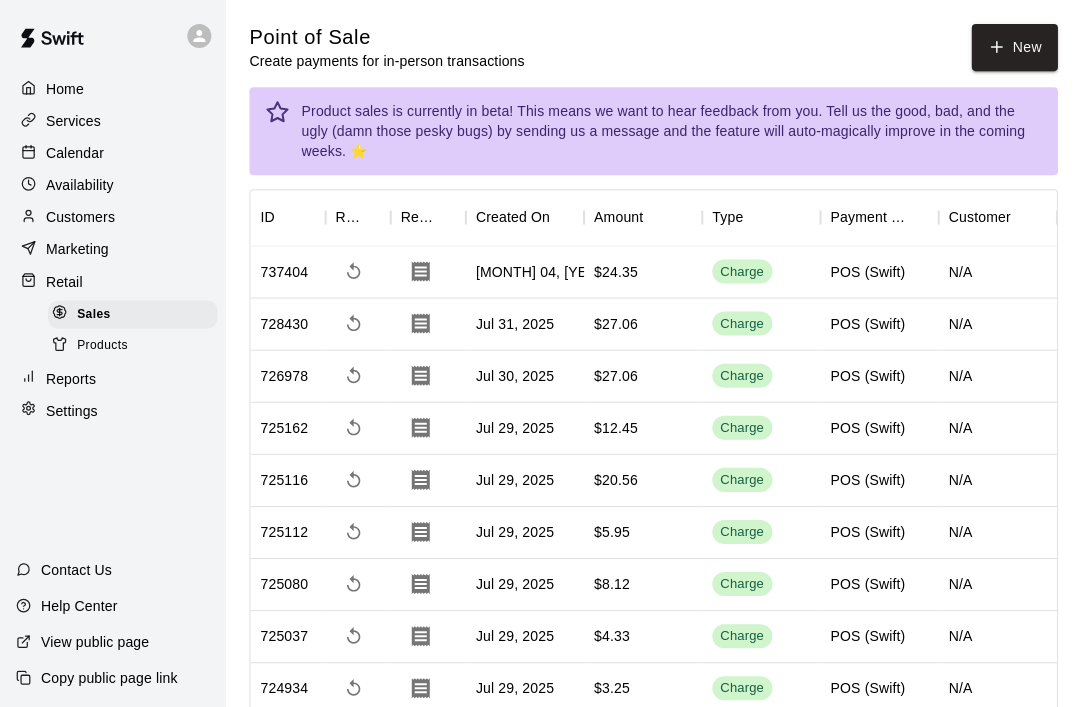 scroll, scrollTop: 49, scrollLeft: 0, axis: vertical 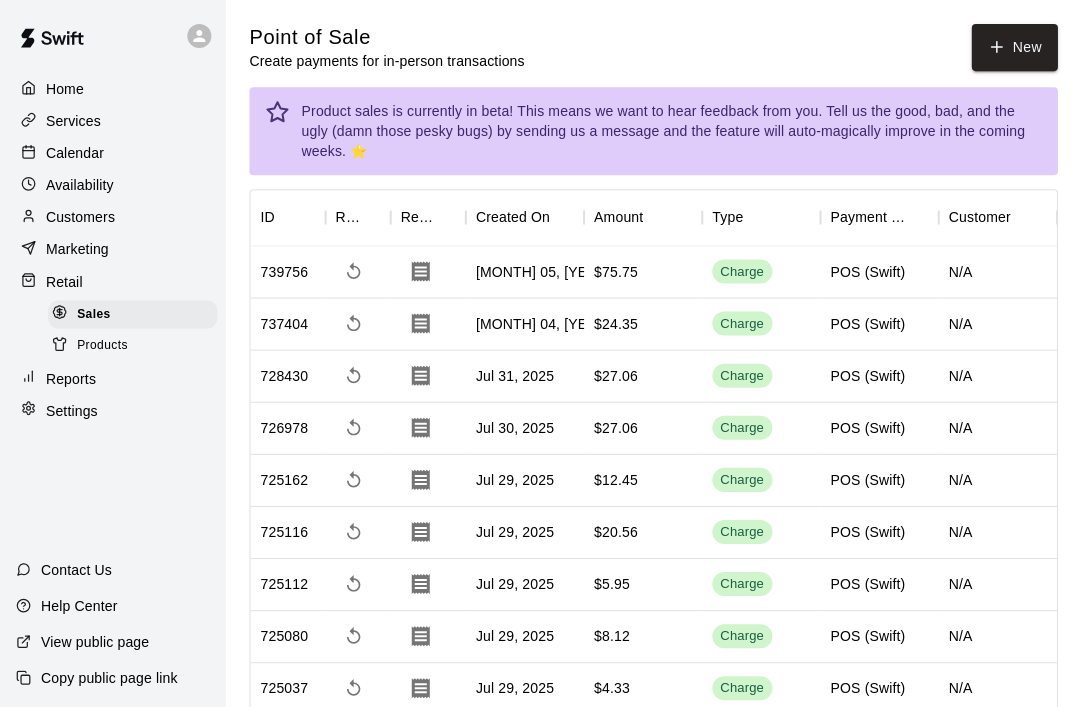 click on "Done" at bounding box center (24, 4302) 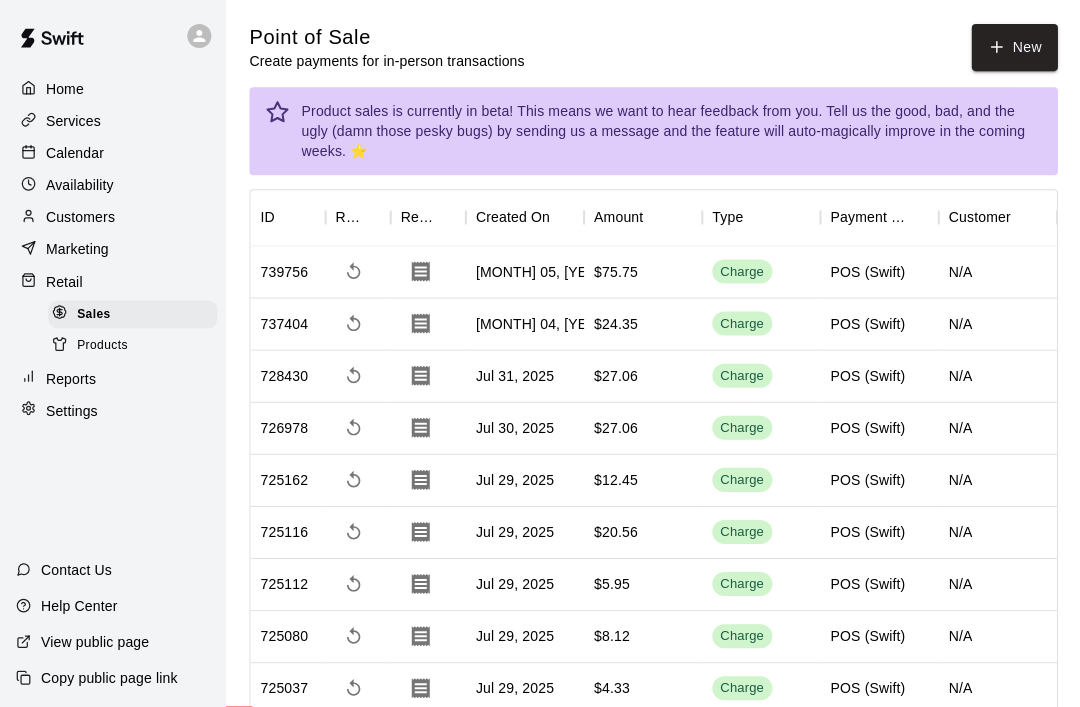 click on "Add product" at bounding box center [112, 4000] 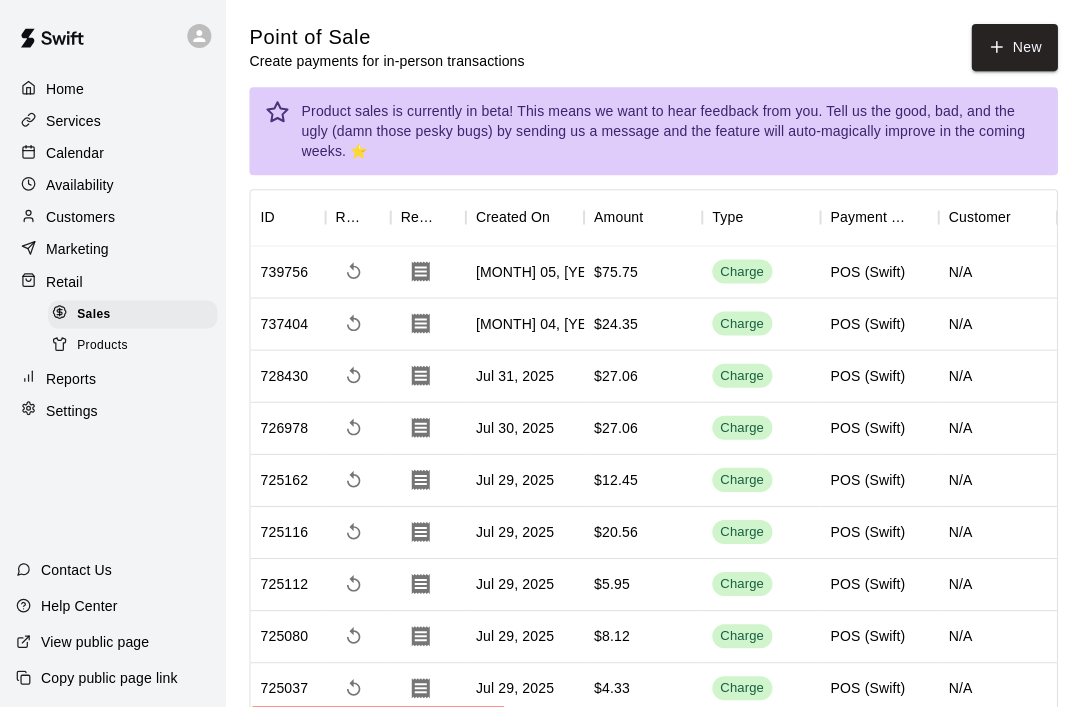 scroll, scrollTop: 45, scrollLeft: 0, axis: vertical 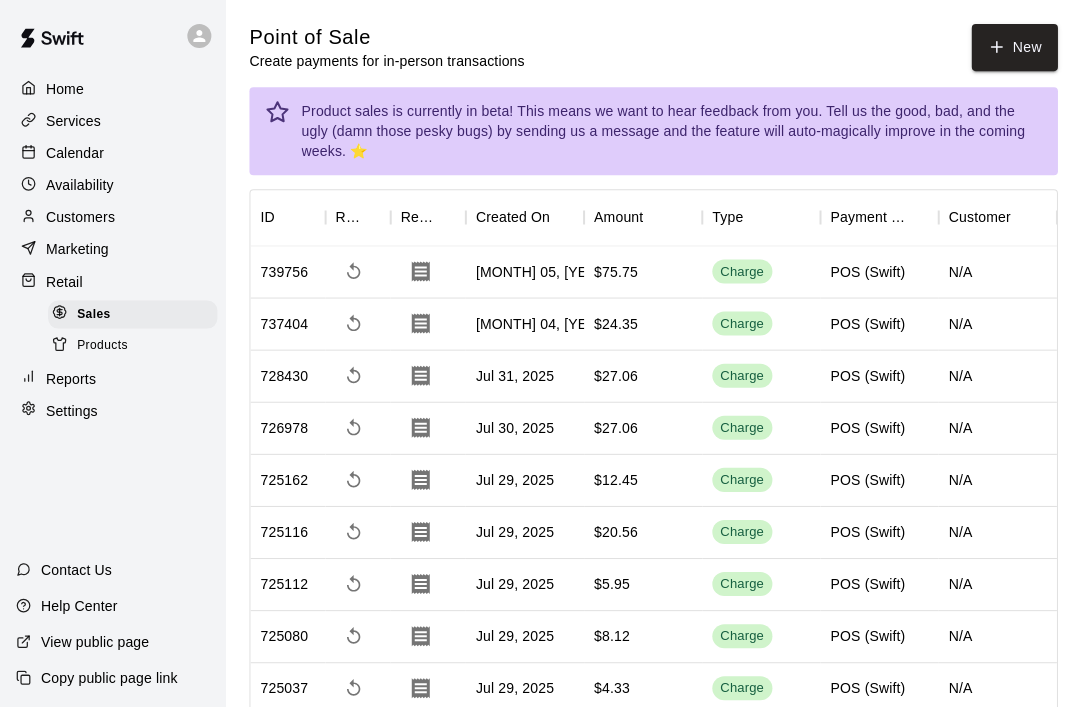 click on "Products" at bounding box center (102, 345) 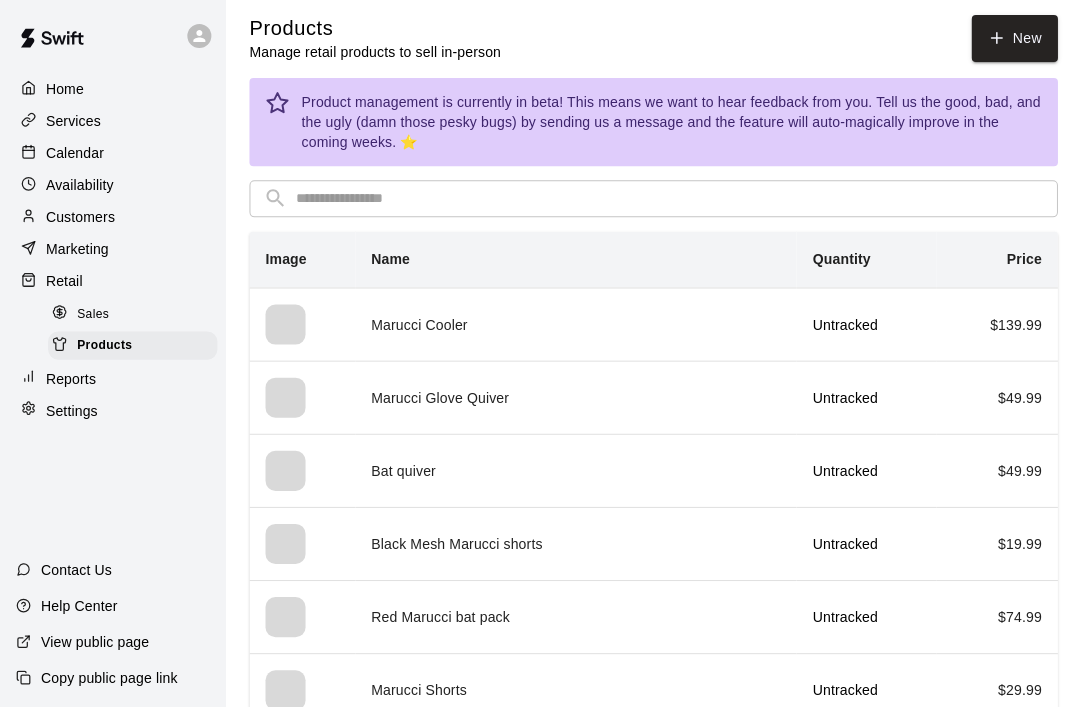 scroll, scrollTop: 0, scrollLeft: 0, axis: both 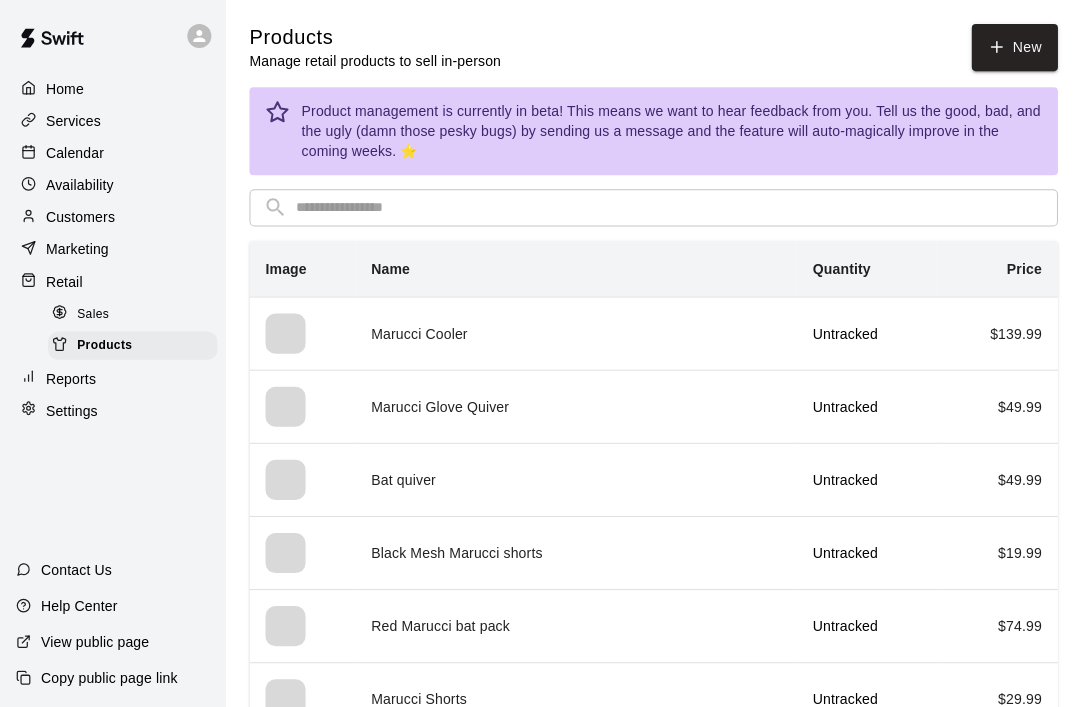 click on "New" at bounding box center (1013, 47) 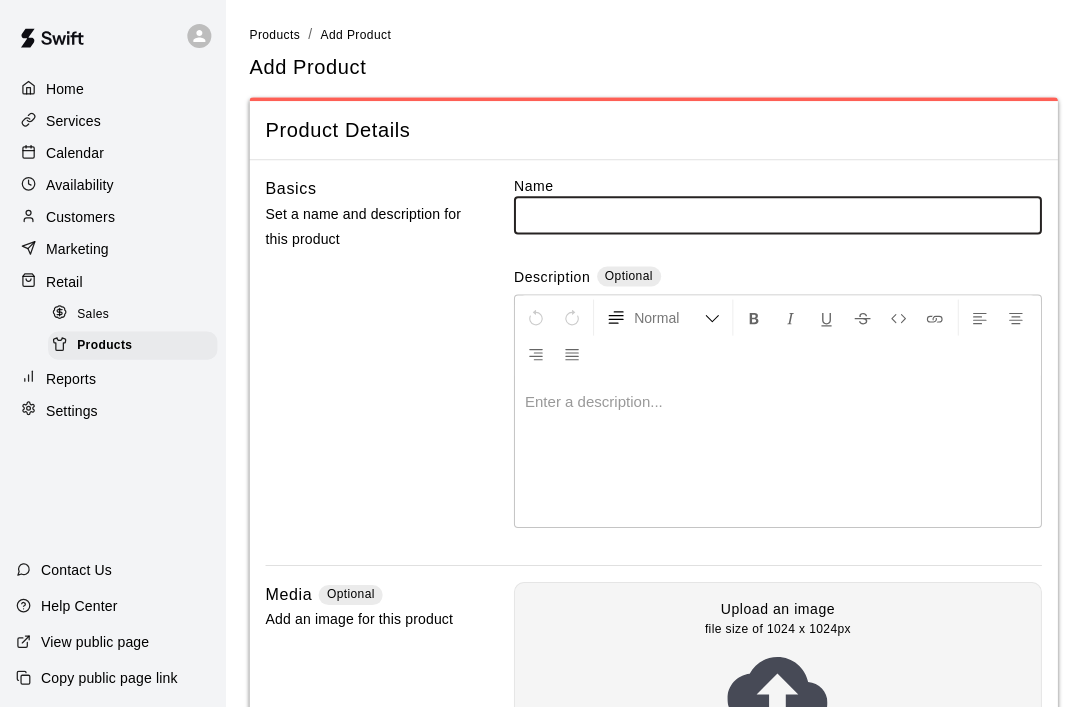 click on "Sales" at bounding box center (132, 314) 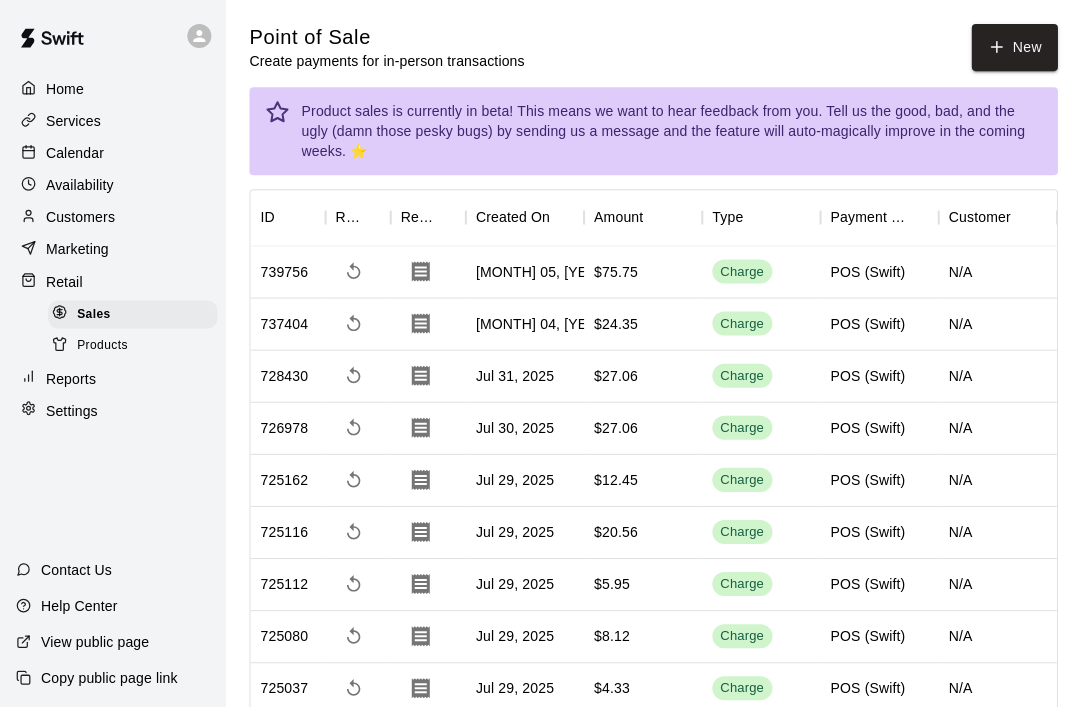 click on "New" at bounding box center [1013, 47] 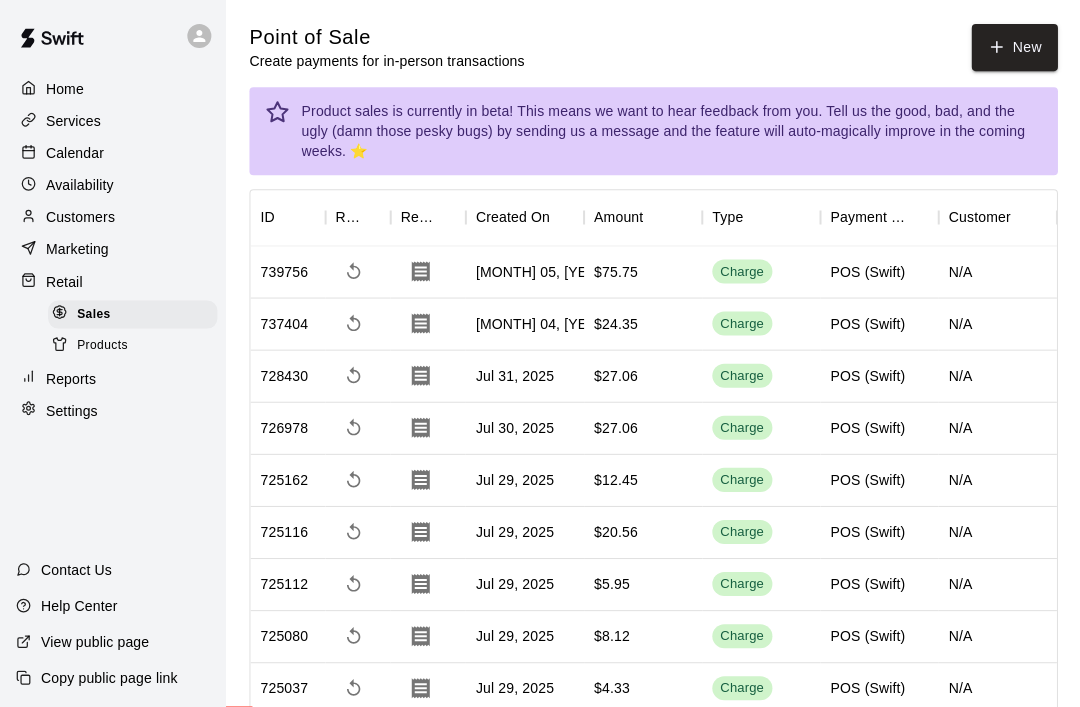 click on "Add product" at bounding box center [112, 4000] 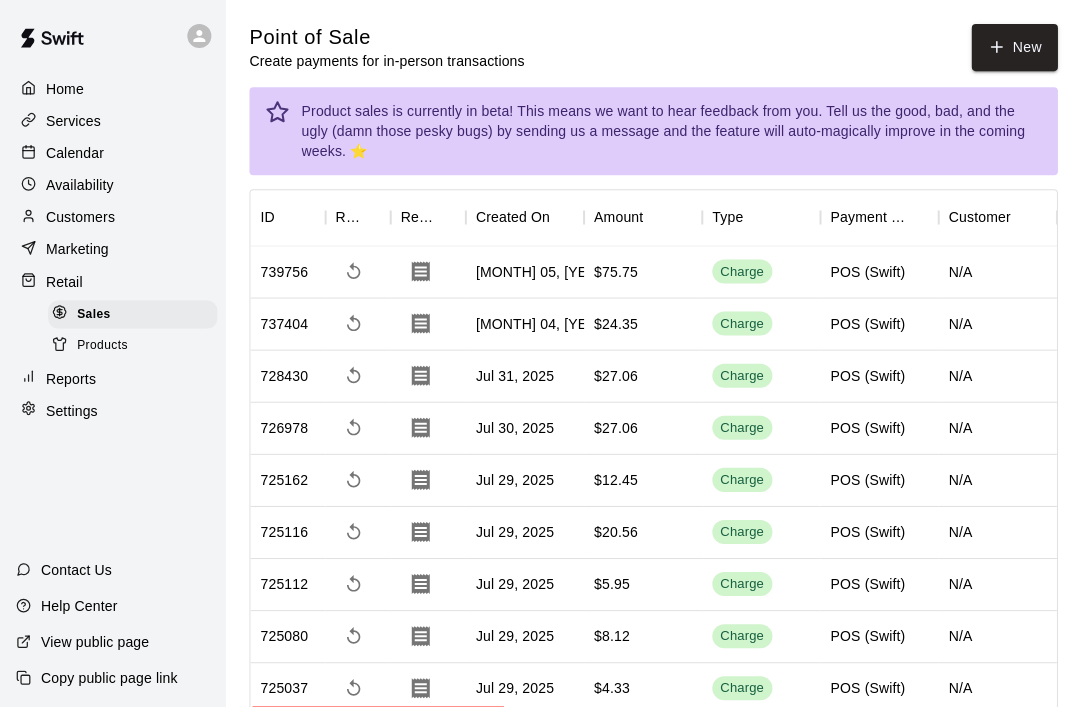 click at bounding box center (556, 4046) 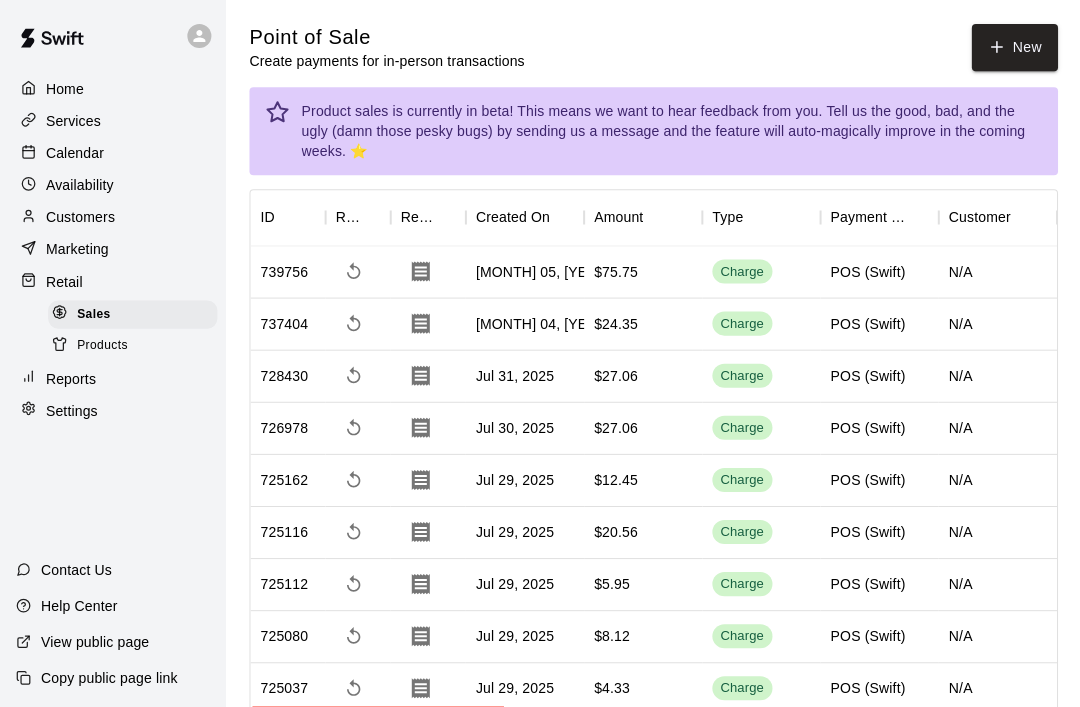 scroll, scrollTop: 36, scrollLeft: 0, axis: vertical 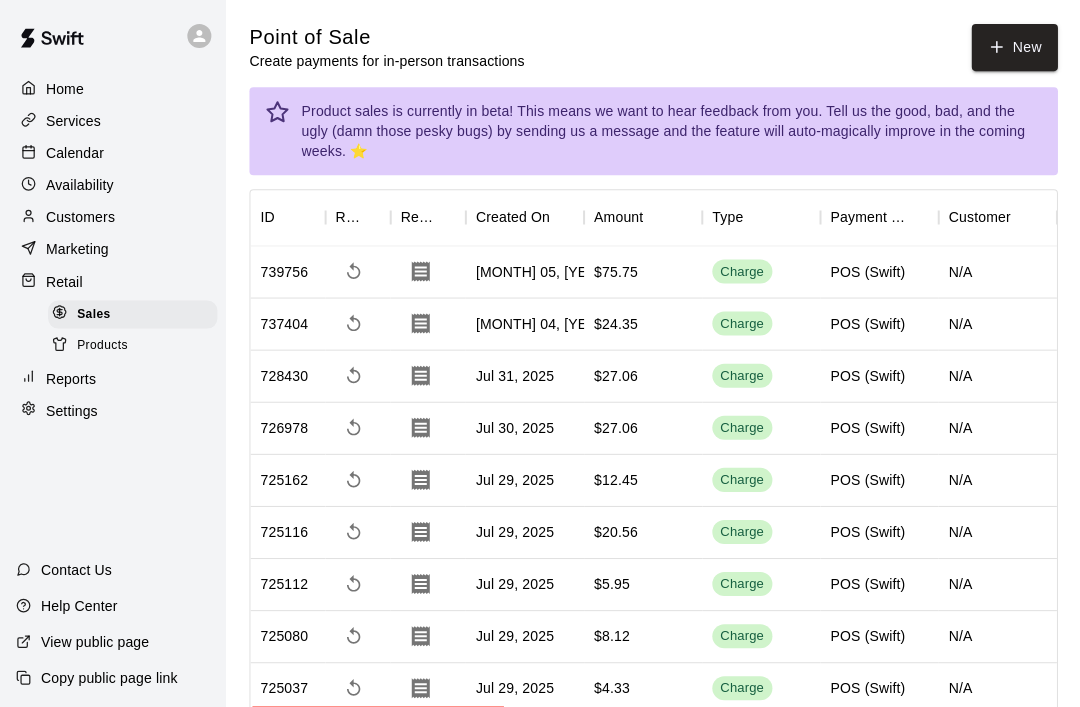 type on "**" 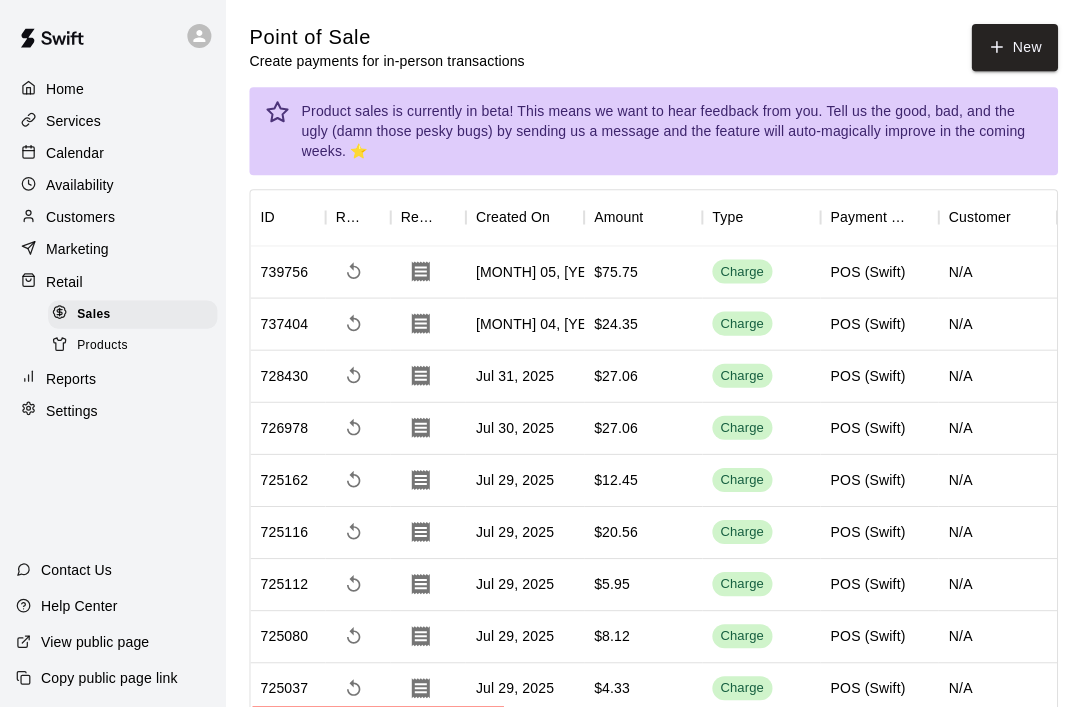 type on "****" 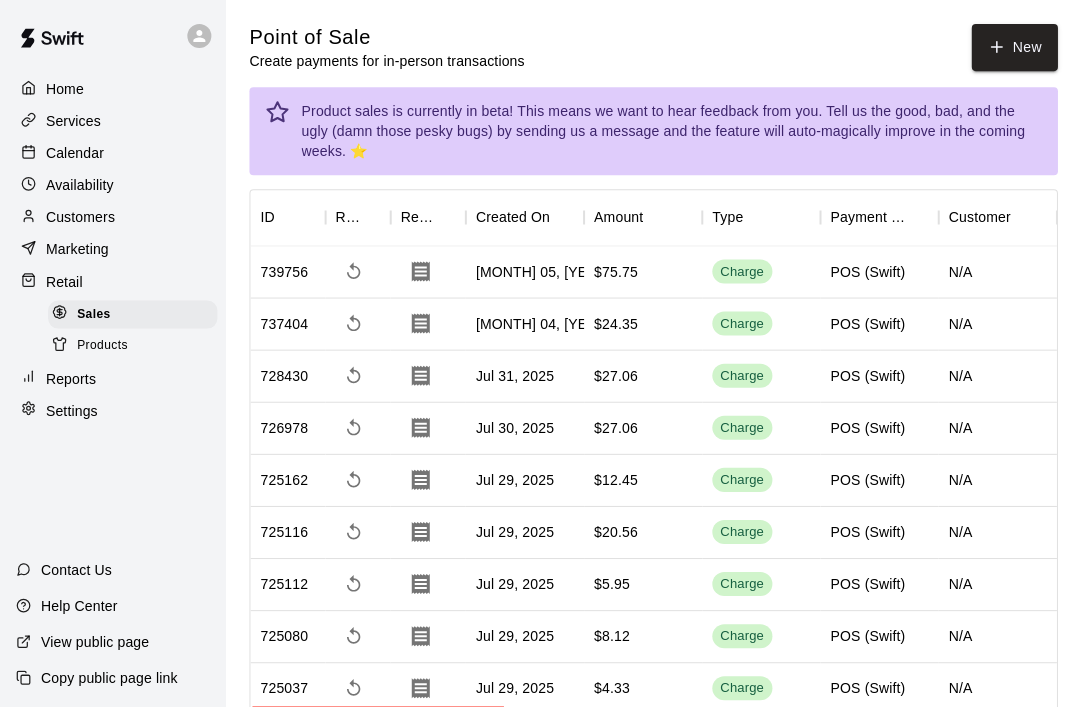 click at bounding box center [18, 5003] 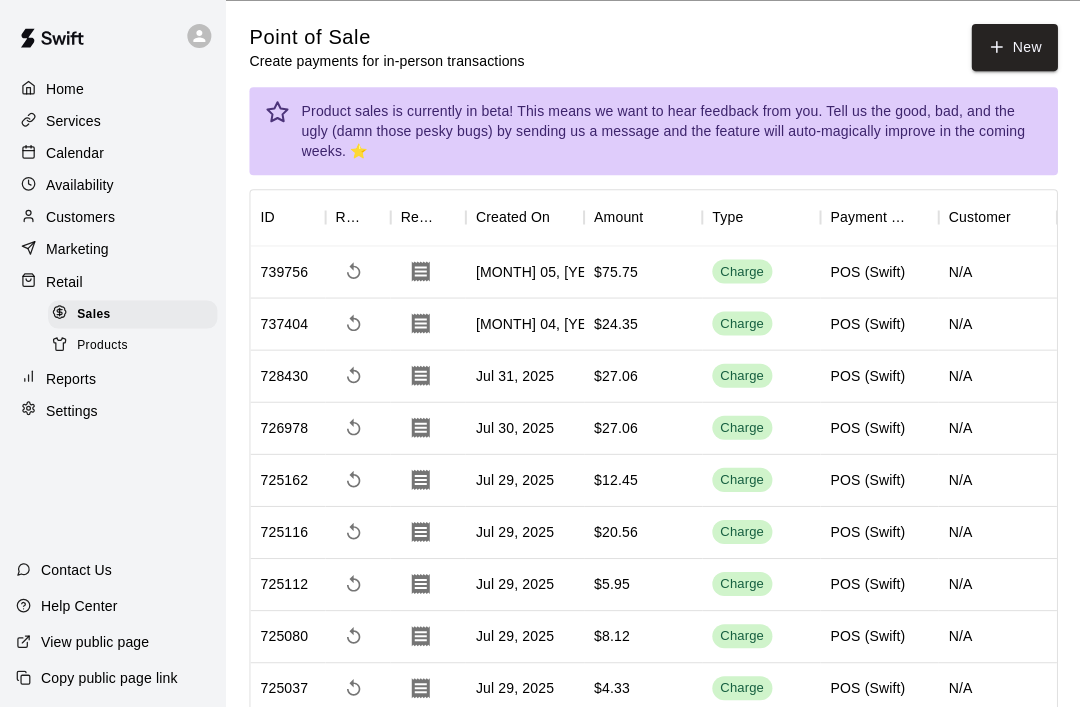 scroll, scrollTop: 107, scrollLeft: 0, axis: vertical 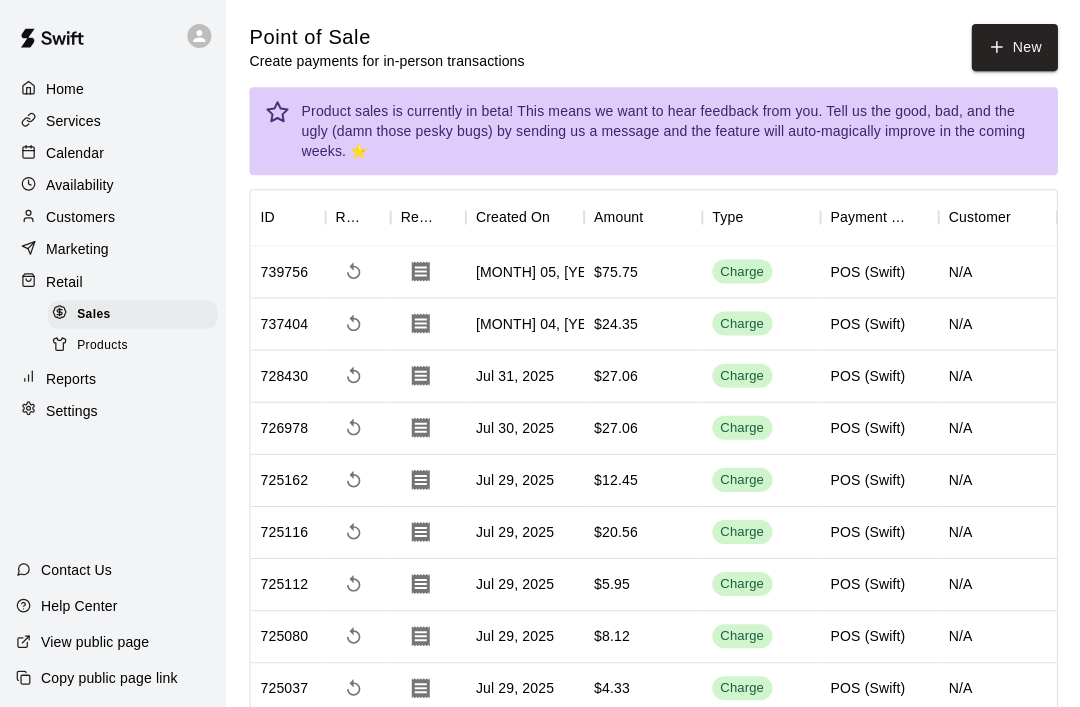 click on "Send to POS" at bounding box center (47, 4310) 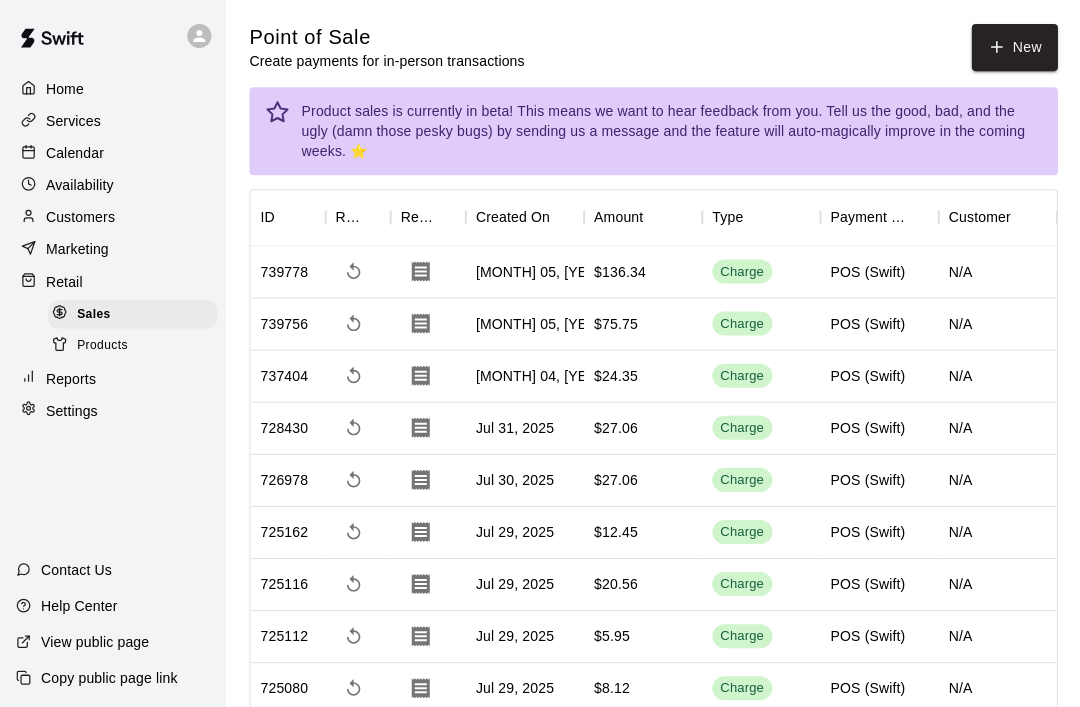 scroll, scrollTop: 38, scrollLeft: 0, axis: vertical 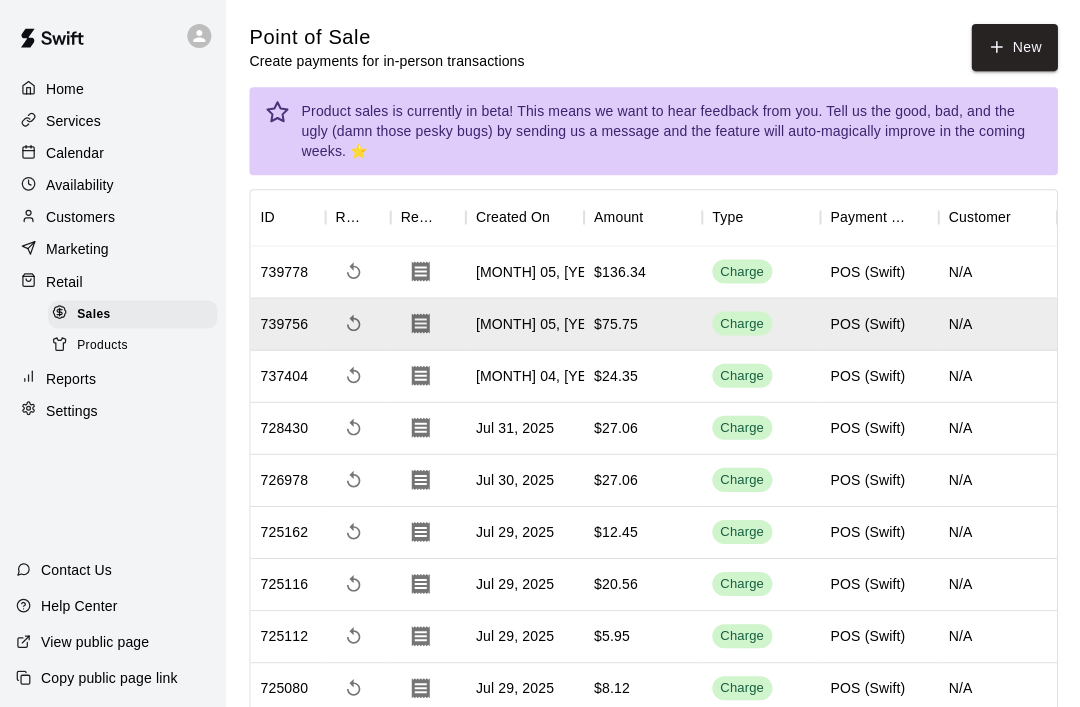 click on "POS (Swift)" at bounding box center (878, 272) 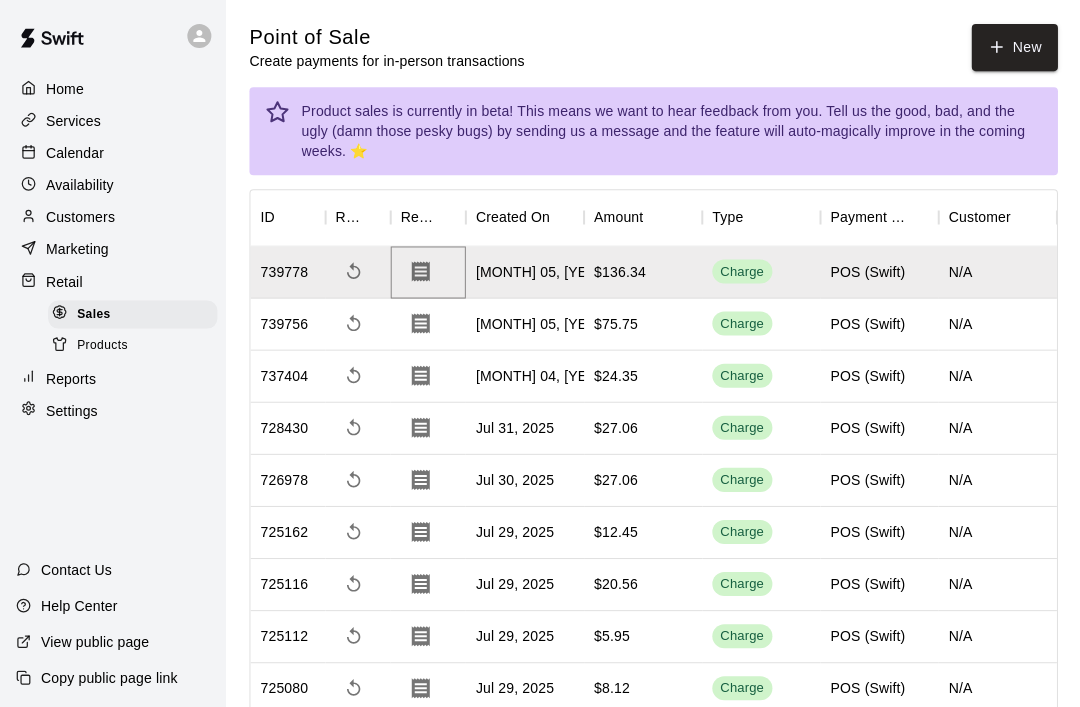 click at bounding box center [420, 271] 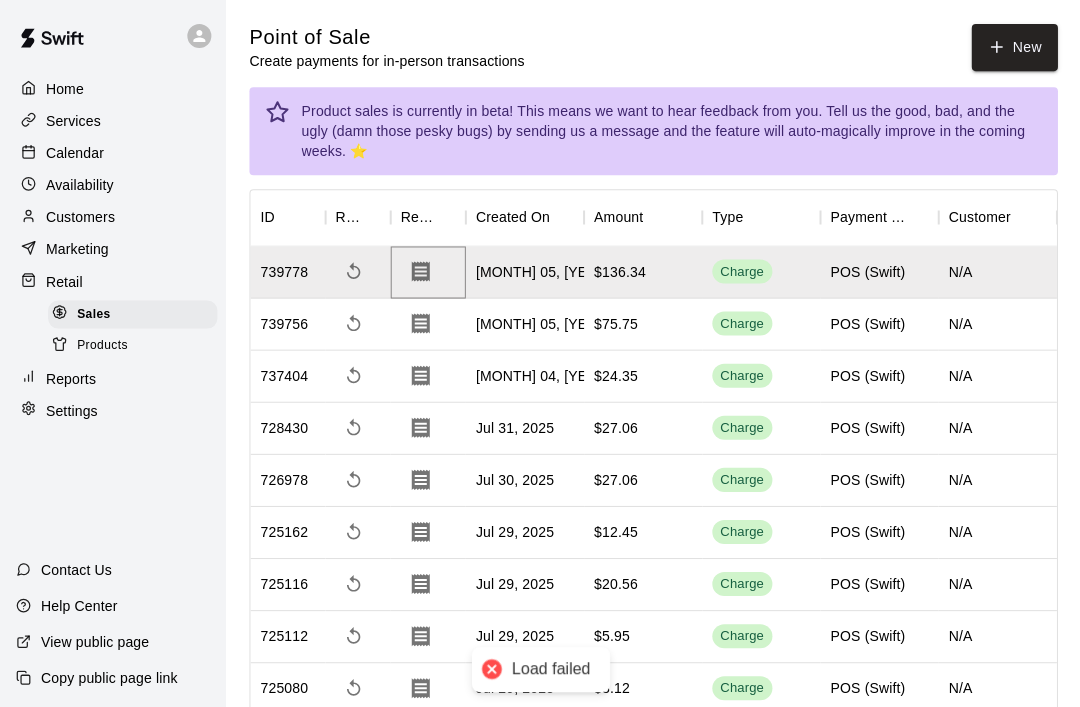 click on "New" at bounding box center [1013, 47] 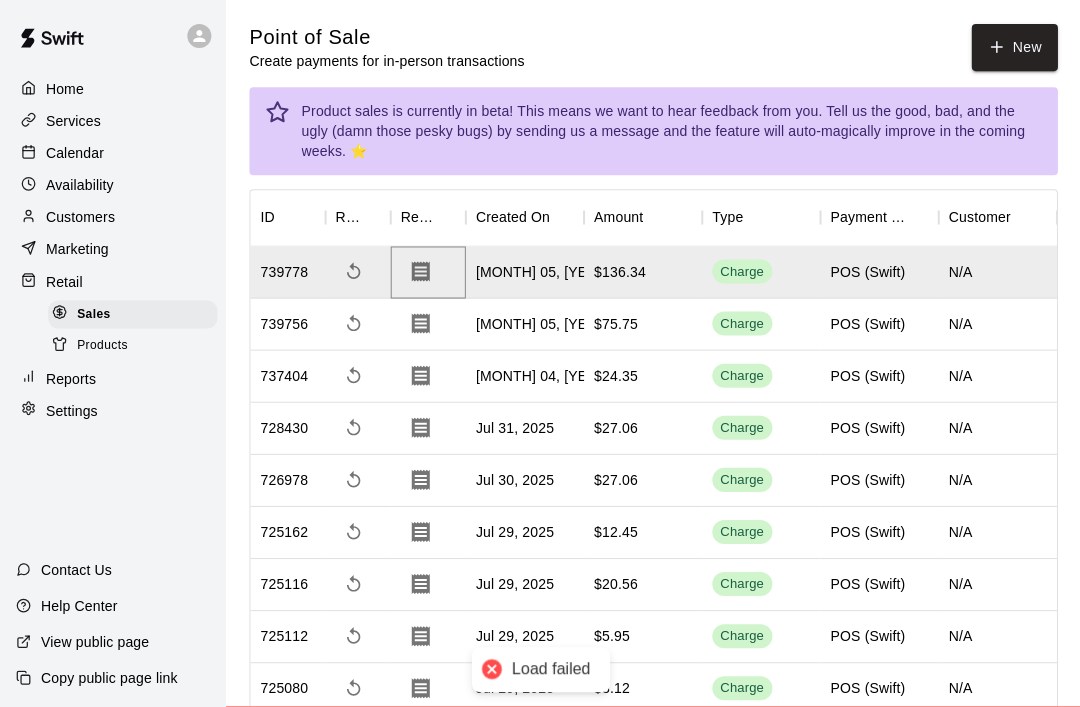 click on "Add product" at bounding box center [112, 4052] 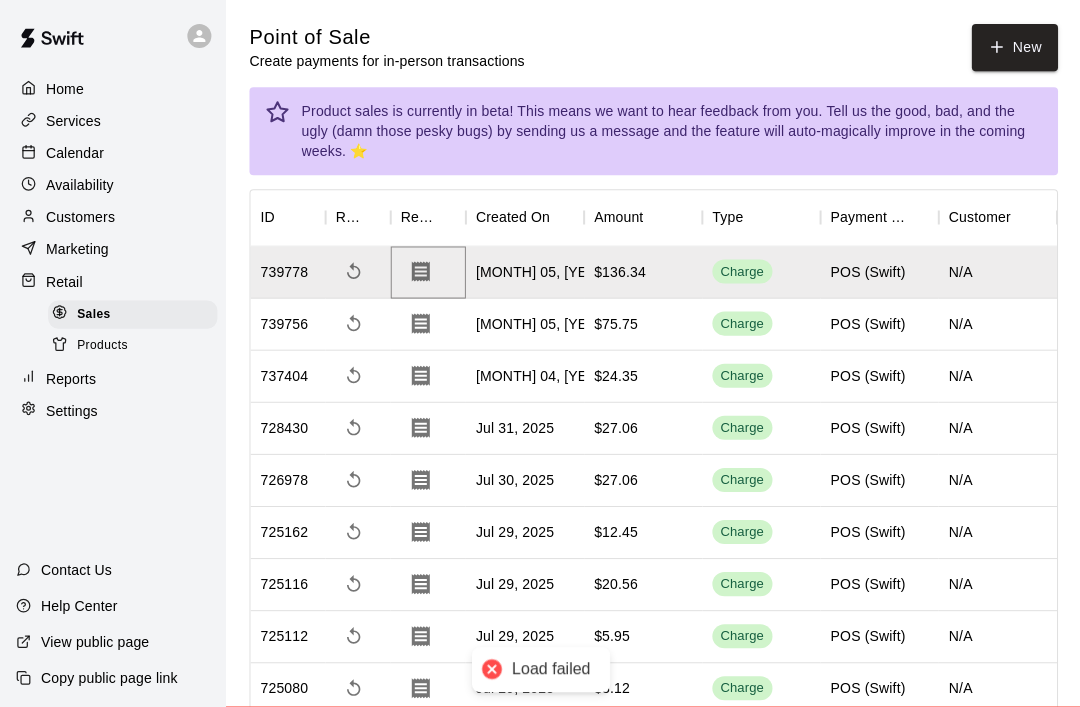 scroll, scrollTop: 36, scrollLeft: 0, axis: vertical 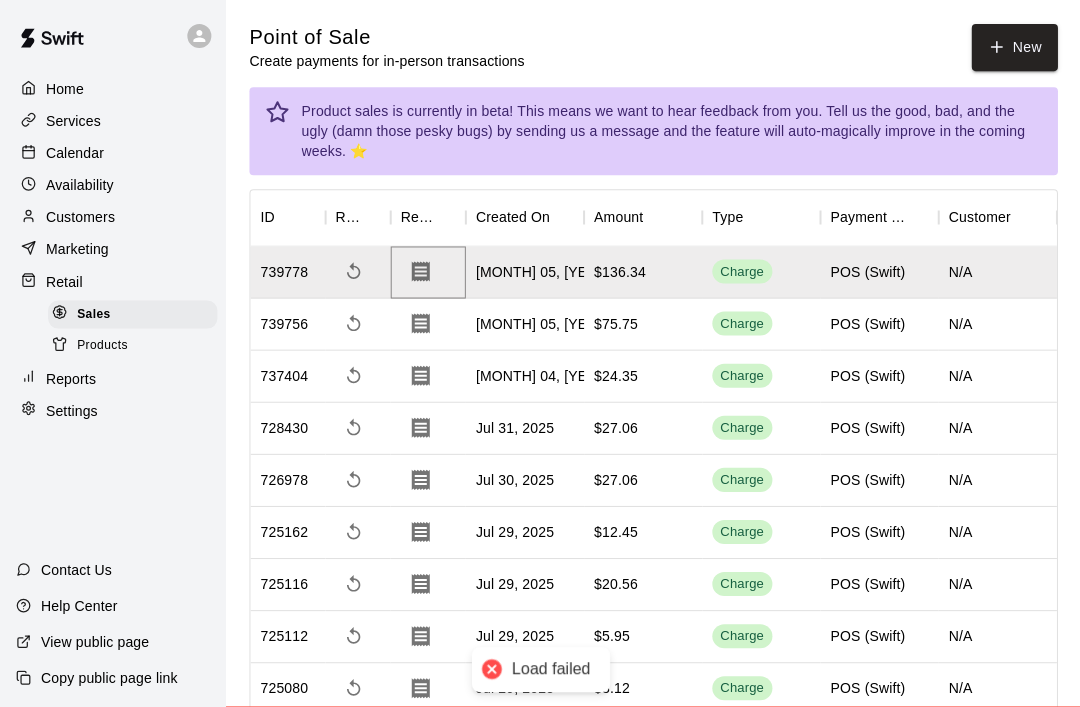 click 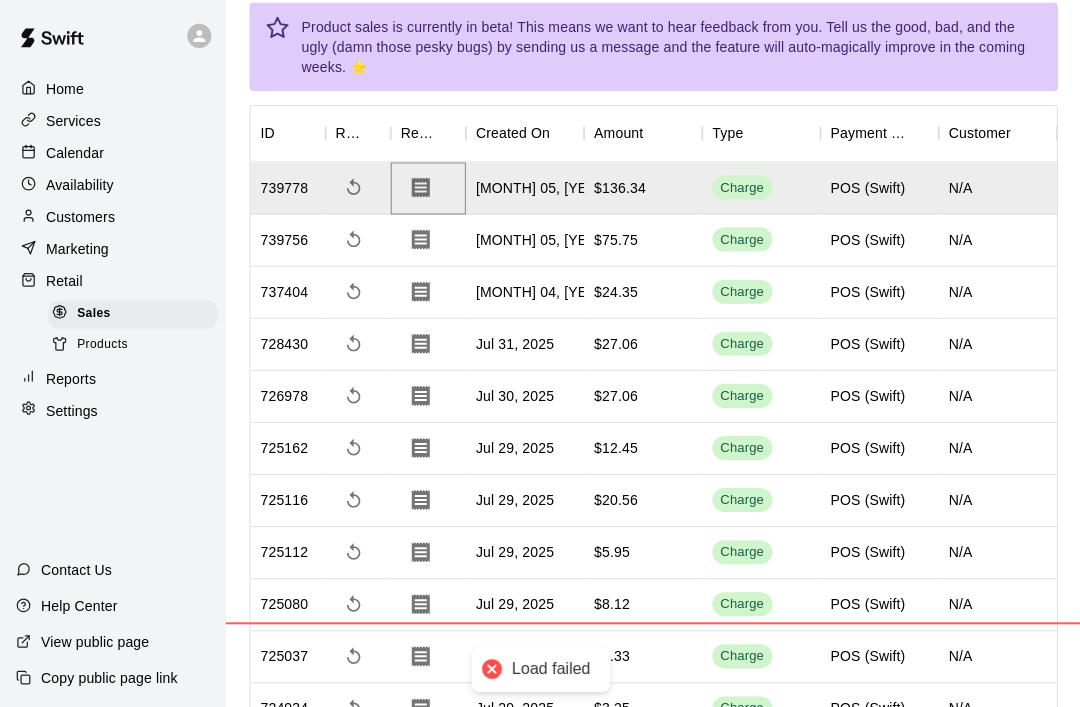 scroll, scrollTop: 15, scrollLeft: 0, axis: vertical 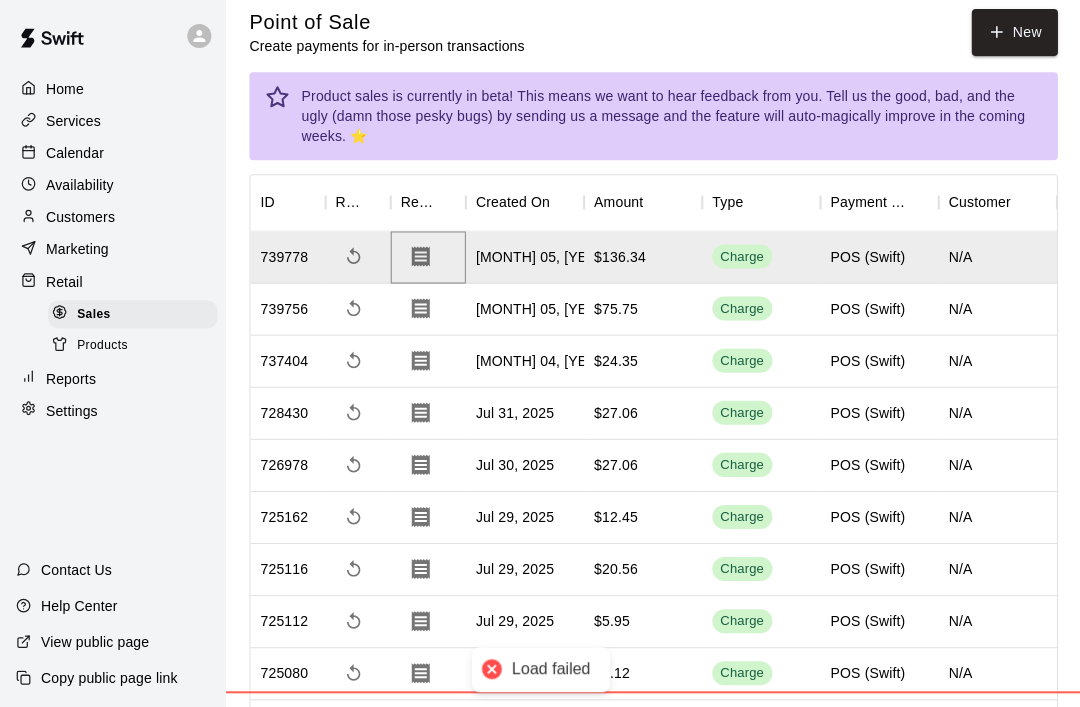 click on "Load failed" at bounding box center [550, 668] 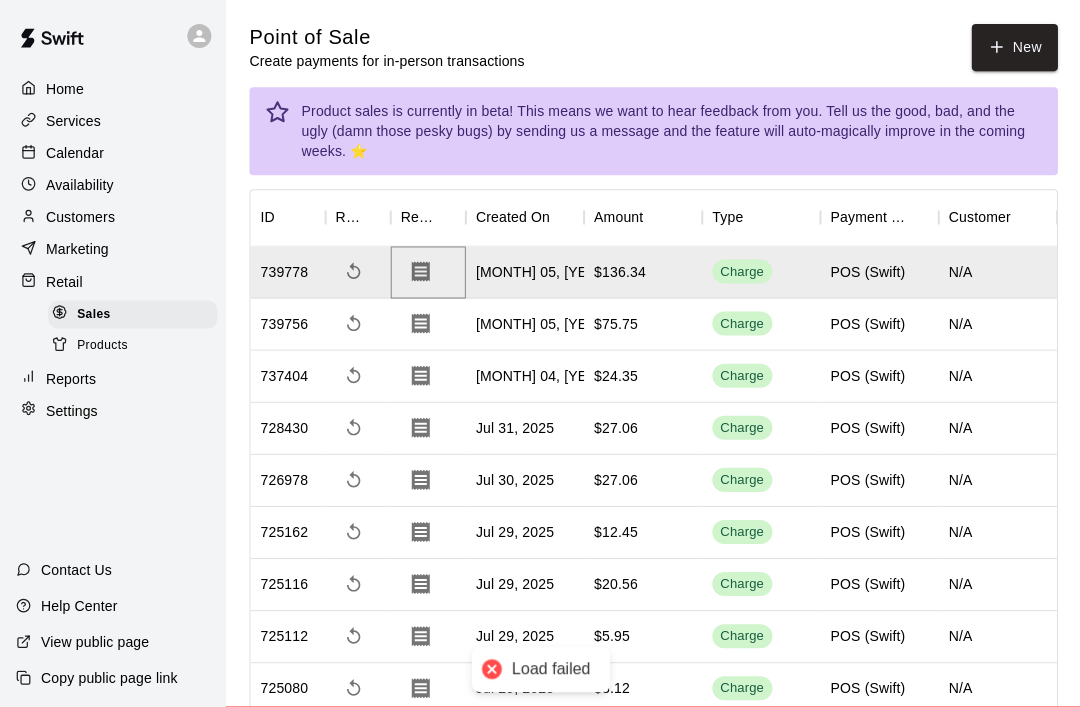 click 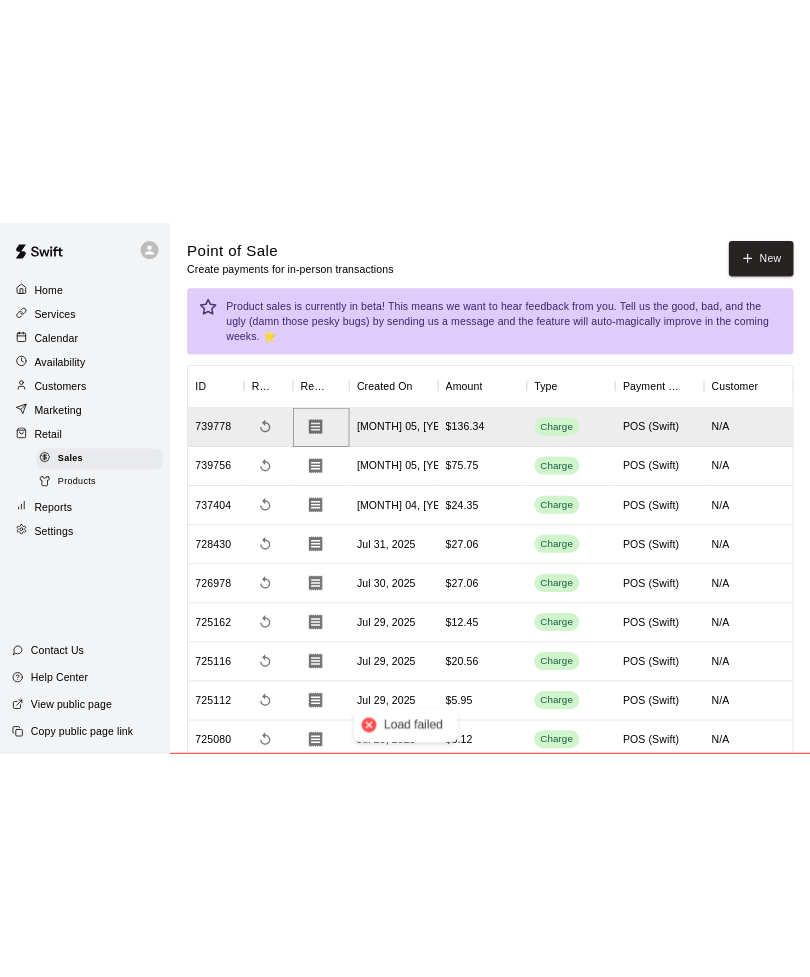scroll, scrollTop: 36, scrollLeft: 0, axis: vertical 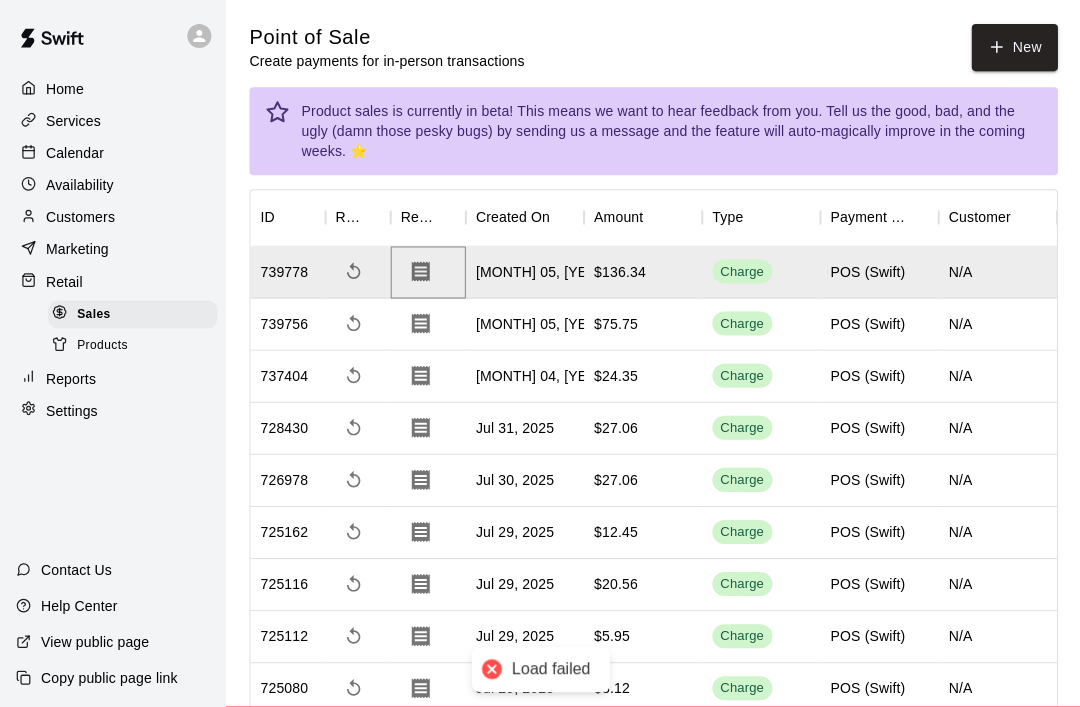 click on "Checkout" at bounding box center [540, 5977] 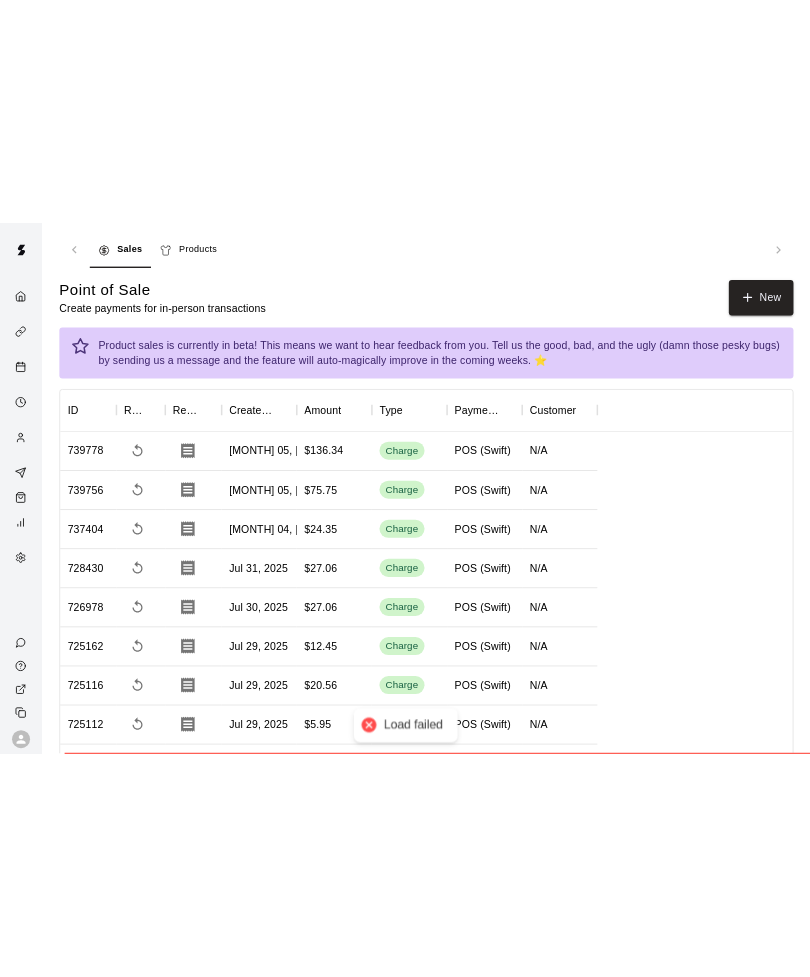 scroll, scrollTop: 9, scrollLeft: 0, axis: vertical 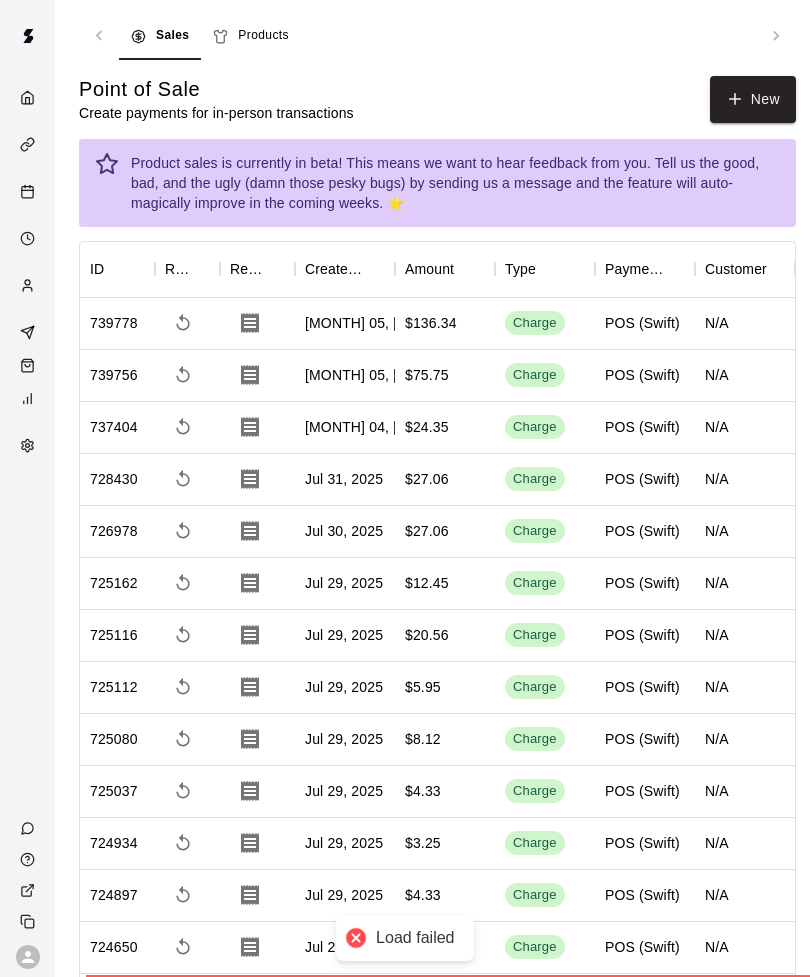 click at bounding box center (356, 938) 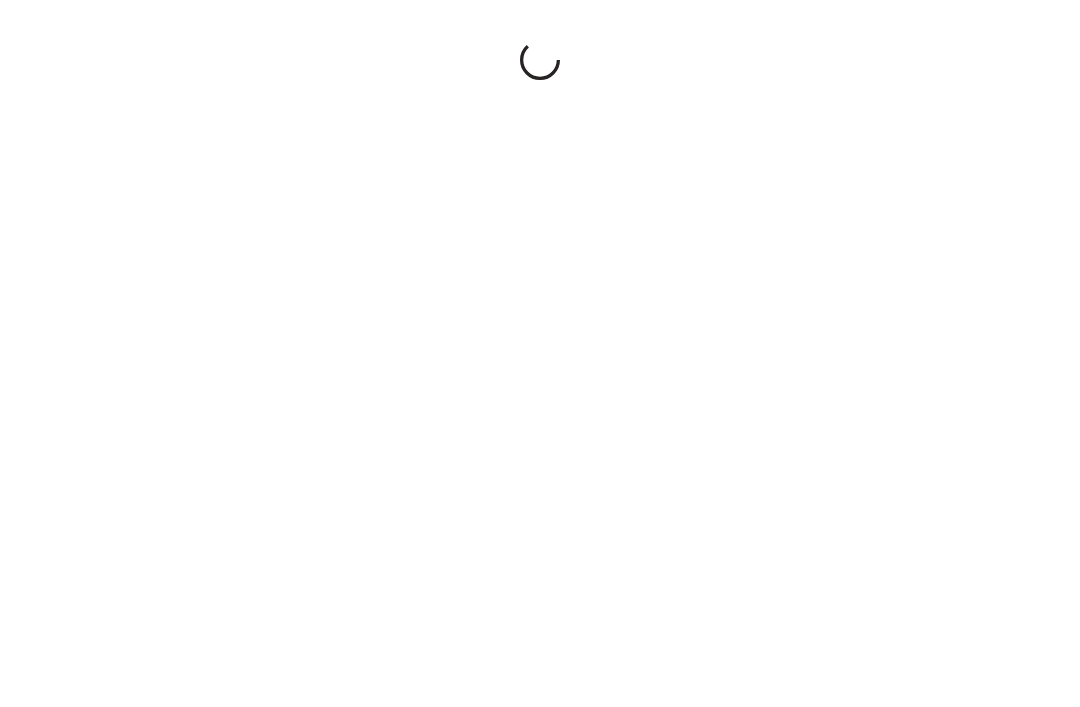 scroll, scrollTop: 0, scrollLeft: 44, axis: horizontal 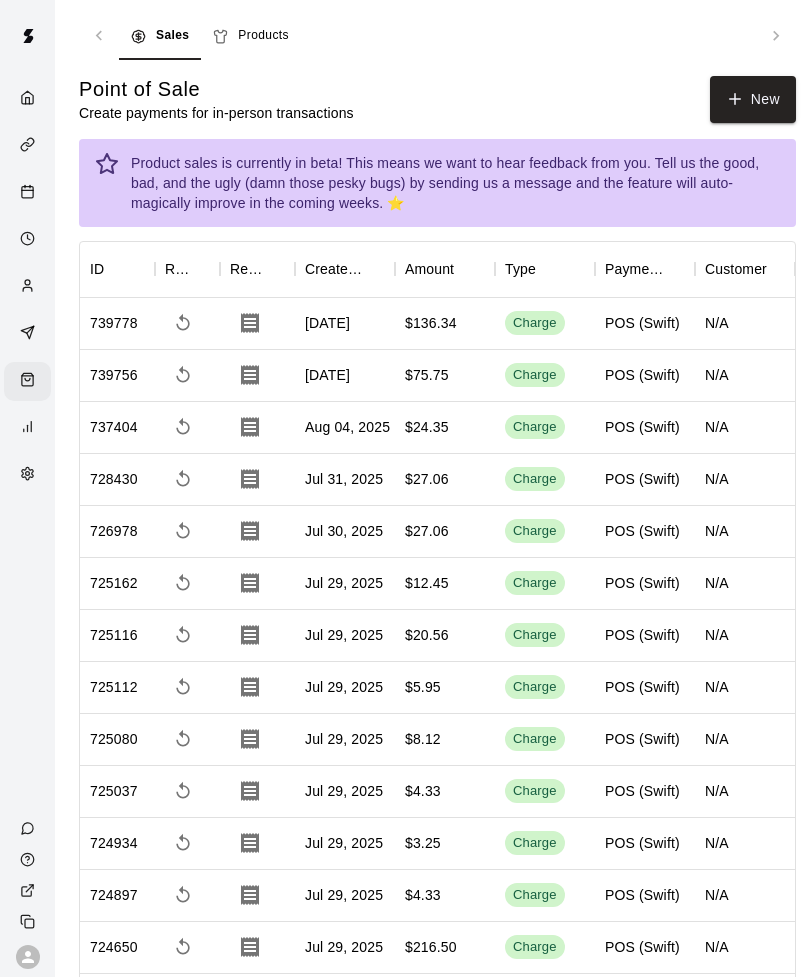 click 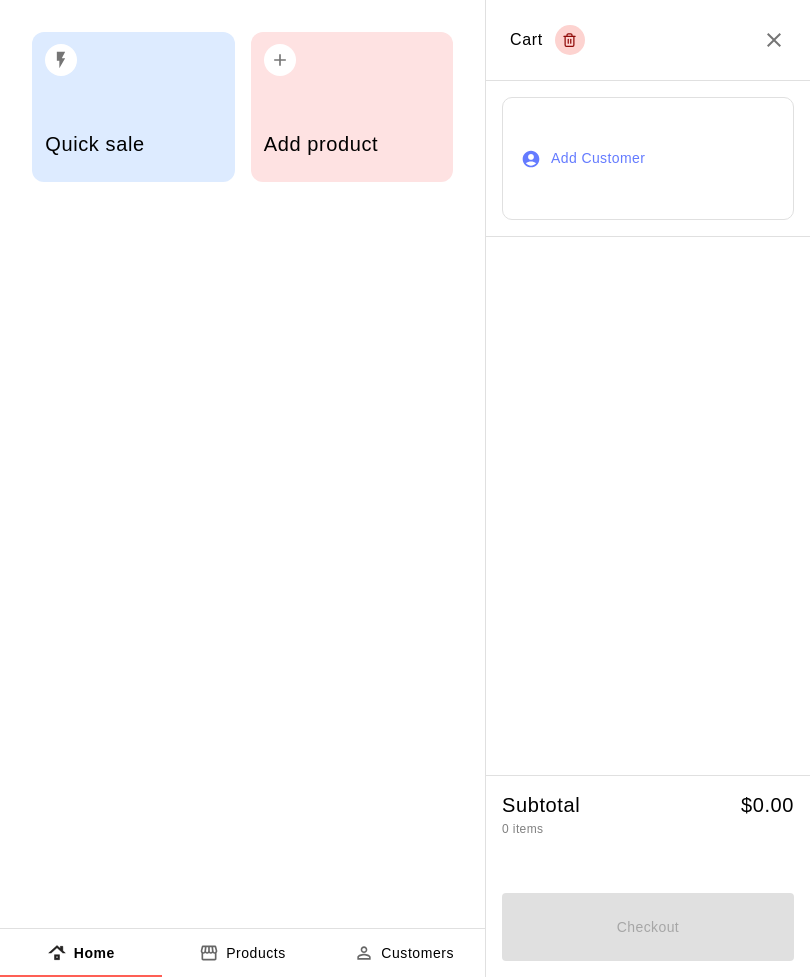 click on "Add product" at bounding box center [352, 107] 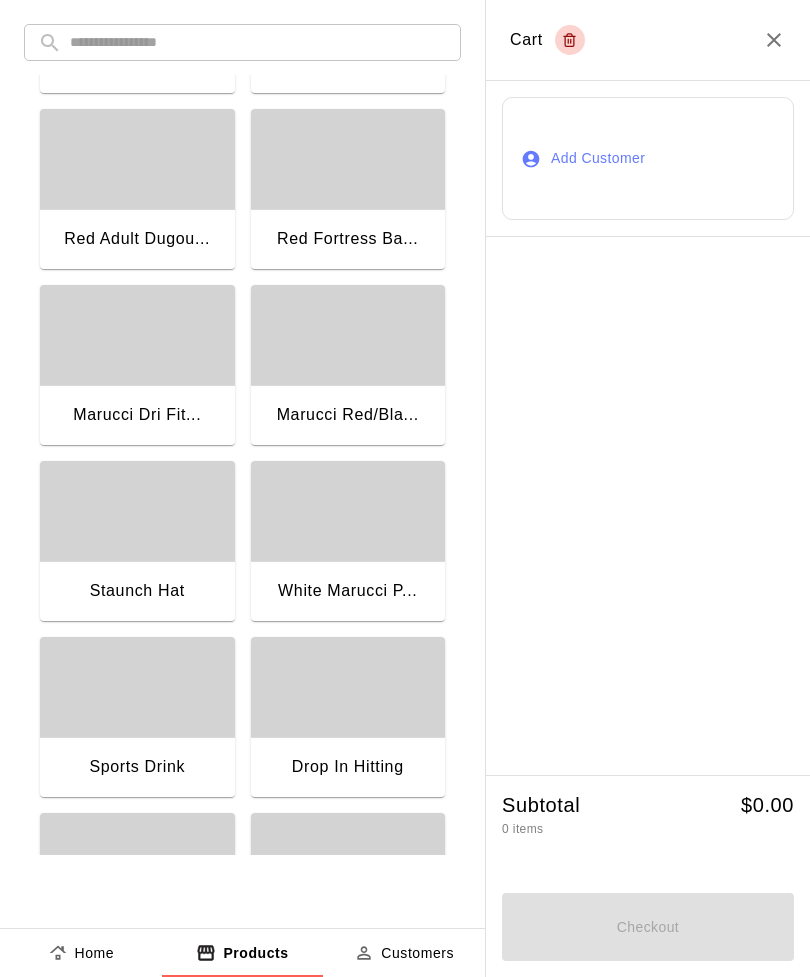 scroll, scrollTop: 3340, scrollLeft: 0, axis: vertical 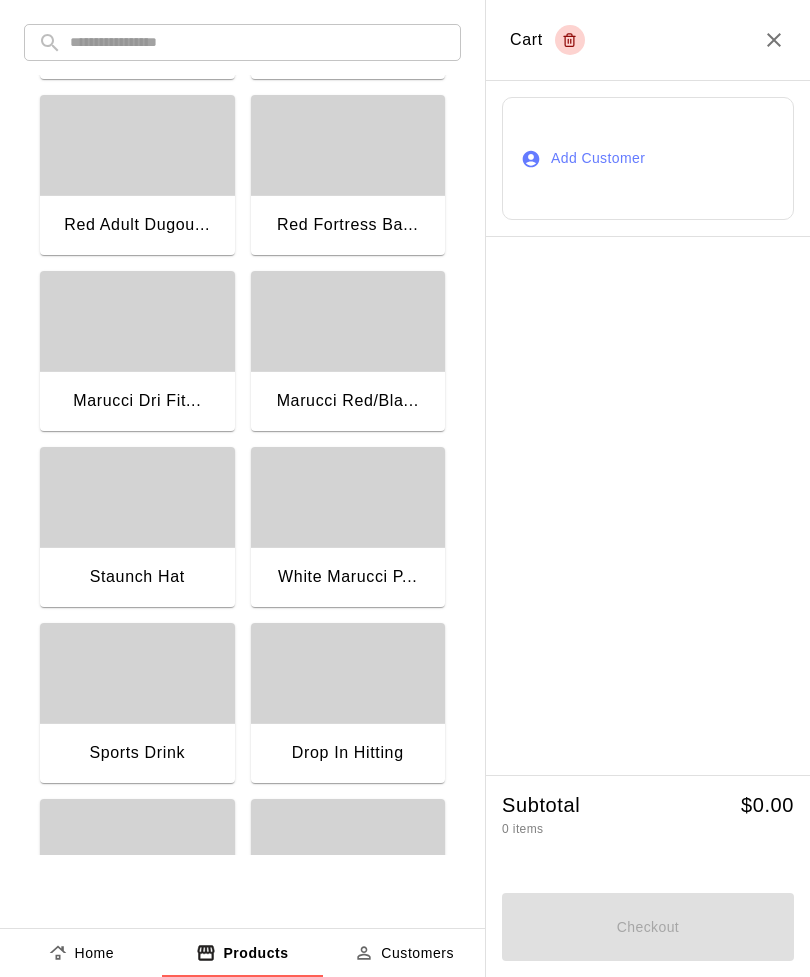 click at bounding box center (137, 497) 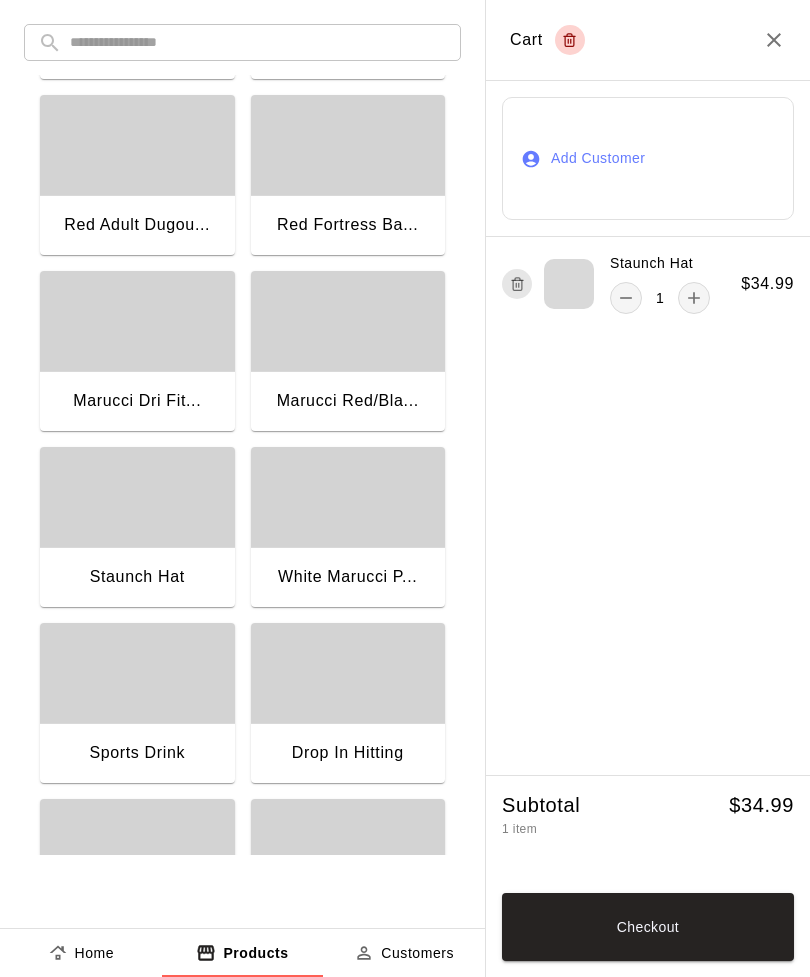 click 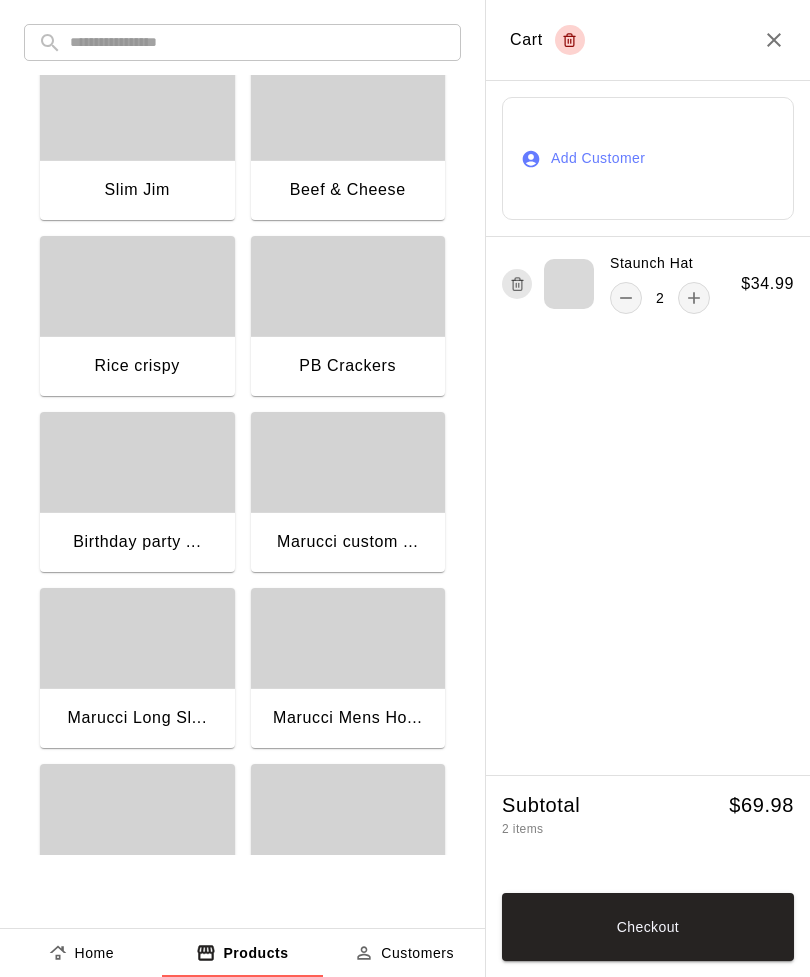 scroll, scrollTop: 1754, scrollLeft: 0, axis: vertical 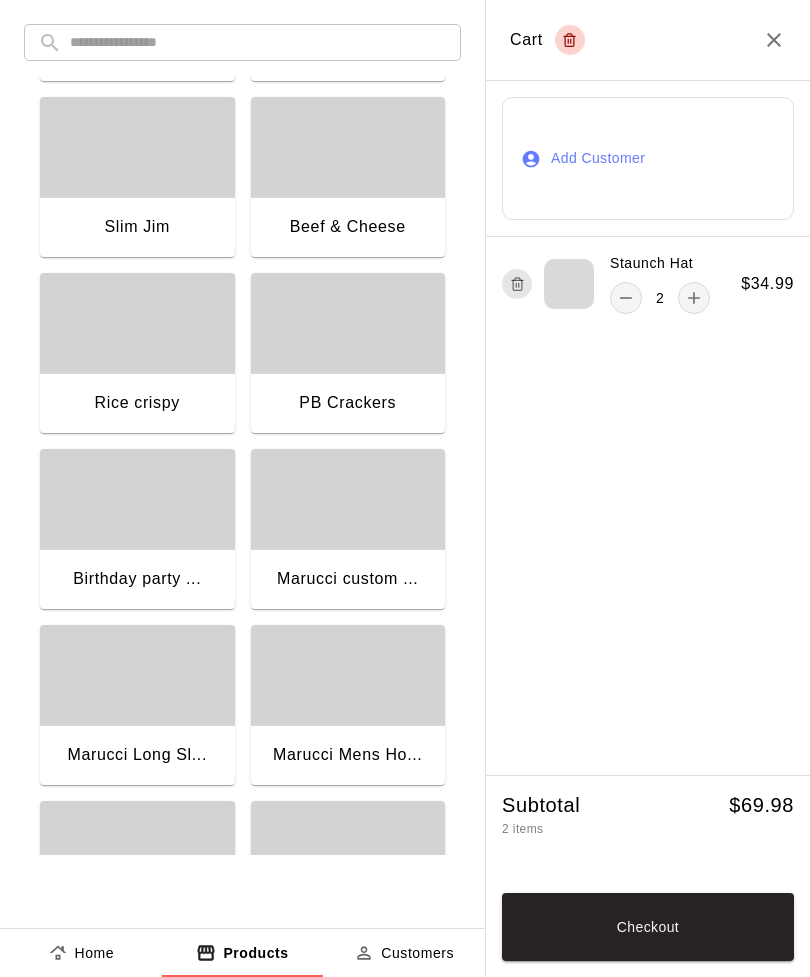 click at bounding box center (348, 499) 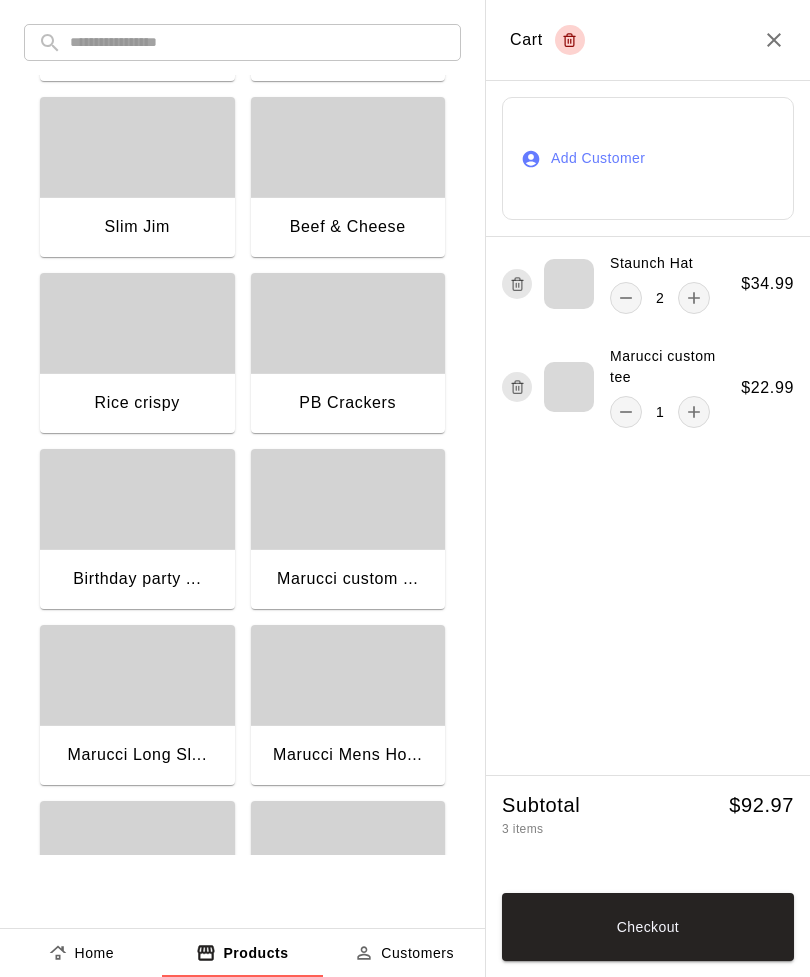 click 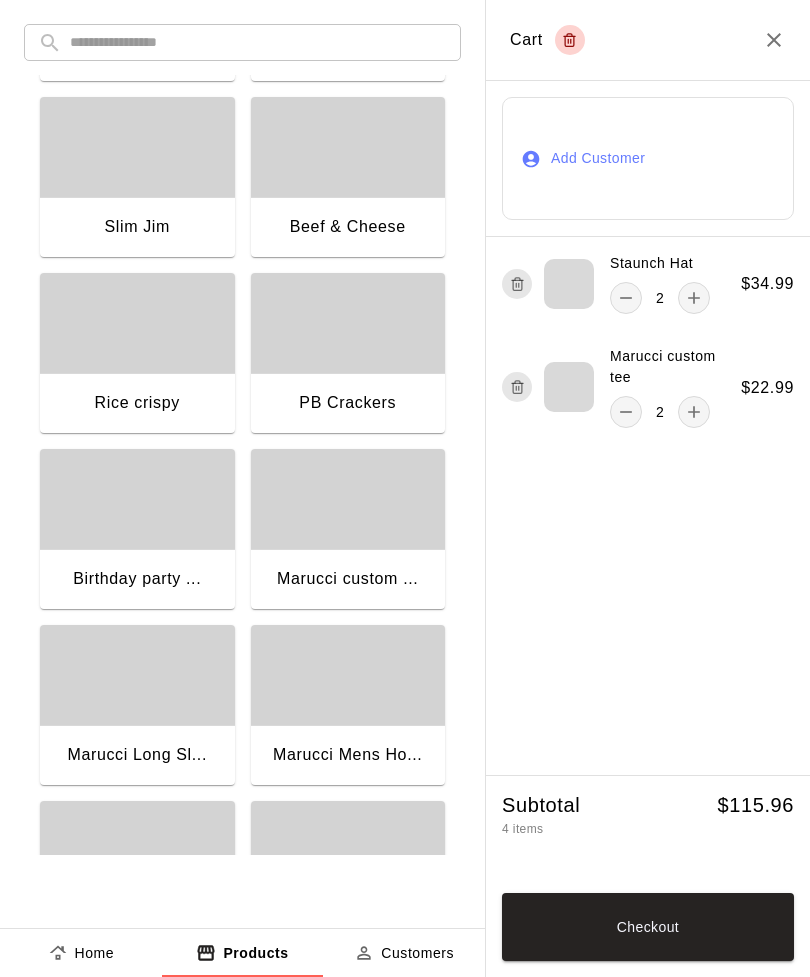 click on "Checkout" at bounding box center [648, 927] 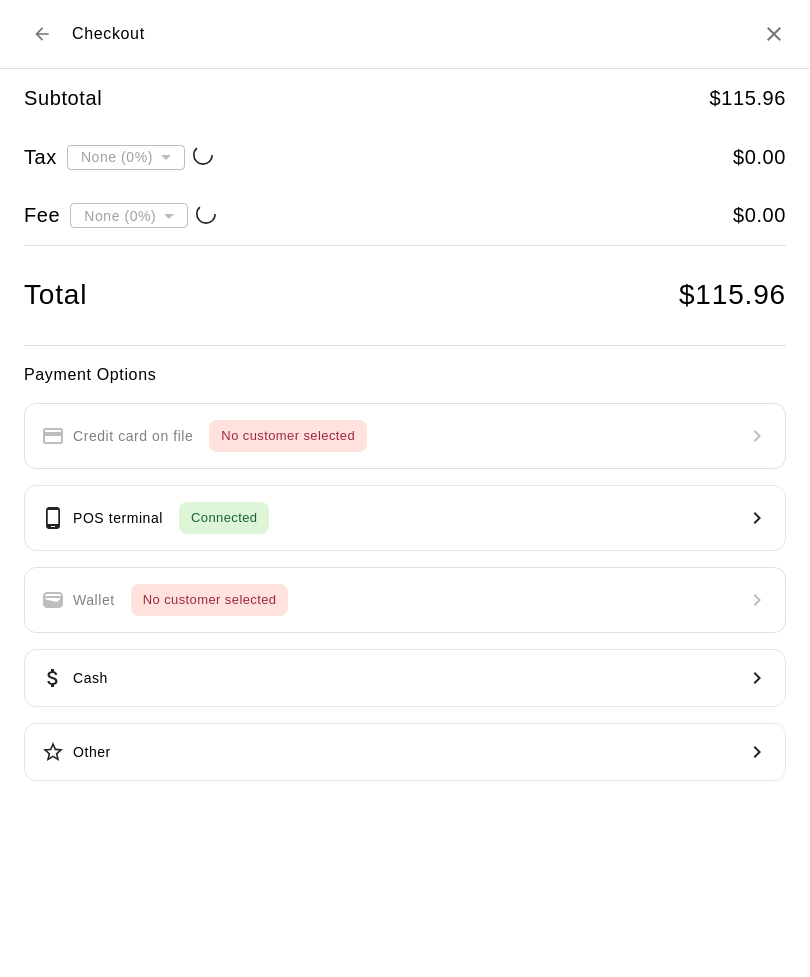 type on "**********" 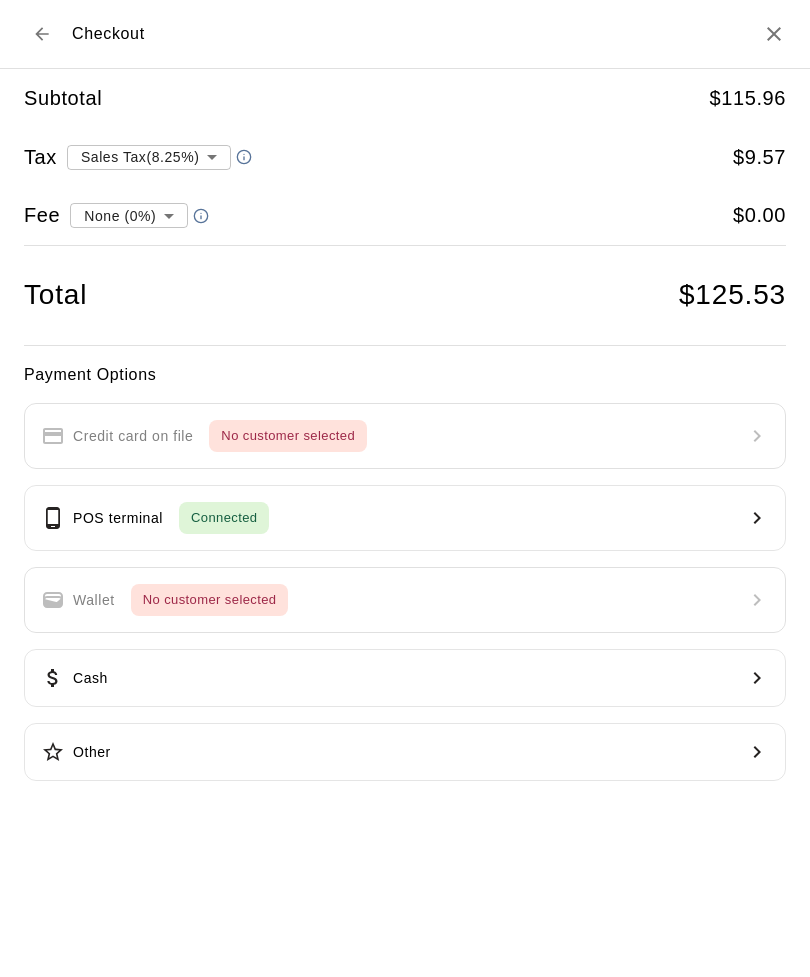 click on "POS terminal Connected" at bounding box center [405, 518] 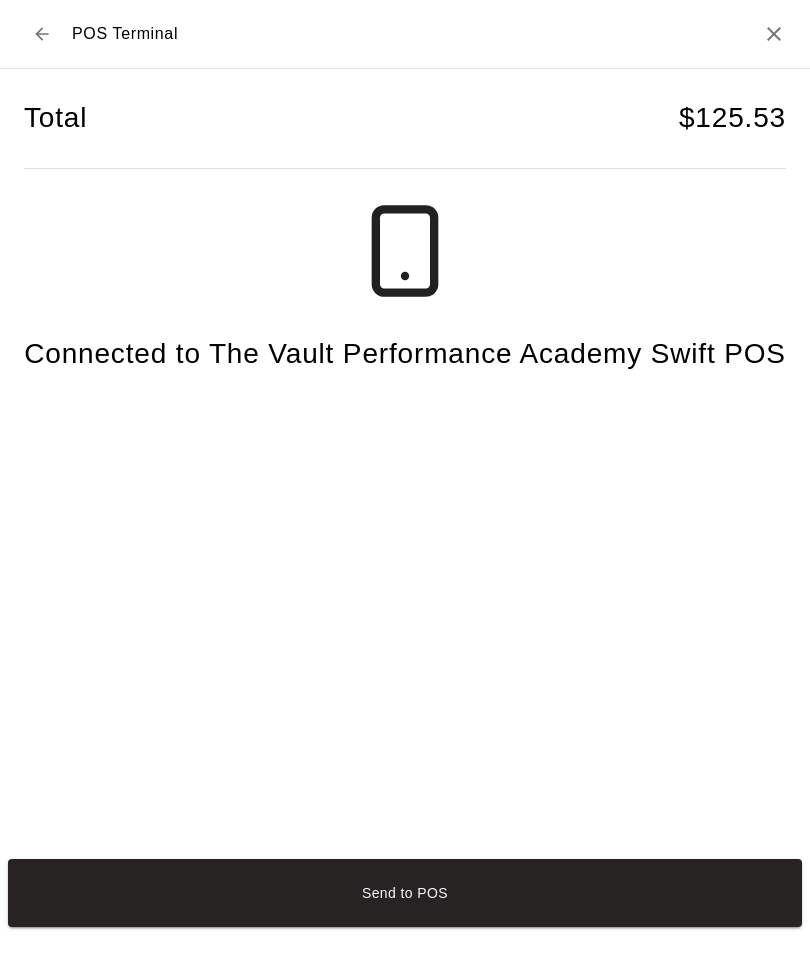 click on "Send to POS" at bounding box center [405, 893] 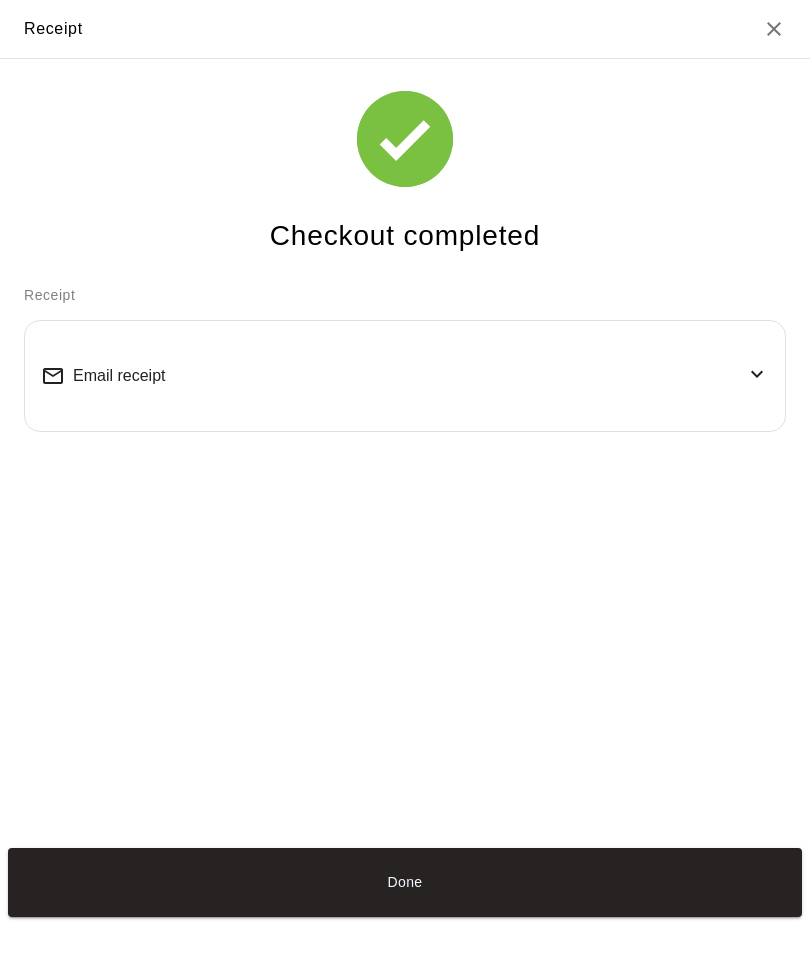click on "Email receipt" at bounding box center (405, 376) 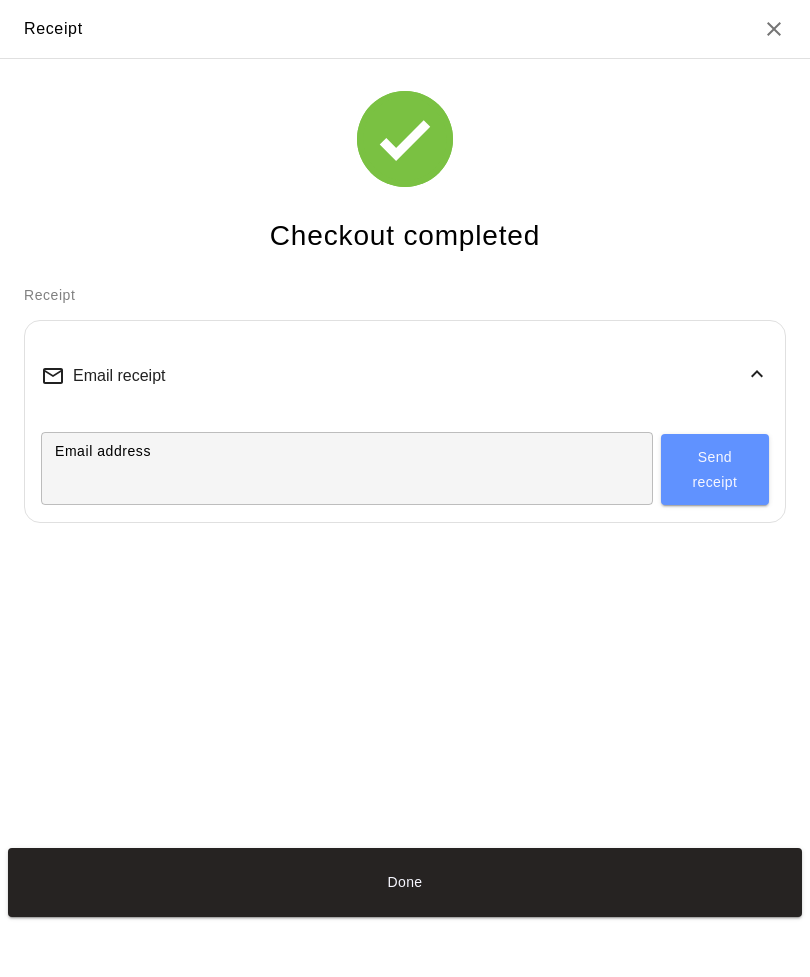 click on "Email address" at bounding box center [347, 468] 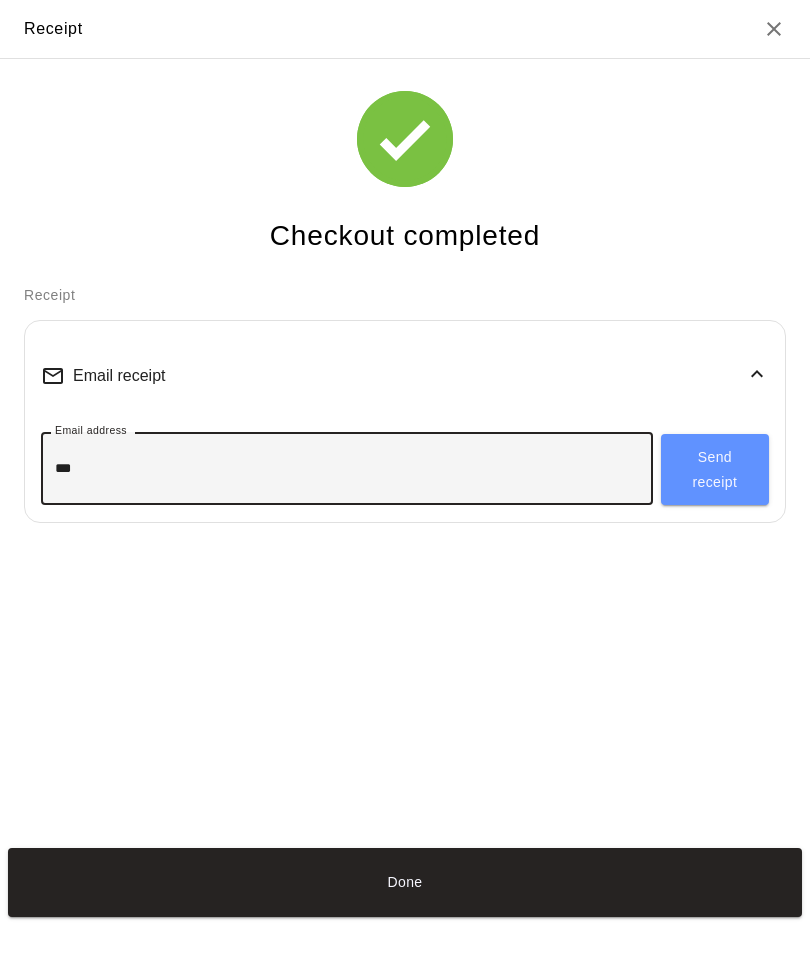 scroll, scrollTop: 3, scrollLeft: 0, axis: vertical 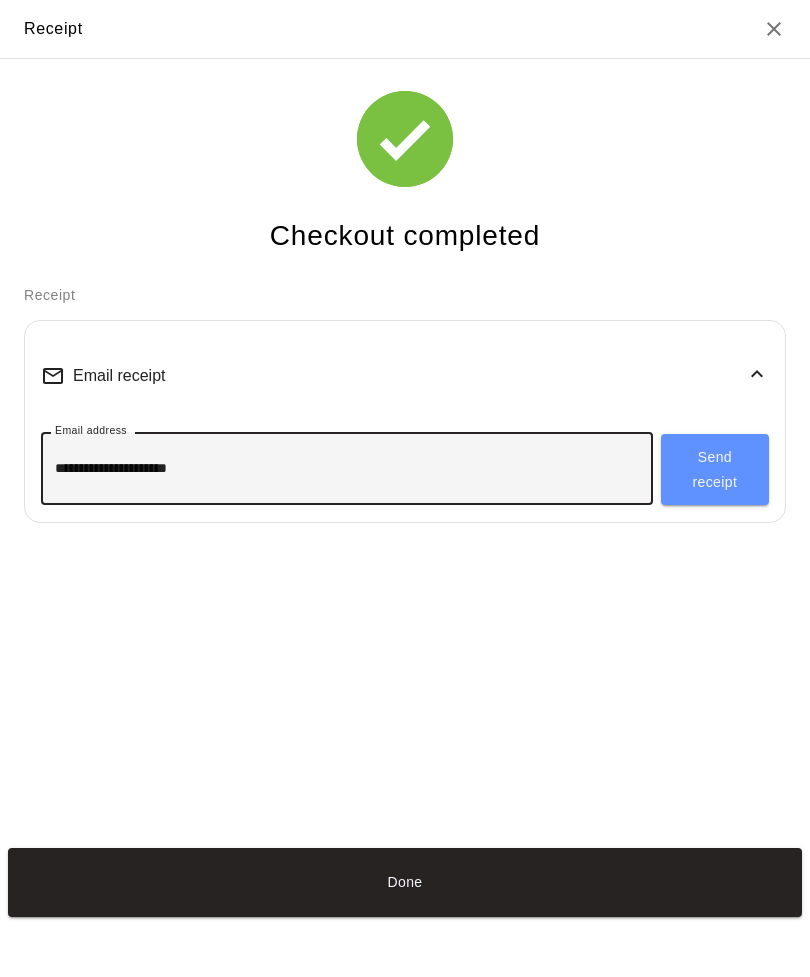 type on "**********" 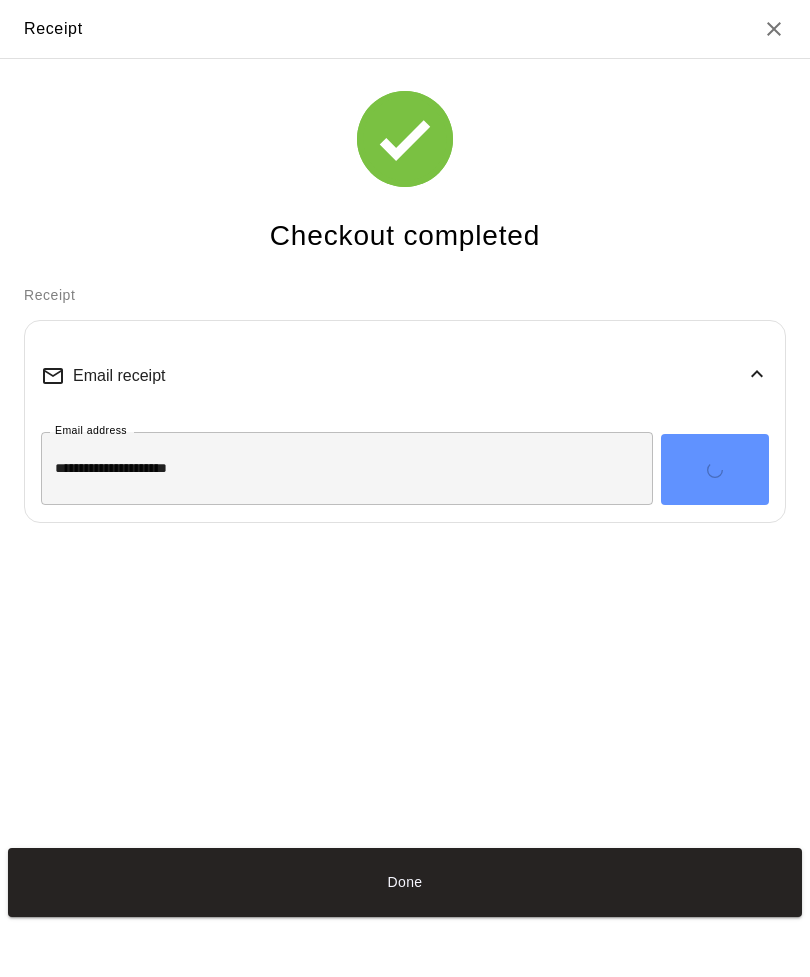 type 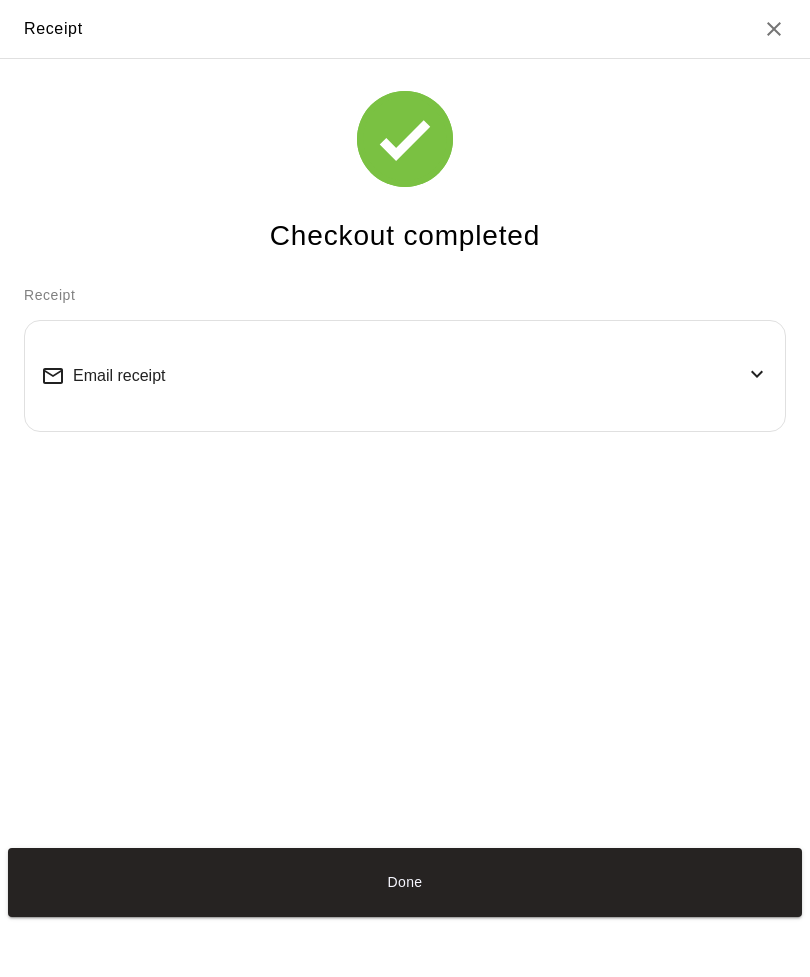 click on "Done" at bounding box center [405, 882] 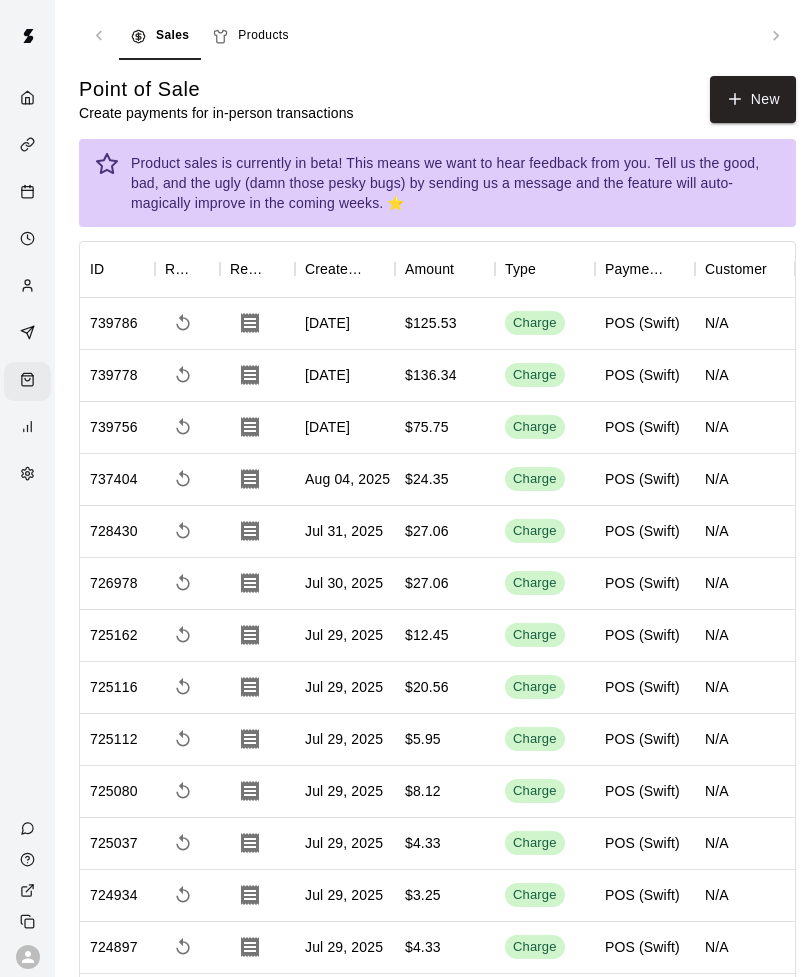 click on "Products" at bounding box center [251, 36] 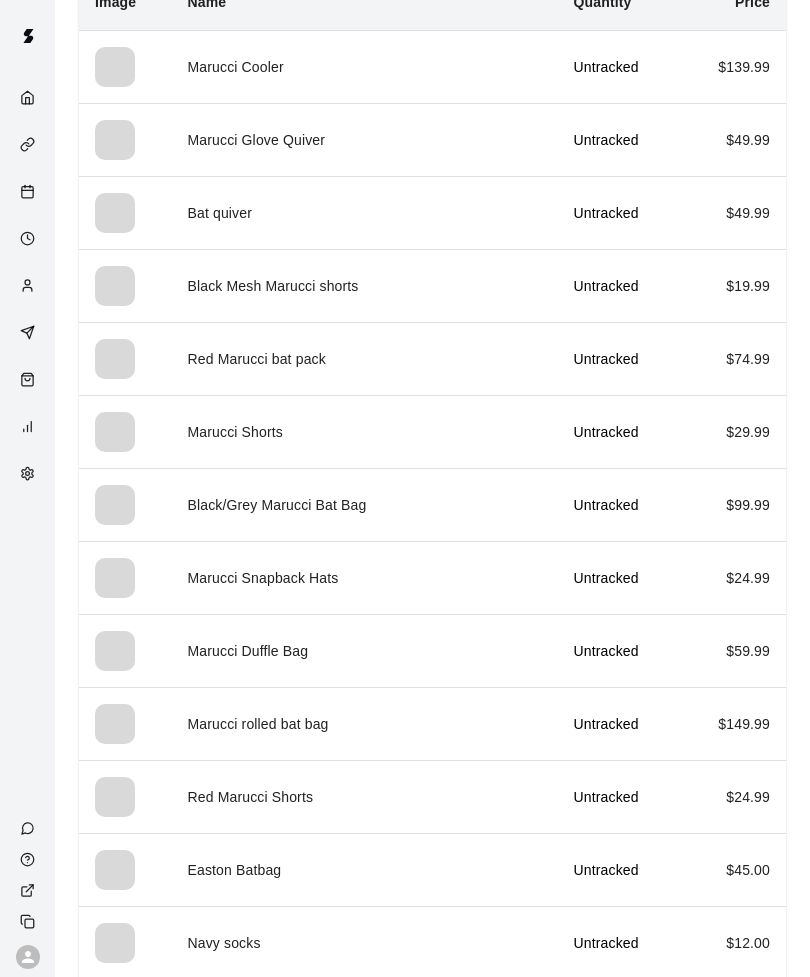 scroll, scrollTop: 0, scrollLeft: 0, axis: both 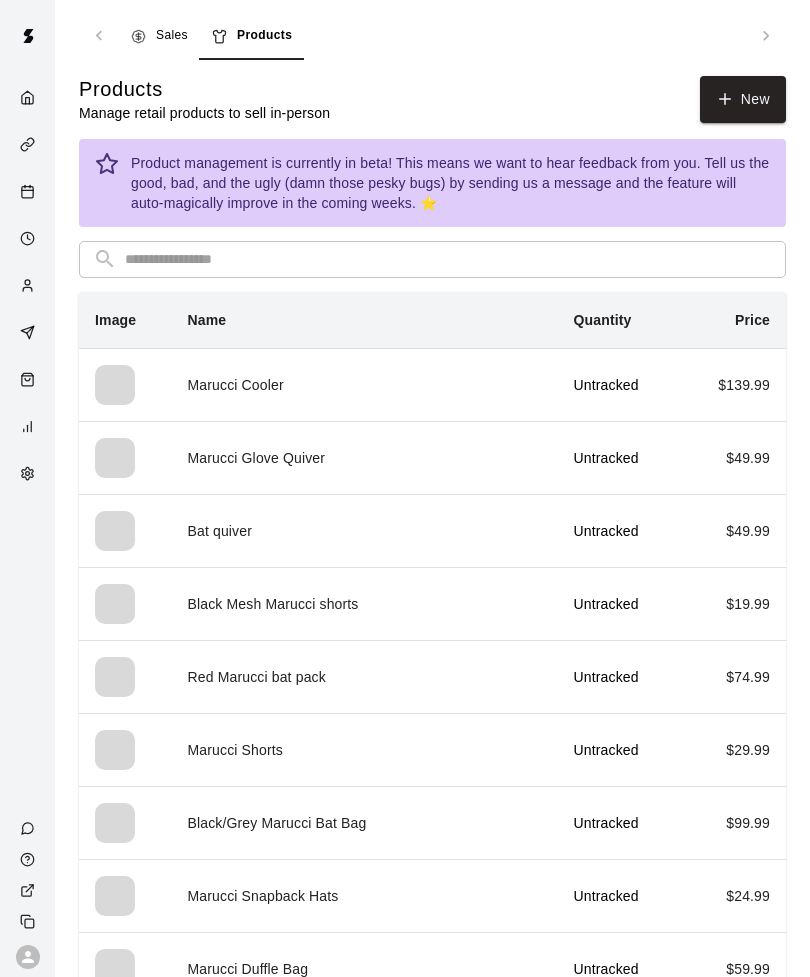 click on "Sales" at bounding box center [172, 36] 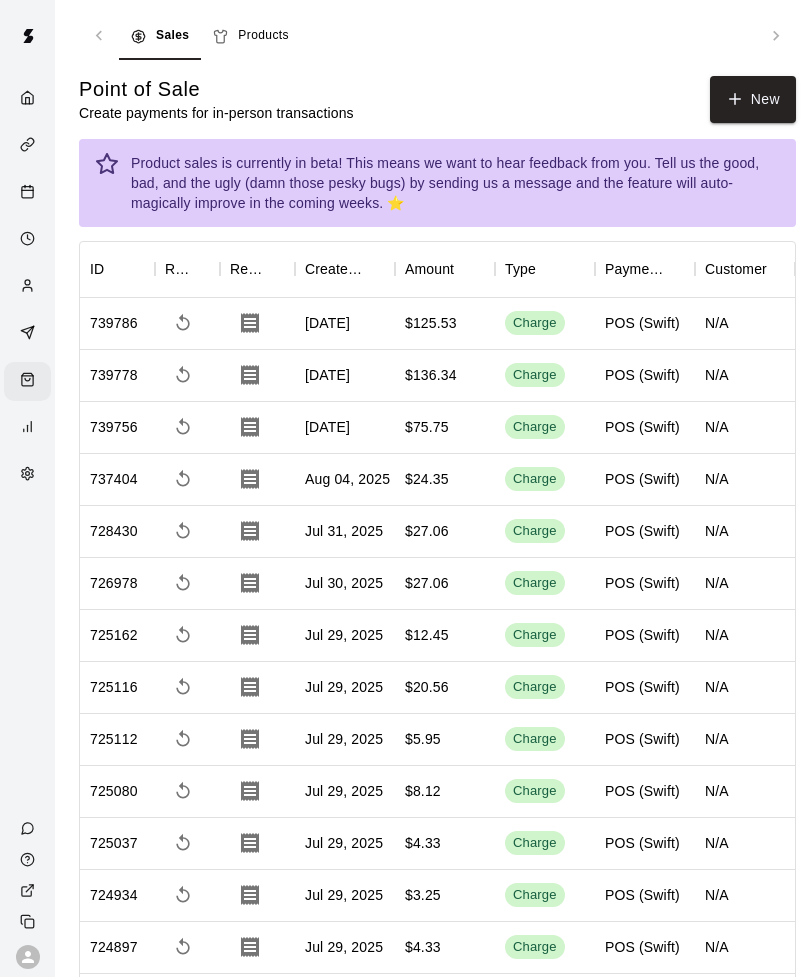 click on "Products" at bounding box center (251, 36) 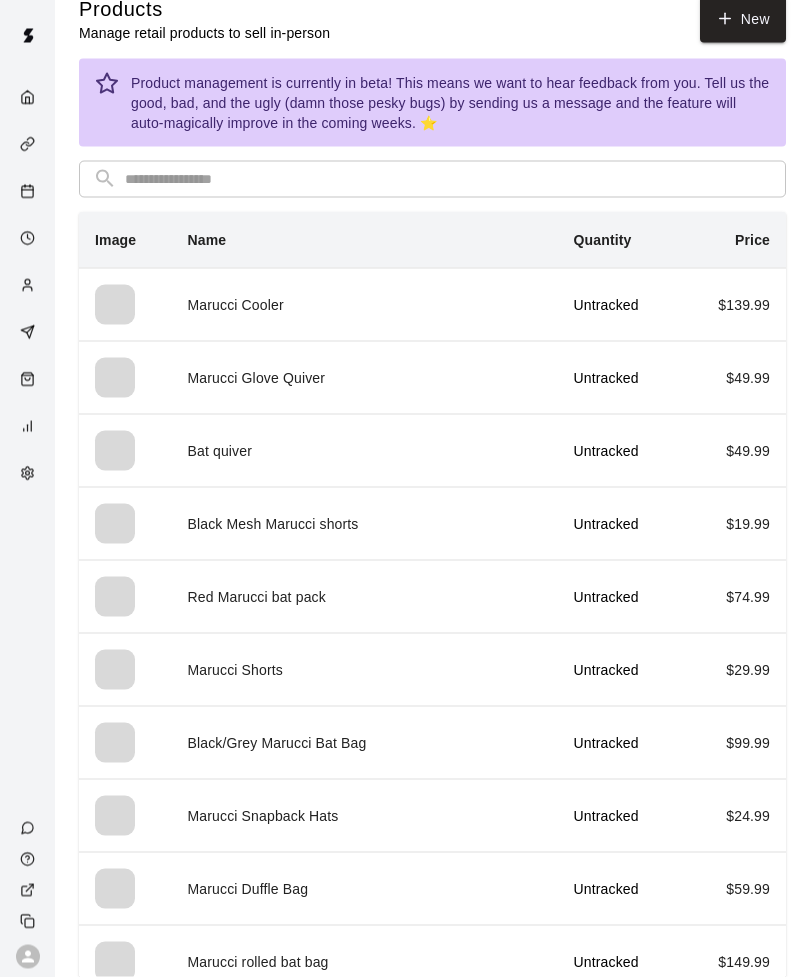 scroll, scrollTop: 0, scrollLeft: 0, axis: both 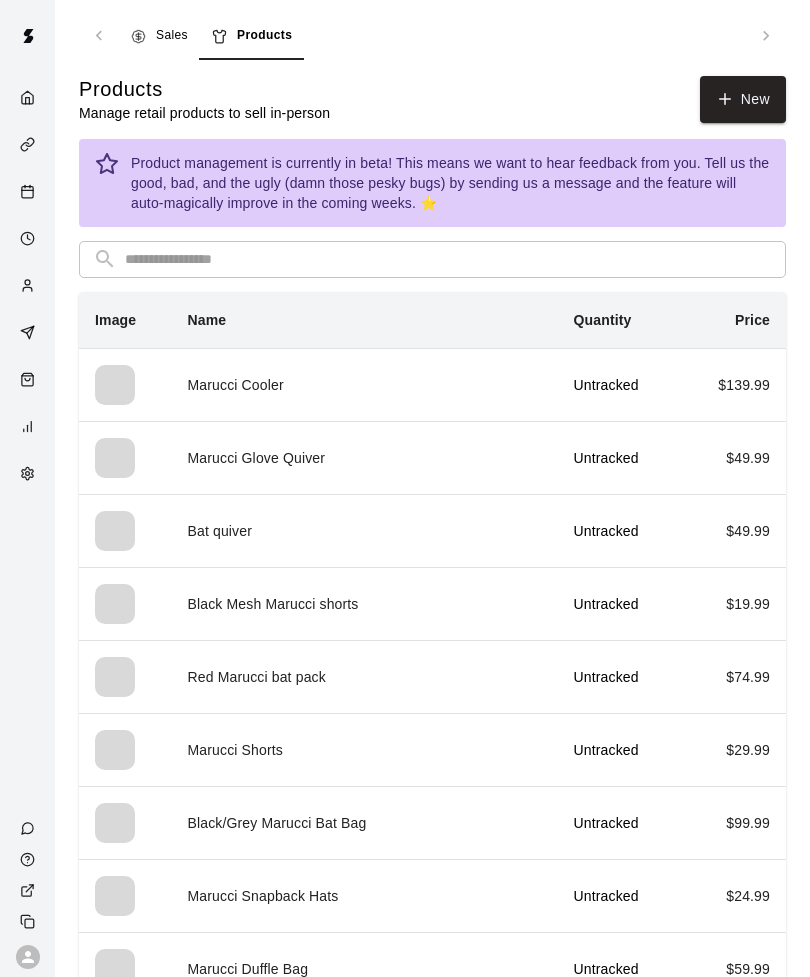 click at bounding box center (448, 259) 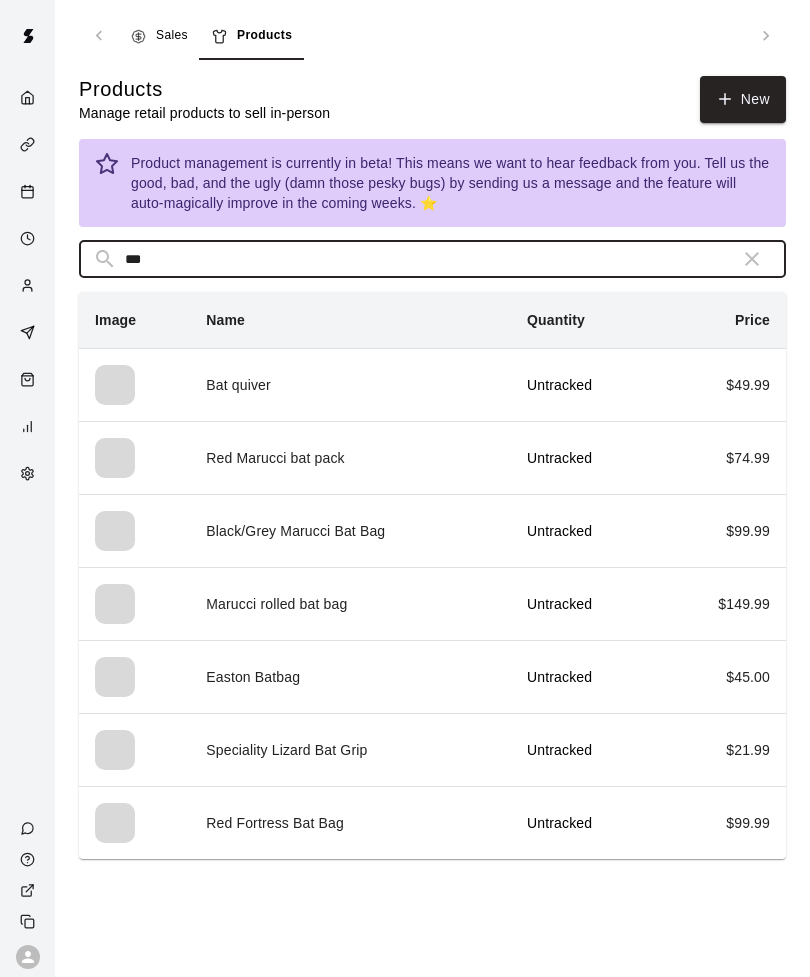 type on "***" 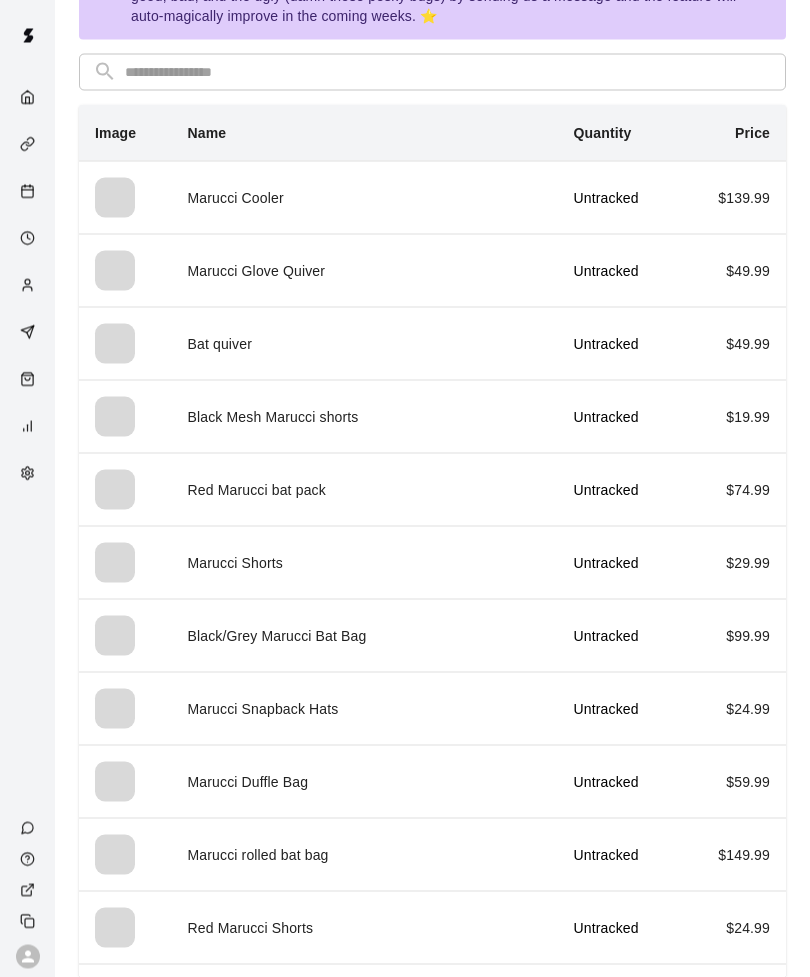 scroll, scrollTop: 0, scrollLeft: 0, axis: both 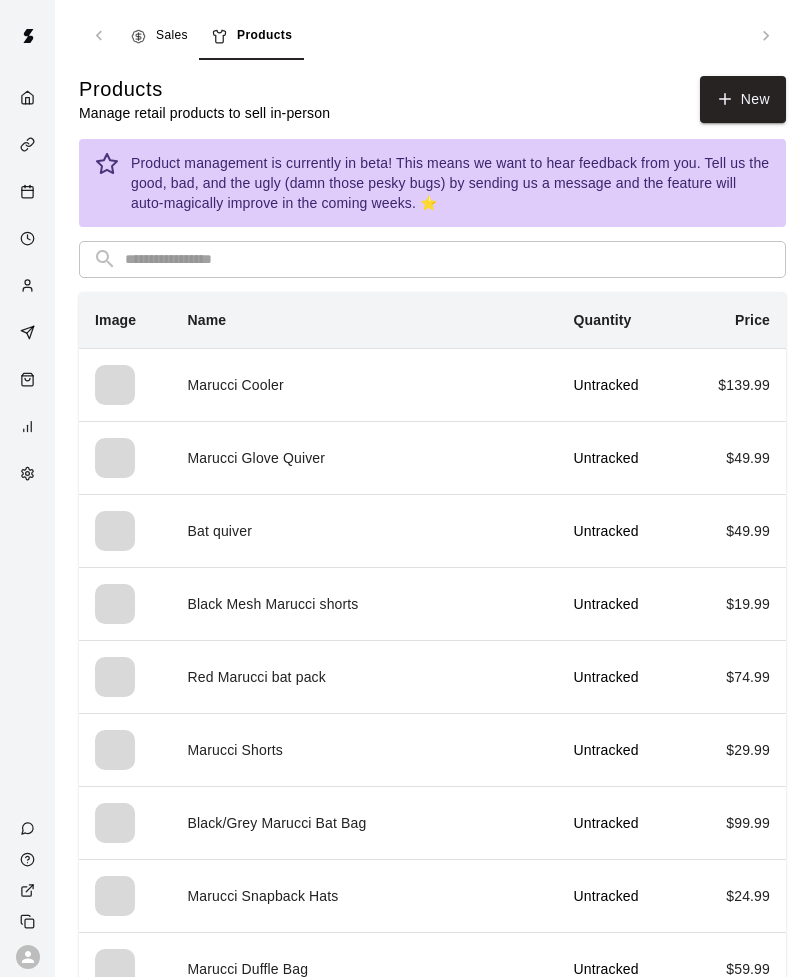 click at bounding box center (448, 259) 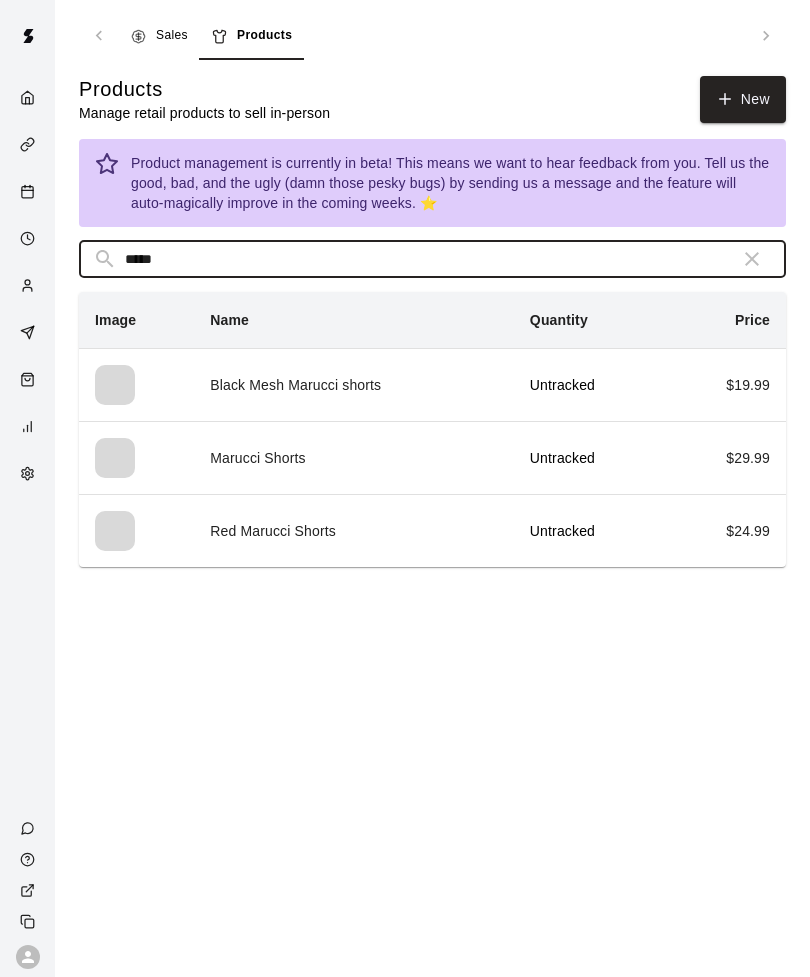 type on "******" 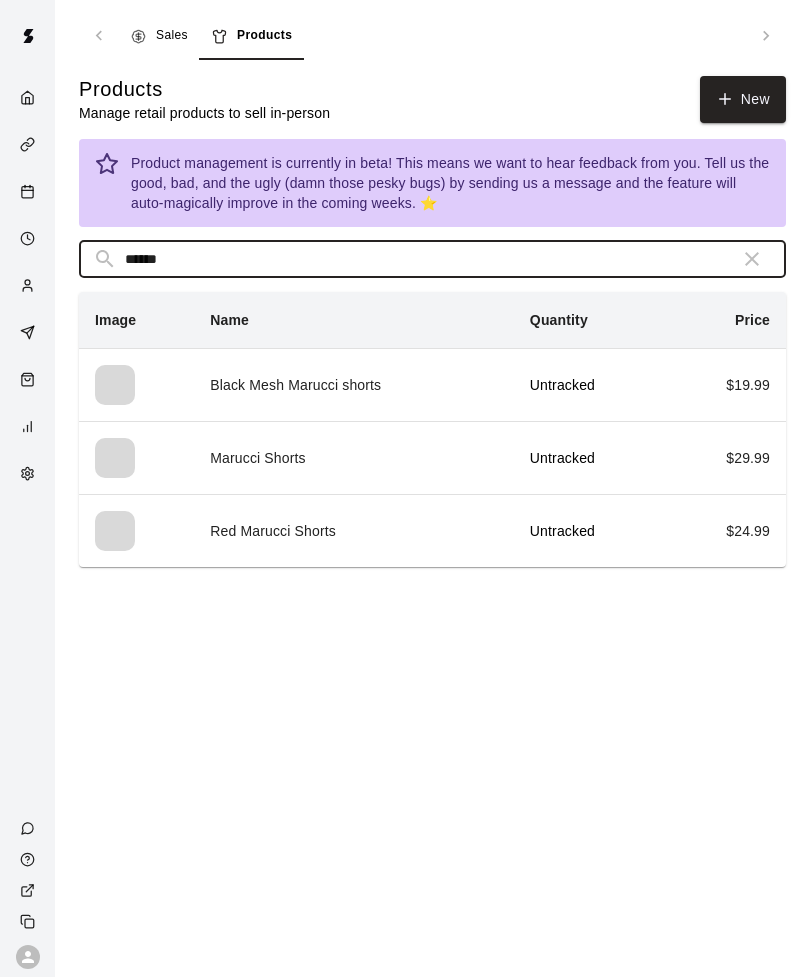 click on "Untracked" at bounding box center [590, 384] 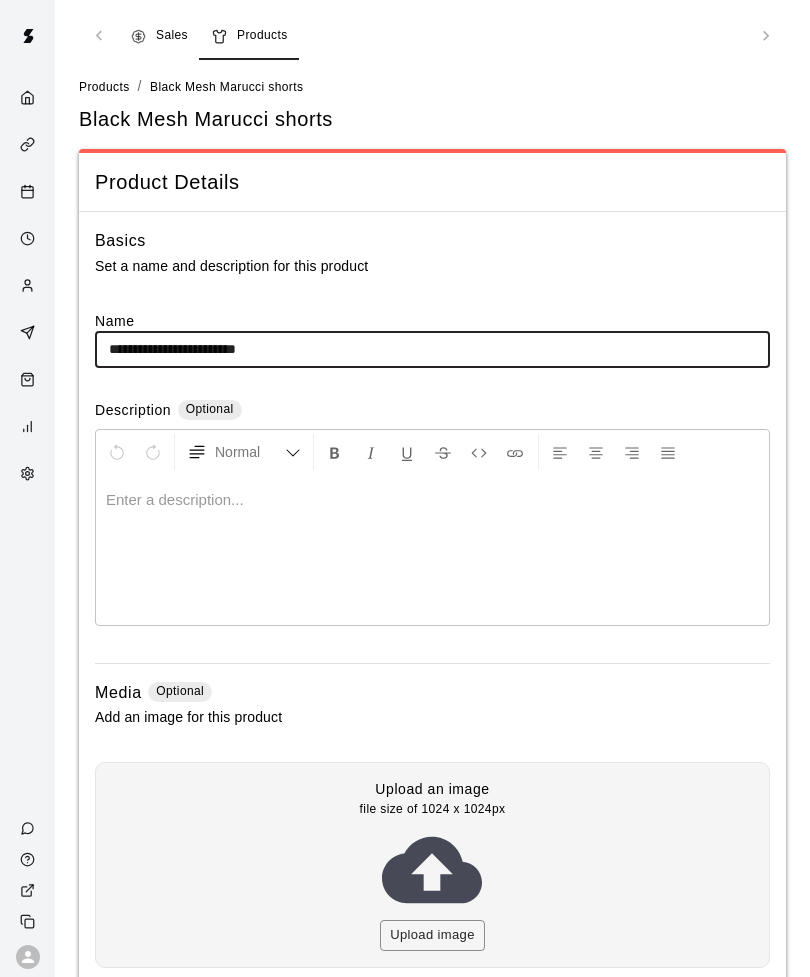 click on "Sales Products" at bounding box center (432, 36) 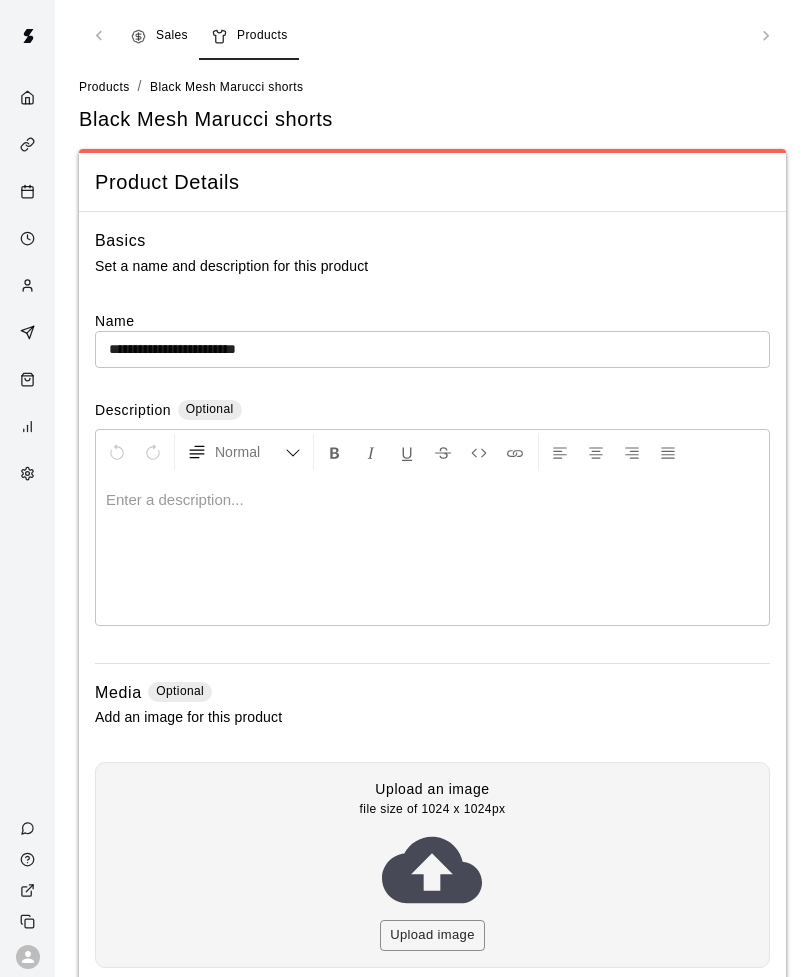click on "Sales Products" at bounding box center [432, 36] 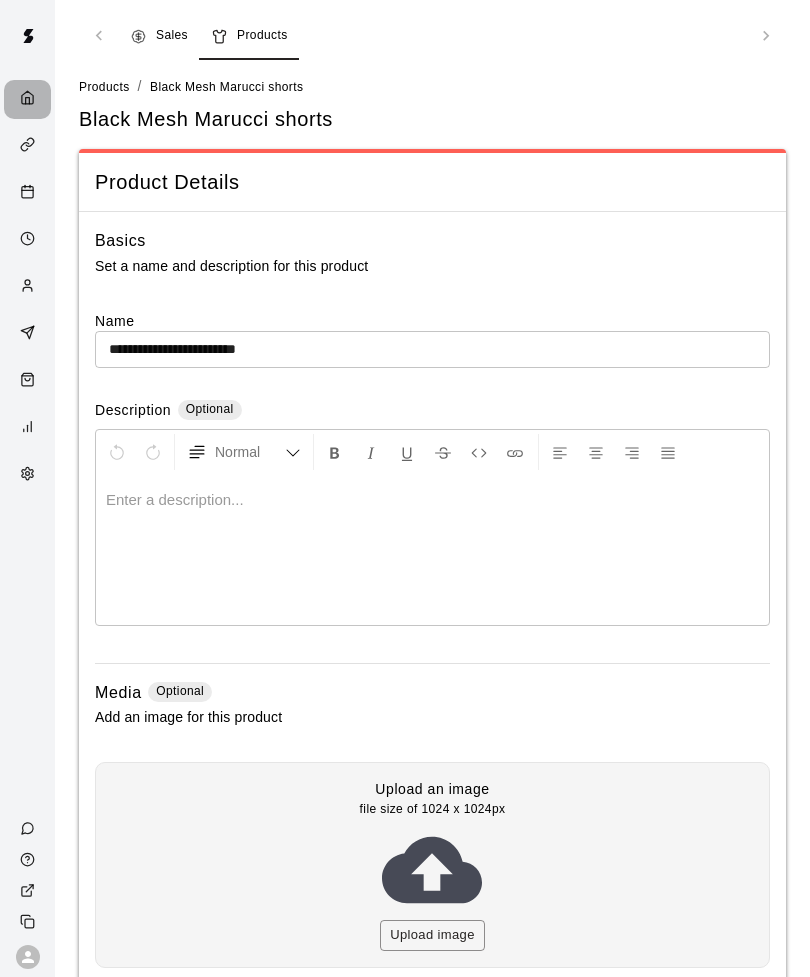 click at bounding box center (32, 99) 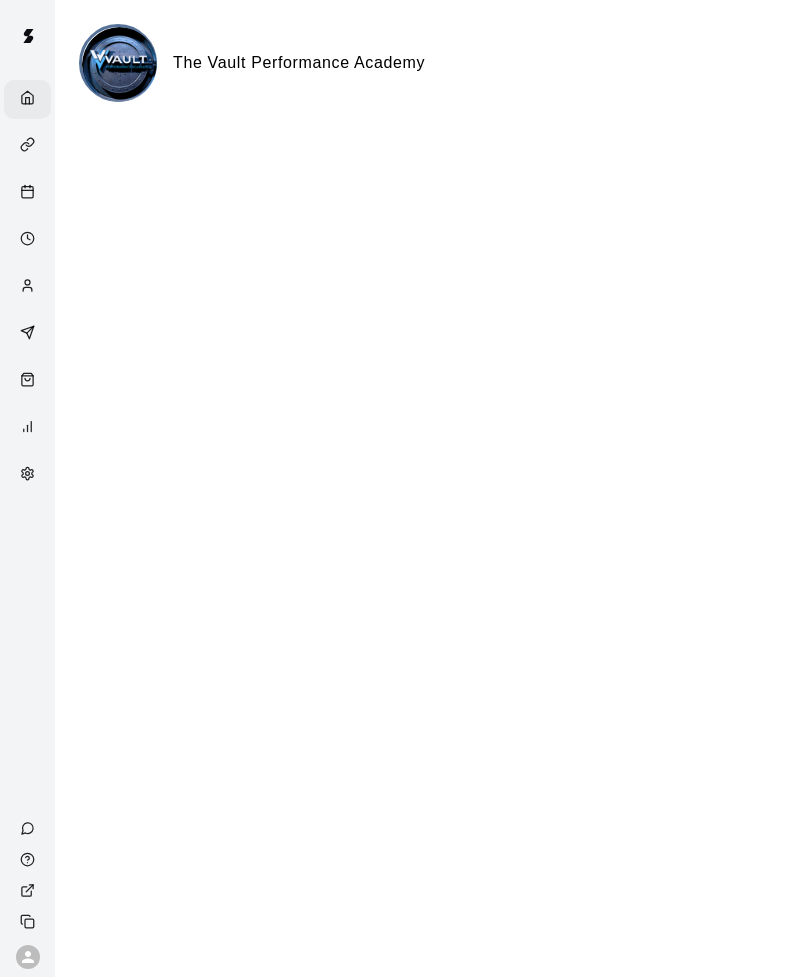click at bounding box center [32, 193] 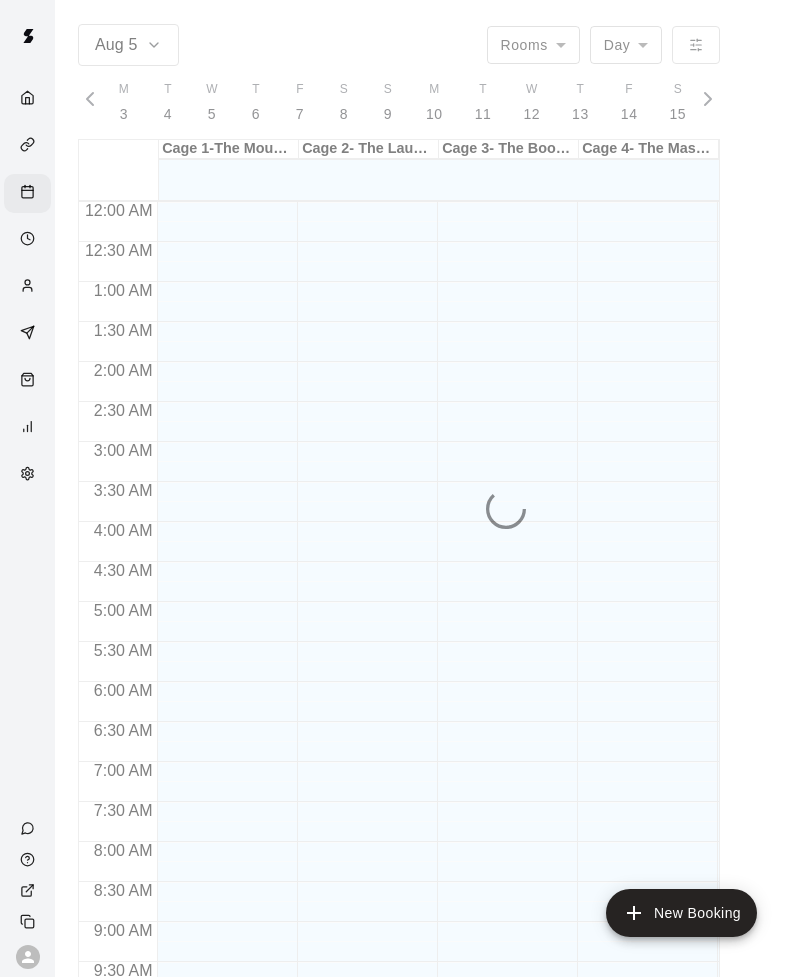 click 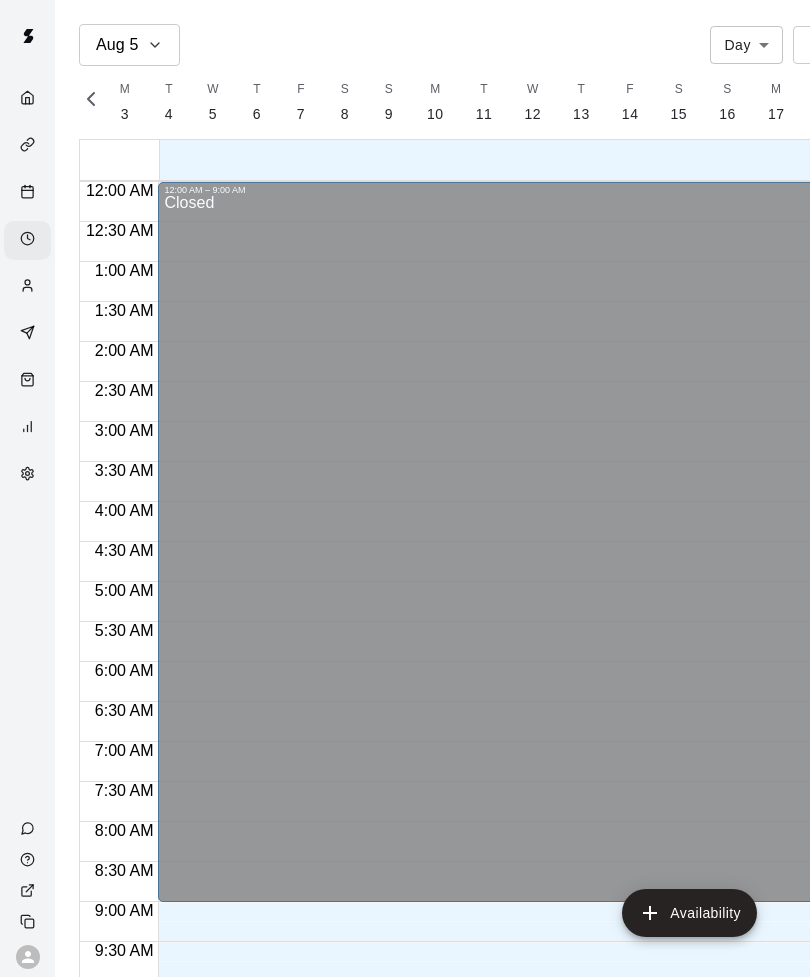 scroll, scrollTop: 0, scrollLeft: 0, axis: both 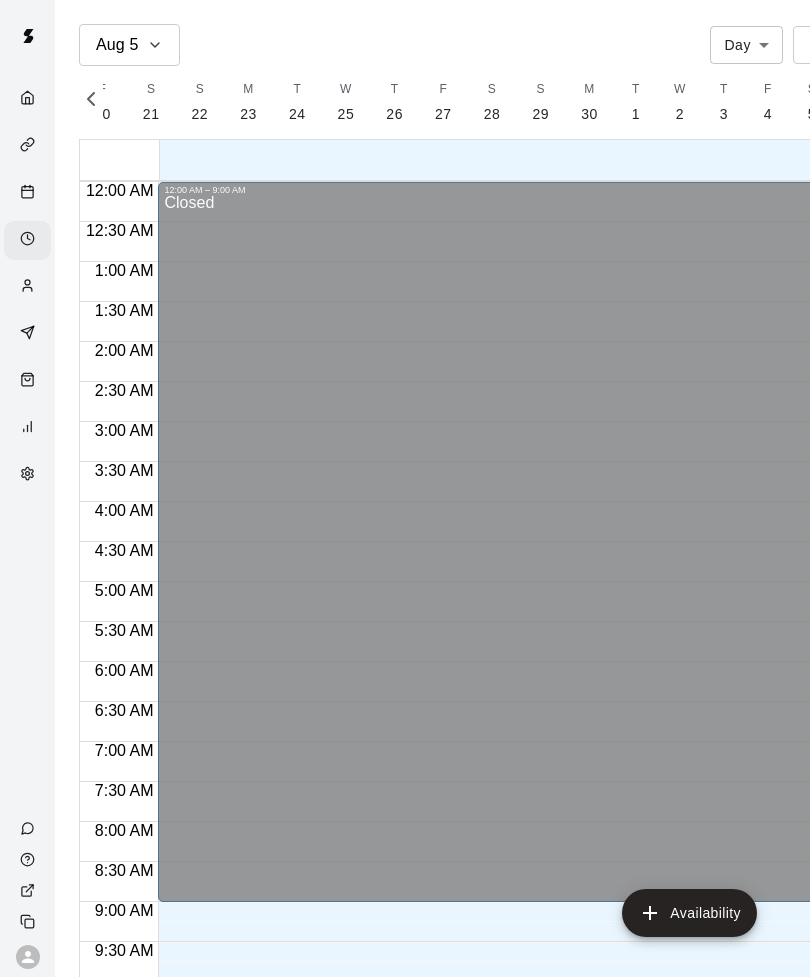 click at bounding box center (27, 381) 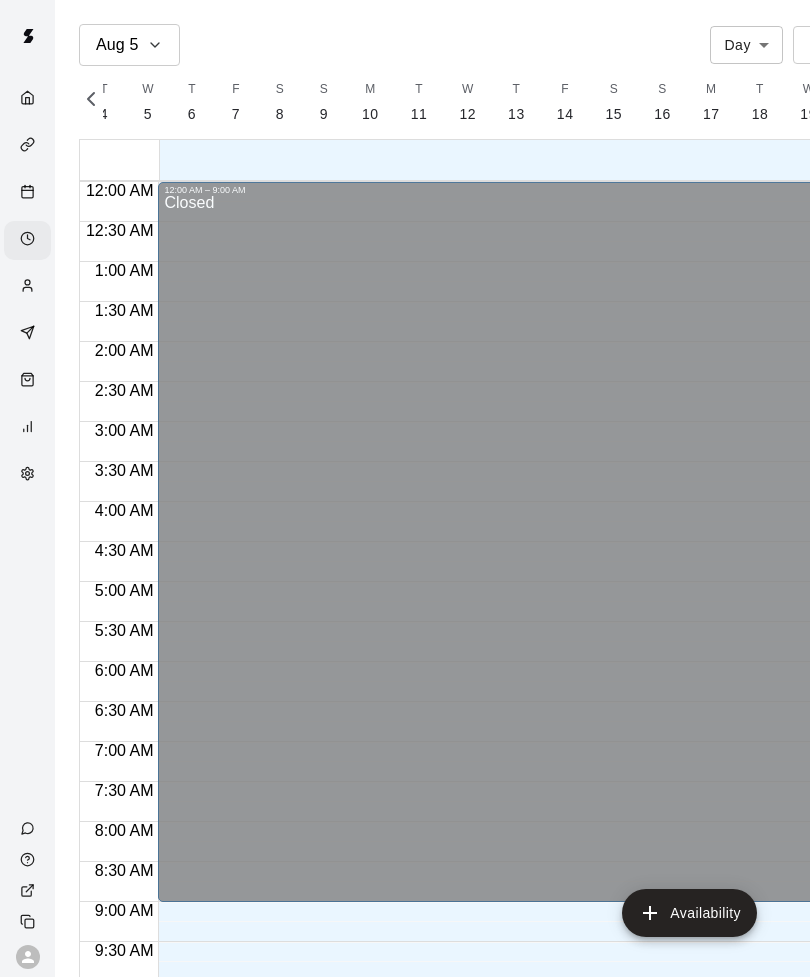scroll, scrollTop: 0, scrollLeft: 0, axis: both 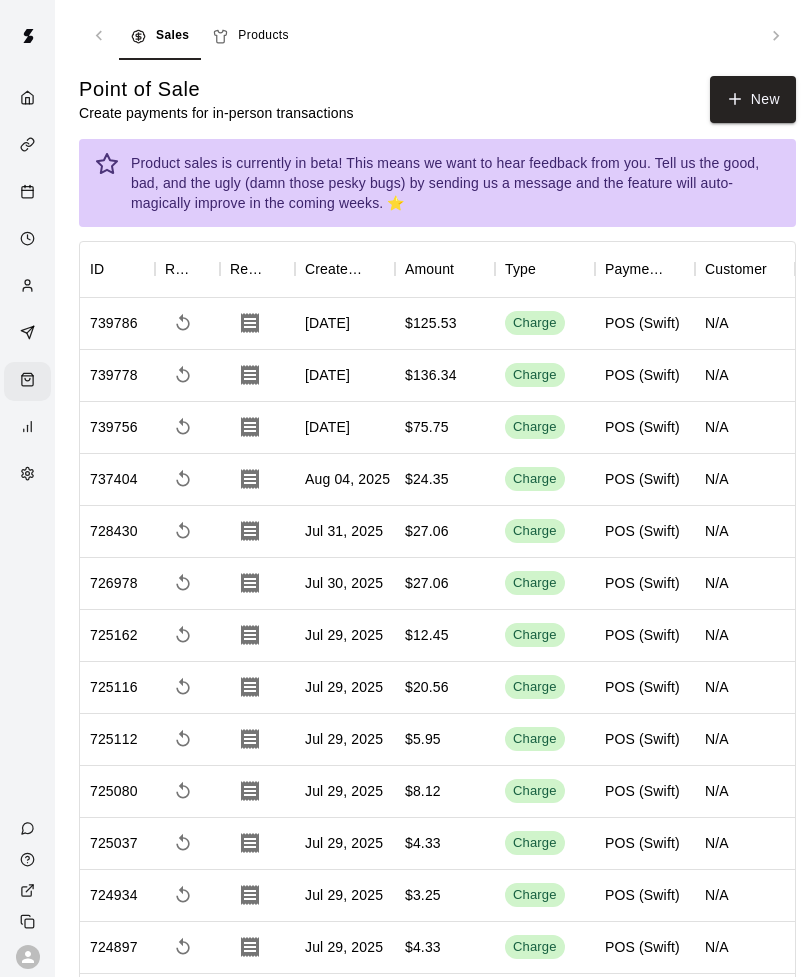 click on "New" at bounding box center (753, 99) 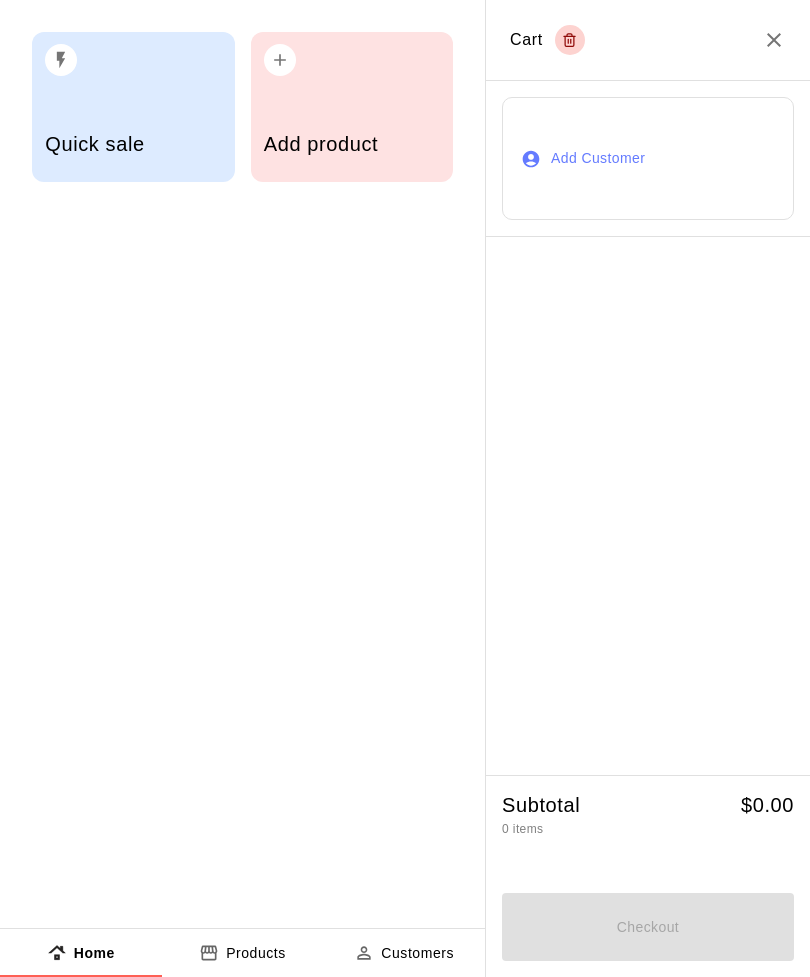 click on "Add product" at bounding box center (352, 144) 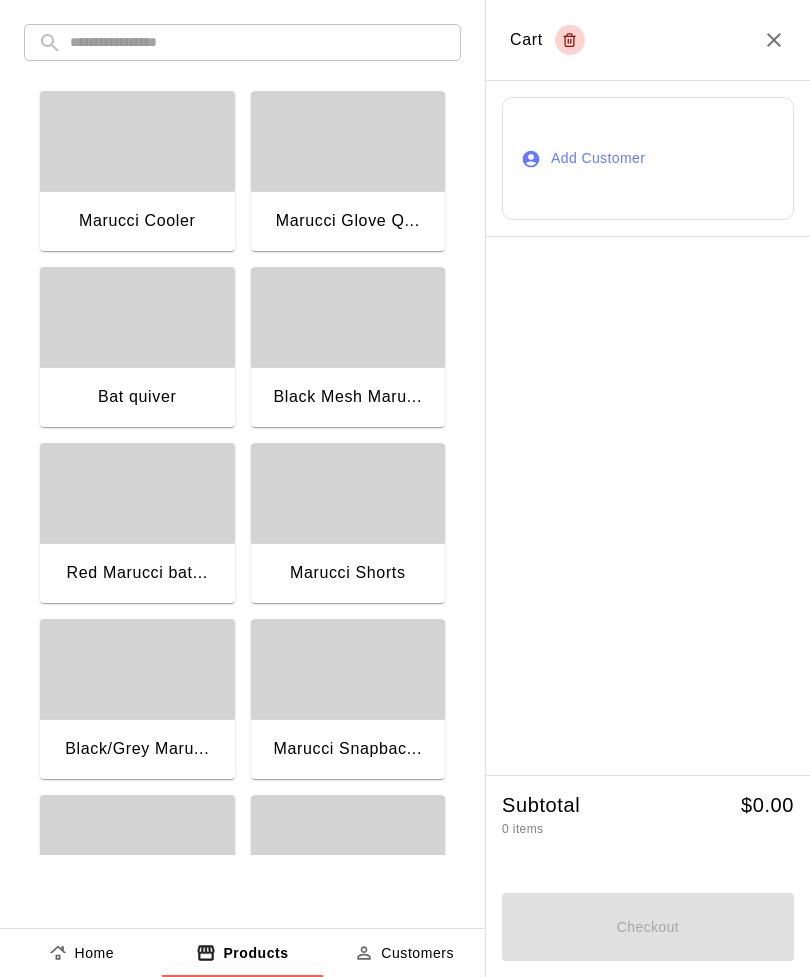 click at bounding box center [258, 42] 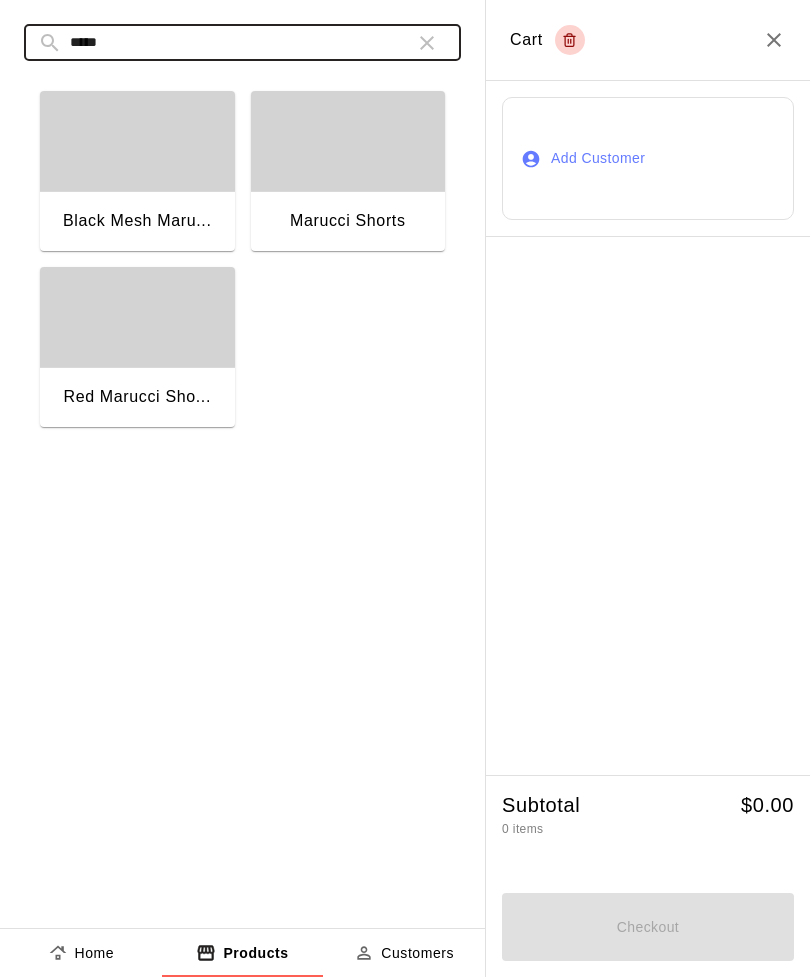 type on "*****" 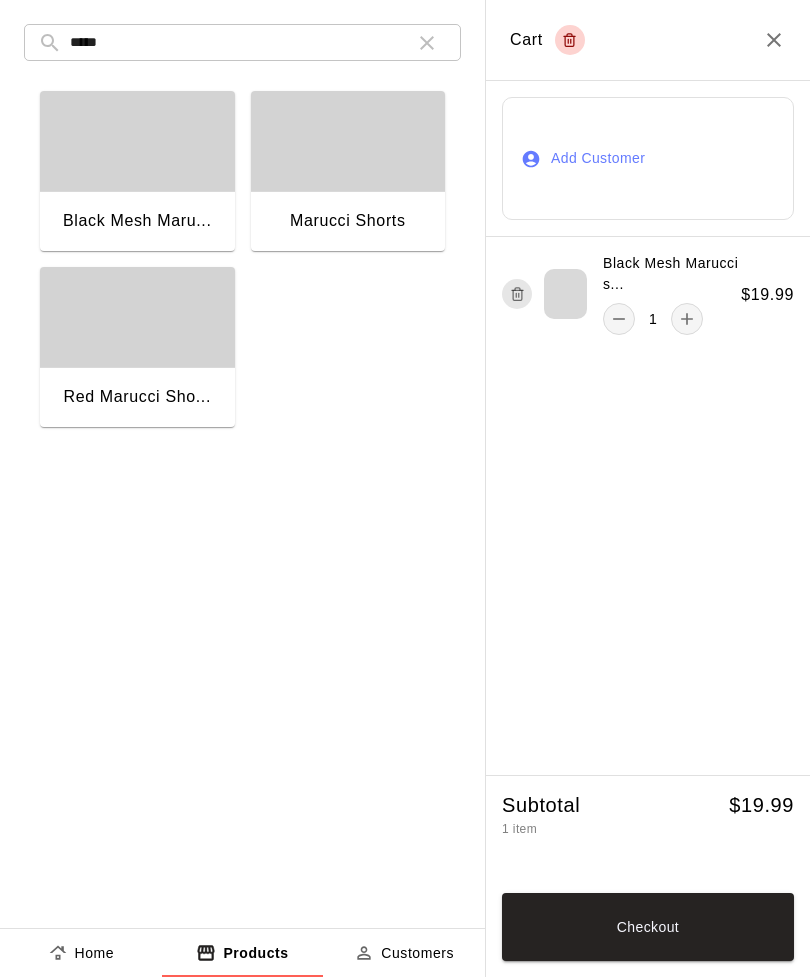 click 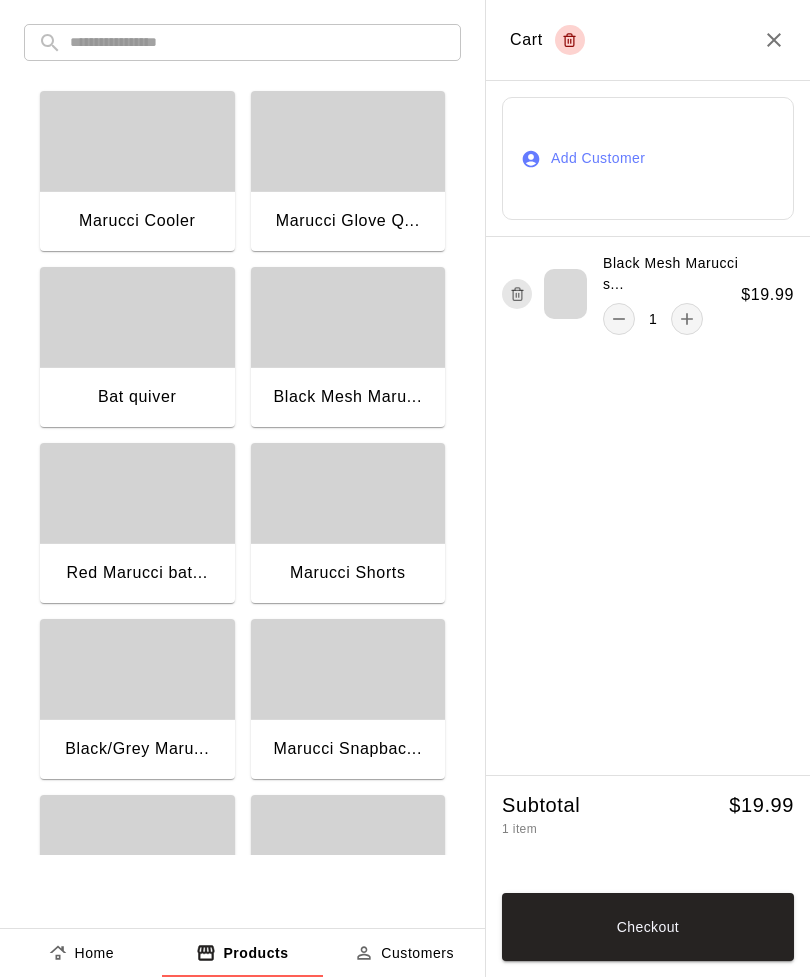 click at bounding box center (258, 42) 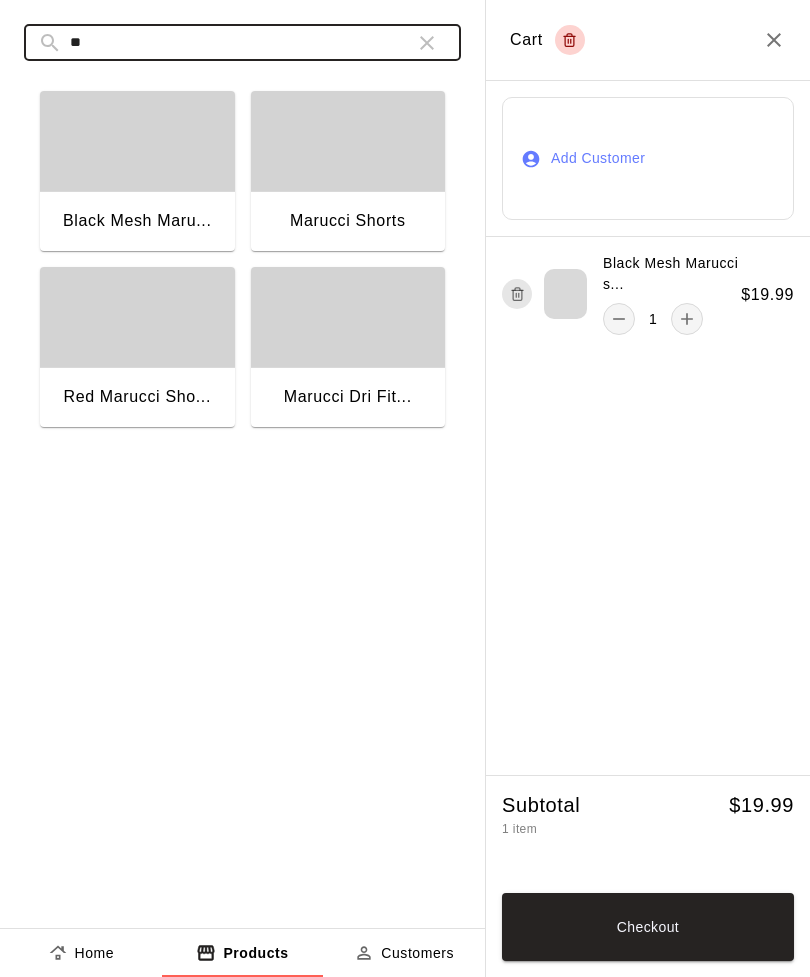 type on "*" 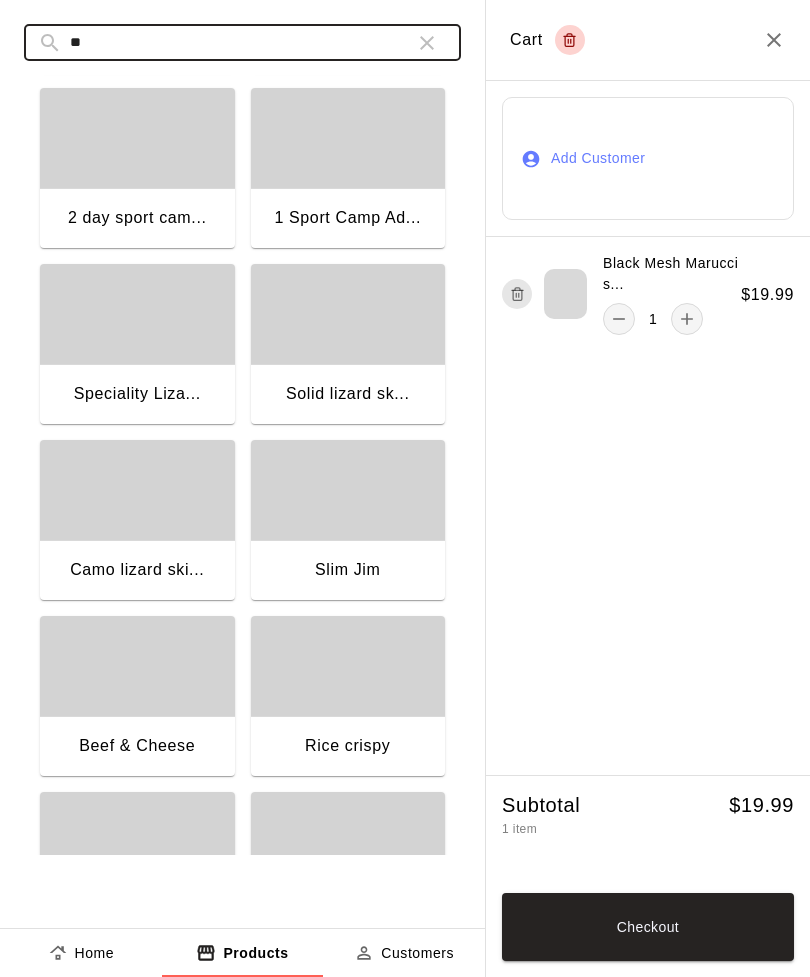 scroll, scrollTop: 0, scrollLeft: 0, axis: both 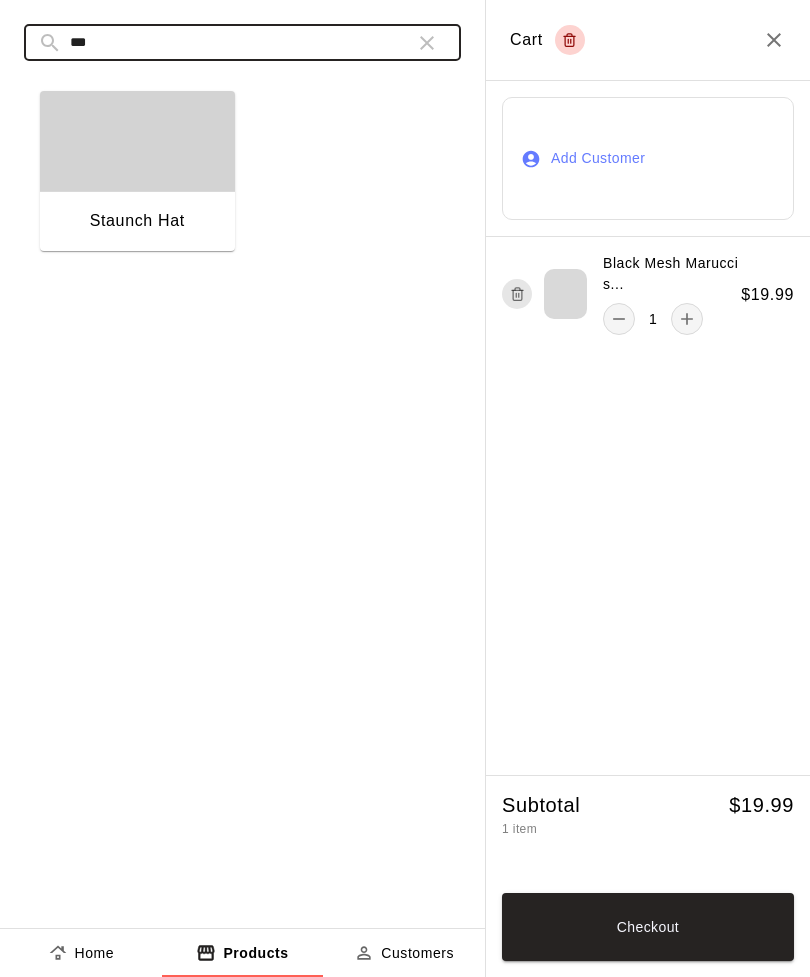 type on "***" 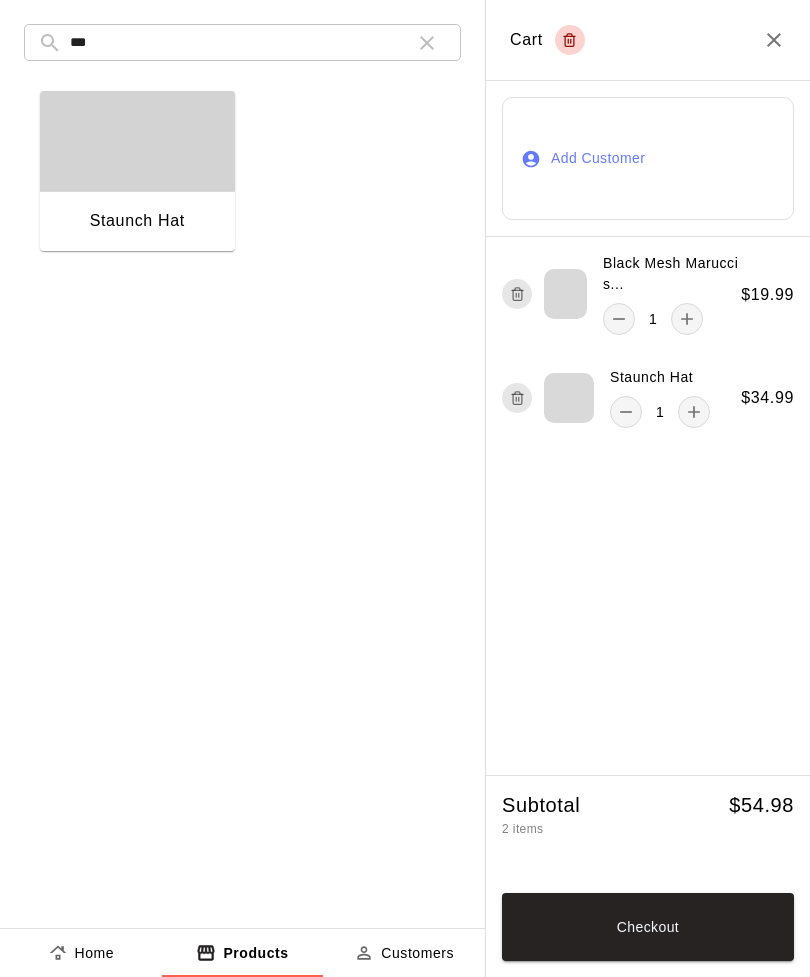 click at bounding box center (427, 43) 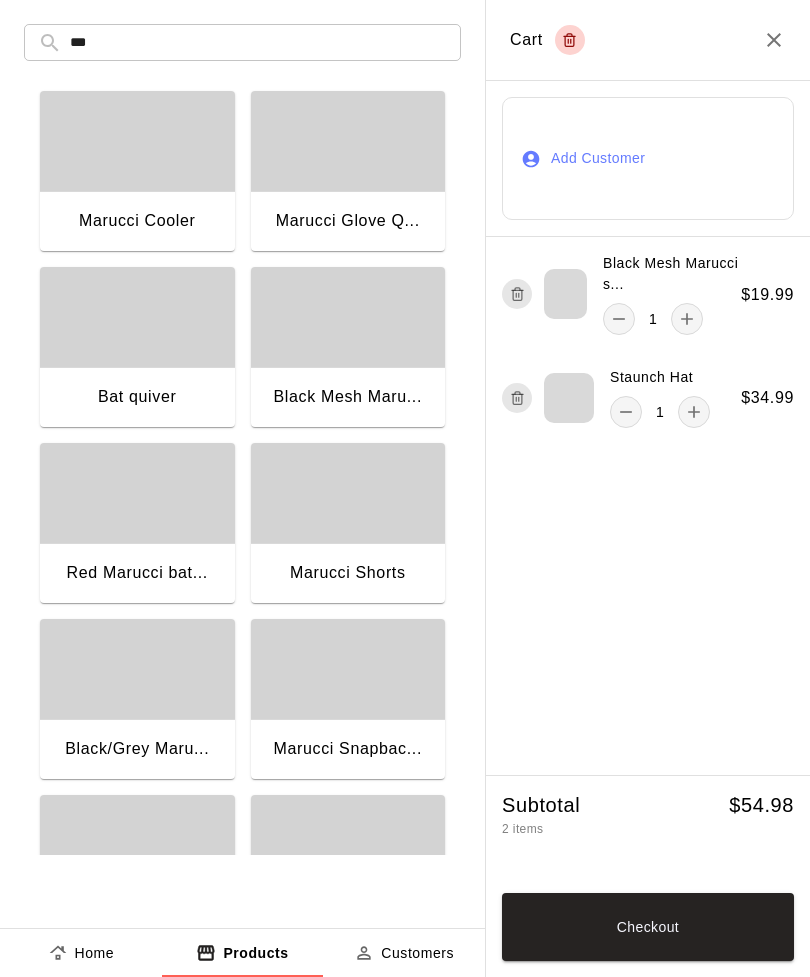 type 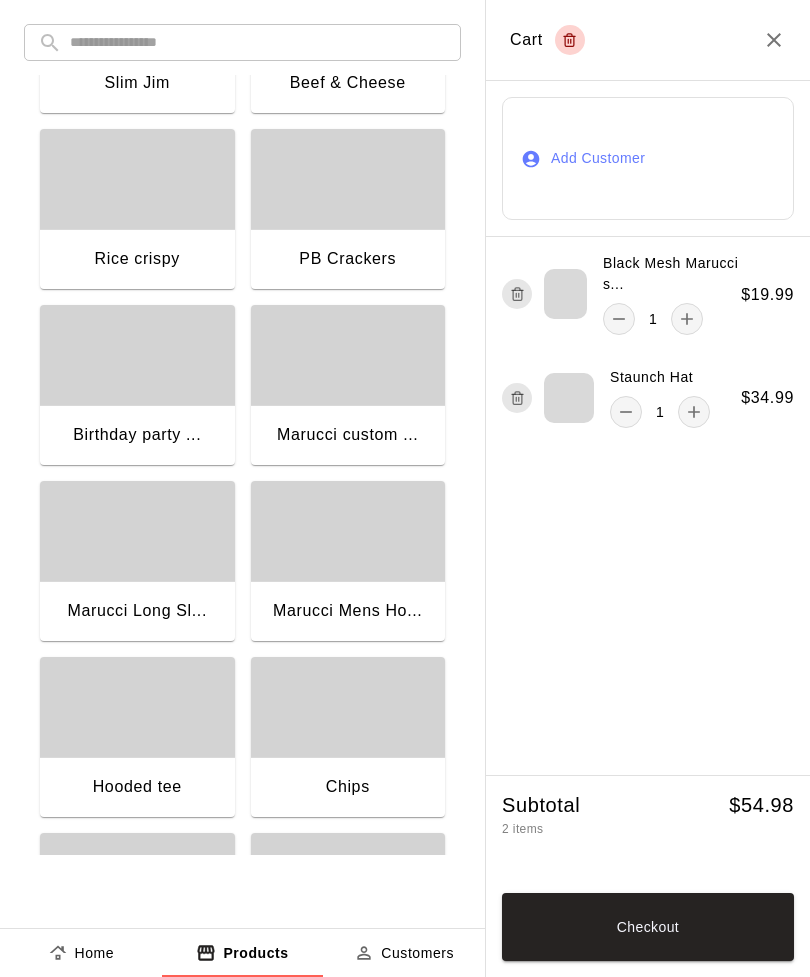 scroll, scrollTop: 1924, scrollLeft: 0, axis: vertical 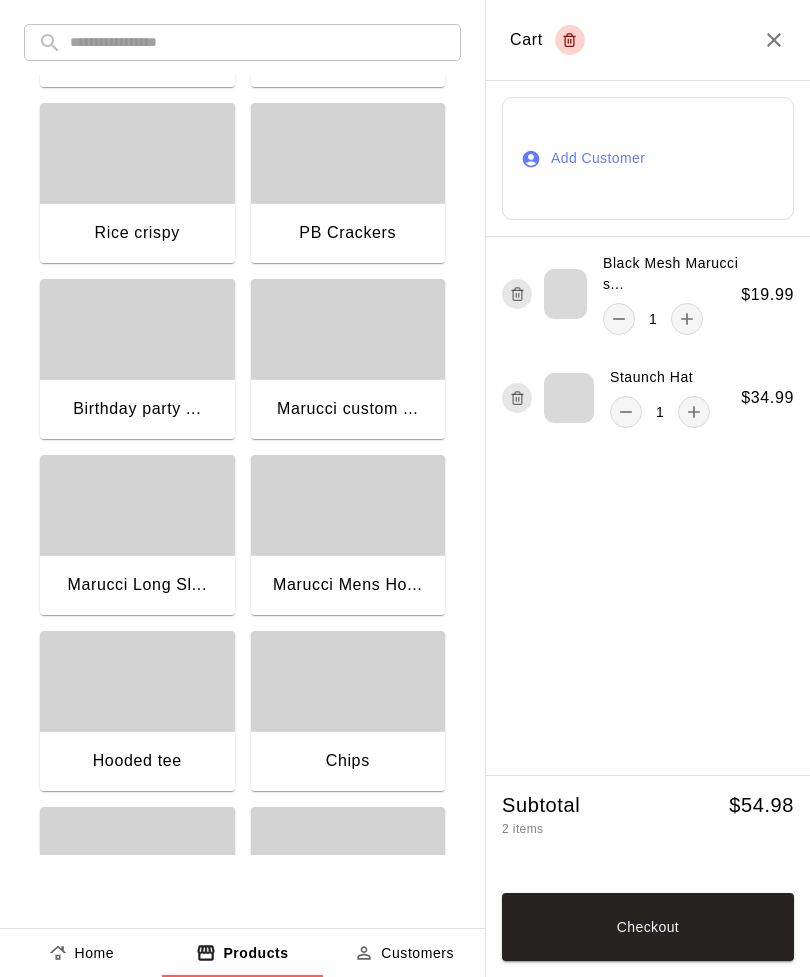 click on "Marucci custom ..." at bounding box center (348, 411) 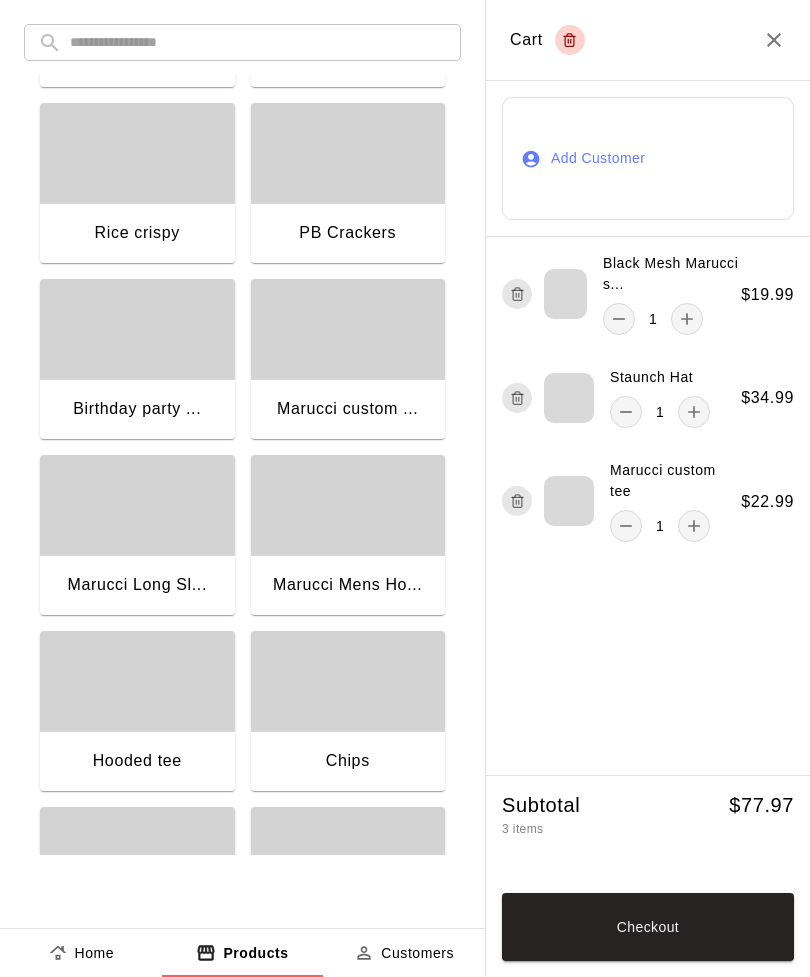 click 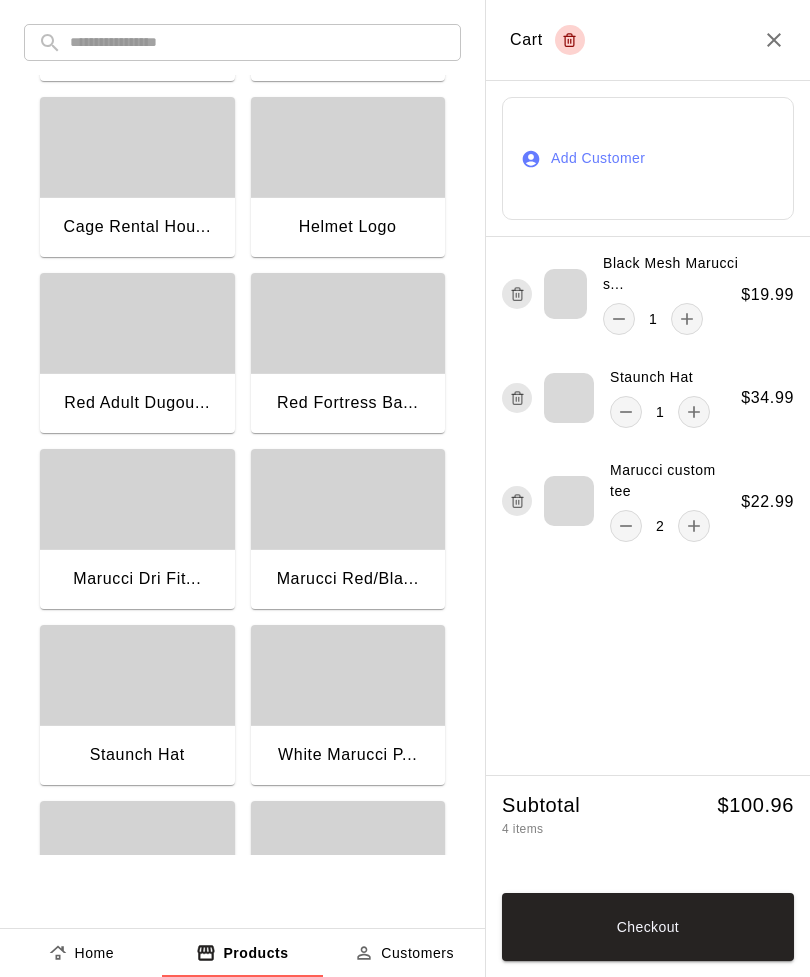 scroll, scrollTop: 3174, scrollLeft: 0, axis: vertical 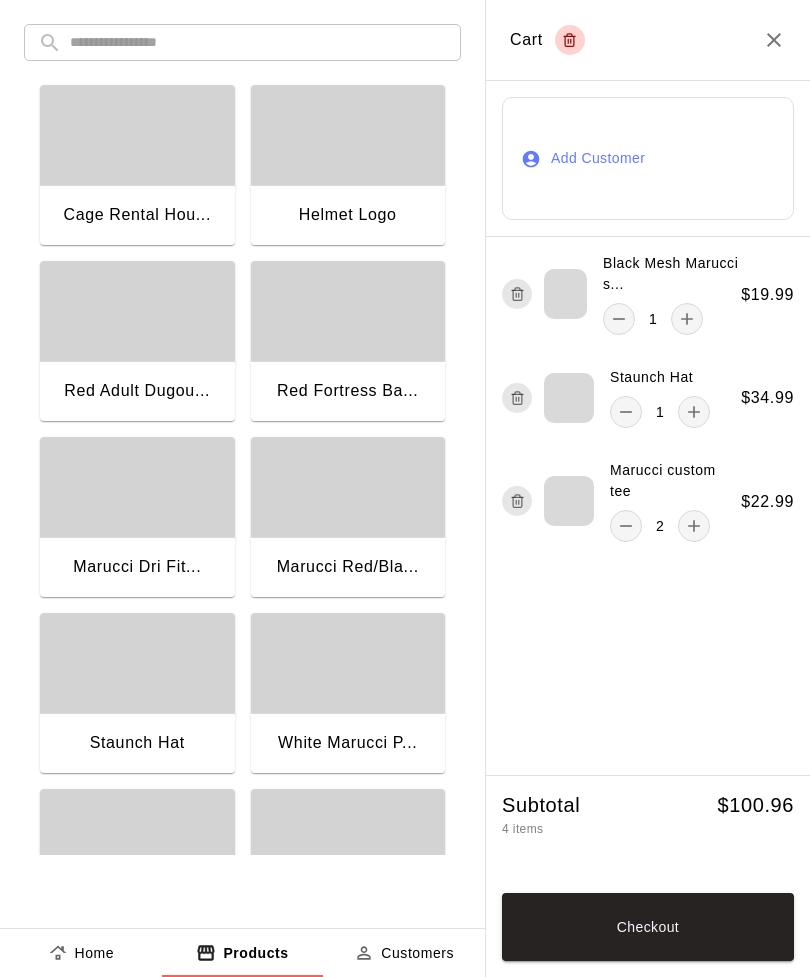 click at bounding box center (137, 487) 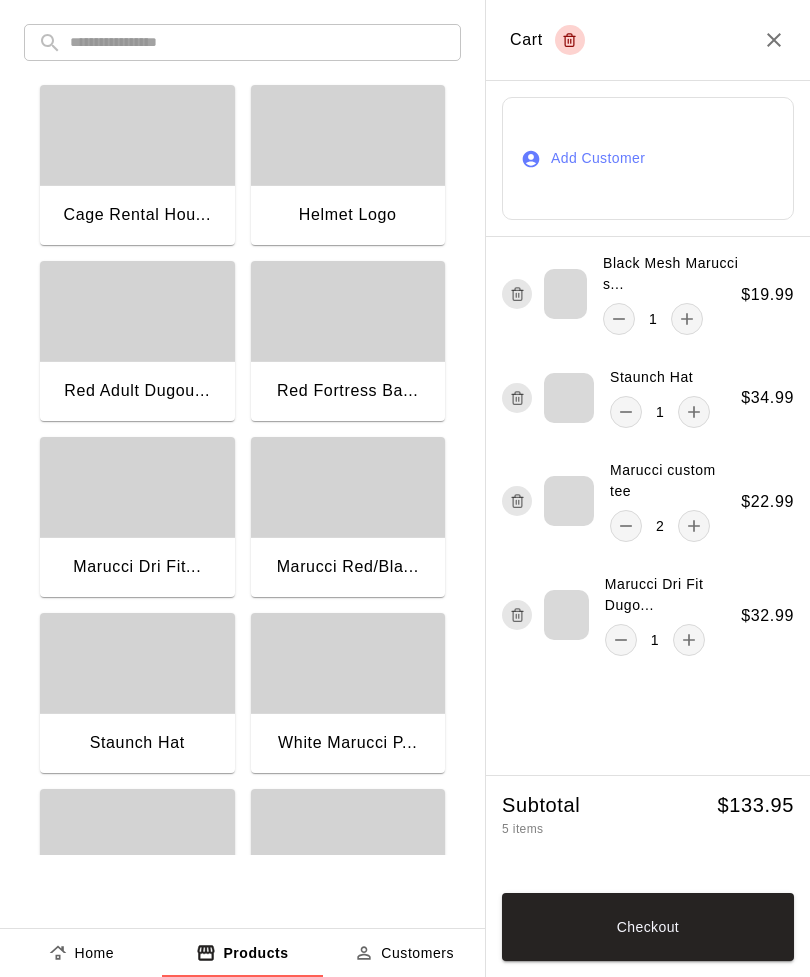 click on "Checkout" at bounding box center [648, 927] 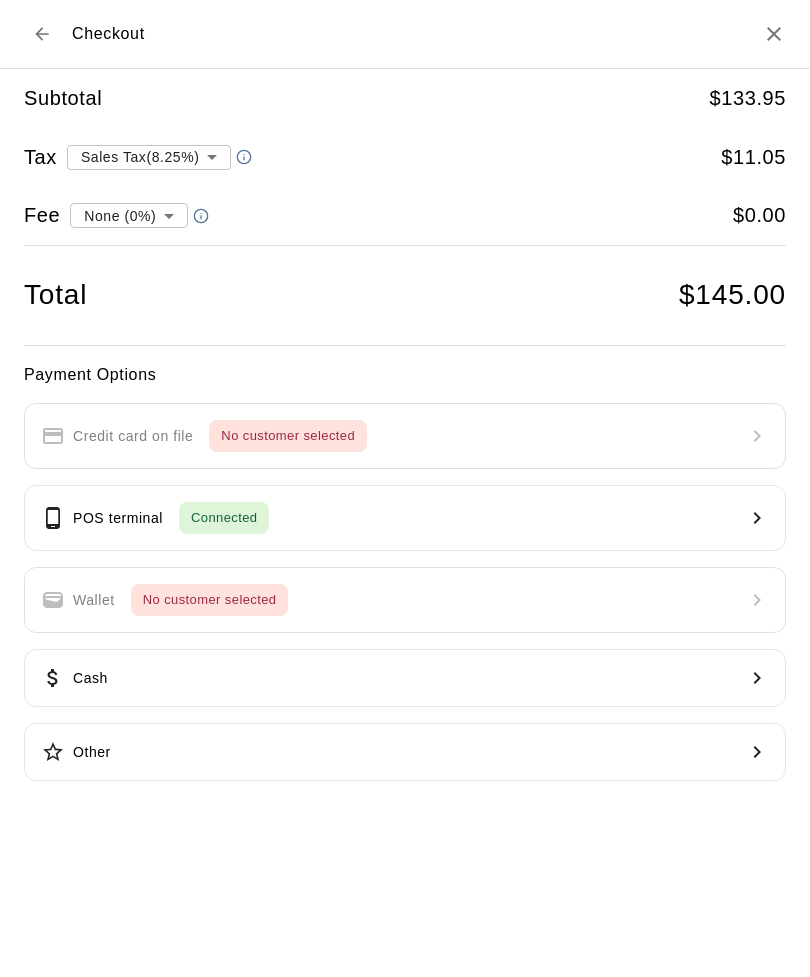 click on "POS terminal Connected" at bounding box center (405, 518) 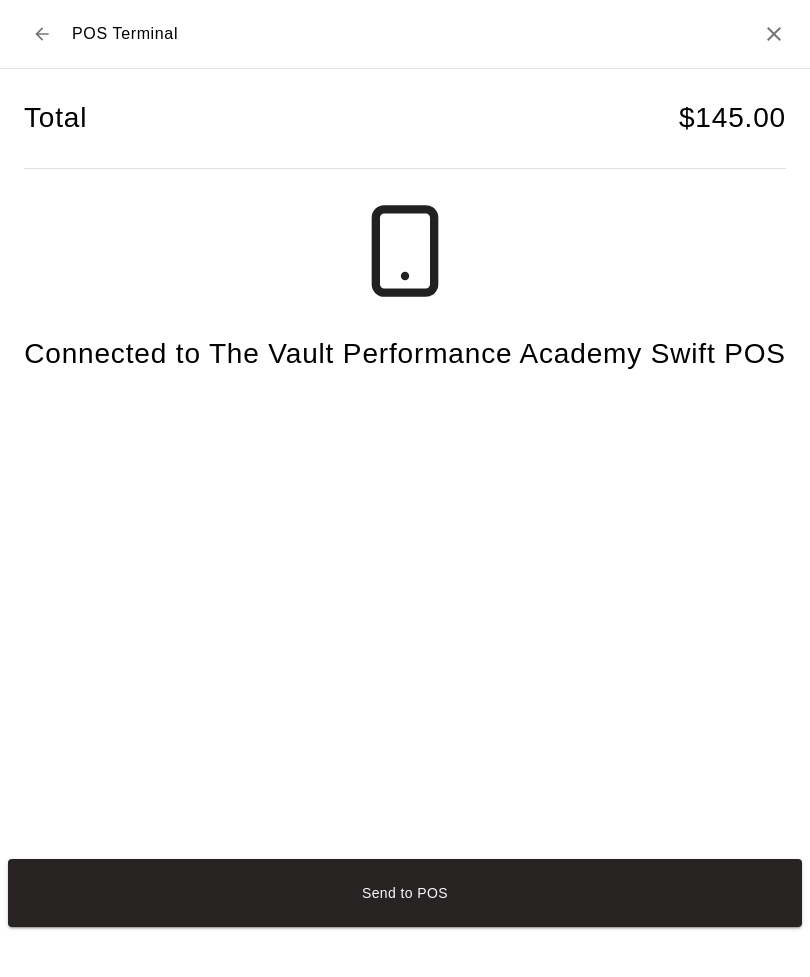 click on "Send to POS" at bounding box center (405, 893) 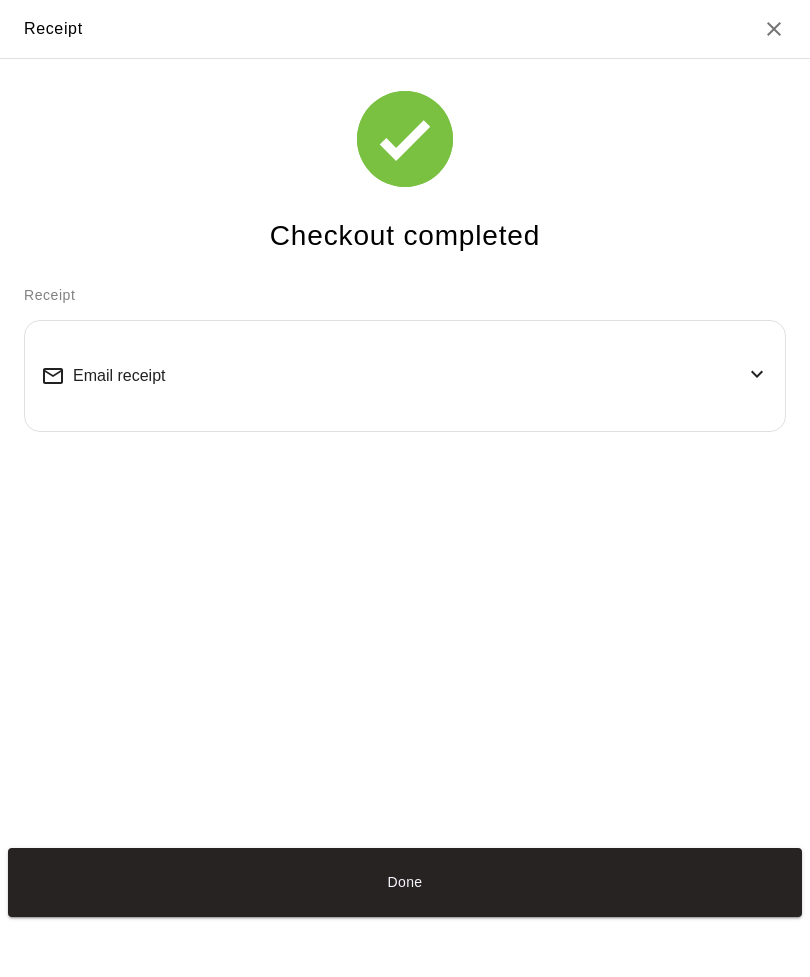 click on "Email receipt" at bounding box center [405, 376] 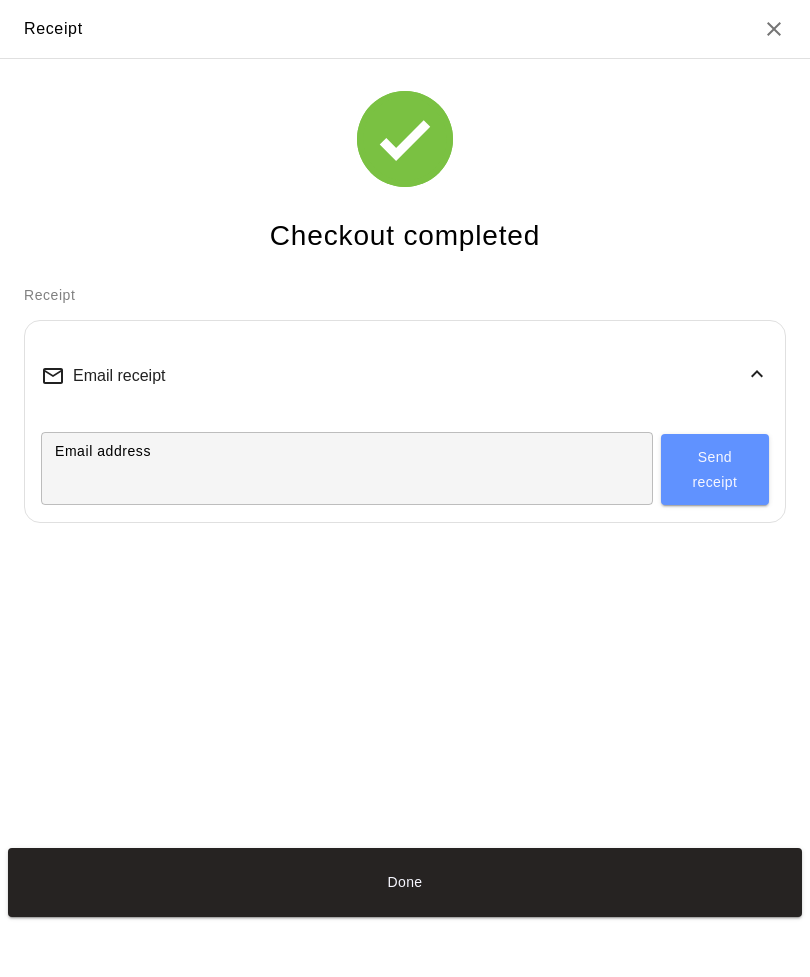 click on "Email address" at bounding box center (347, 468) 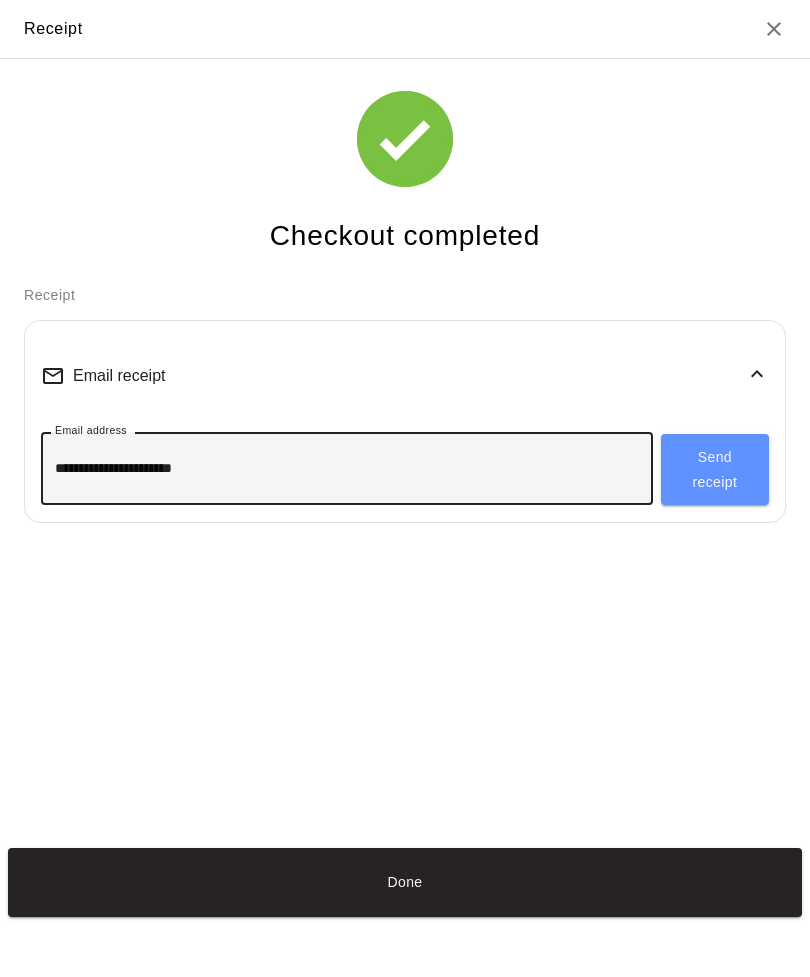 type on "**********" 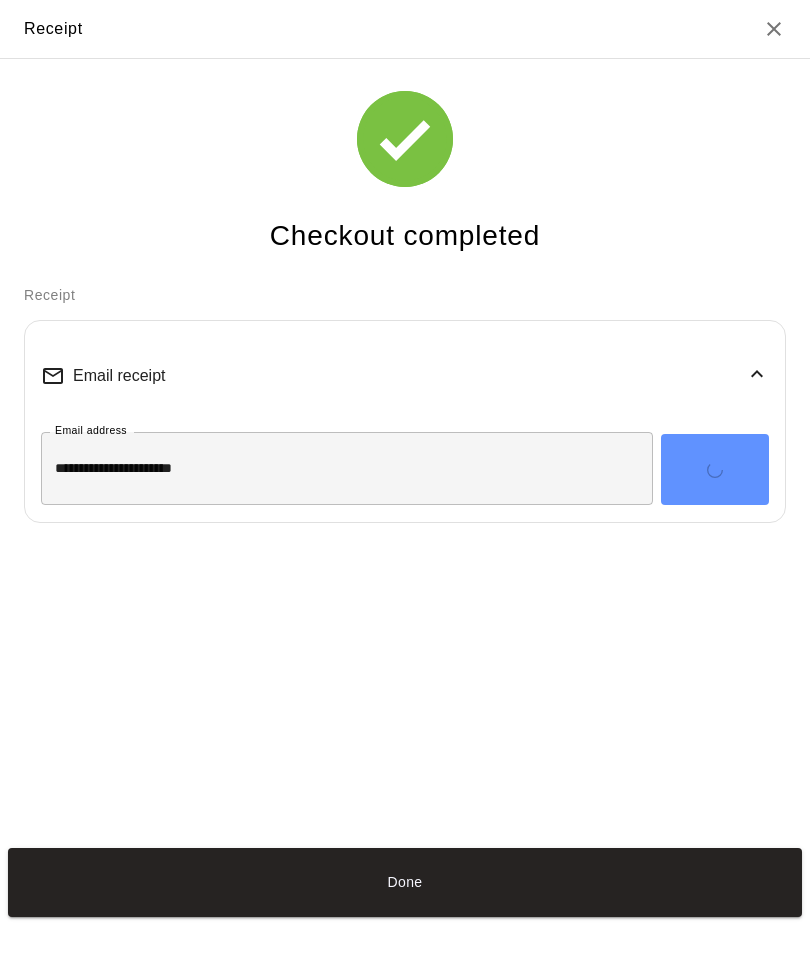 type 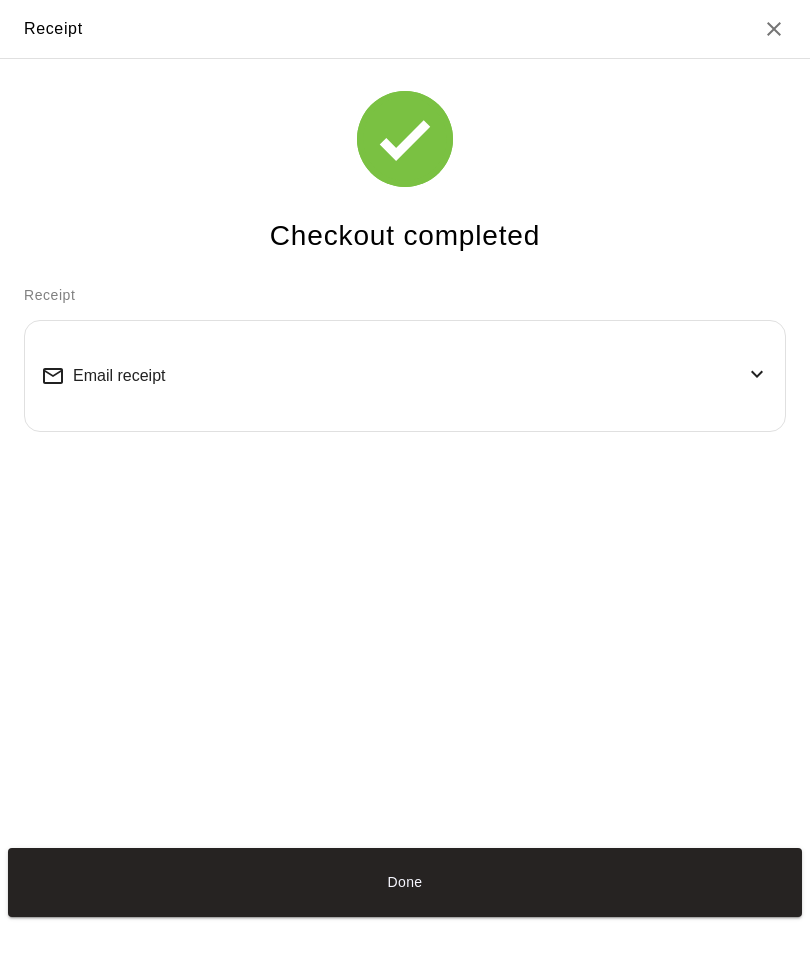 click 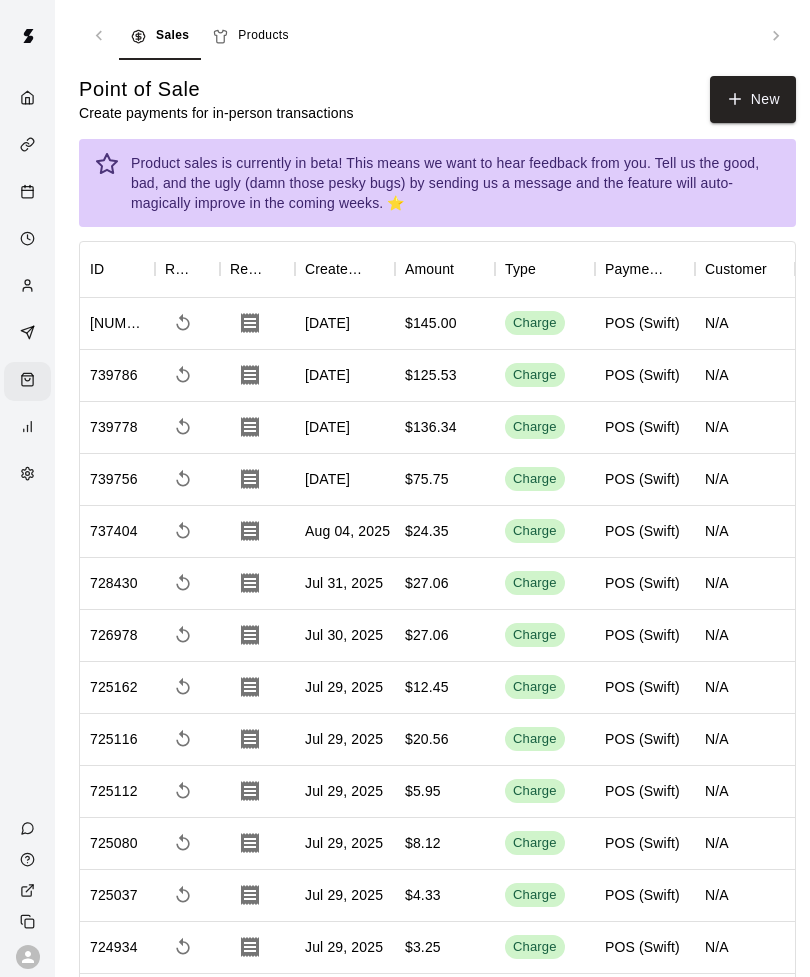click 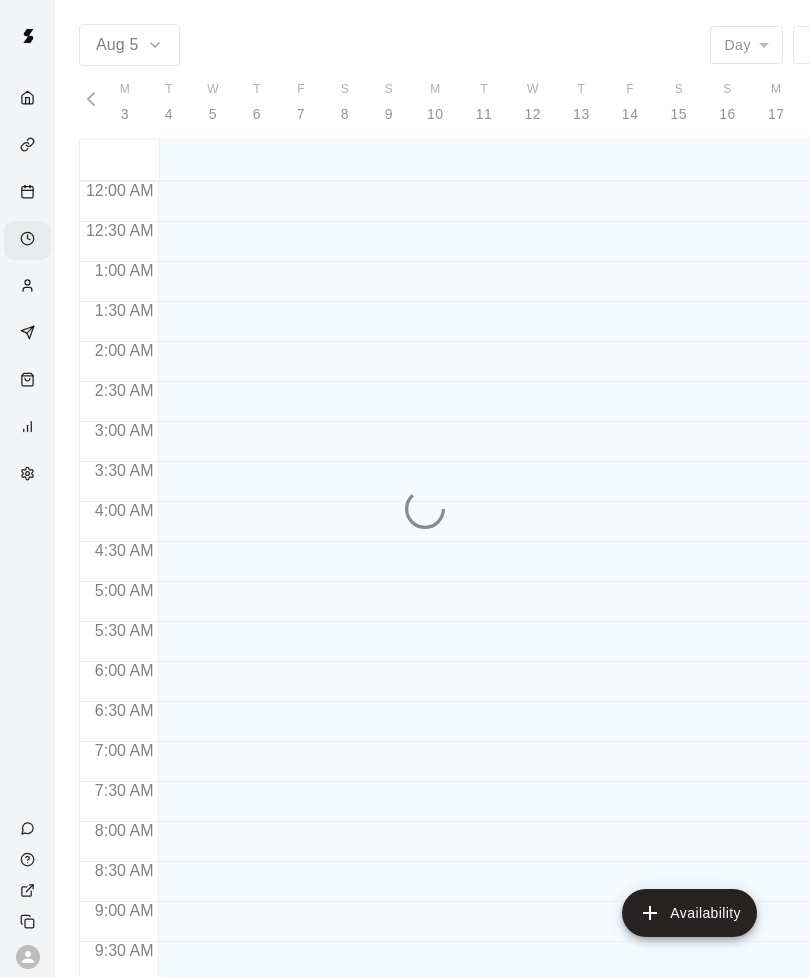 scroll, scrollTop: 1037, scrollLeft: 0, axis: vertical 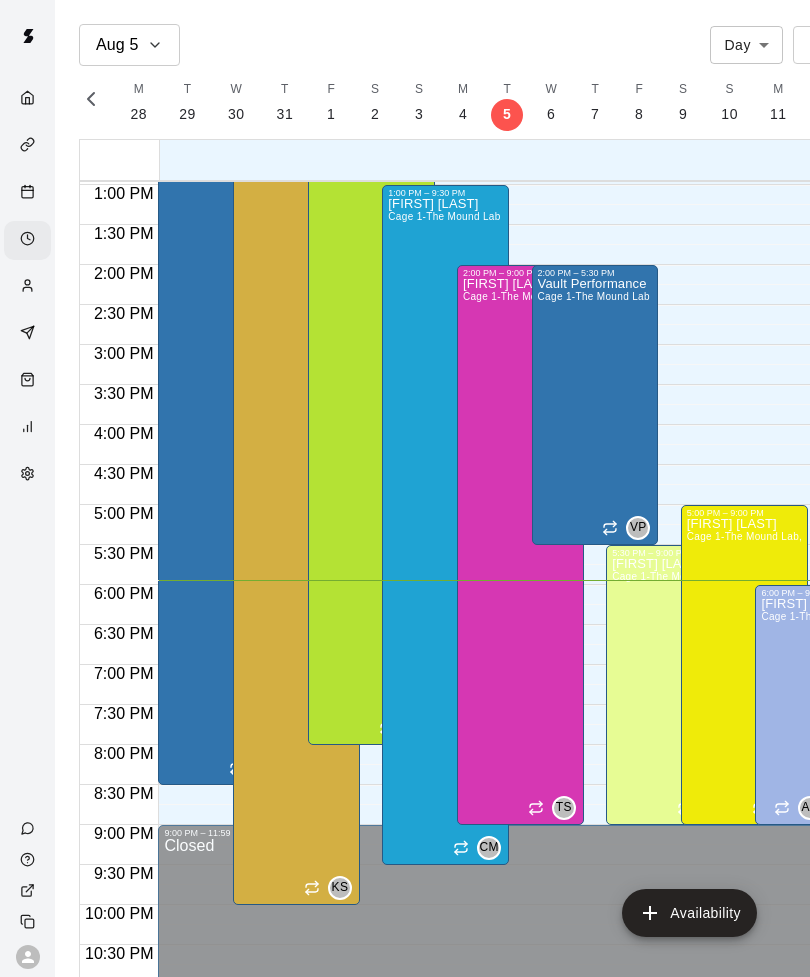 click at bounding box center [27, 381] 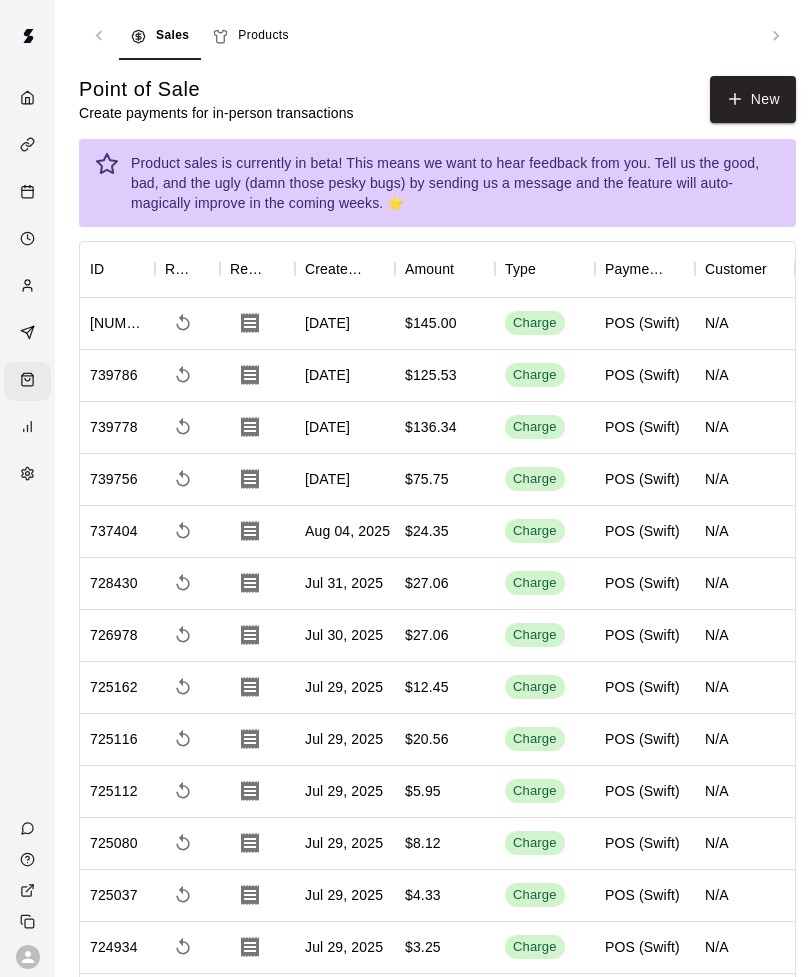 click on "Products" at bounding box center (263, 36) 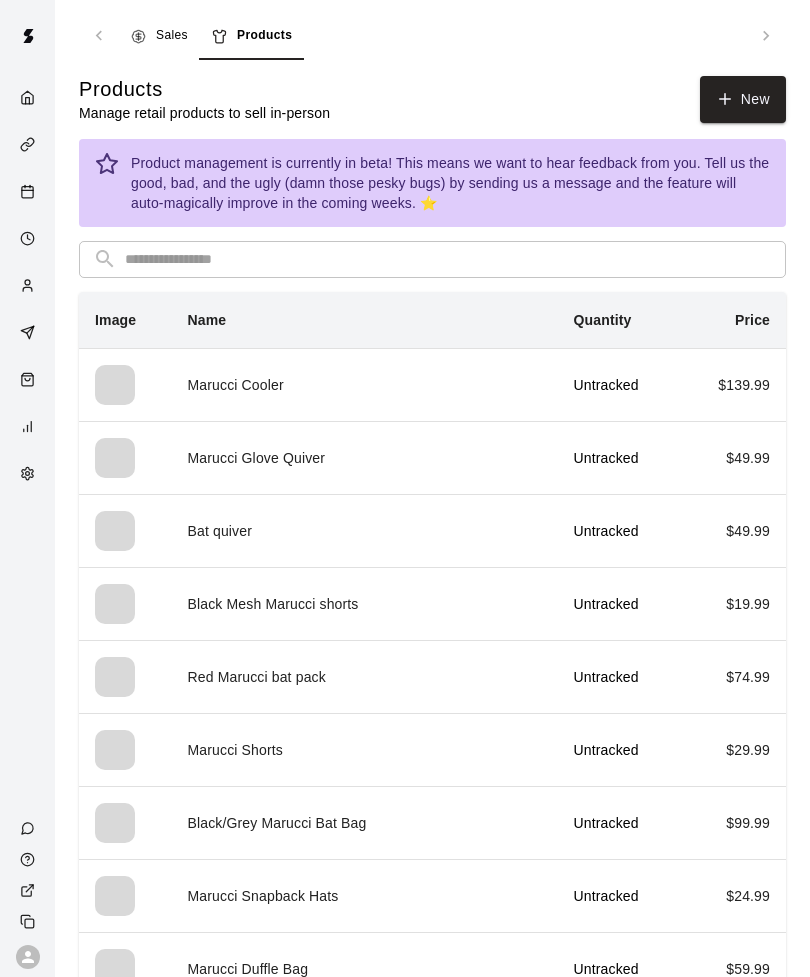click on "New" at bounding box center [743, 99] 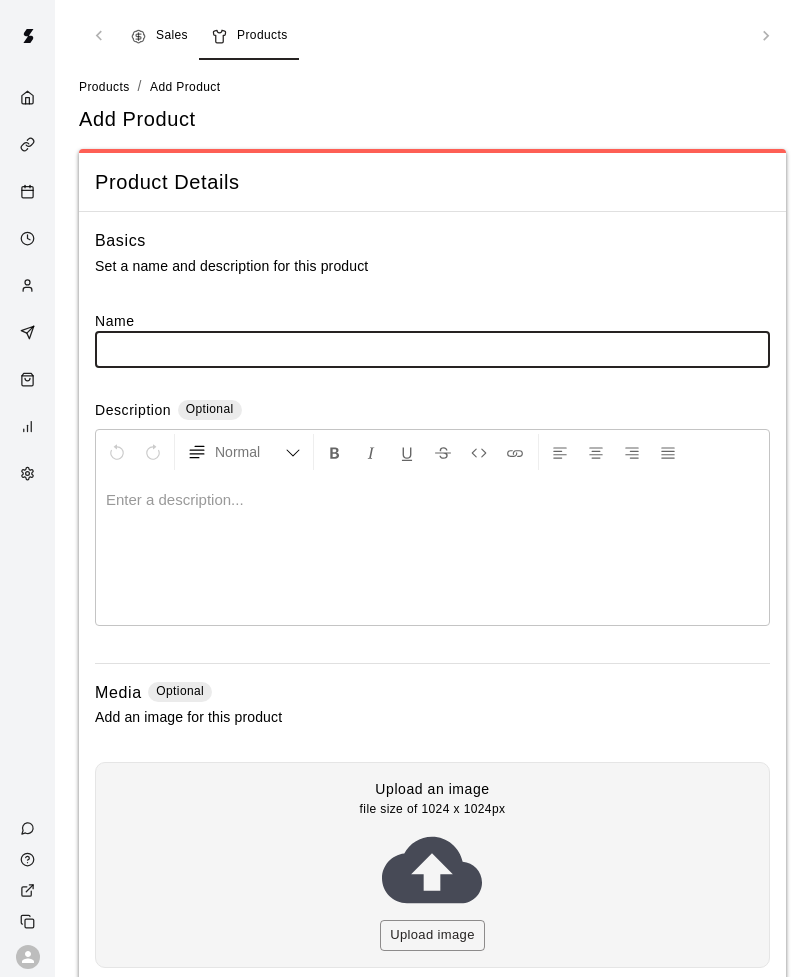 click at bounding box center [432, 349] 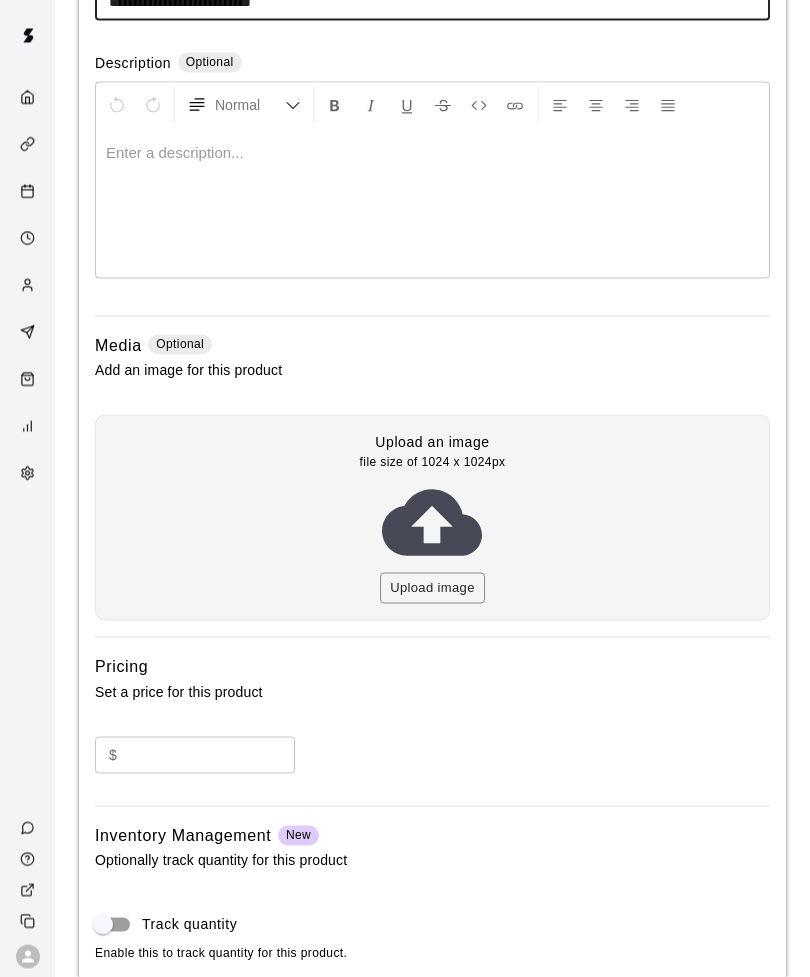 type on "**********" 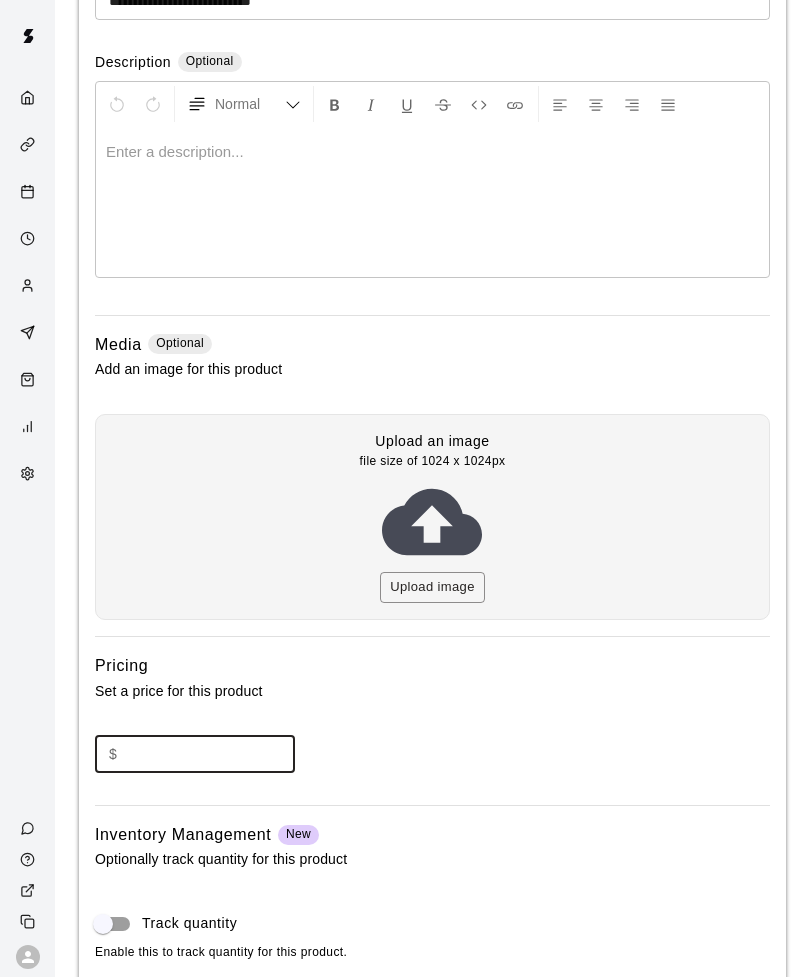 scroll, scrollTop: 479, scrollLeft: 0, axis: vertical 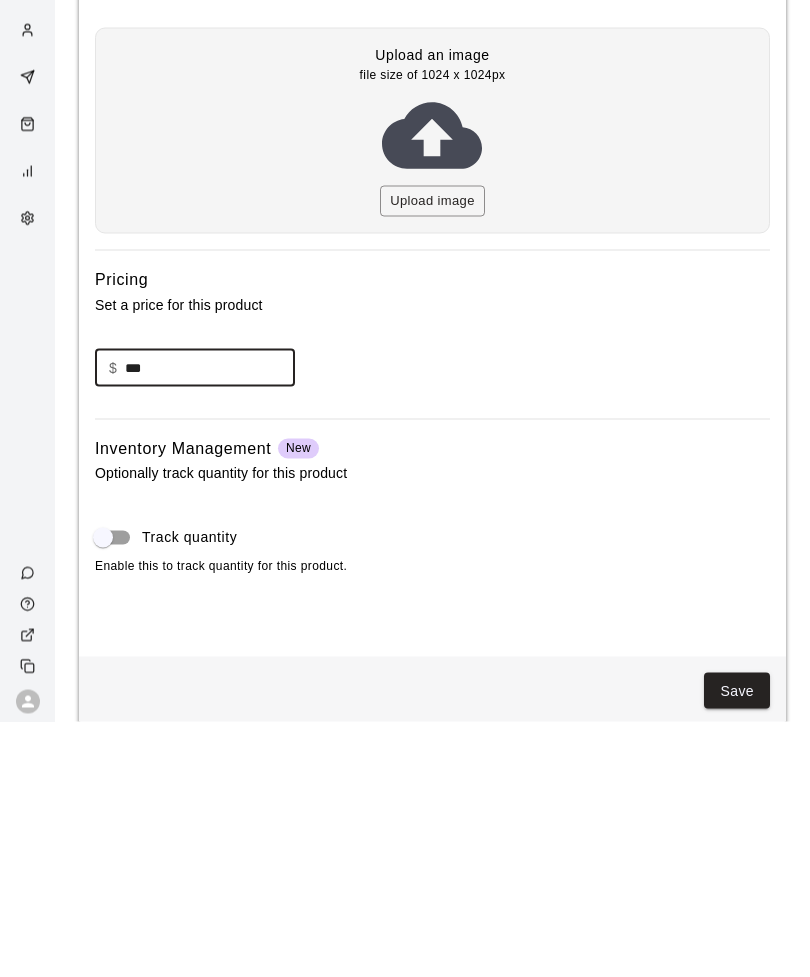 type on "***" 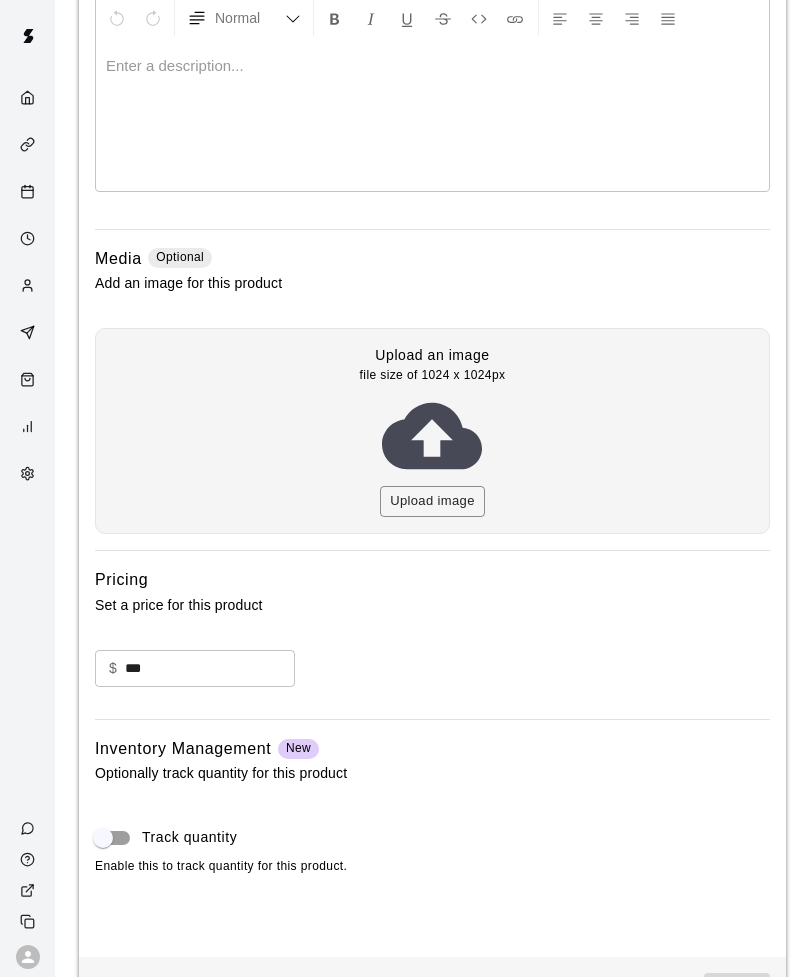 scroll, scrollTop: 0, scrollLeft: 0, axis: both 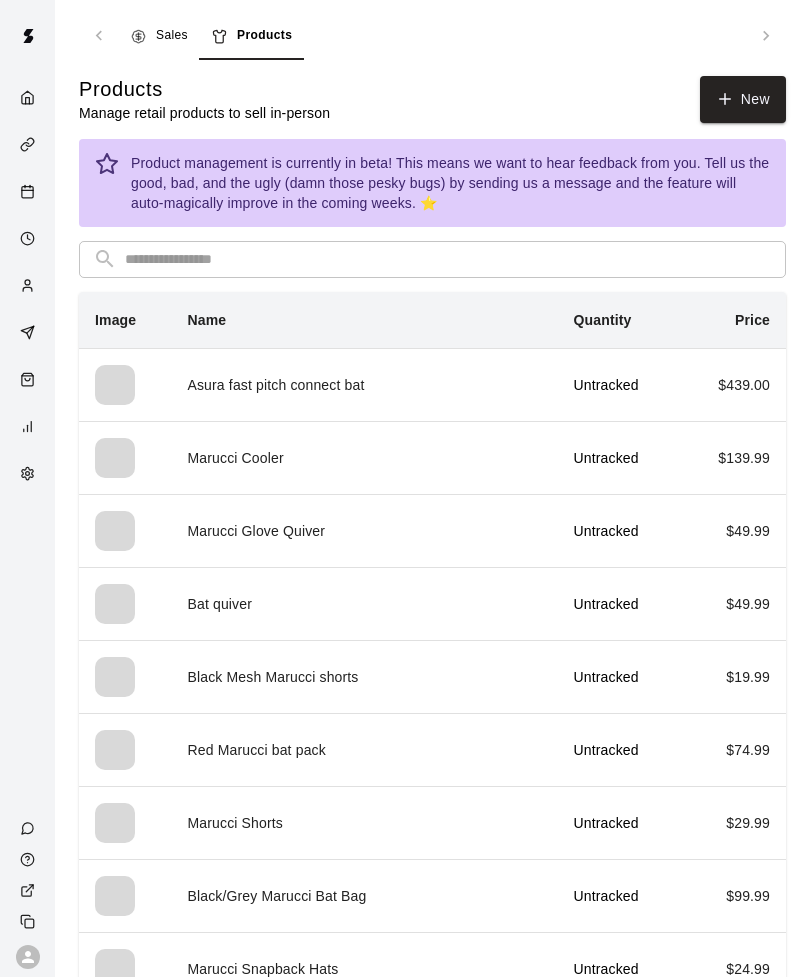 click on "New" at bounding box center (743, 99) 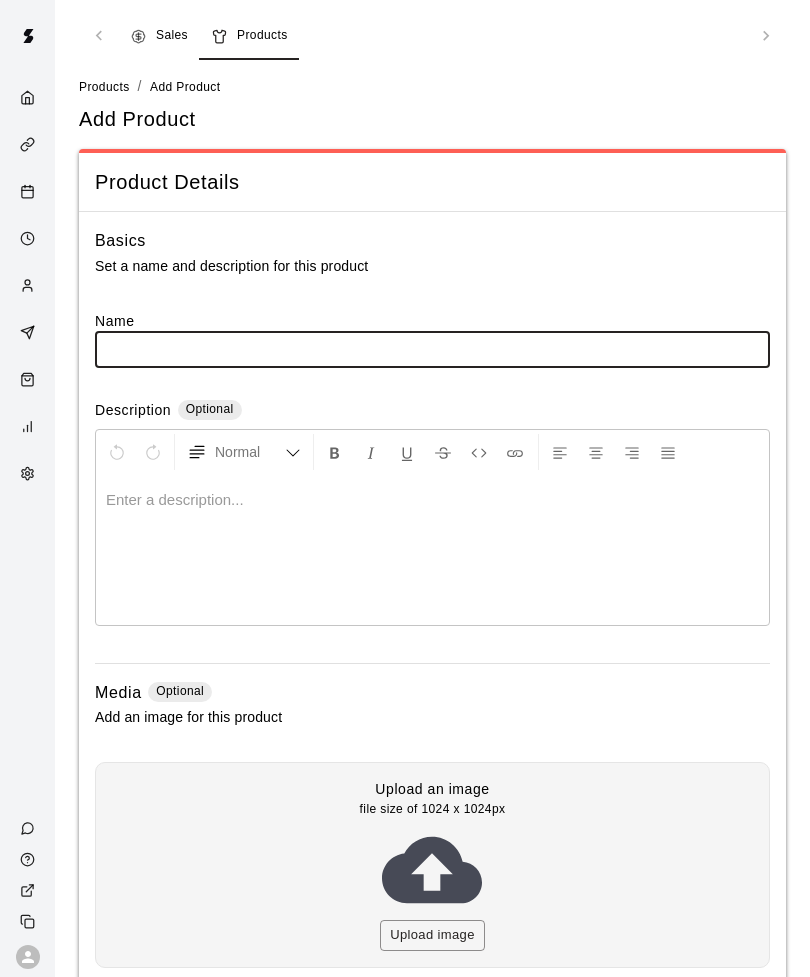 click at bounding box center [27, 381] 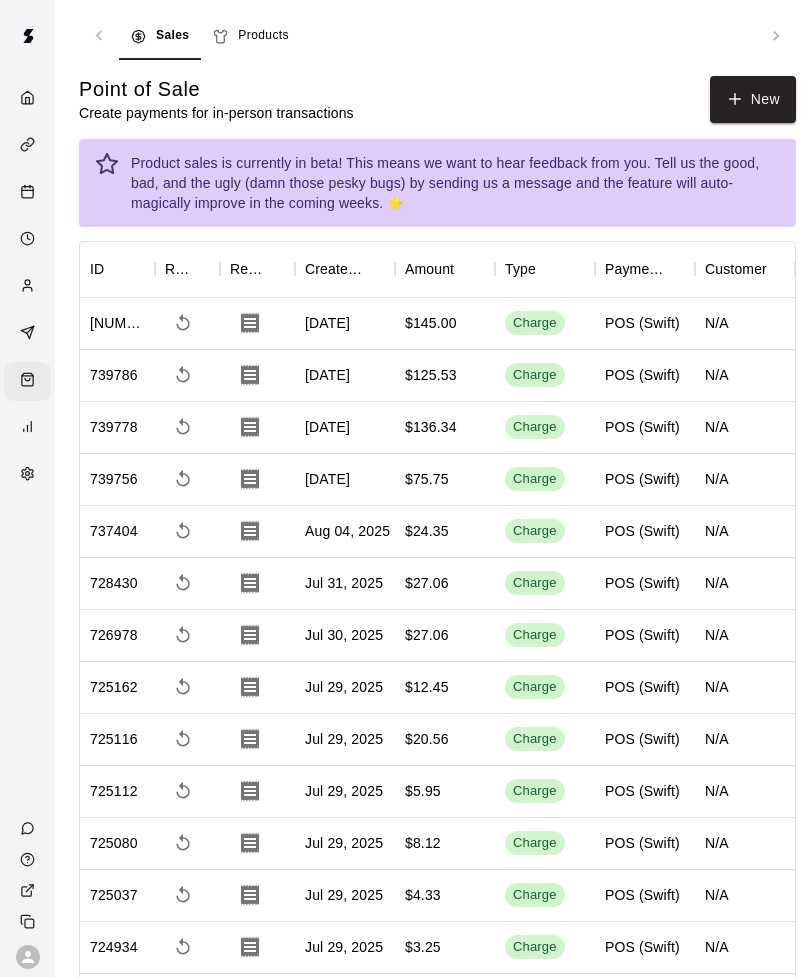 click on "New" at bounding box center (753, 99) 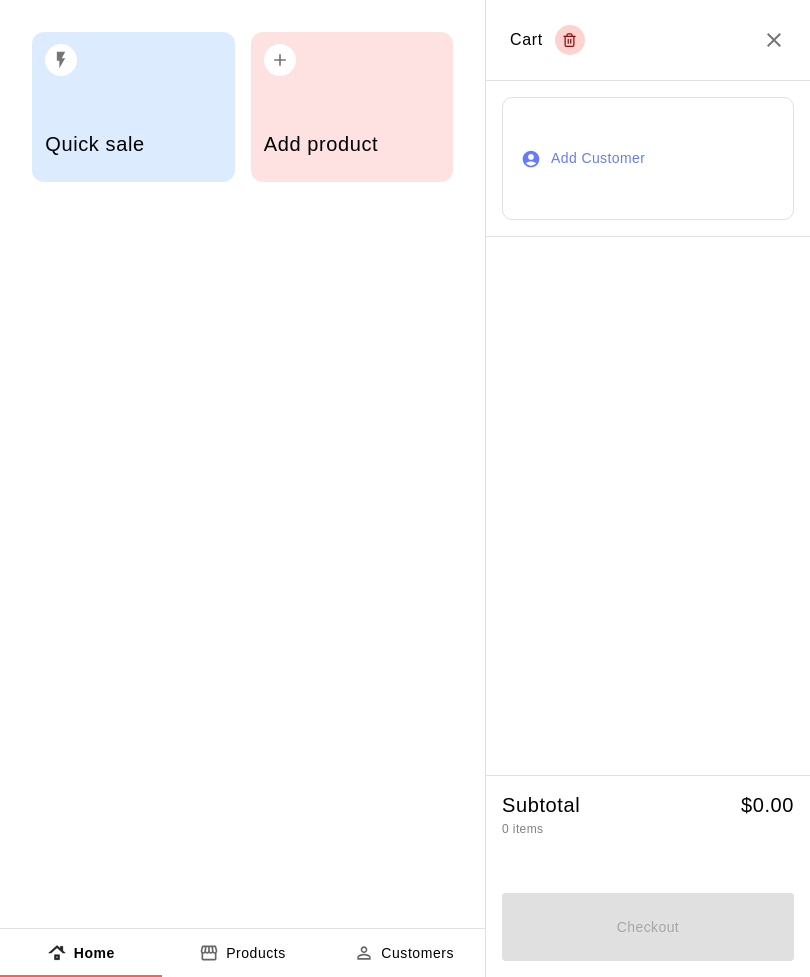 click on "Add product" at bounding box center [352, 146] 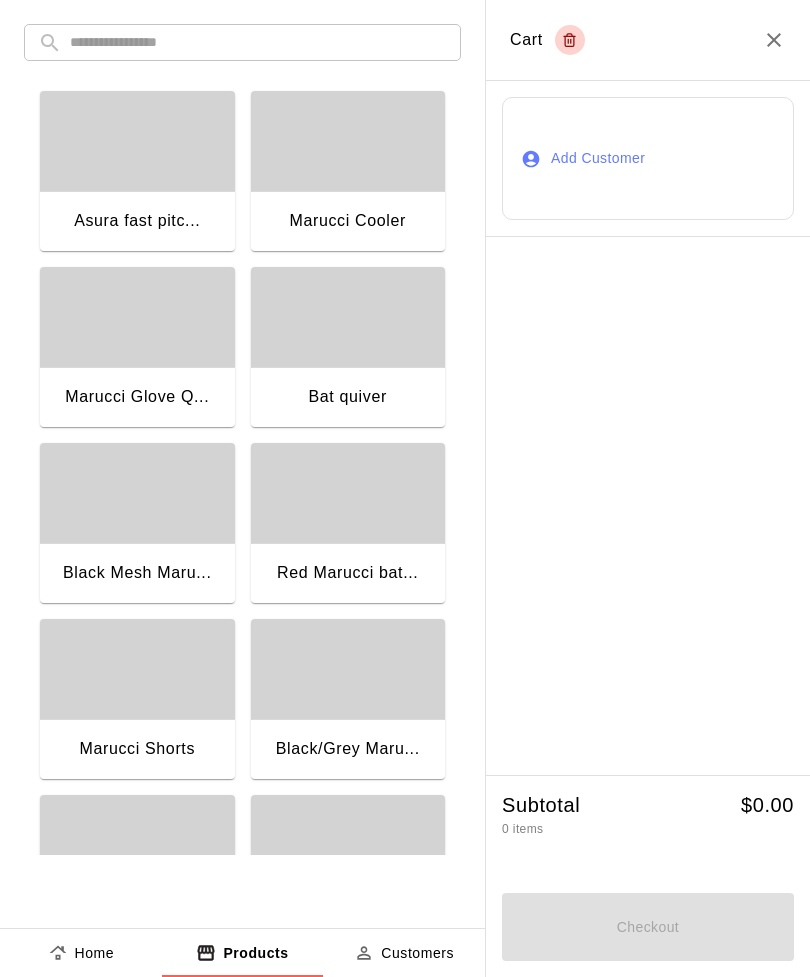 click at bounding box center (258, 42) 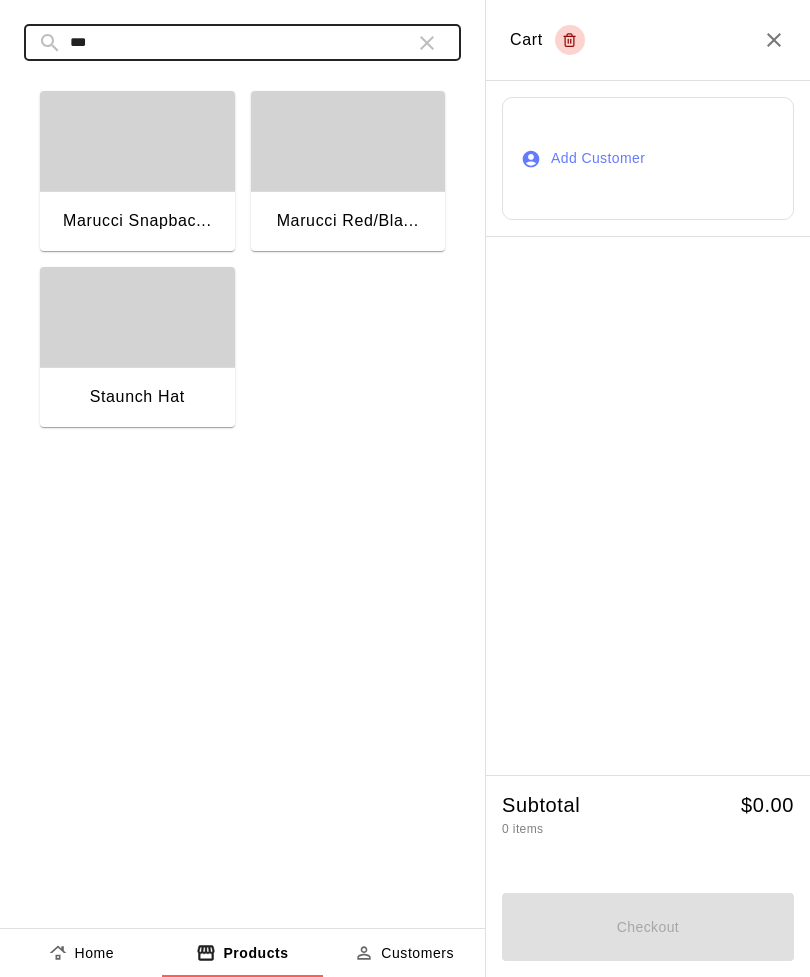type on "***" 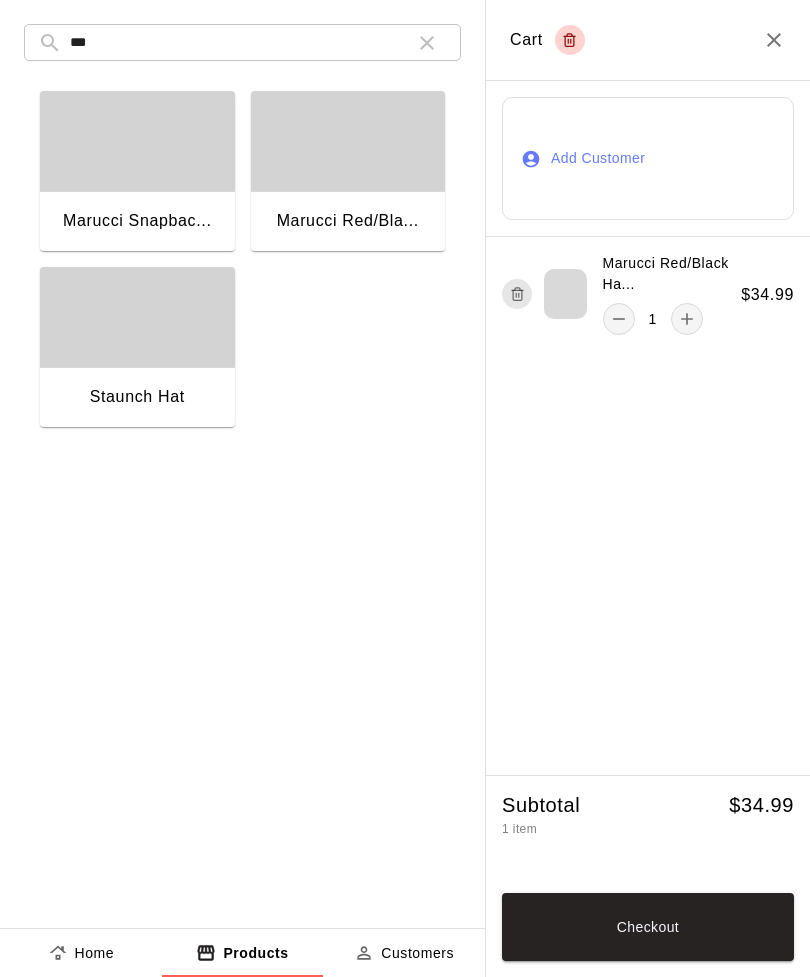 click 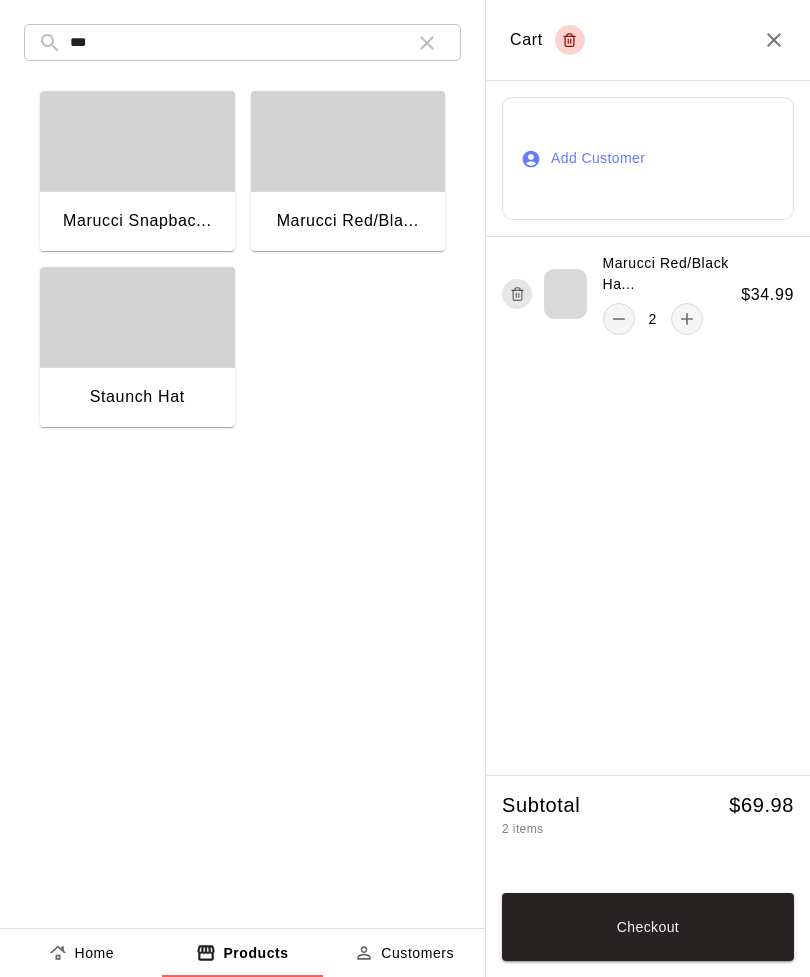 click on "Checkout" at bounding box center (648, 927) 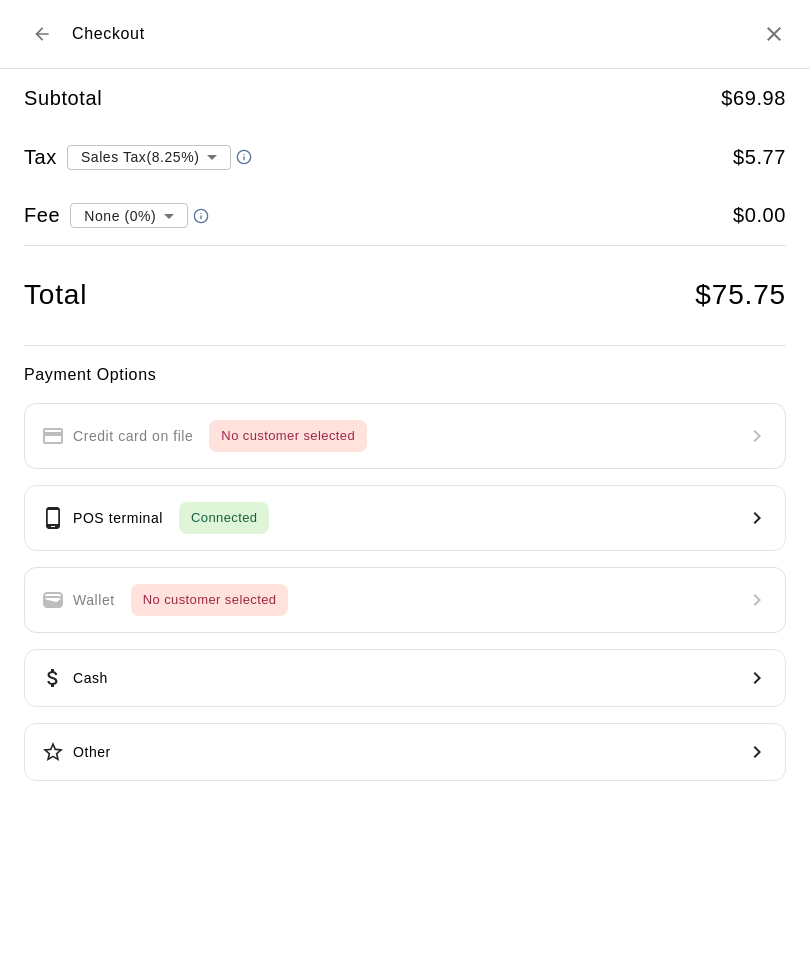 click 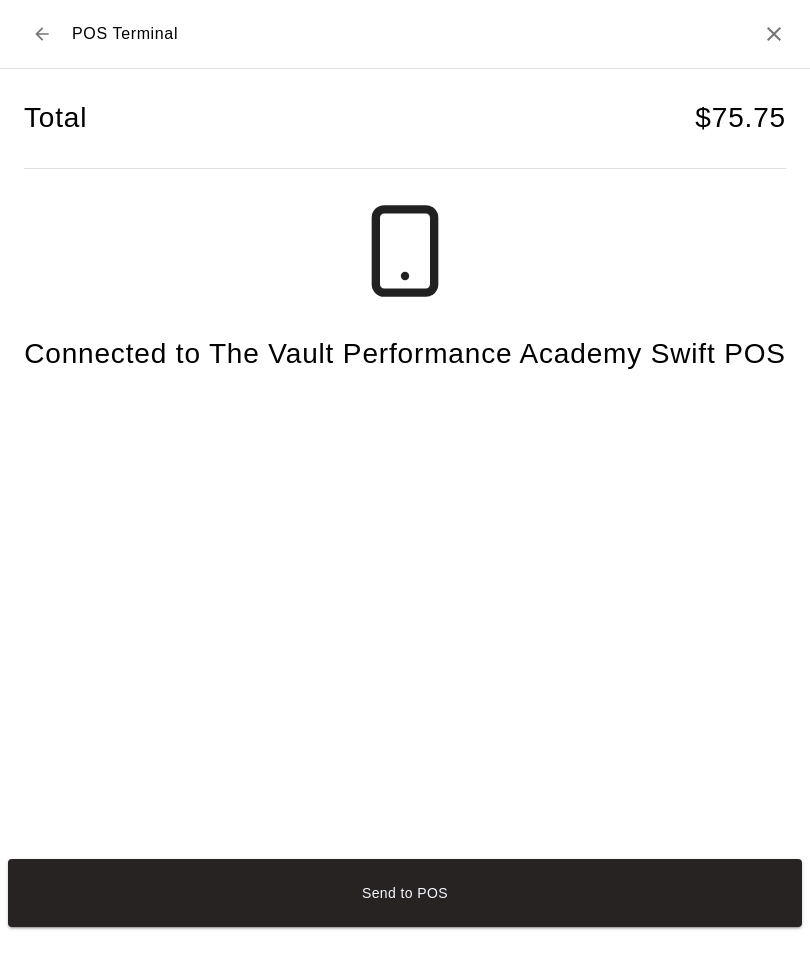 click on "Send to POS" at bounding box center [405, 893] 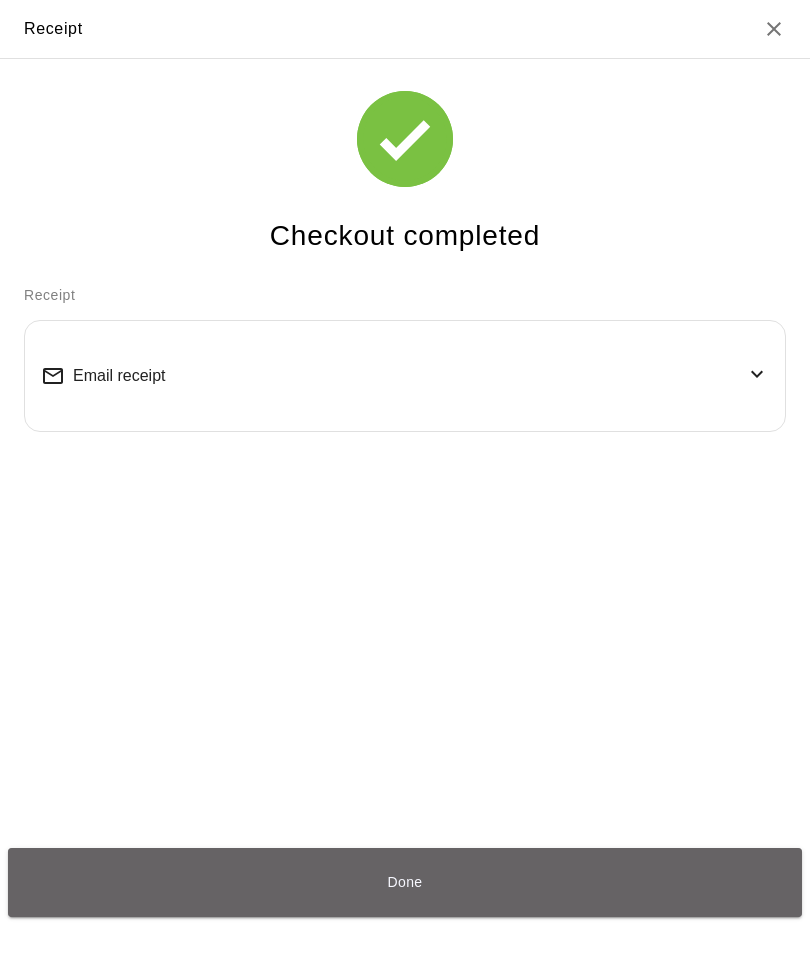 click on "Done" at bounding box center [405, 882] 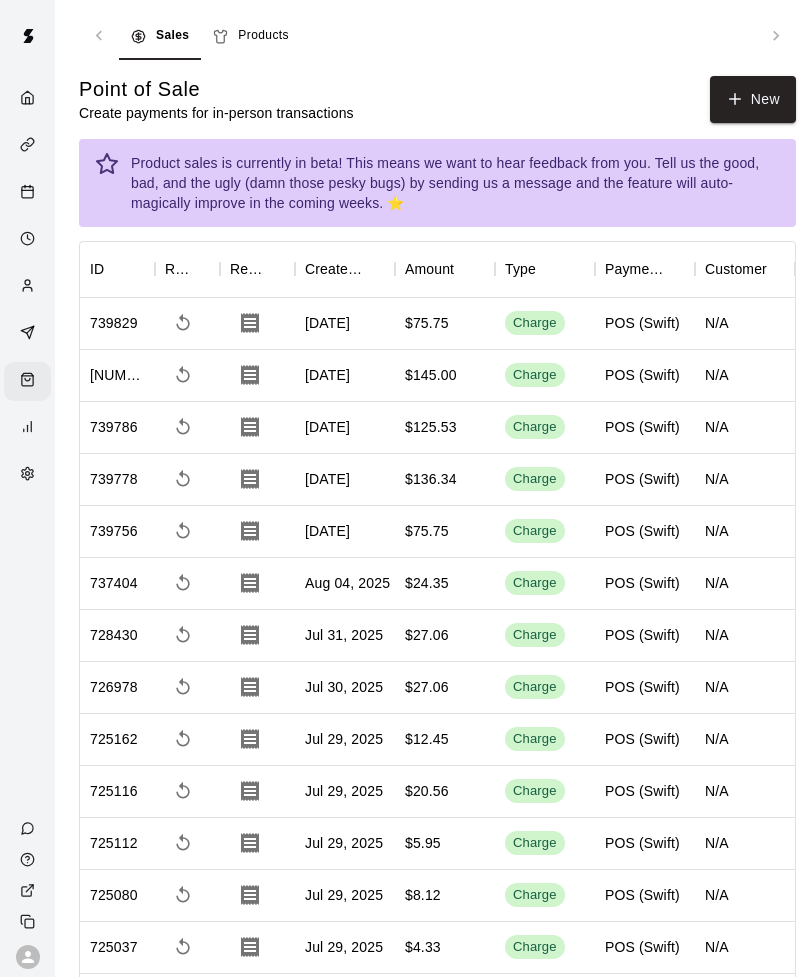 click on "New" at bounding box center [753, 99] 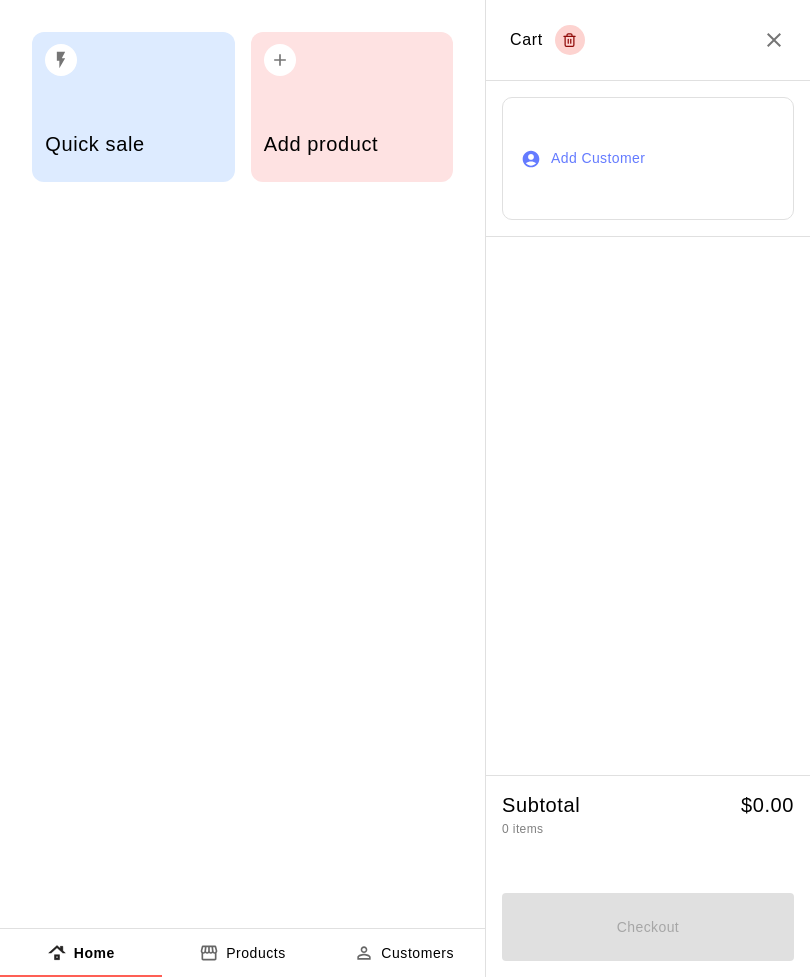 click on "Add product" at bounding box center [352, 107] 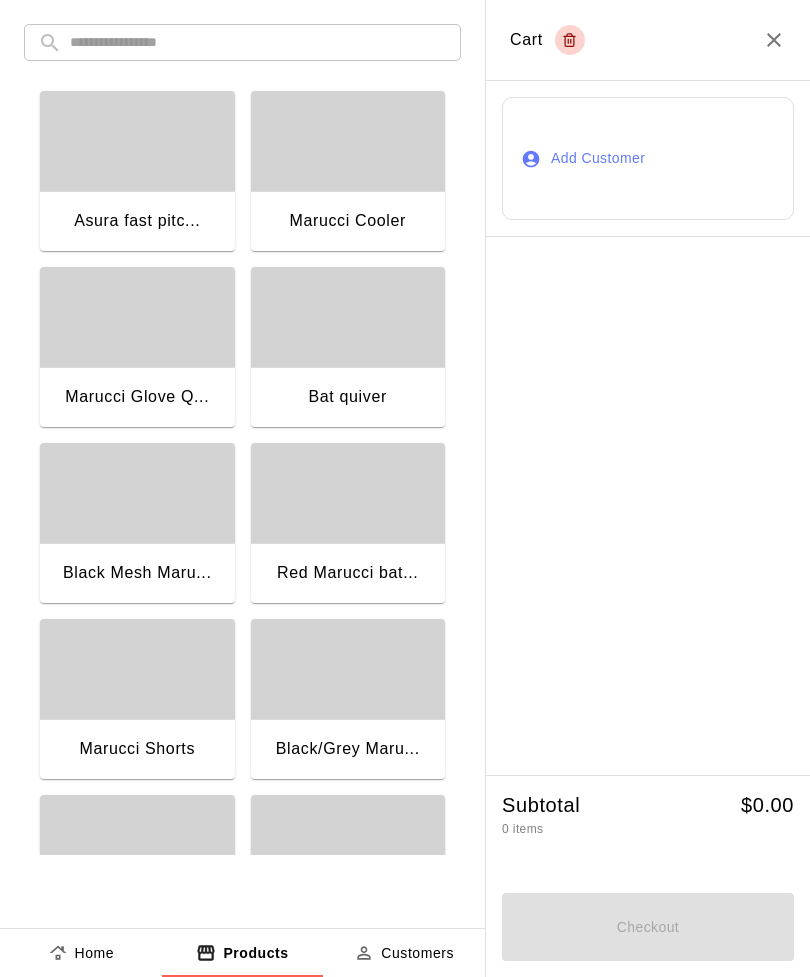 click at bounding box center (258, 42) 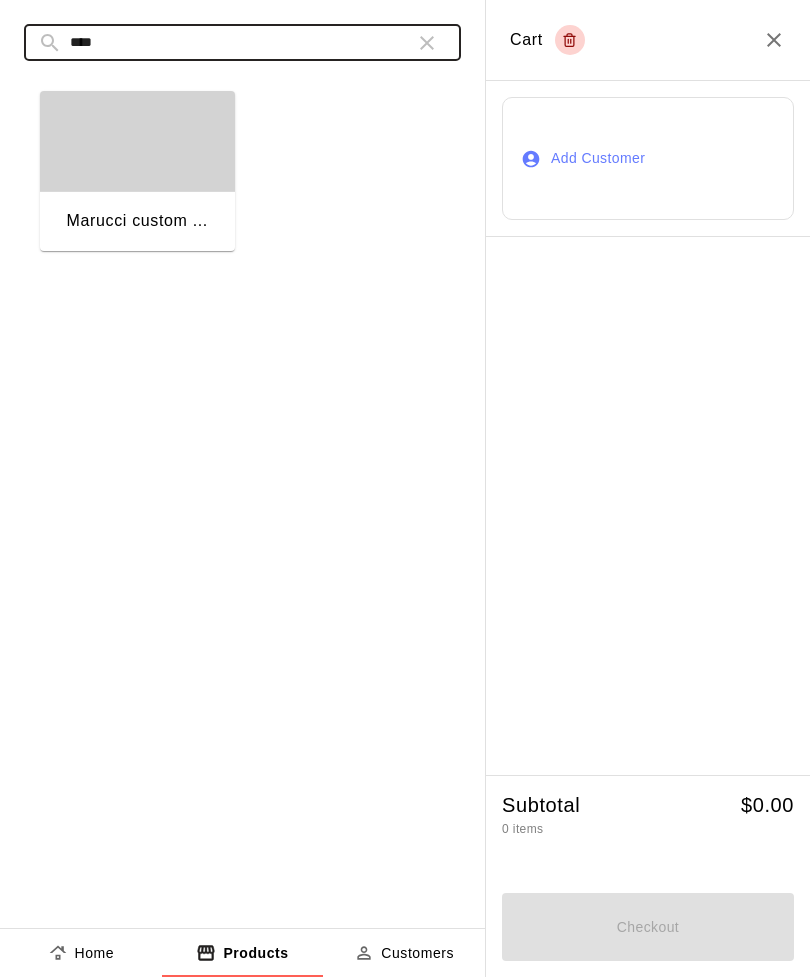 type on "****" 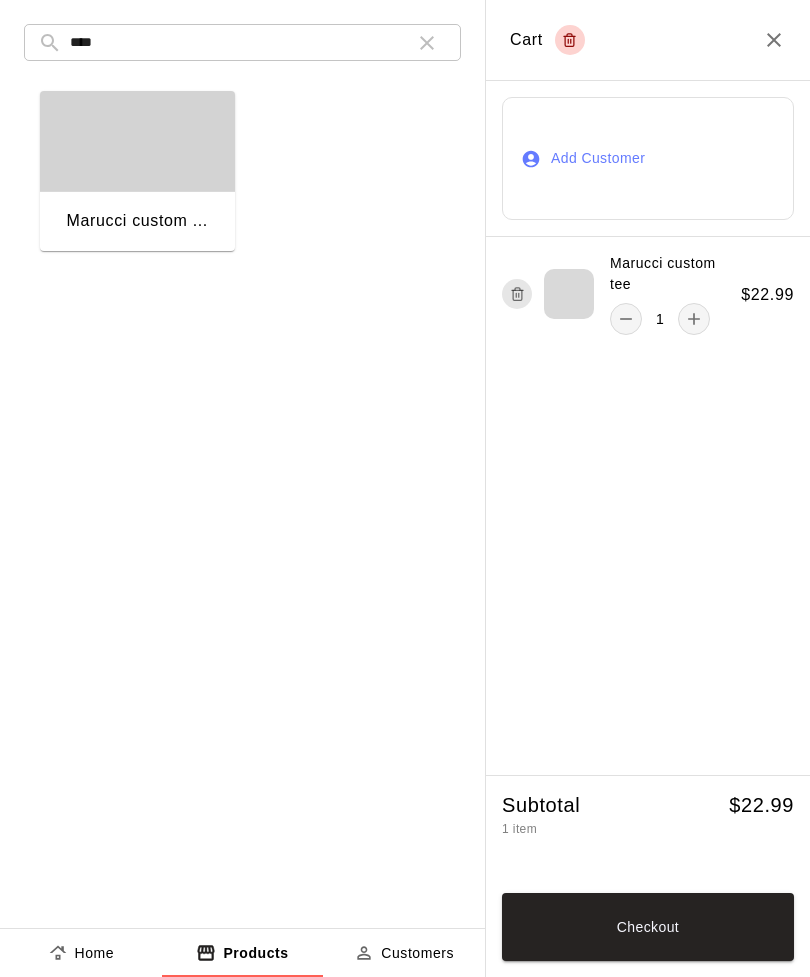 click at bounding box center (427, 43) 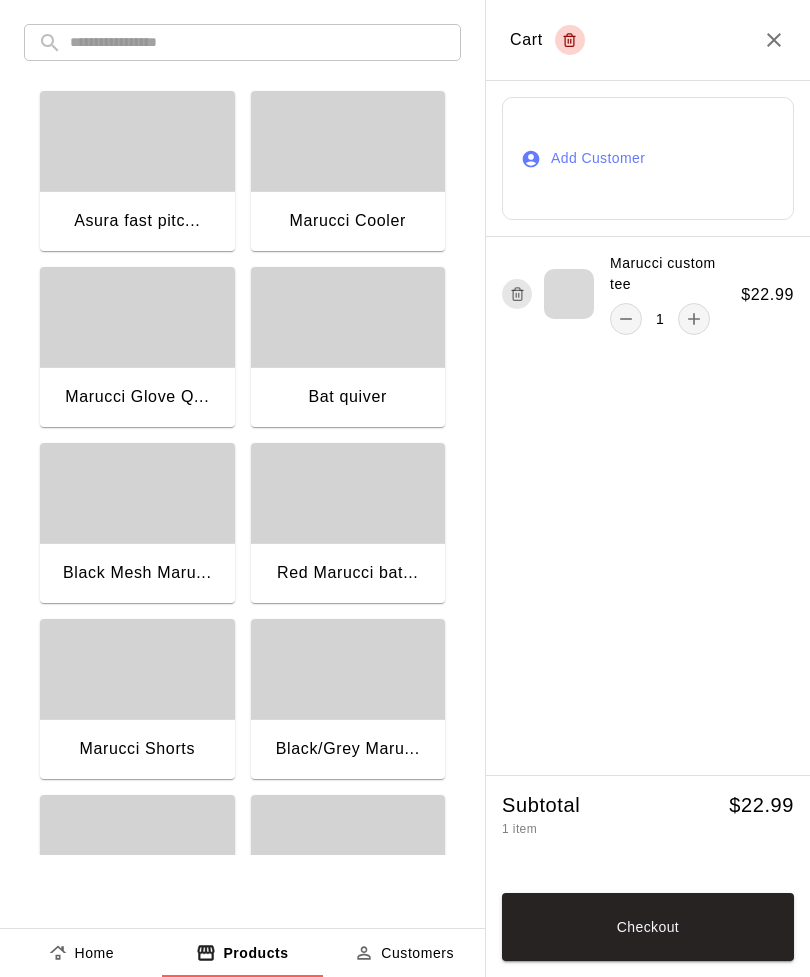 click at bounding box center (258, 42) 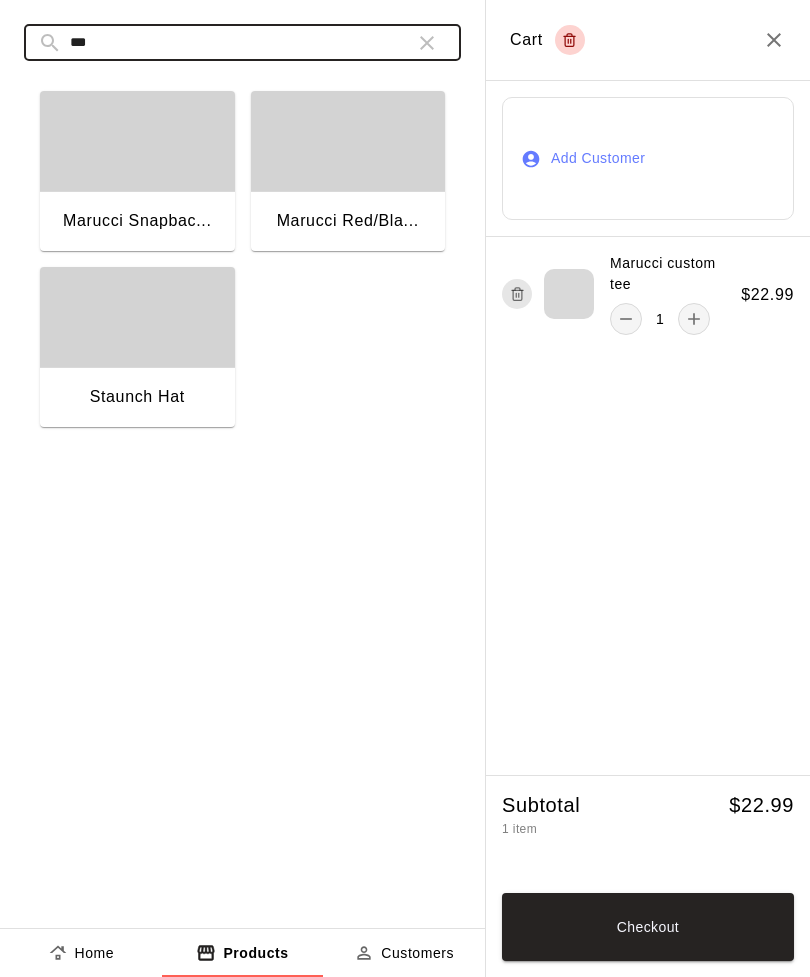 type on "***" 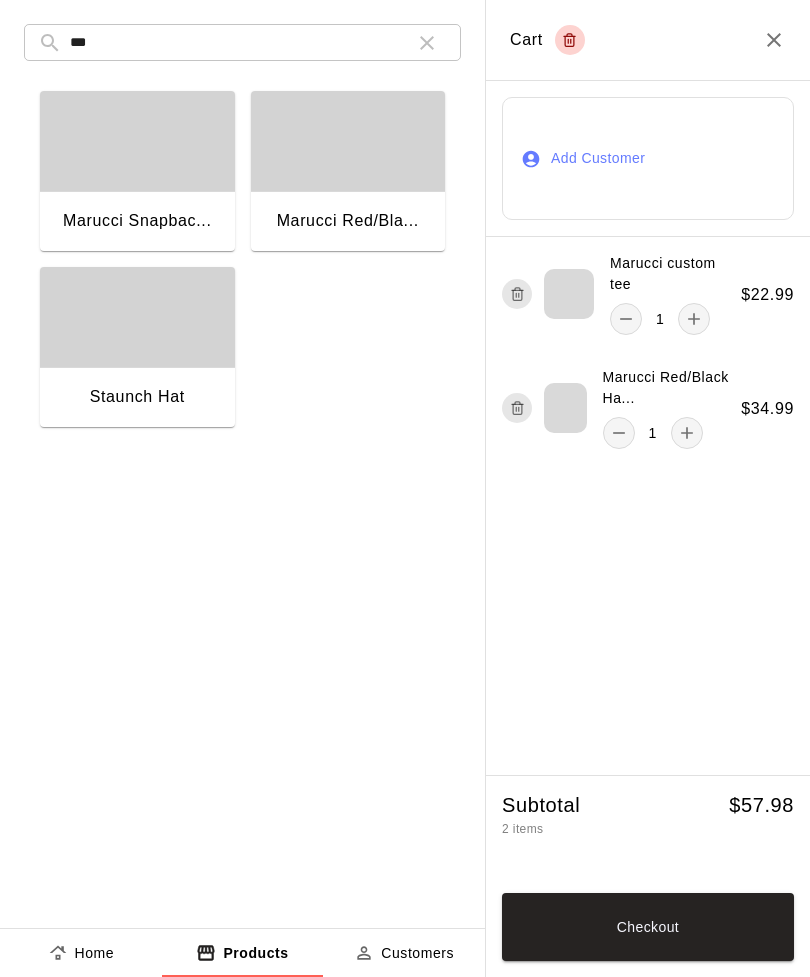 click 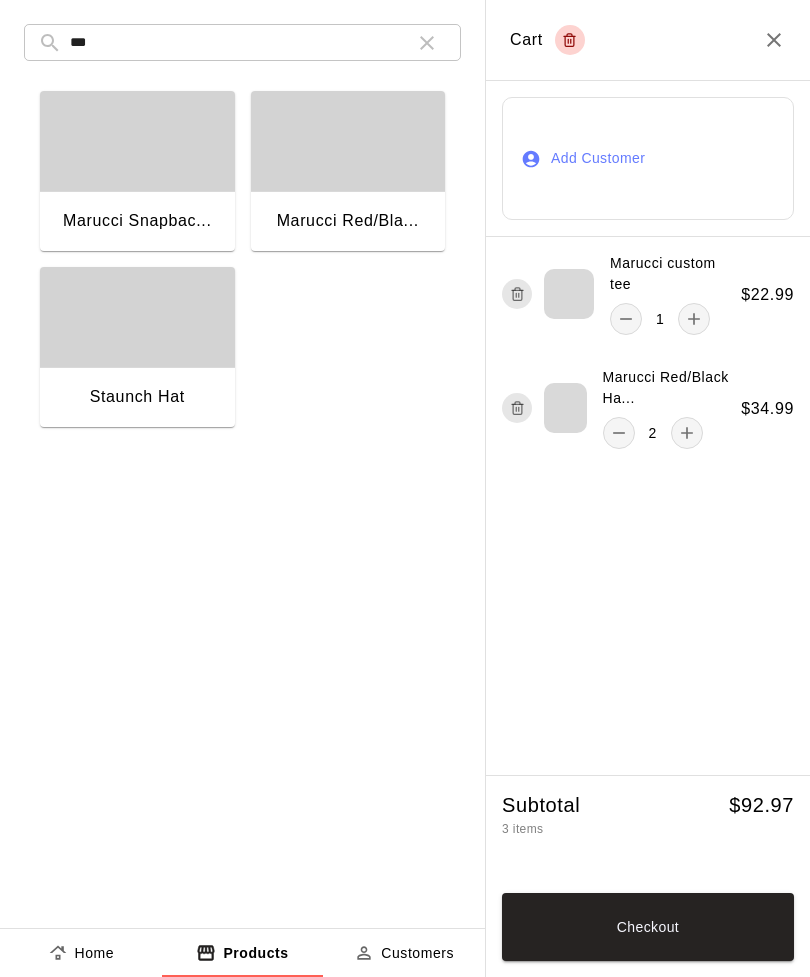 click at bounding box center (427, 43) 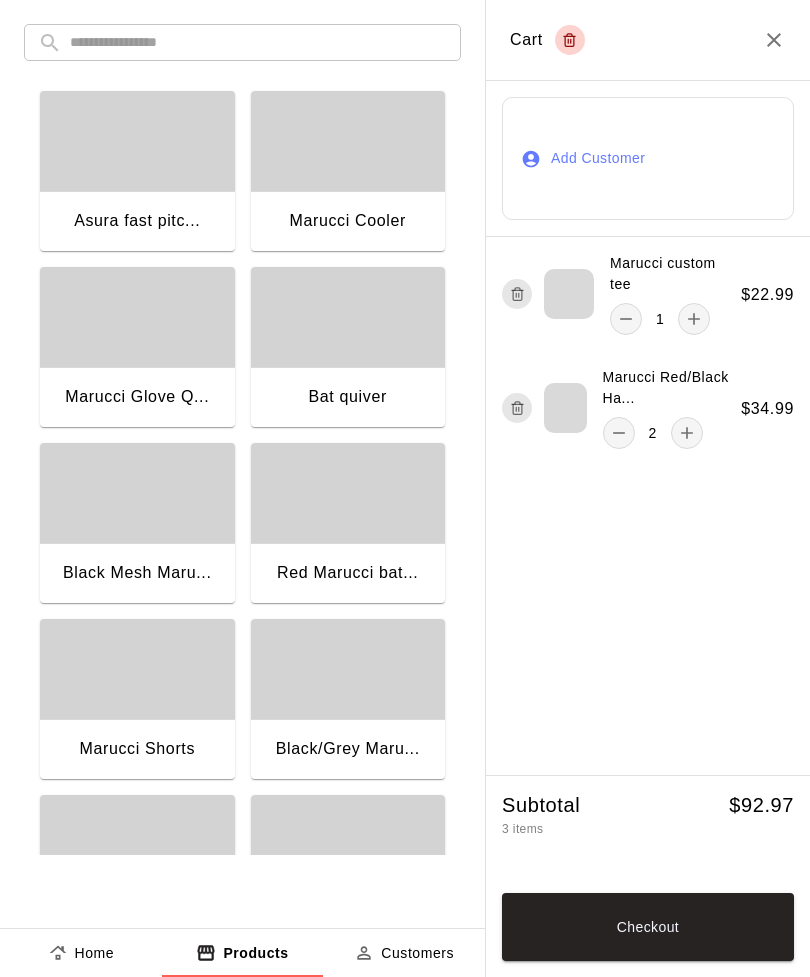 click at bounding box center [258, 42] 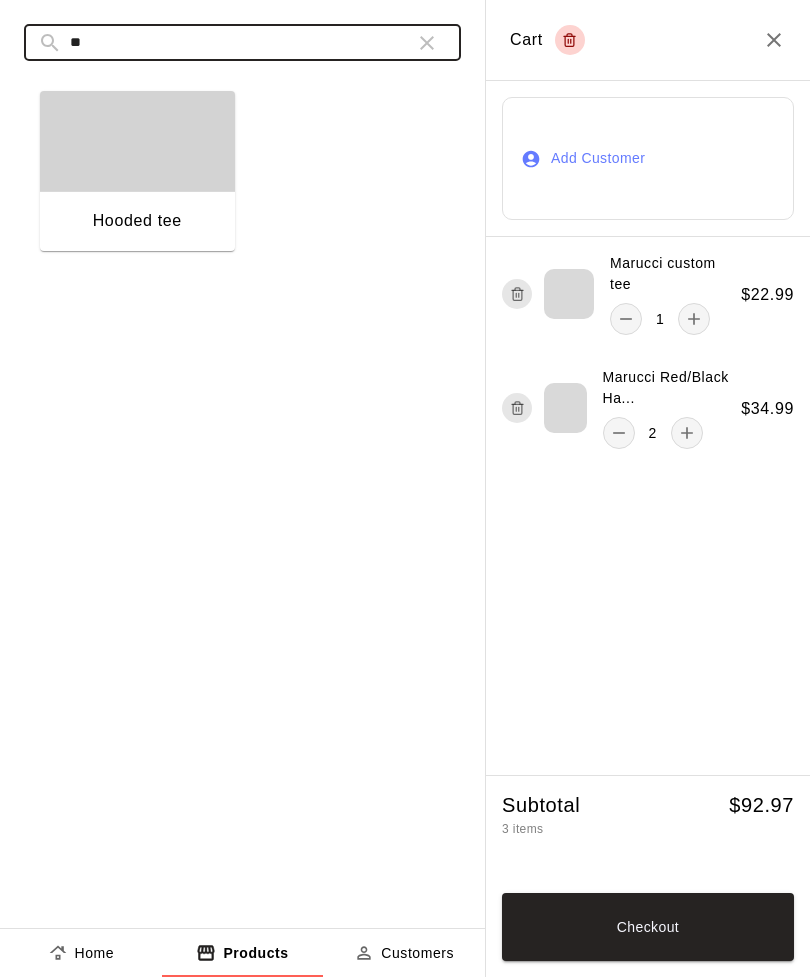 type on "*" 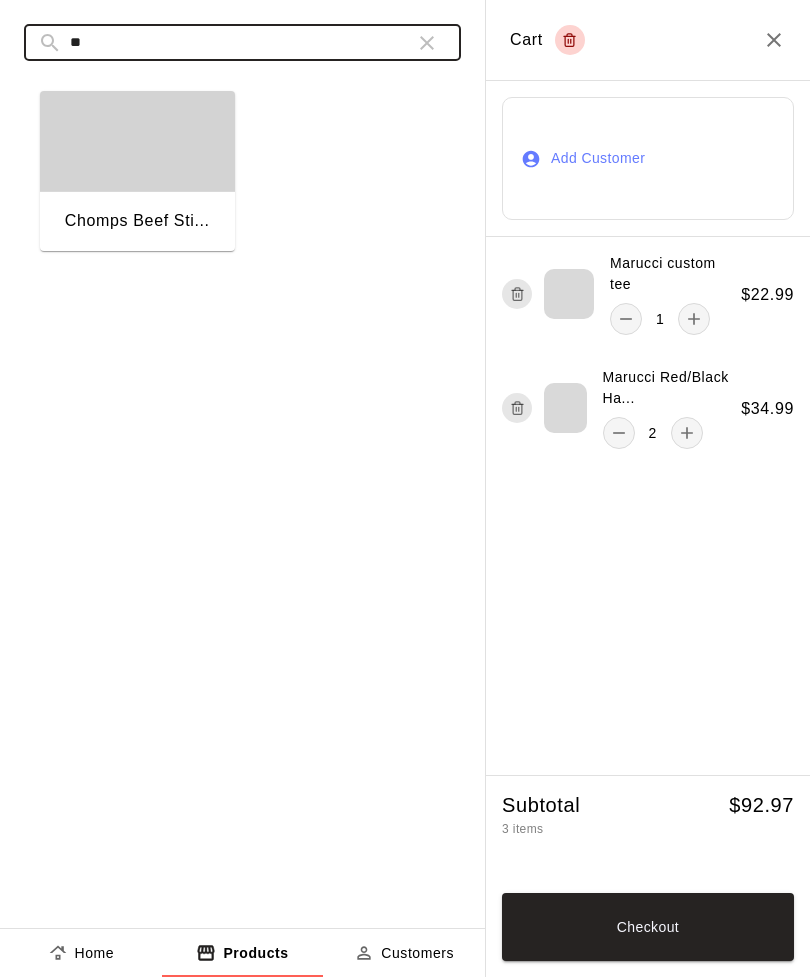 type on "*" 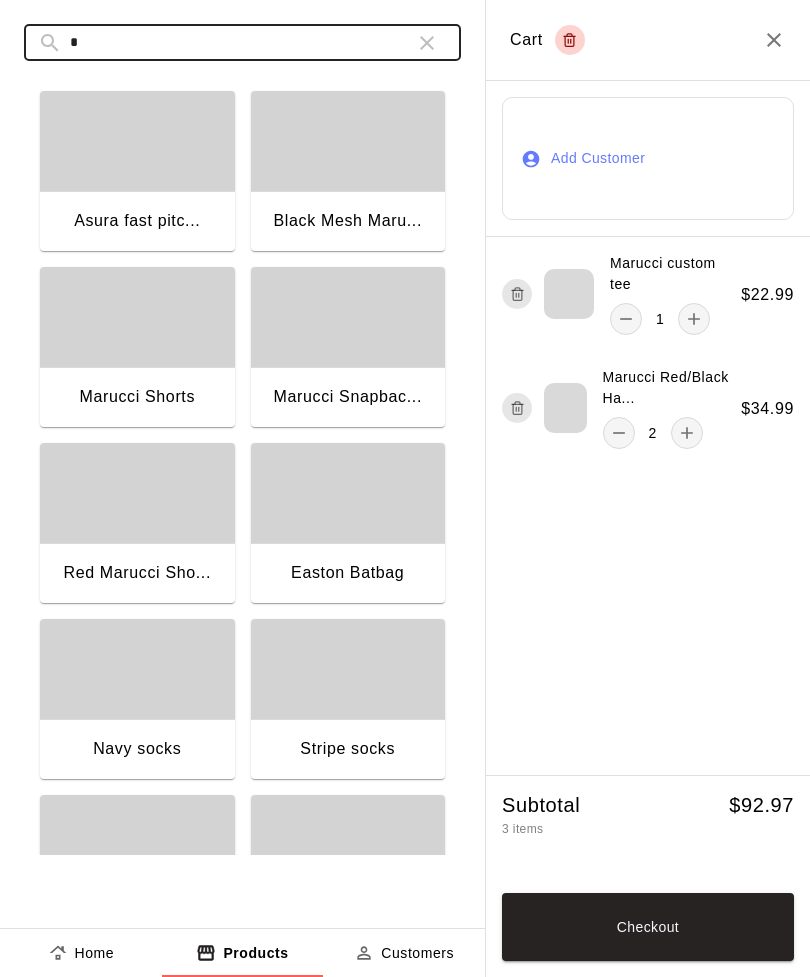 type 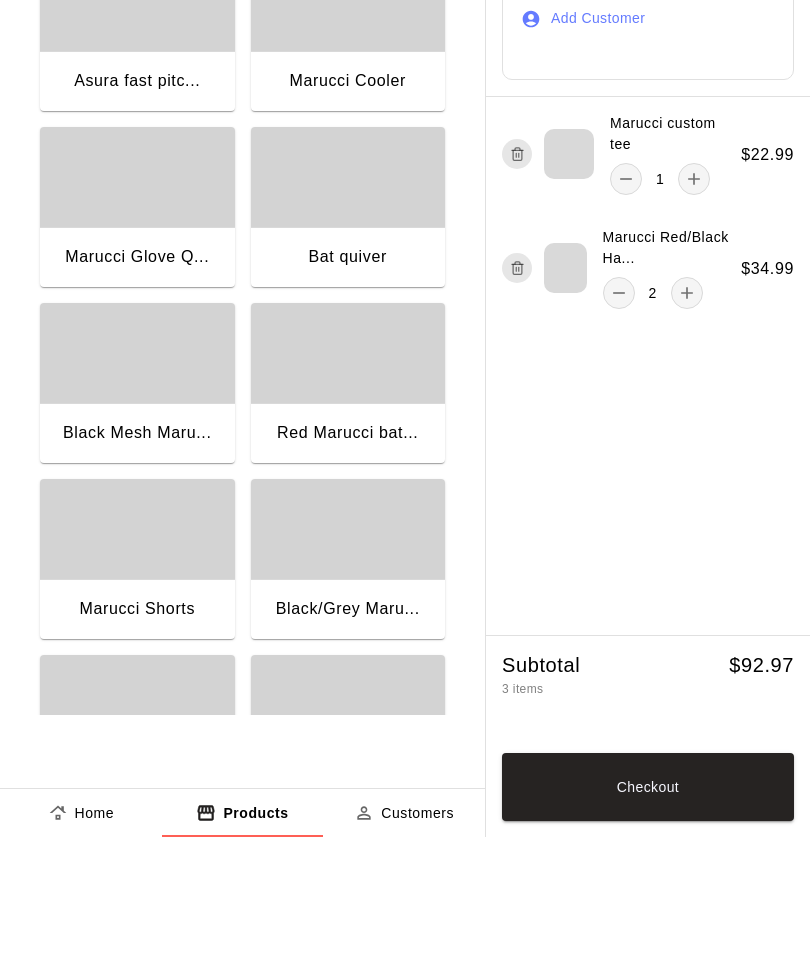 scroll, scrollTop: 140, scrollLeft: 0, axis: vertical 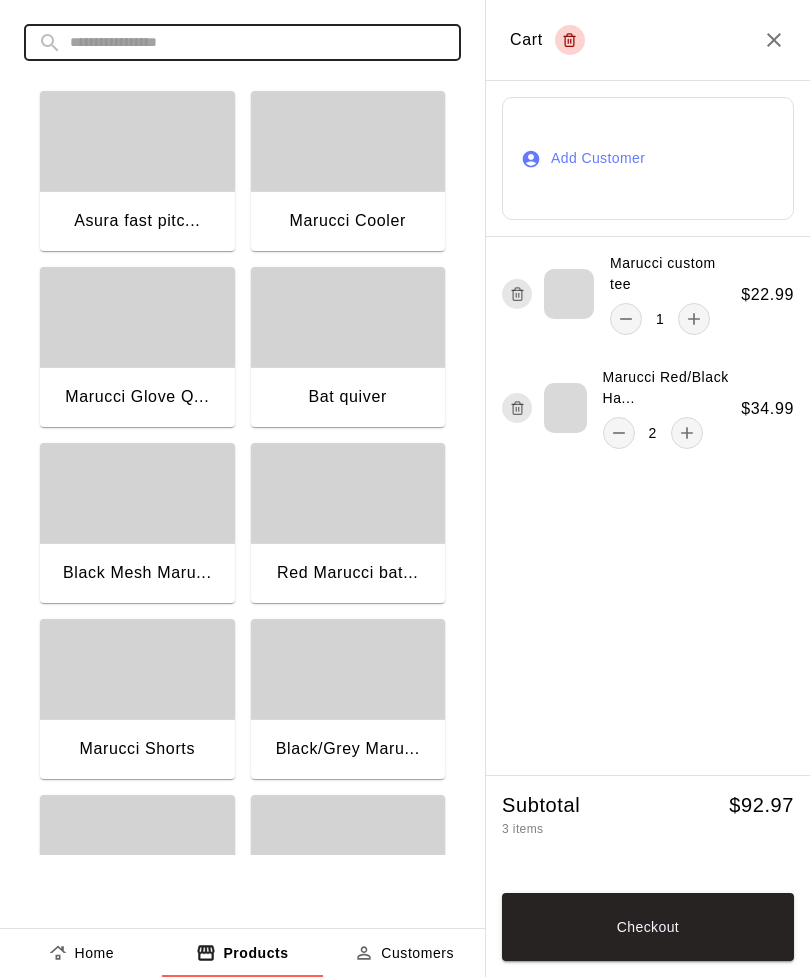 click on "Checkout" at bounding box center (648, 927) 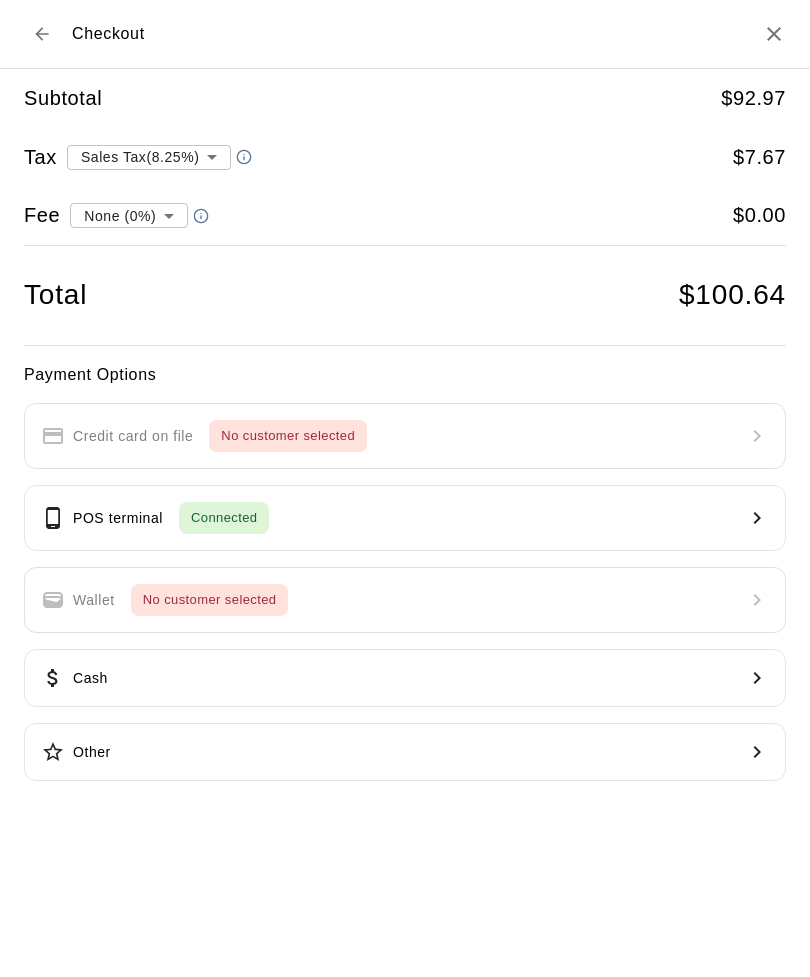 click on "POS terminal Connected" at bounding box center [405, 518] 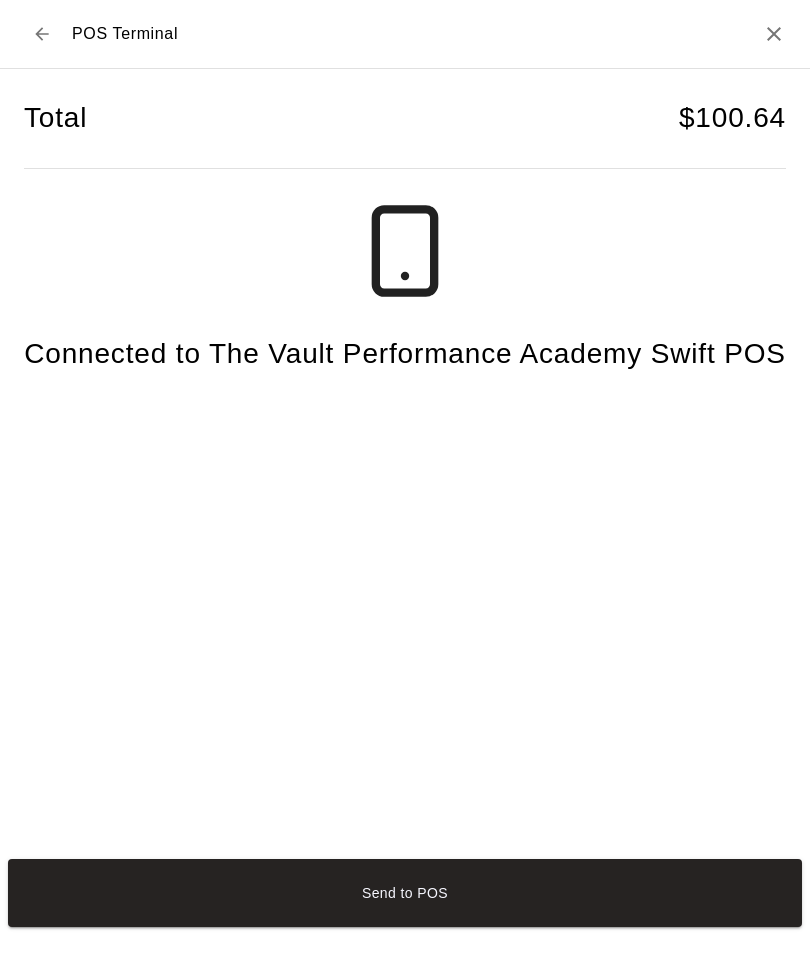 click on "Send to POS" at bounding box center (405, 893) 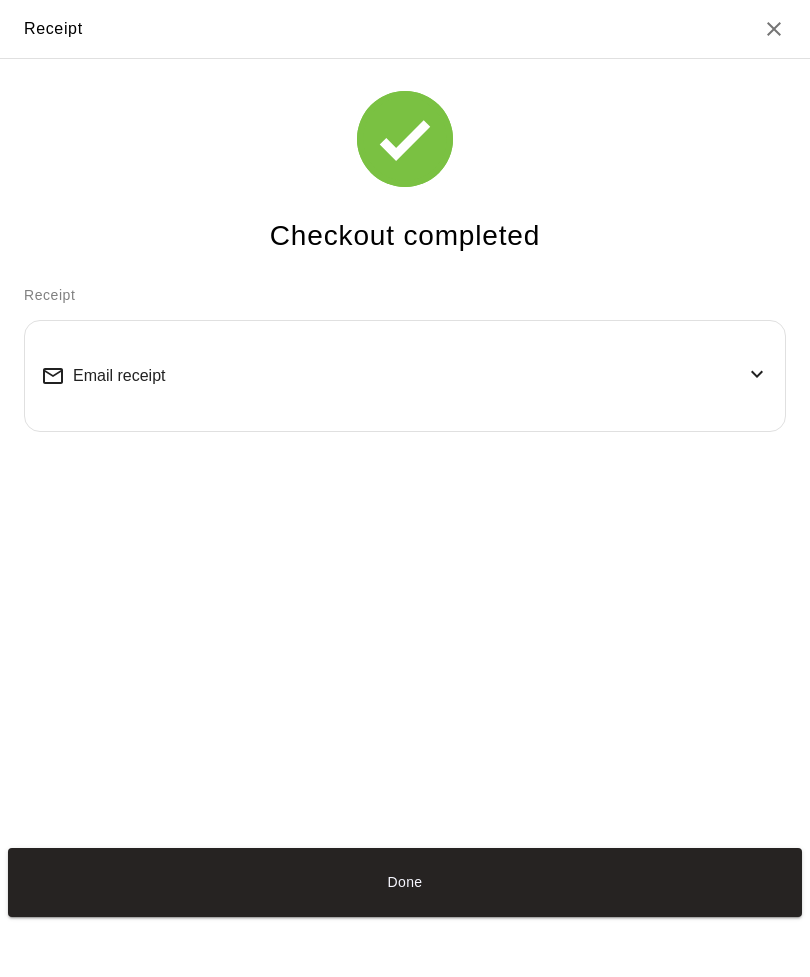 click on "Email receipt" at bounding box center (405, 376) 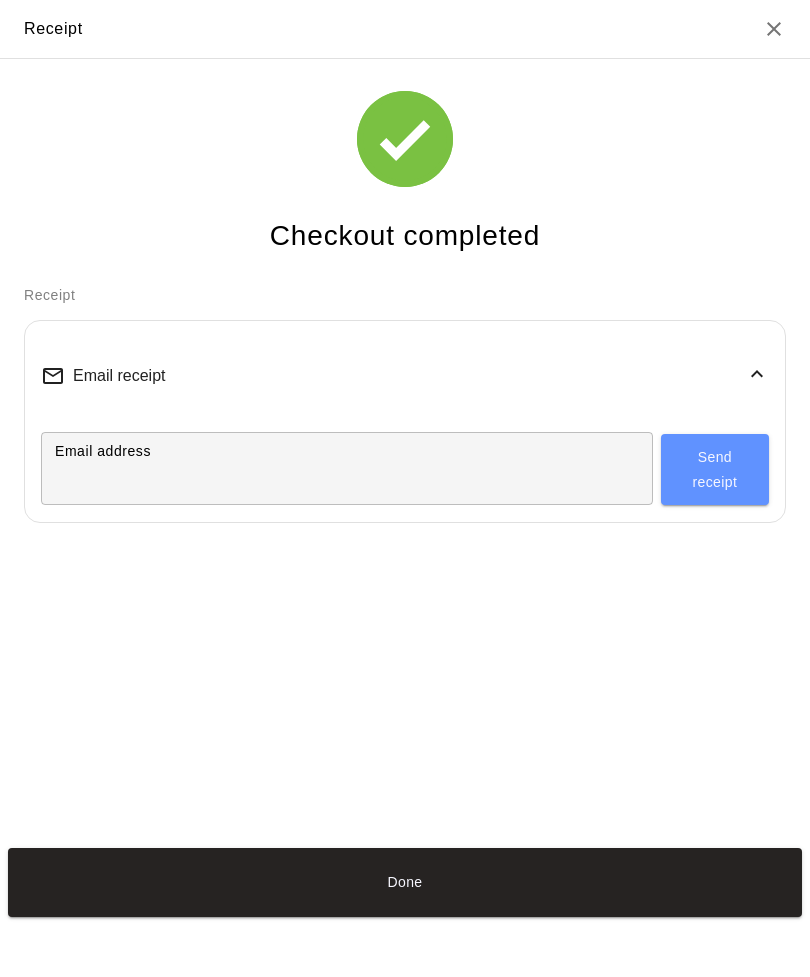 click on "Email address" at bounding box center [347, 468] 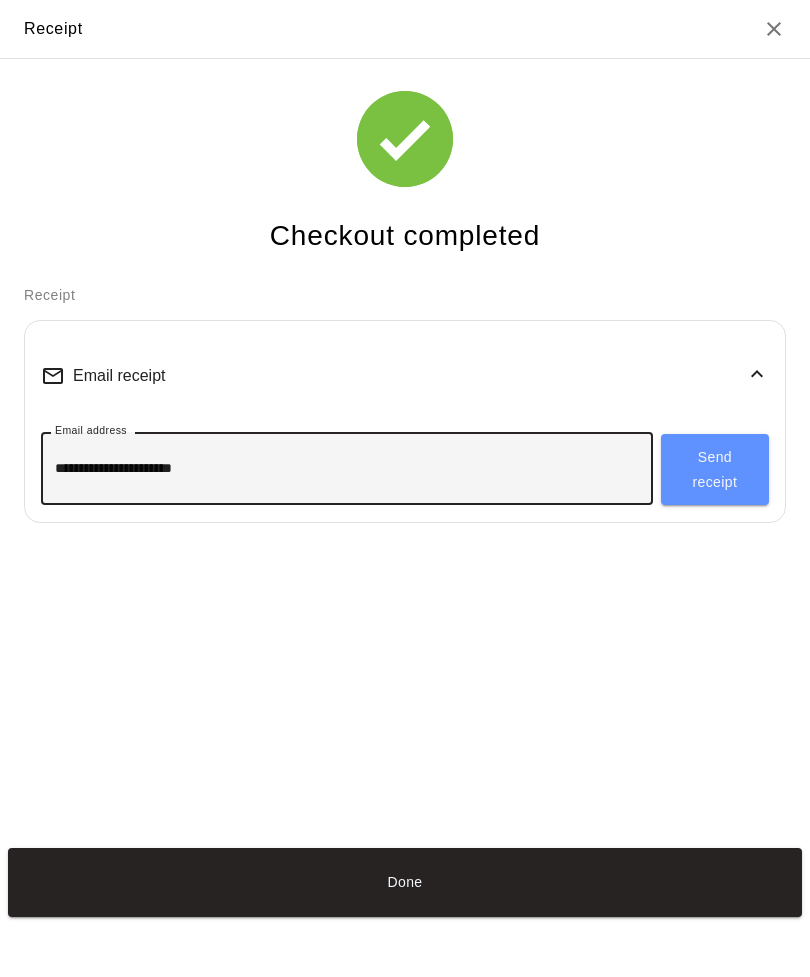 type on "**********" 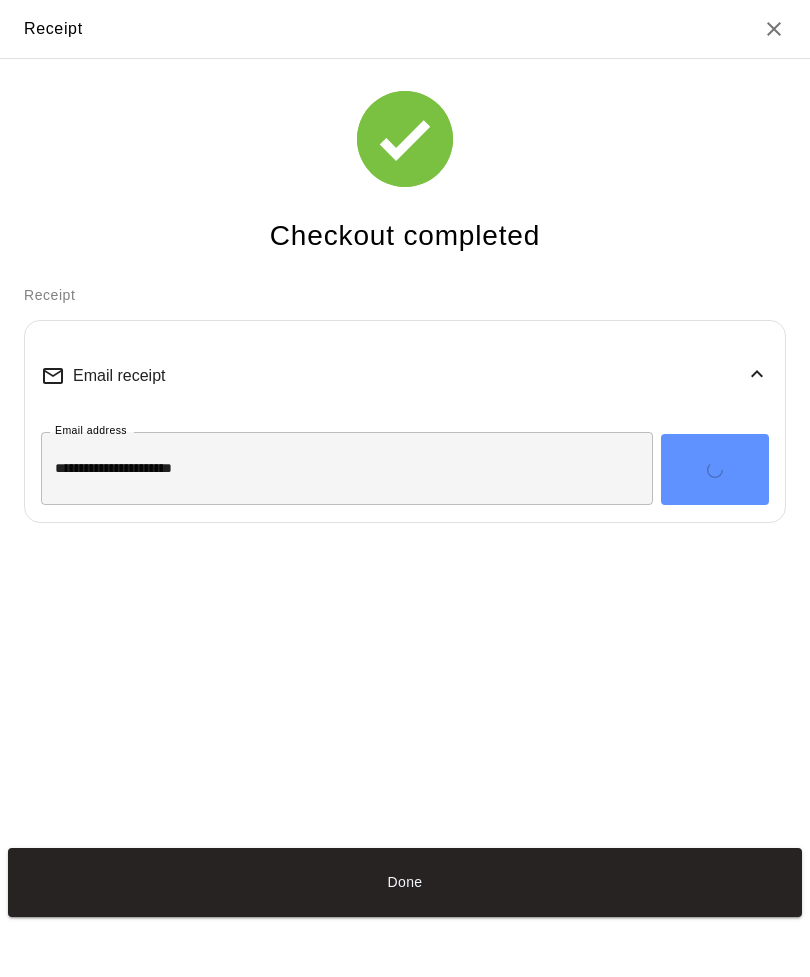 click on "Done" at bounding box center [405, 882] 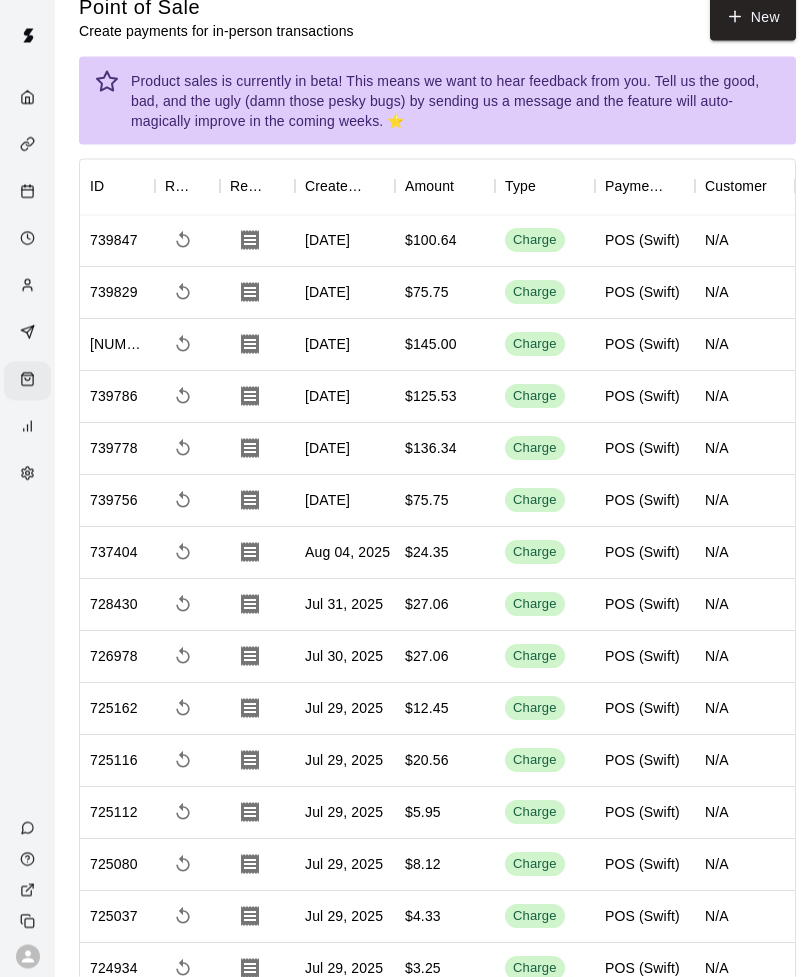 scroll, scrollTop: 0, scrollLeft: 0, axis: both 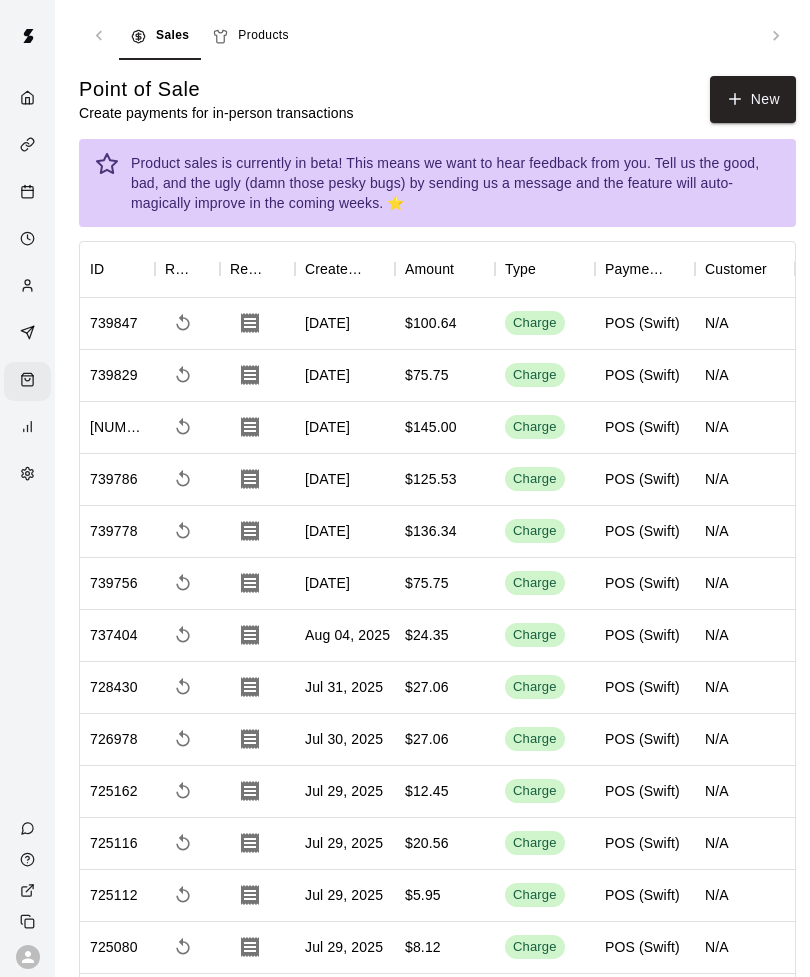 click on "New" at bounding box center (753, 99) 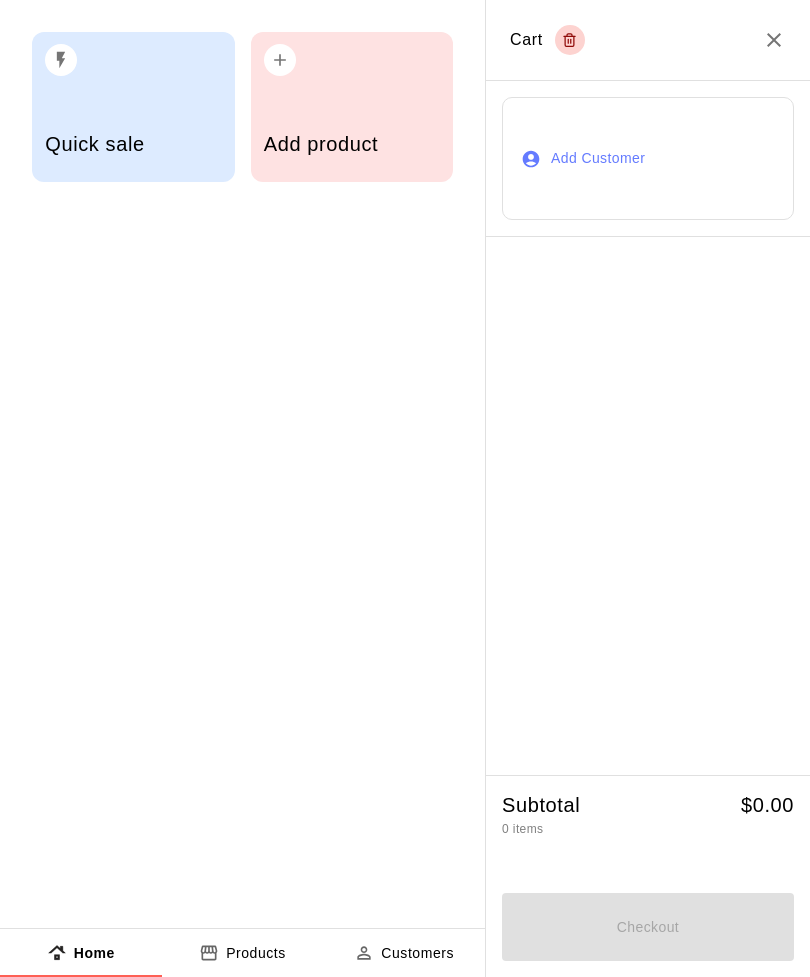 click on "Add product" at bounding box center (352, 146) 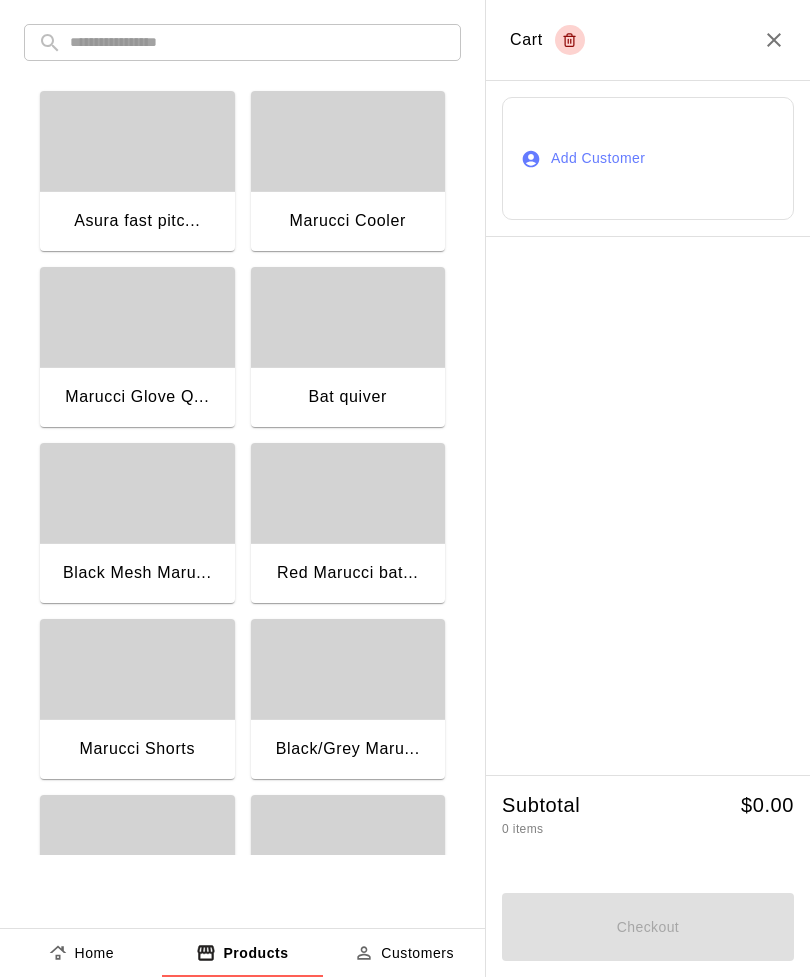 click at bounding box center (258, 42) 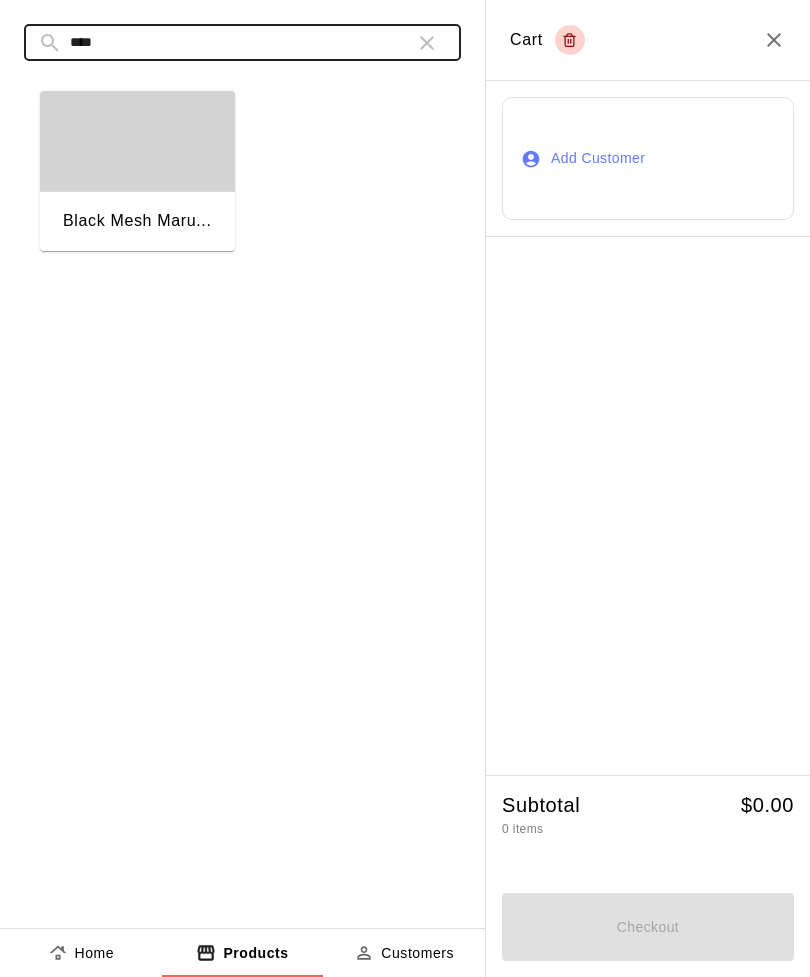 type on "****" 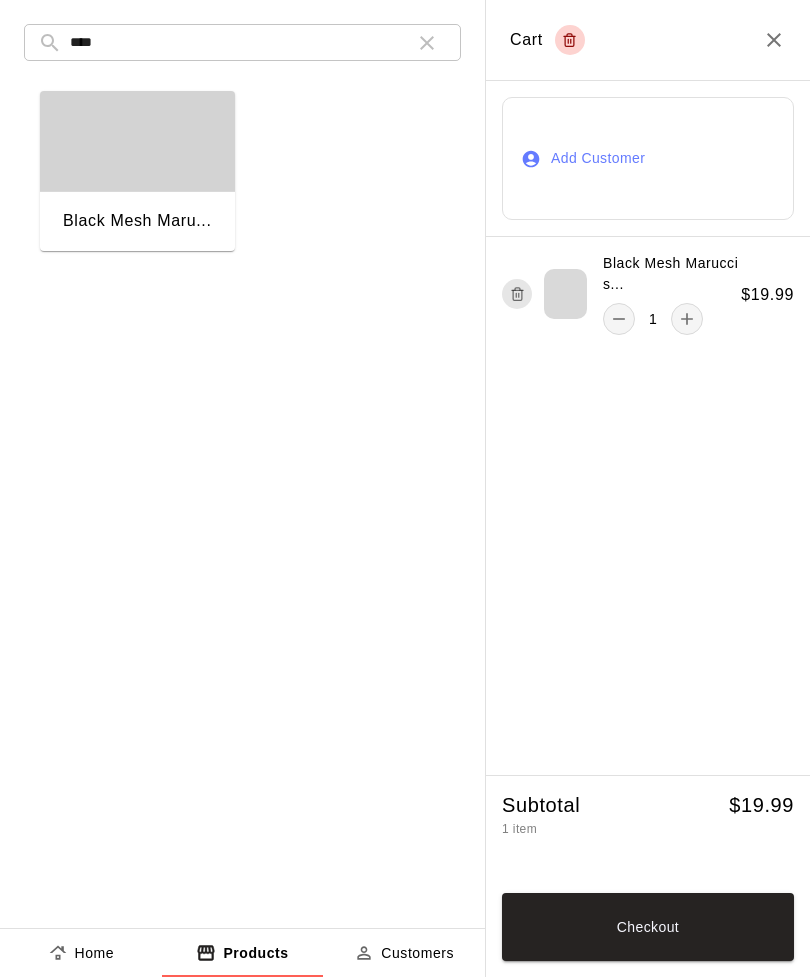 click at bounding box center [427, 43] 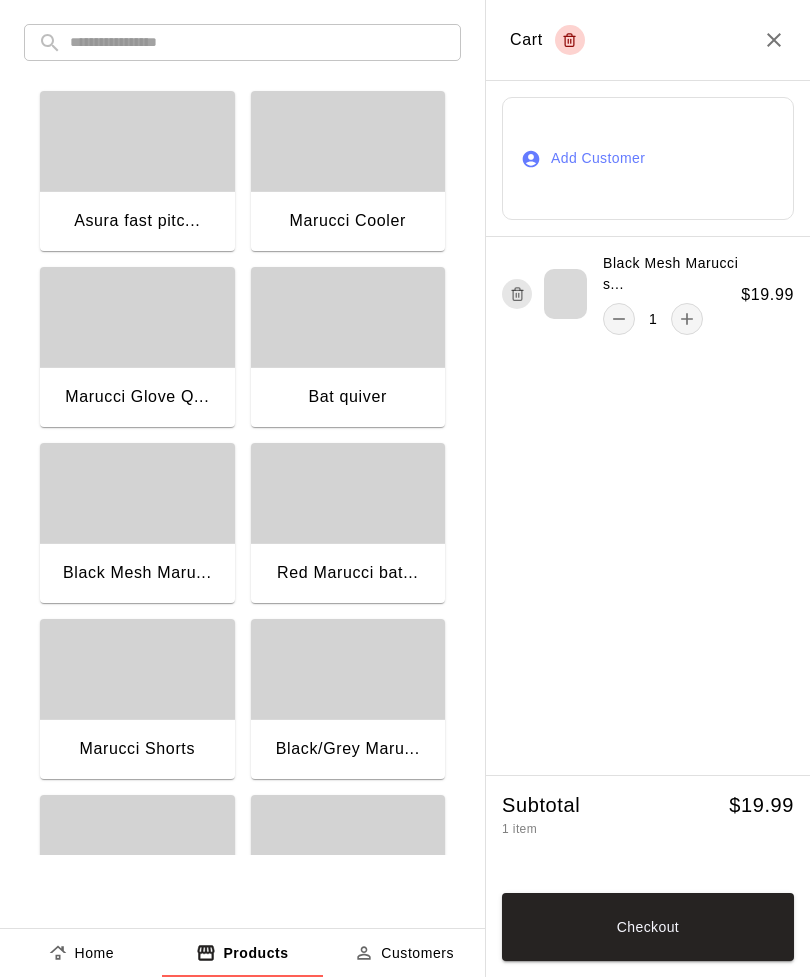 click at bounding box center (258, 42) 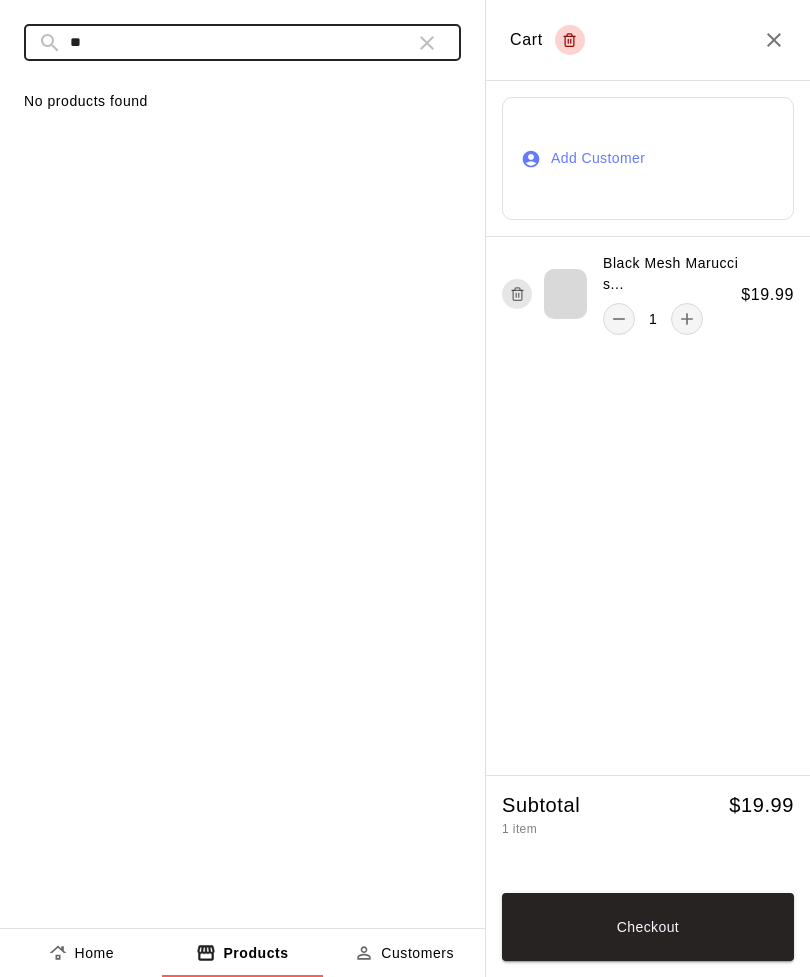 type on "*" 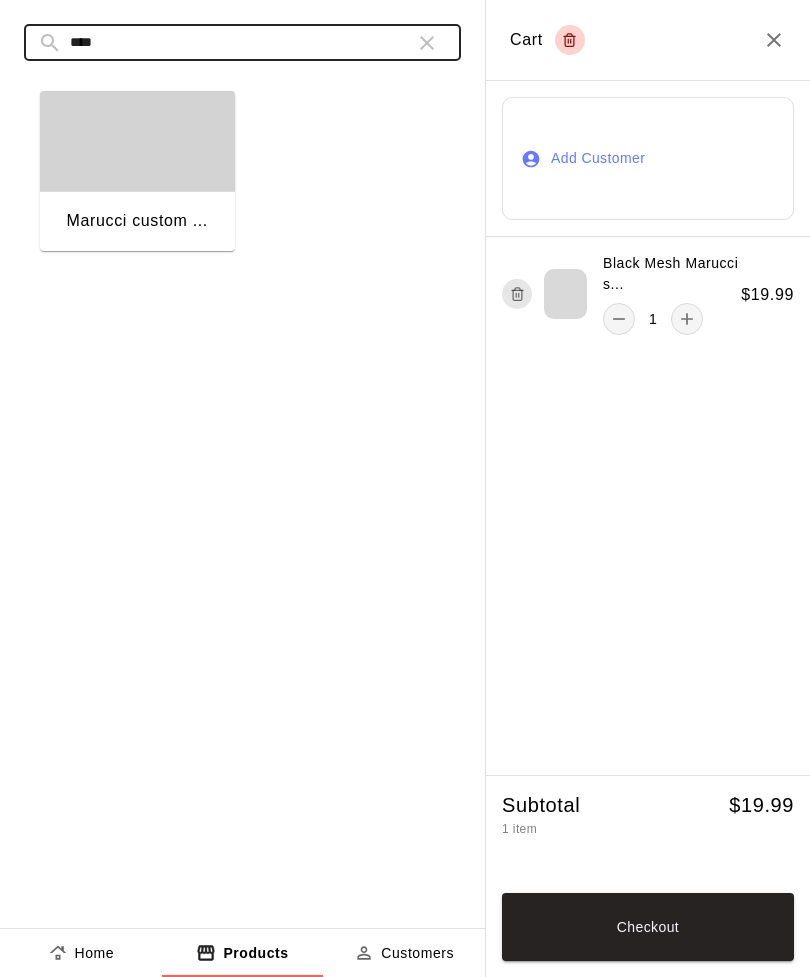 type on "****" 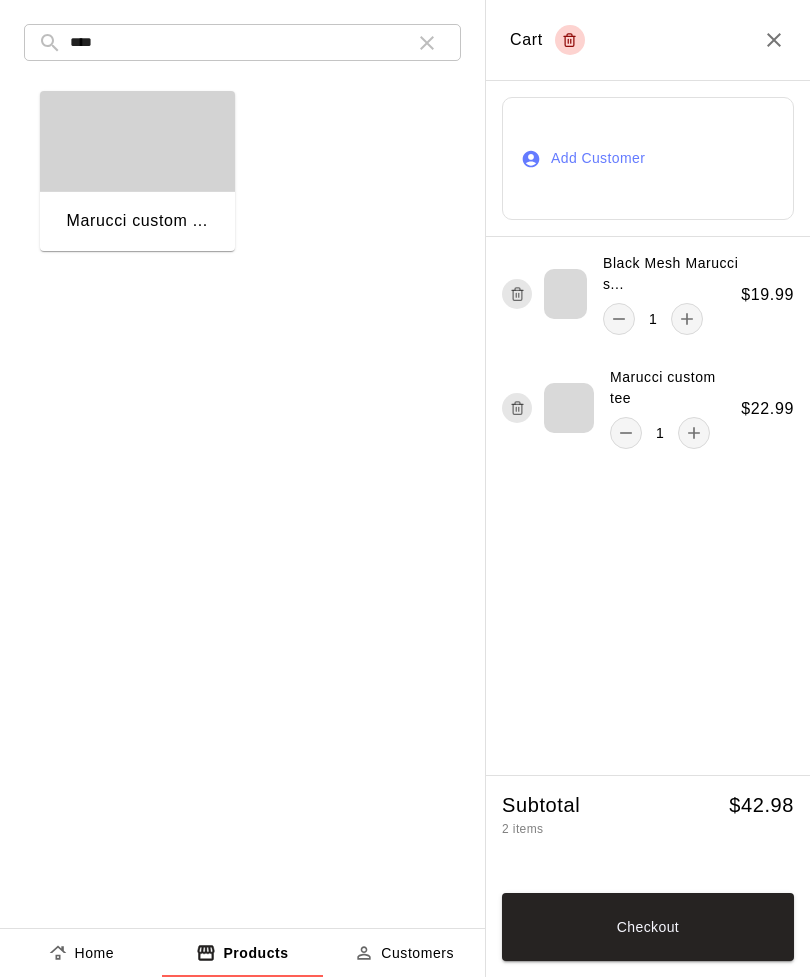 click 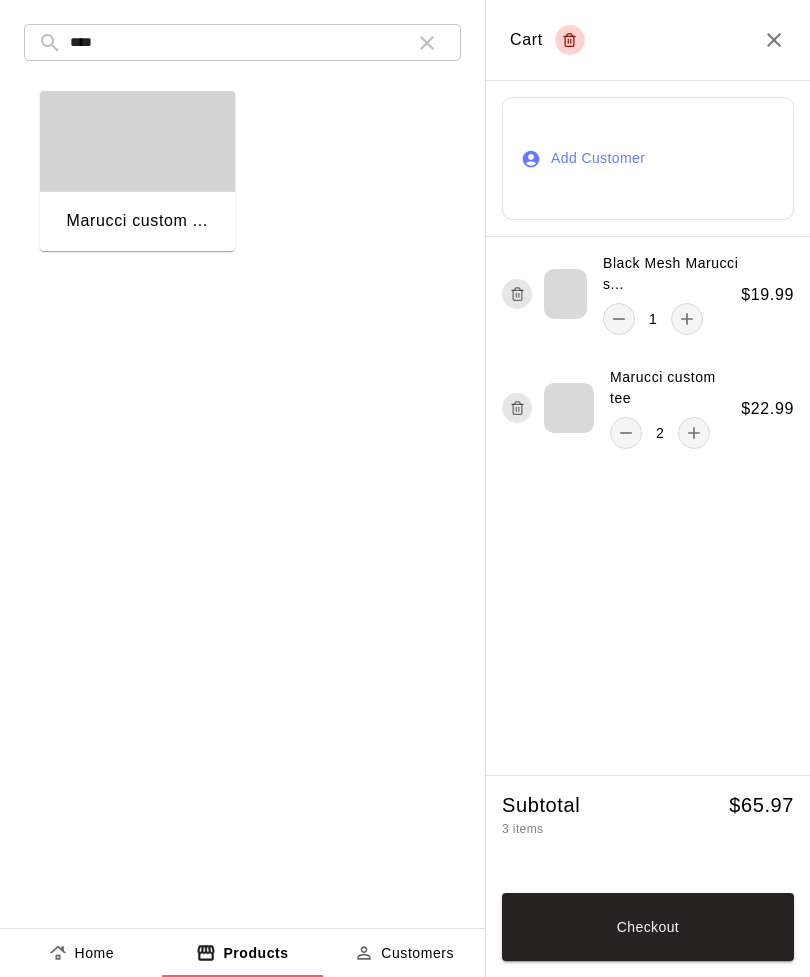 click at bounding box center (427, 43) 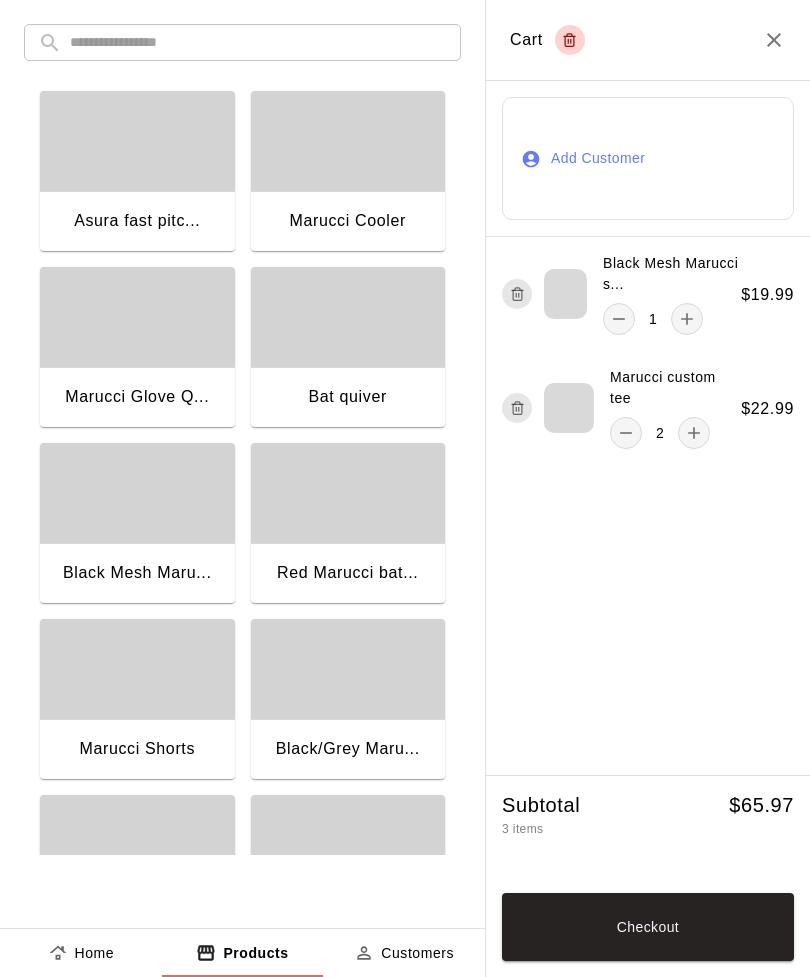 click at bounding box center [258, 42] 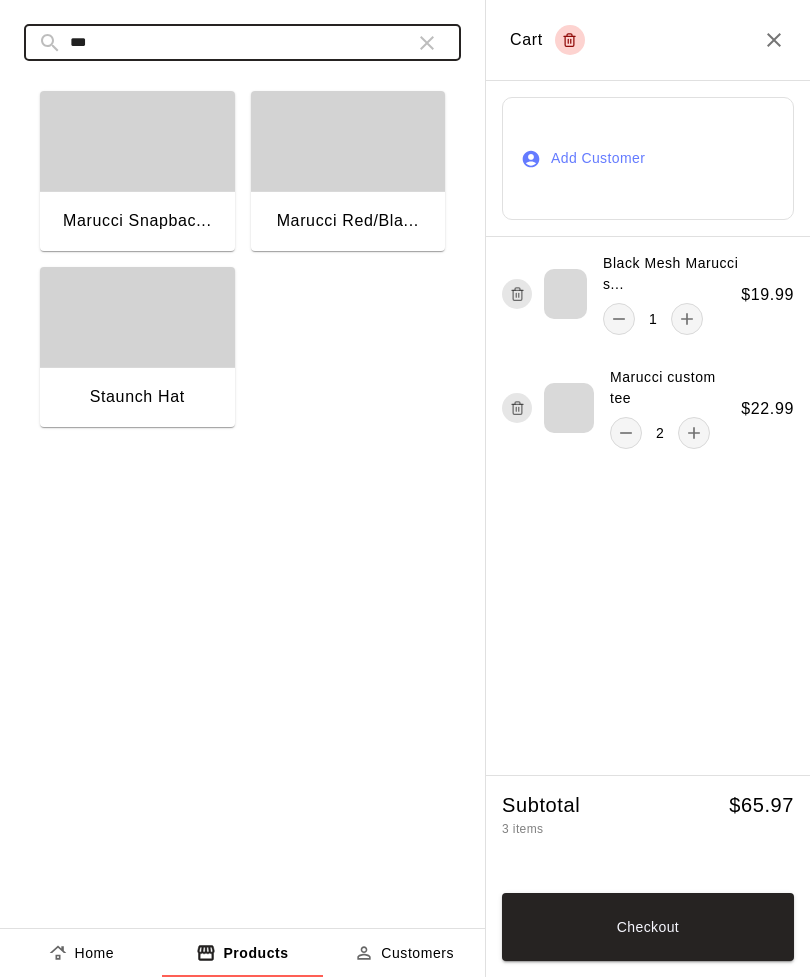 type on "***" 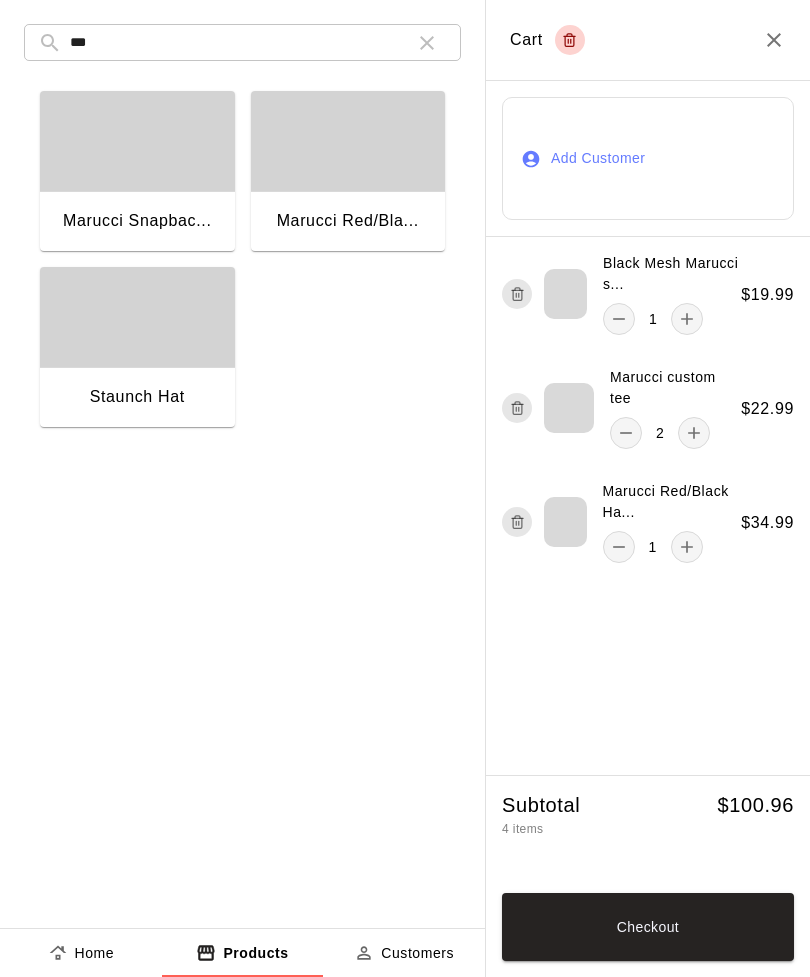 click on "Checkout" at bounding box center [648, 927] 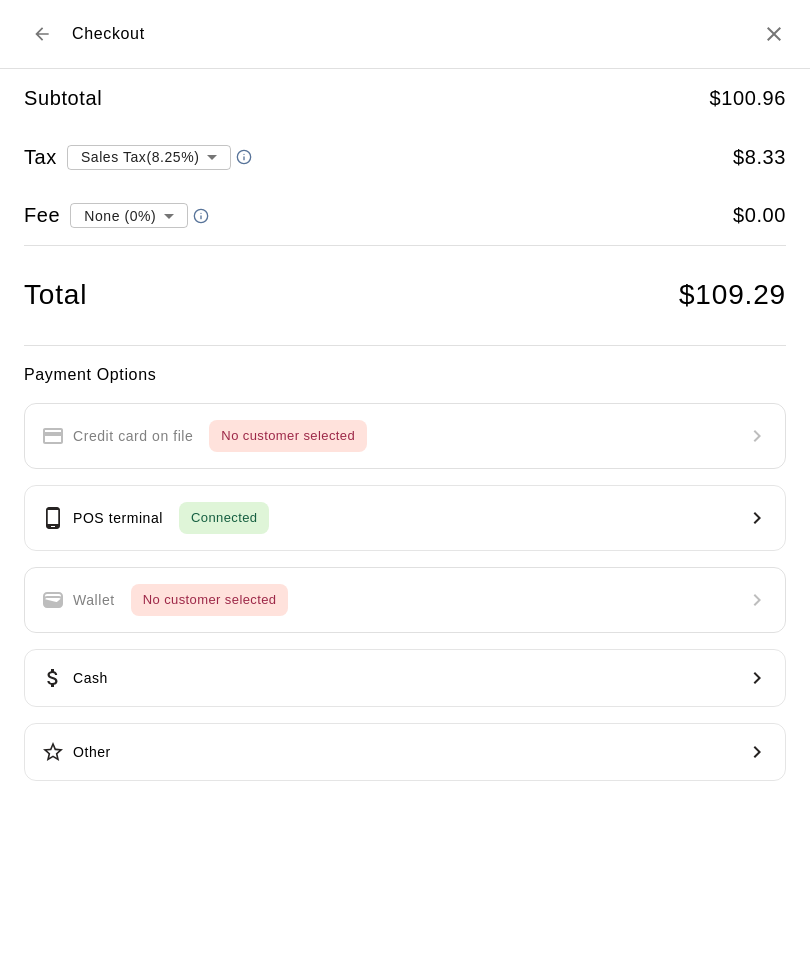 click on "POS terminal Connected" at bounding box center [405, 518] 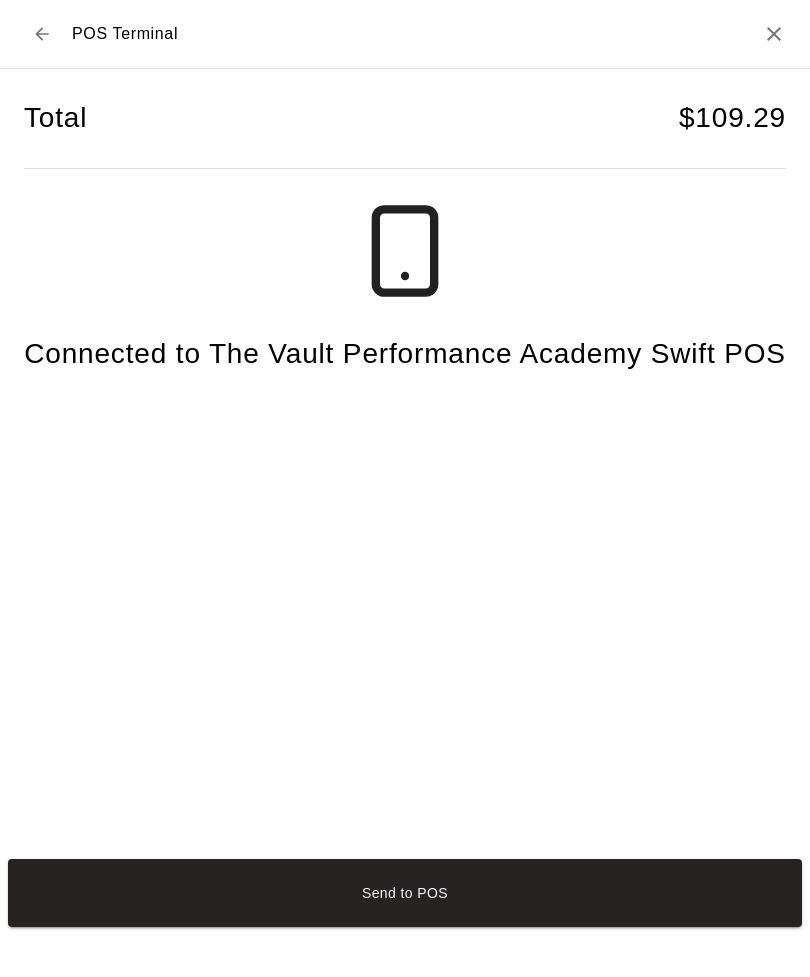 click on "Send to POS" at bounding box center [405, 893] 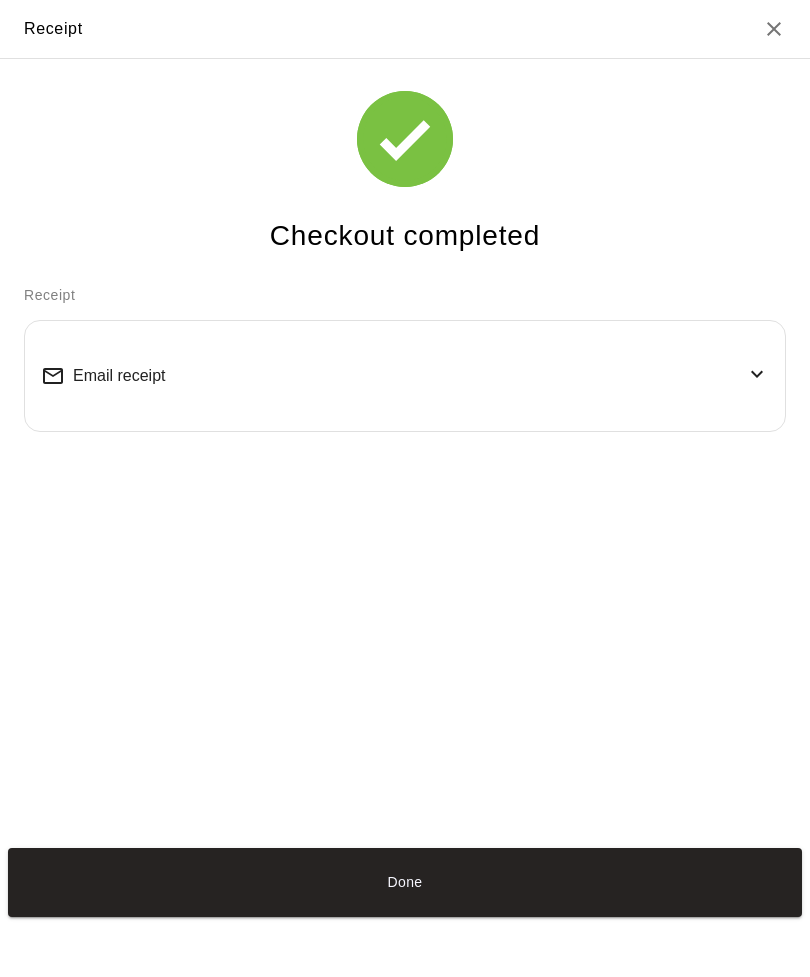 click on "Email receipt" at bounding box center [405, 376] 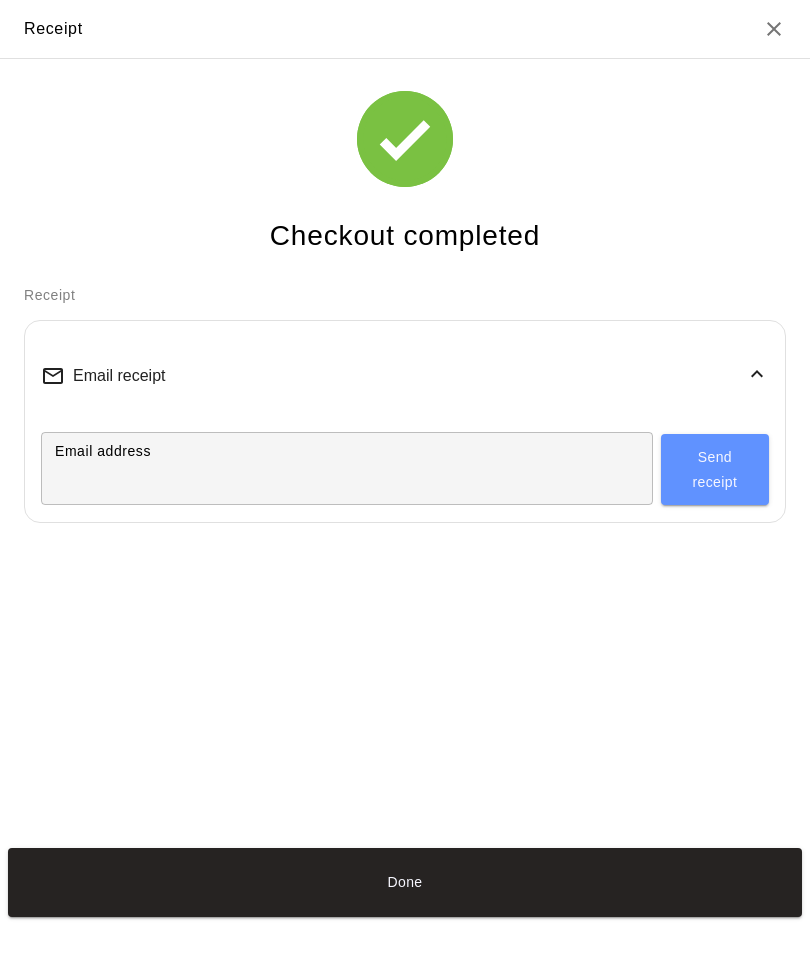 click on "Email address" at bounding box center (347, 468) 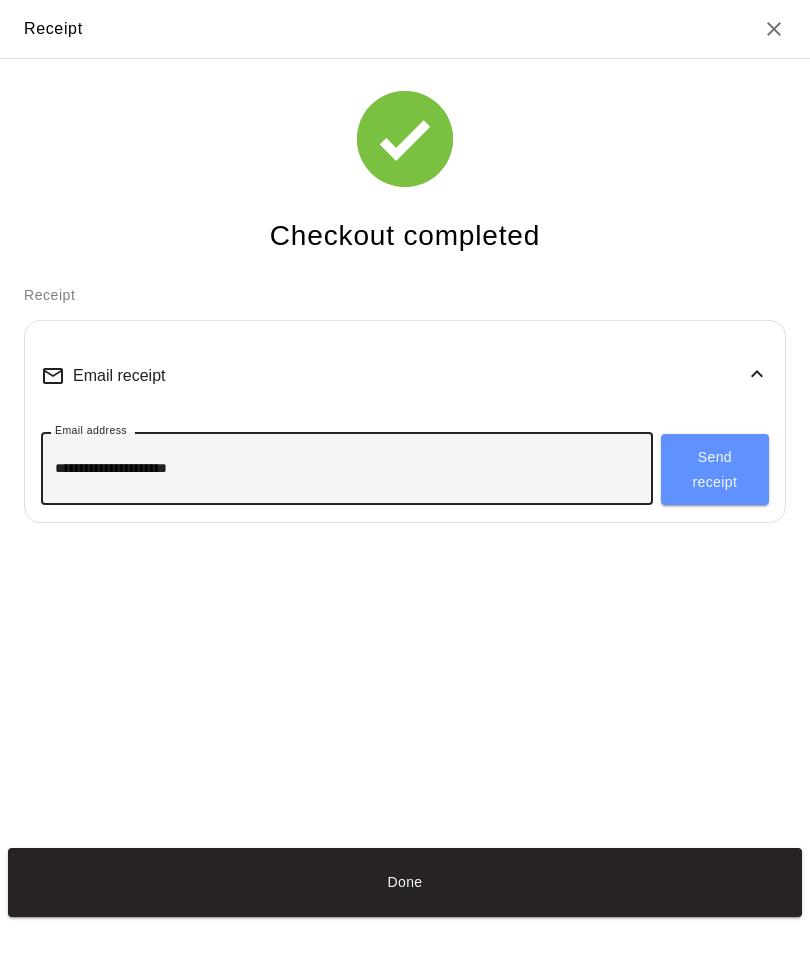 type on "**********" 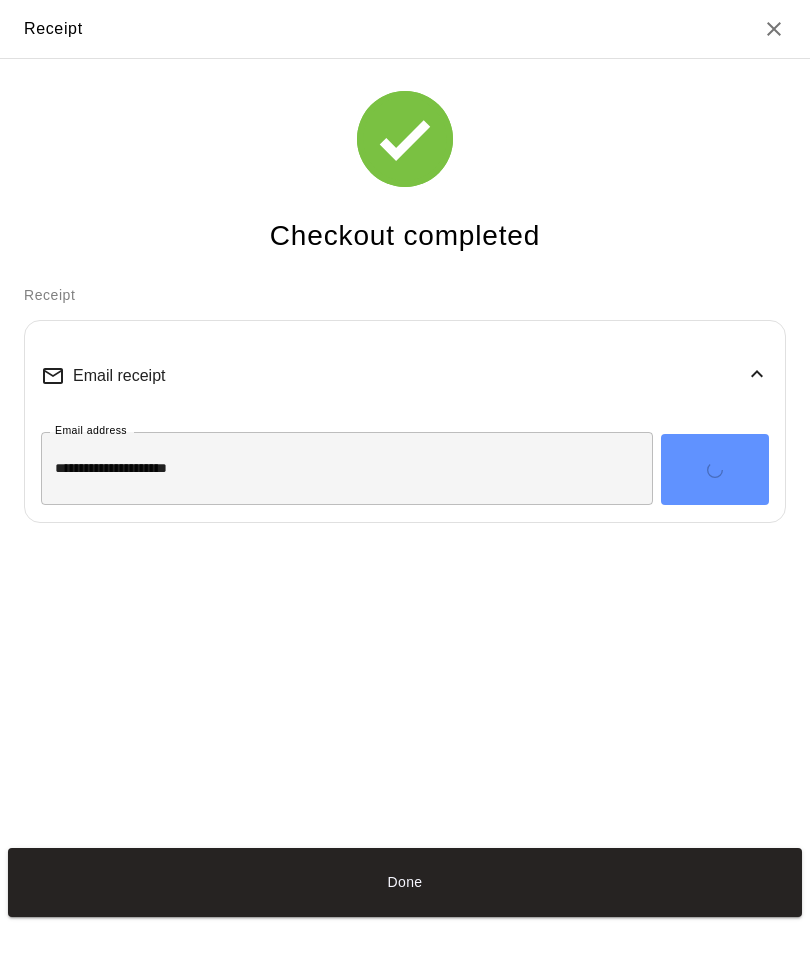 type 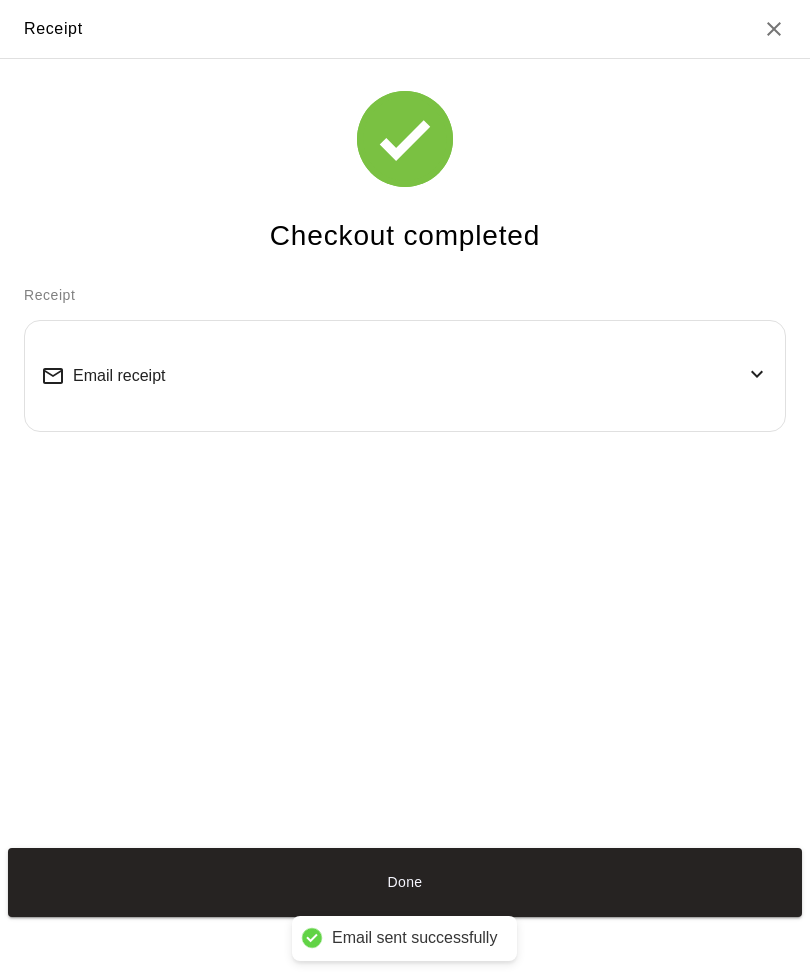 click on "Done" at bounding box center [405, 882] 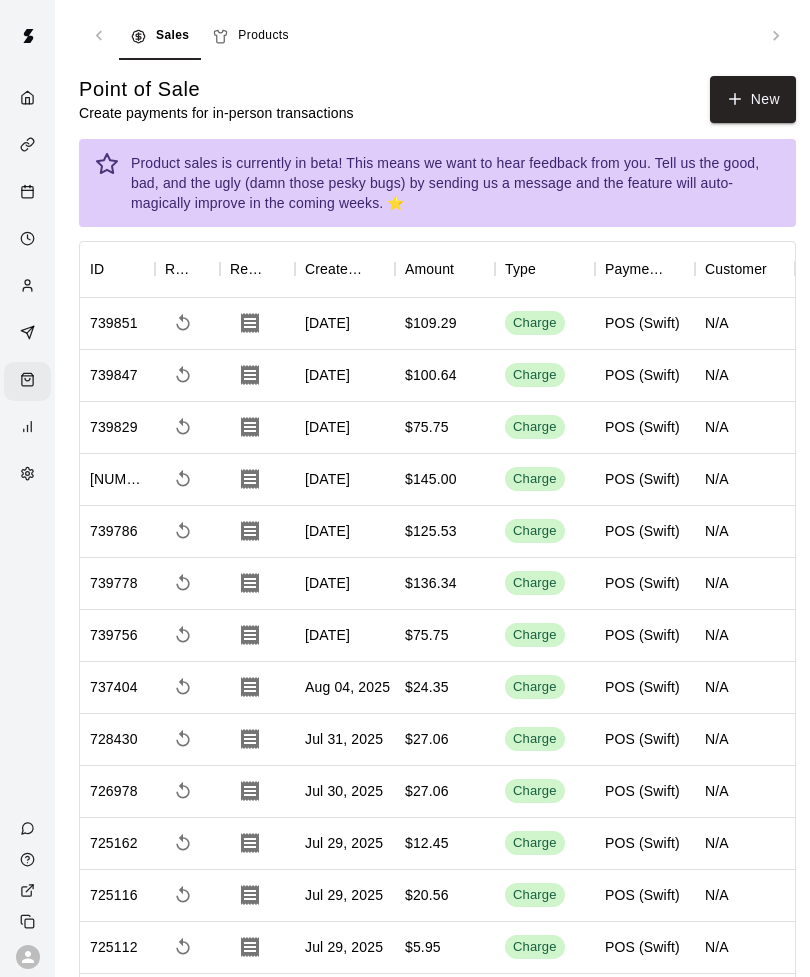 click on "New" at bounding box center [753, 99] 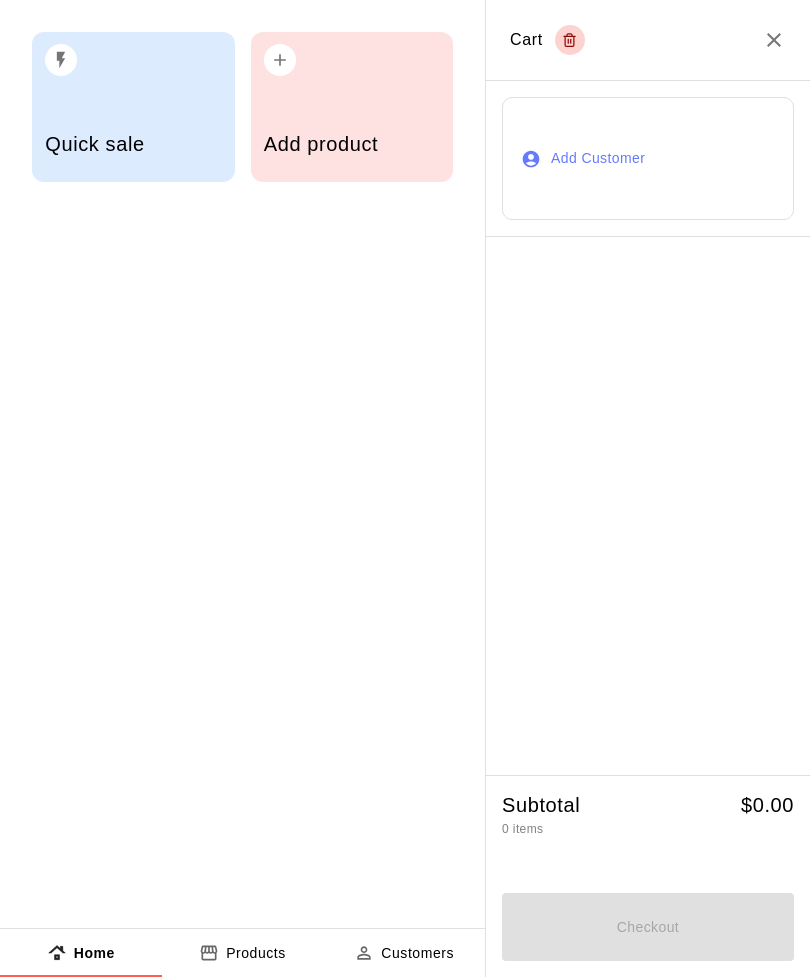 click 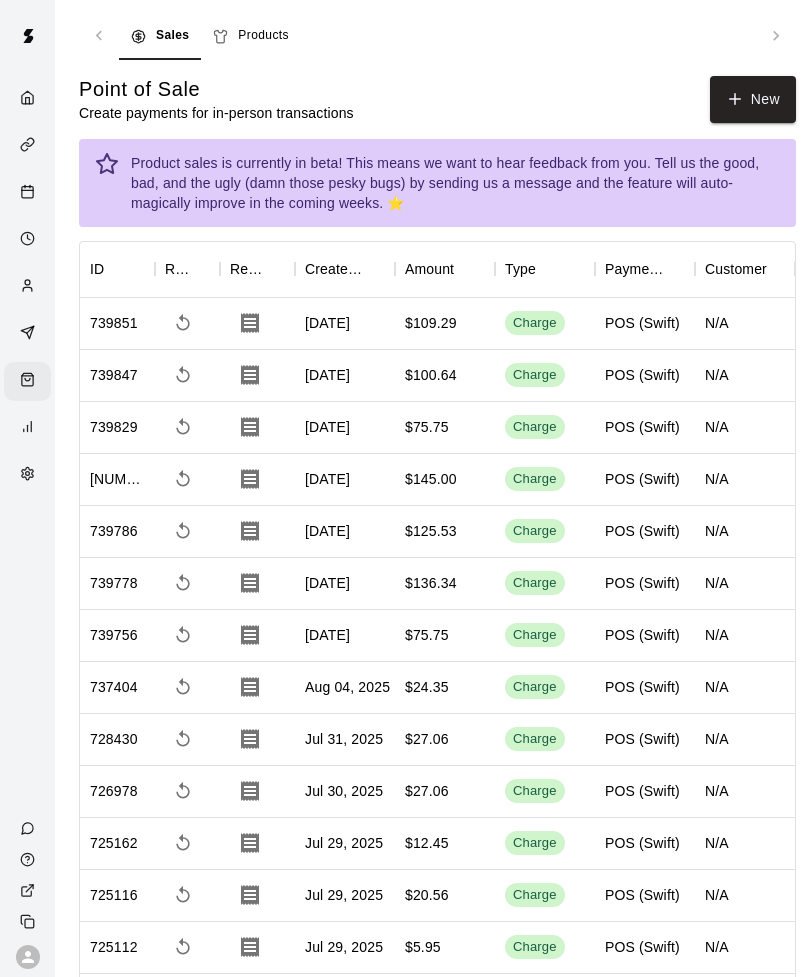 click on "New" at bounding box center [753, 99] 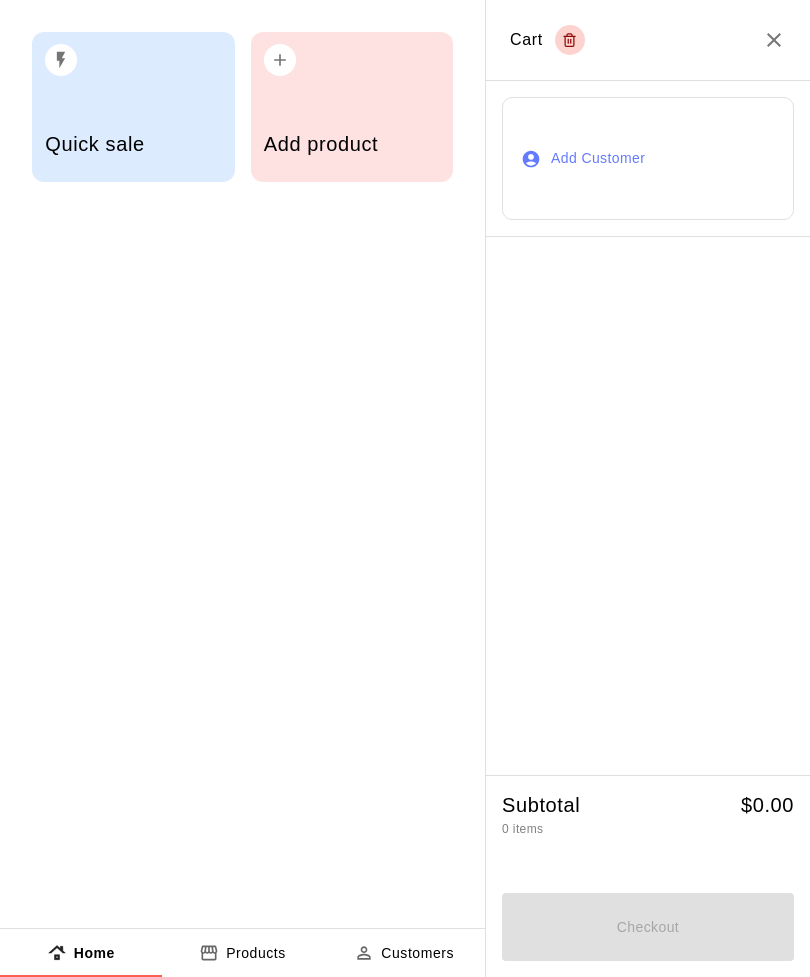 click 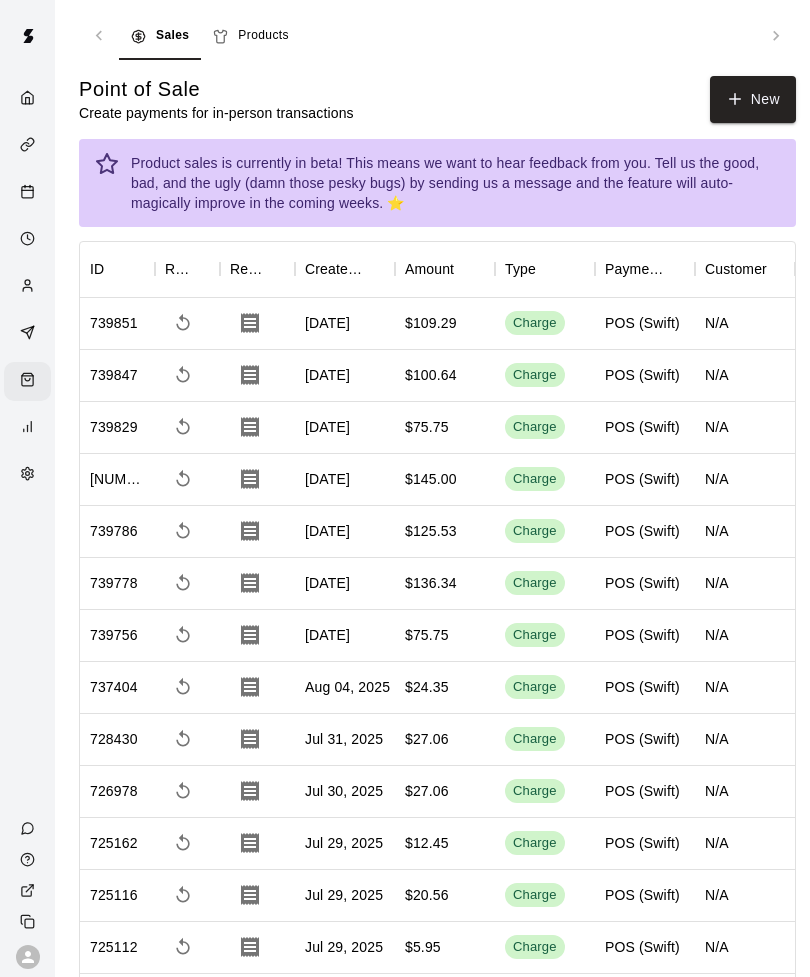 click on "Products" at bounding box center [263, 36] 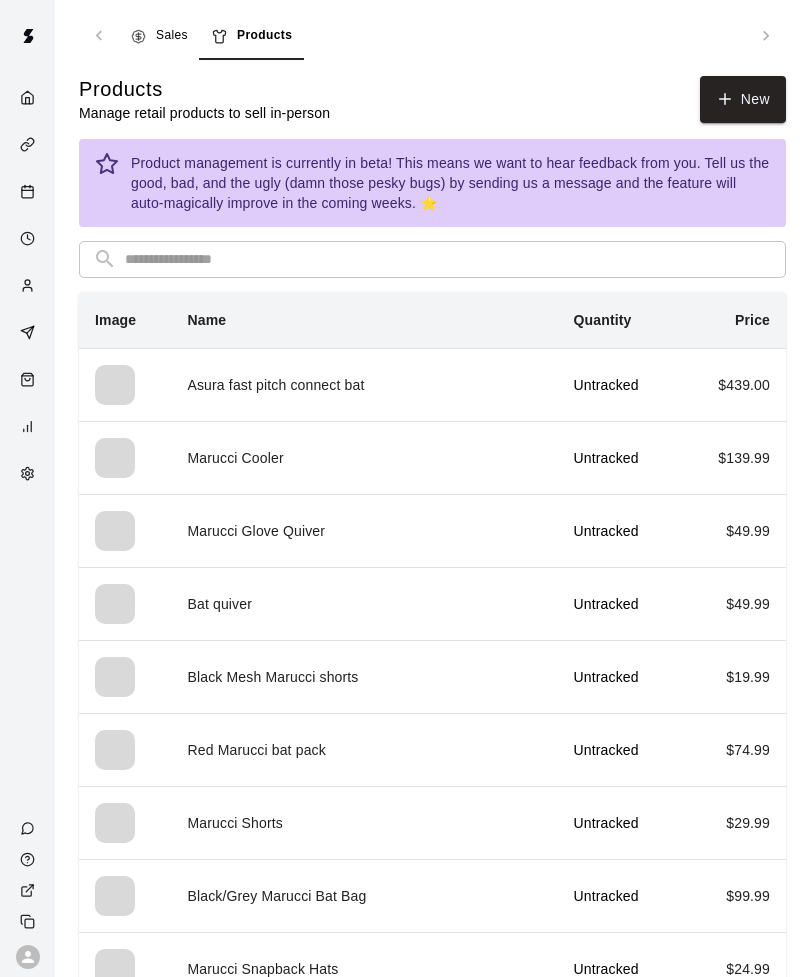 click on "New" at bounding box center [743, 99] 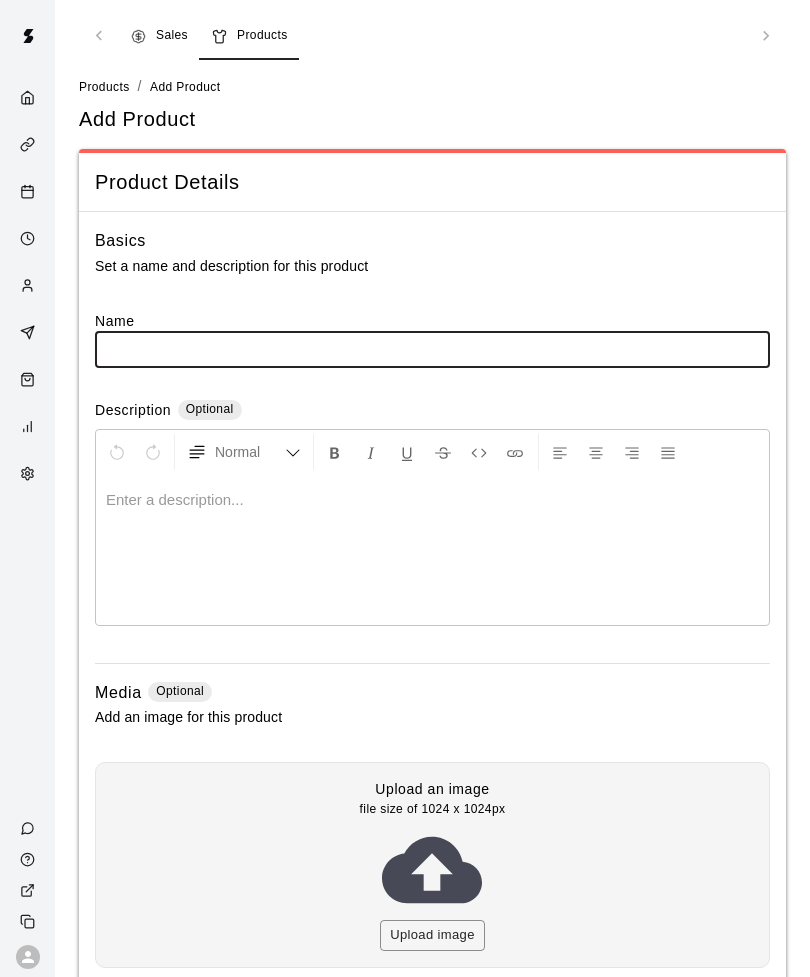 click at bounding box center [432, 349] 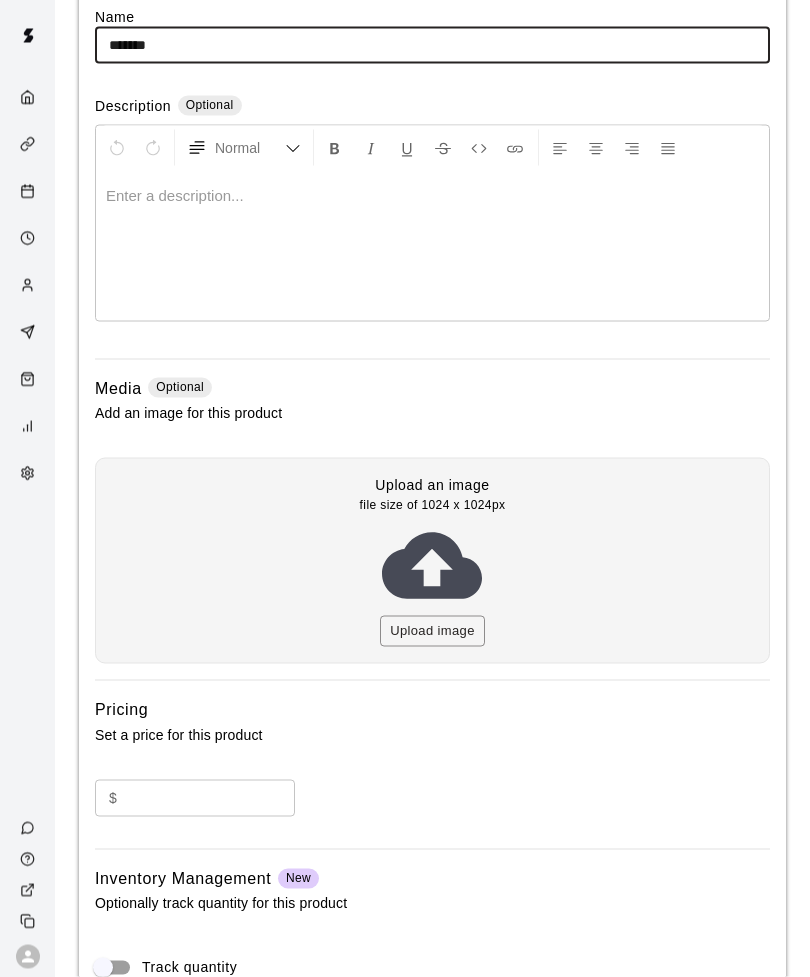 scroll, scrollTop: 305, scrollLeft: 0, axis: vertical 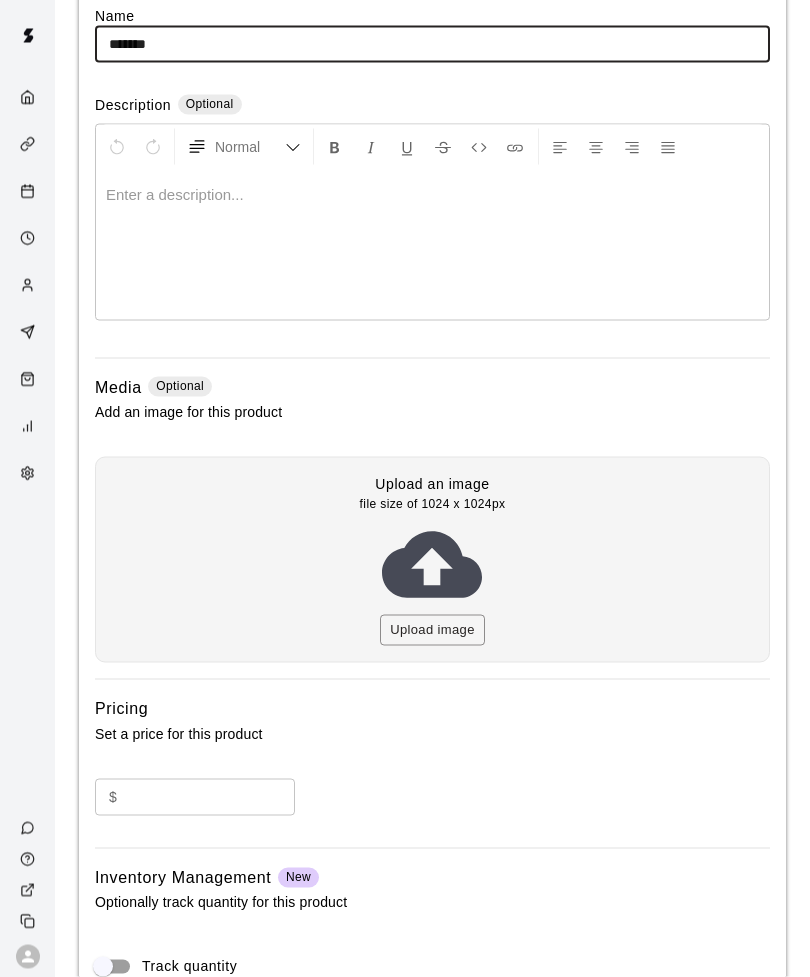 type on "*******" 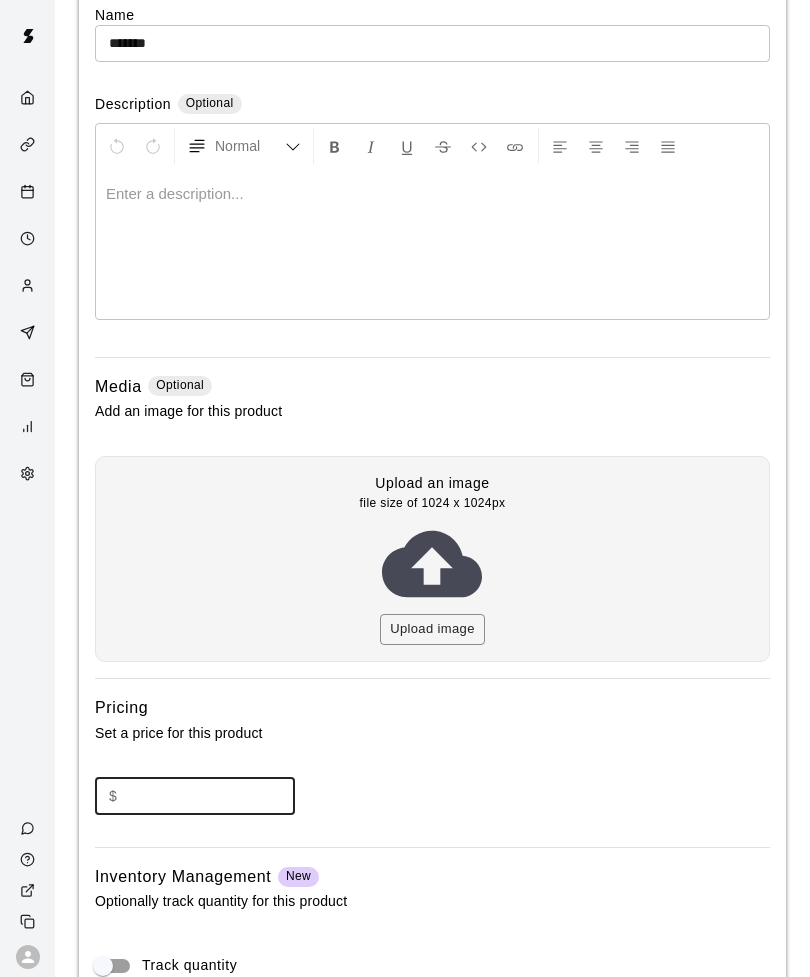 scroll, scrollTop: 479, scrollLeft: 0, axis: vertical 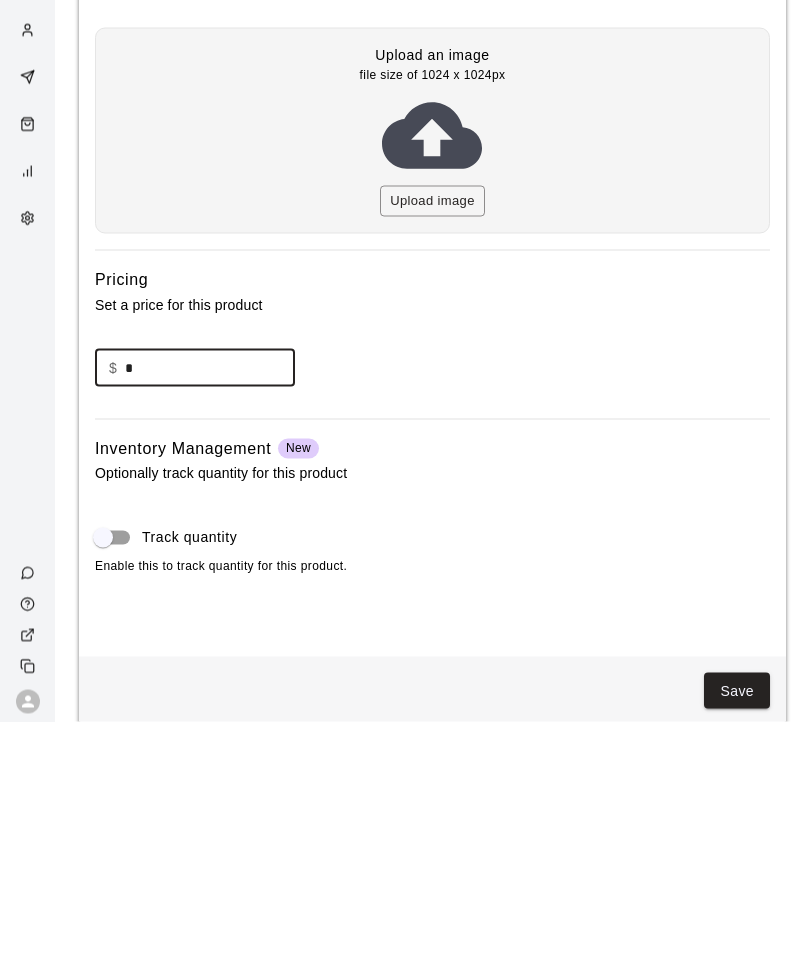 type on "*" 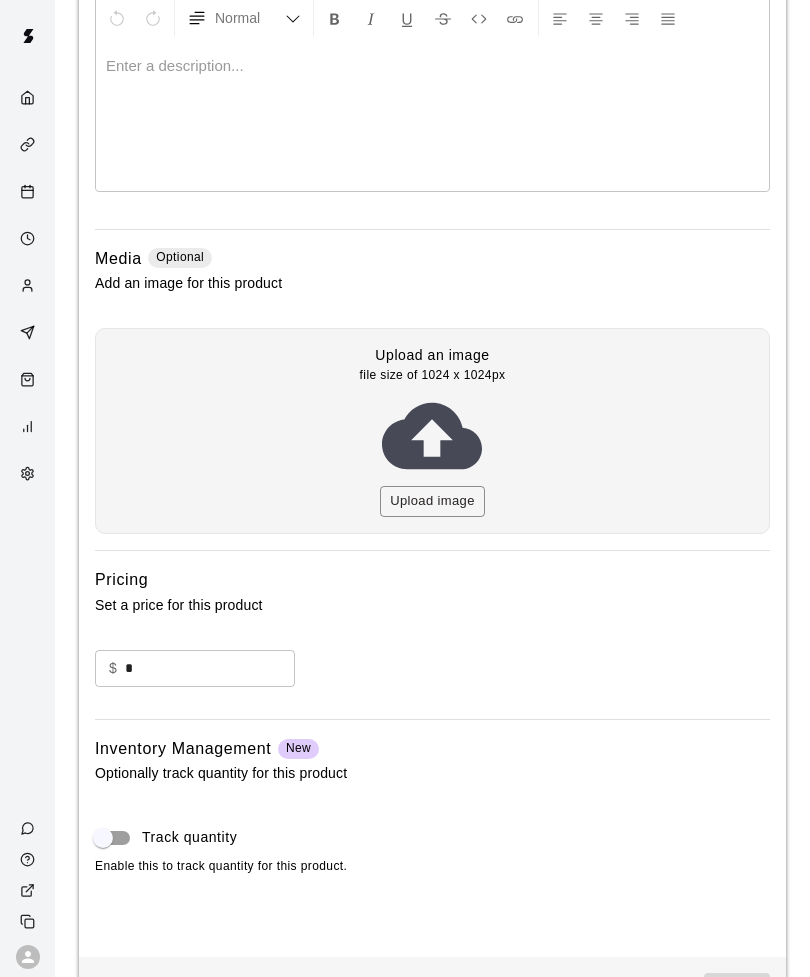scroll, scrollTop: 0, scrollLeft: 0, axis: both 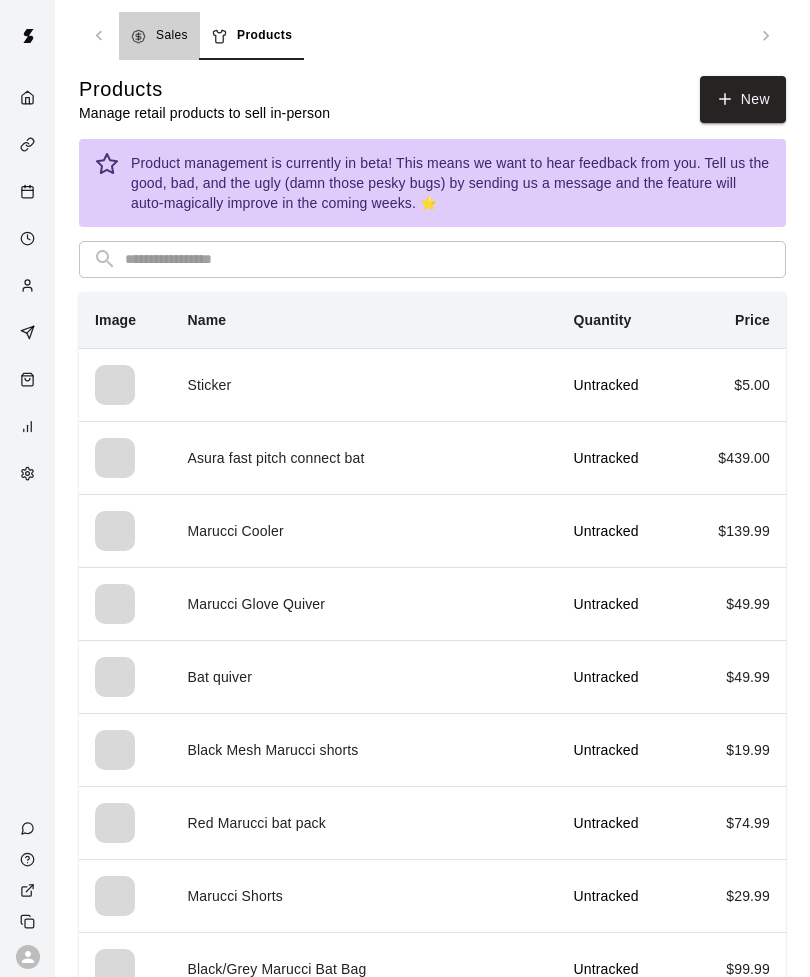 click on "Sales" at bounding box center [172, 36] 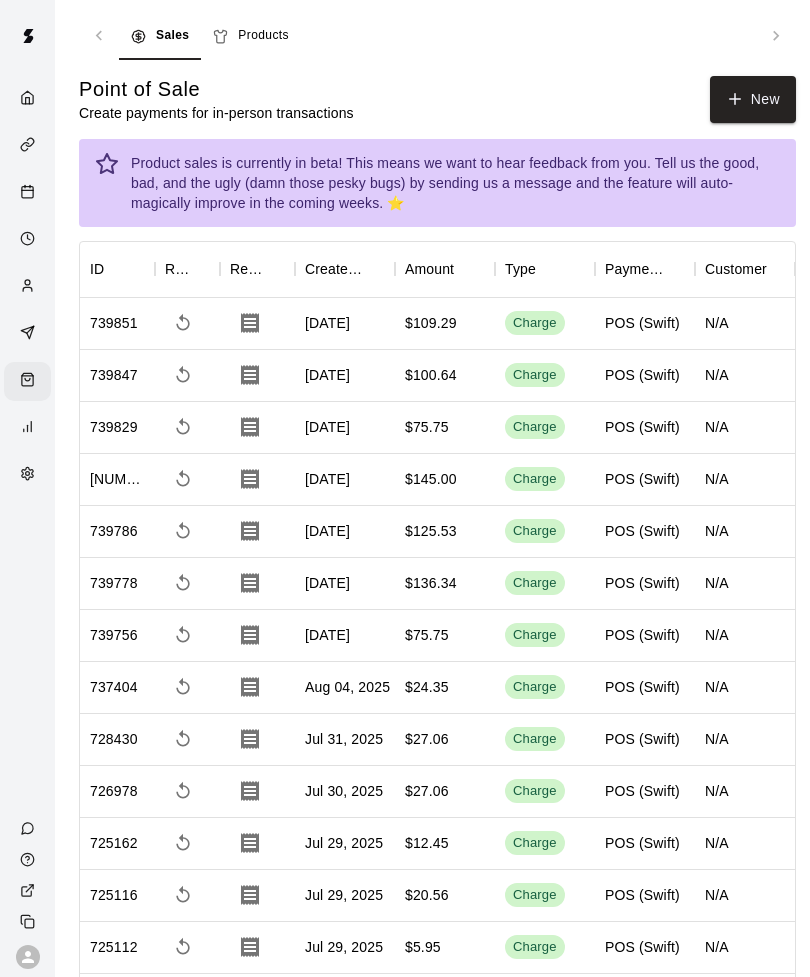click 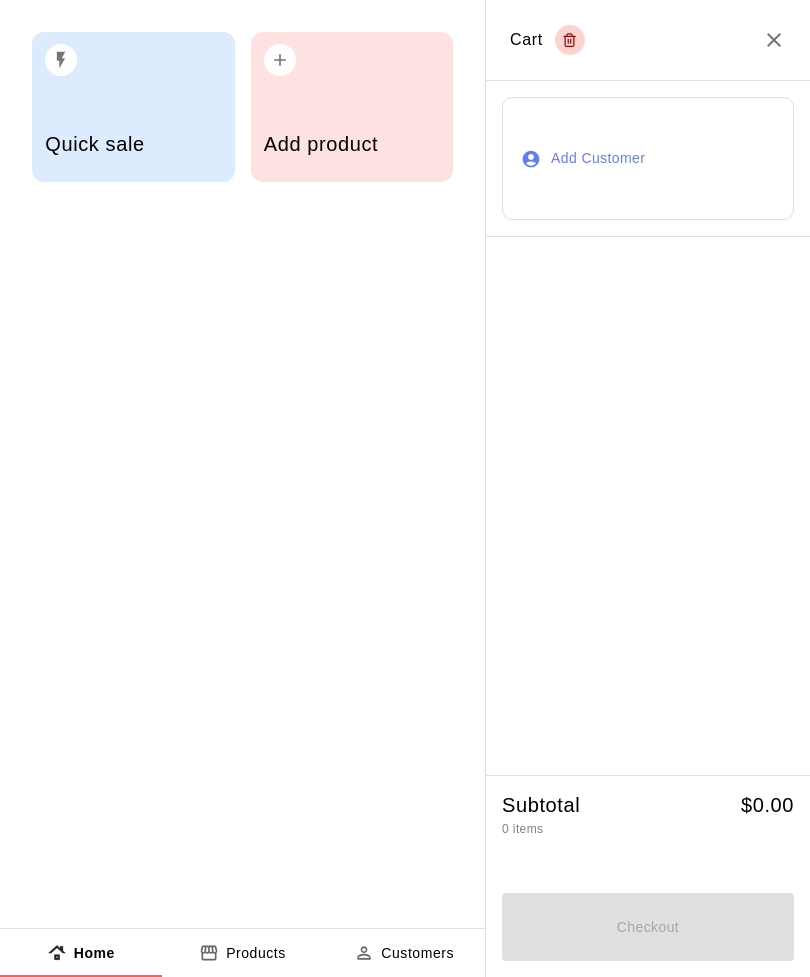 click on "Add product" at bounding box center [352, 107] 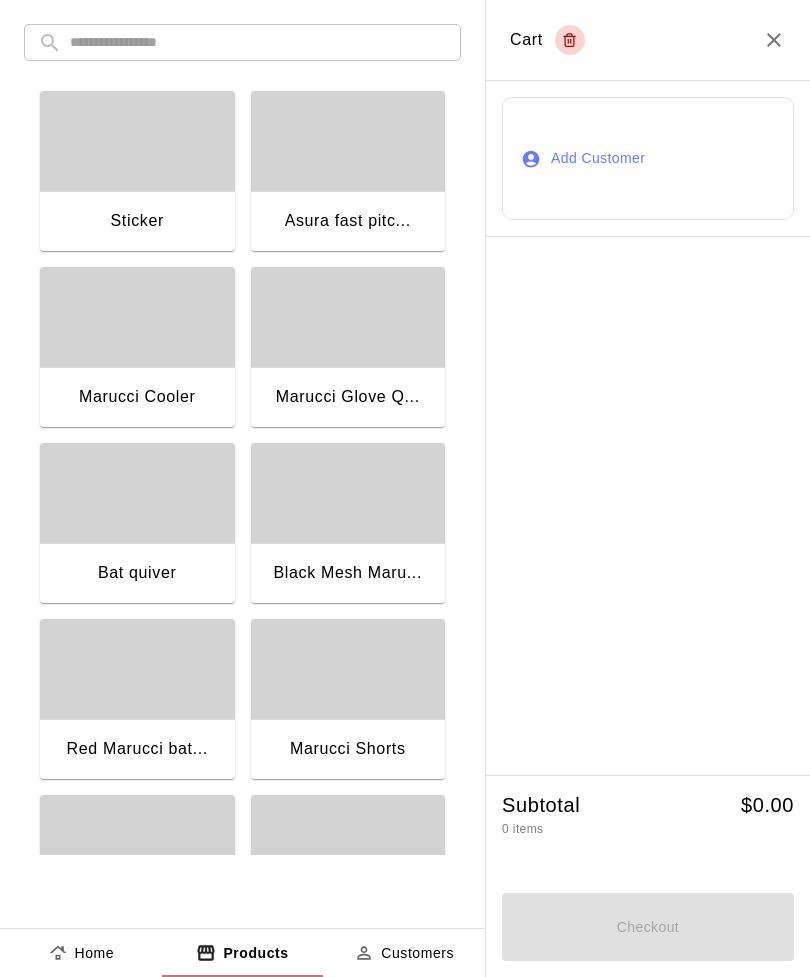 click on "Sticker" at bounding box center (137, 223) 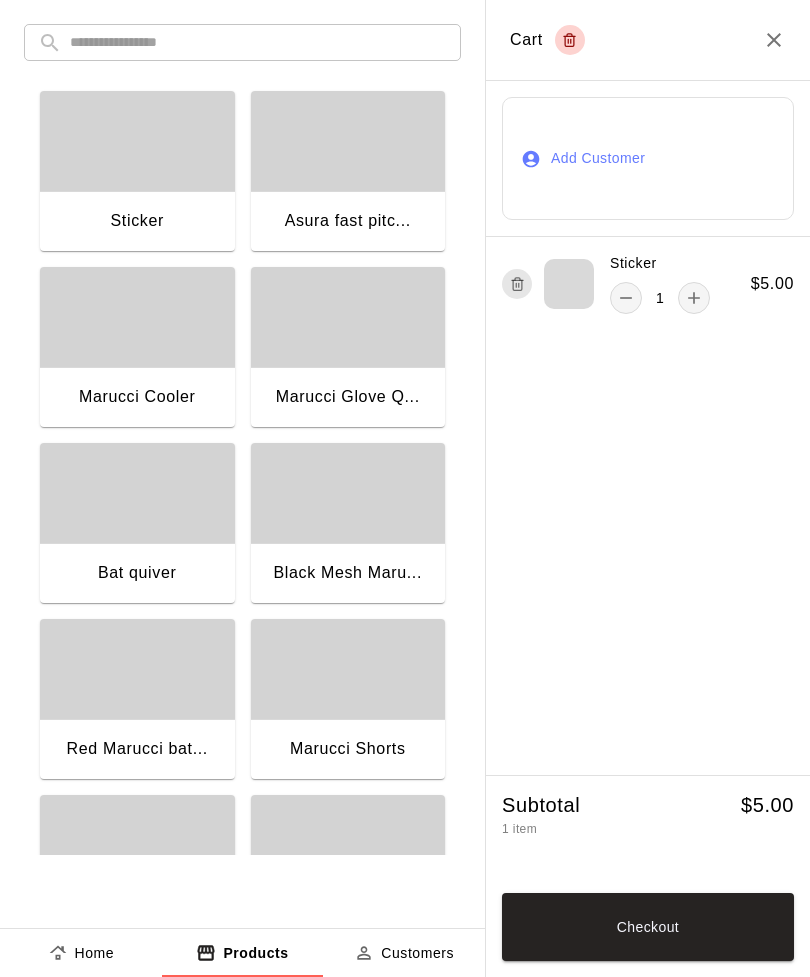 click at bounding box center [258, 42] 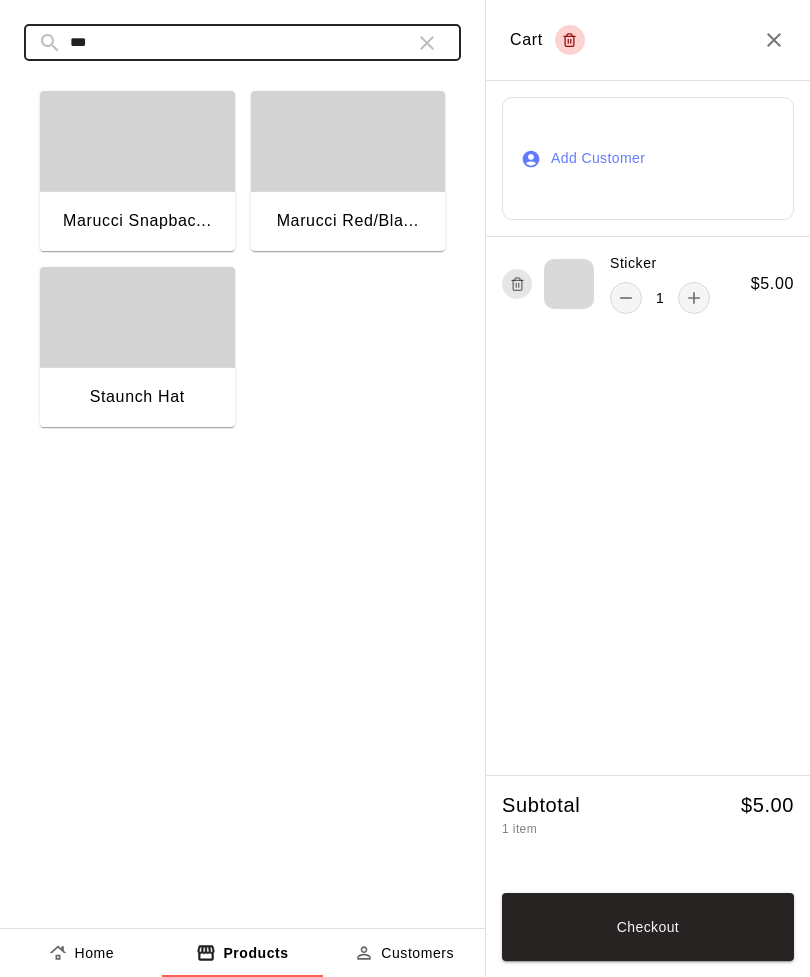 type on "***" 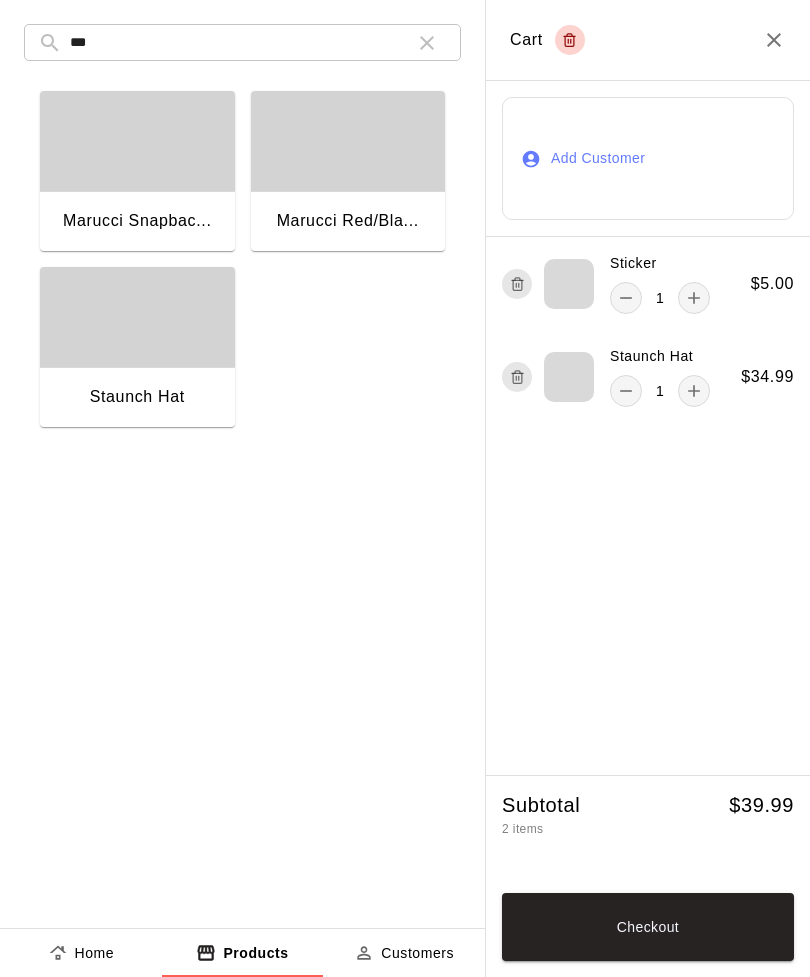 click on "Checkout" at bounding box center (648, 927) 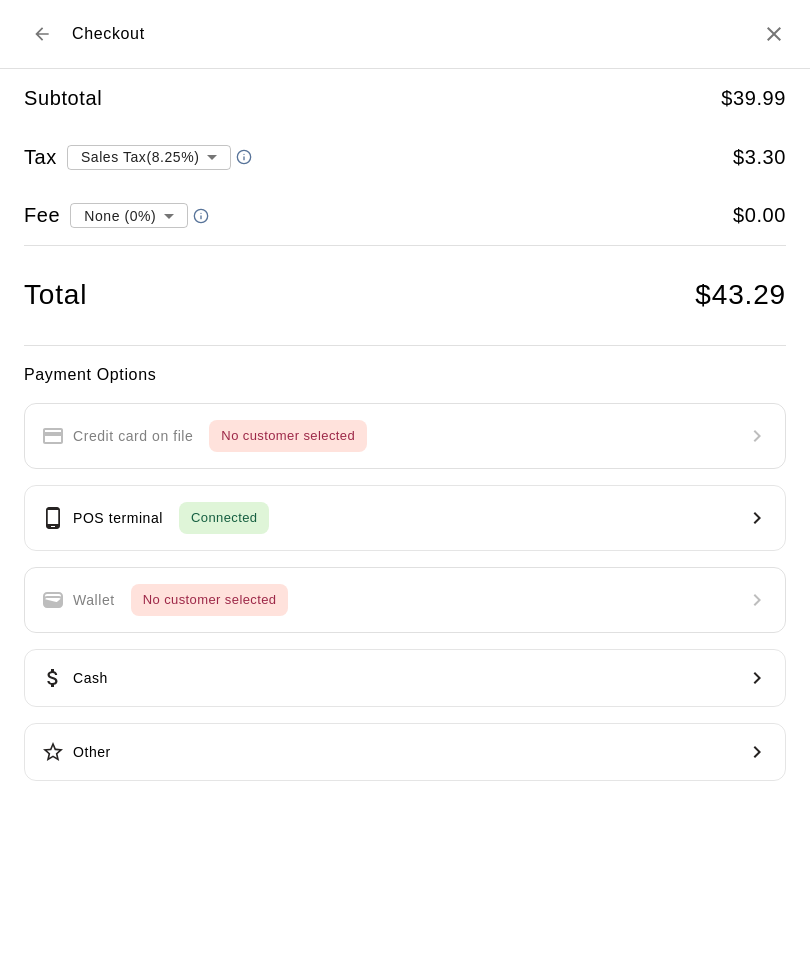 click on "POS terminal Connected" at bounding box center [405, 518] 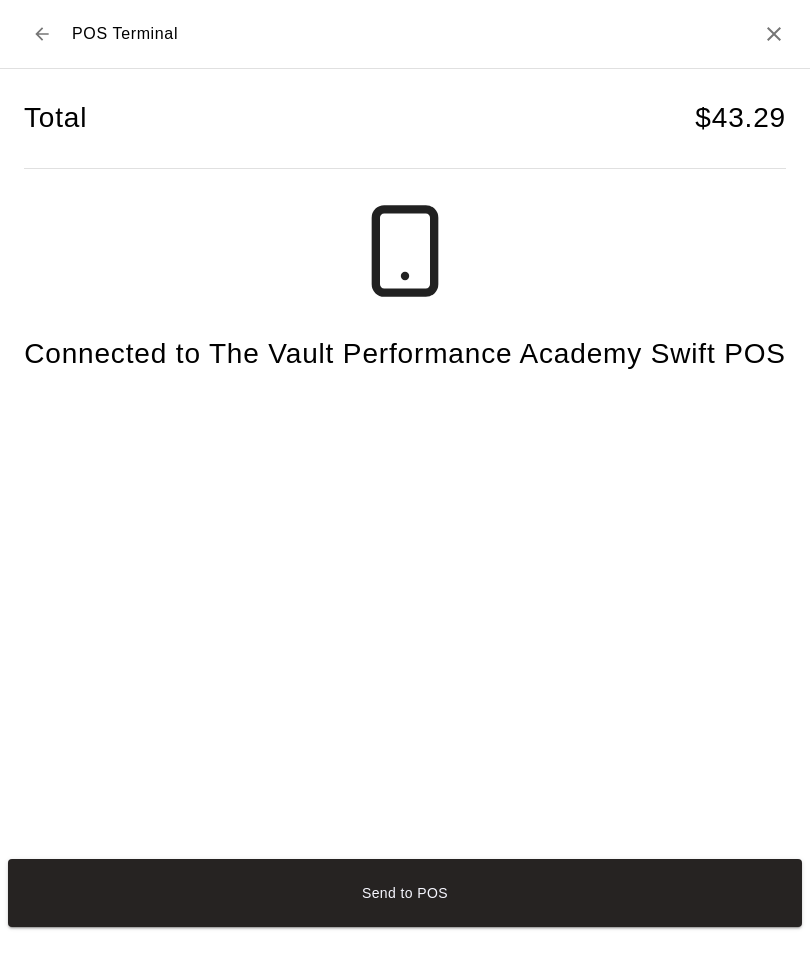 click on "Send to POS" at bounding box center (405, 893) 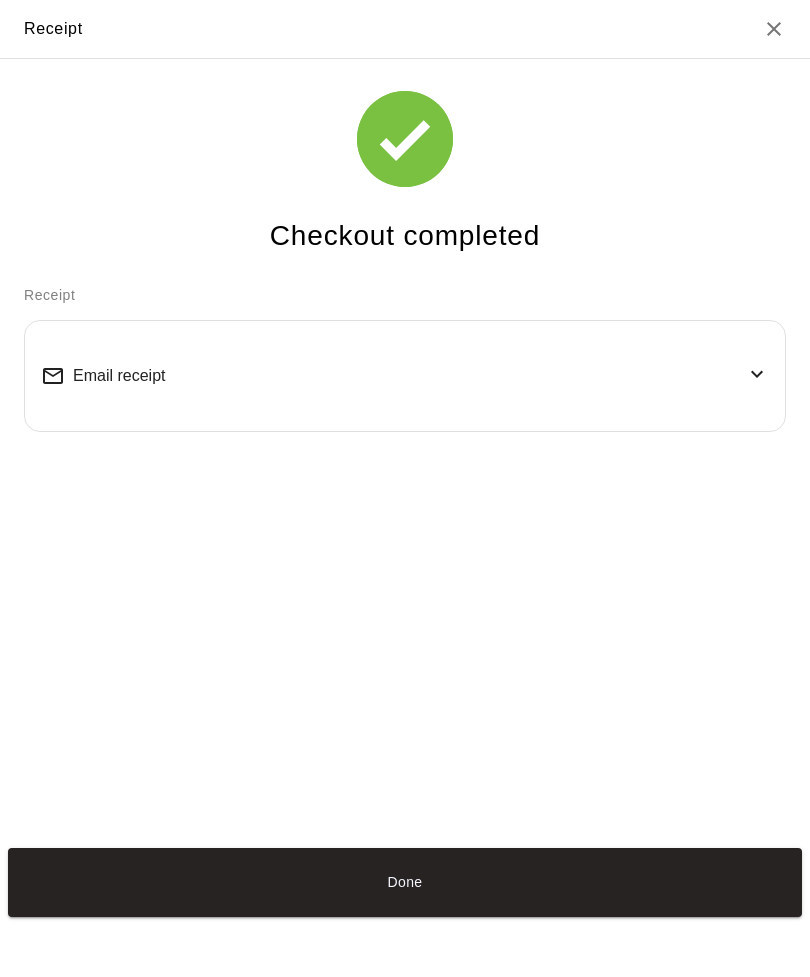 click on "Done" at bounding box center [405, 882] 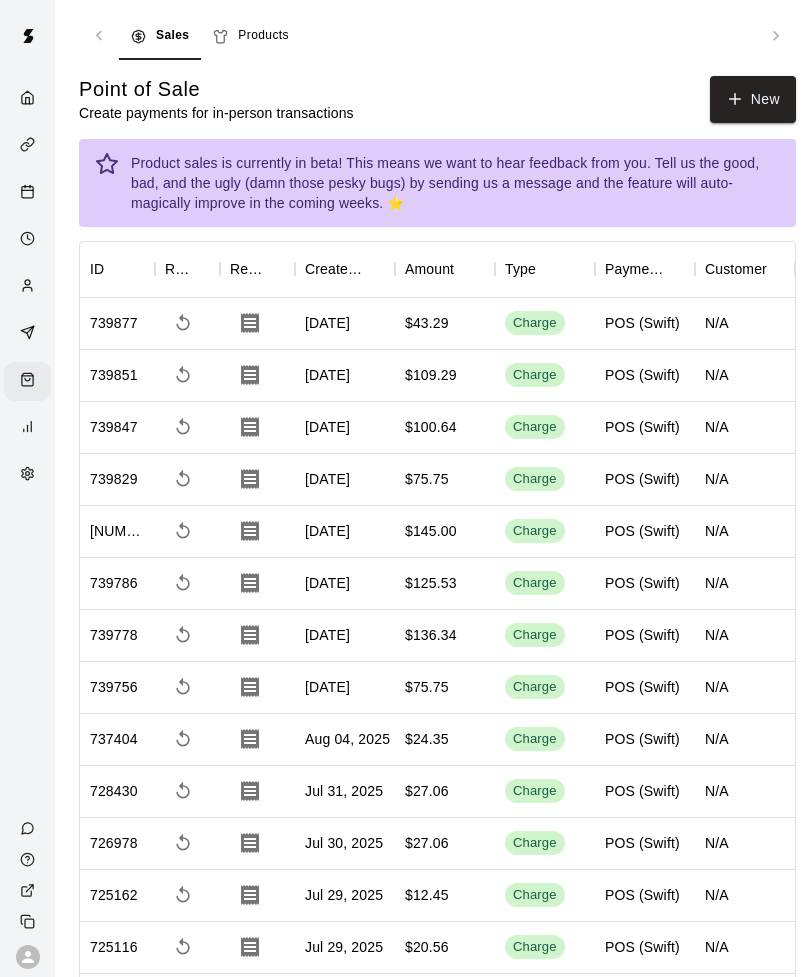 click on "New" at bounding box center [753, 99] 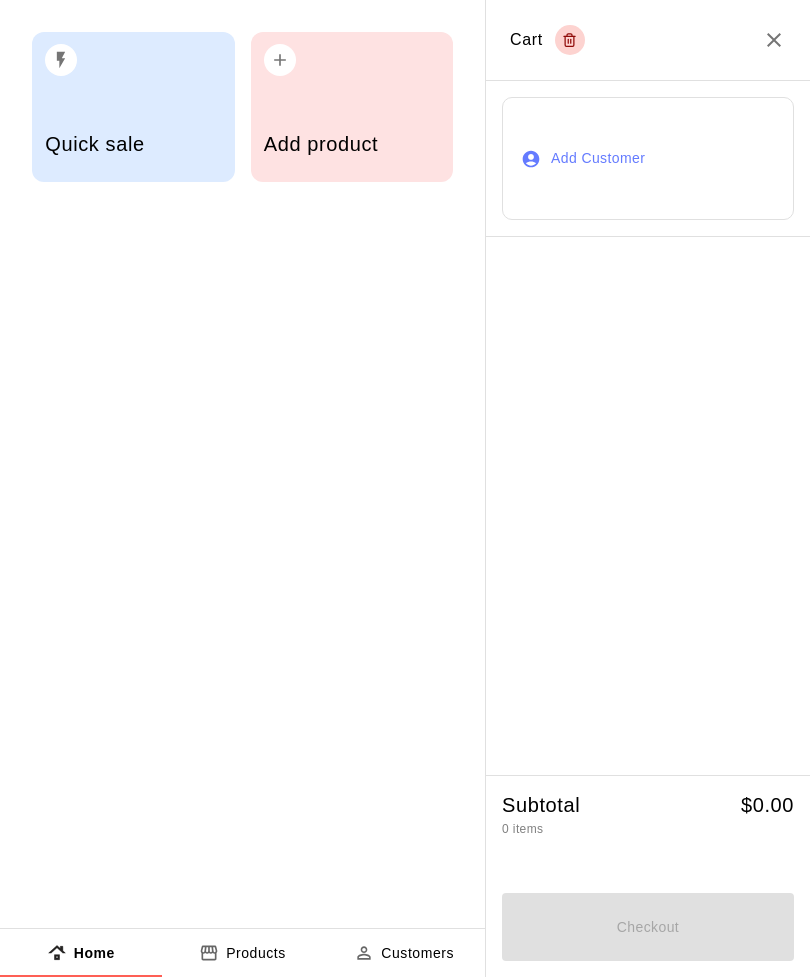 click on "Add product" at bounding box center [352, 107] 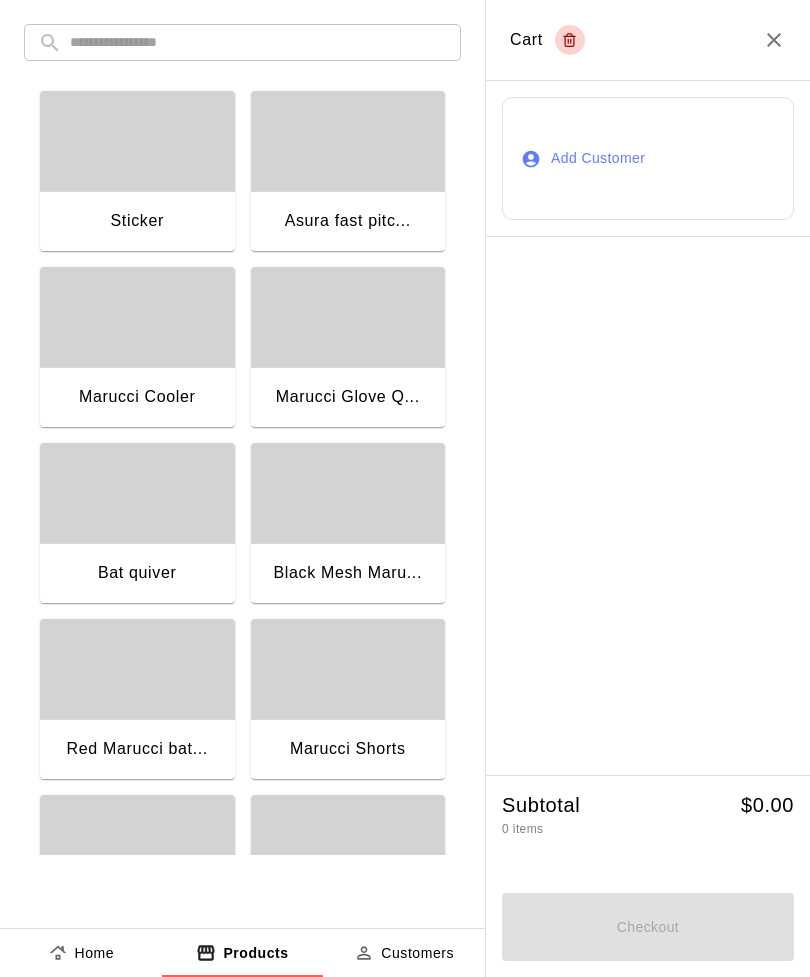 click at bounding box center (258, 42) 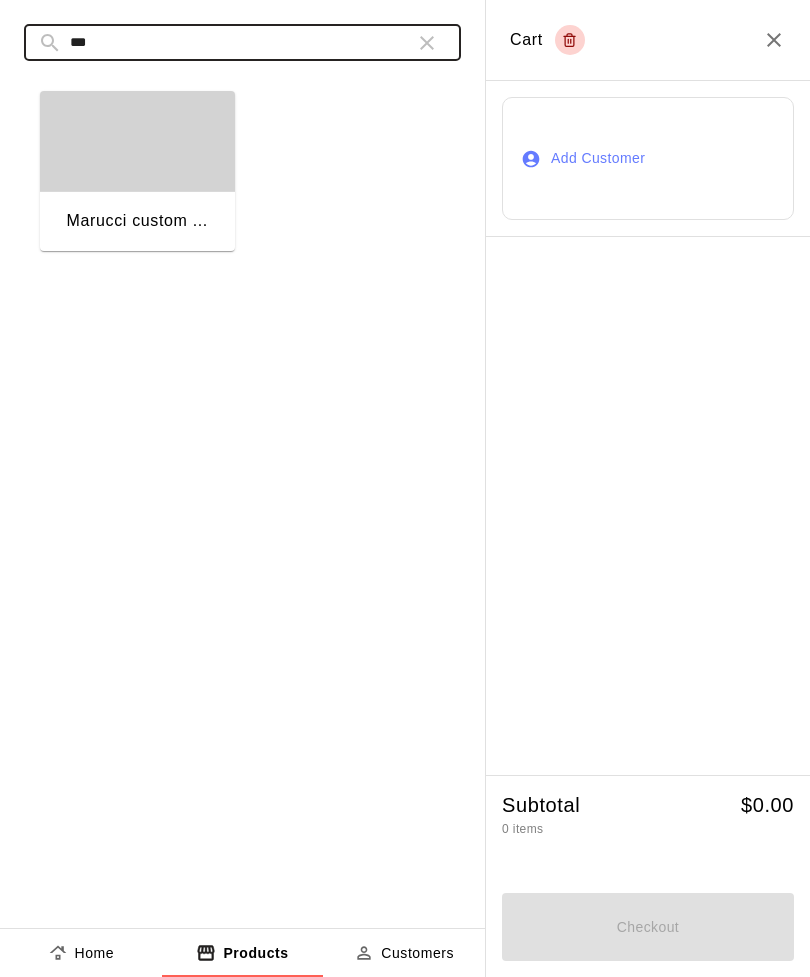 type on "***" 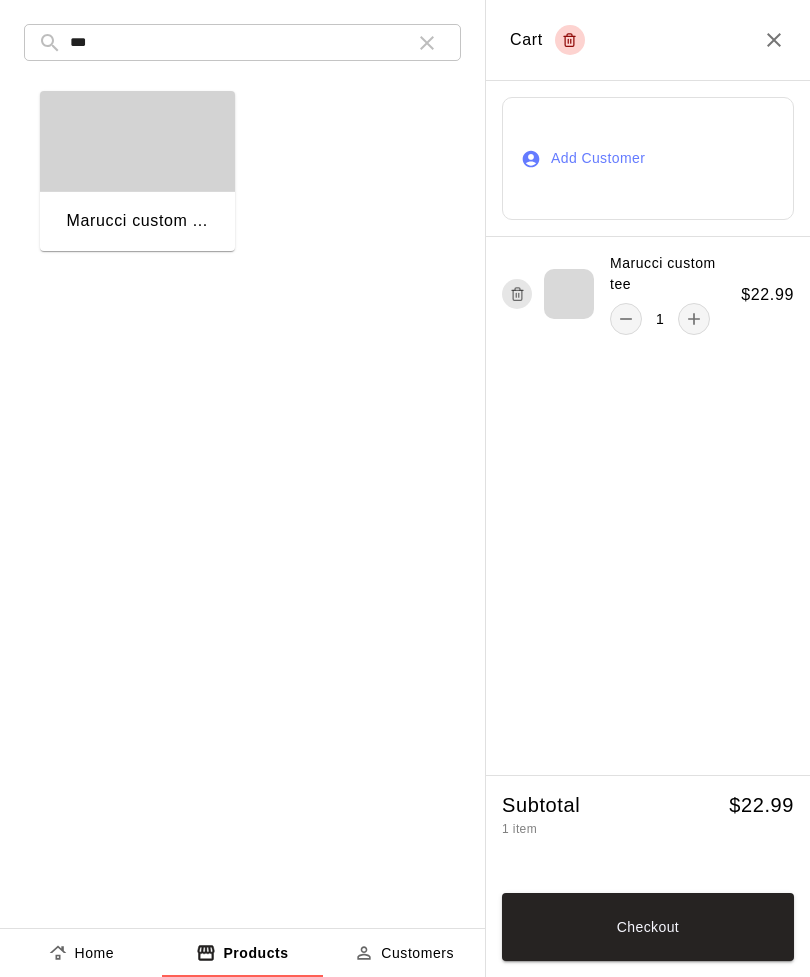 click 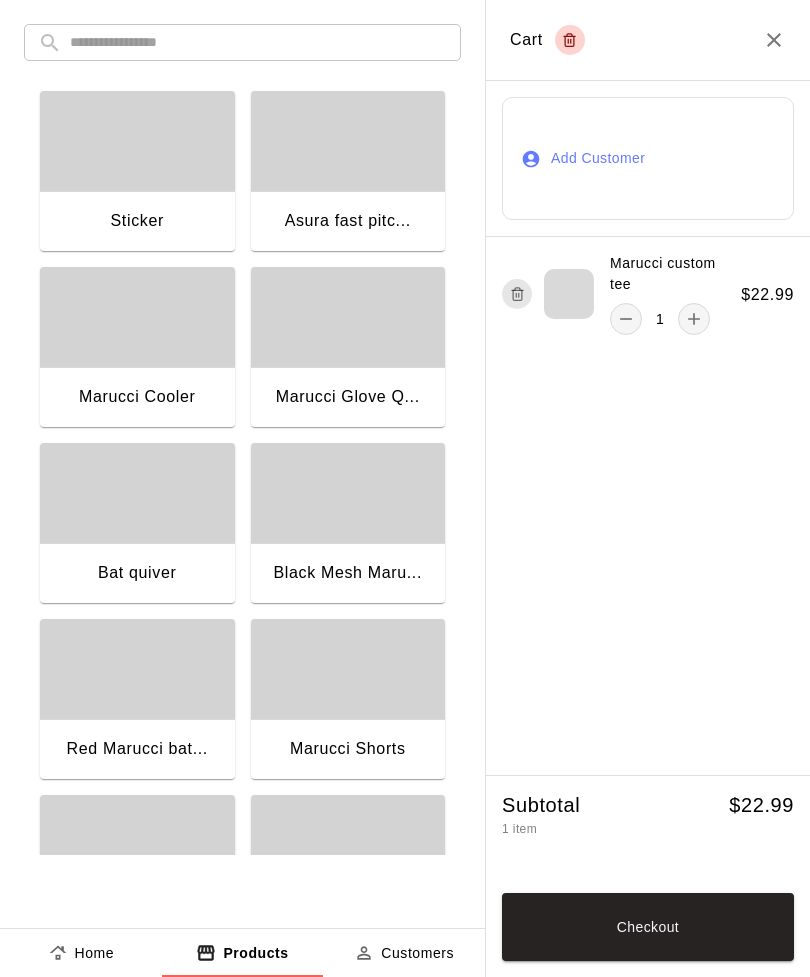 click at bounding box center [258, 42] 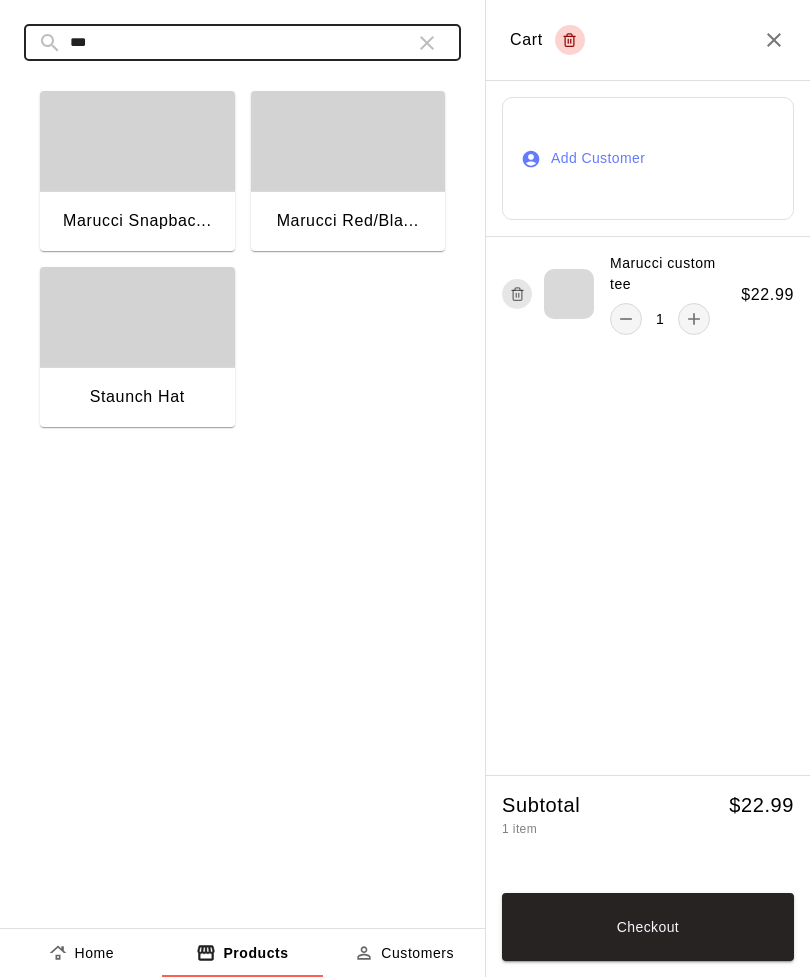 type on "***" 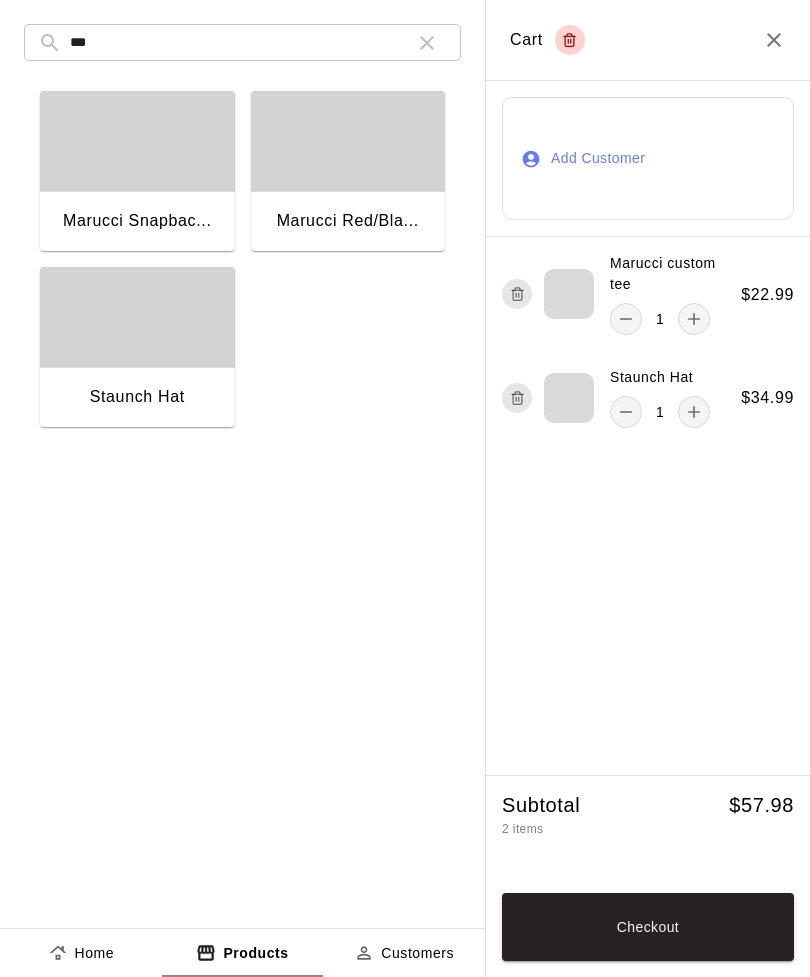 click 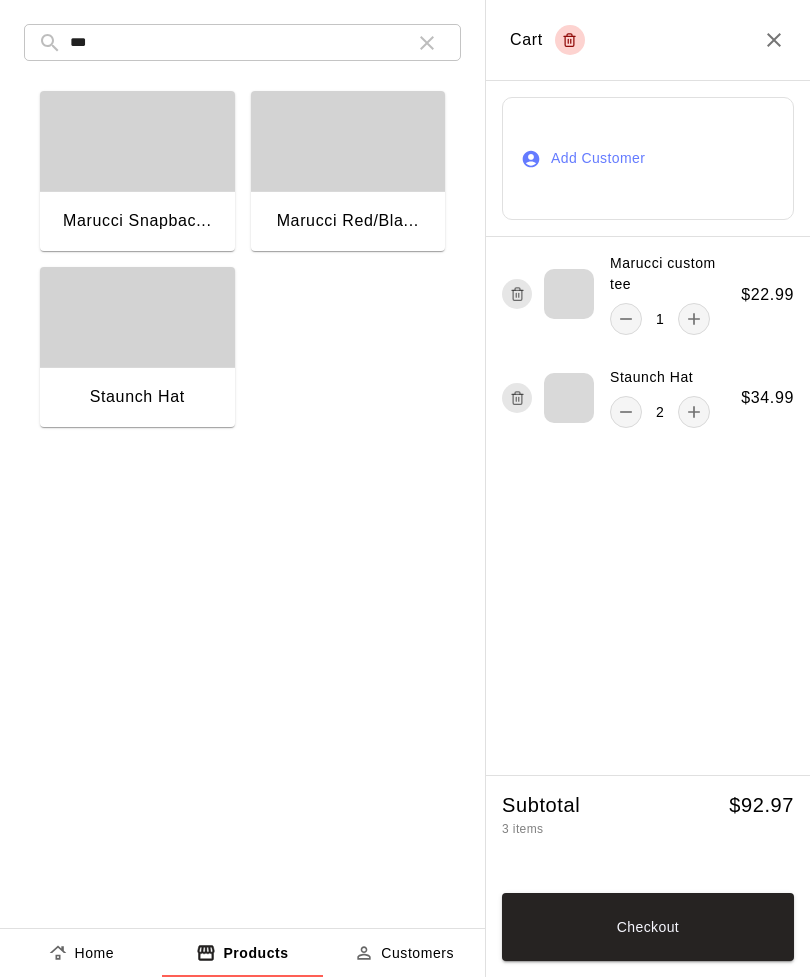 click on "Checkout" at bounding box center (648, 927) 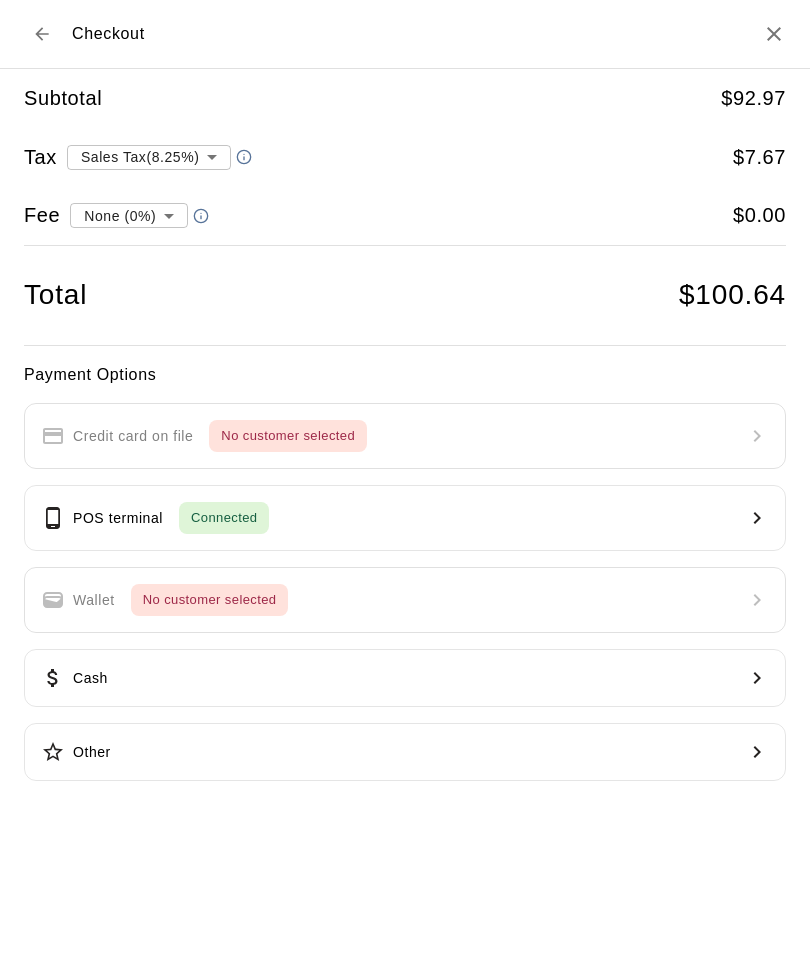 click 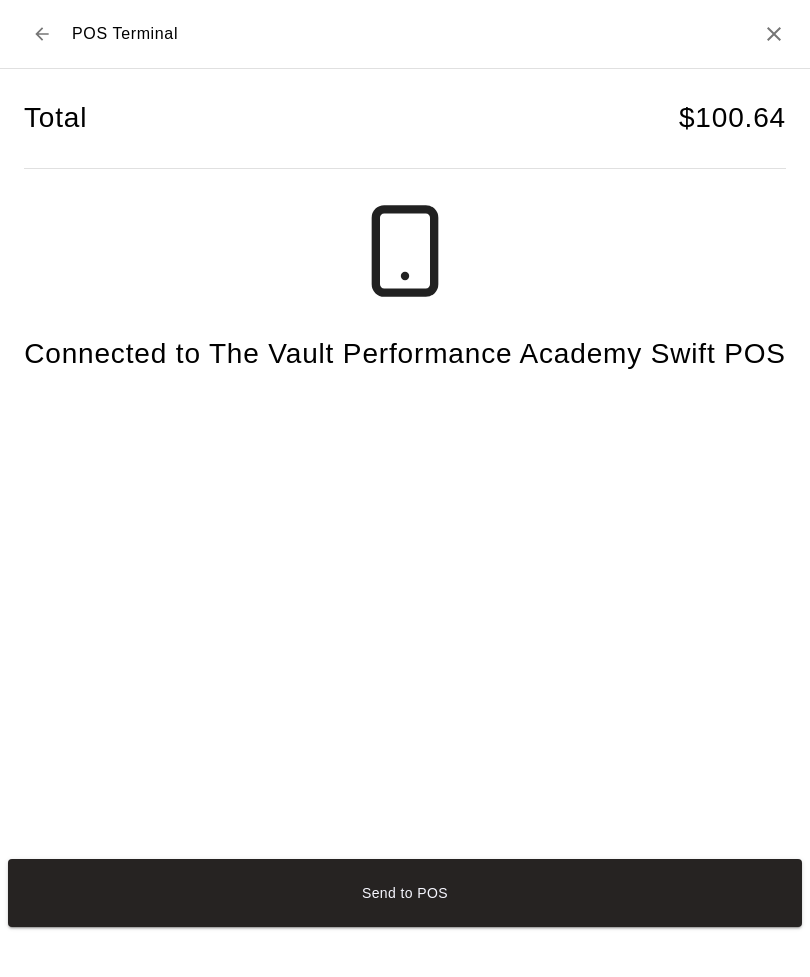 click on "Send to POS" at bounding box center (405, 893) 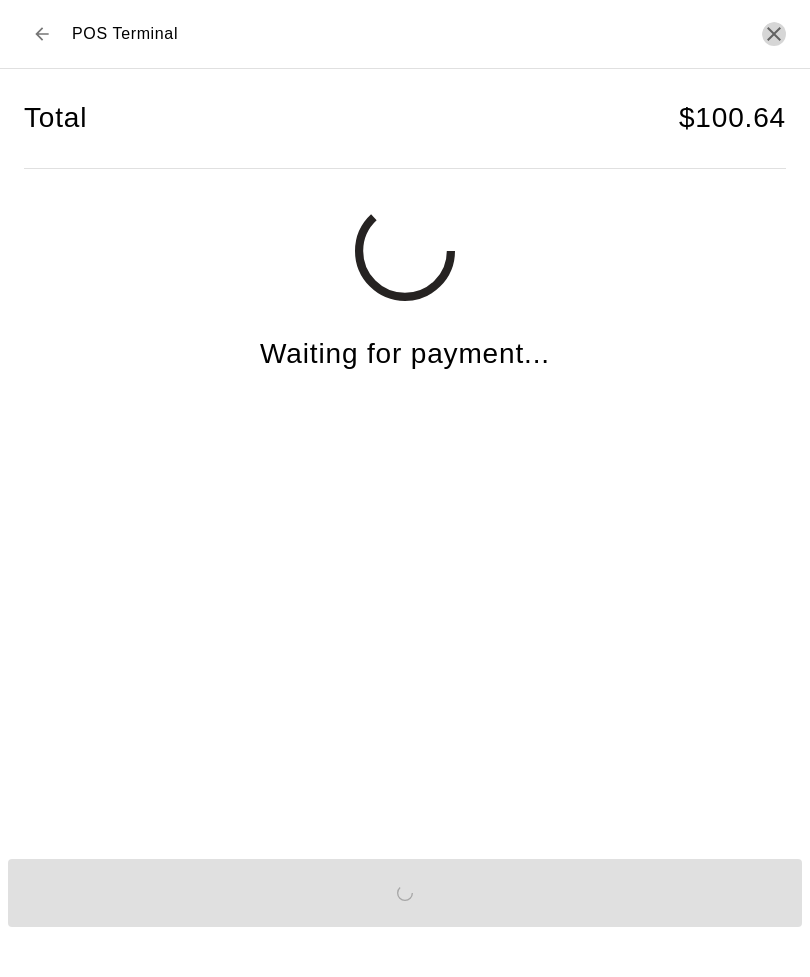 click 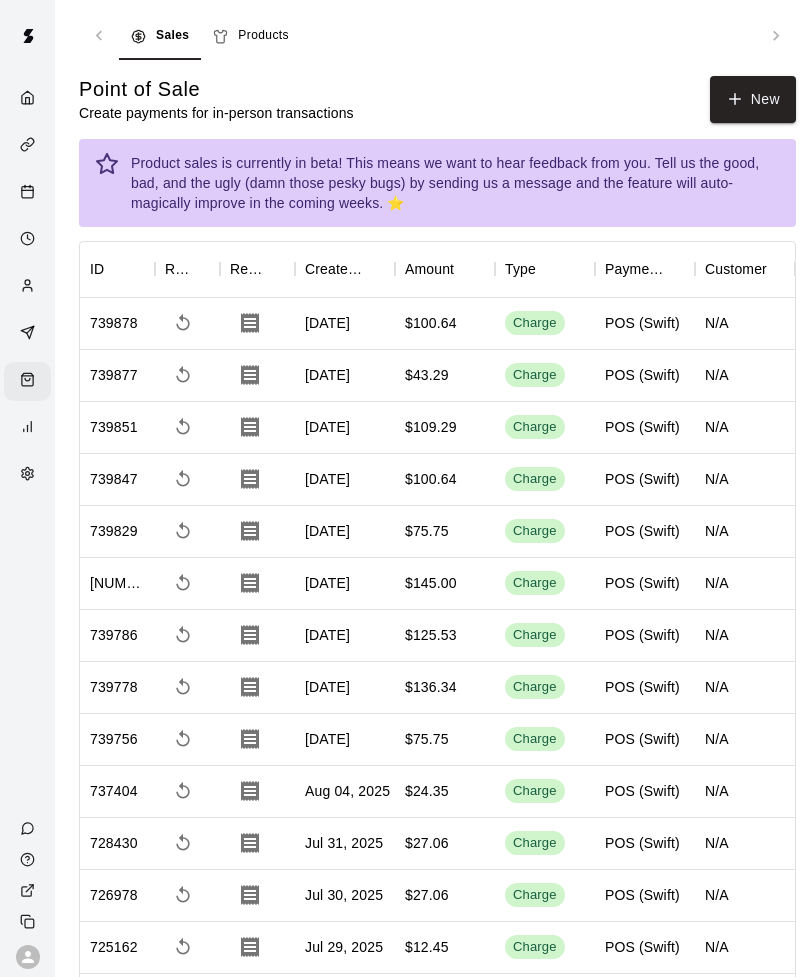 click on "New" at bounding box center [753, 99] 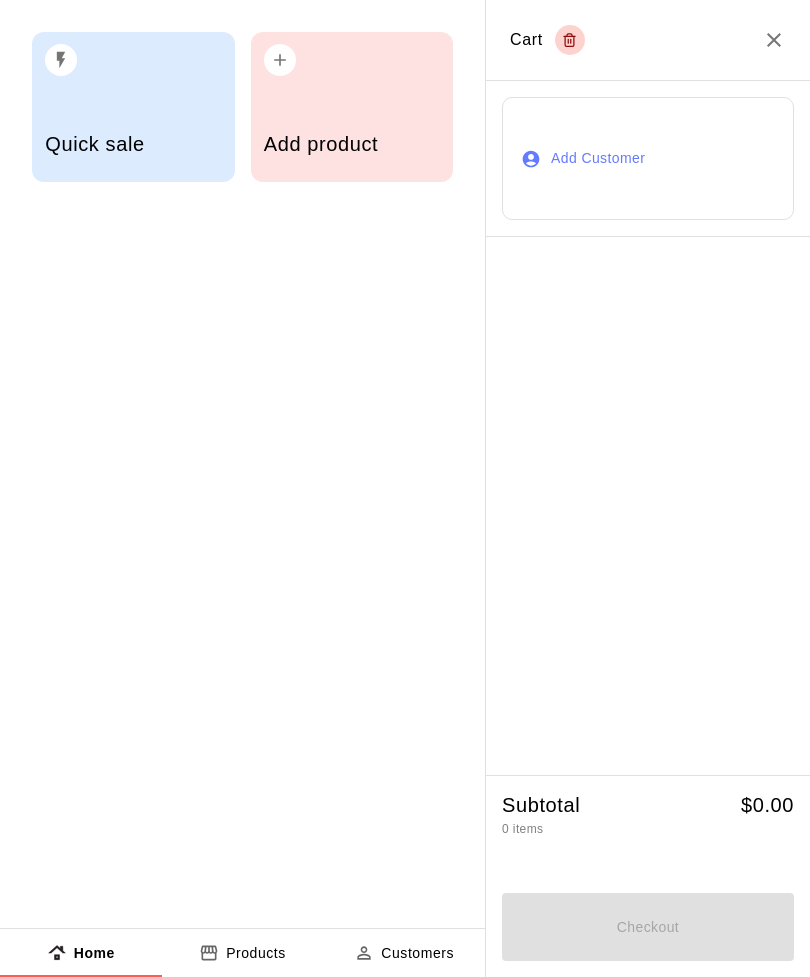click on "Add product" at bounding box center [352, 146] 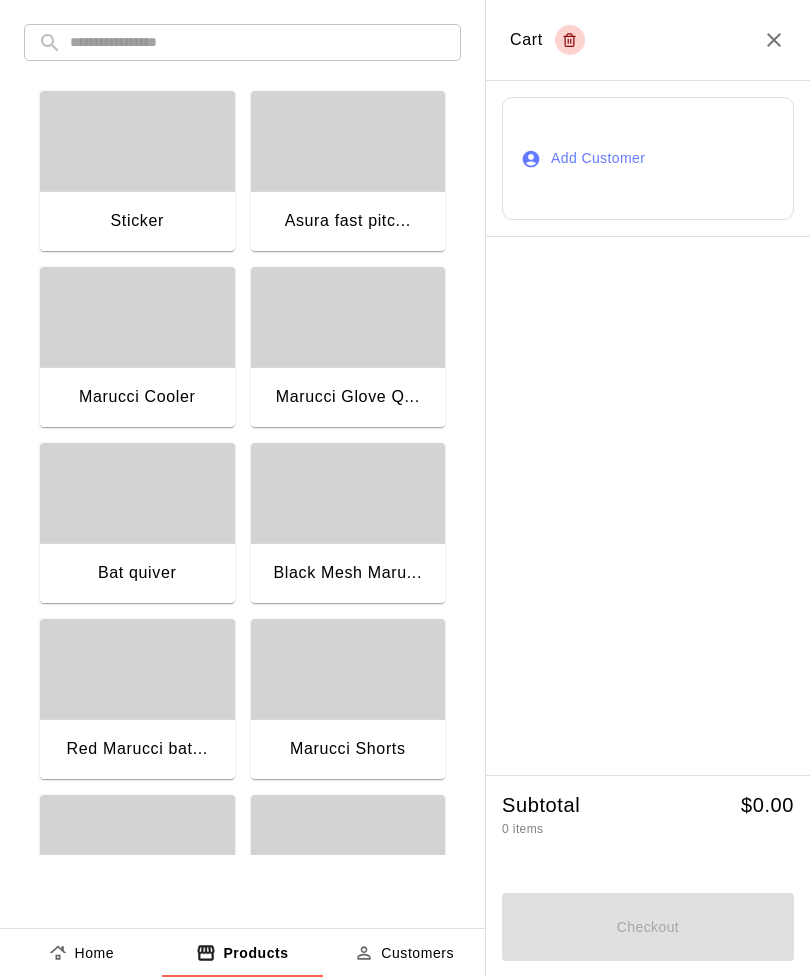 click at bounding box center [258, 42] 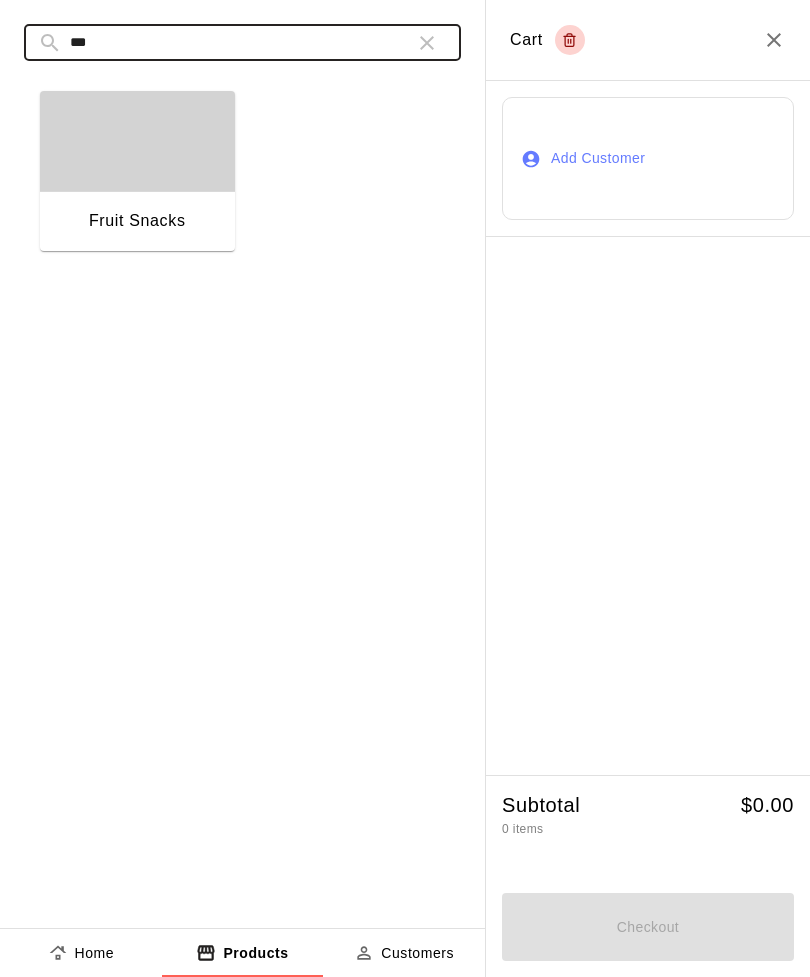 type on "***" 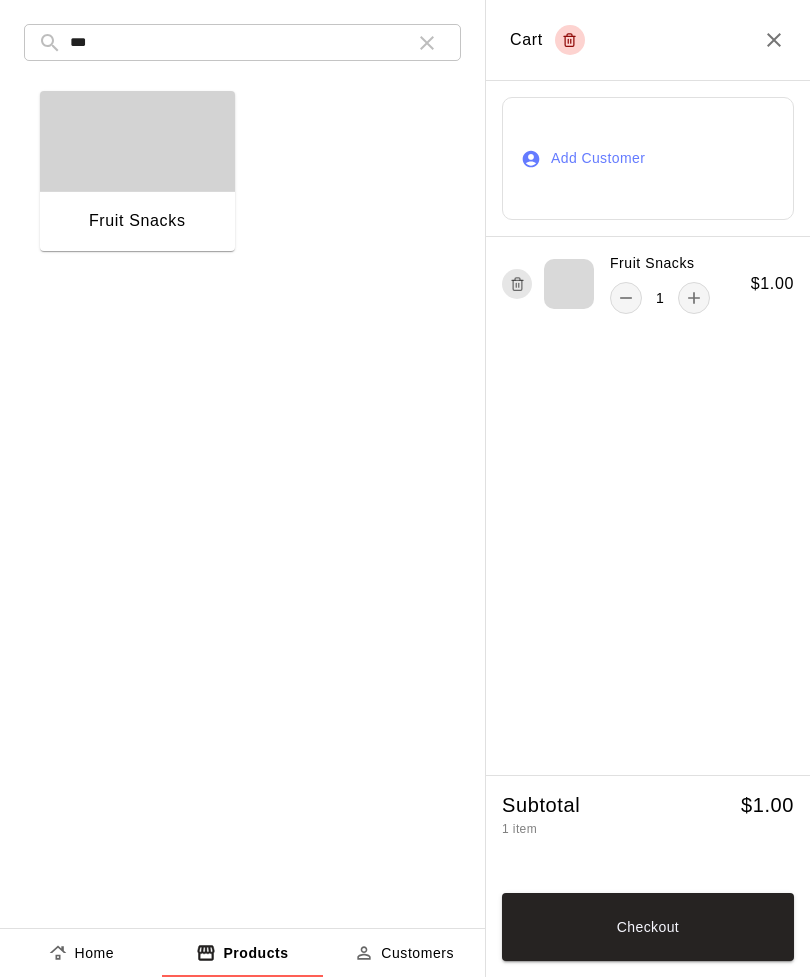 click 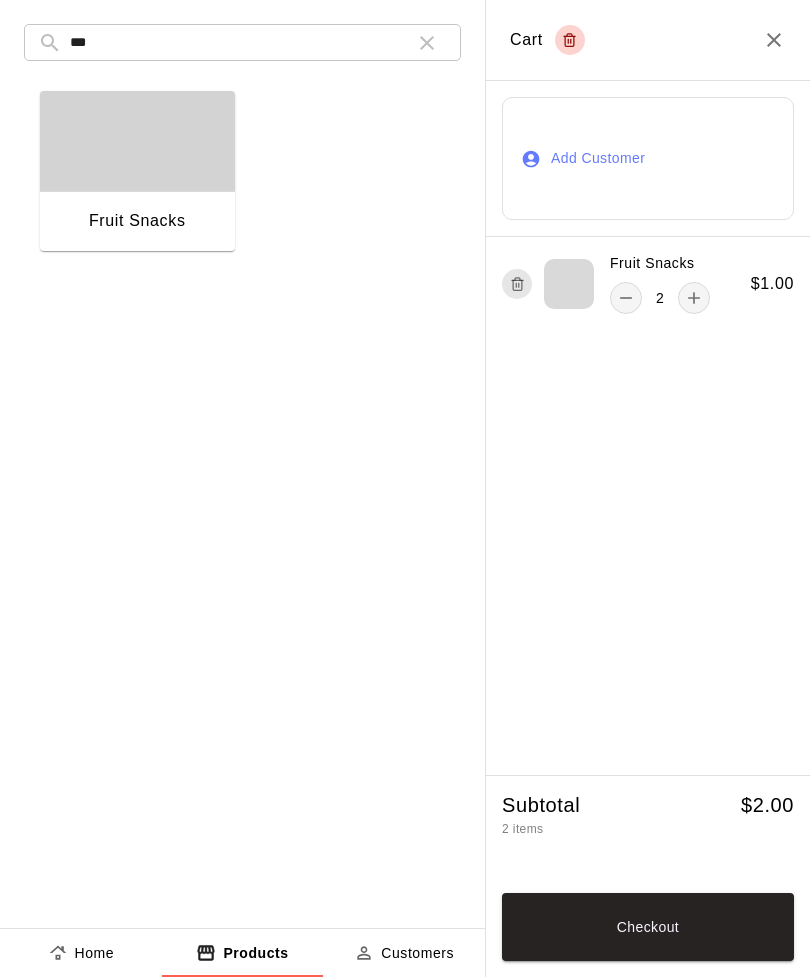 click 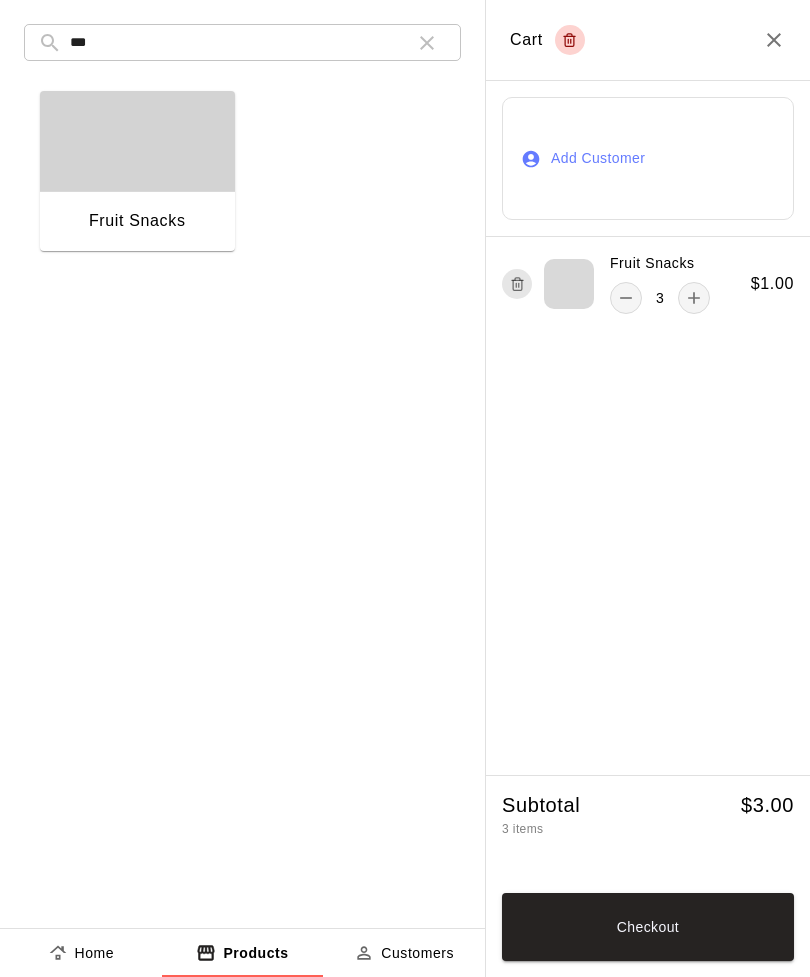 click on "Checkout" at bounding box center [648, 927] 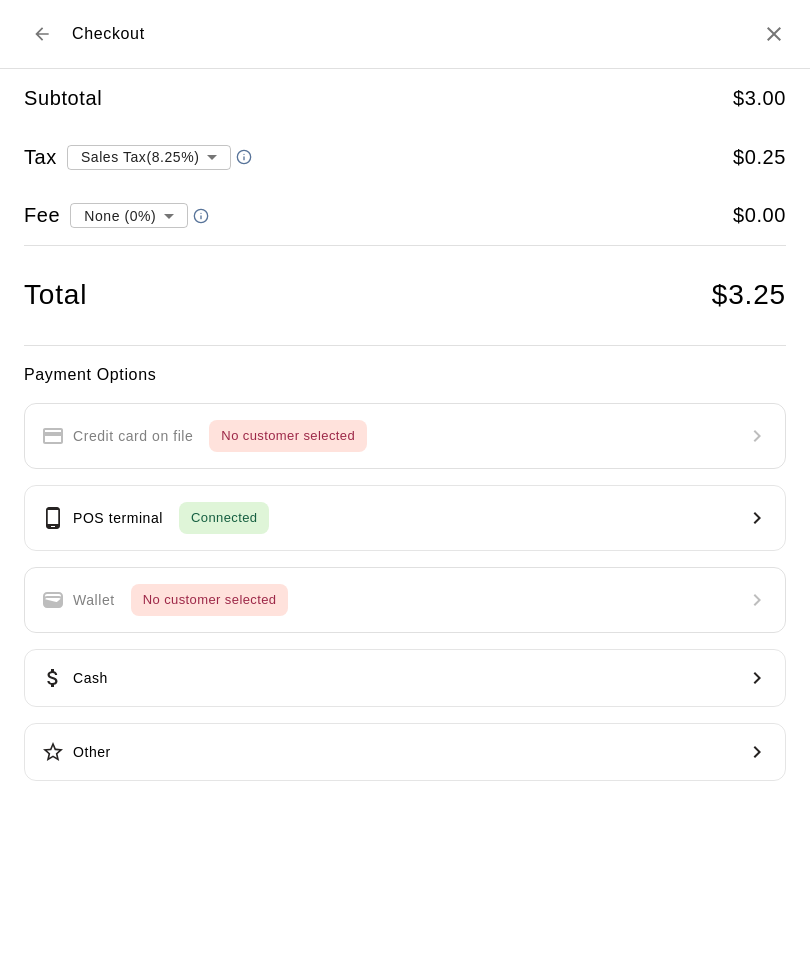 click on "POS terminal Connected" at bounding box center (405, 518) 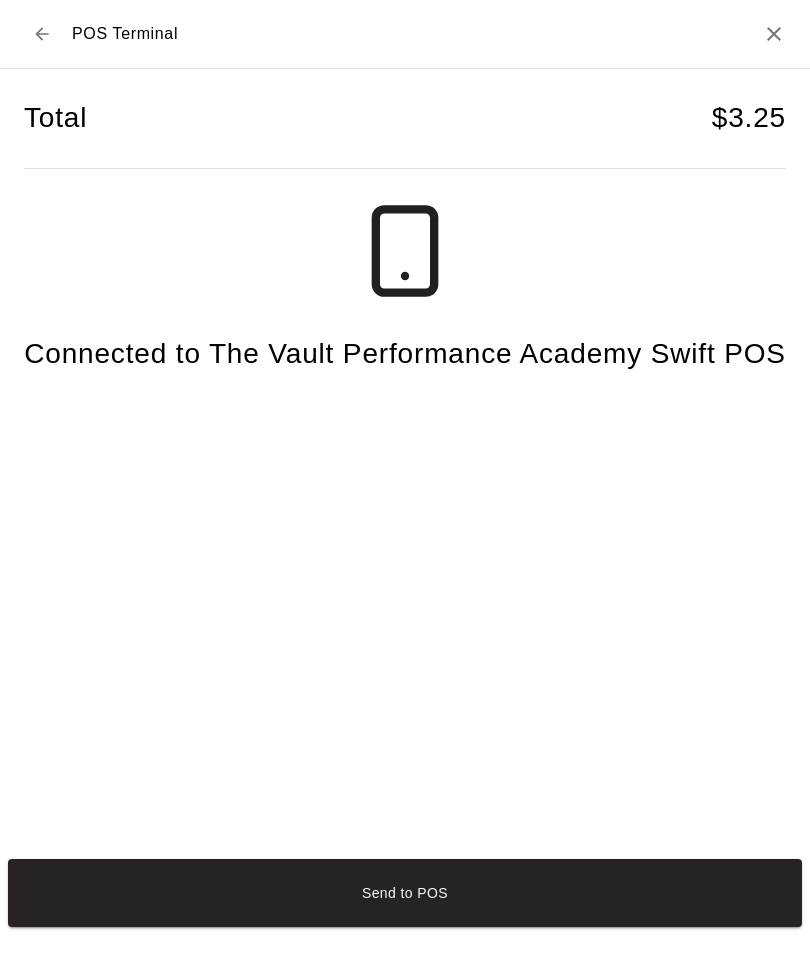 click on "Send to POS" at bounding box center [405, 893] 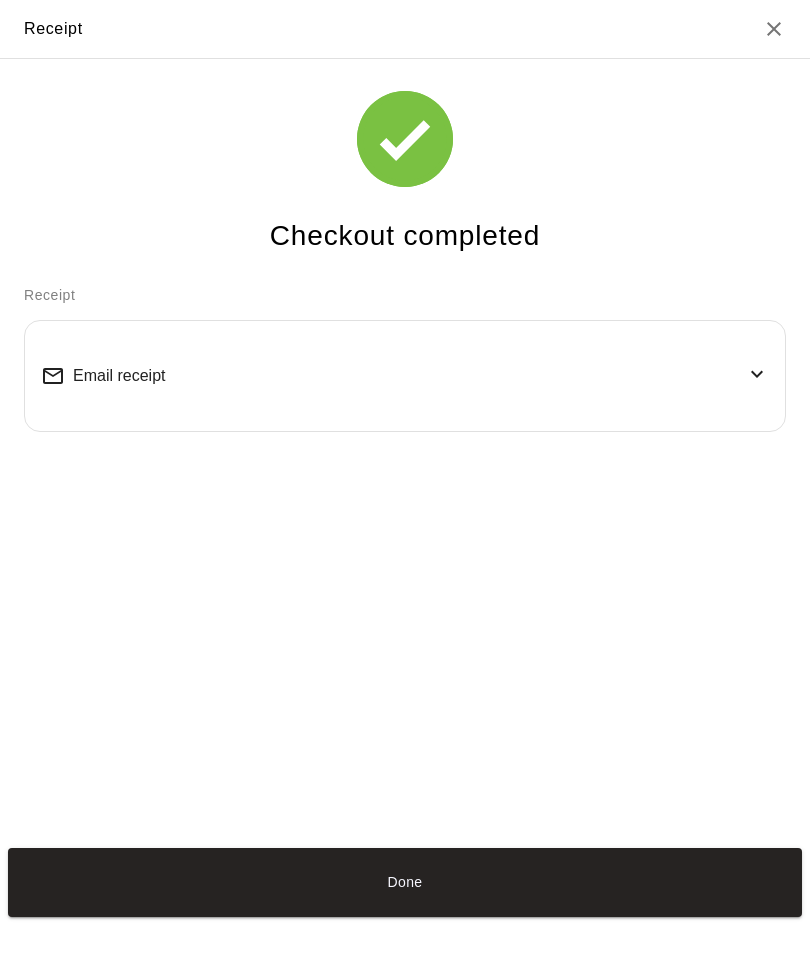 click on "Done" at bounding box center [405, 882] 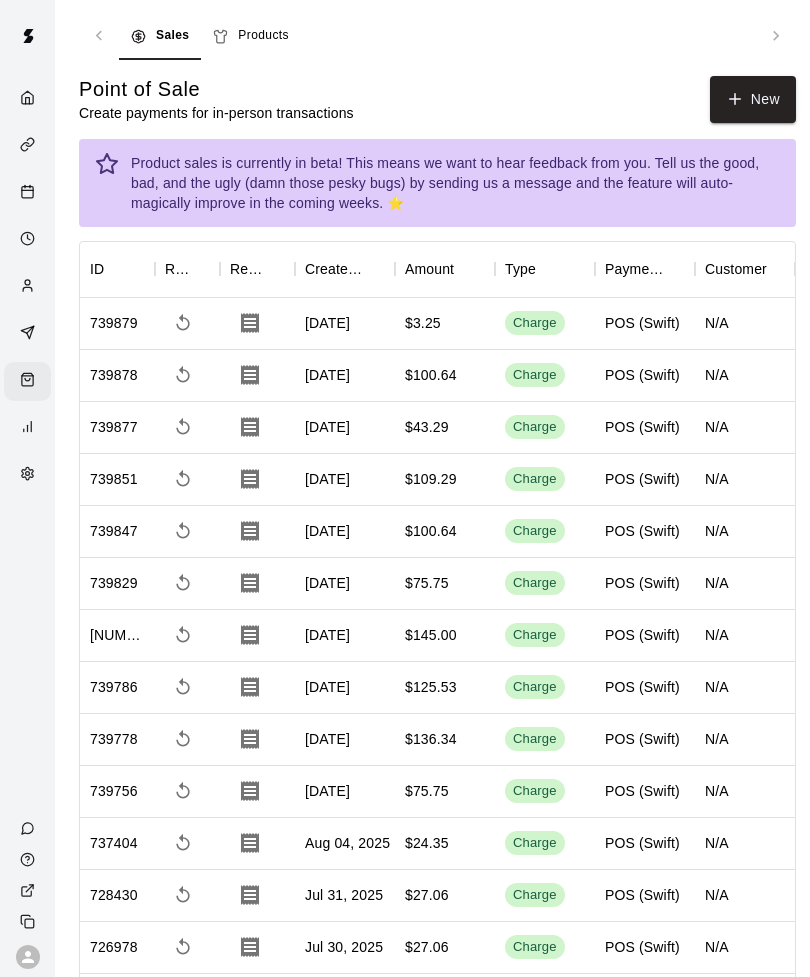 click on "New" at bounding box center [753, 99] 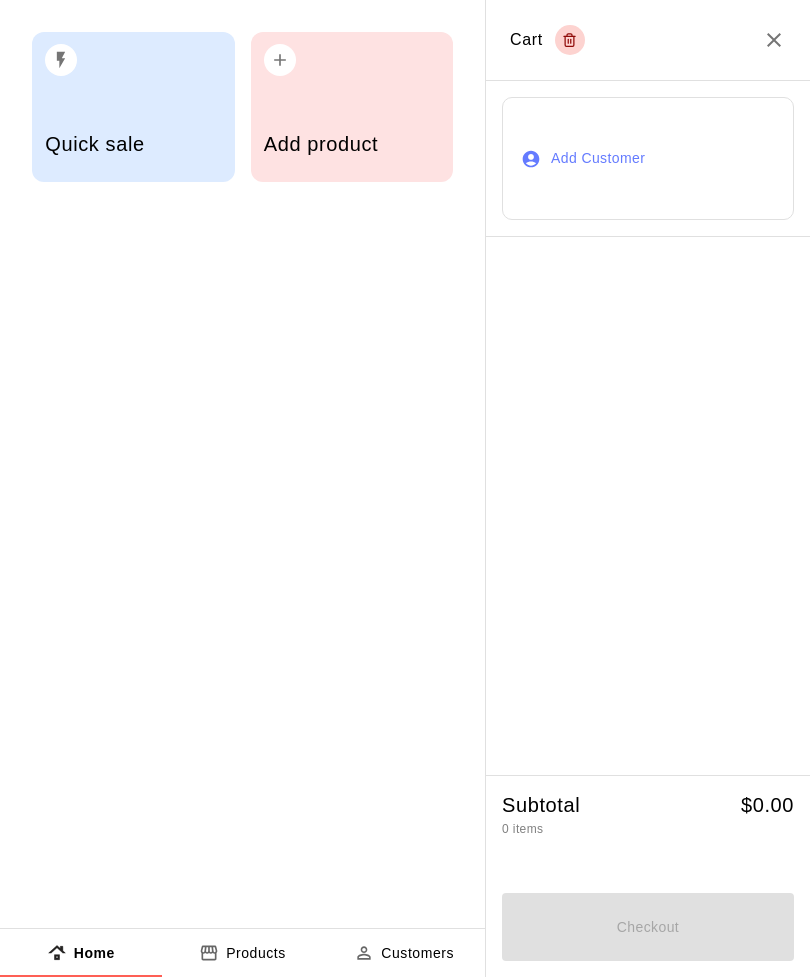 click on "Add product" at bounding box center (352, 107) 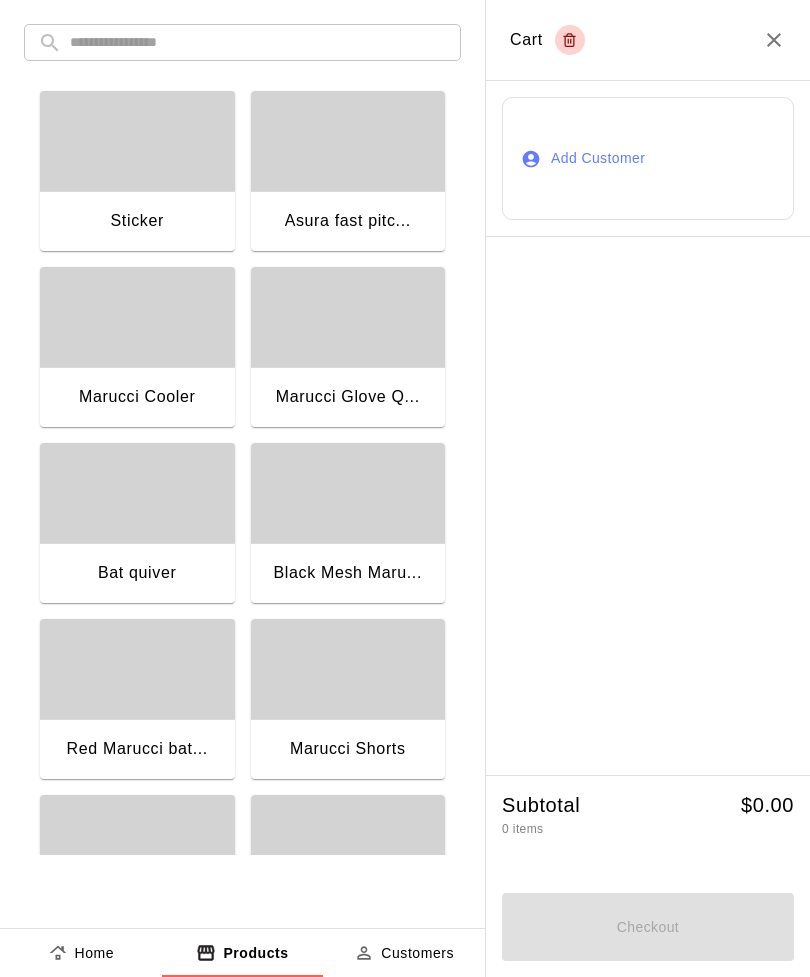 click at bounding box center [258, 42] 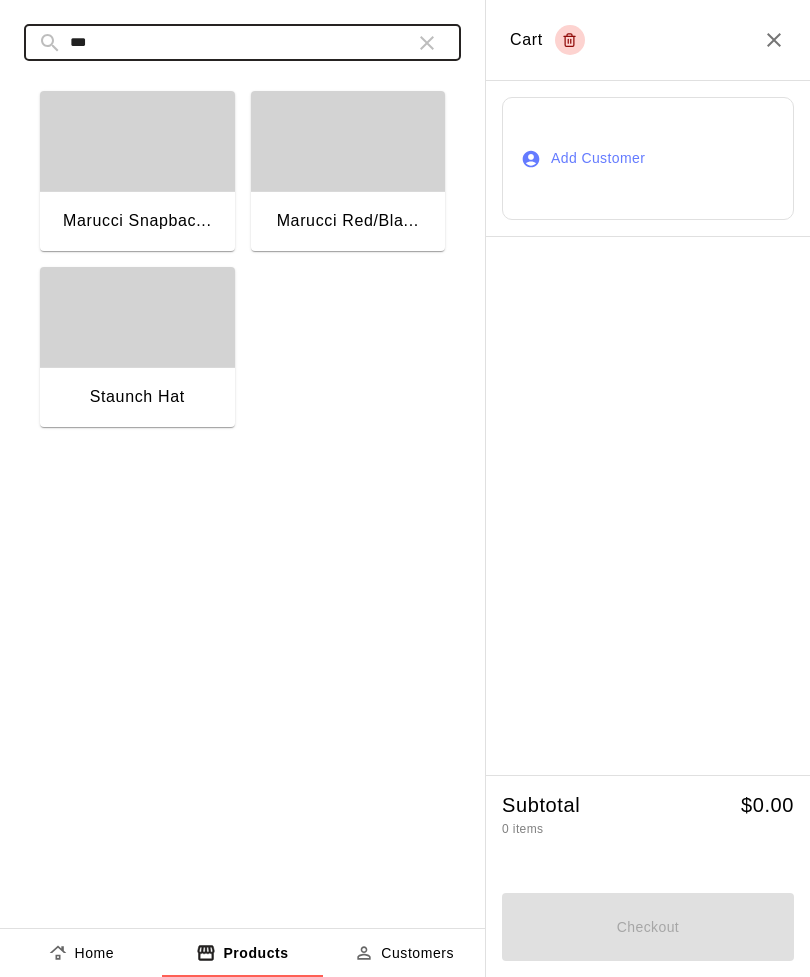 type on "***" 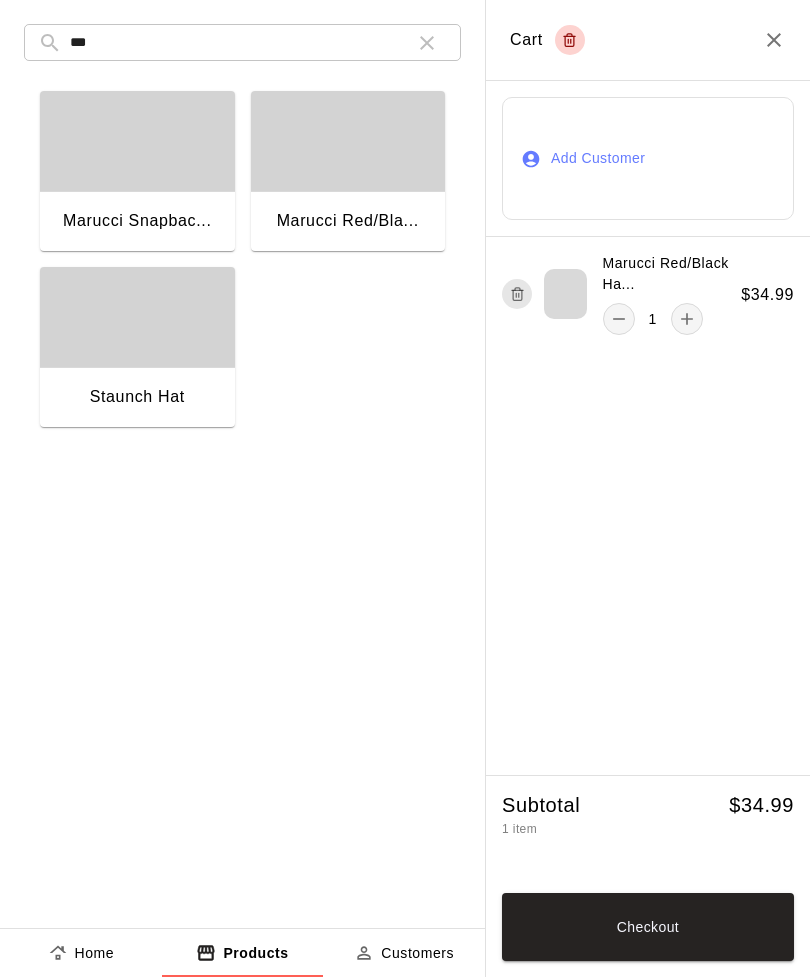 click 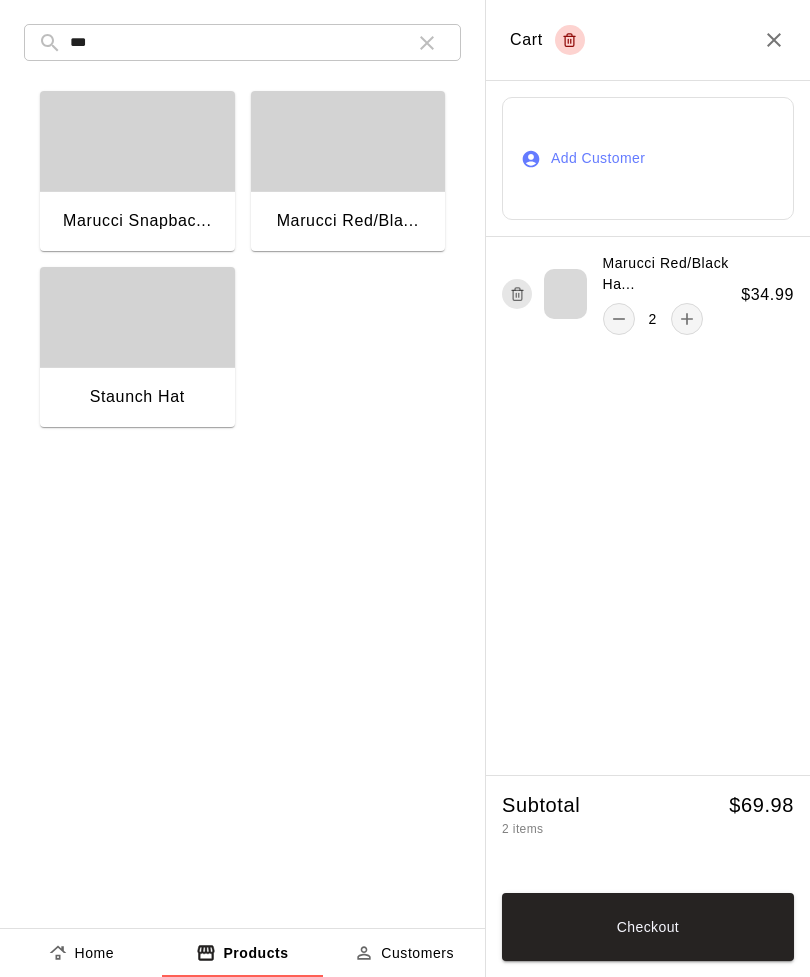 click 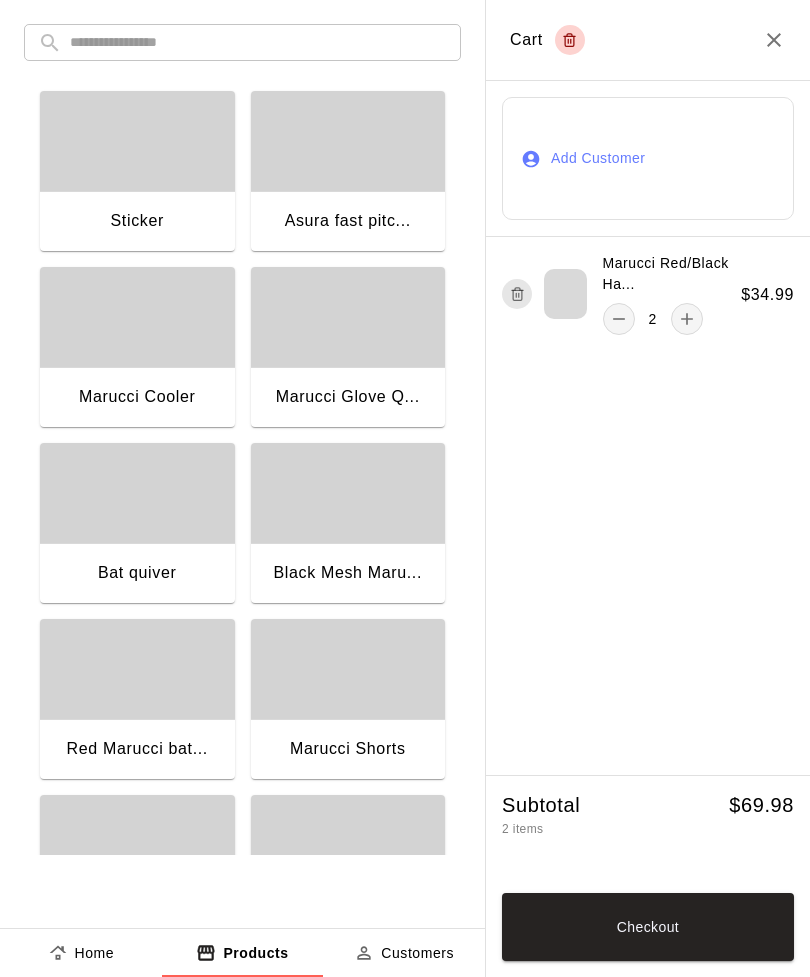 click on "Sticker" at bounding box center (137, 223) 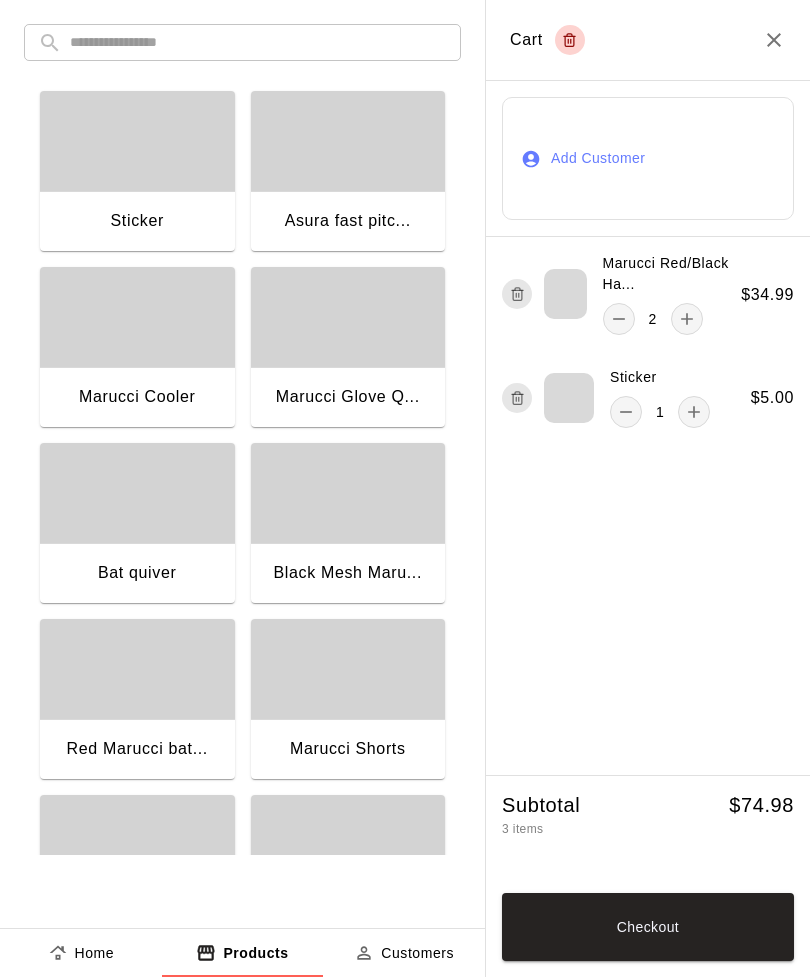 click 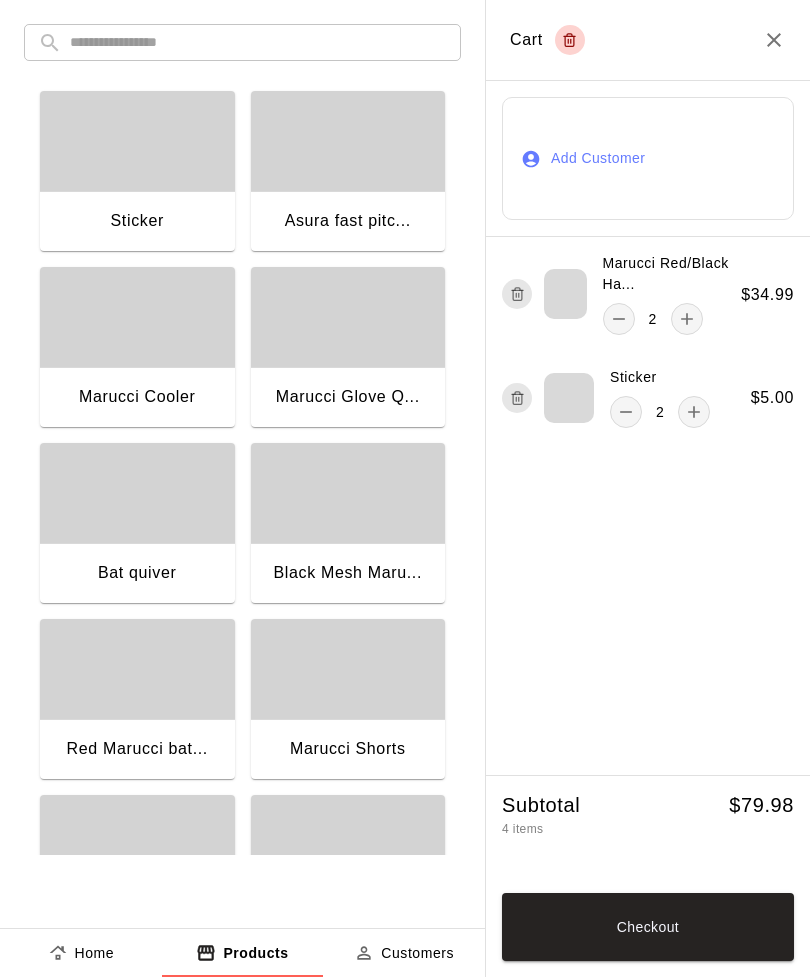 click 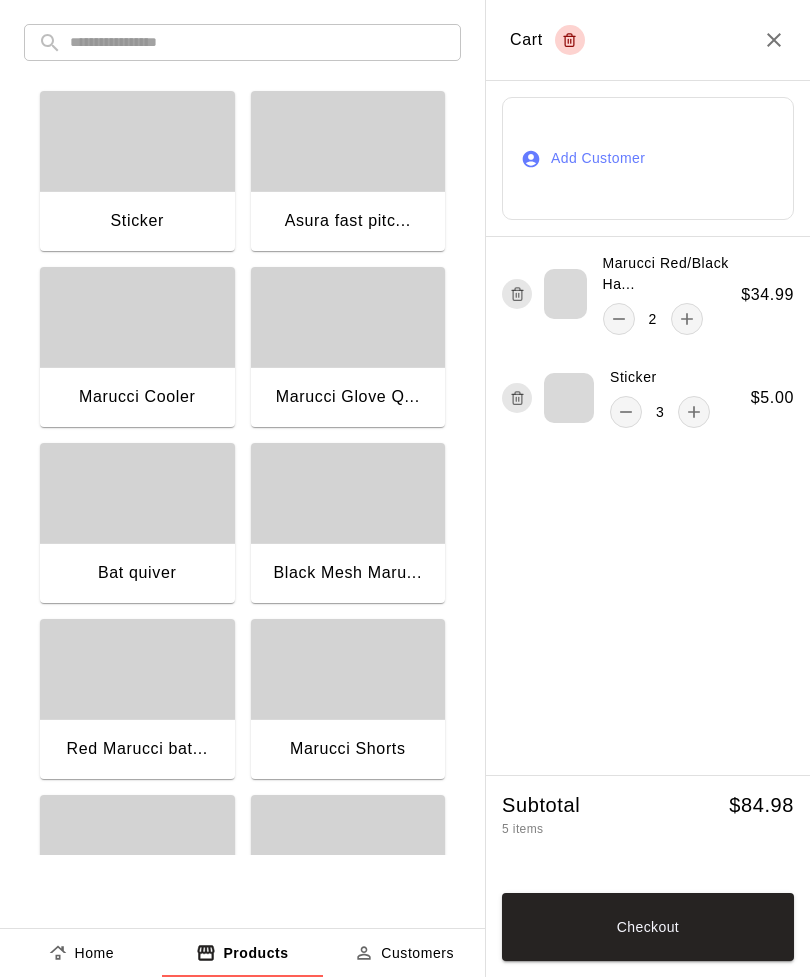 click at bounding box center (258, 42) 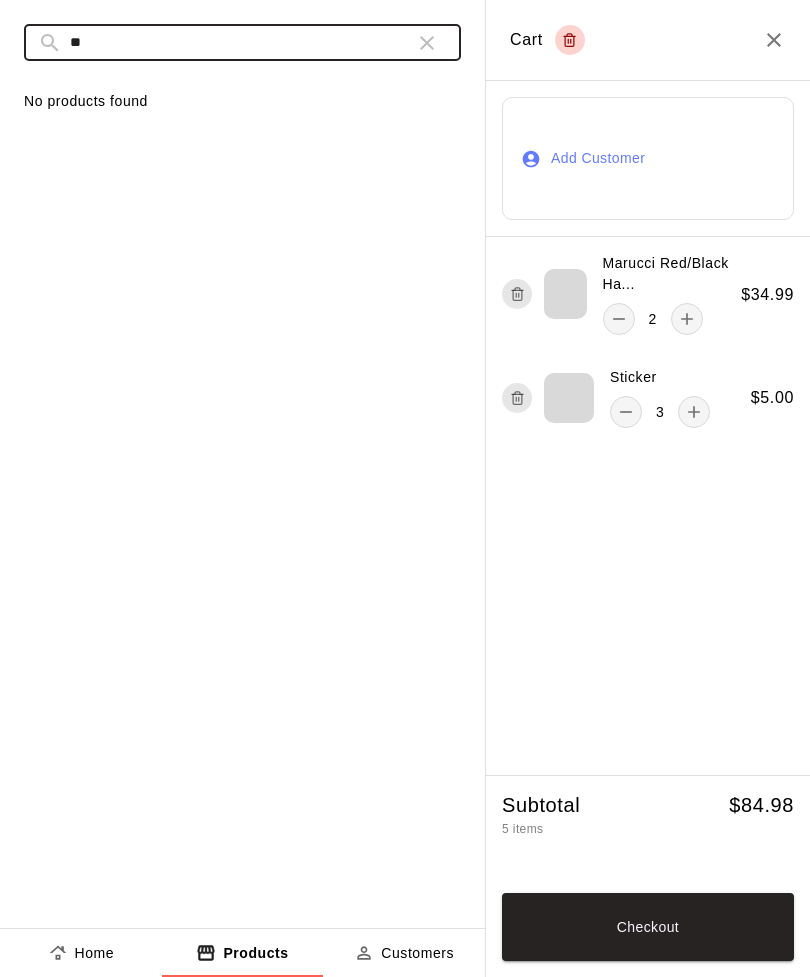 type on "*" 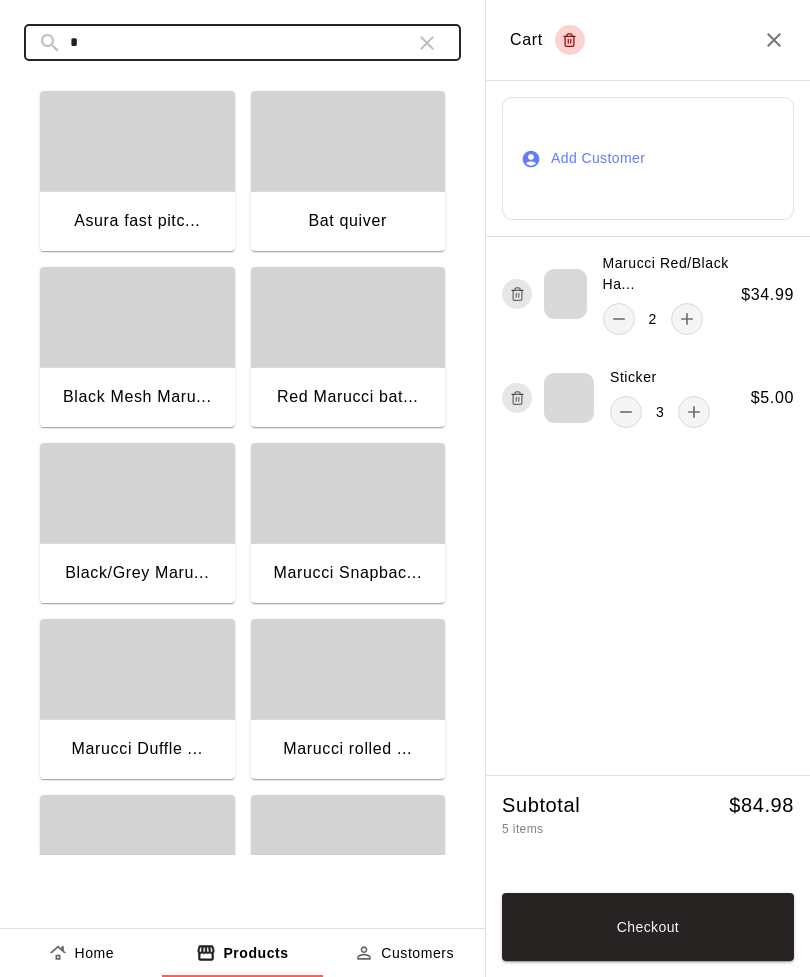 type 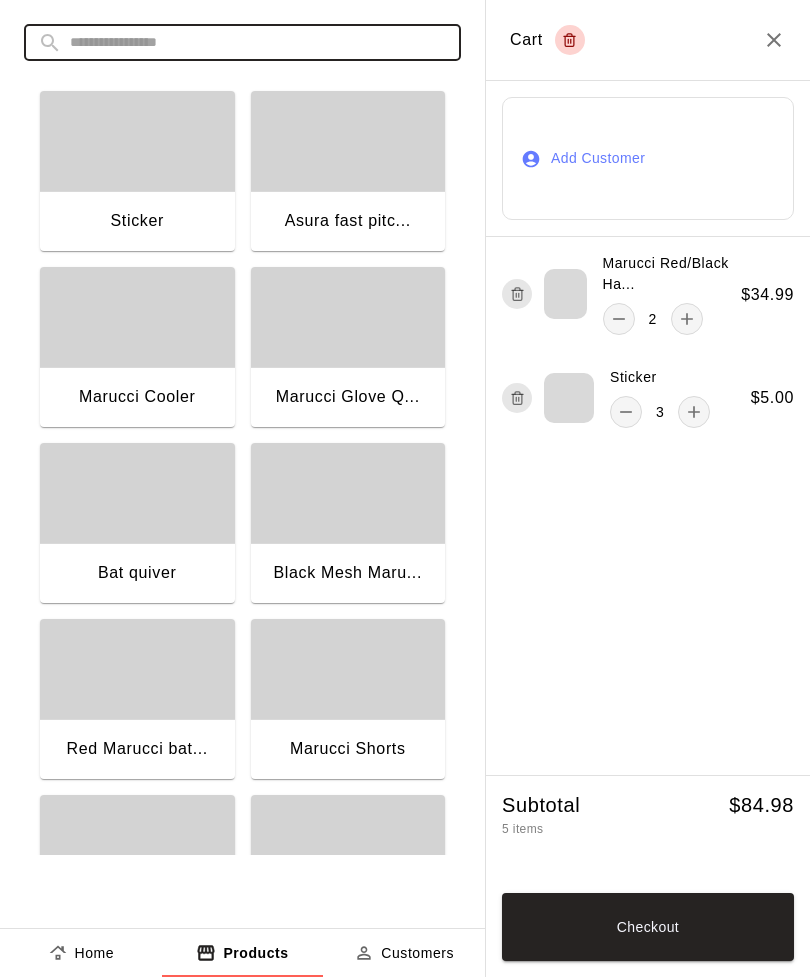 scroll, scrollTop: 0, scrollLeft: 0, axis: both 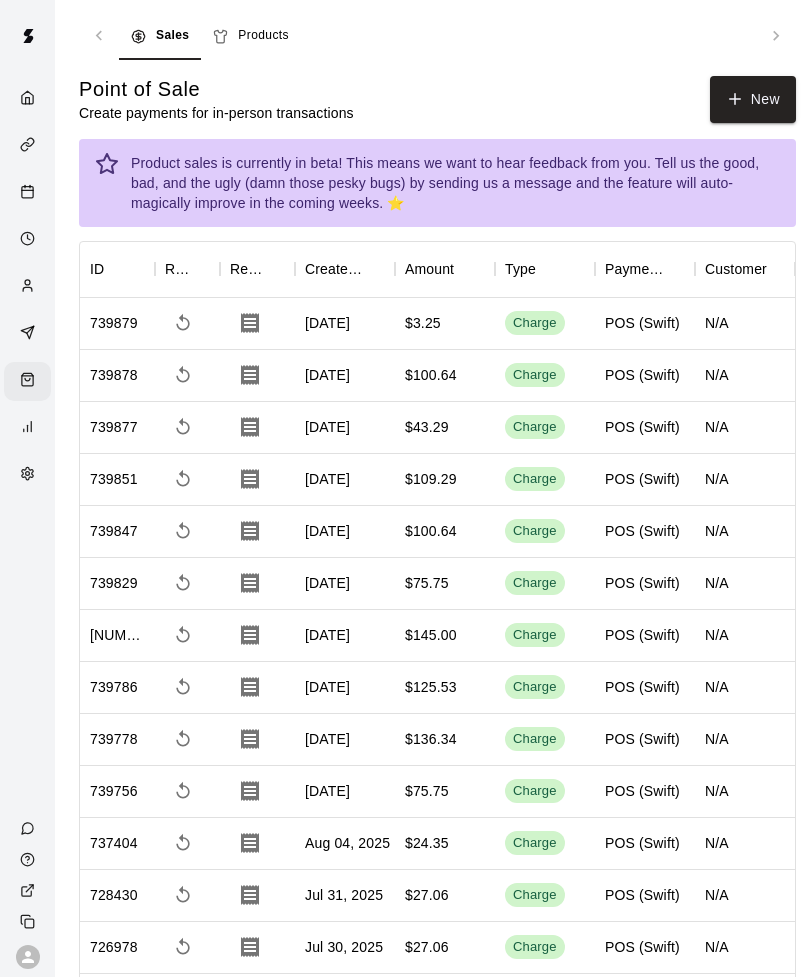 click on "Products" at bounding box center (251, 36) 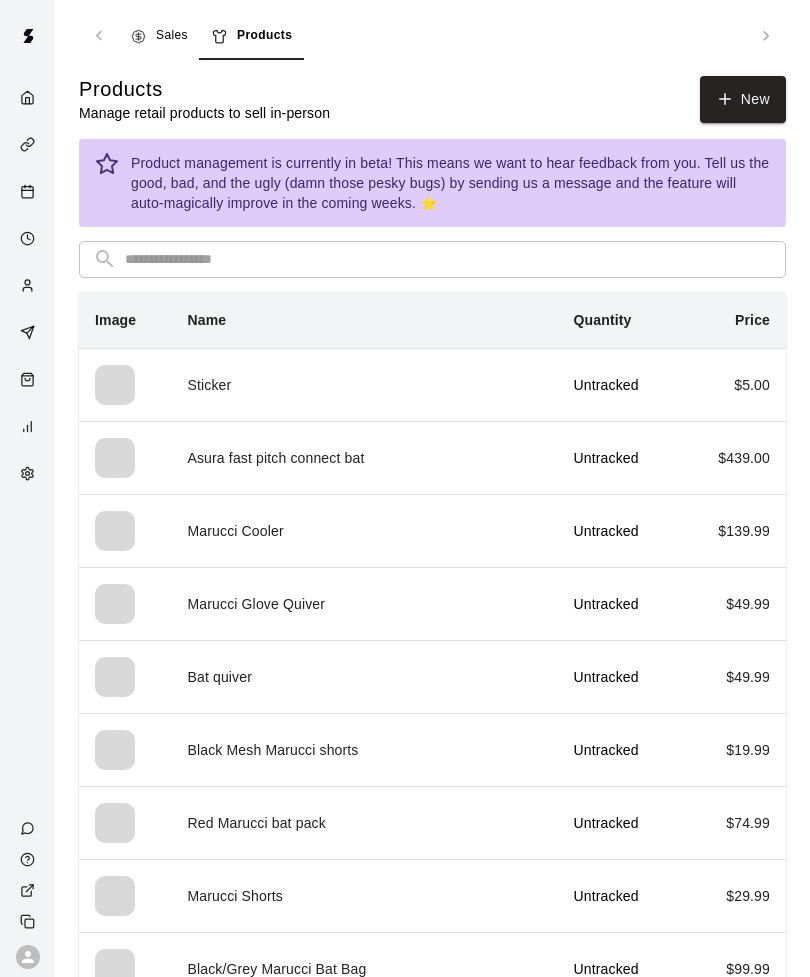 click on "New" at bounding box center [743, 99] 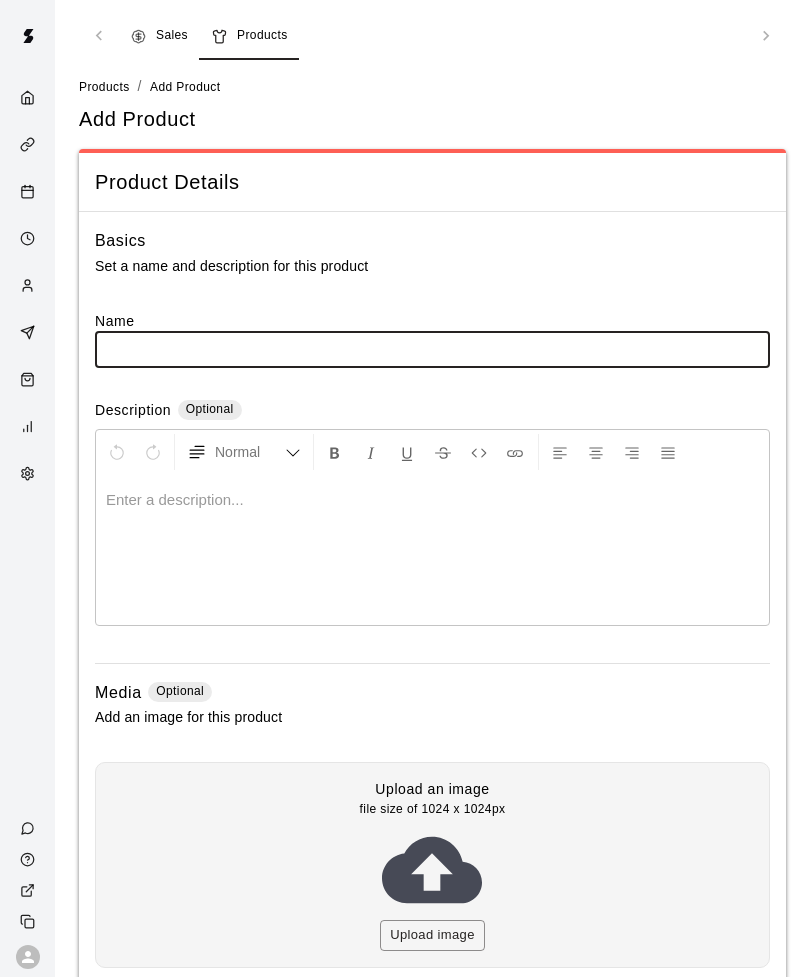 click at bounding box center [432, 349] 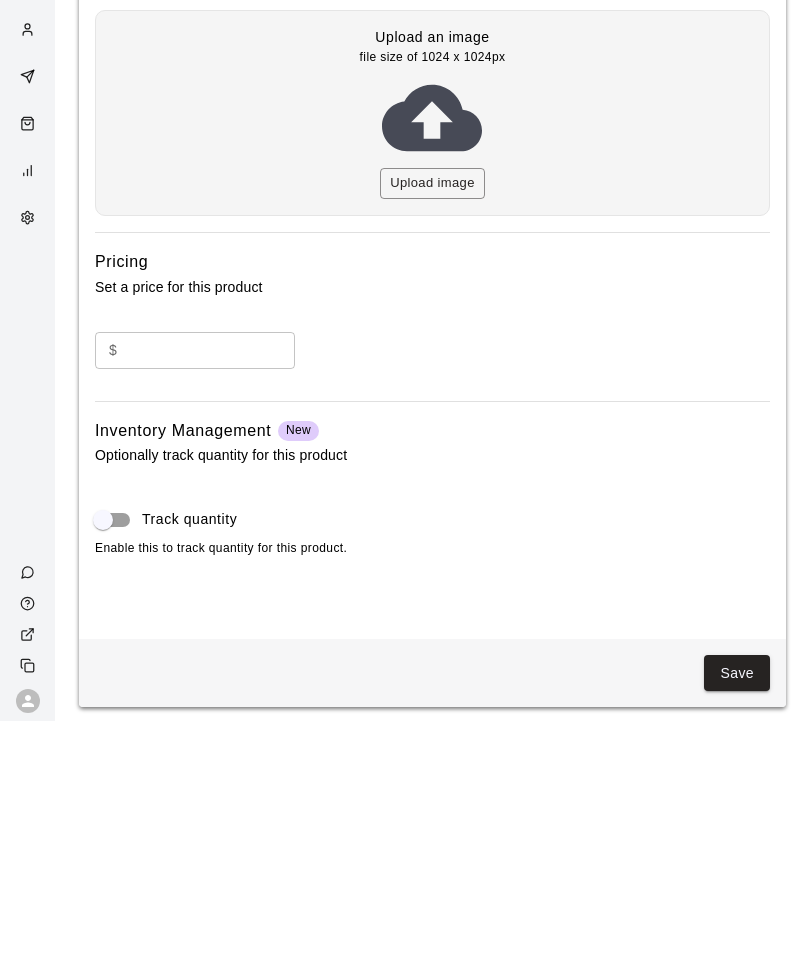scroll, scrollTop: 498, scrollLeft: 0, axis: vertical 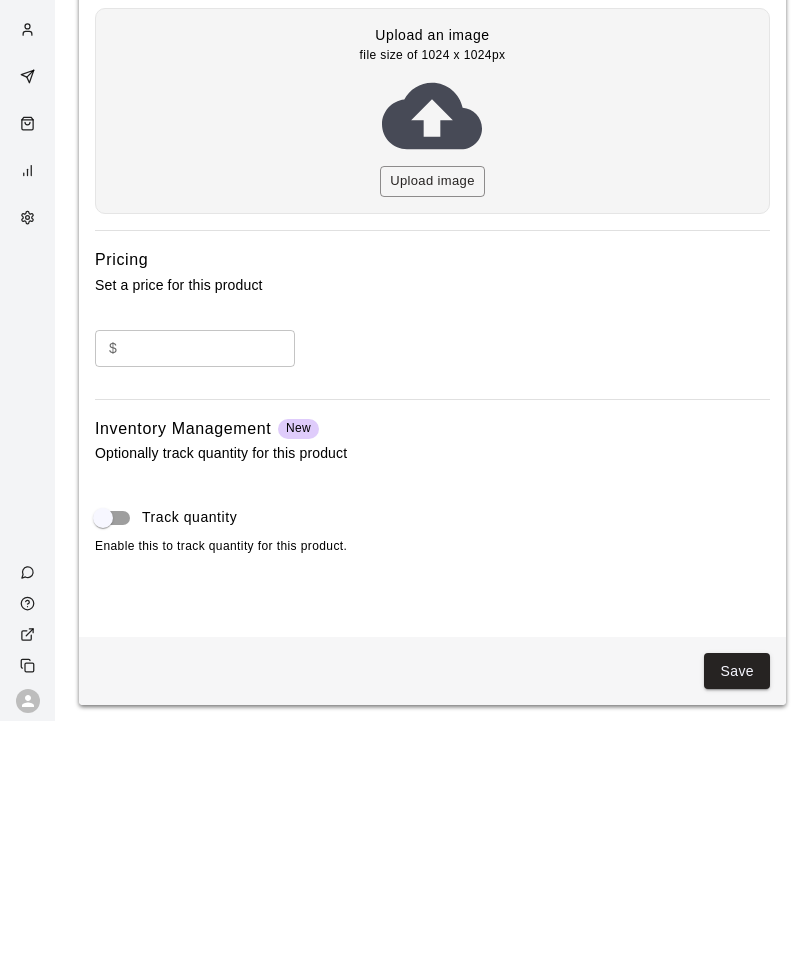 type on "****" 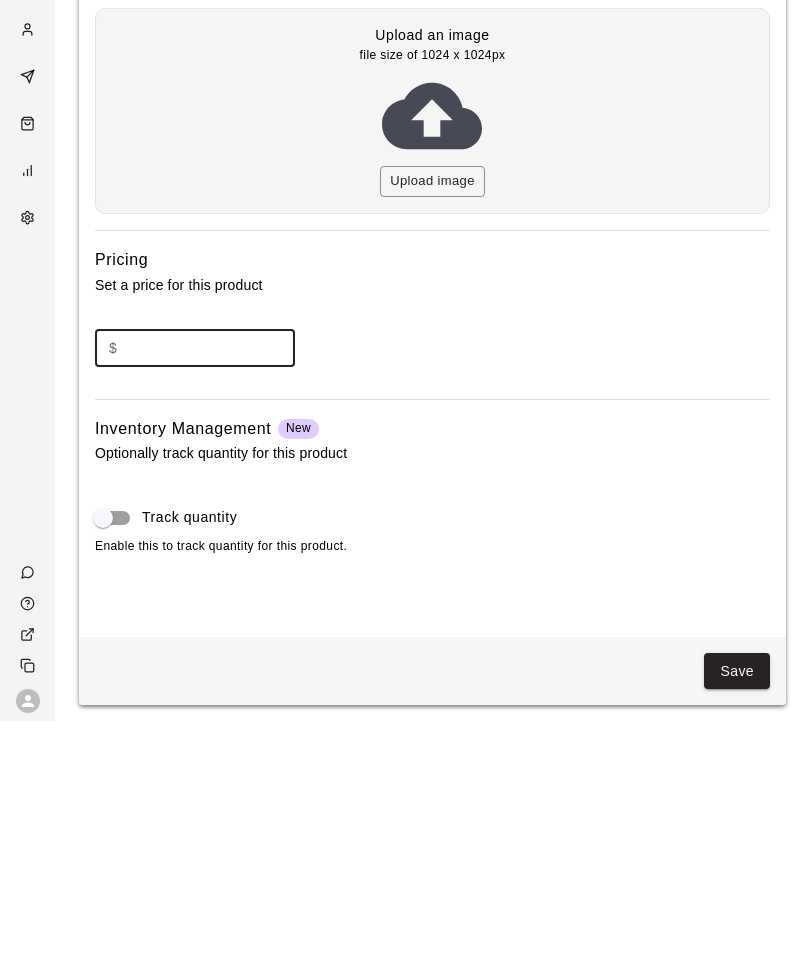 click on "Basics Set a name and description for this product Name **** ​ Description Optional Normal Enter a description... Media Optional Add an image for this product Upload an image file size of 1024 x 1024px Upload image Pricing Set a price for this product $ ​ Inventory Management New Optionally track quantity for this product Track quantity Enable this to track quantity for this product." at bounding box center (432, 303) 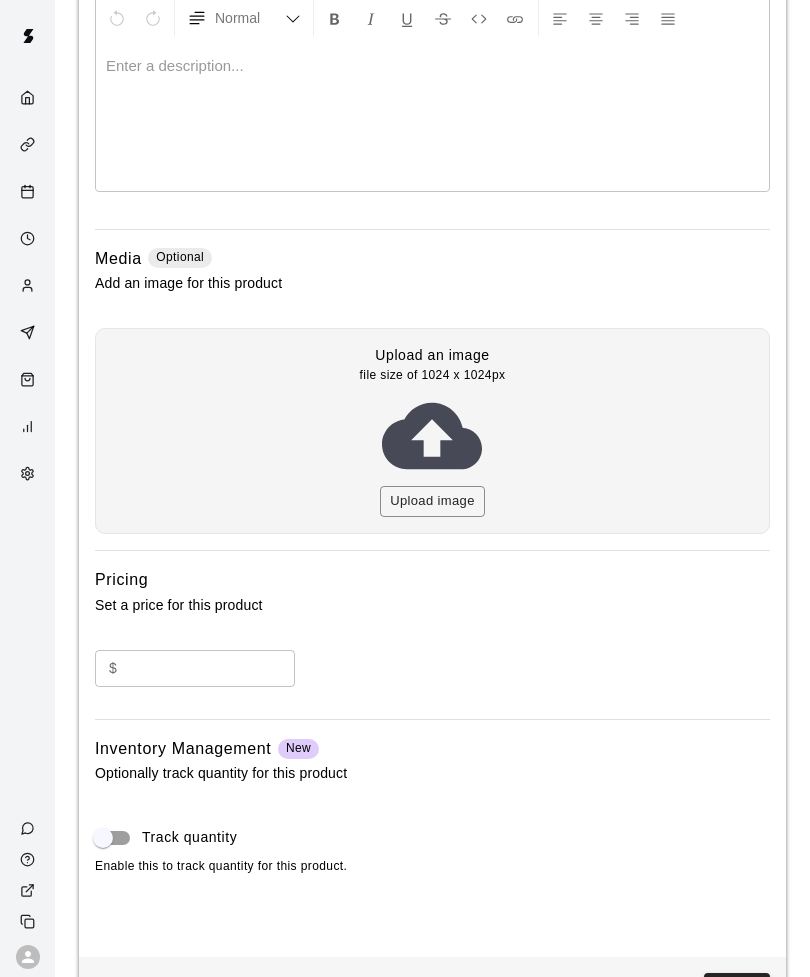 click at bounding box center [210, 668] 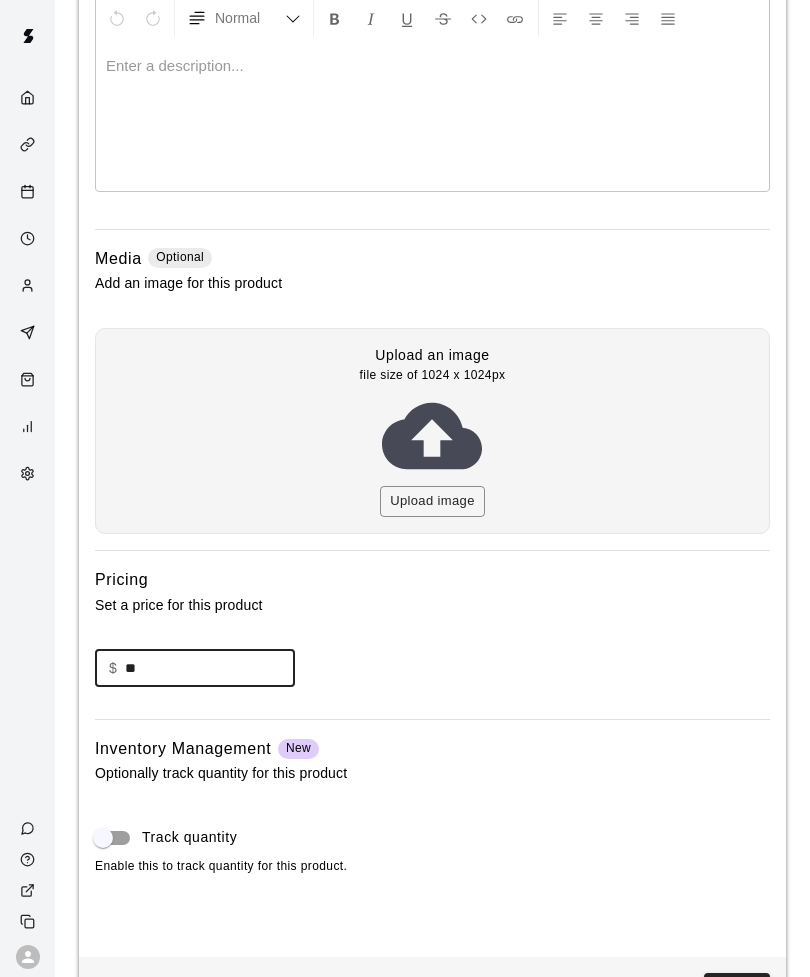 type on "**" 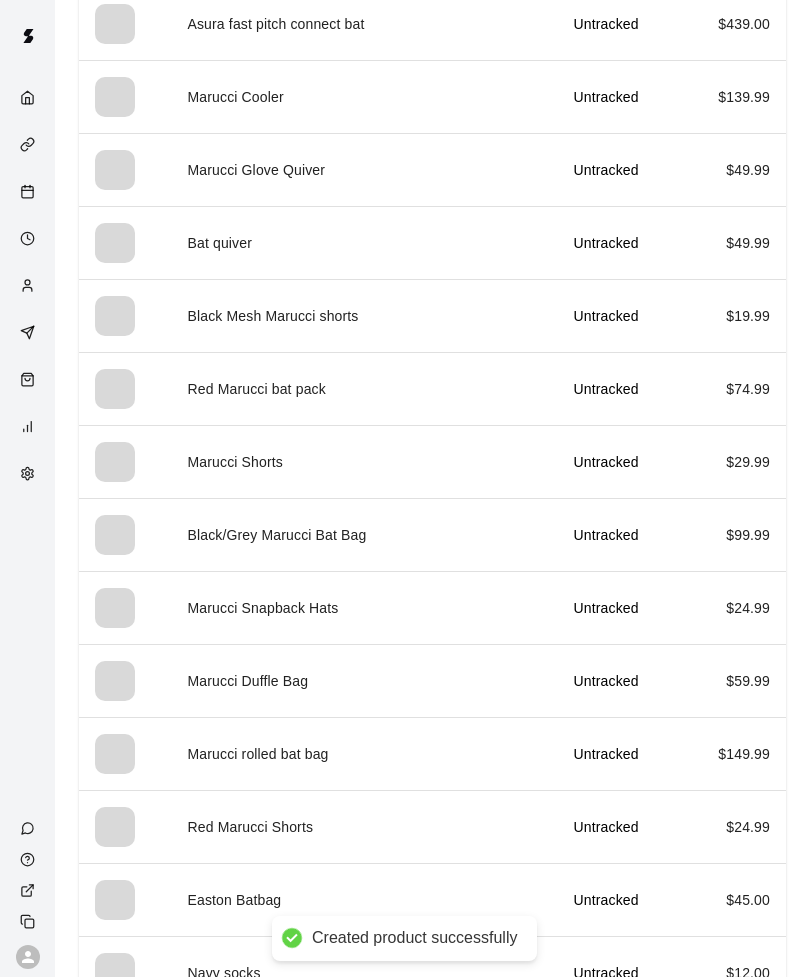 scroll, scrollTop: 0, scrollLeft: 0, axis: both 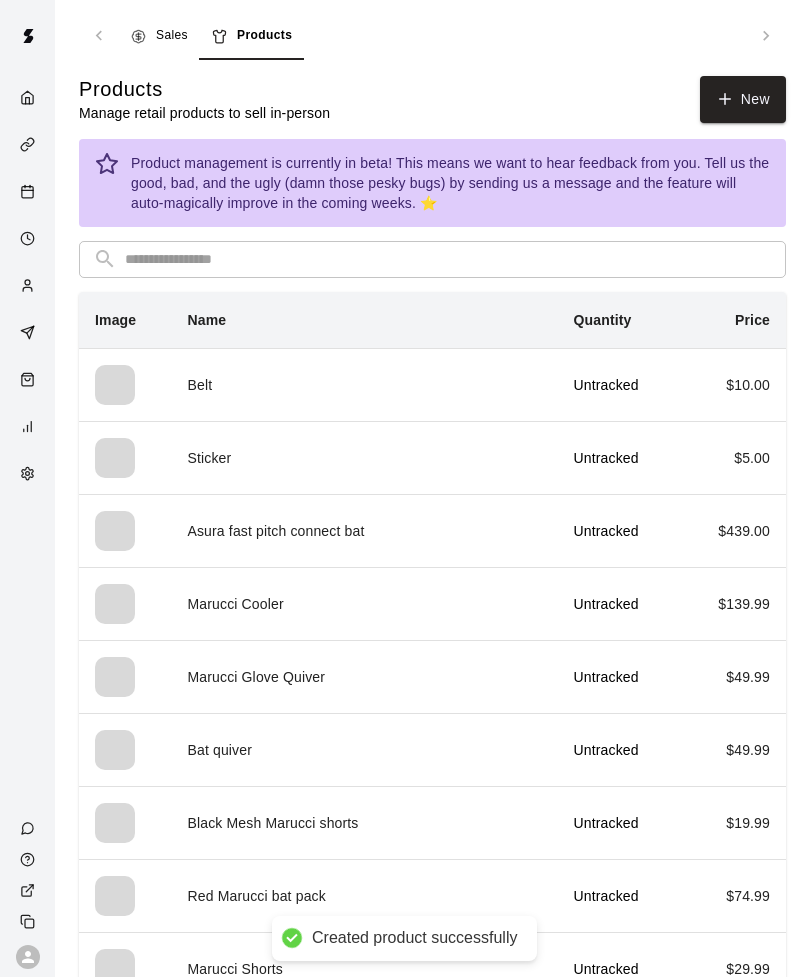 click on "New" at bounding box center [743, 99] 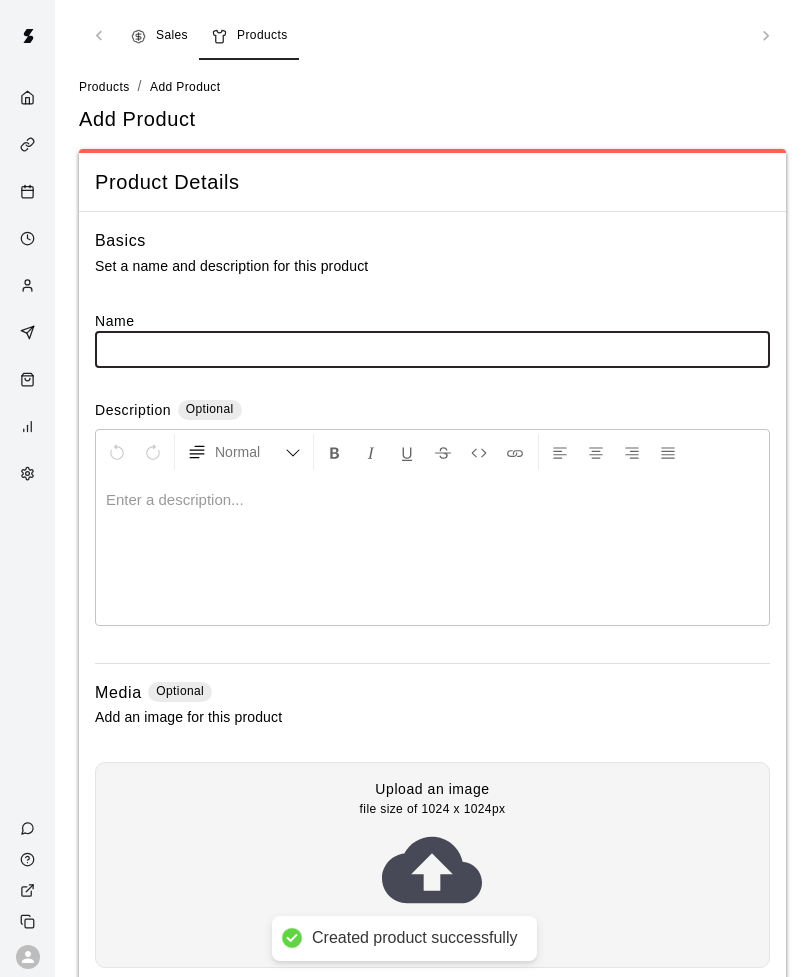 click on "Sales" at bounding box center (172, 36) 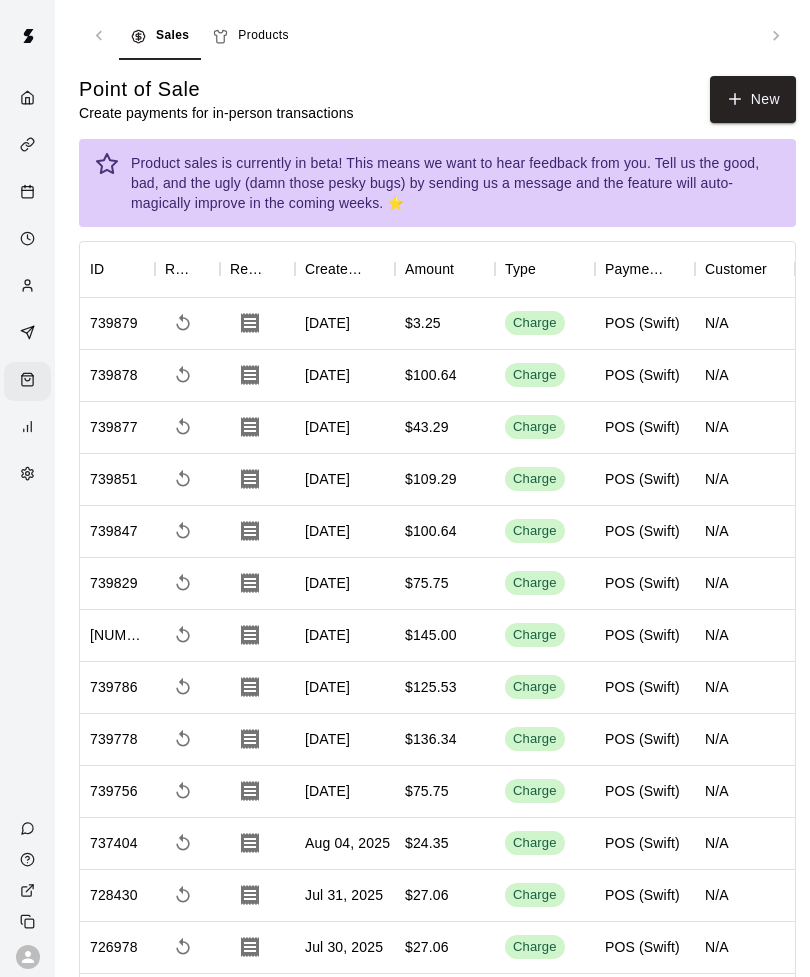 click on "New" at bounding box center [753, 99] 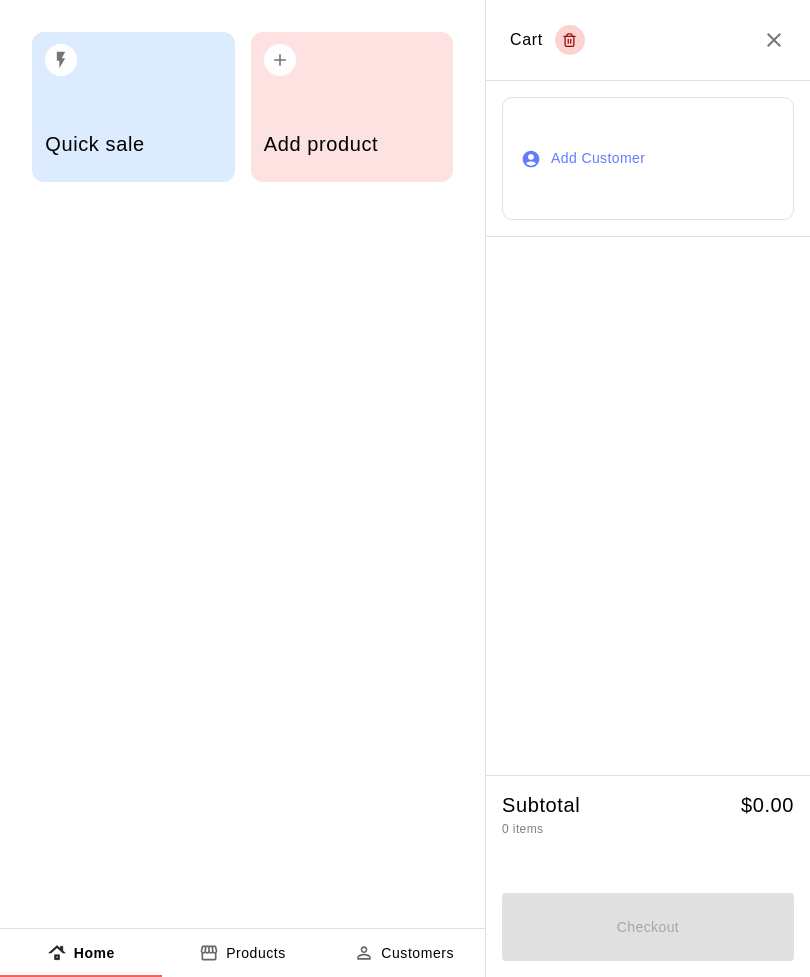 click on "Add product" at bounding box center [352, 144] 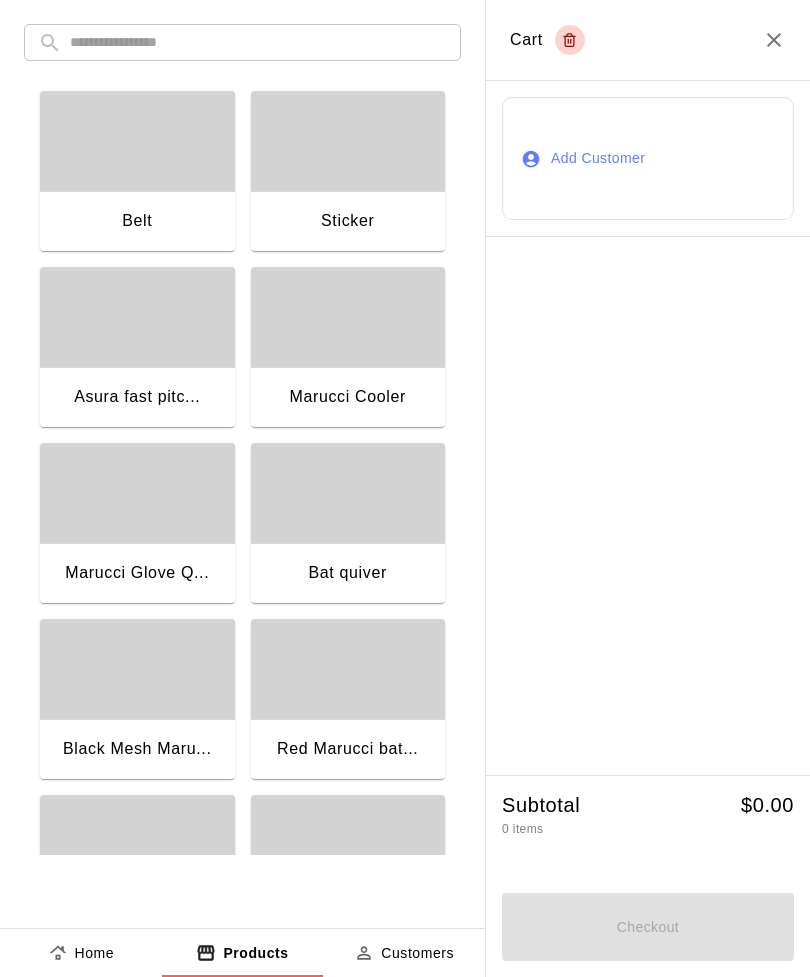 click at bounding box center (258, 42) 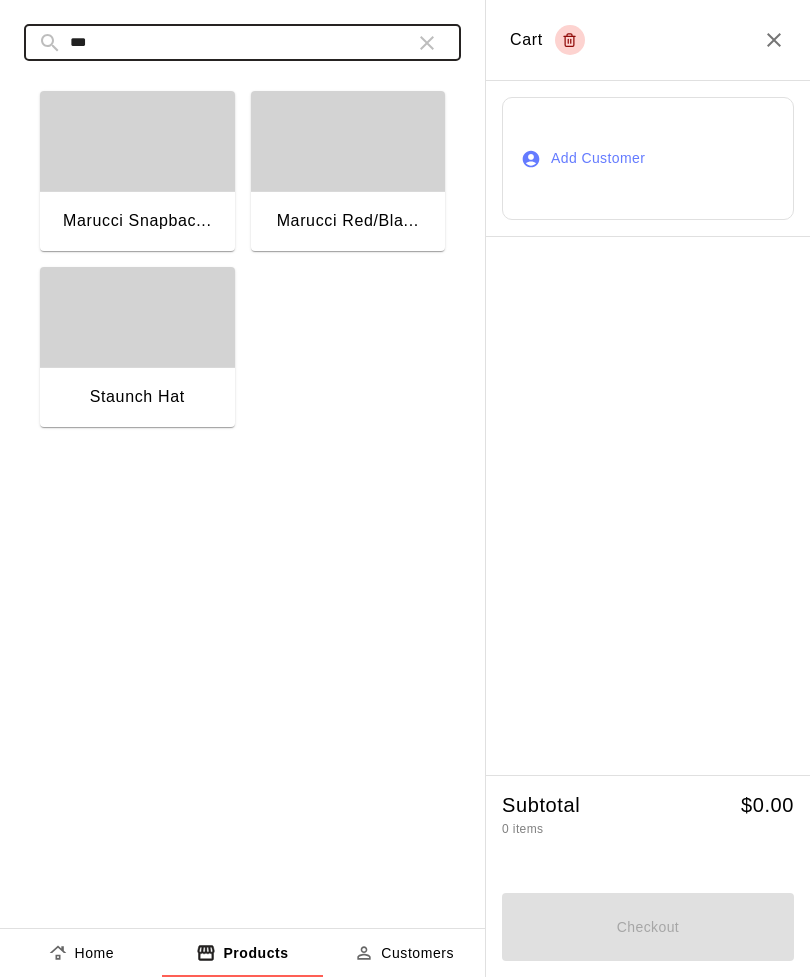 type on "***" 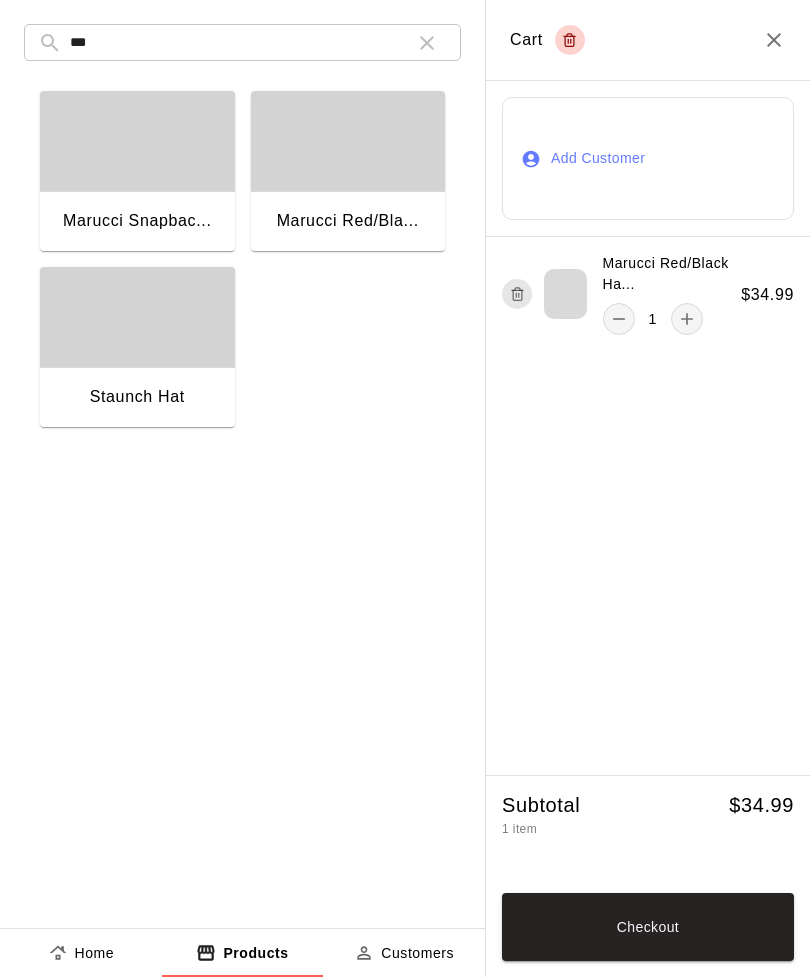 click 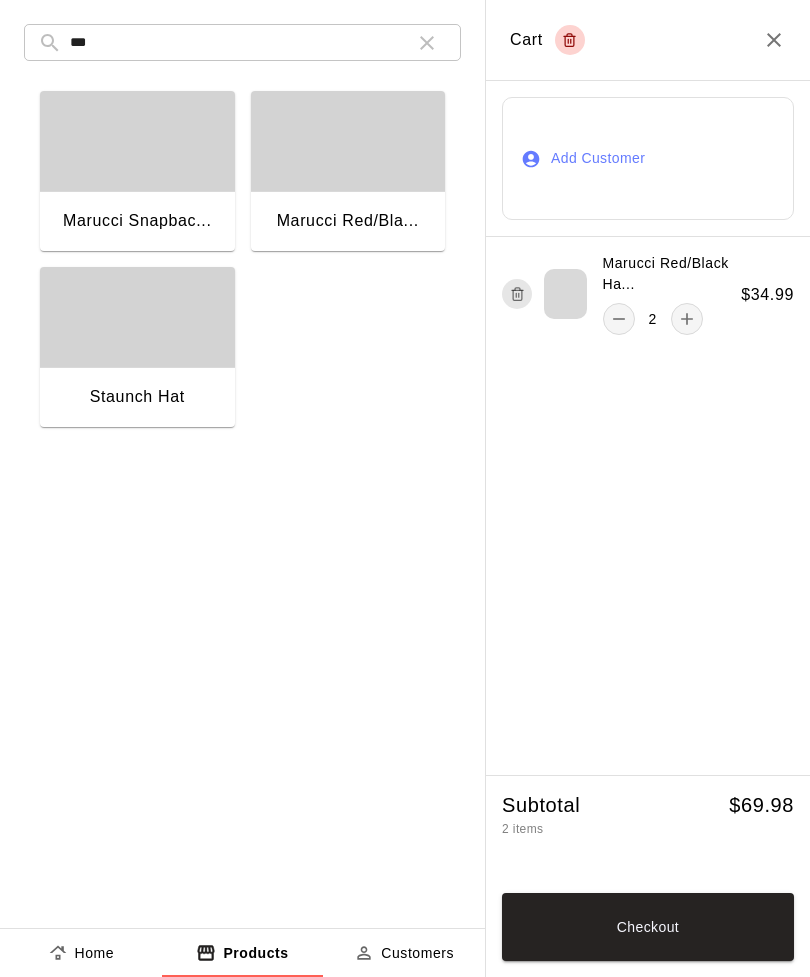 click 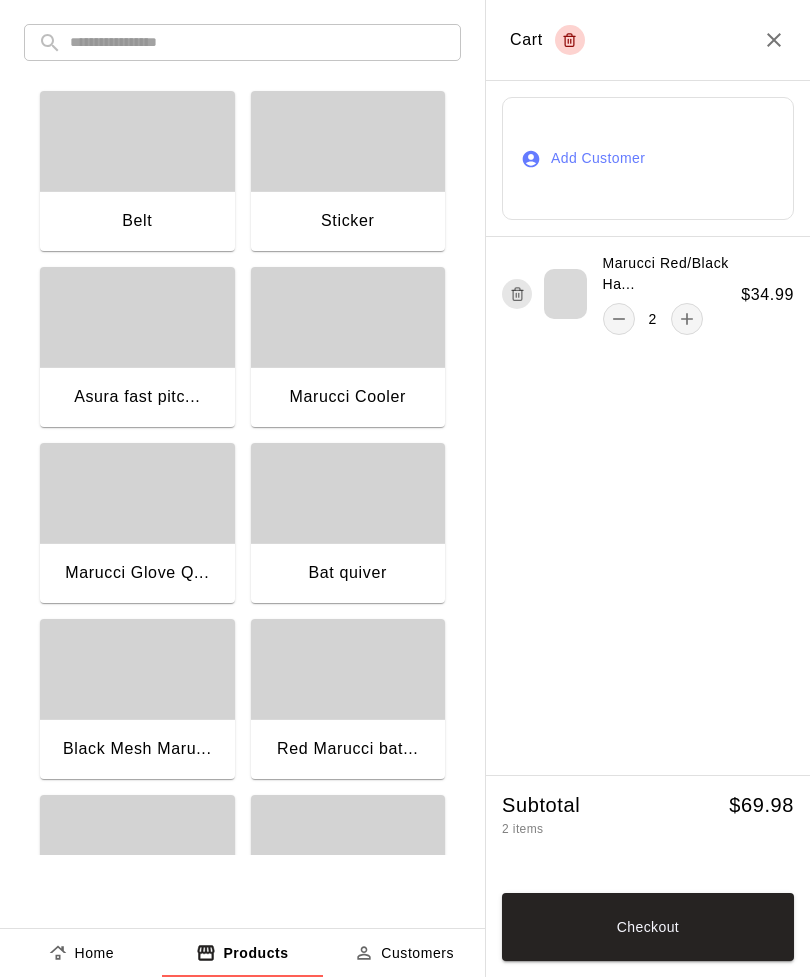 click at bounding box center [258, 42] 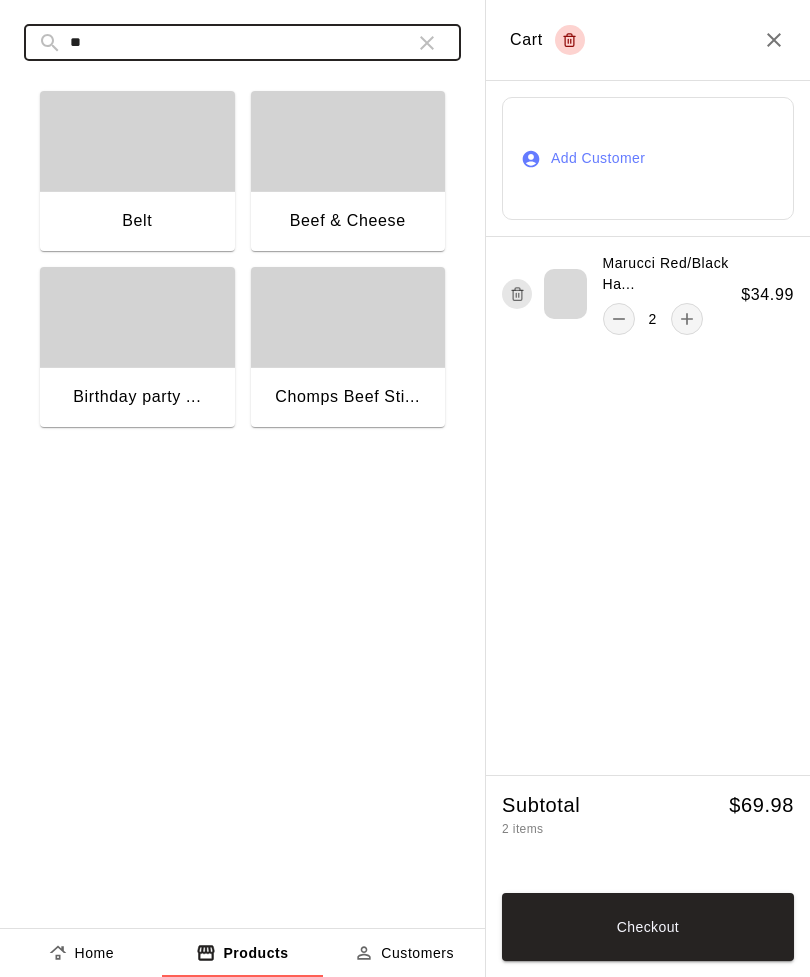 type on "**" 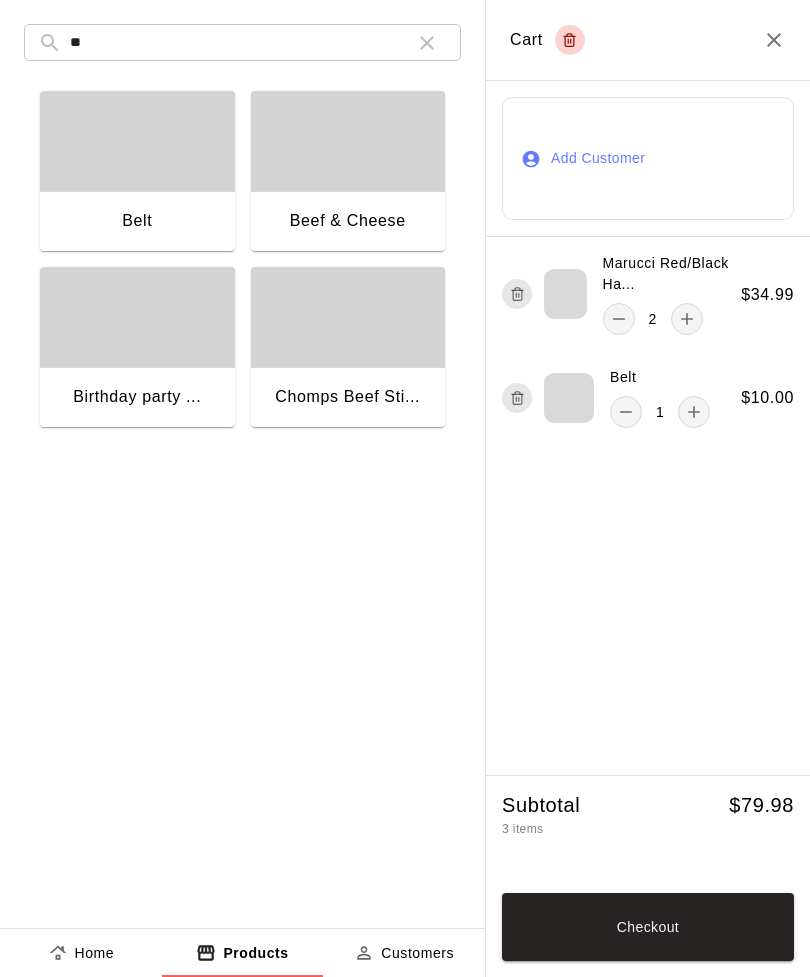 click 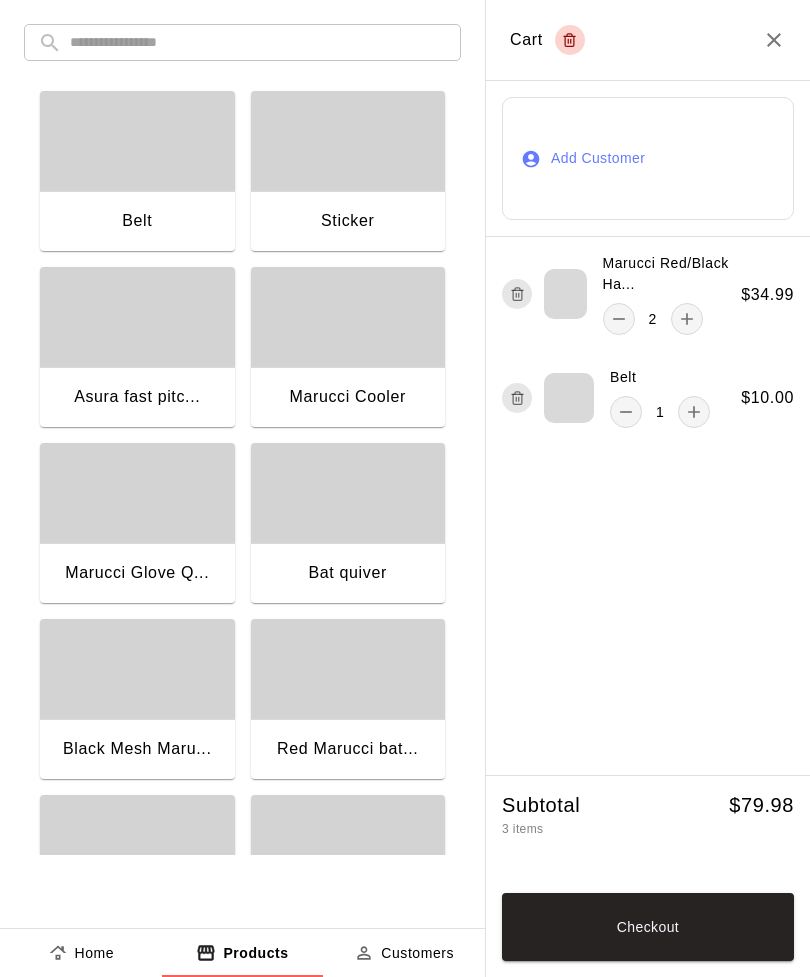 click on "Sticker" at bounding box center [348, 223] 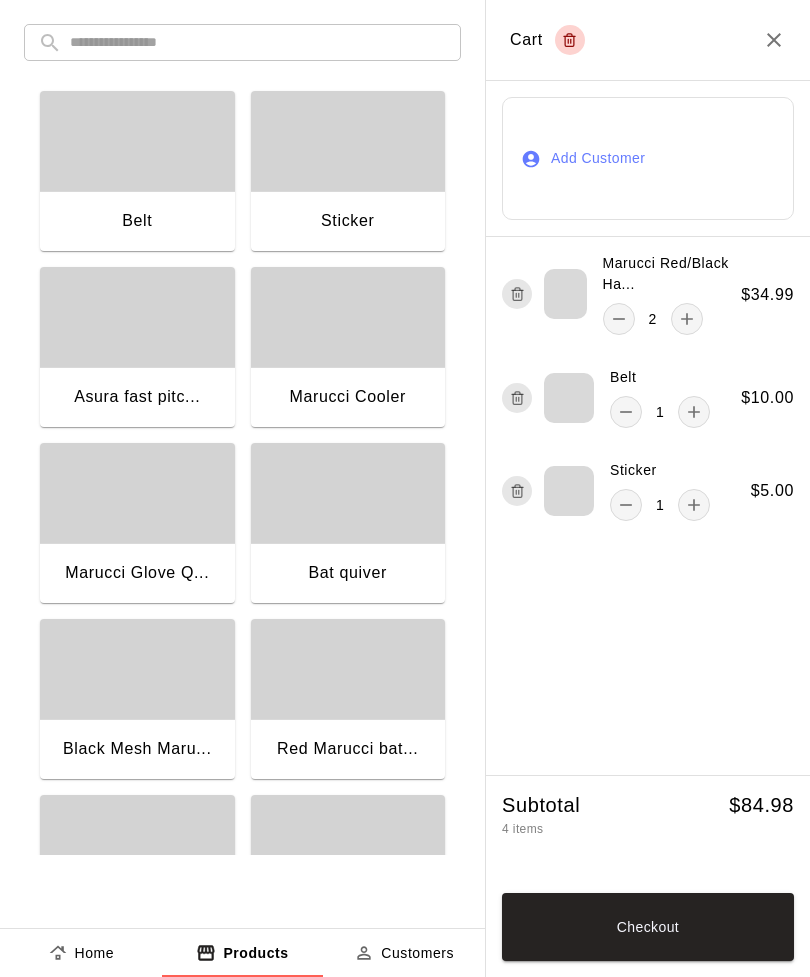 click 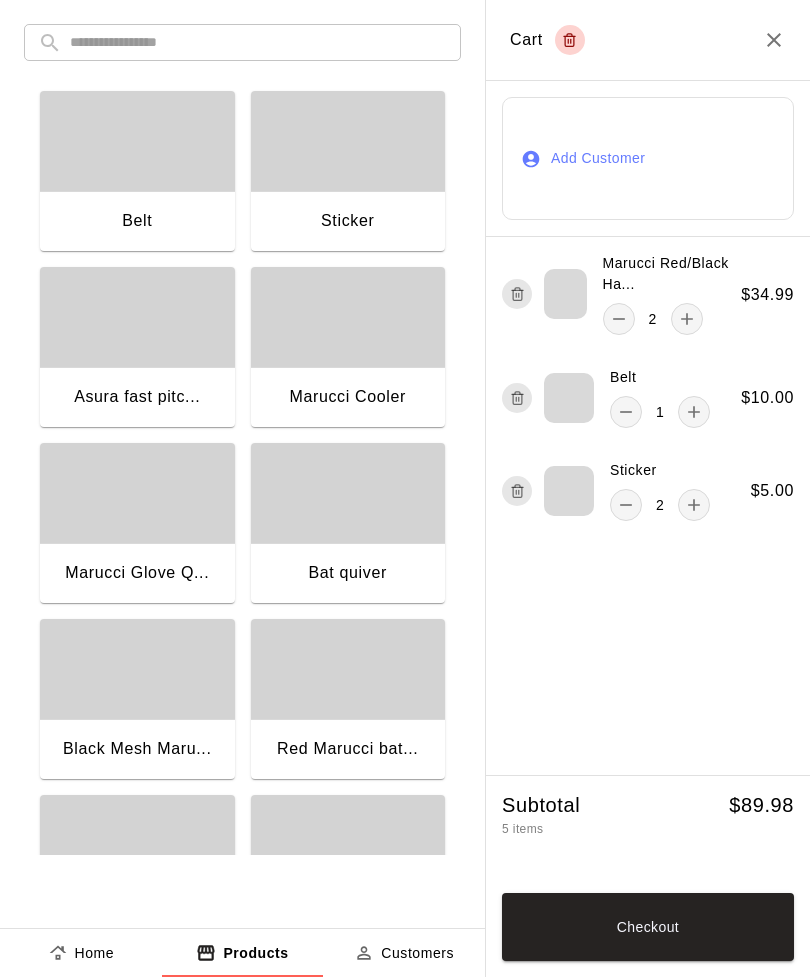 click 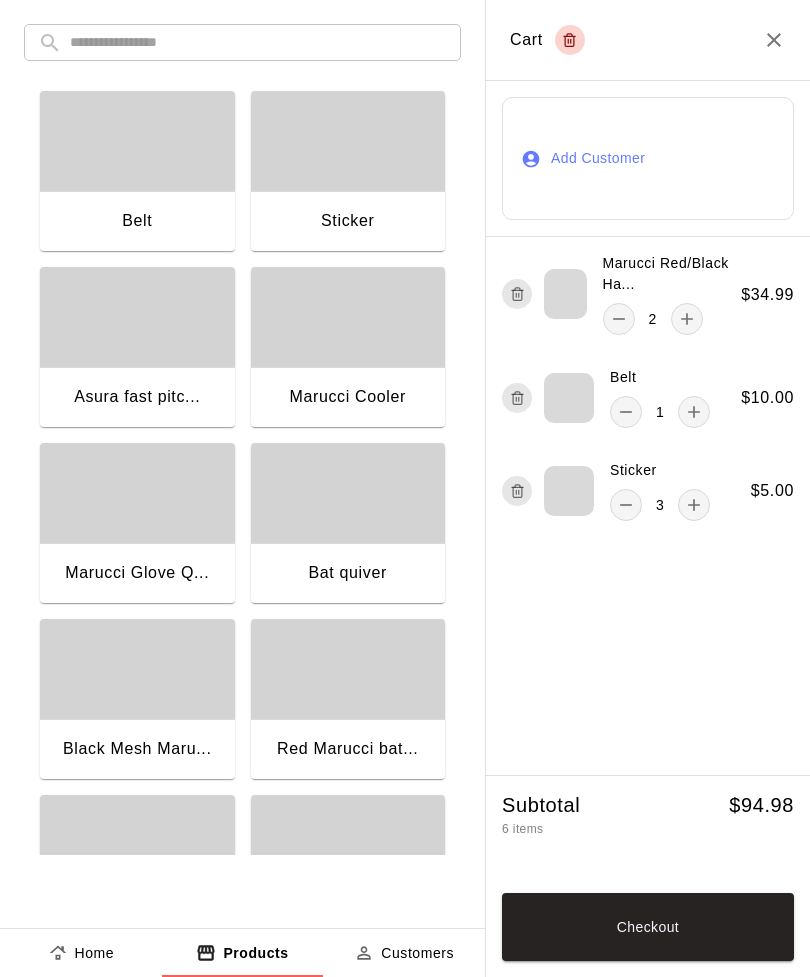 click on "Checkout" at bounding box center [648, 927] 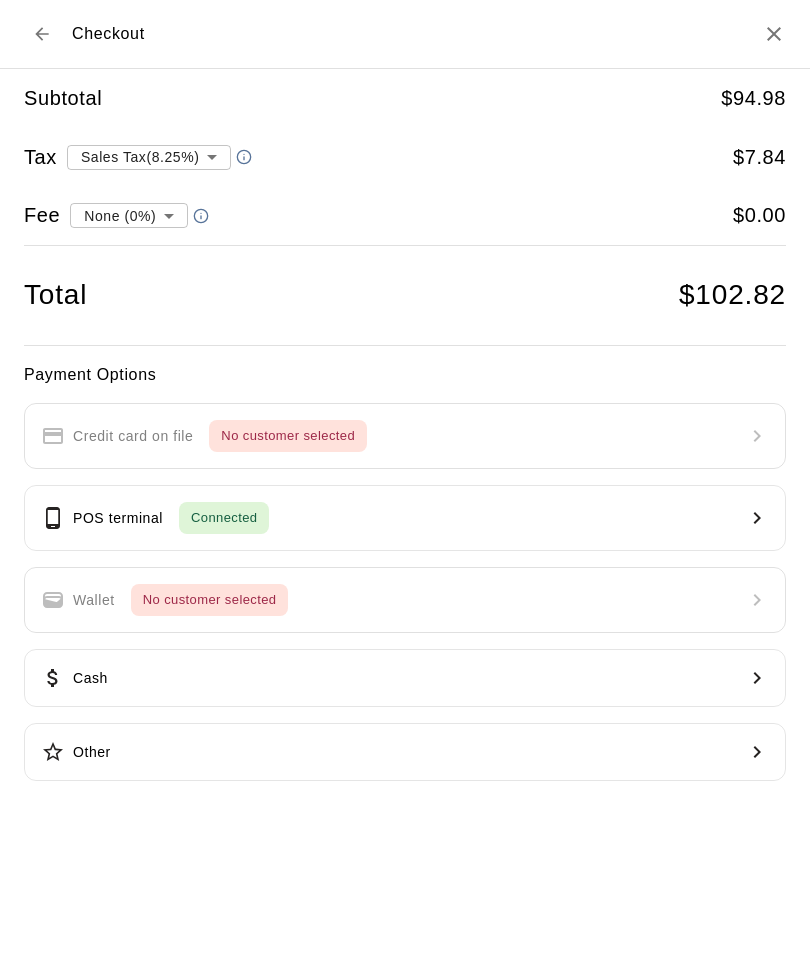 click on "POS terminal Connected" at bounding box center (405, 518) 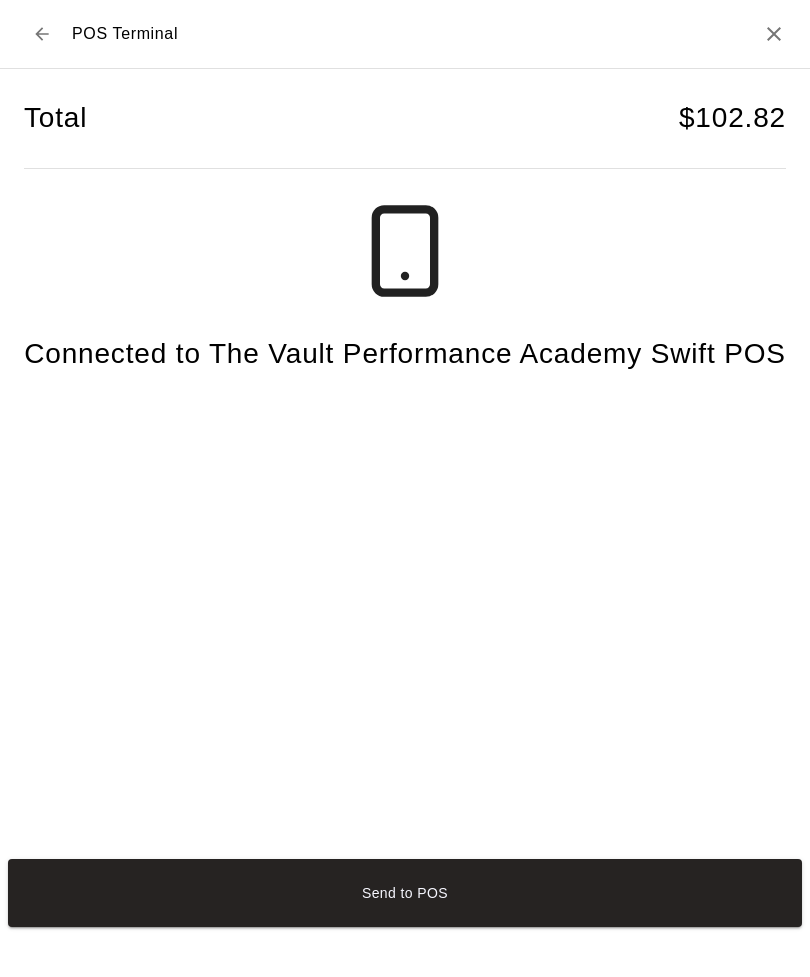 click on "Send to POS" at bounding box center (405, 893) 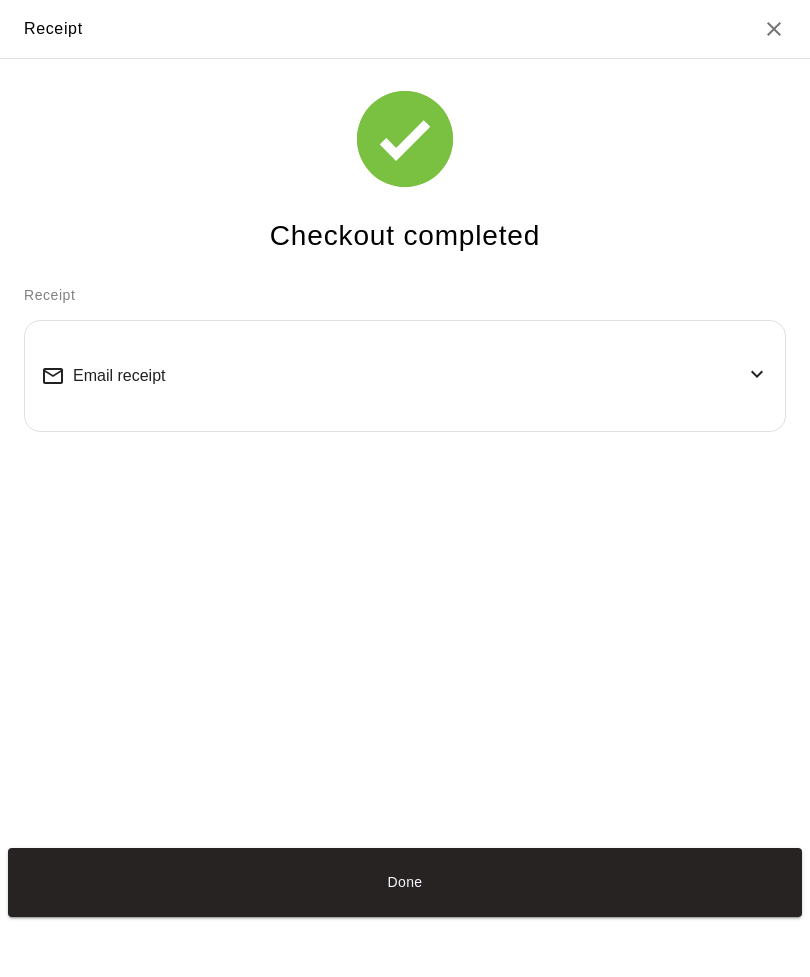 click on "Email receipt" at bounding box center [405, 376] 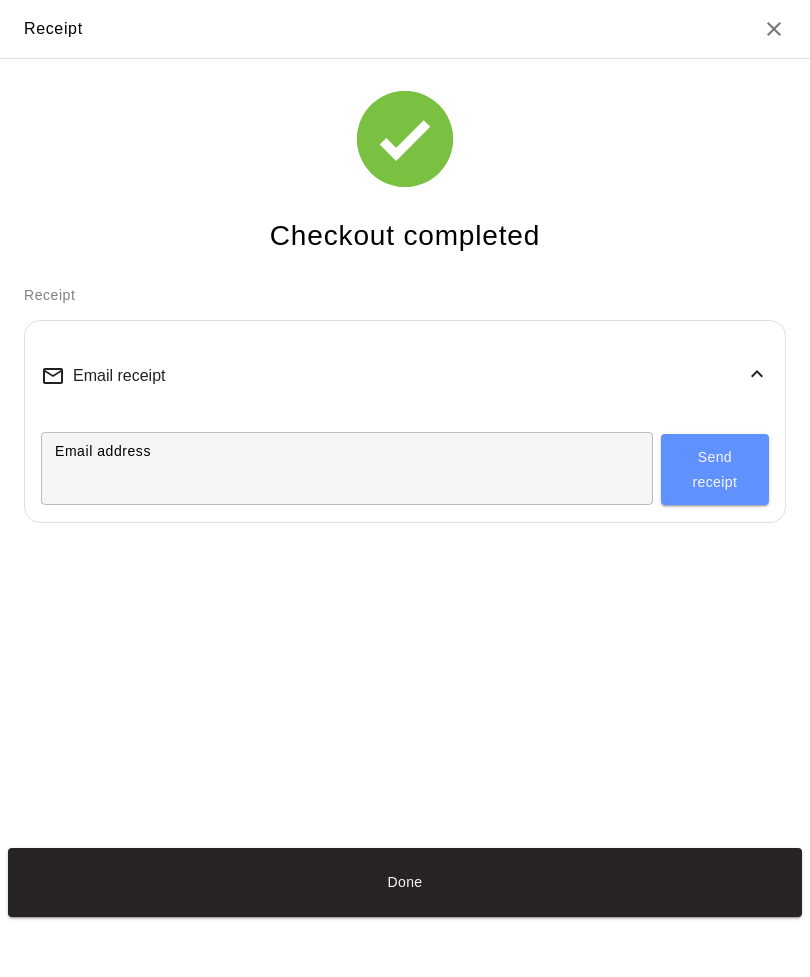 click on "Email address" at bounding box center [347, 468] 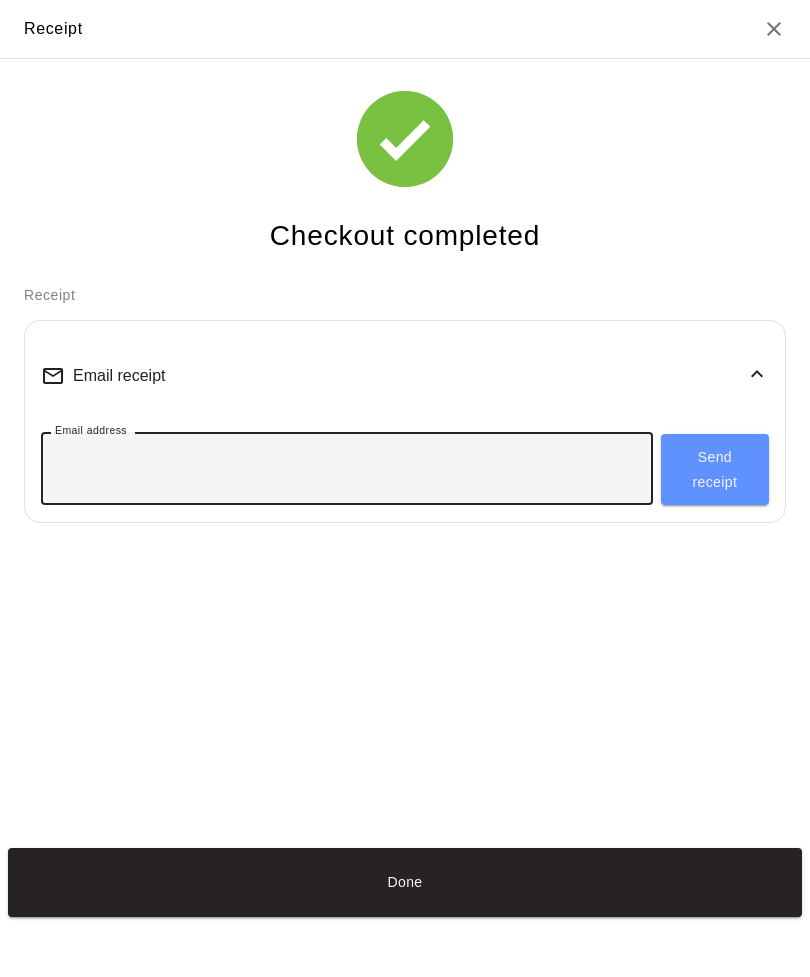 click 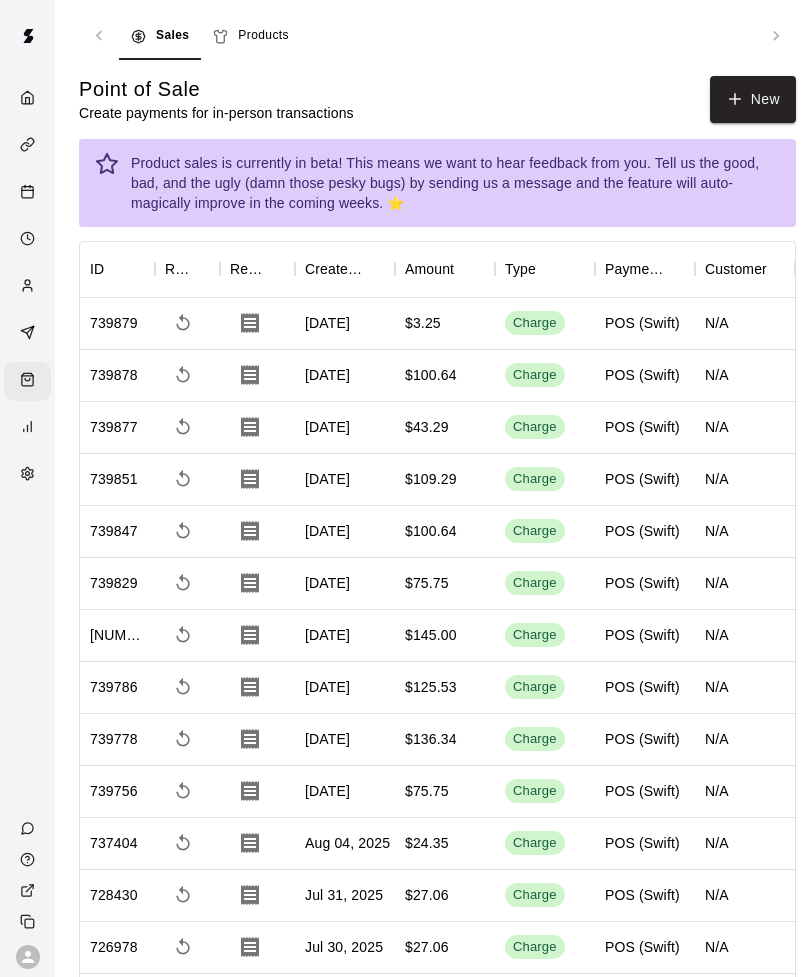 click on "New" at bounding box center (753, 99) 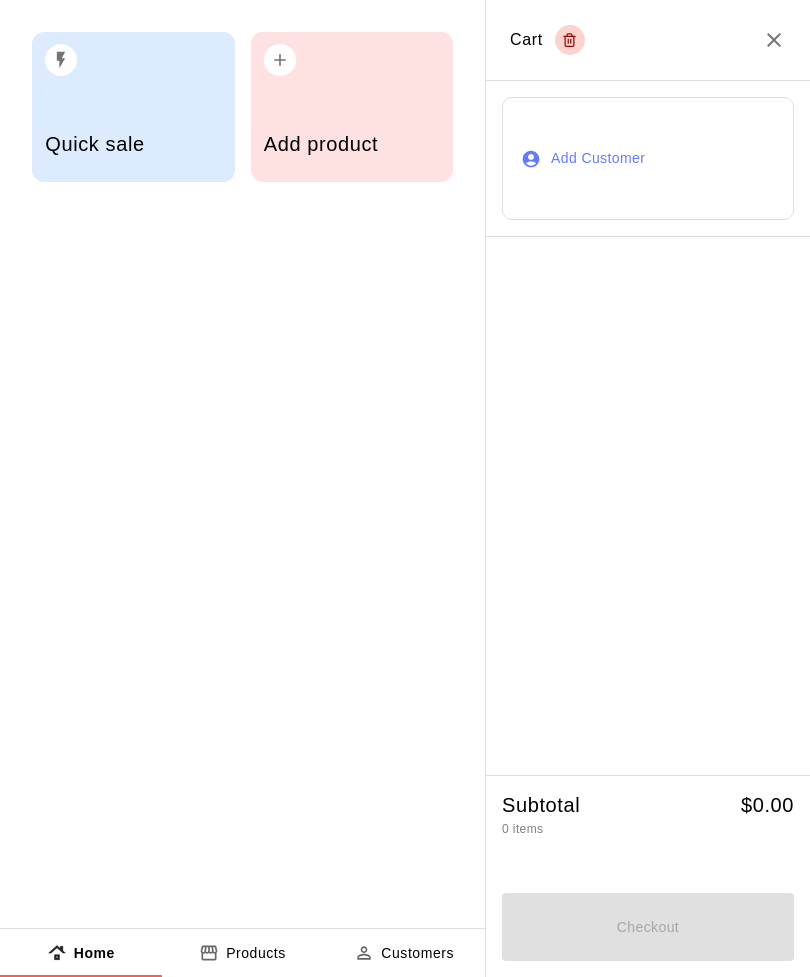 click on "Add product" at bounding box center [352, 146] 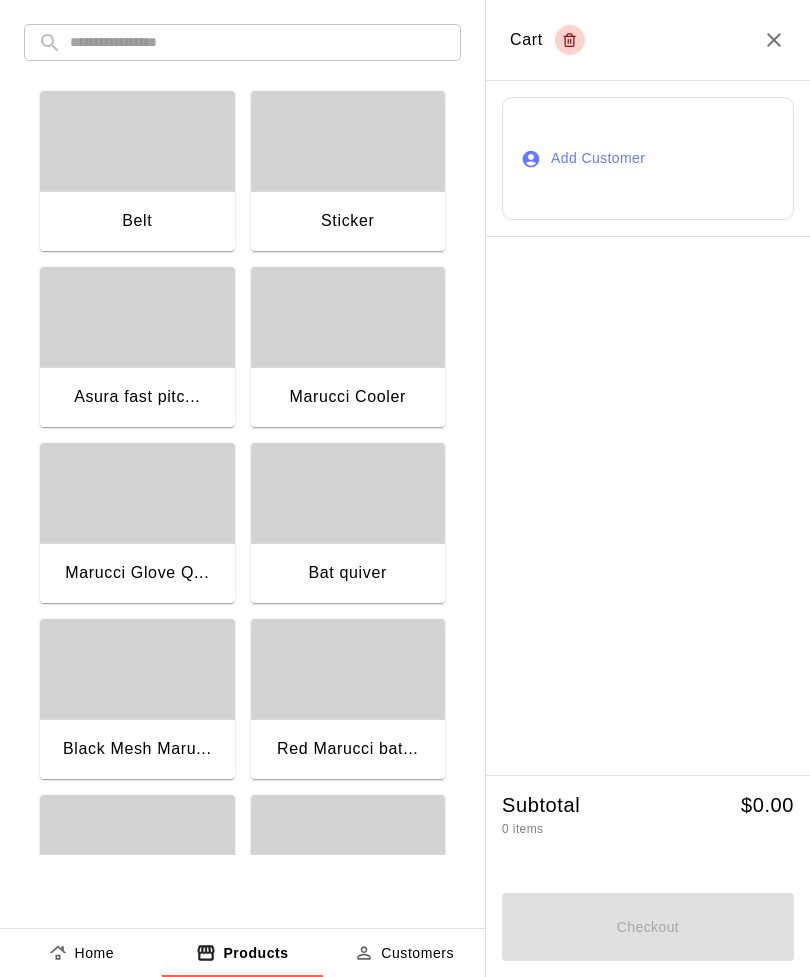 click at bounding box center [258, 42] 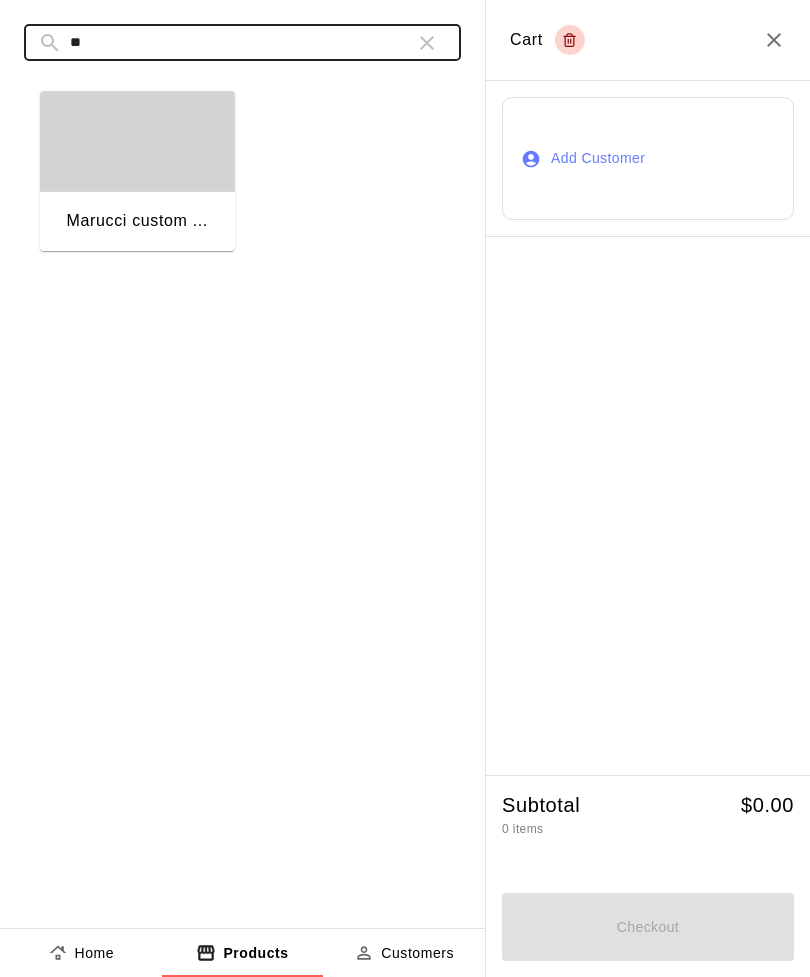 type on "**" 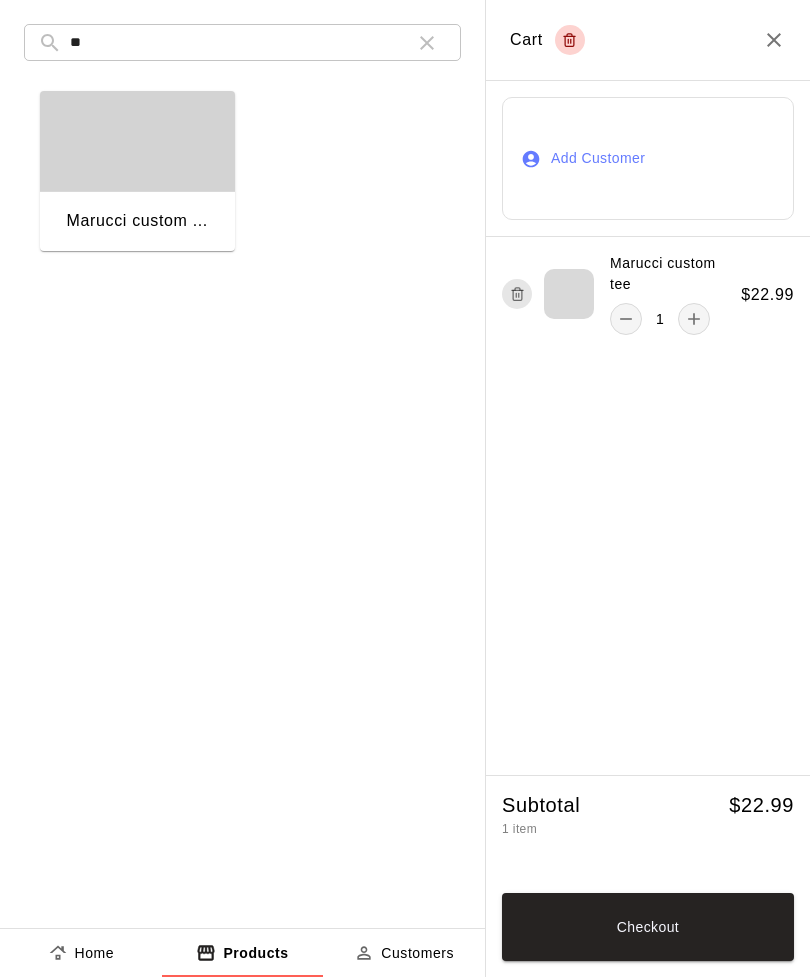 click on "Checkout" at bounding box center [648, 927] 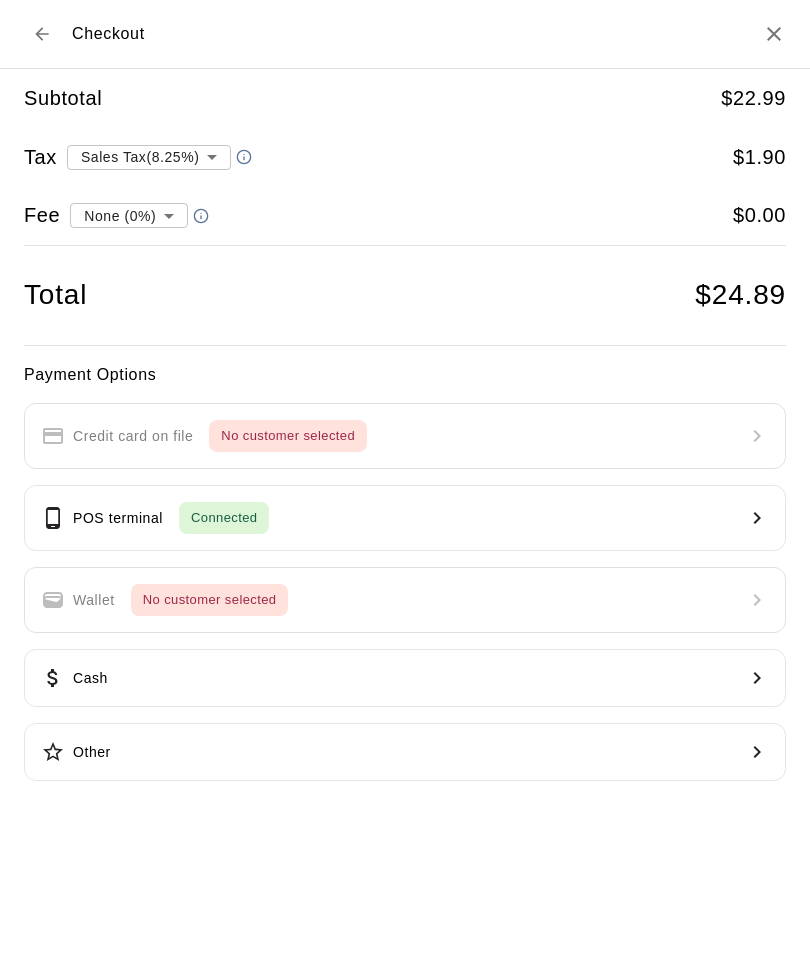 click on "POS terminal Connected" at bounding box center [405, 518] 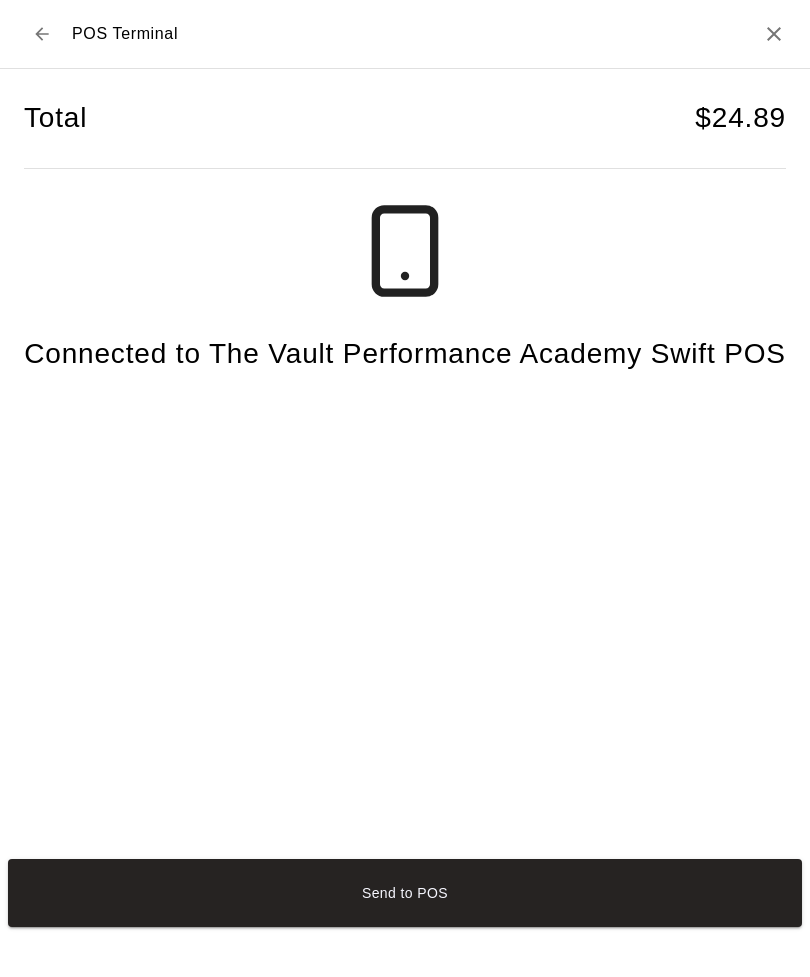 click on "Send to POS" at bounding box center [405, 893] 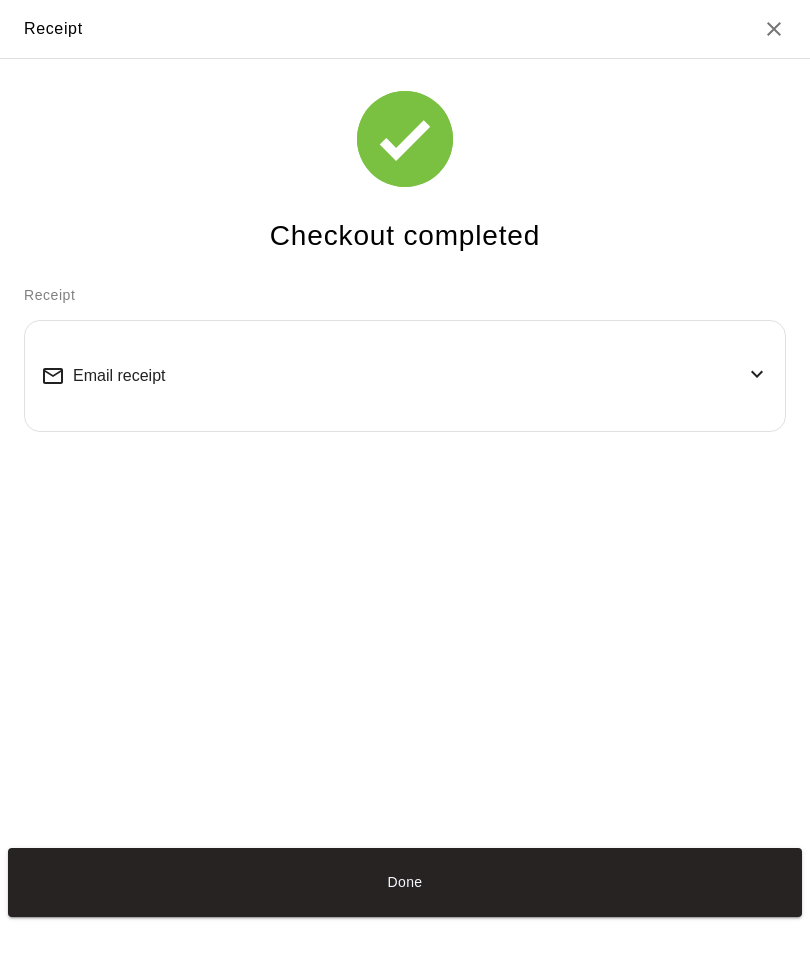 click on "Done" at bounding box center [405, 882] 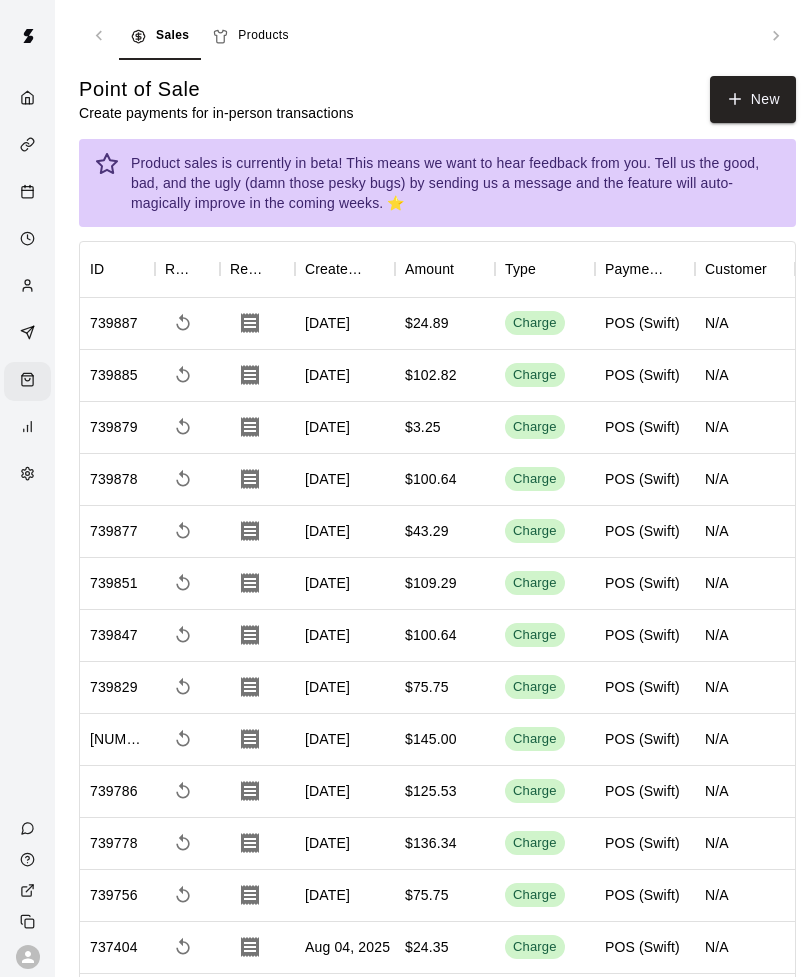 click 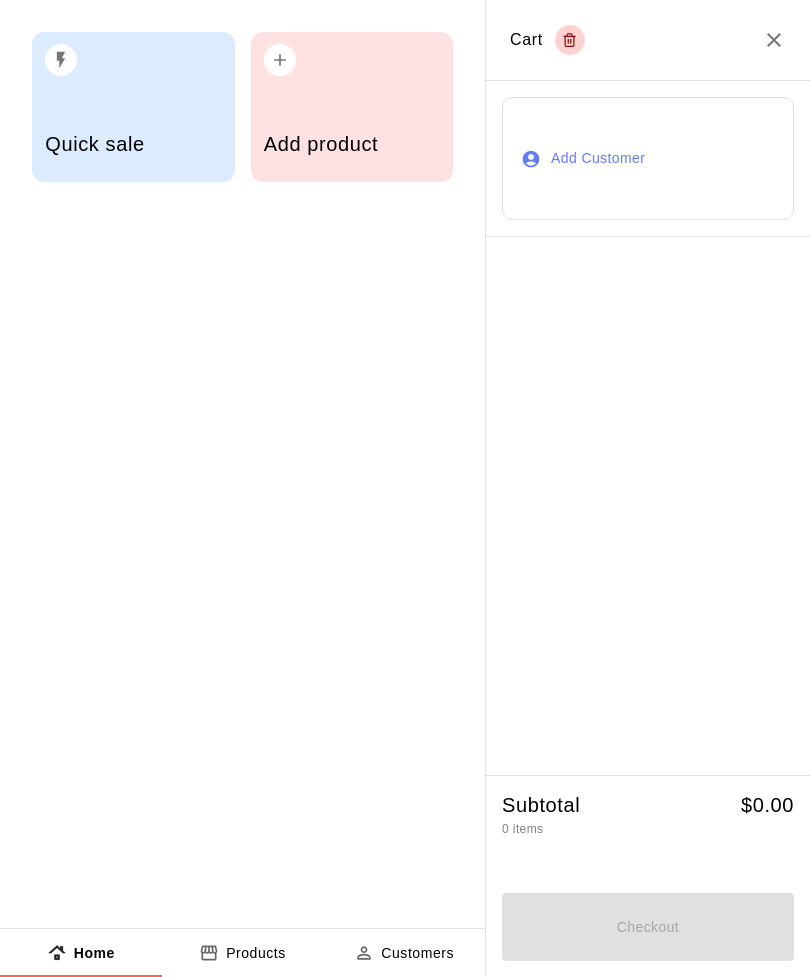 click on "Add product" at bounding box center [352, 146] 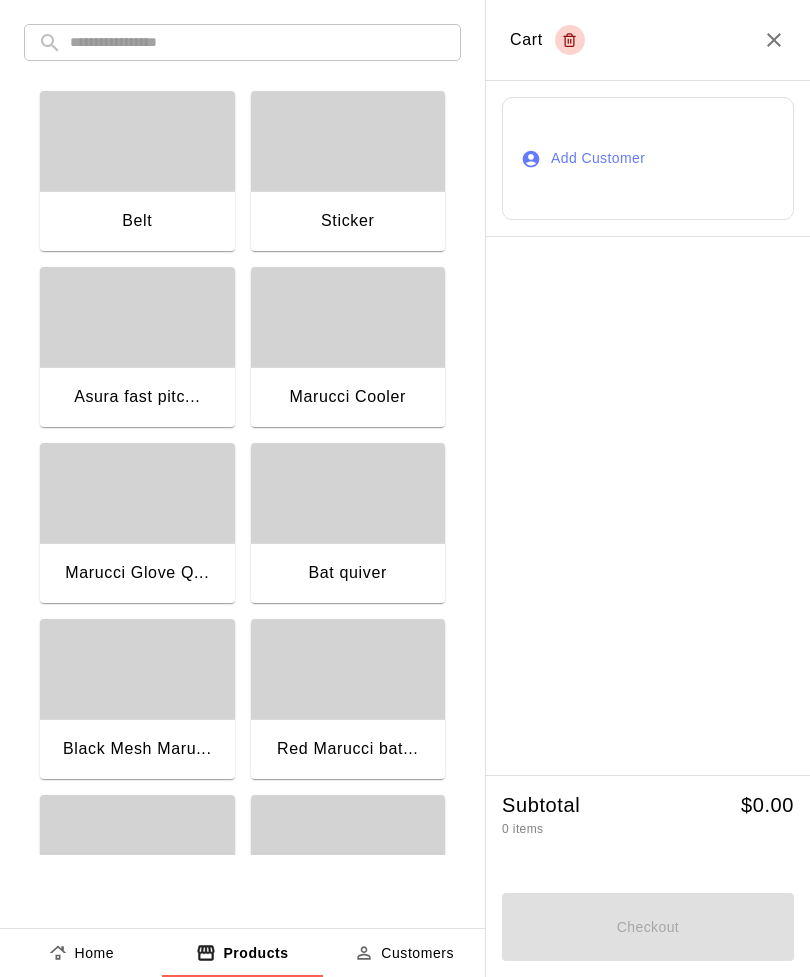click at bounding box center (258, 42) 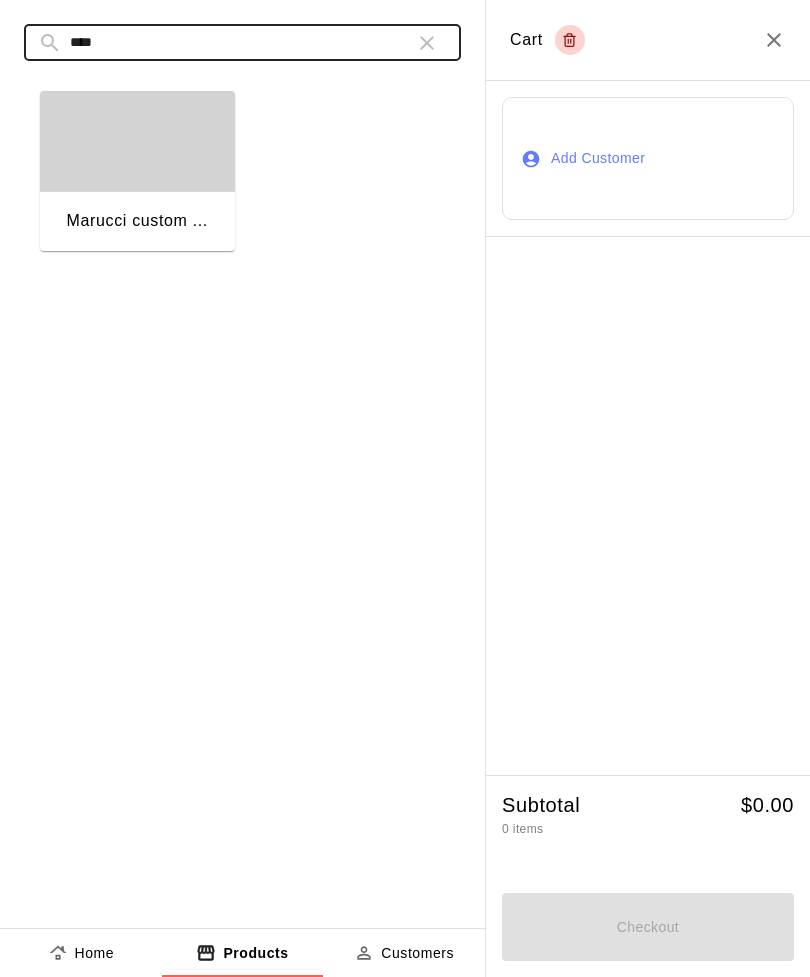 type on "****" 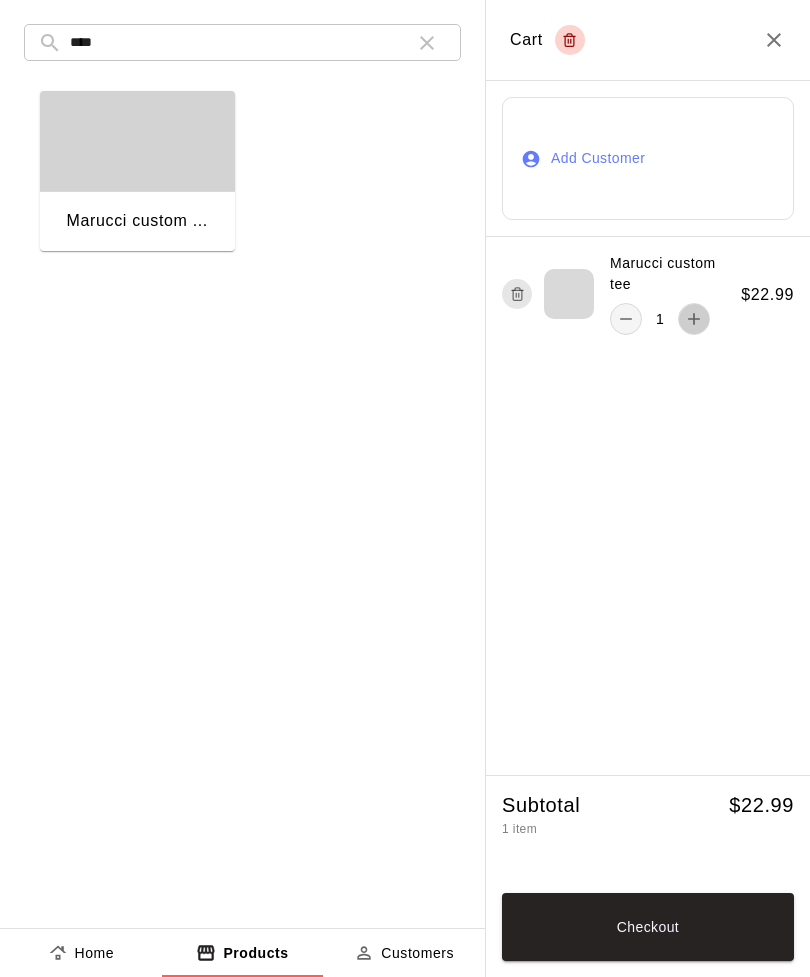 click 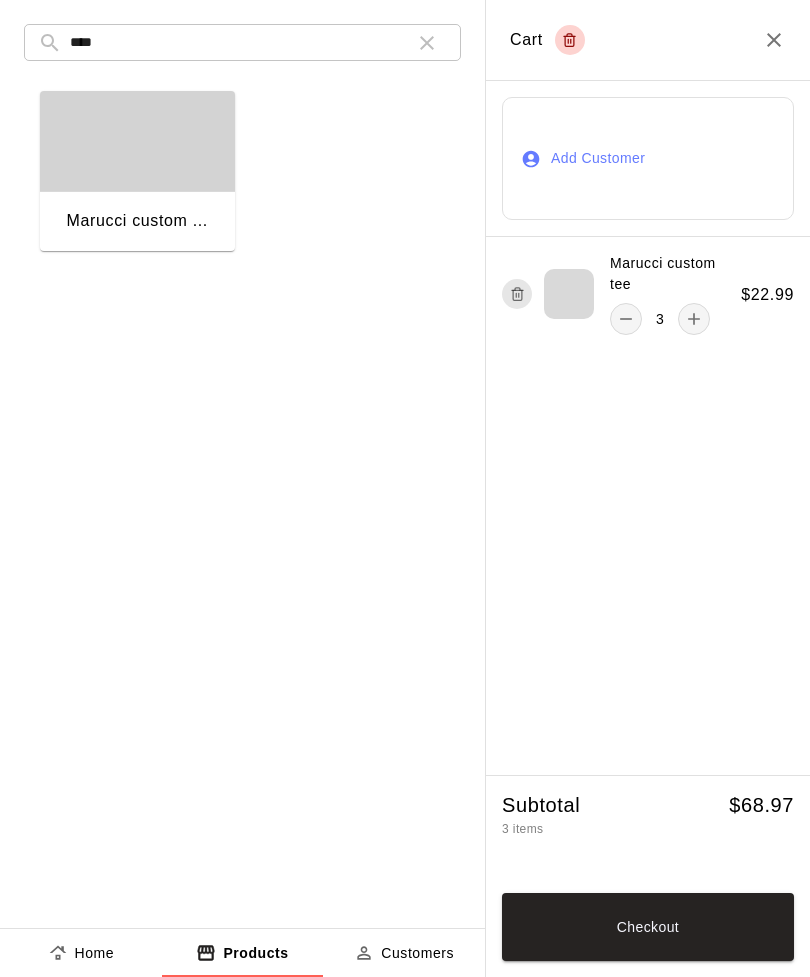click on "Checkout" at bounding box center [648, 927] 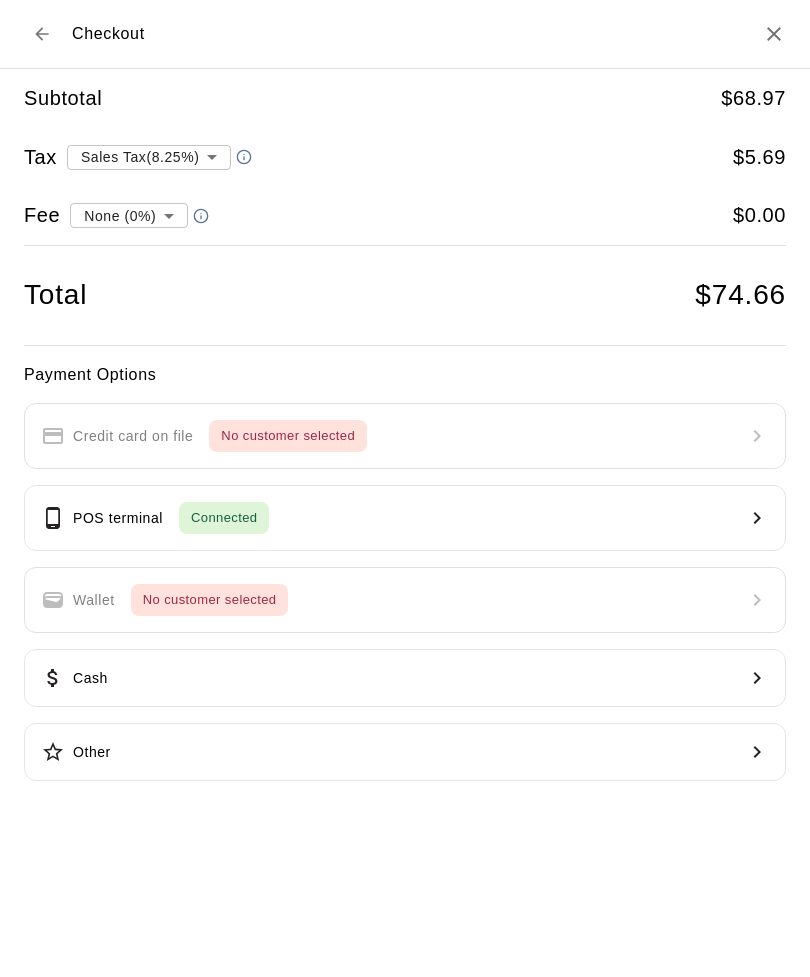click 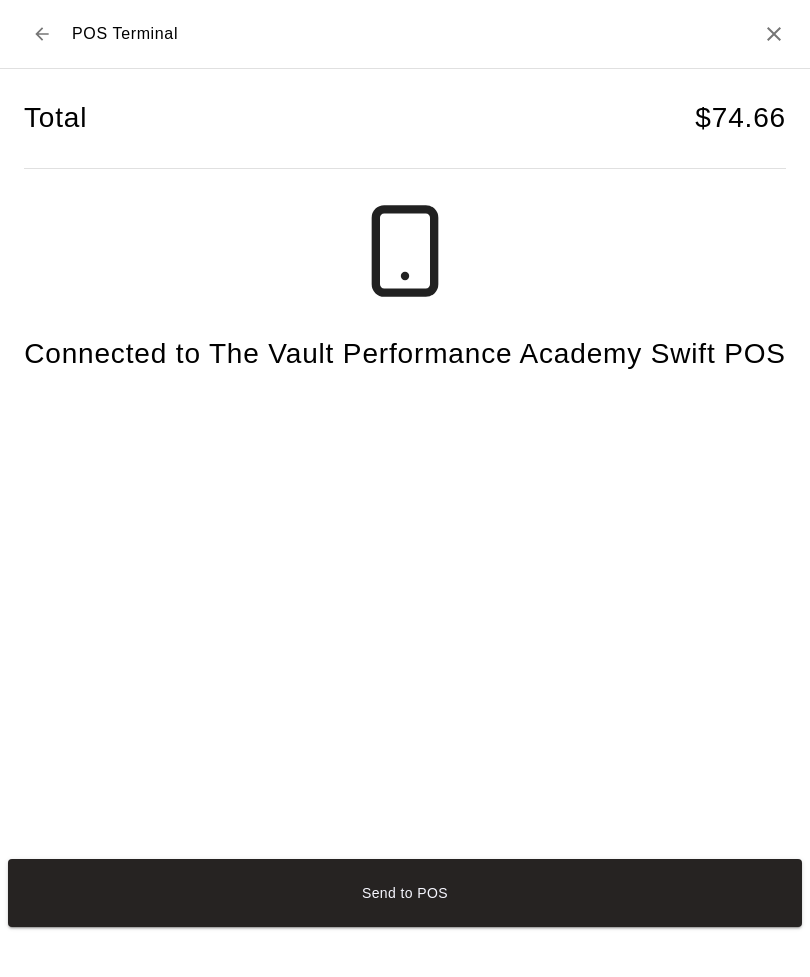 click on "Send to POS" at bounding box center [405, 893] 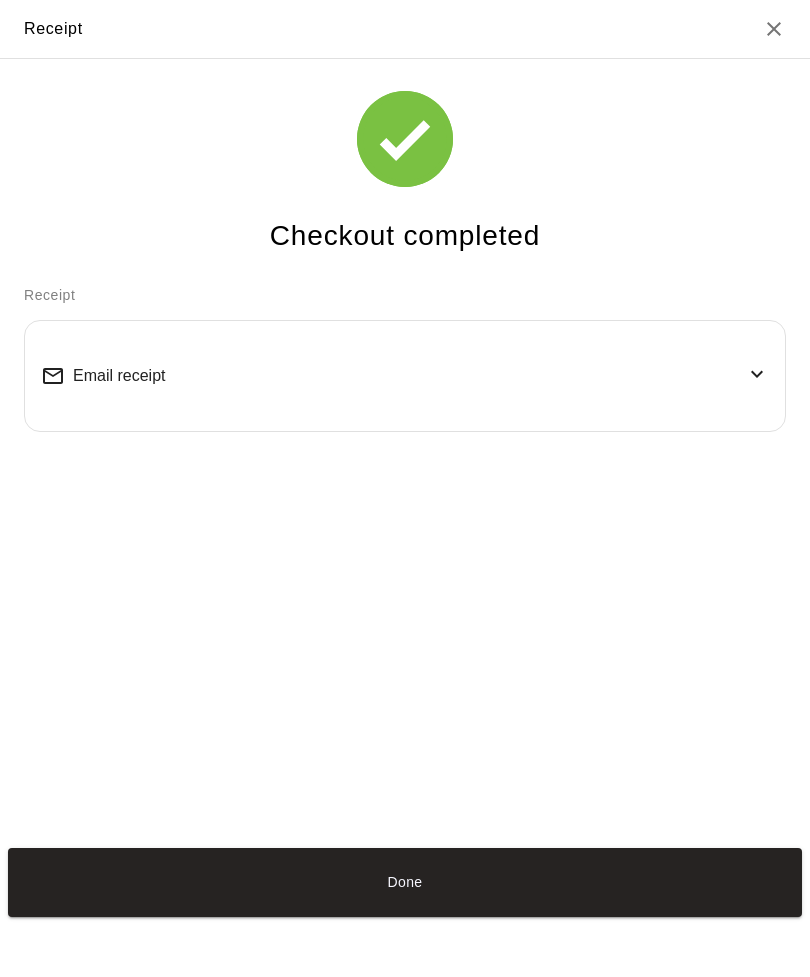 click on "Done" at bounding box center [405, 882] 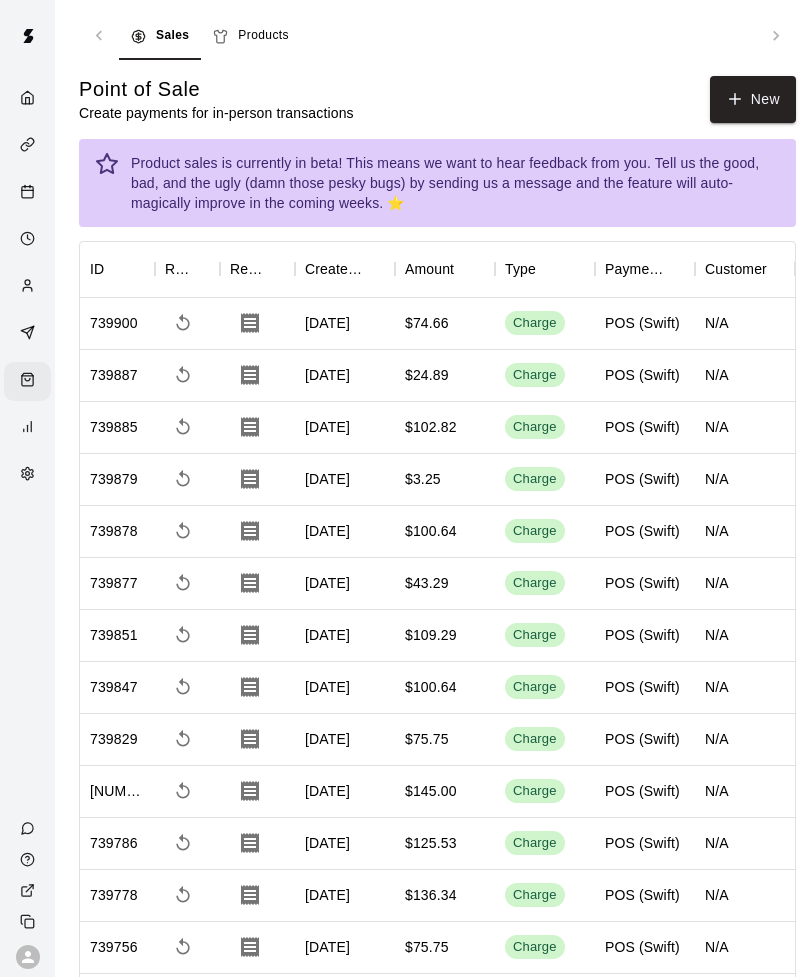 click on "New" at bounding box center (753, 99) 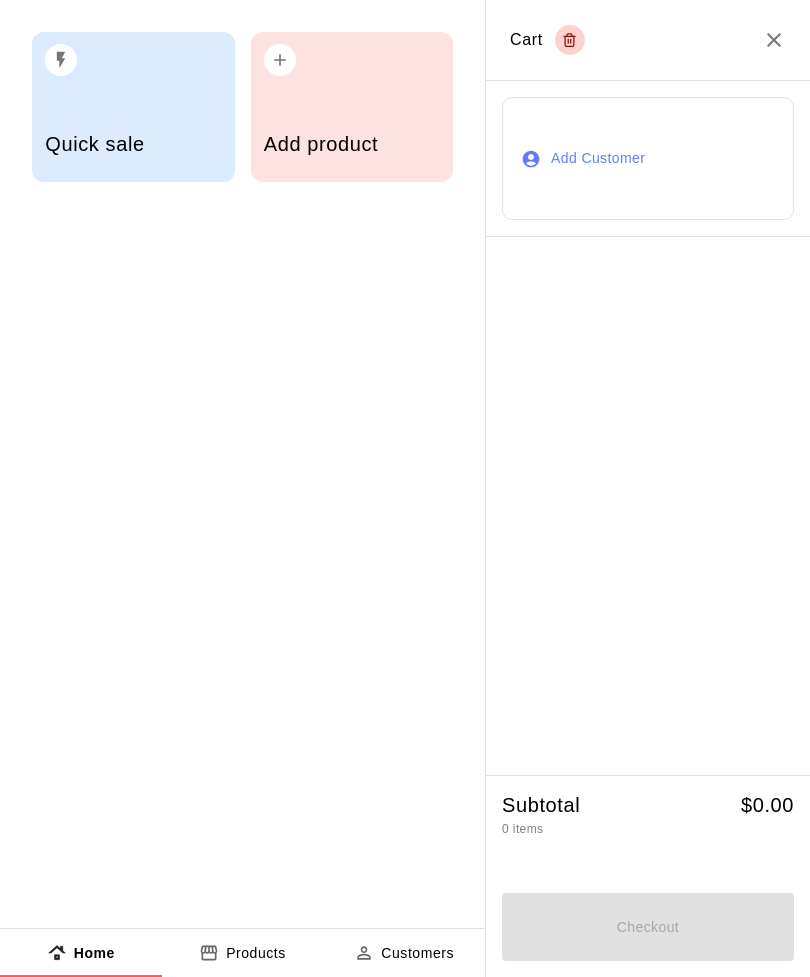 click on "Add product" at bounding box center [352, 107] 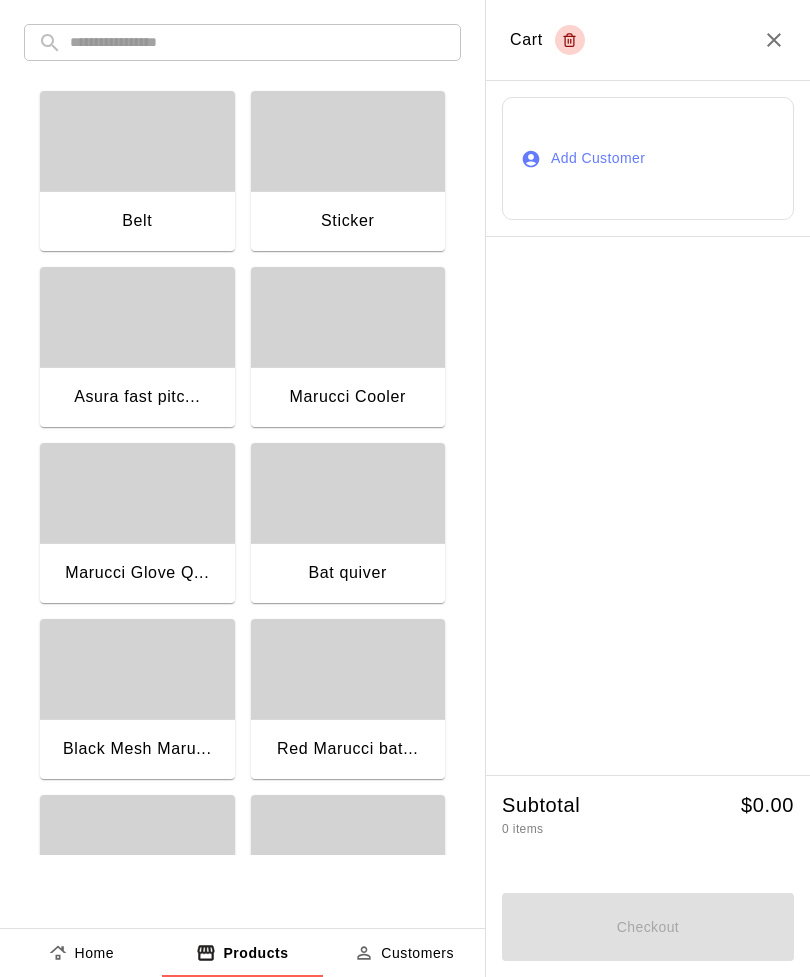 click at bounding box center [348, 141] 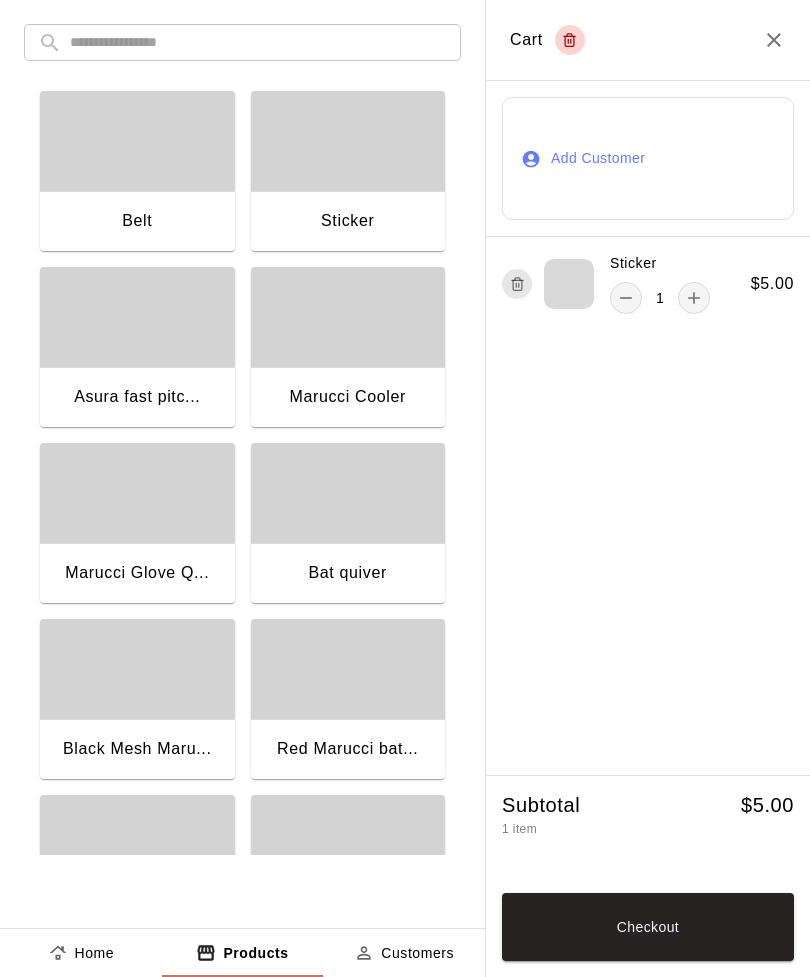 click at bounding box center (258, 42) 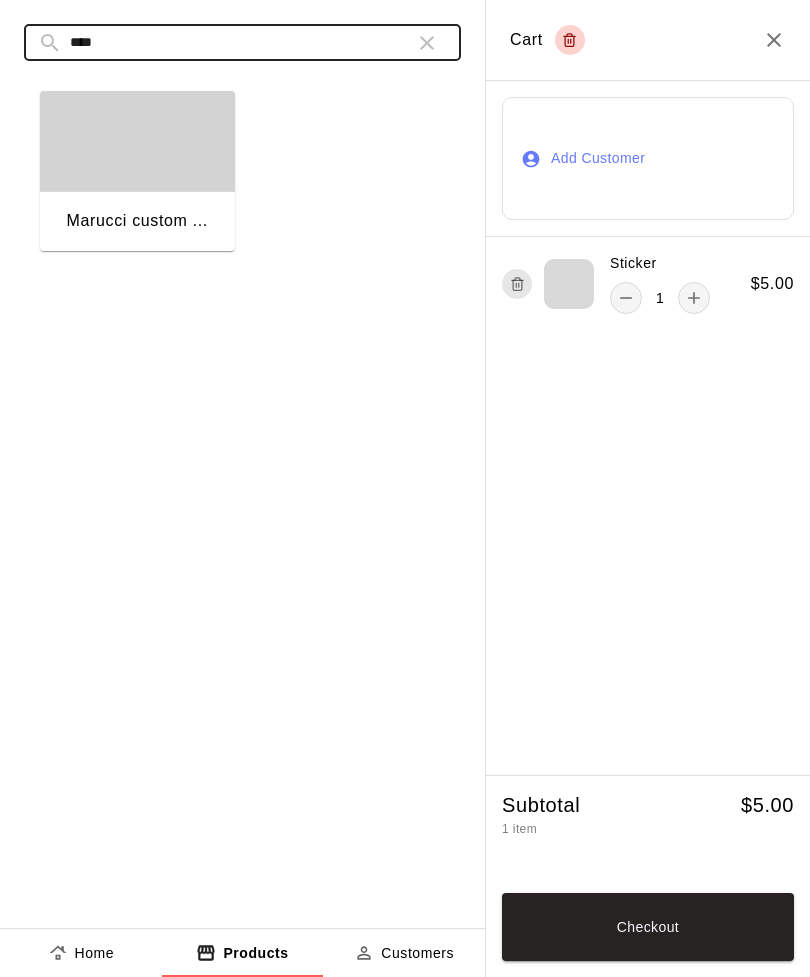 type on "****" 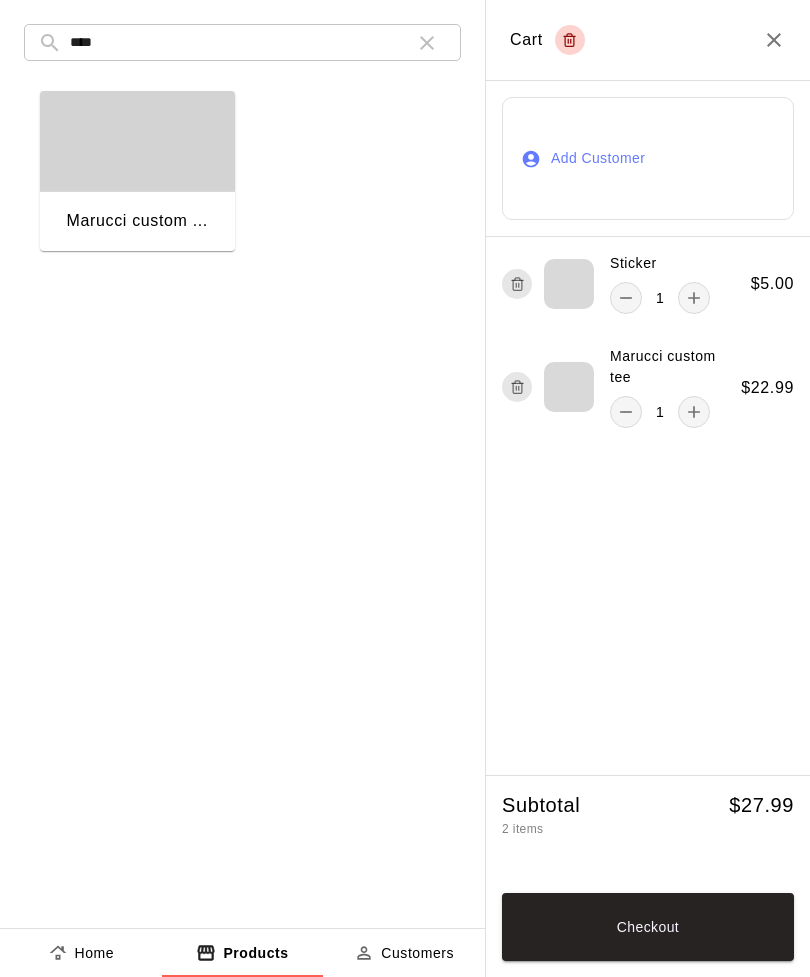 click 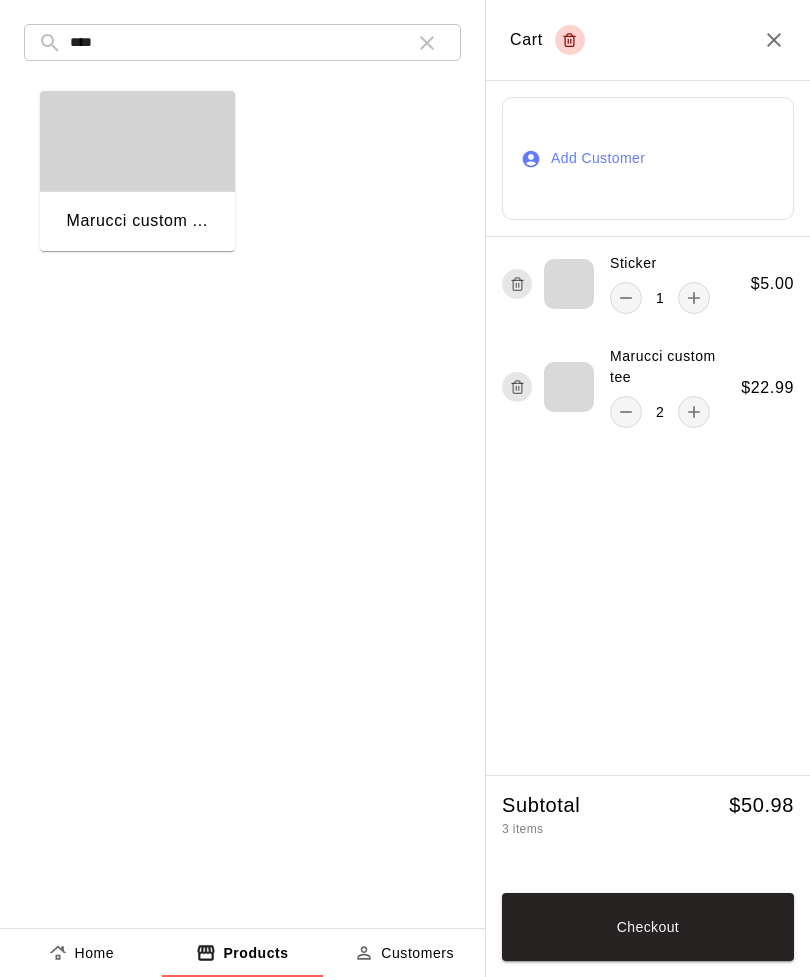 click on "Checkout" at bounding box center [648, 927] 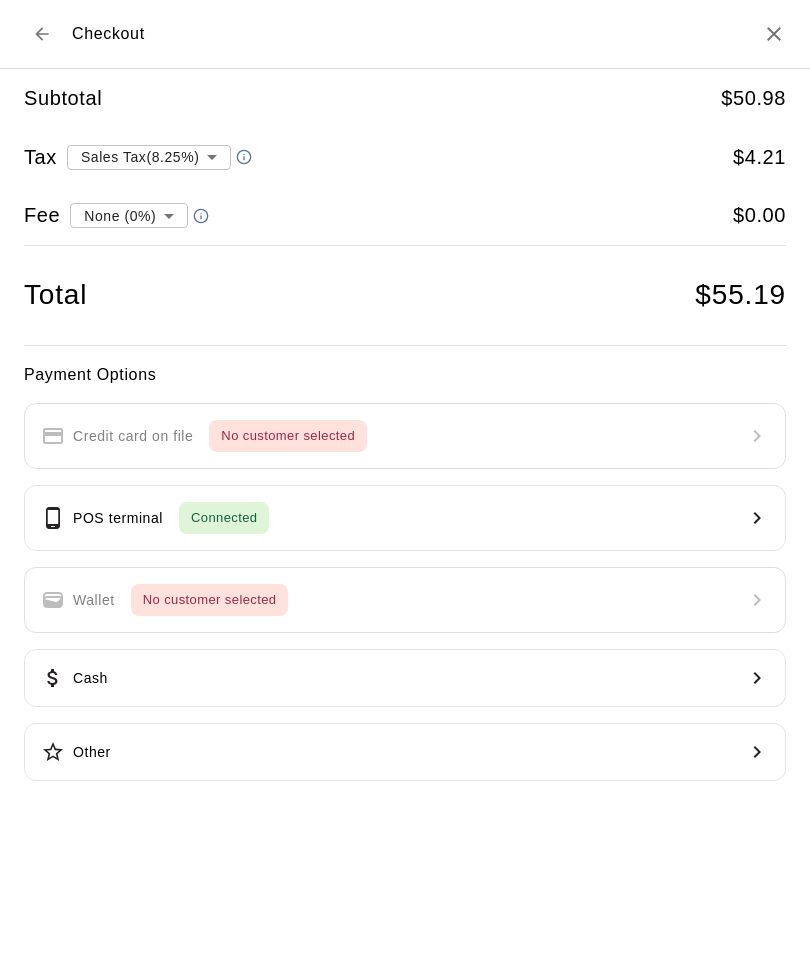 click on "POS terminal Connected" at bounding box center (405, 518) 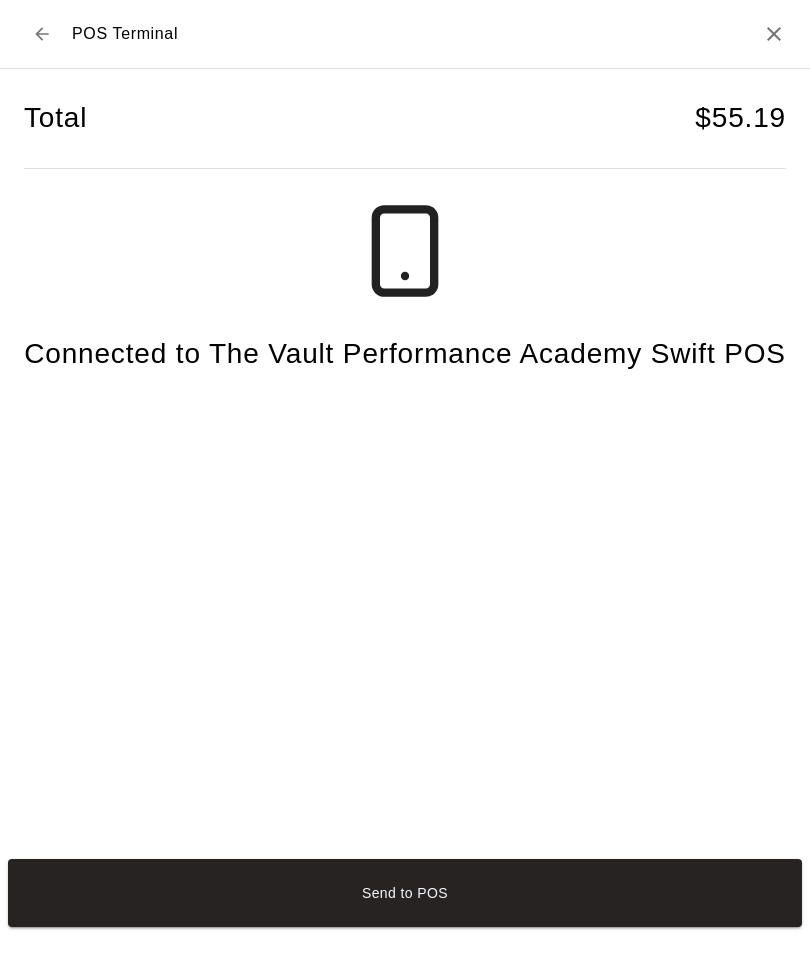click on "Send to POS" at bounding box center [405, 893] 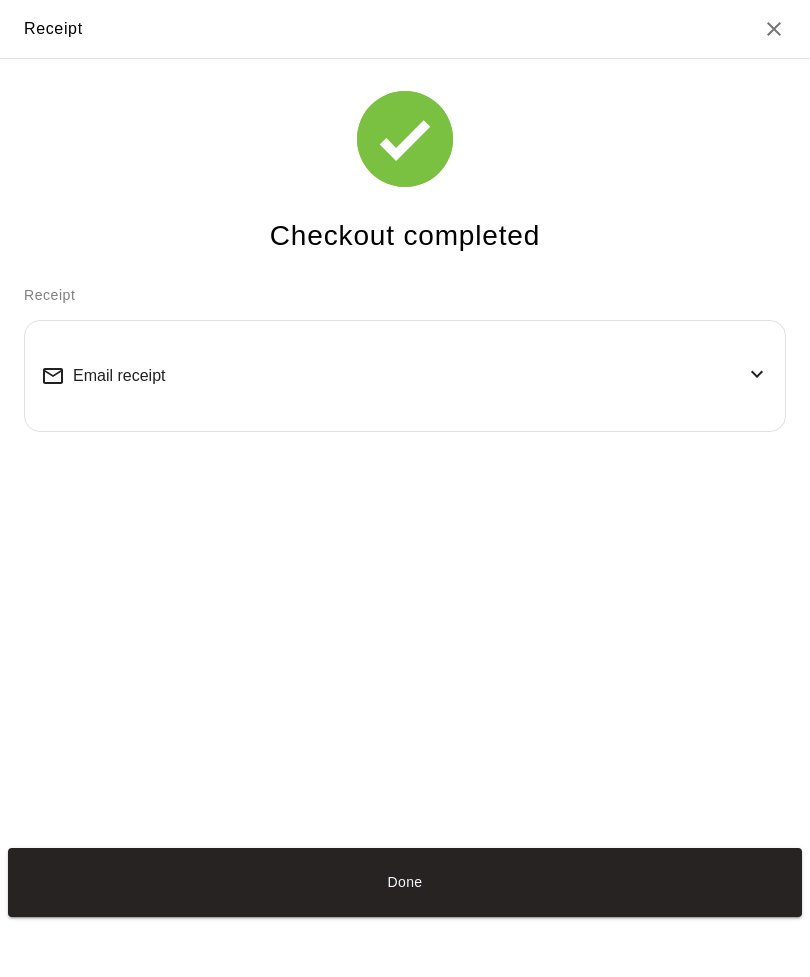 click on "Done" at bounding box center (405, 882) 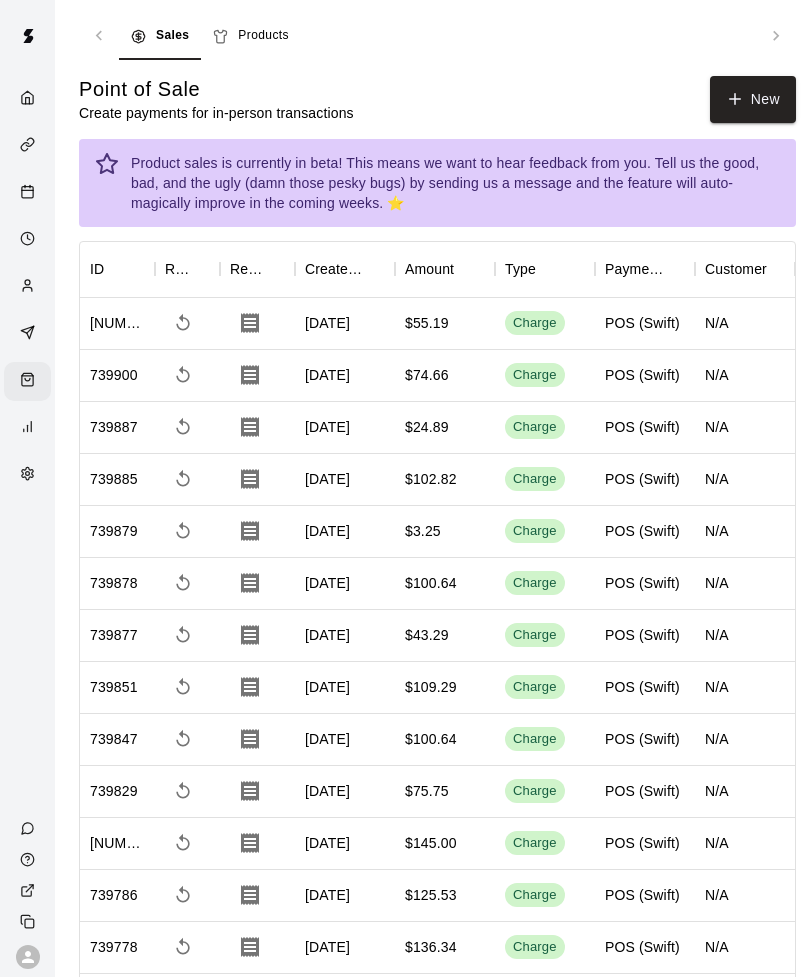 click on "New" at bounding box center [753, 99] 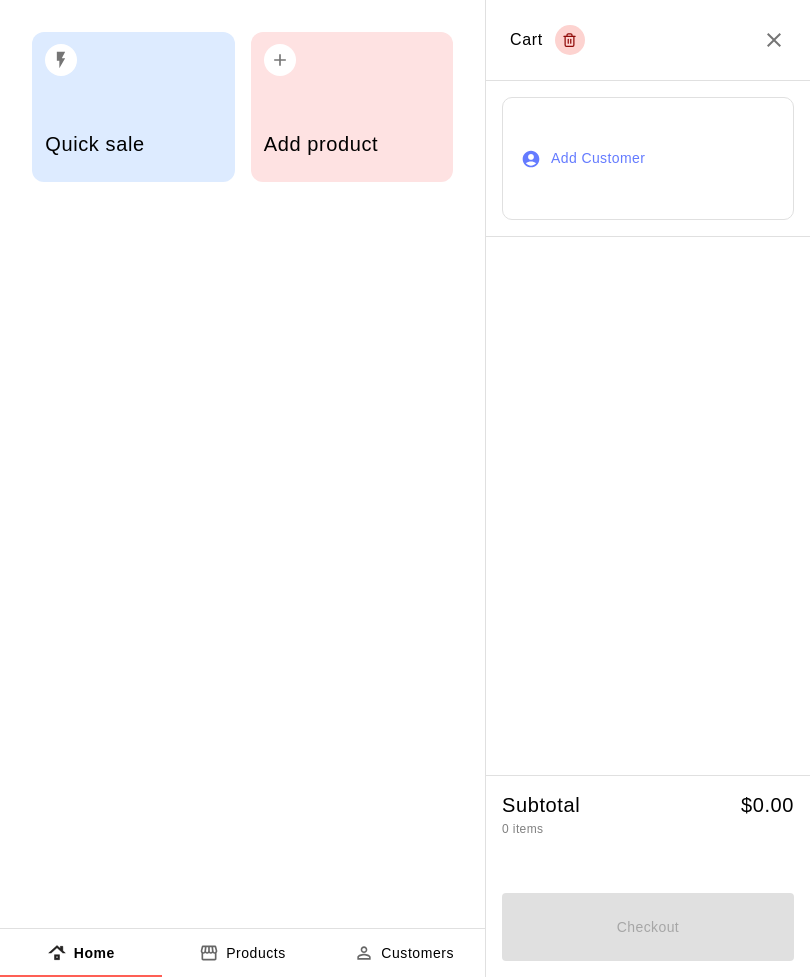 click on "Add product" at bounding box center (352, 107) 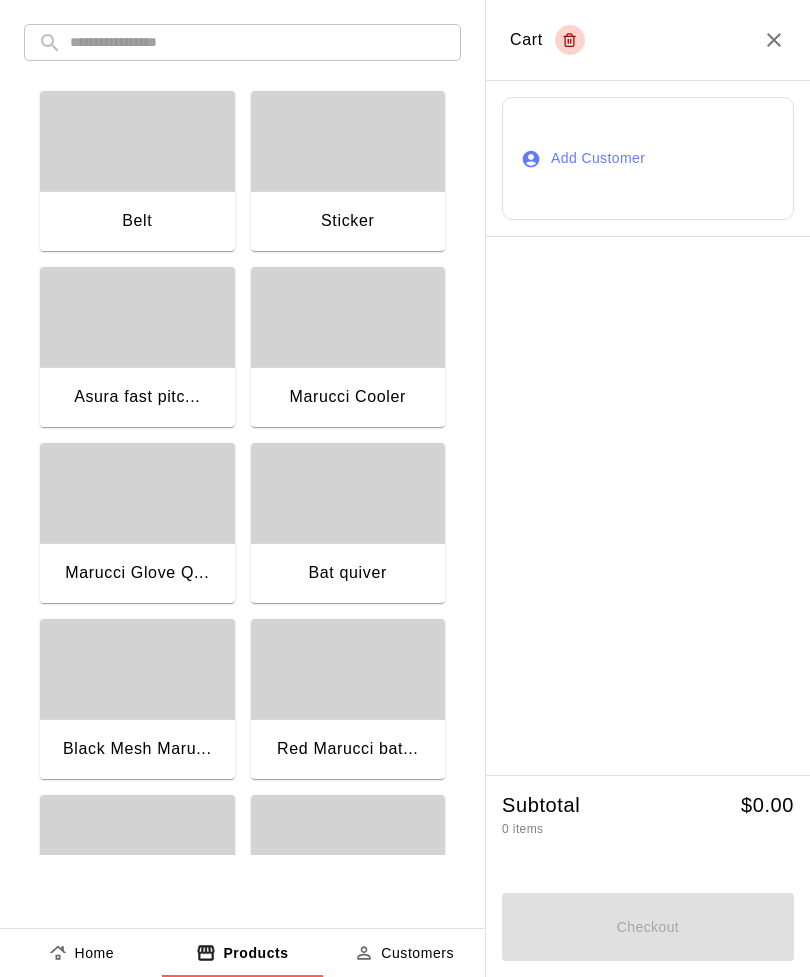 click at bounding box center (137, 141) 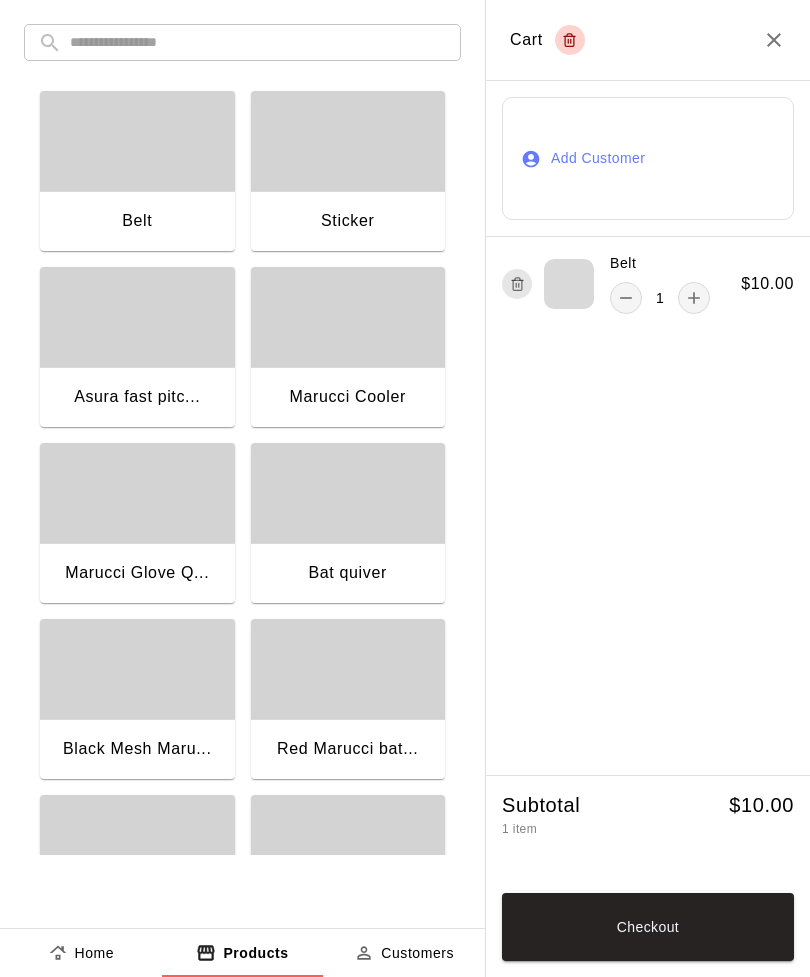 click 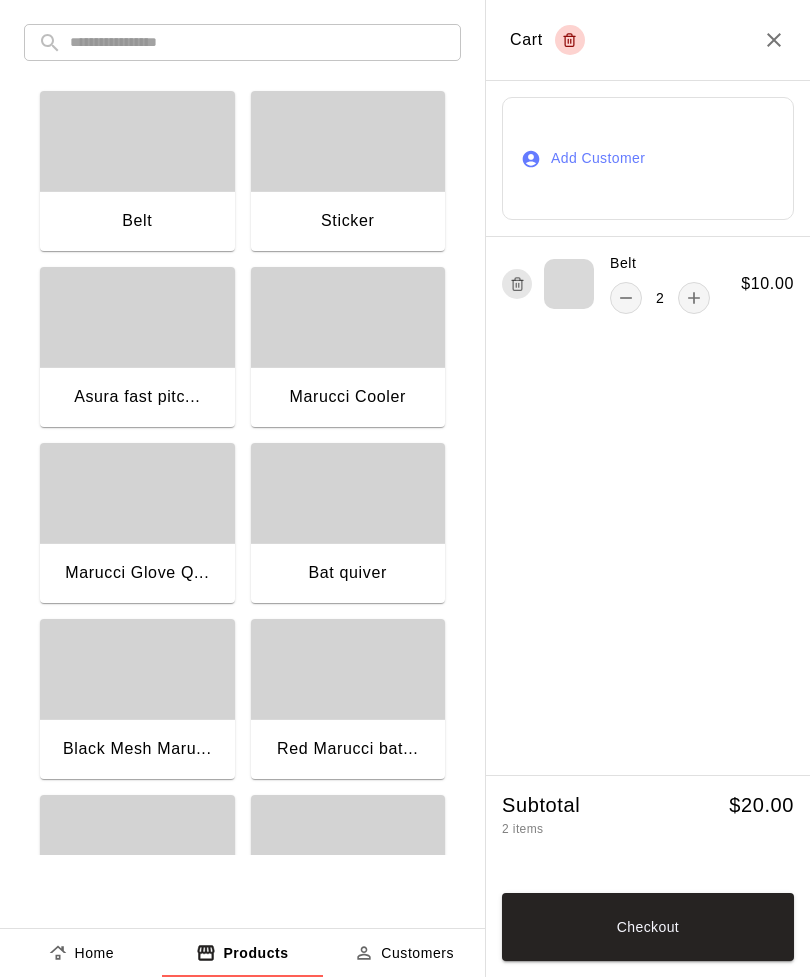 click at bounding box center (258, 42) 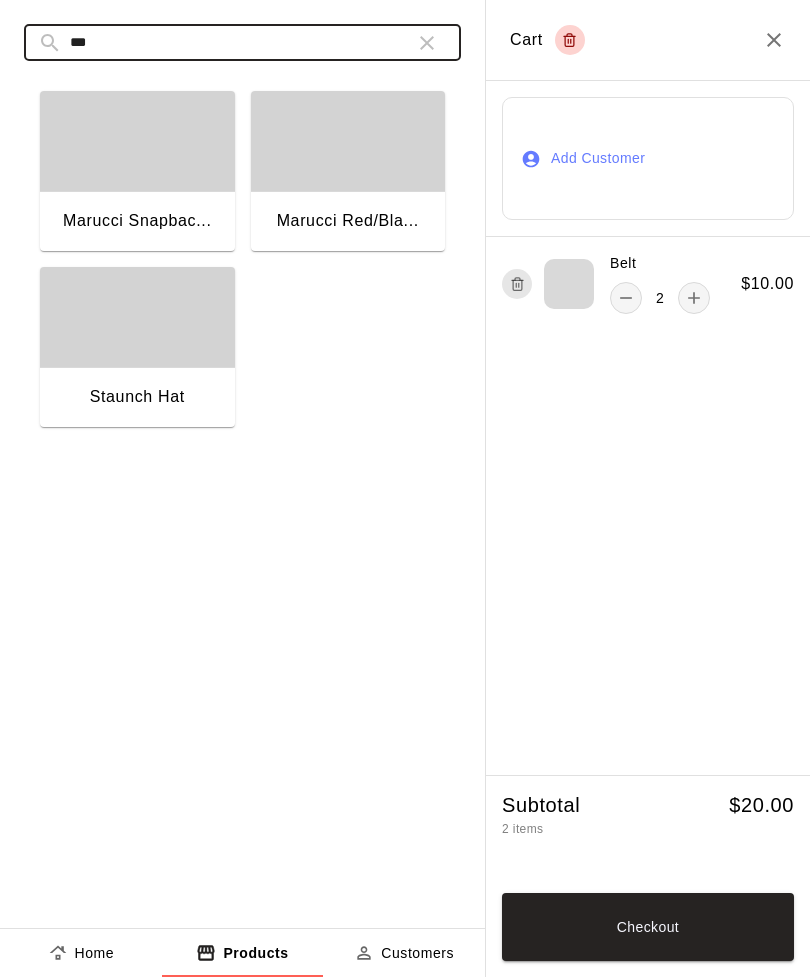 type on "***" 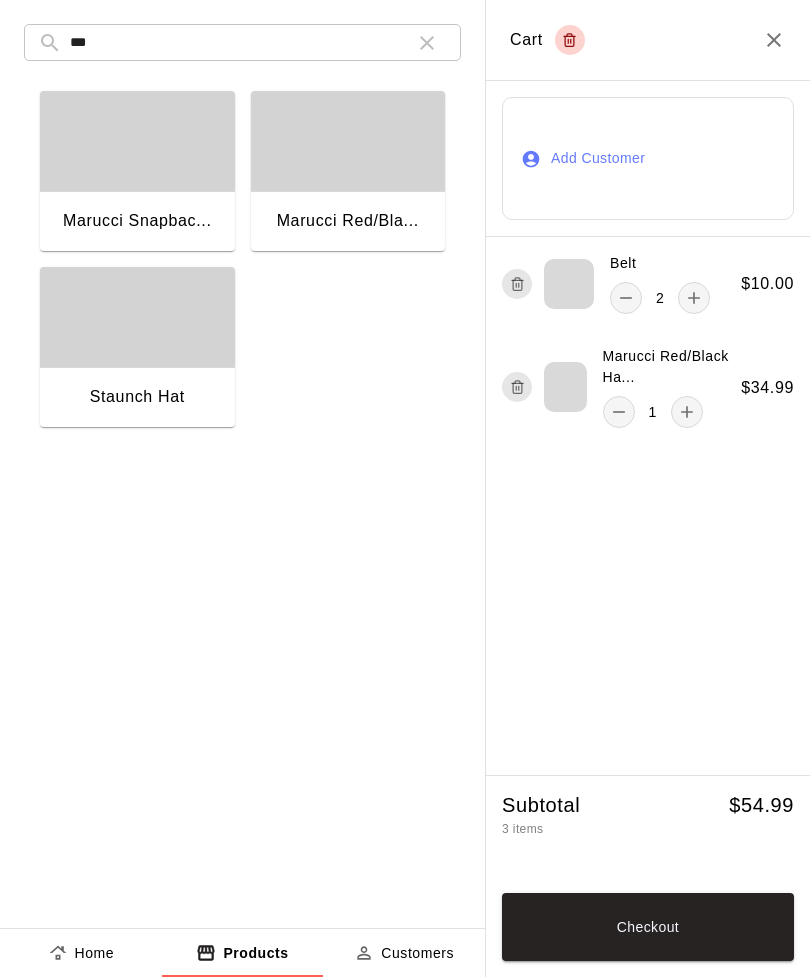 click at bounding box center [427, 43] 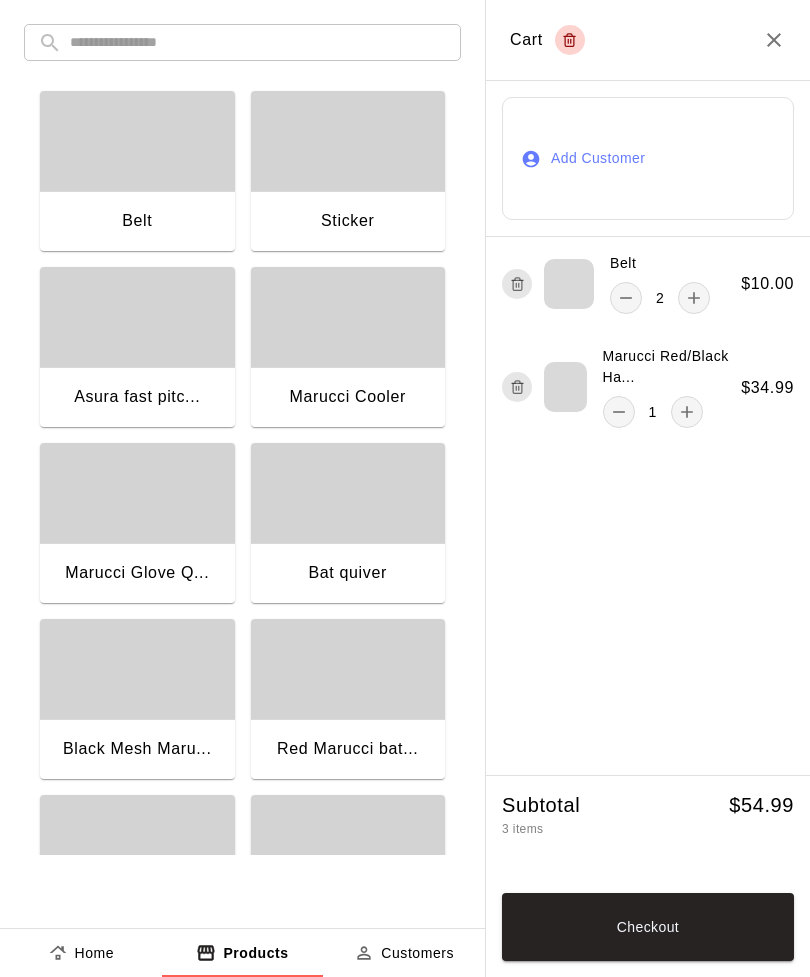 click at bounding box center (258, 42) 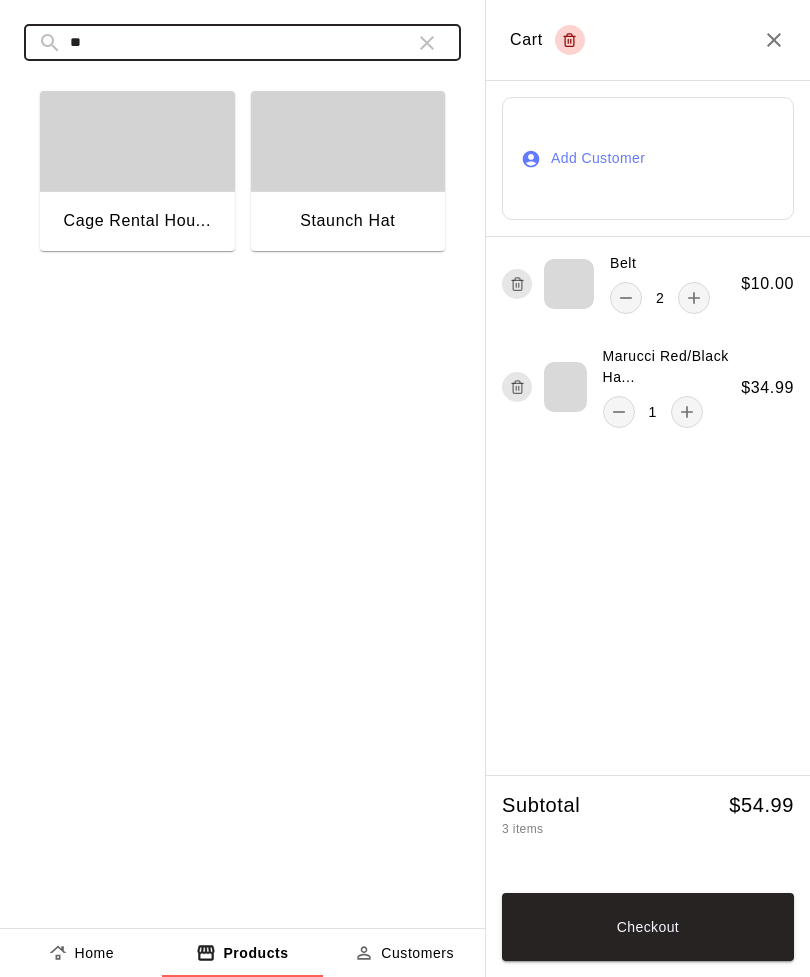 type on "*" 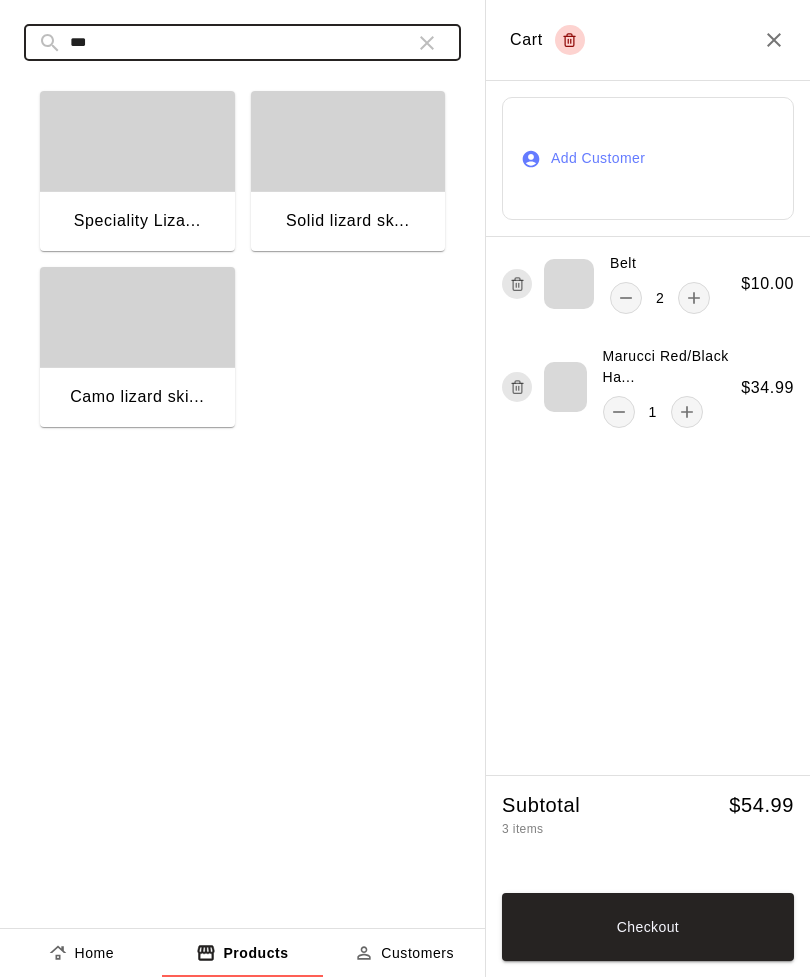 type on "***" 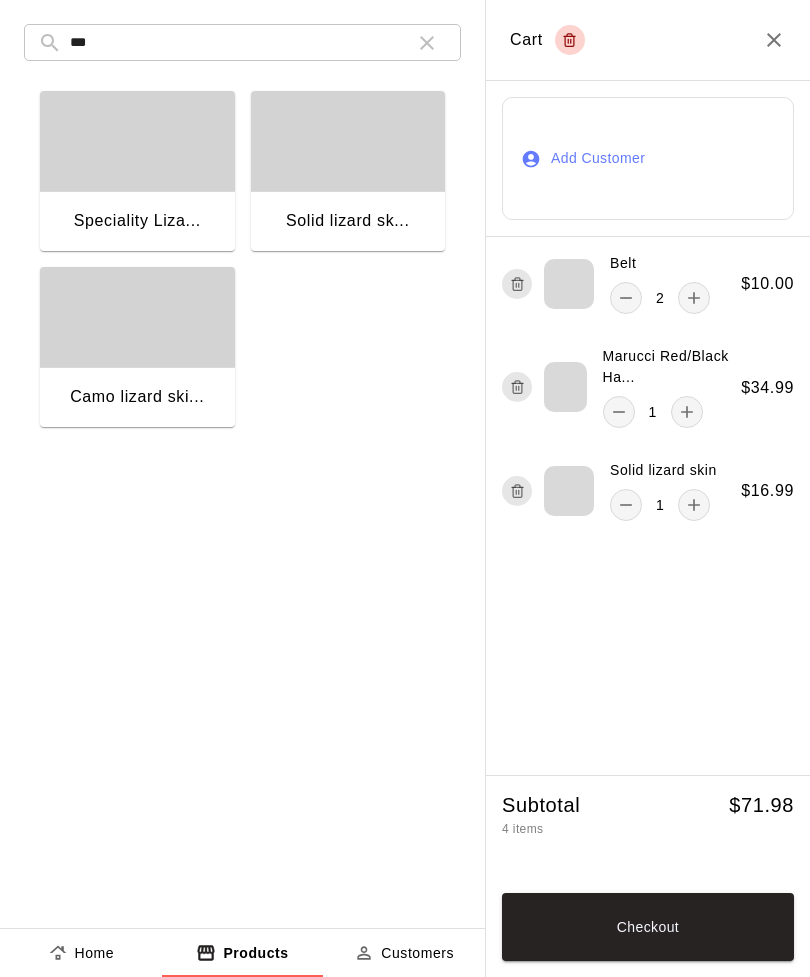 click on "Checkout" at bounding box center (648, 927) 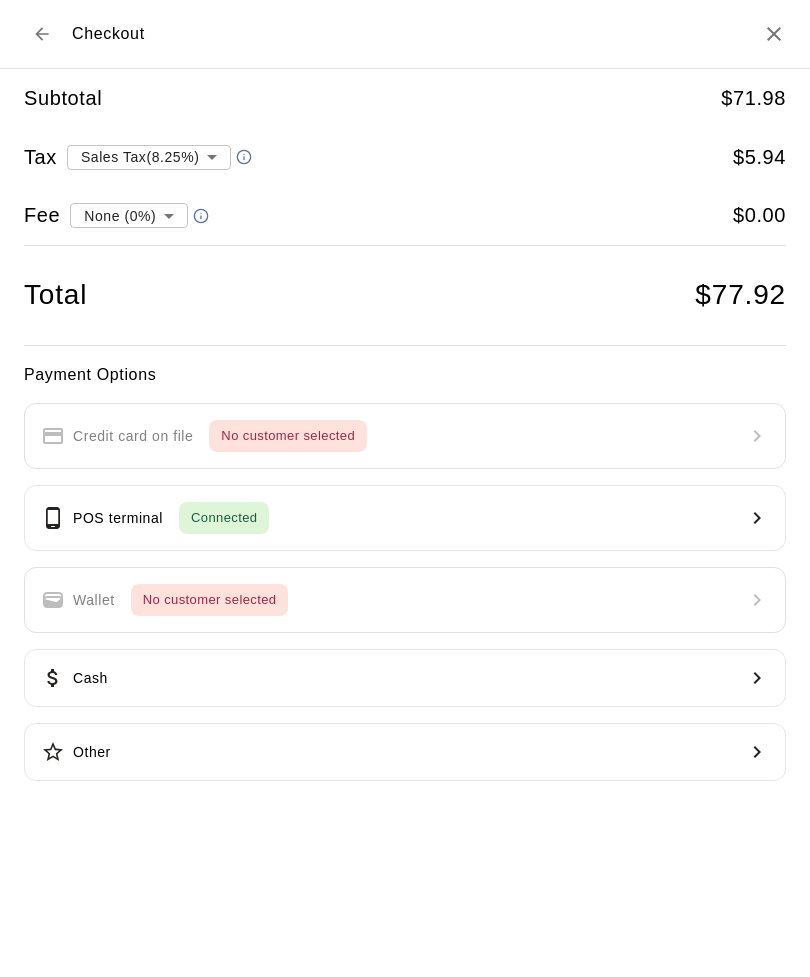 click on "POS terminal Connected" at bounding box center [405, 518] 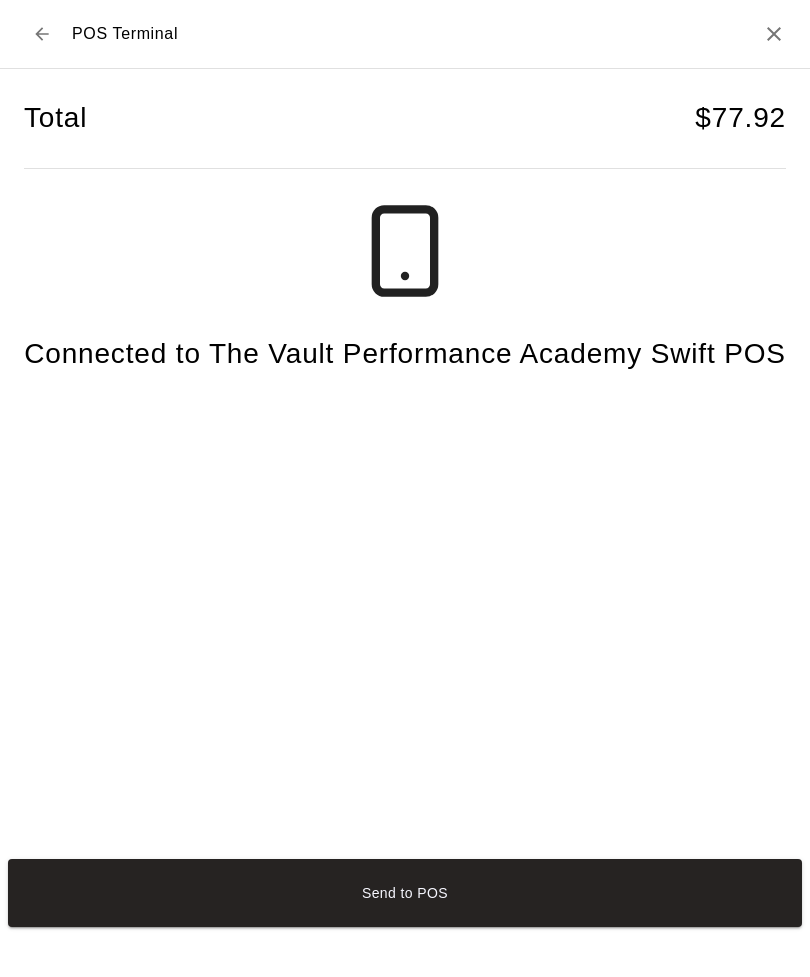 click on "Send to POS" at bounding box center (405, 893) 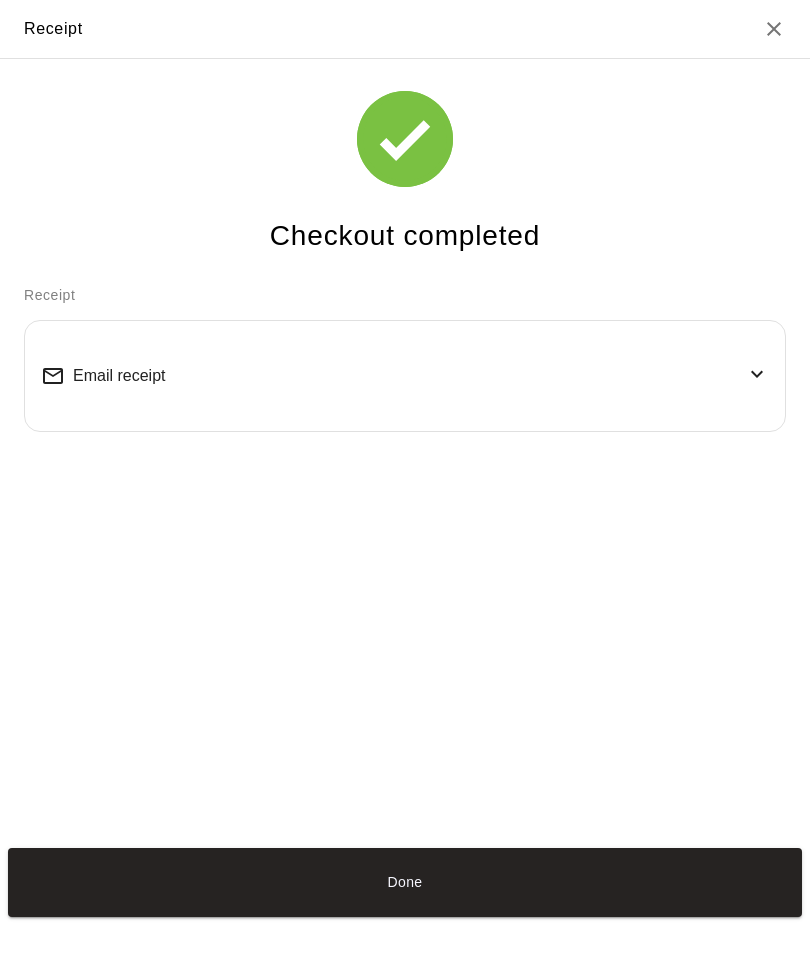 click on "Email receipt" at bounding box center (405, 376) 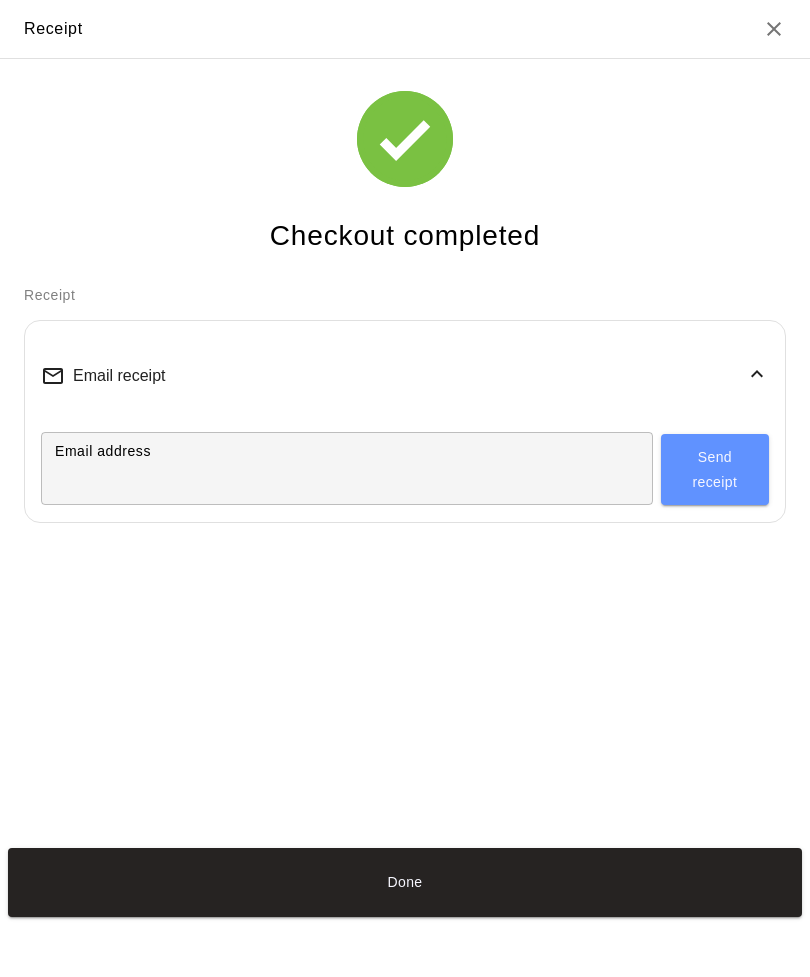 click on "Email address" at bounding box center [347, 468] 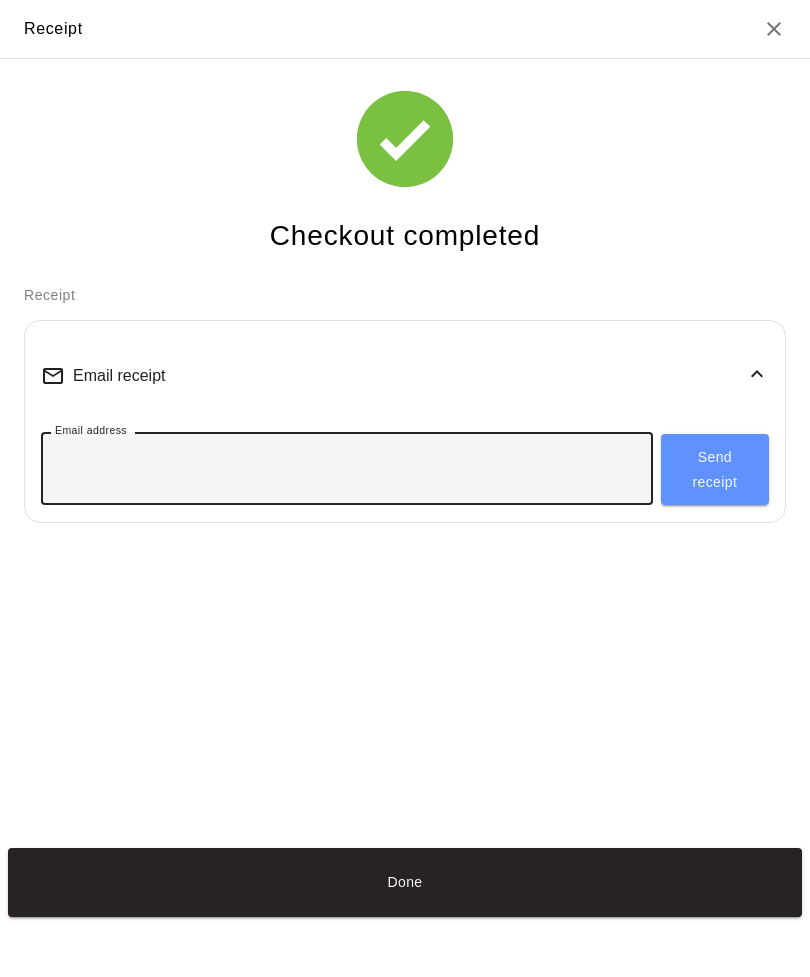 click 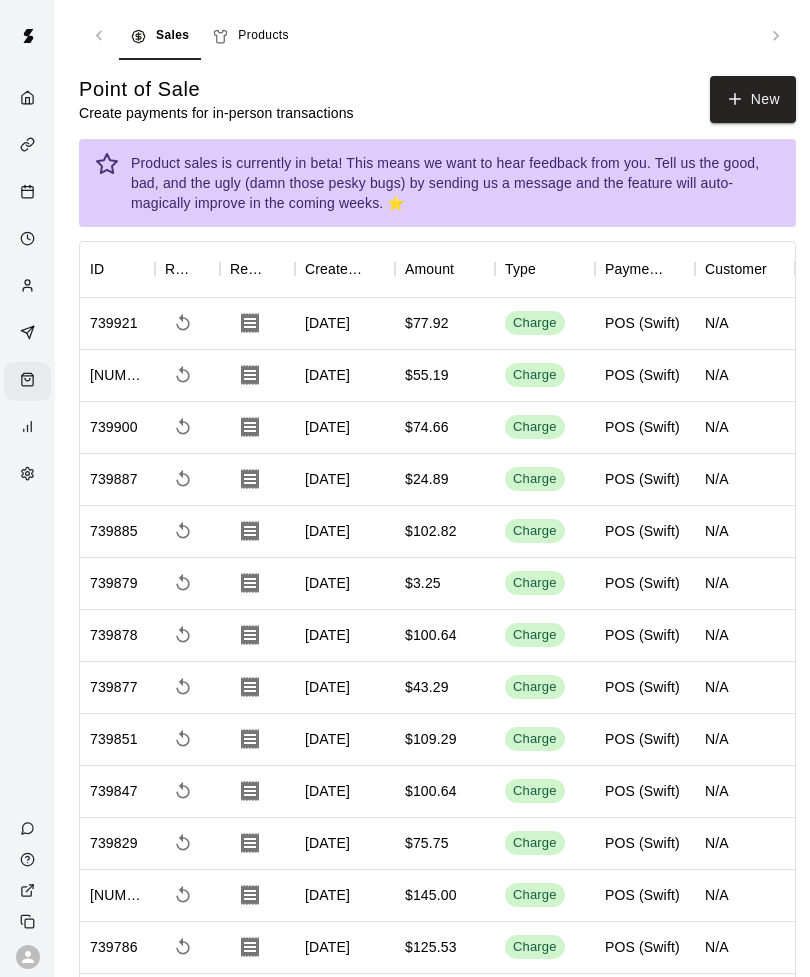 click on "New" at bounding box center [753, 99] 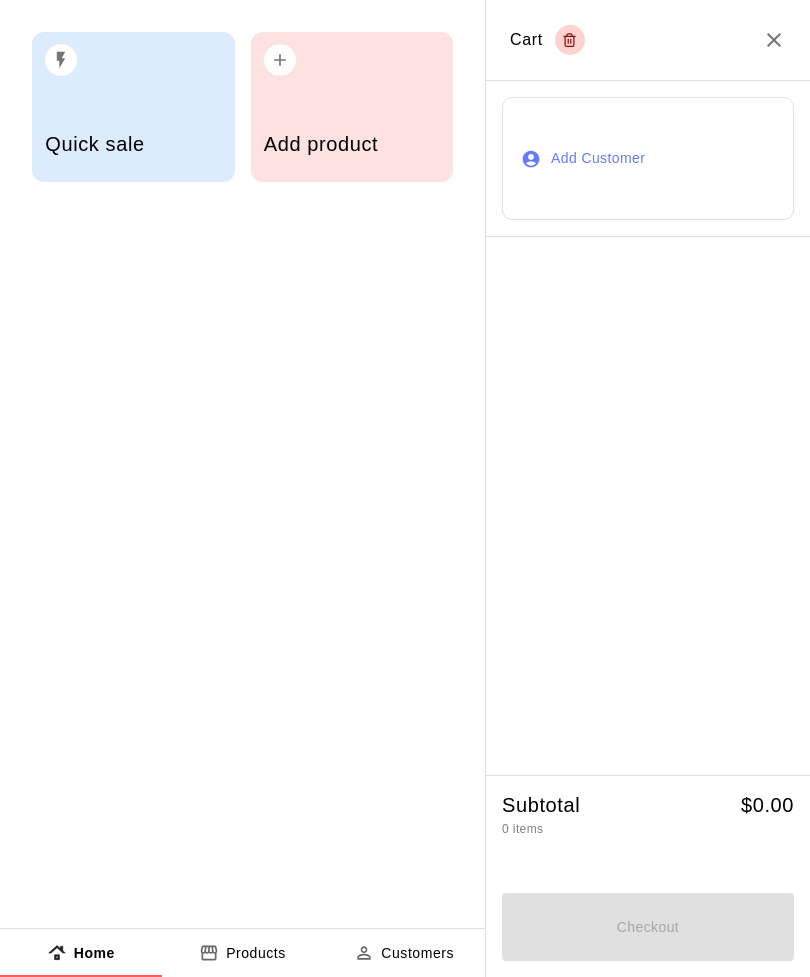 click on "Add product" at bounding box center (352, 107) 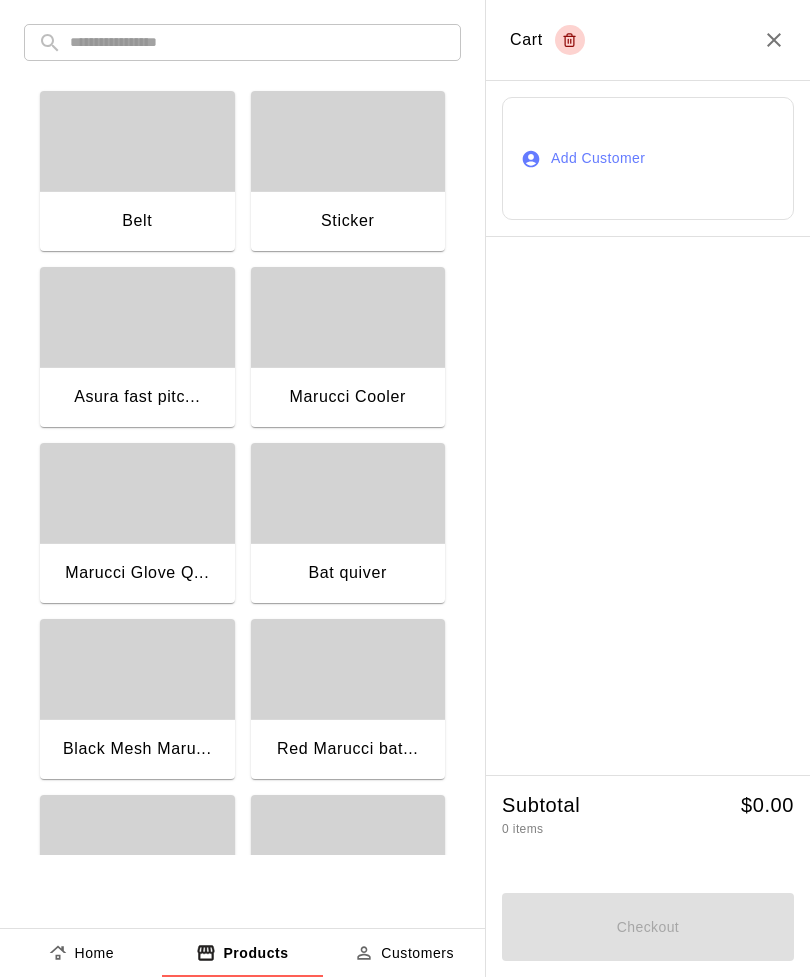 click at bounding box center [348, 141] 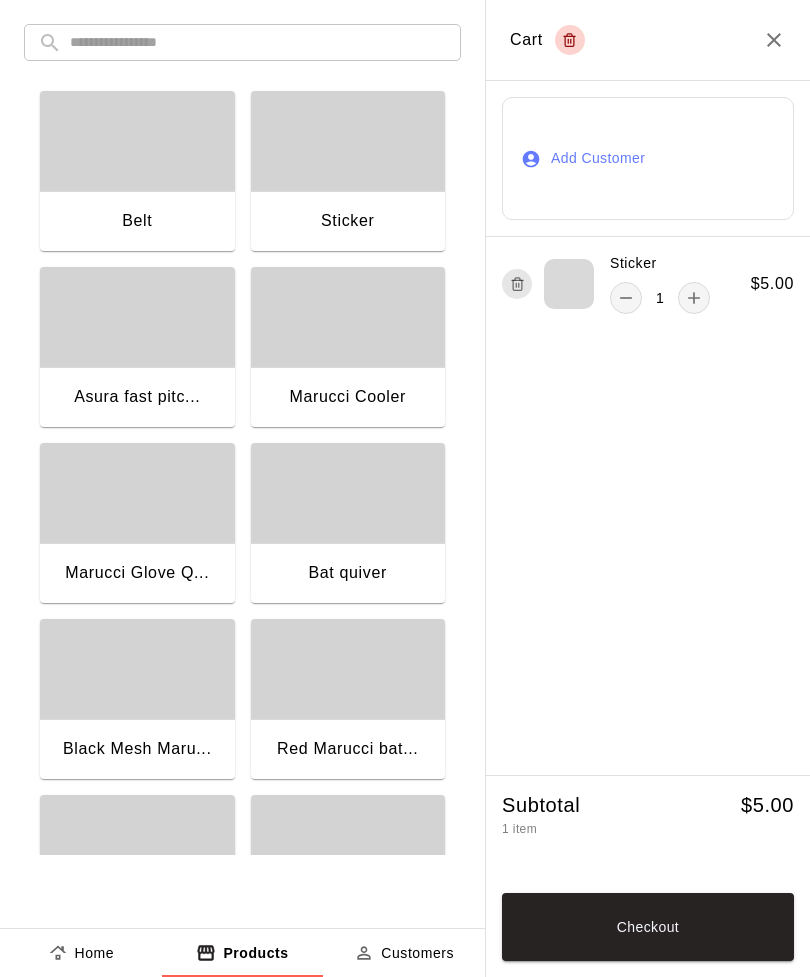 click 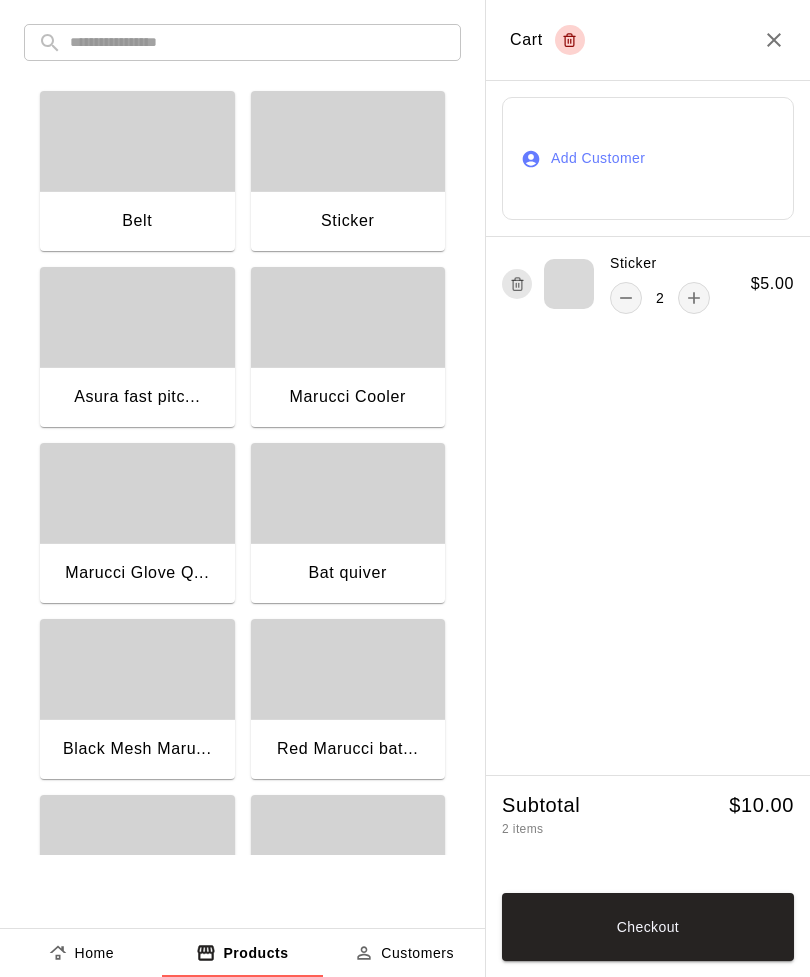 click on "Checkout" at bounding box center (648, 927) 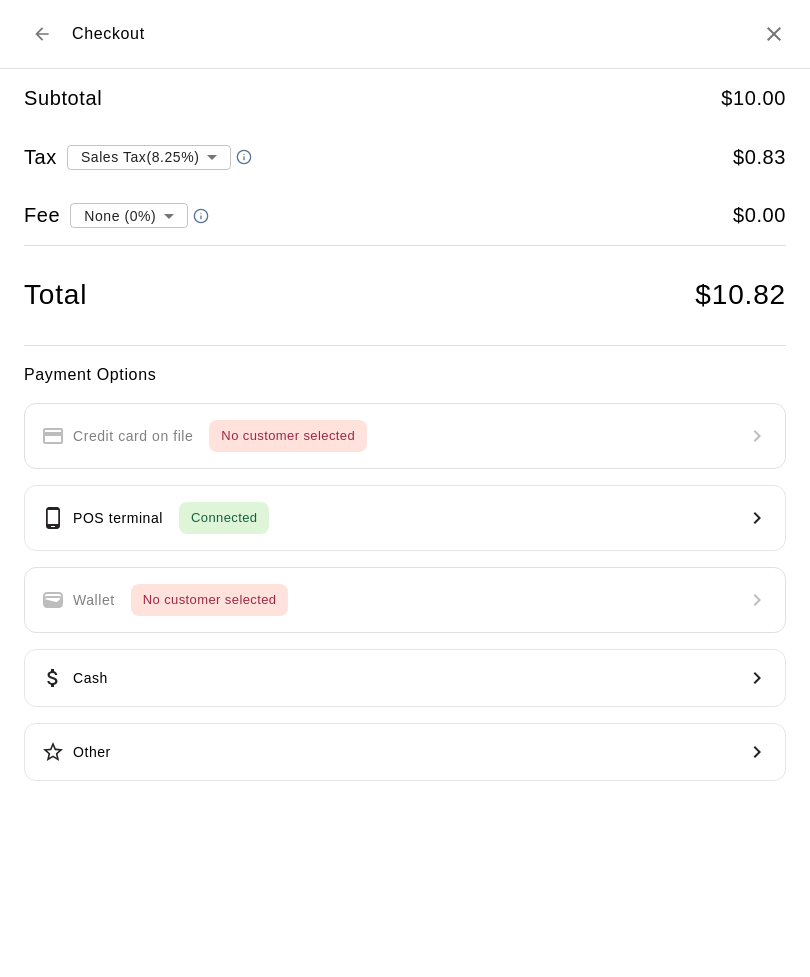 click on "POS terminal Connected" at bounding box center (405, 518) 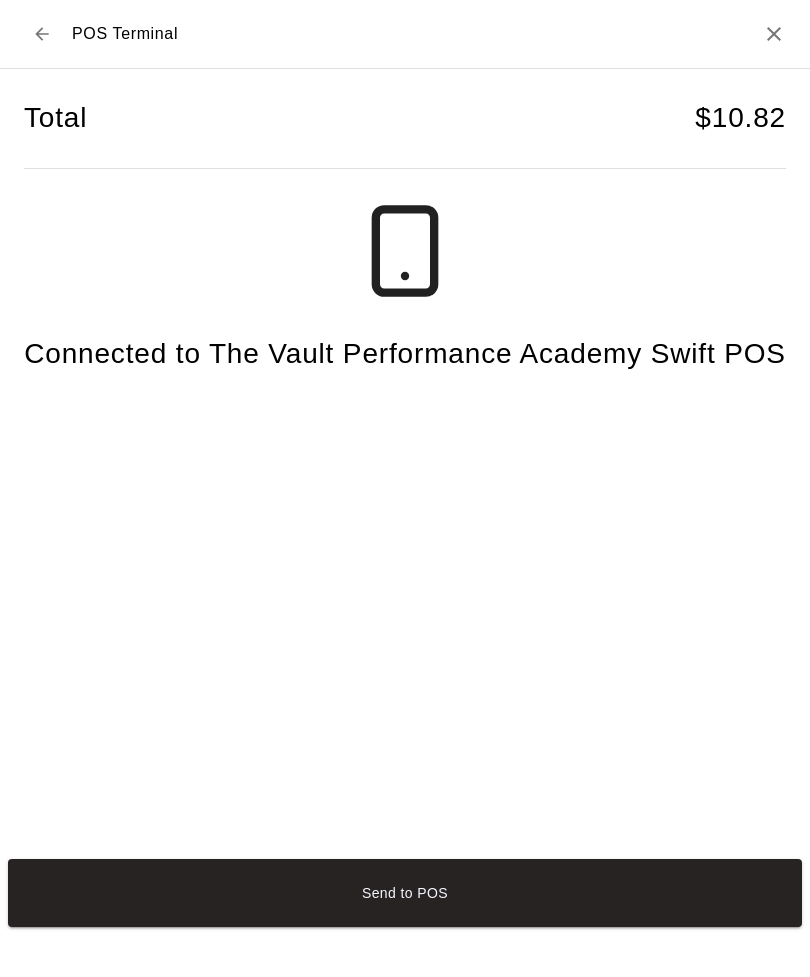 click on "Send to POS" at bounding box center [405, 893] 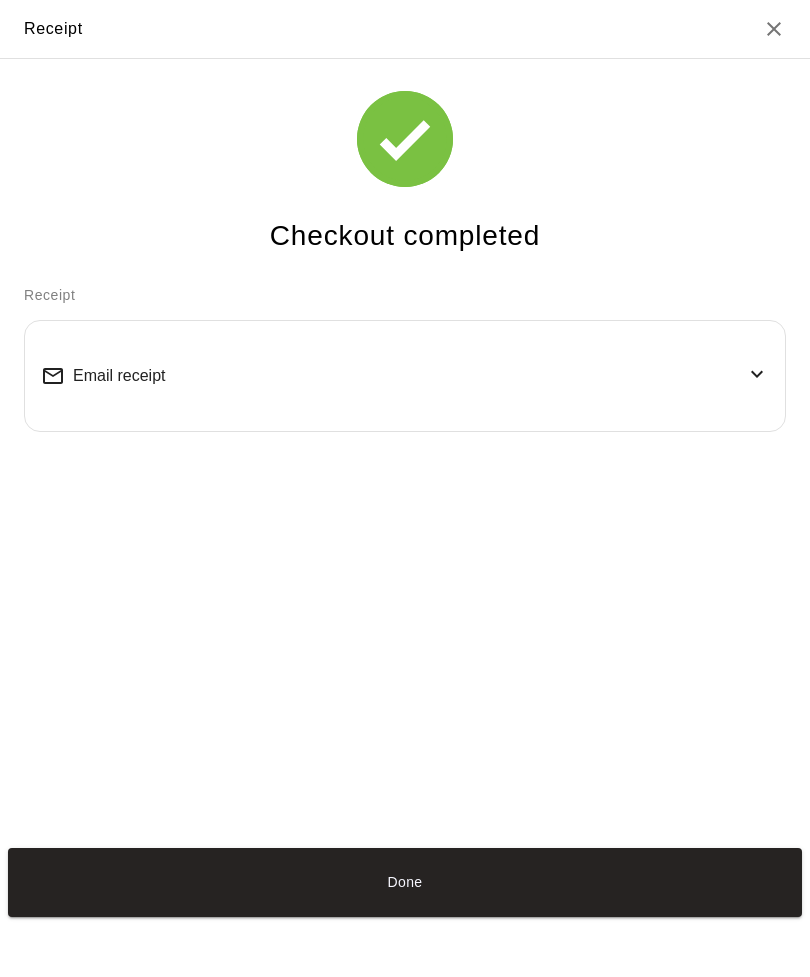 click on "Done" at bounding box center (405, 882) 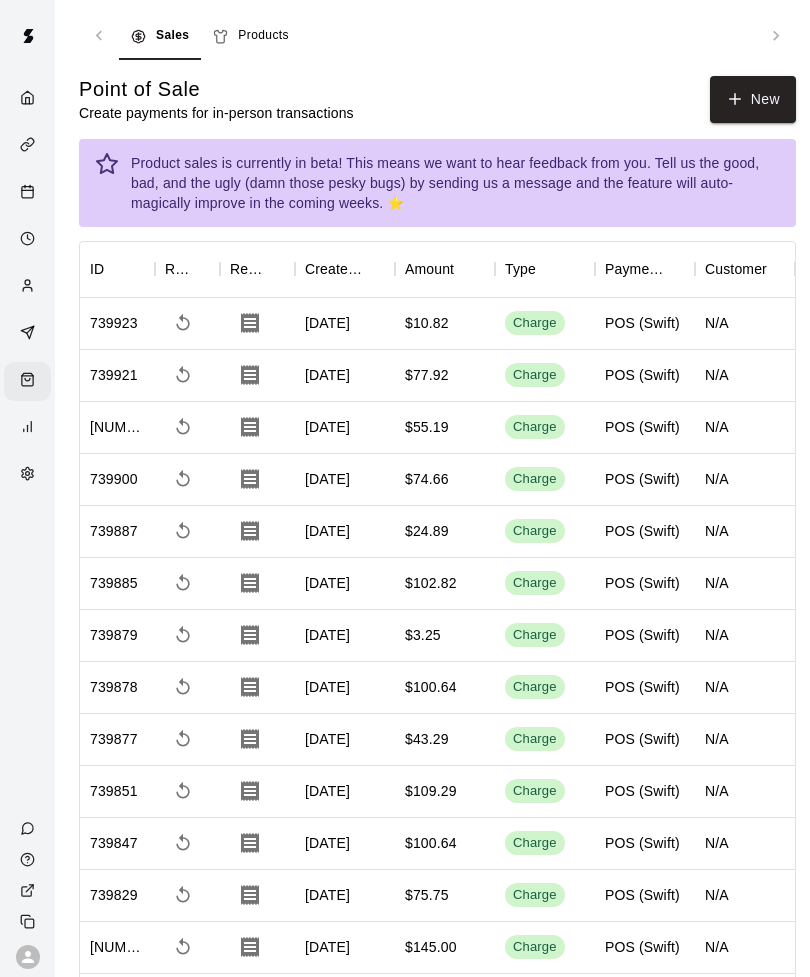 click on "New" at bounding box center (753, 99) 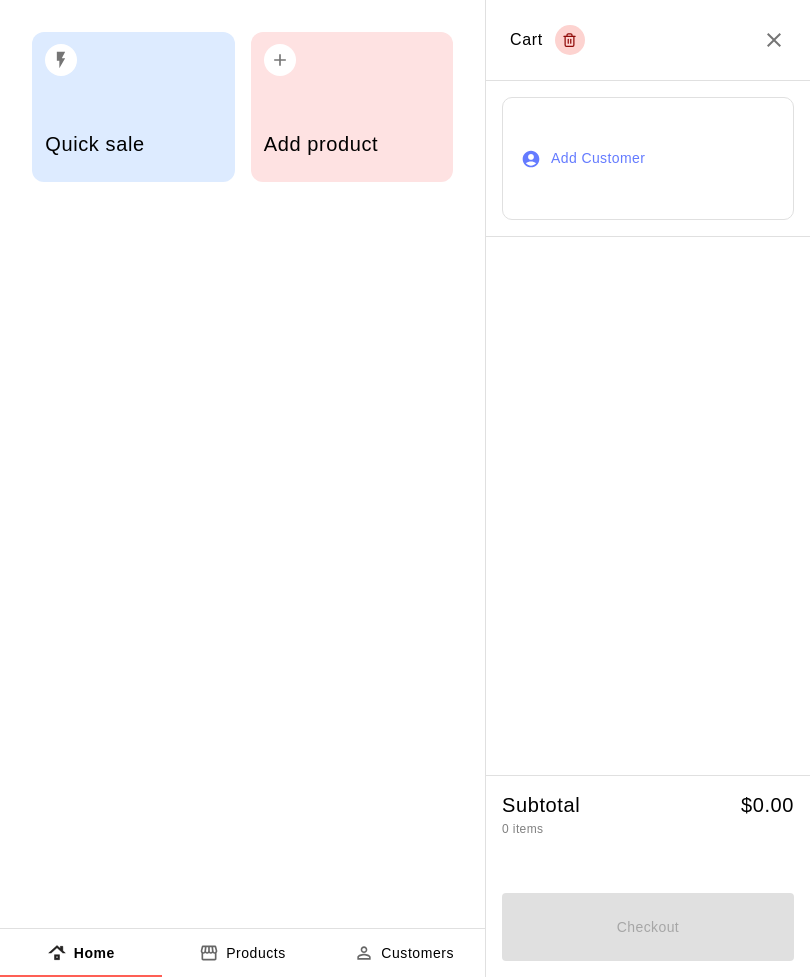 click on "Add product" at bounding box center [352, 107] 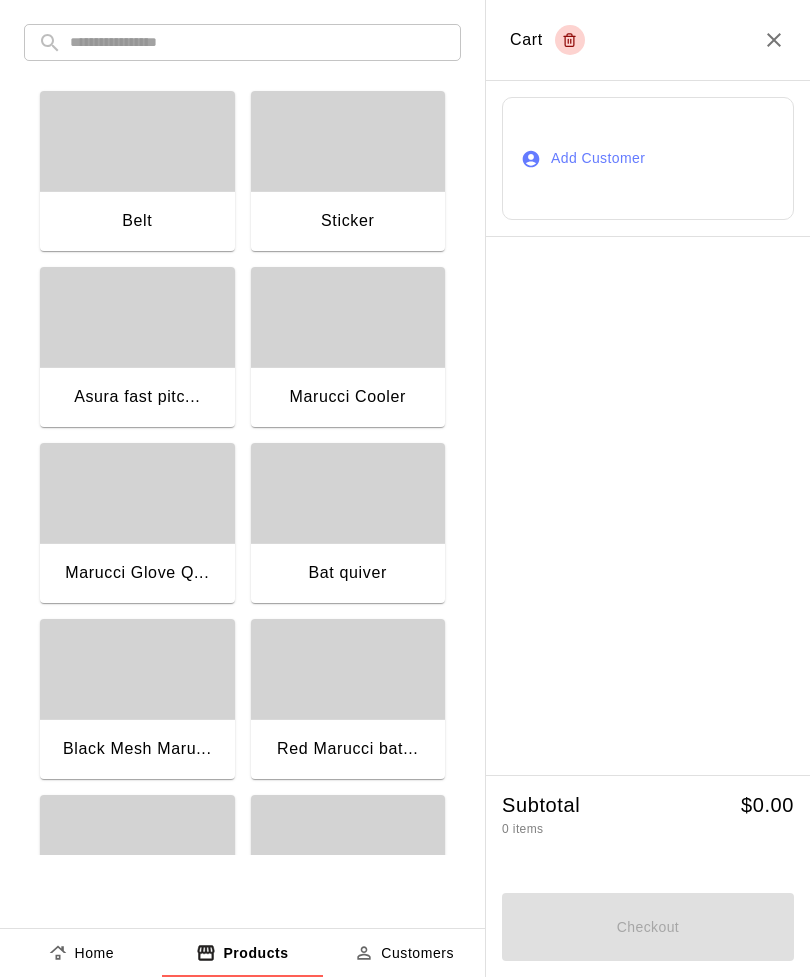 click at bounding box center [258, 42] 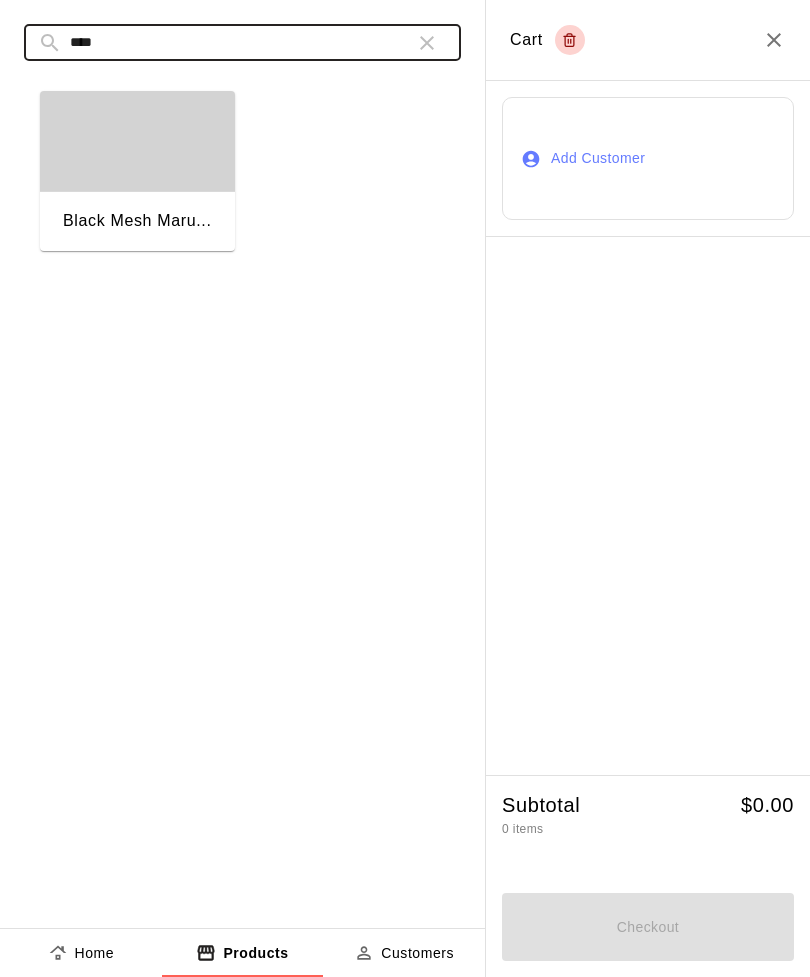 type on "****" 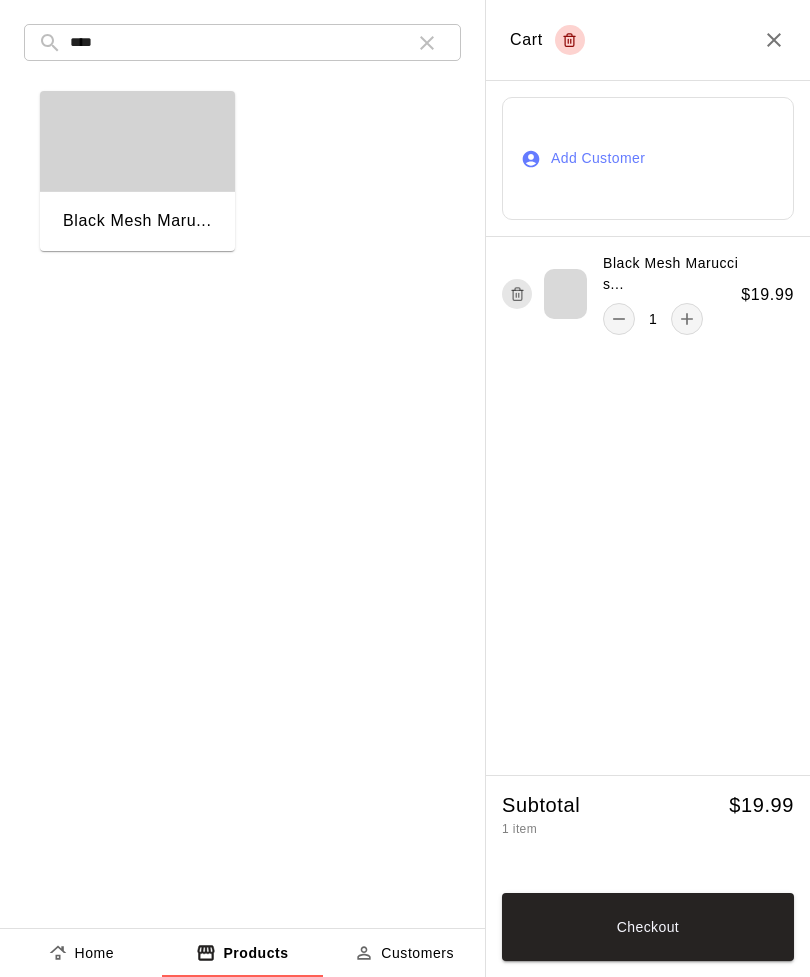 click 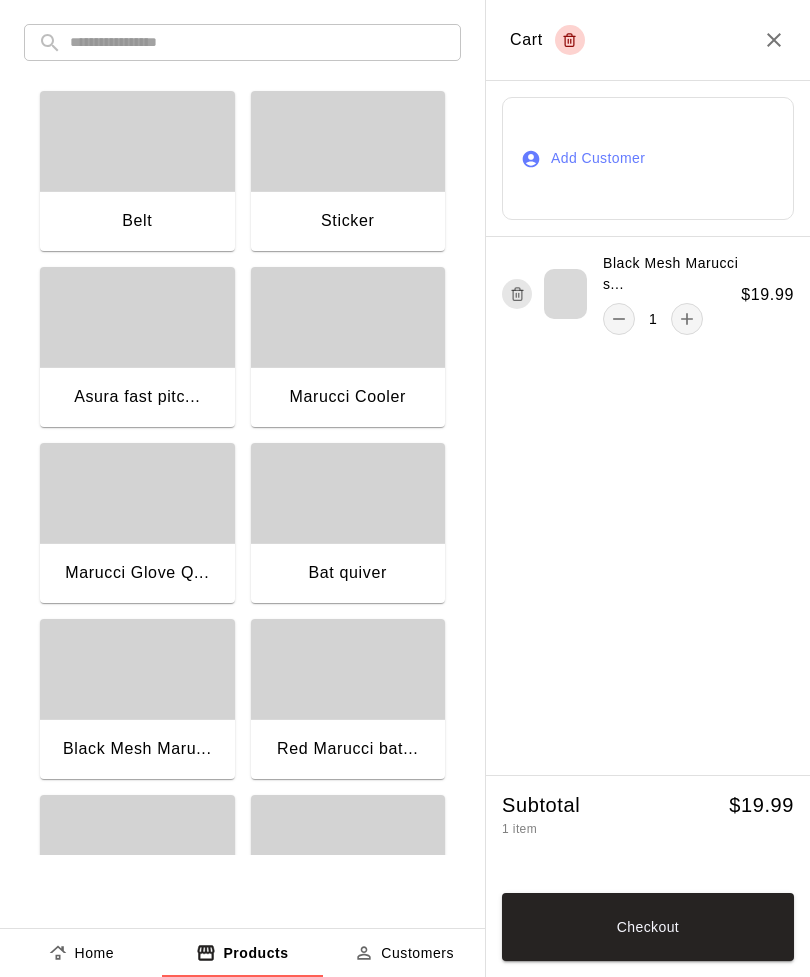 click at bounding box center (258, 42) 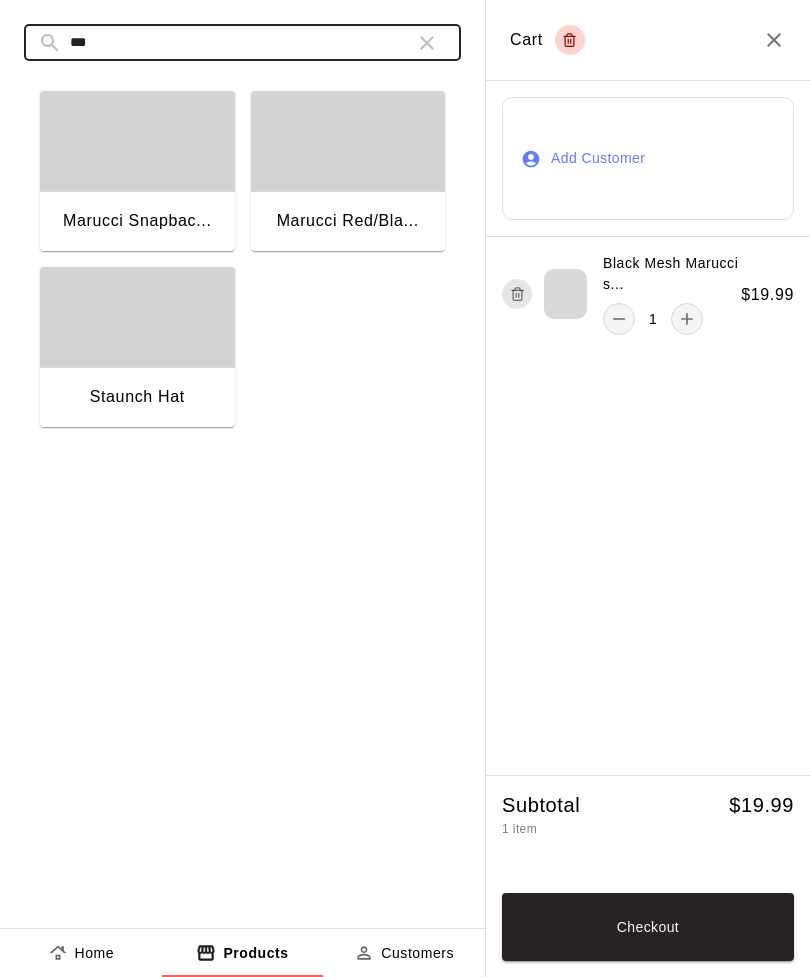 type on "***" 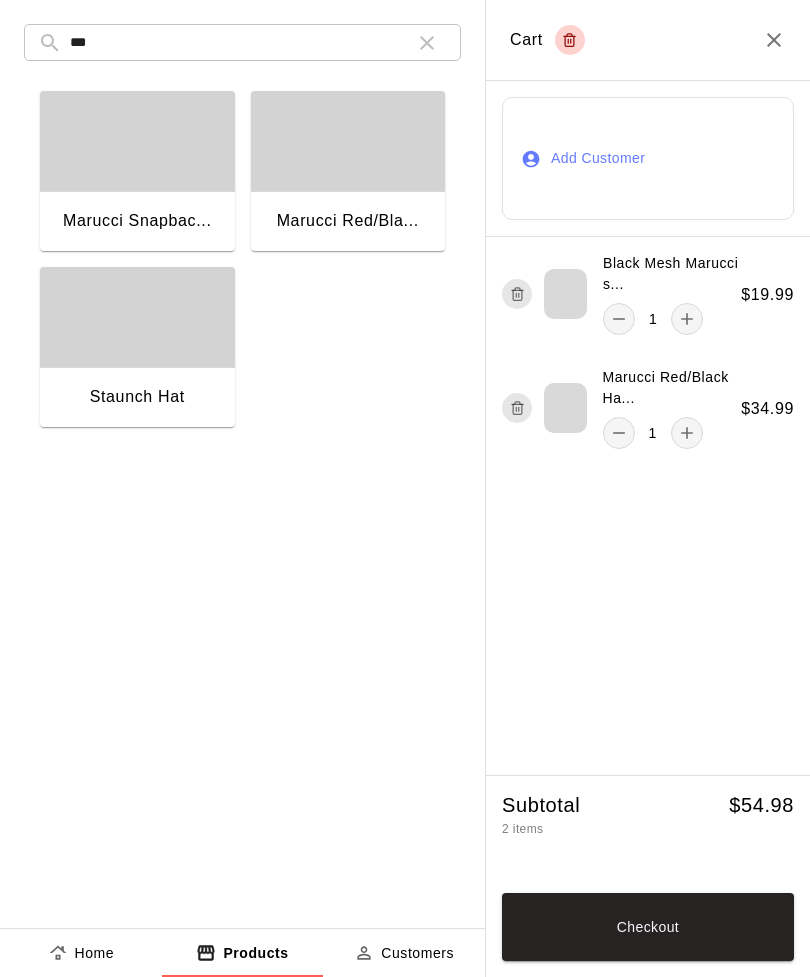 click at bounding box center (687, 433) 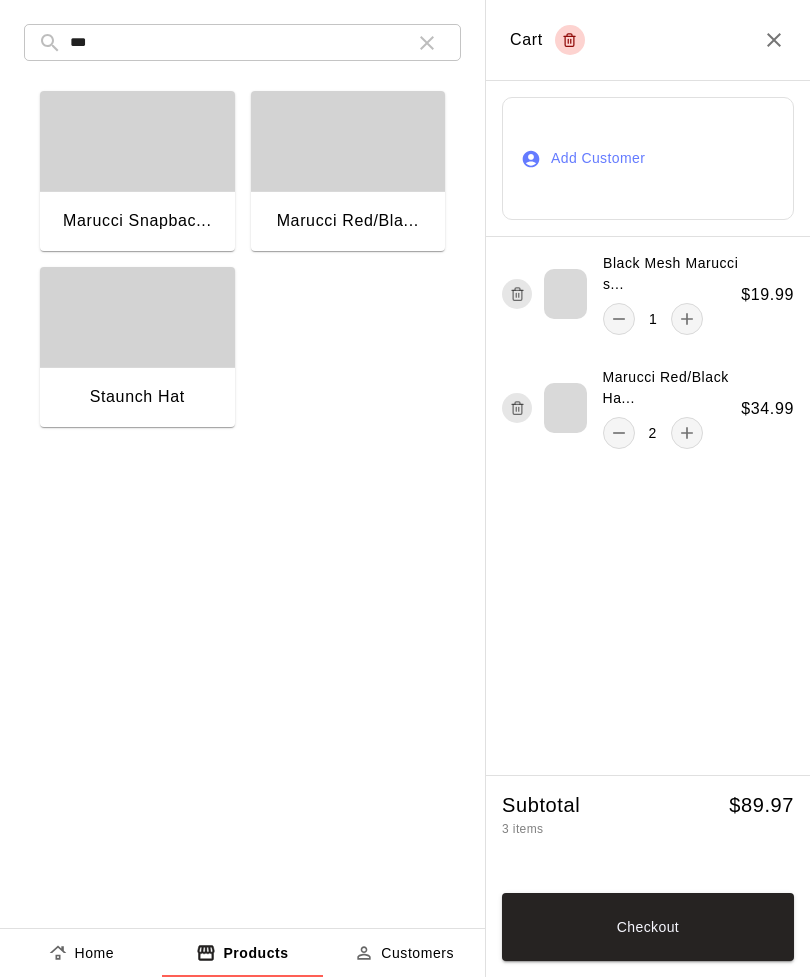 click at bounding box center (137, 317) 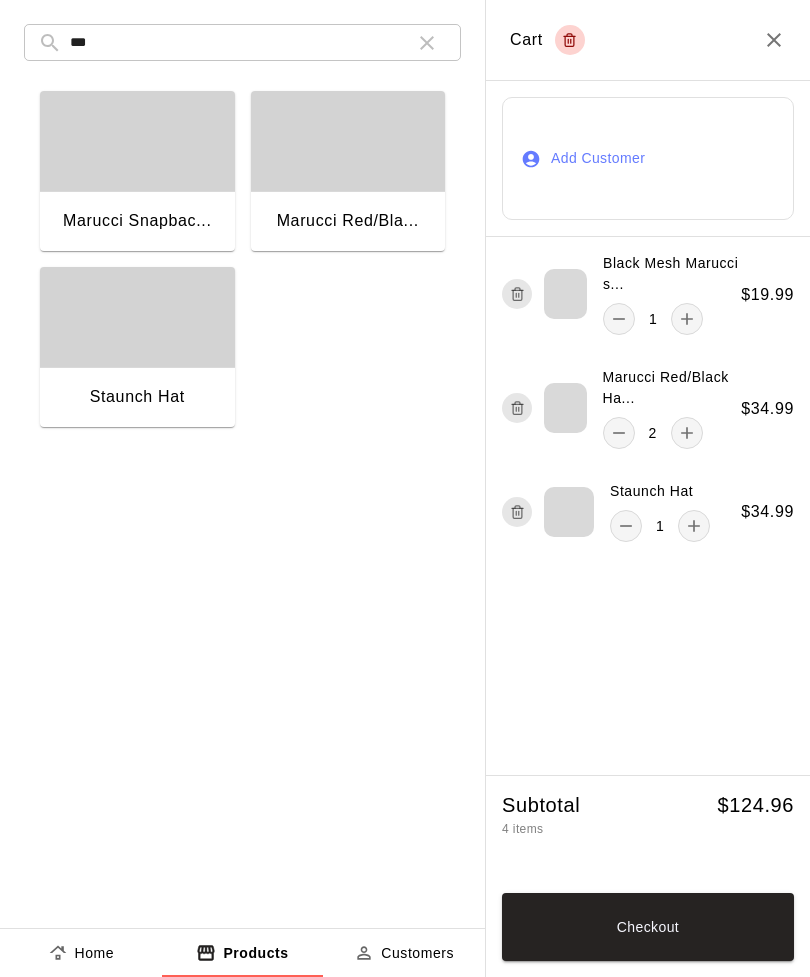 click on "Checkout" at bounding box center (648, 927) 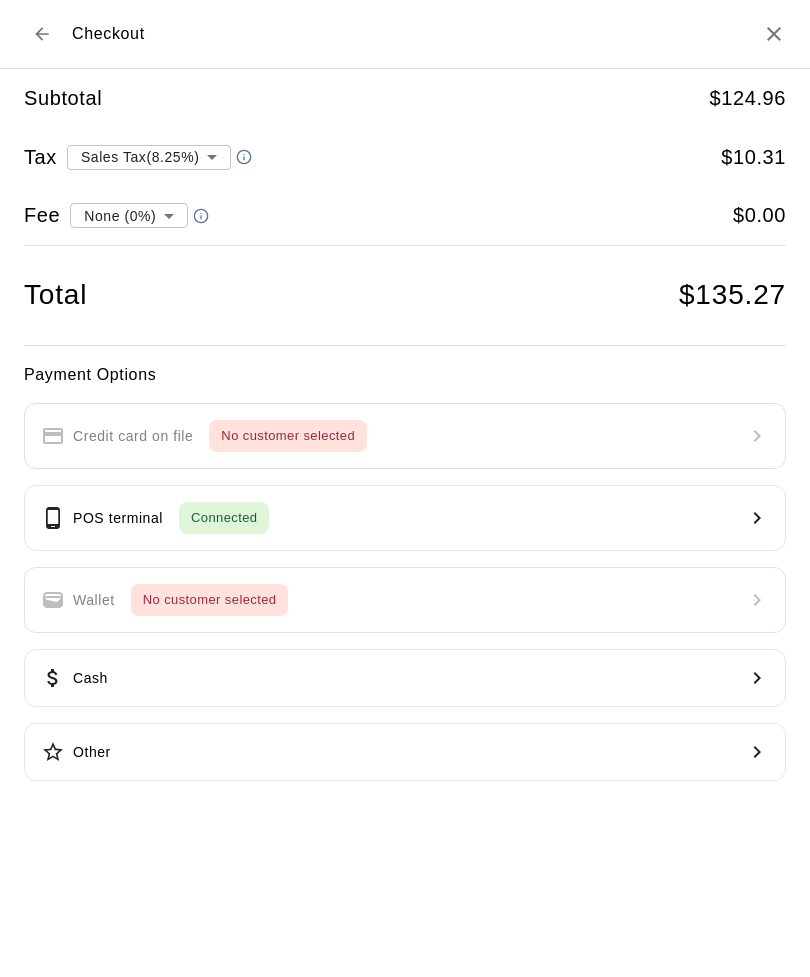 click on "POS terminal Connected" at bounding box center [405, 518] 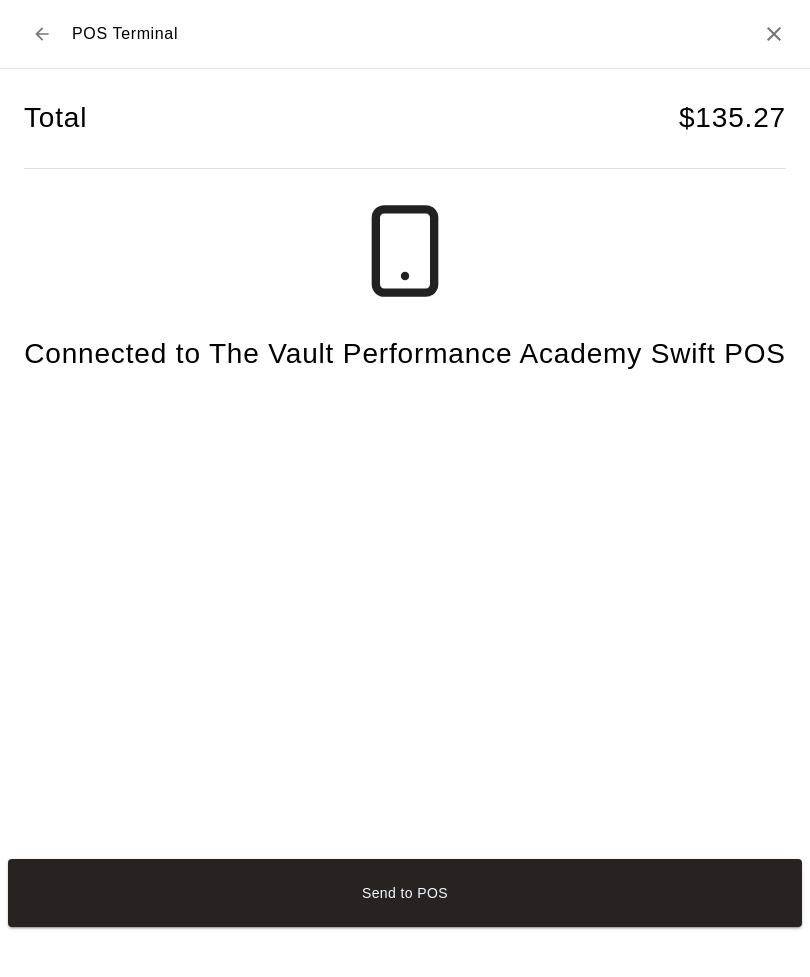 click on "Send to POS" at bounding box center (405, 893) 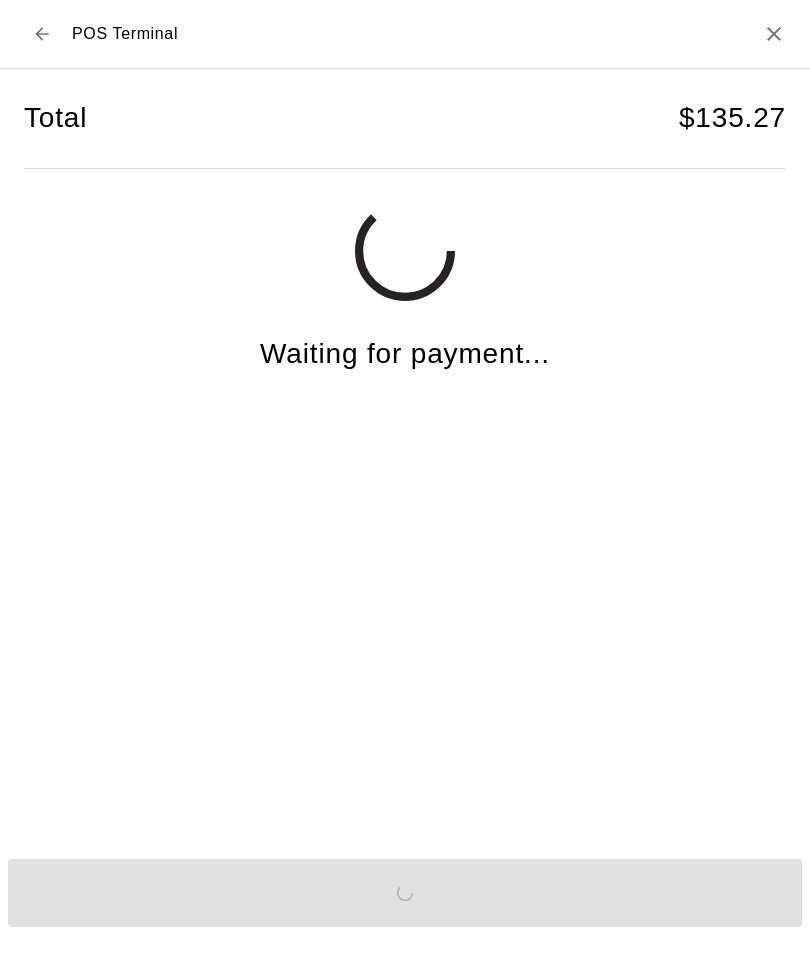 click at bounding box center [42, 34] 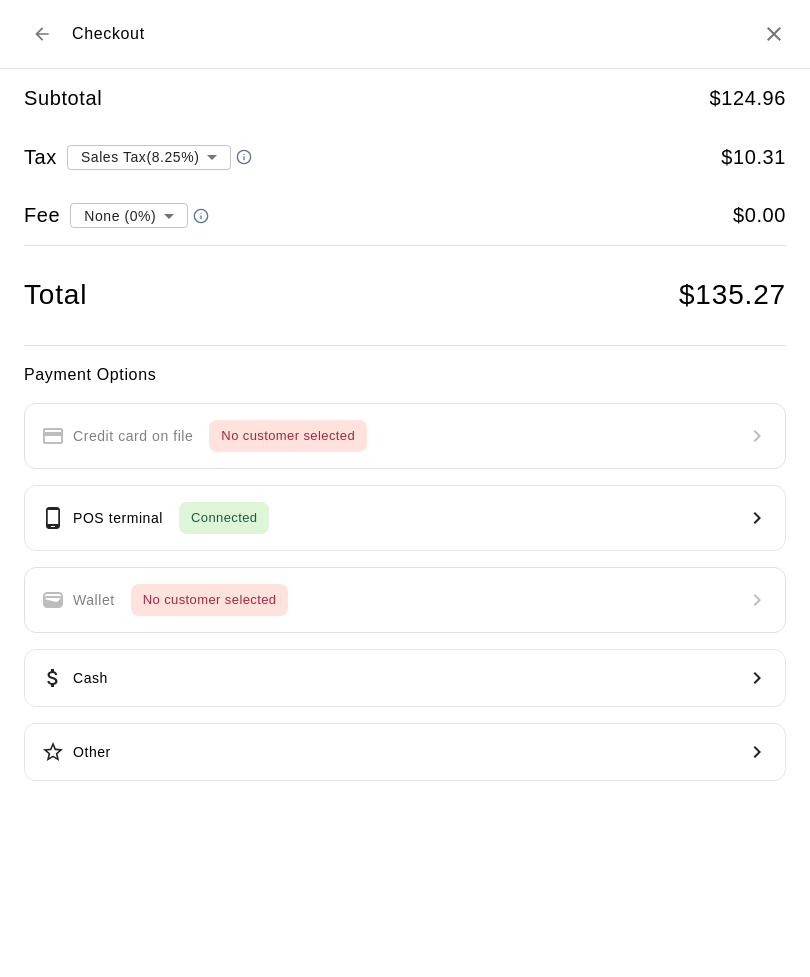 click at bounding box center (42, 34) 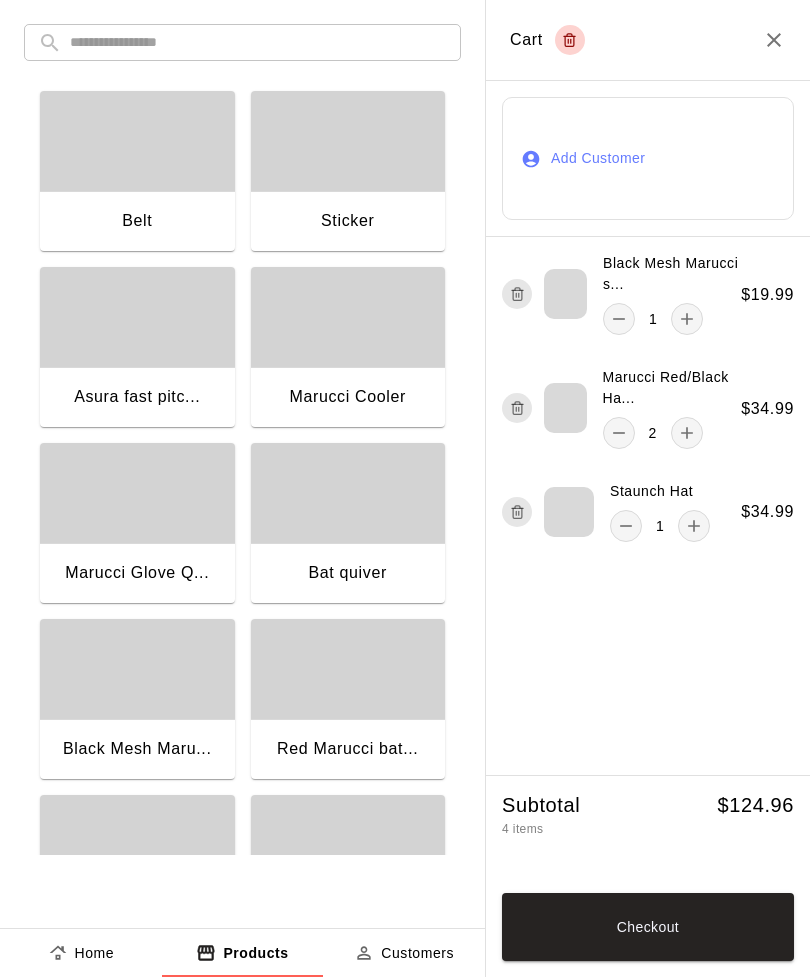 scroll, scrollTop: 9, scrollLeft: 0, axis: vertical 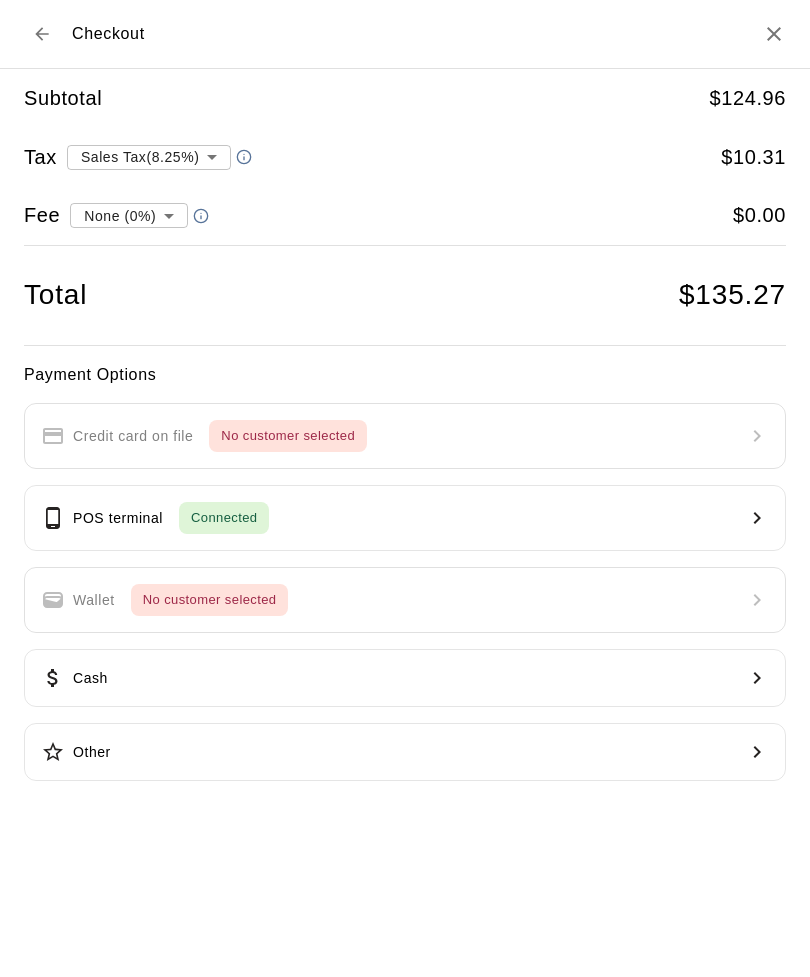 click on "Sales Products Point of Sale Create payments for in-person transactions  New Product sales is currently in beta! This means we want to hear feedback from you. Tell us the good, bad, and the ugly (damn those pesky bugs) by   sending us a message   and the feature will auto-magically improve in the coming weeks. ⭐ ID Refund Receipt Created On Amount Type Payment Option Customer 739923 Aug 05, 2025 $10.82 Charge POS (Swift) N/A 739921 Aug 05, 2025 $77.92 Charge POS (Swift) N/A 739914 Aug 05, 2025 $55.19 Charge POS (Swift) N/A 739900 Aug 05, 2025 $74.66 Charge POS (Swift) N/A 739887 Aug 05, 2025 $24.89 Charge POS (Swift) N/A 739885 Aug 05, 2025 $102.82 Charge POS (Swift) N/A 739879 Aug 05, 2025 $3.25 Charge POS (Swift) N/A 739878 Aug 05, 2025 $100.64 Charge POS (Swift) N/A 739877 Aug 05, 2025 $43.29 Charge POS (Swift) N/A 739851 Aug 05, 2025 $109.29 Charge POS (Swift) N/A 739847 Aug 05, 2025 $100.64 Charge POS (Swift) N/A 739829 Aug 05, 2025 $75.75 Charge POS (Swift) N/A 739813 Aug 05, 2025 $145.00 Charge N/A $" at bounding box center (405, 2388) 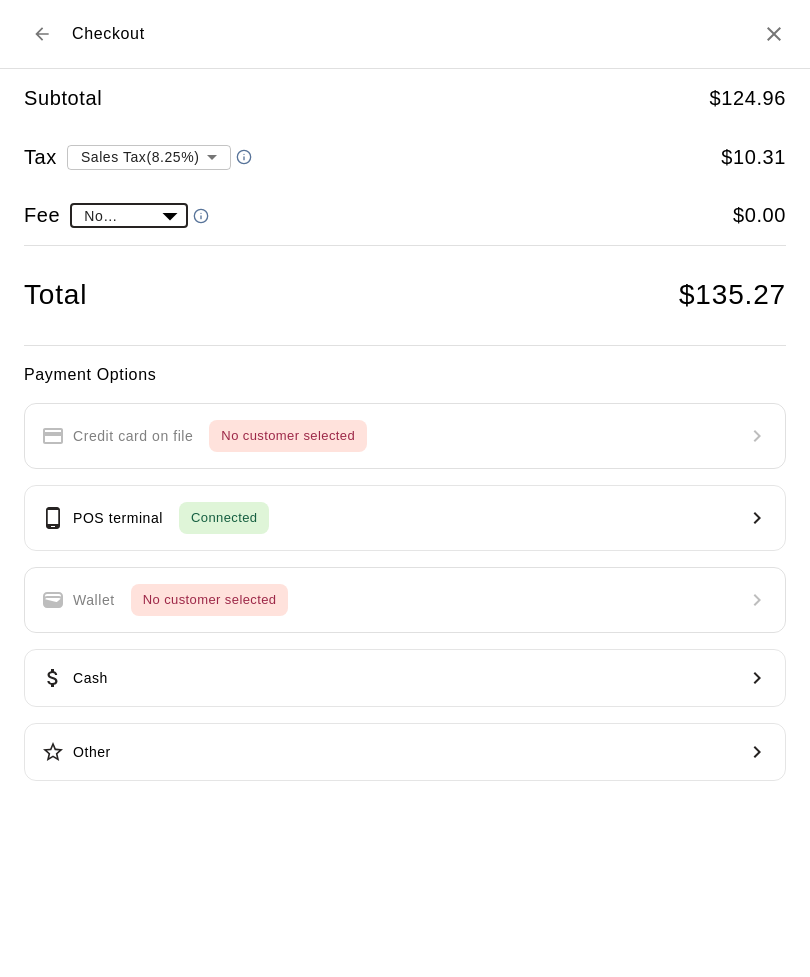 click at bounding box center [405, 4792] 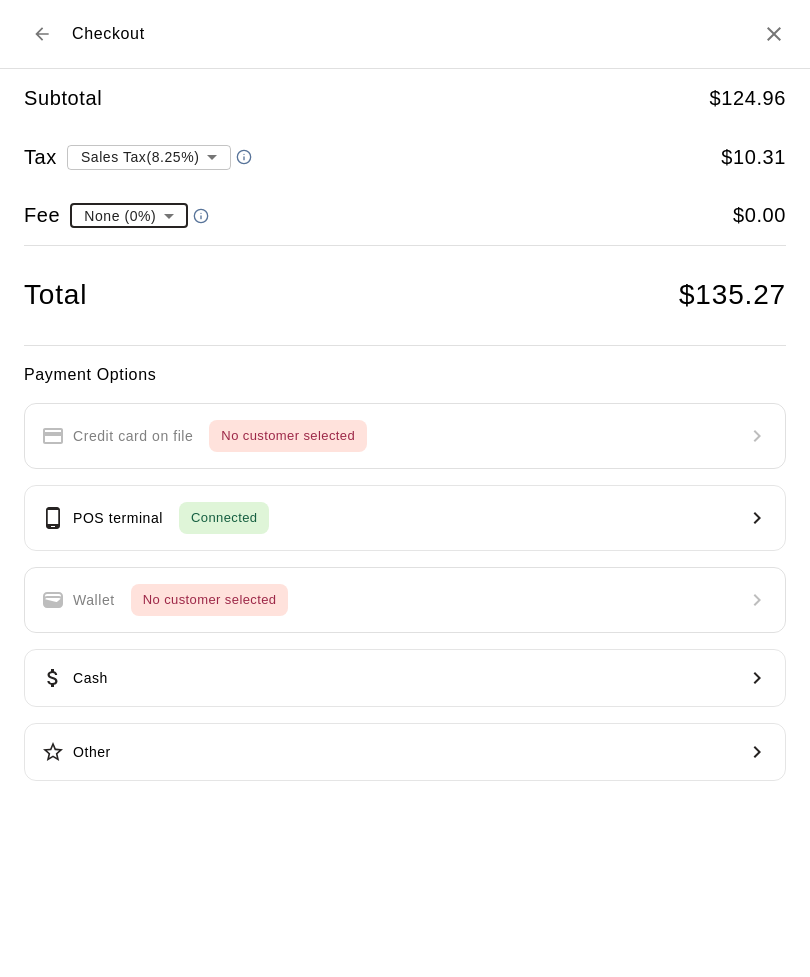 click on "Sales Products Point of Sale Create payments for in-person transactions  New Product sales is currently in beta! This means we want to hear feedback from you. Tell us the good, bad, and the ugly (damn those pesky bugs) by   sending us a message   and the feature will auto-magically improve in the coming weeks. ⭐ ID Refund Receipt Created On Amount Type Payment Option Customer 739923 Aug 05, 2025 $10.82 Charge POS (Swift) N/A 739921 Aug 05, 2025 $77.92 Charge POS (Swift) N/A 739914 Aug 05, 2025 $55.19 Charge POS (Swift) N/A 739900 Aug 05, 2025 $74.66 Charge POS (Swift) N/A 739887 Aug 05, 2025 $24.89 Charge POS (Swift) N/A 739885 Aug 05, 2025 $102.82 Charge POS (Swift) N/A 739879 Aug 05, 2025 $3.25 Charge POS (Swift) N/A 739878 Aug 05, 2025 $100.64 Charge POS (Swift) N/A 739877 Aug 05, 2025 $43.29 Charge POS (Swift) N/A 739851 Aug 05, 2025 $109.29 Charge POS (Swift) N/A 739847 Aug 05, 2025 $100.64 Charge POS (Swift) N/A 739829 Aug 05, 2025 $75.75 Charge POS (Swift) N/A 739813 Aug 05, 2025 $145.00 Charge N/A $" at bounding box center (405, 2388) 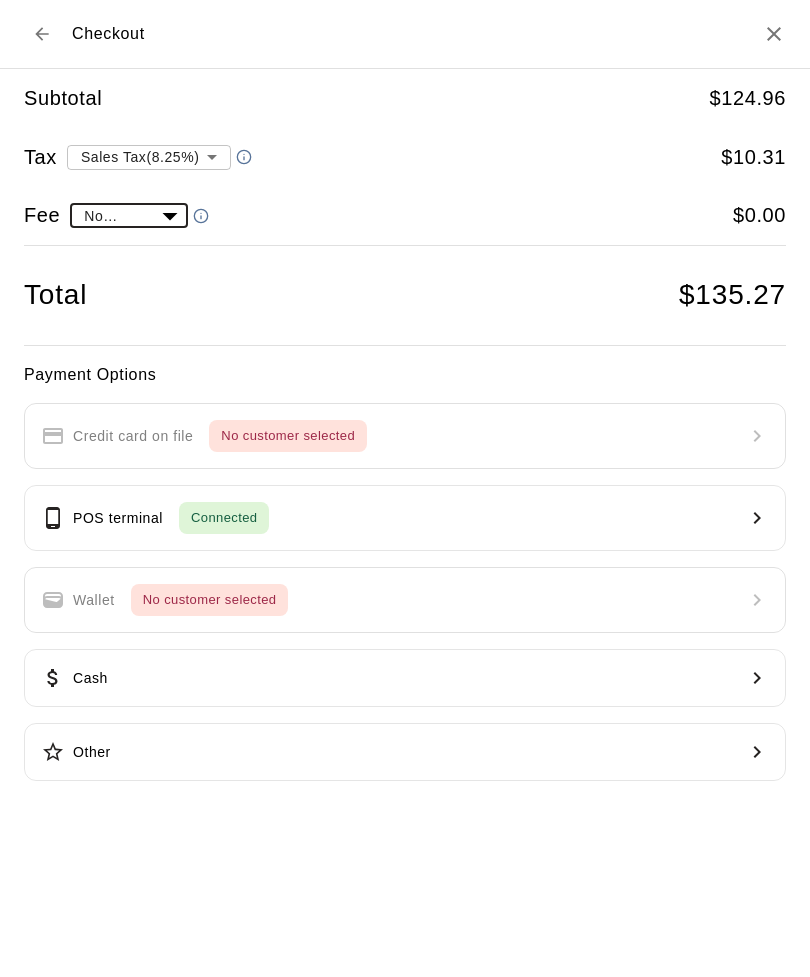 click on "Processing Fee  ( 2 % )" at bounding box center [425, 4819] 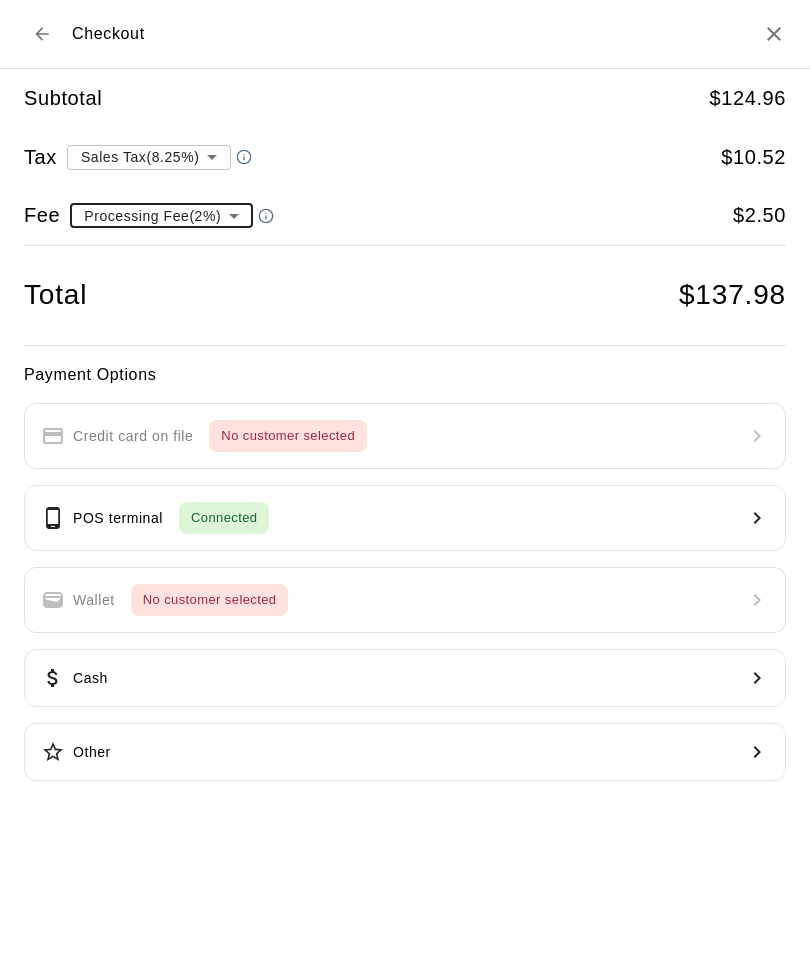 click on "Other" at bounding box center (405, 752) 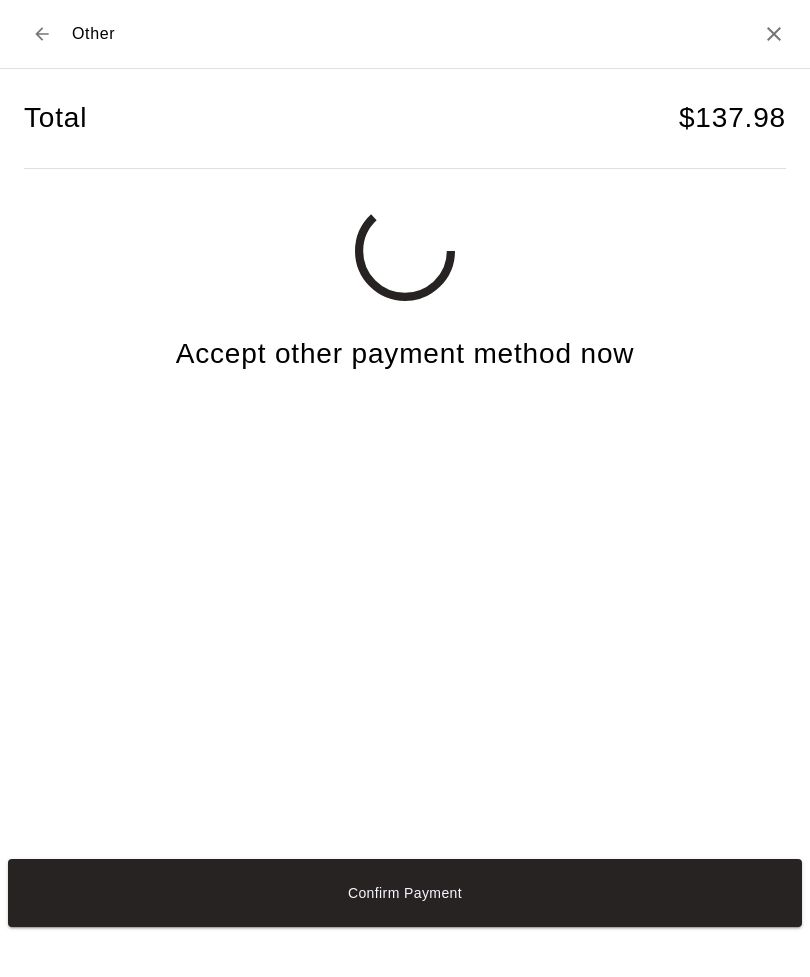 click on "Other" at bounding box center (69, 34) 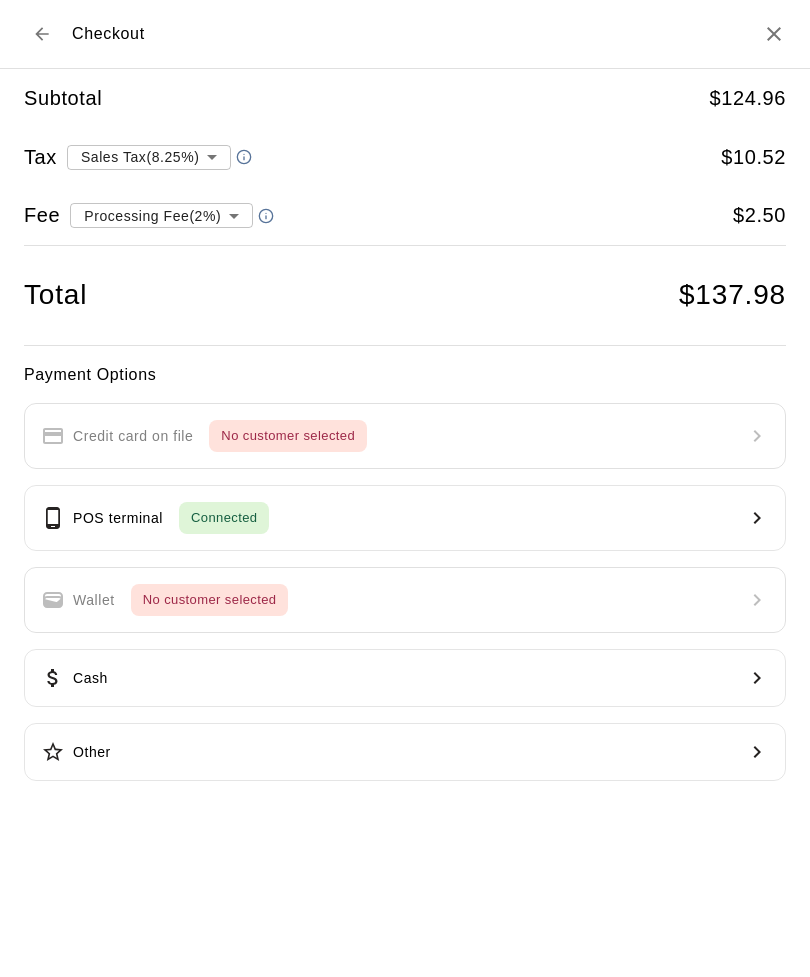 click on "Checkout" at bounding box center [84, 34] 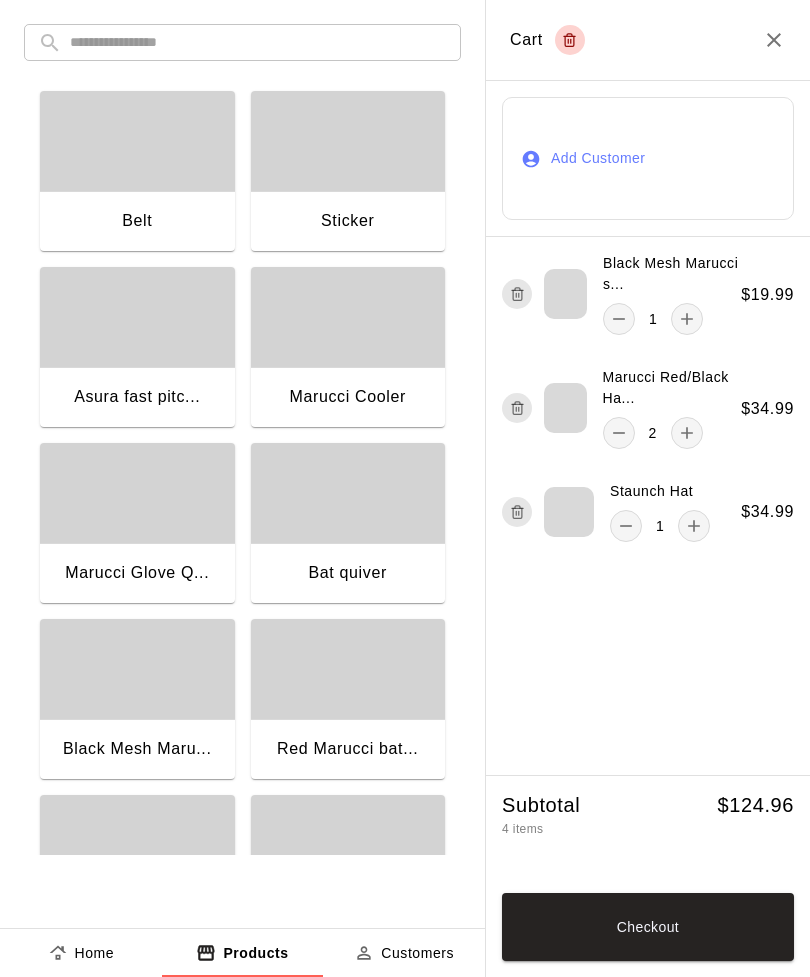 scroll, scrollTop: 9, scrollLeft: 0, axis: vertical 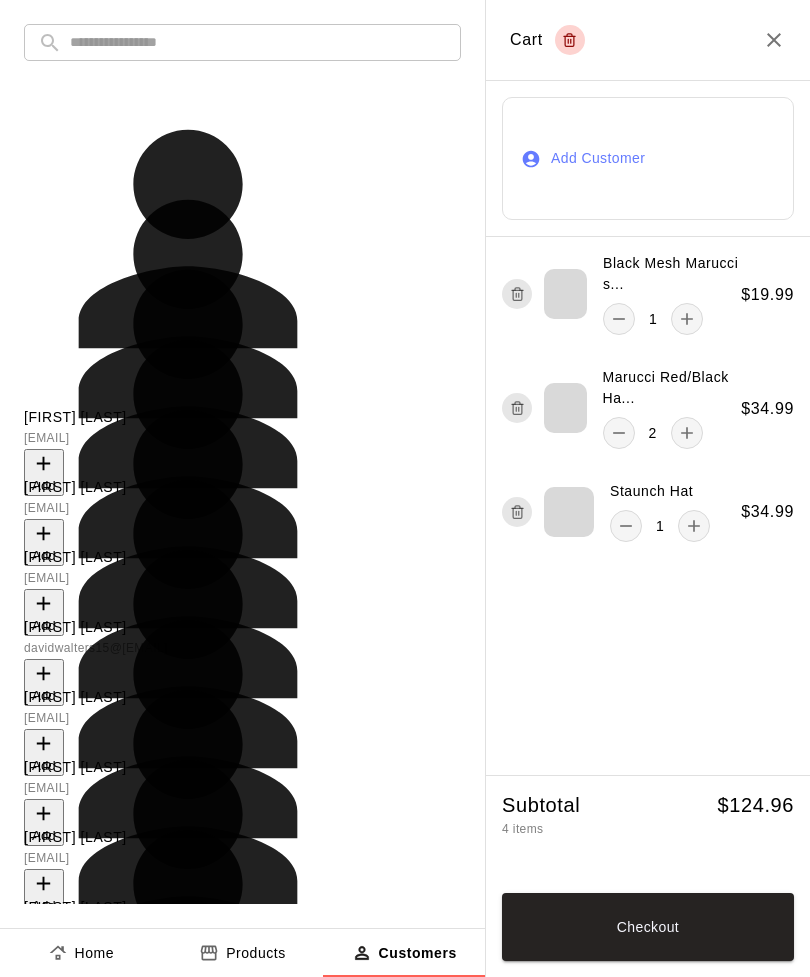 click at bounding box center (258, 42) 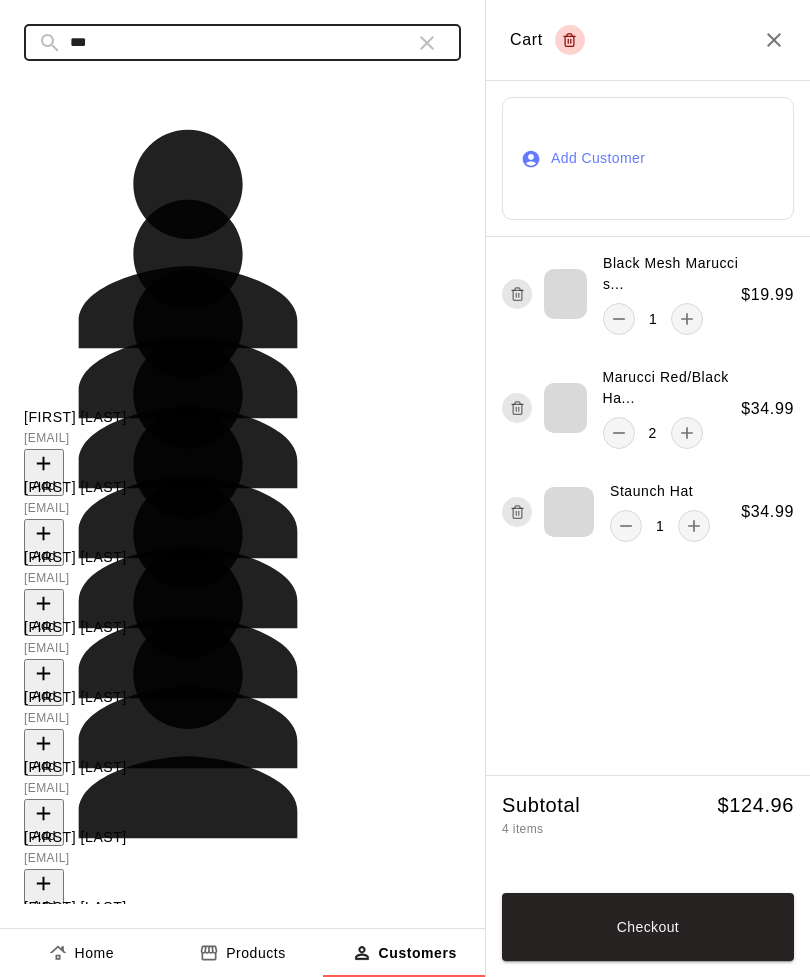 type on "***" 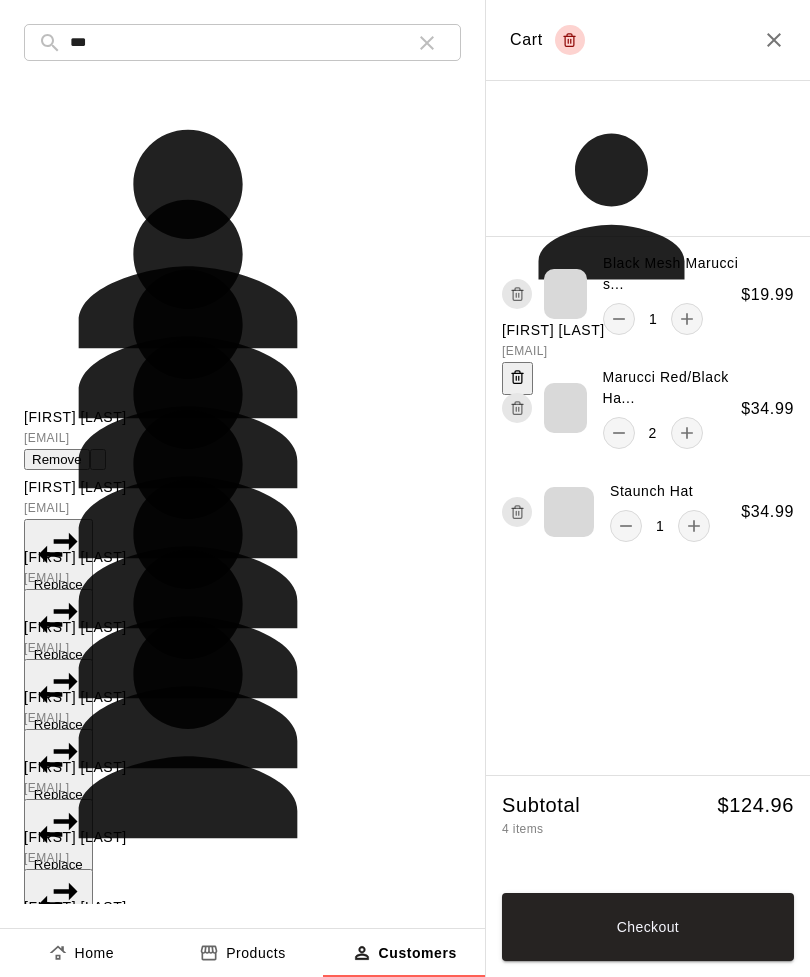 click on "Checkout" at bounding box center (648, 927) 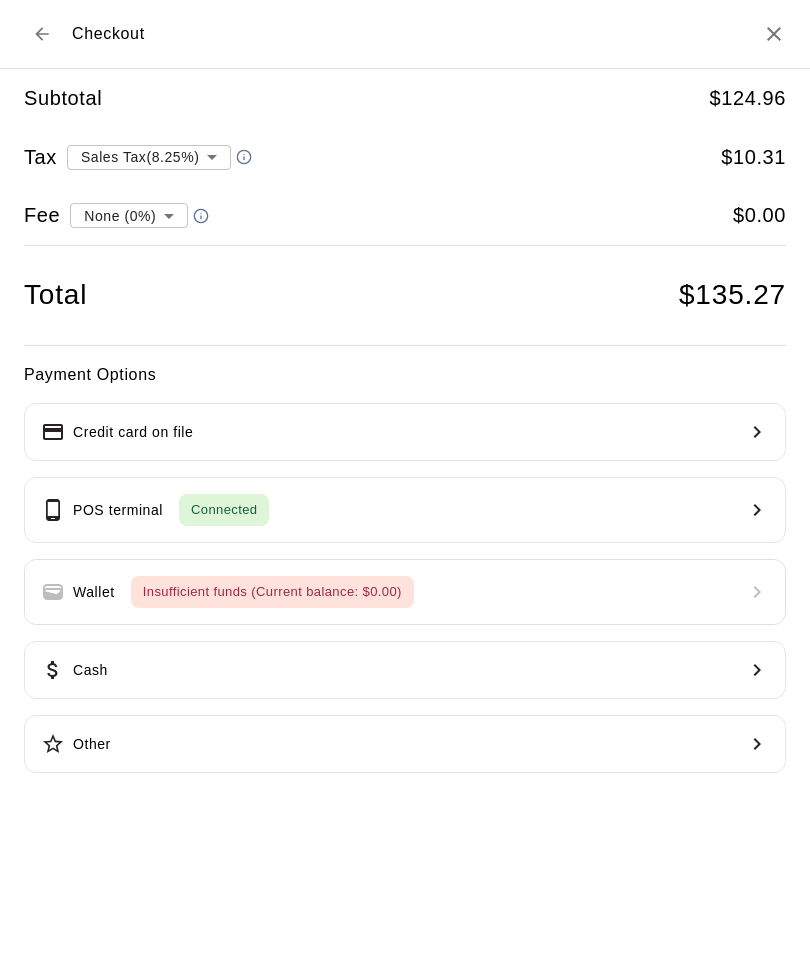 click 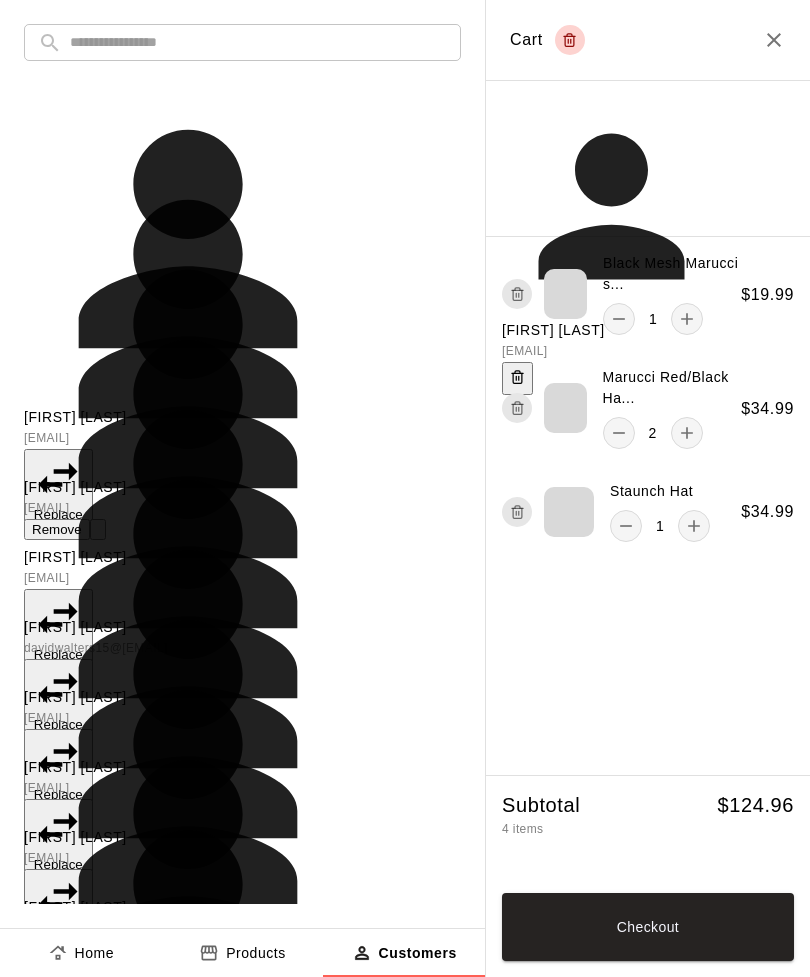 click 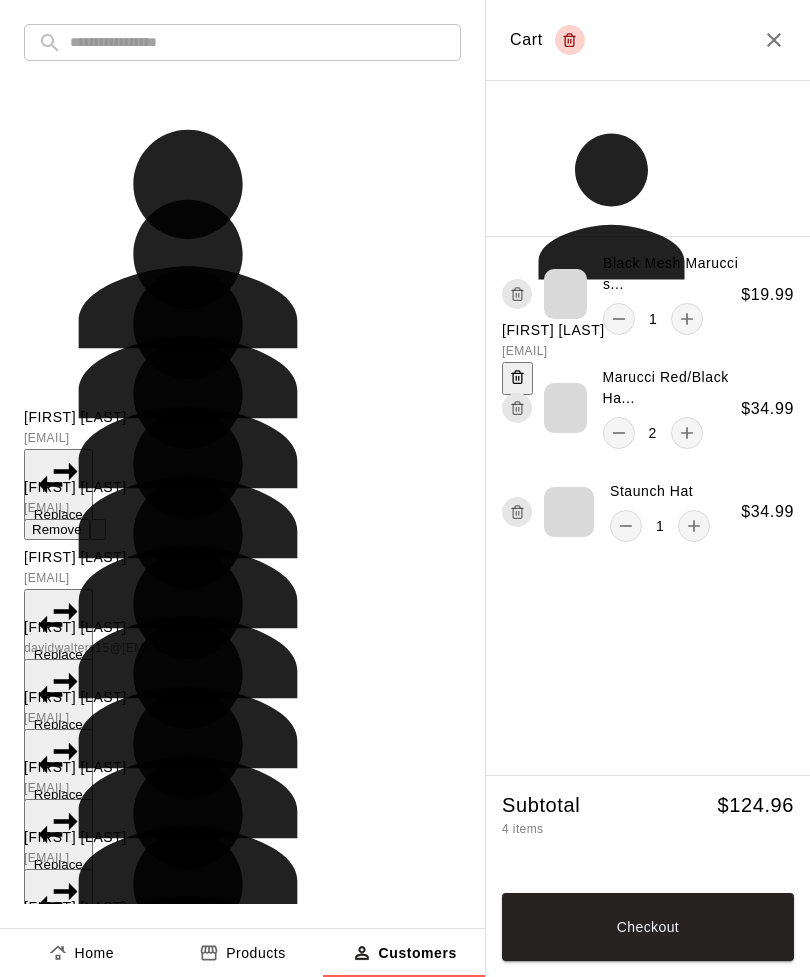 click 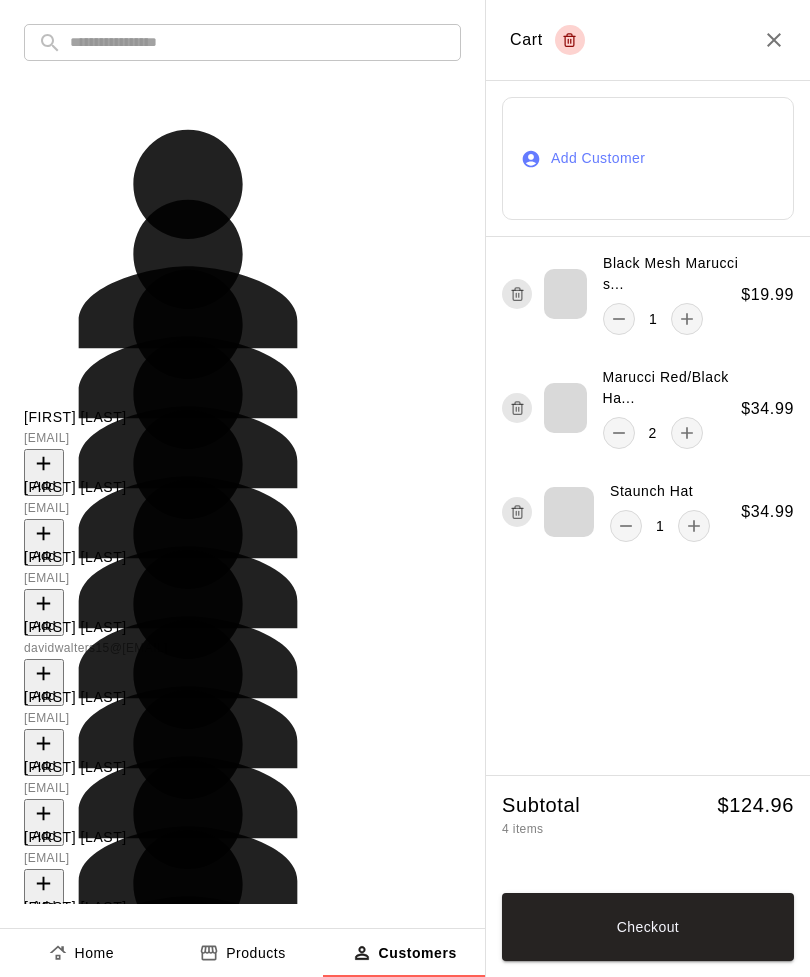 click at bounding box center [258, 42] 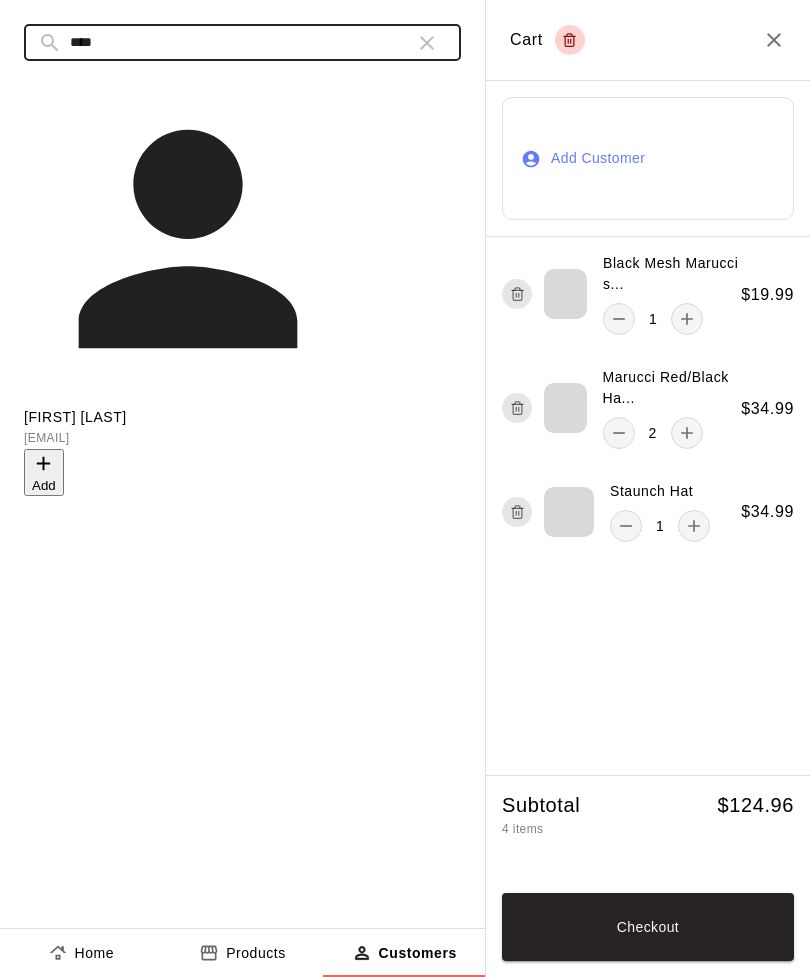 type on "****" 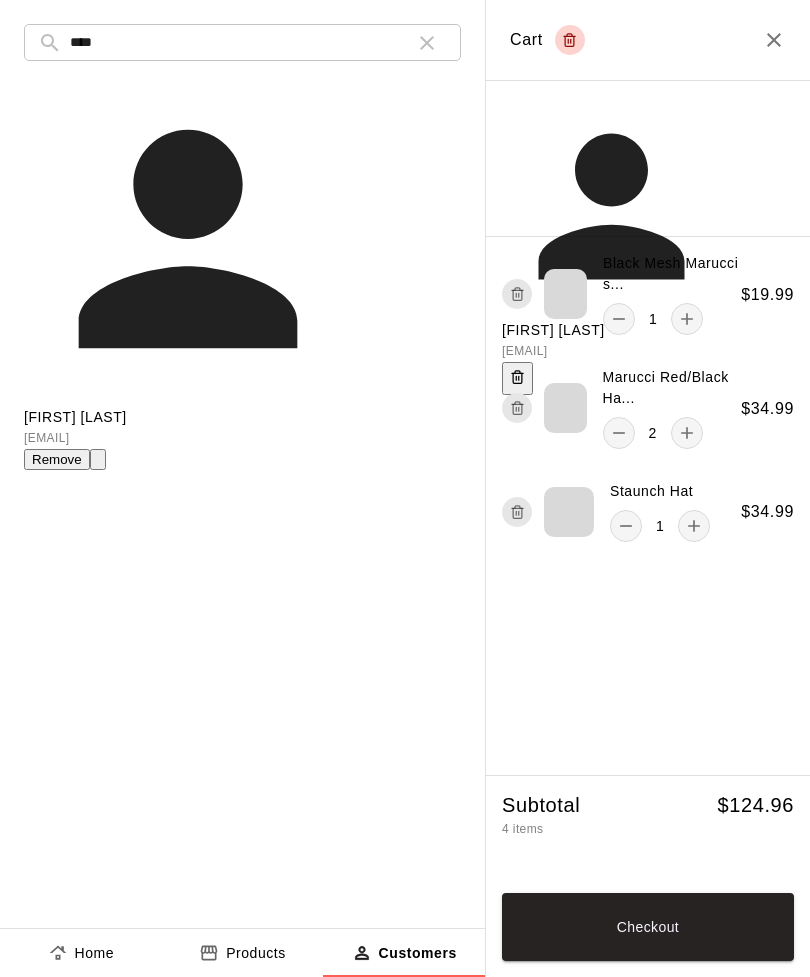 click on "Checkout" at bounding box center (648, 927) 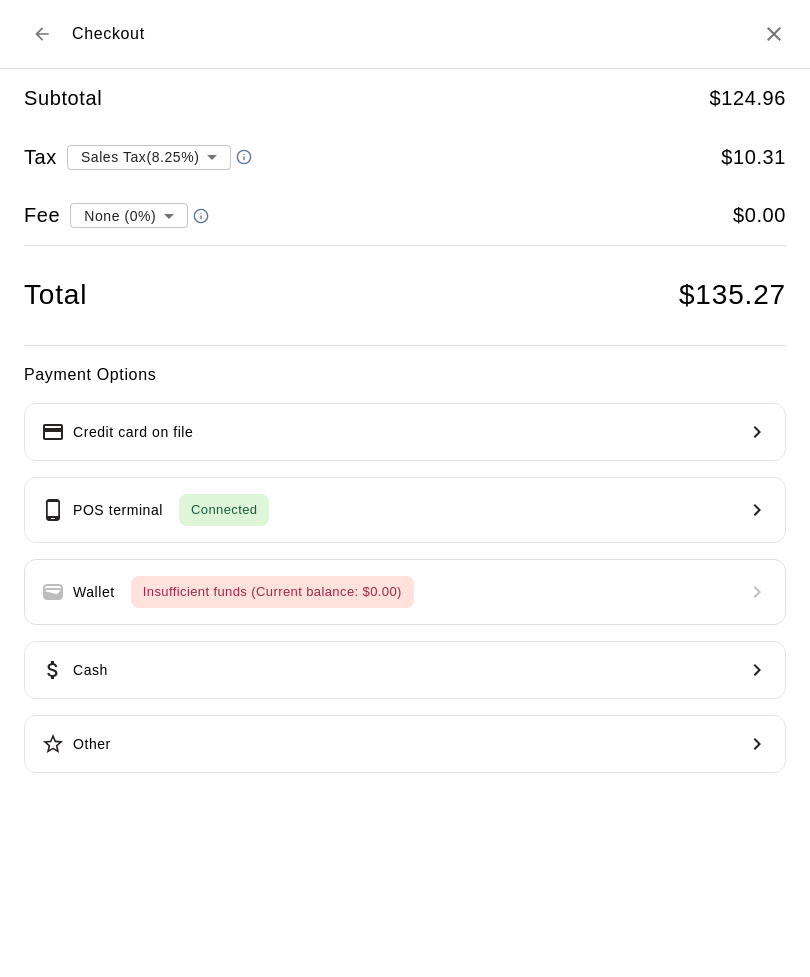 click on "Checkout" at bounding box center (84, 34) 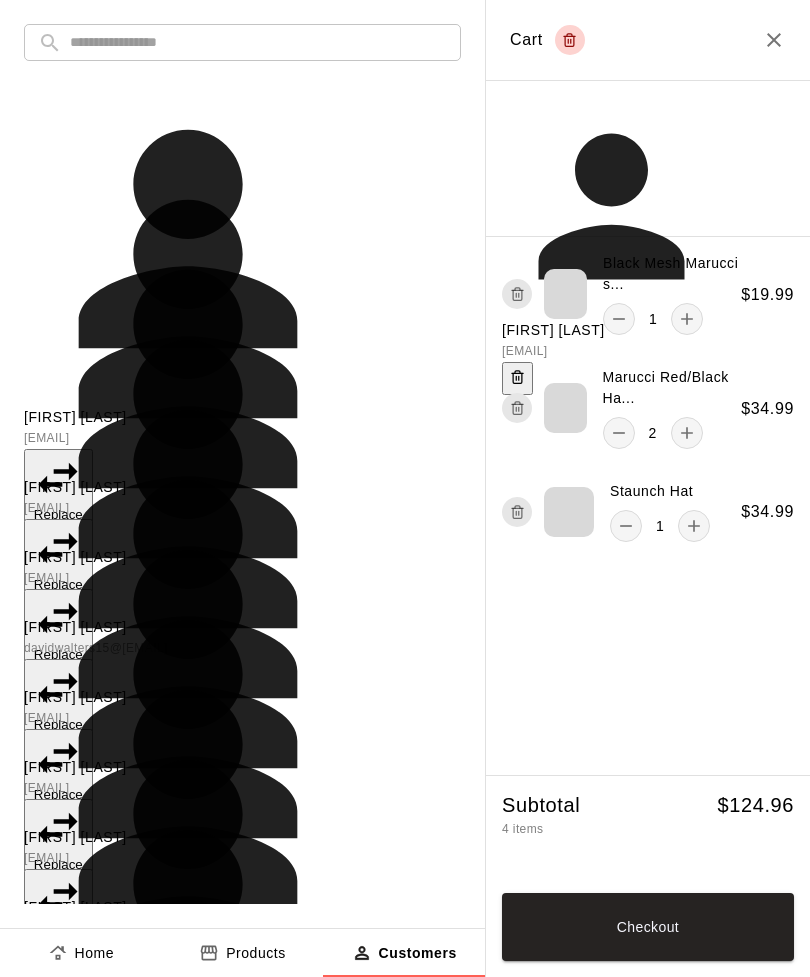 click 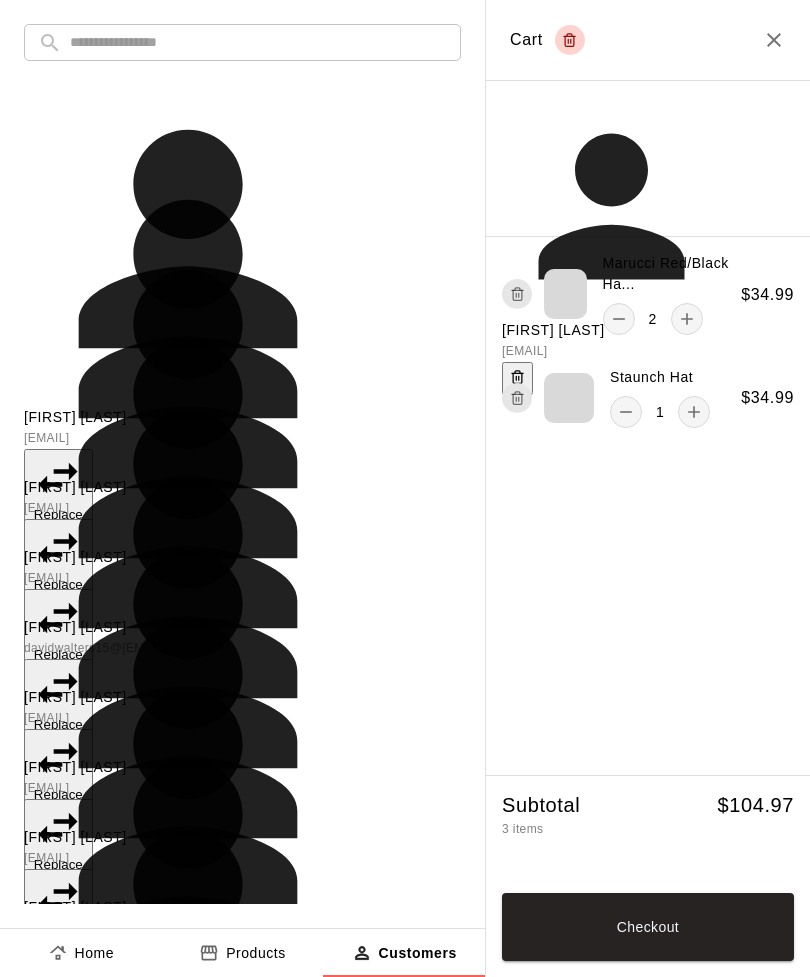 click 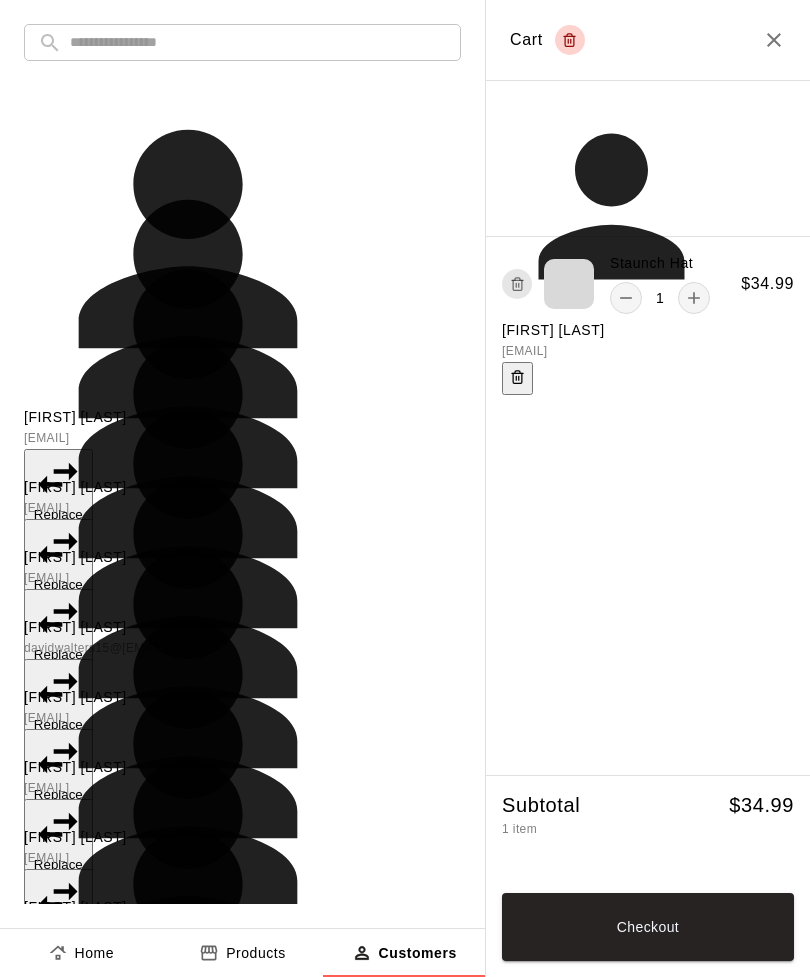 click 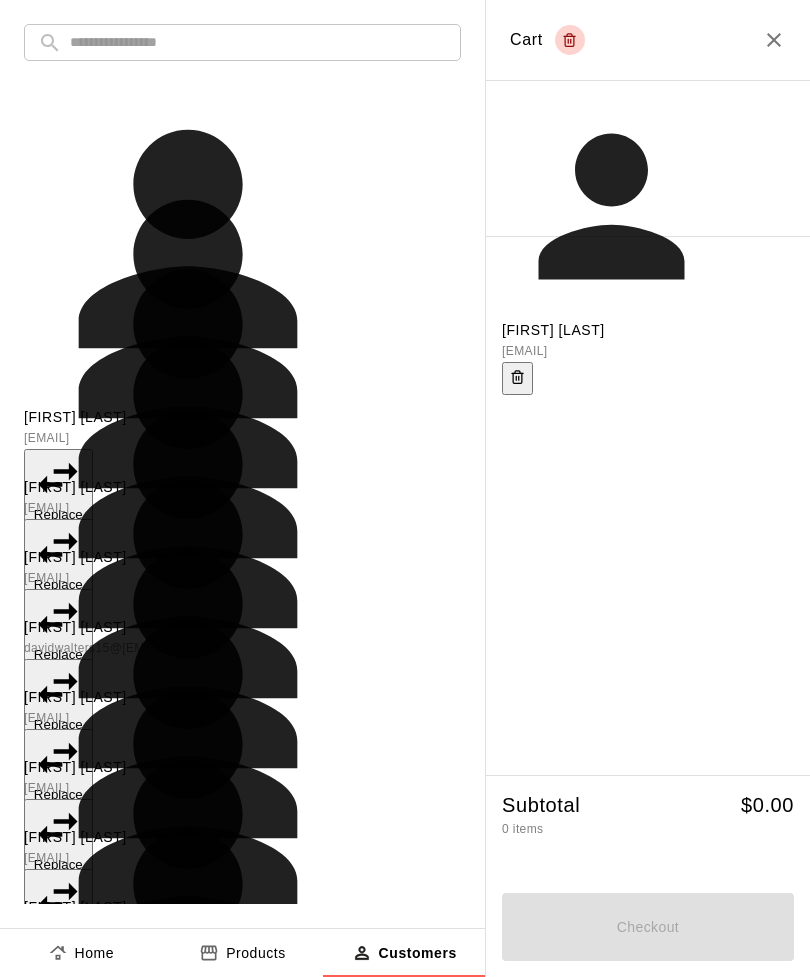 click on "Products" at bounding box center (256, 953) 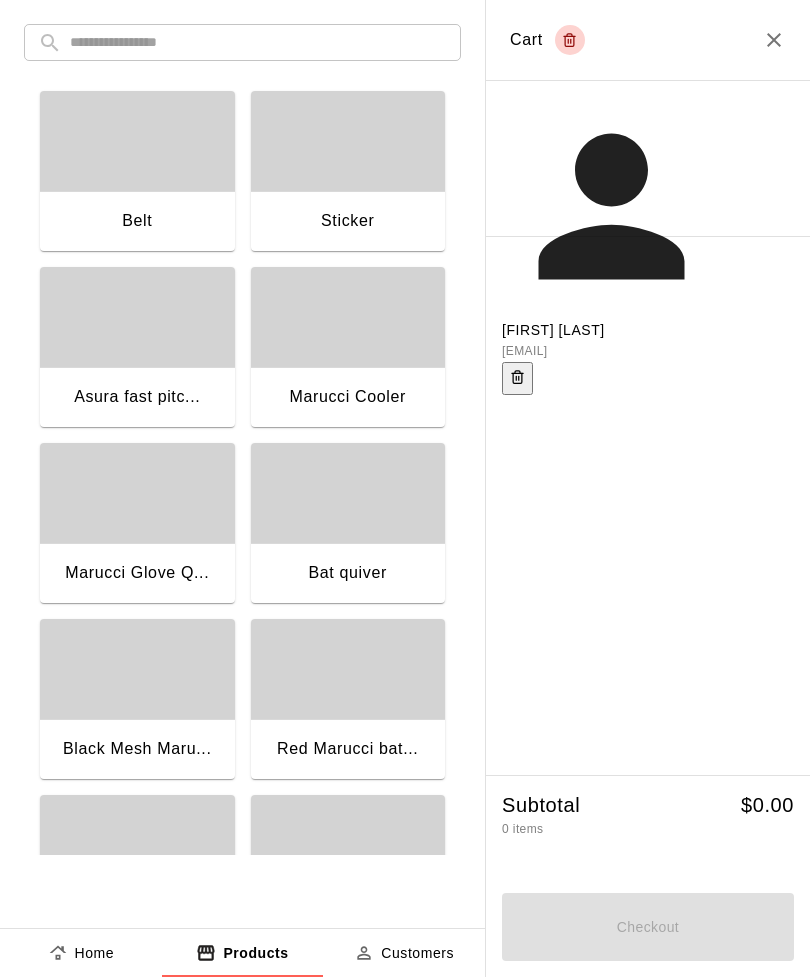 scroll, scrollTop: 0, scrollLeft: 0, axis: both 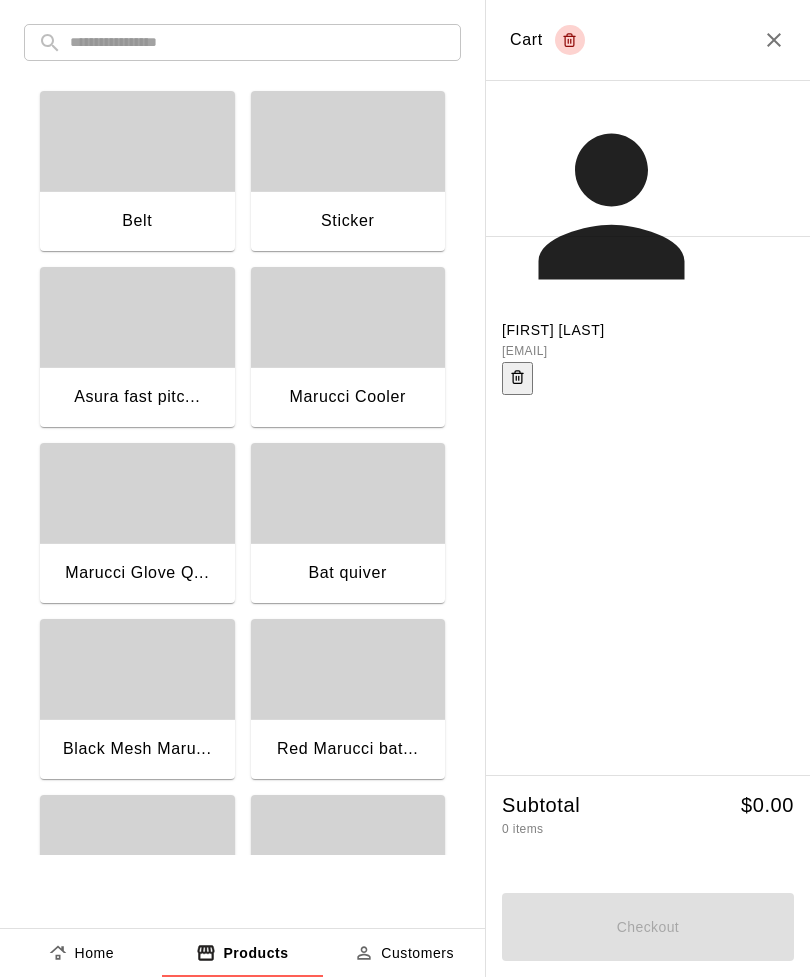 click on "Products" at bounding box center [255, 953] 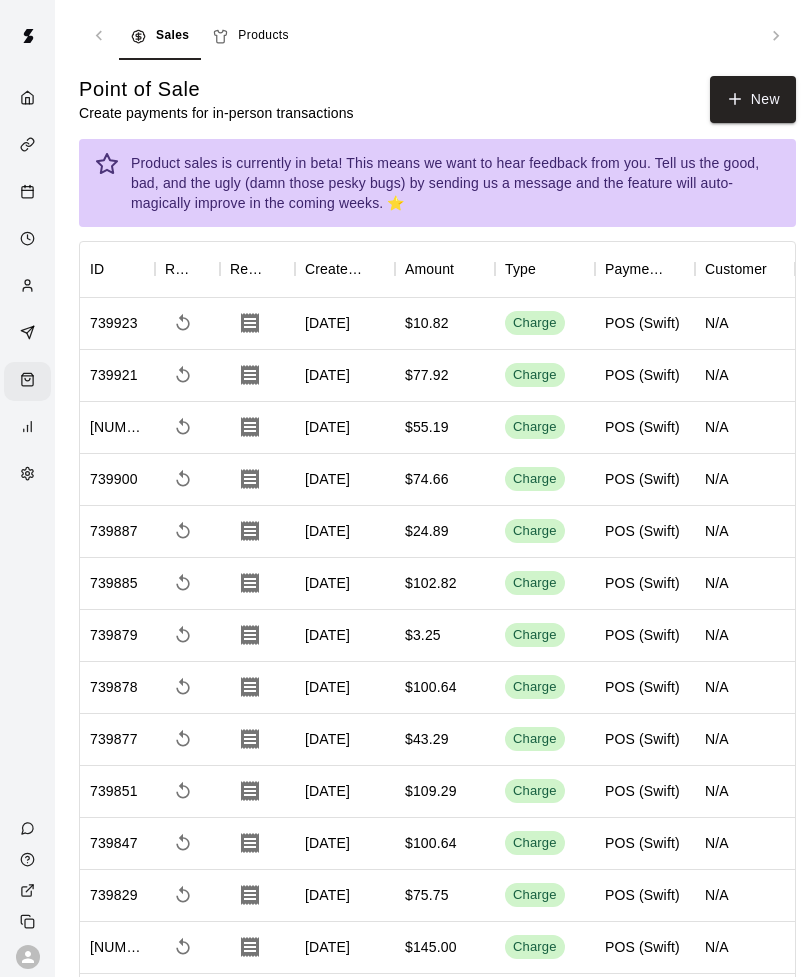 click on "Products" at bounding box center (263, 36) 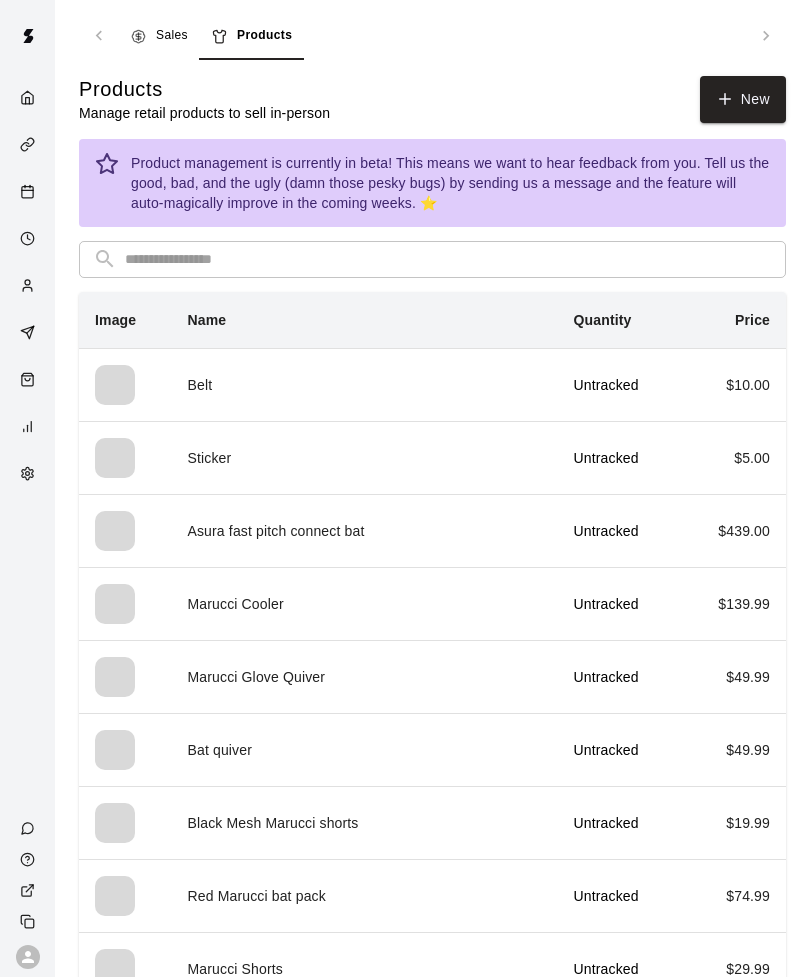 click on "New" at bounding box center [743, 99] 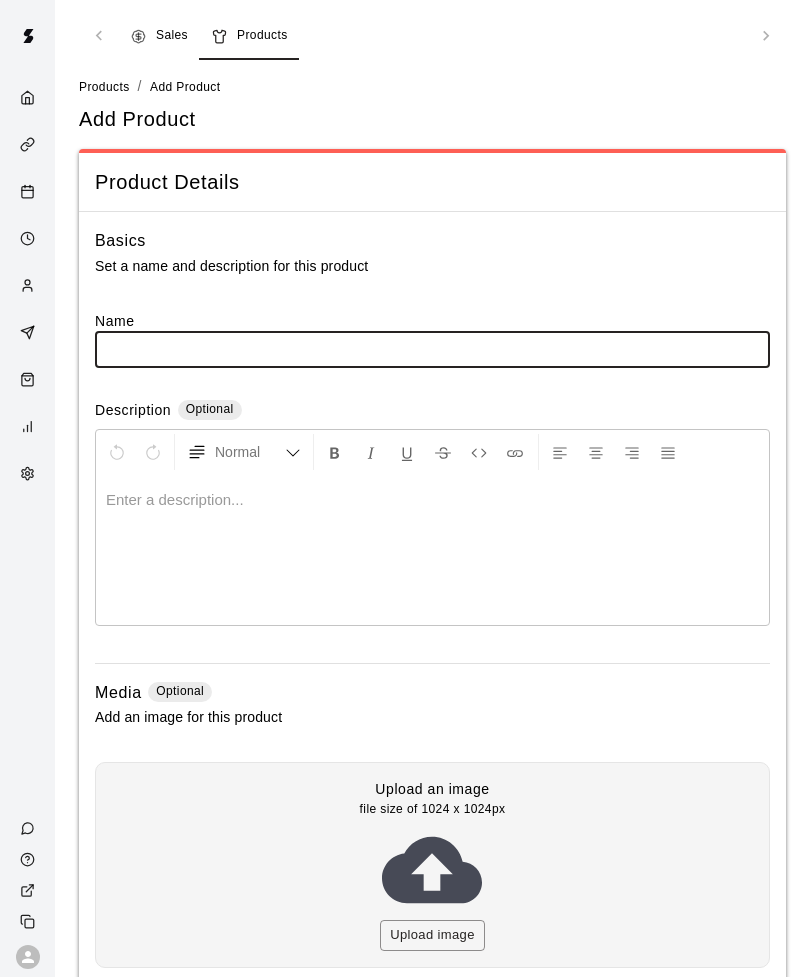click at bounding box center [432, 349] 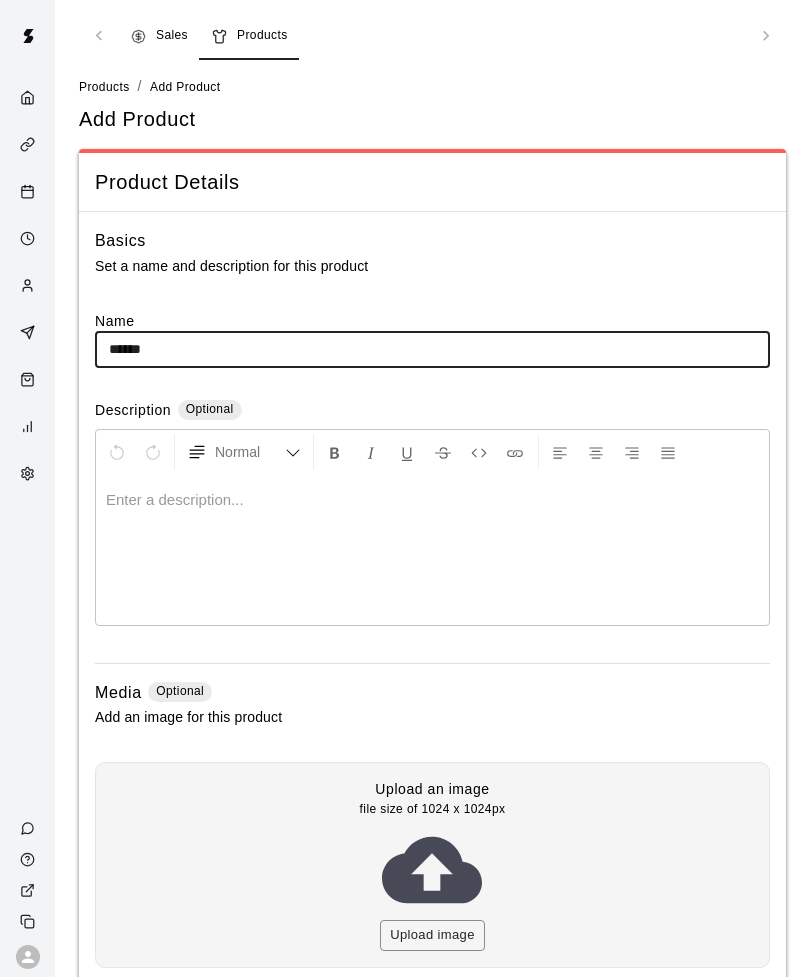 type on "******" 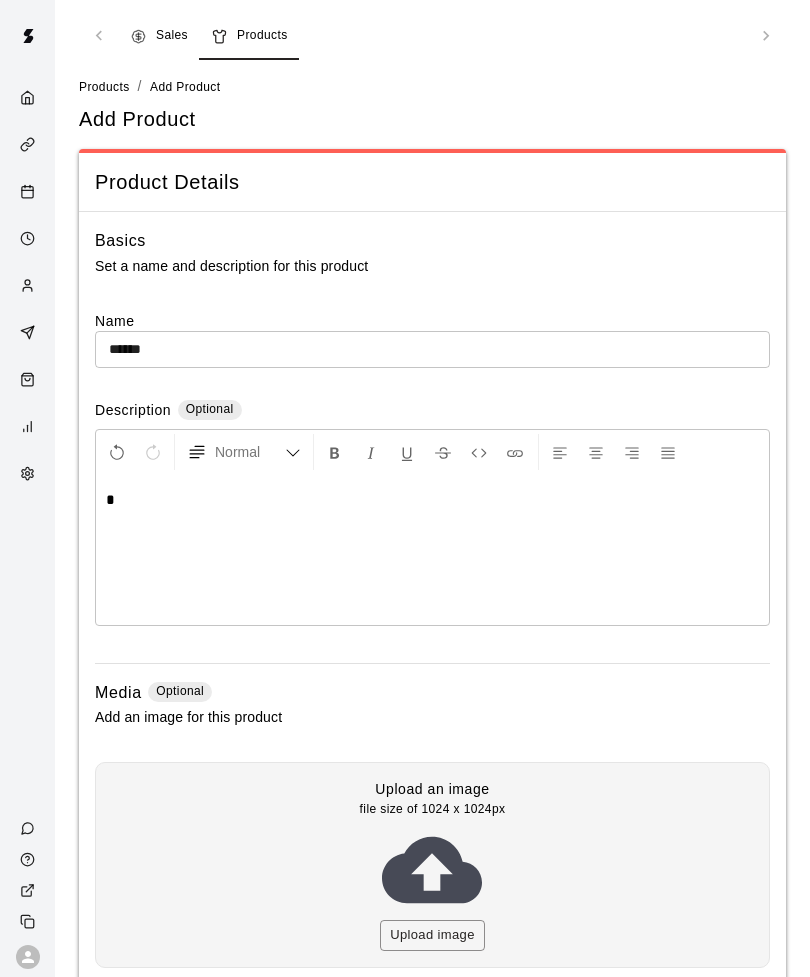type 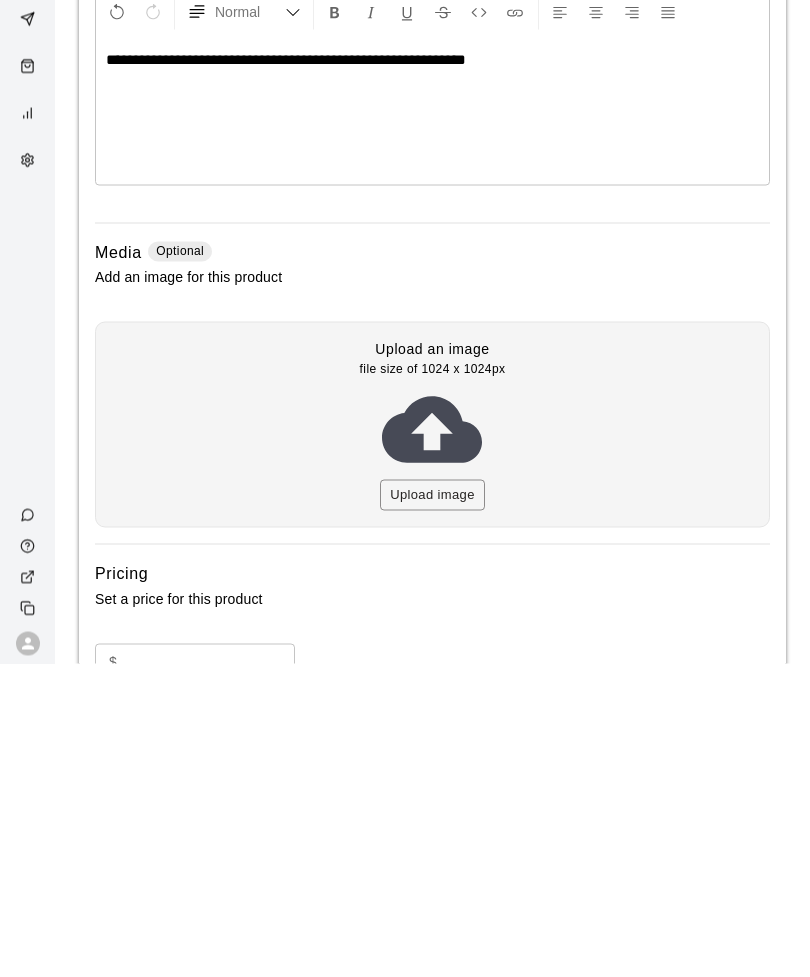 scroll, scrollTop: 186, scrollLeft: 0, axis: vertical 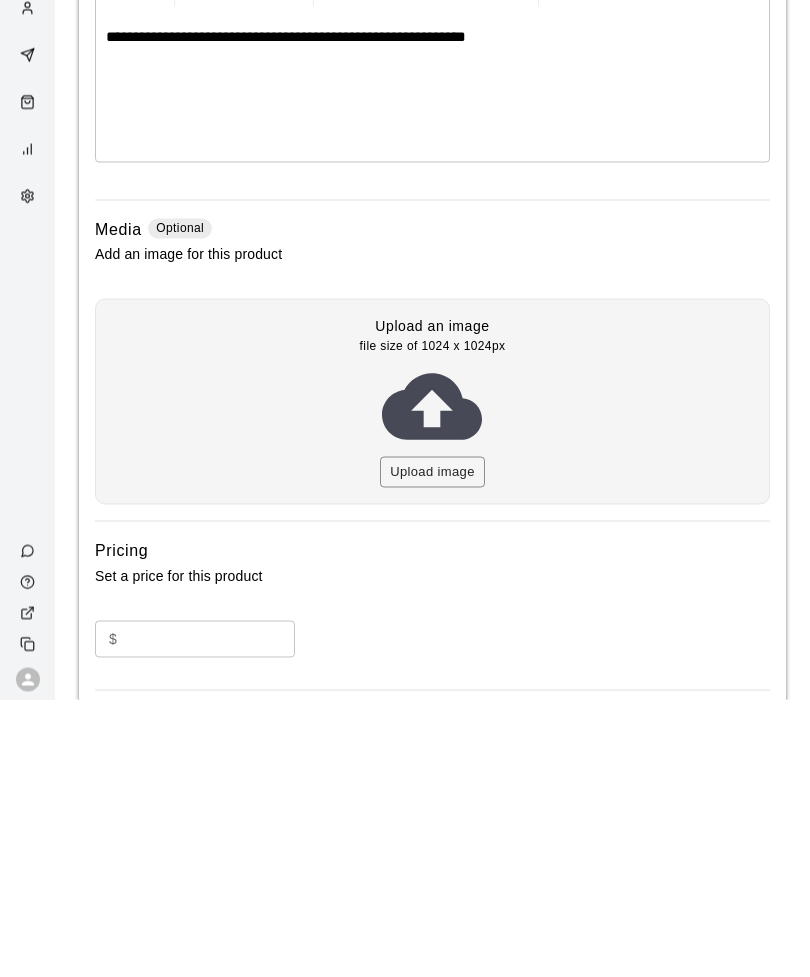 click at bounding box center [210, 916] 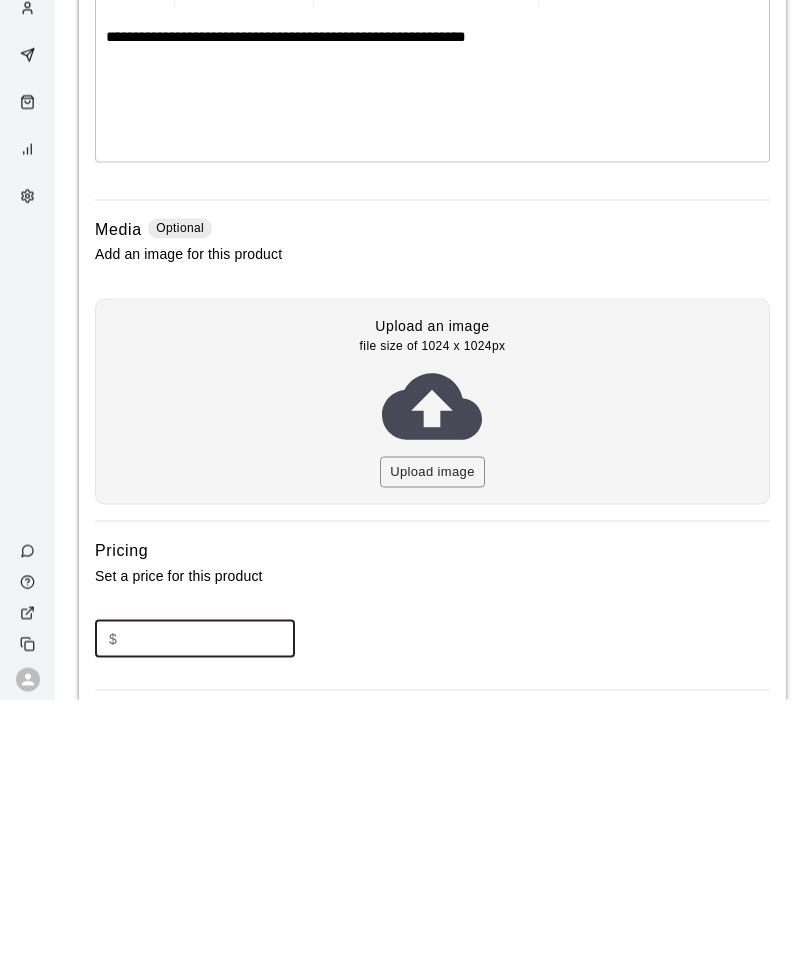 click at bounding box center [210, 916] 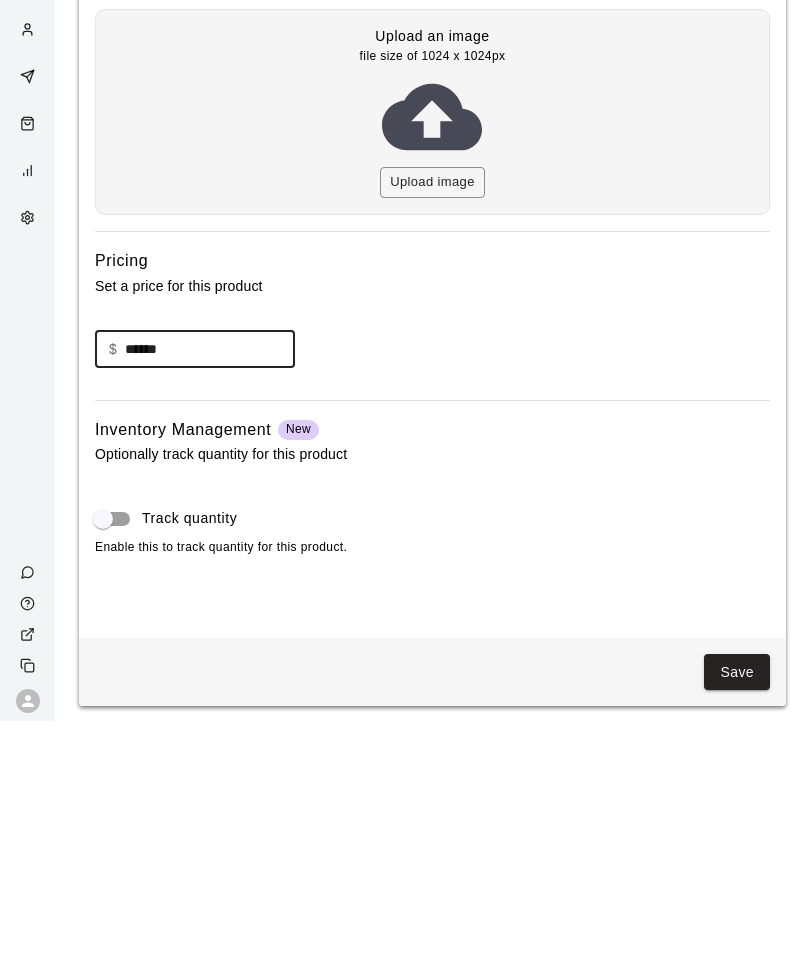 scroll, scrollTop: 498, scrollLeft: 0, axis: vertical 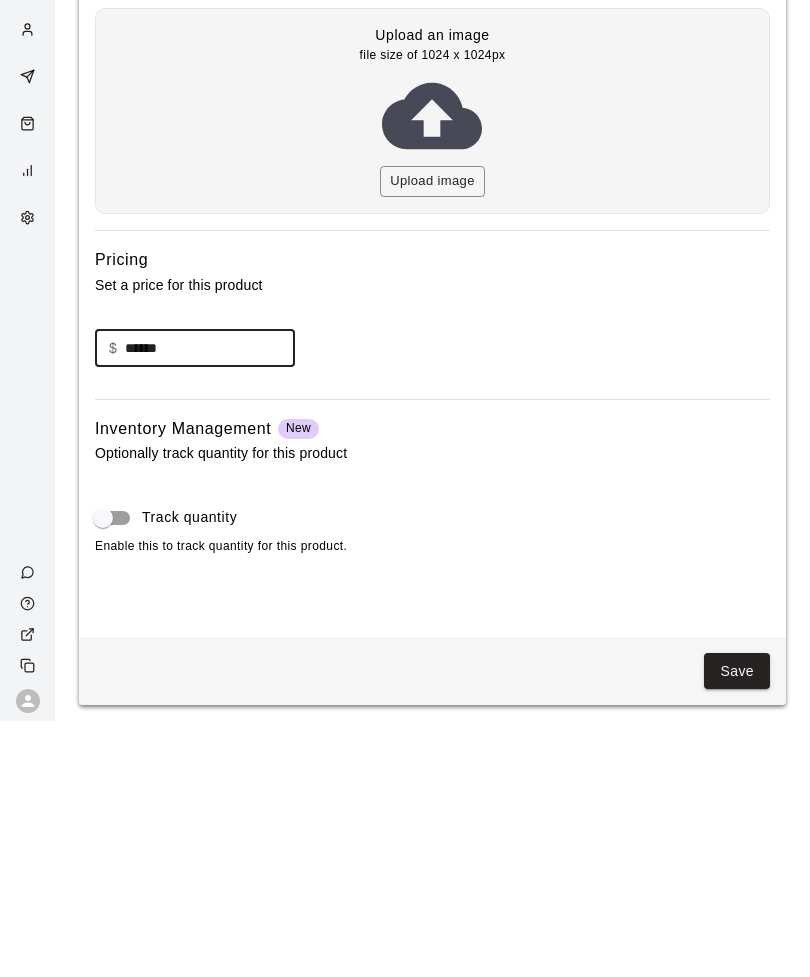type on "******" 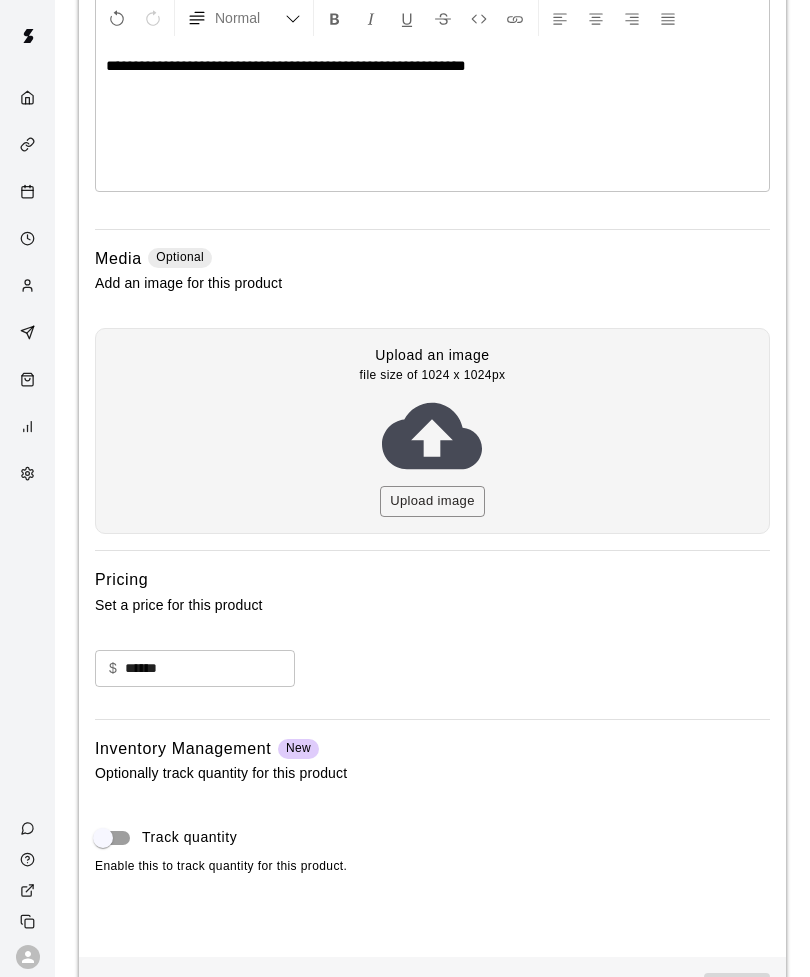 scroll, scrollTop: 0, scrollLeft: 0, axis: both 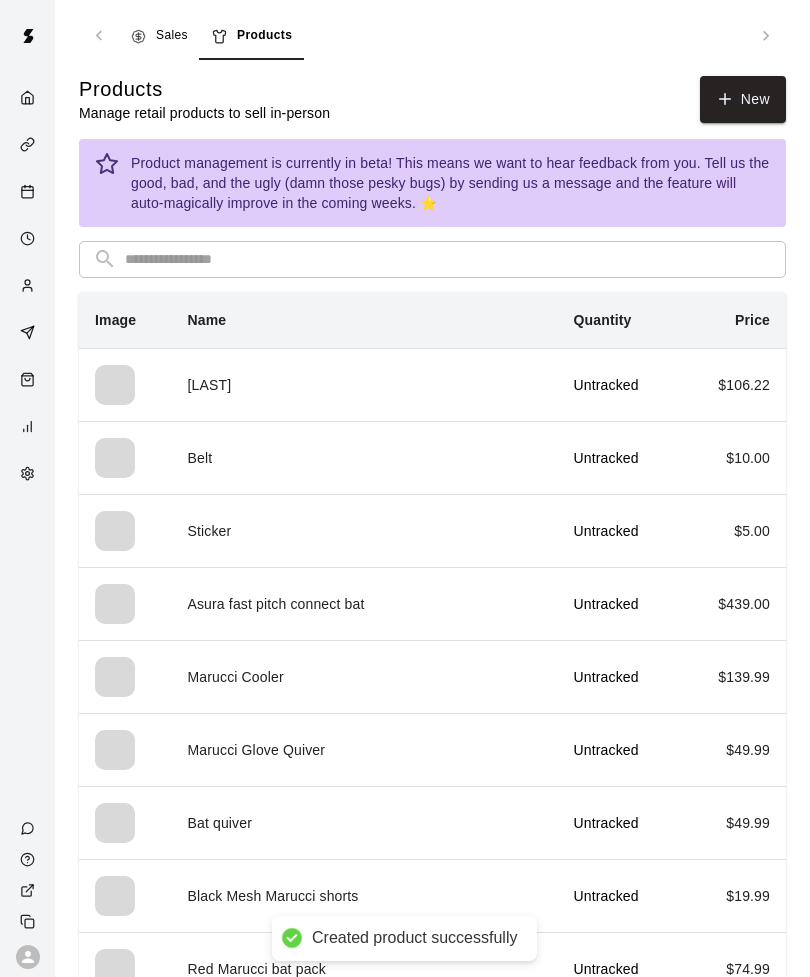 click on "[LAST]" at bounding box center (364, 384) 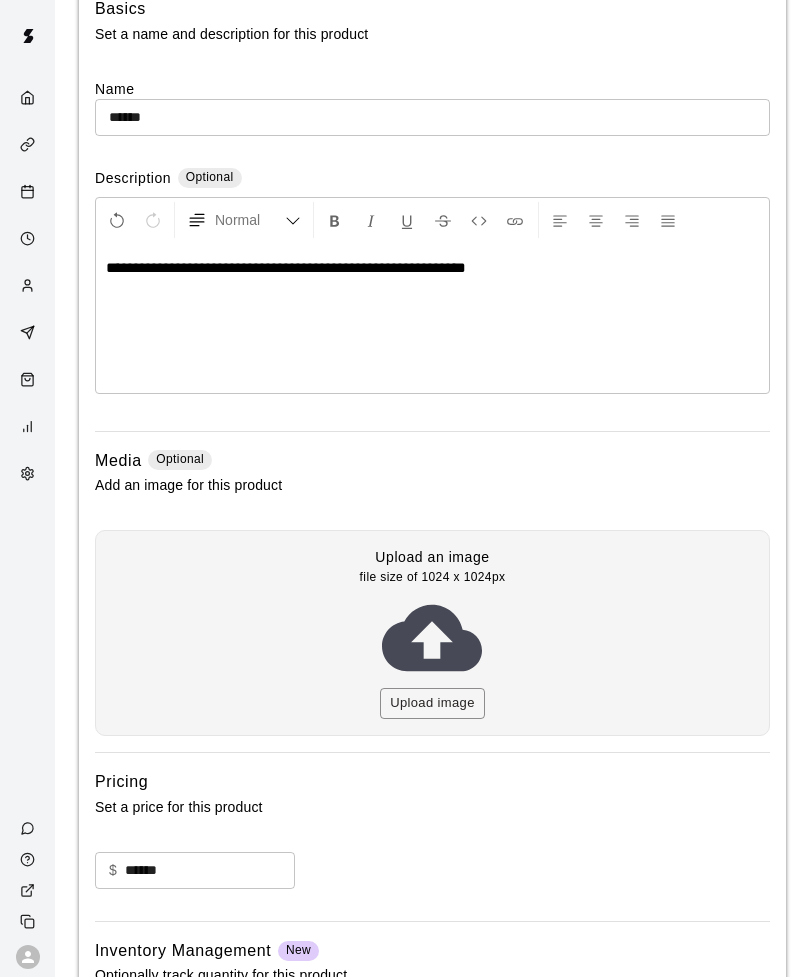 scroll, scrollTop: 0, scrollLeft: 0, axis: both 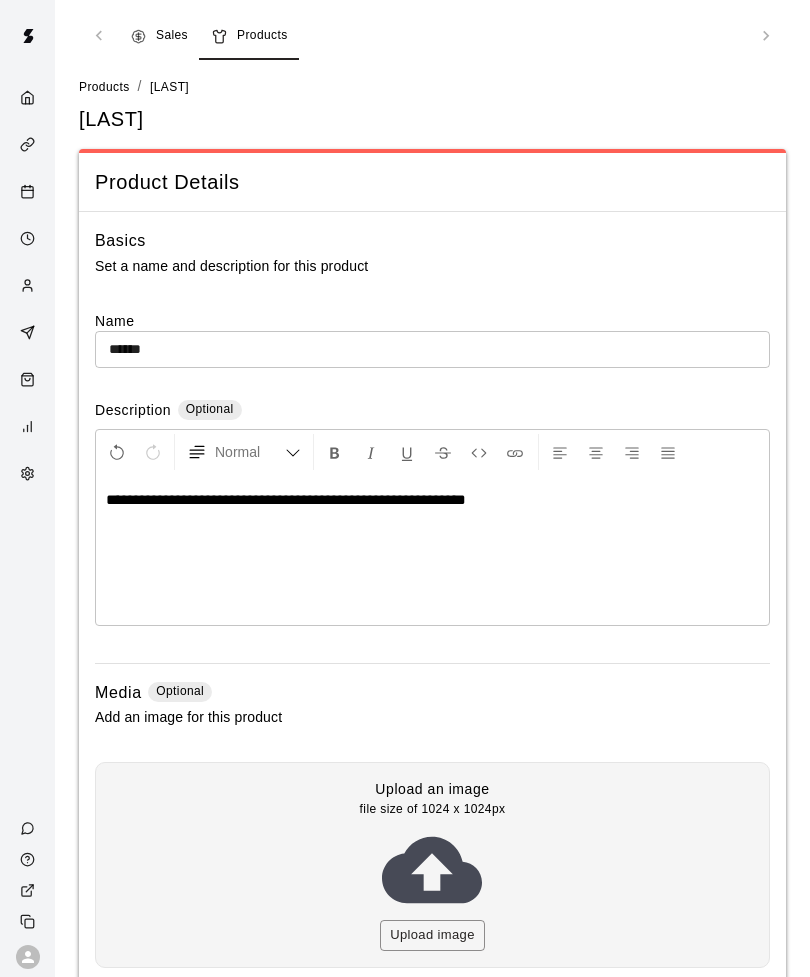 click on "Sales" at bounding box center (172, 36) 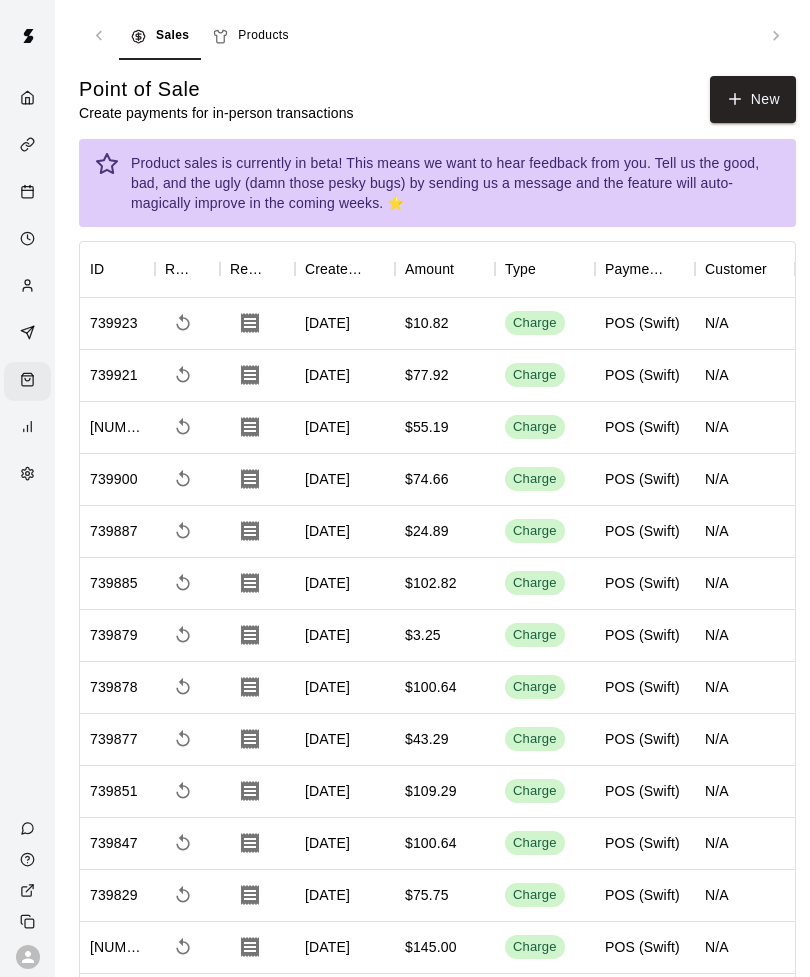 click on "New" at bounding box center [753, 99] 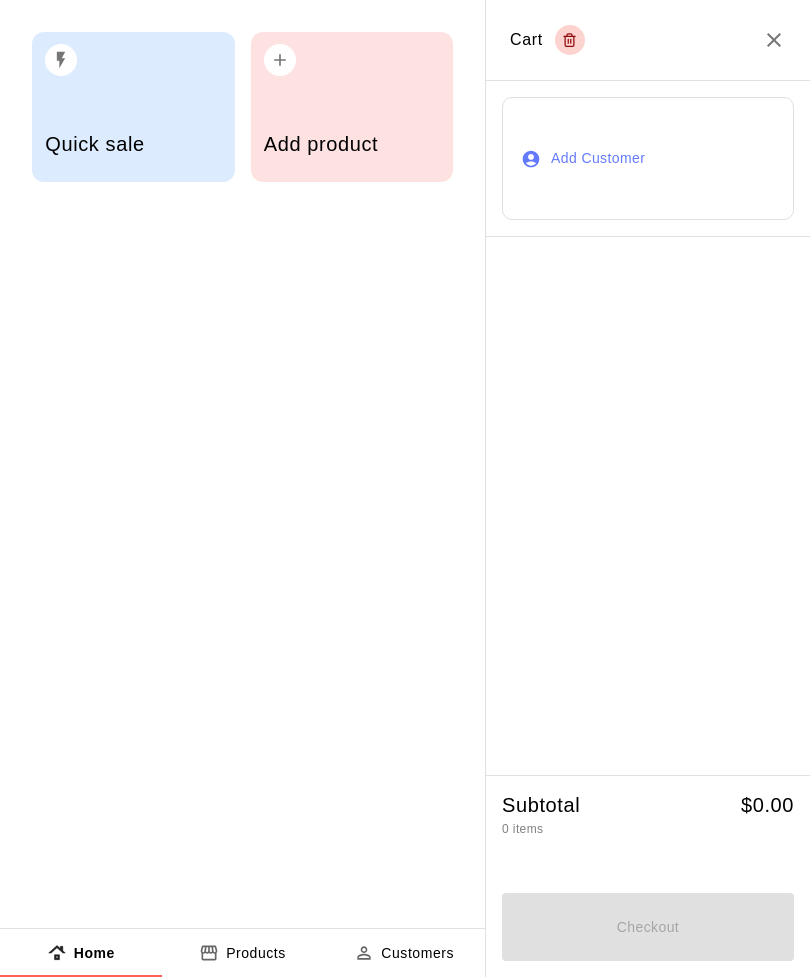 click on "Add product" at bounding box center (352, 146) 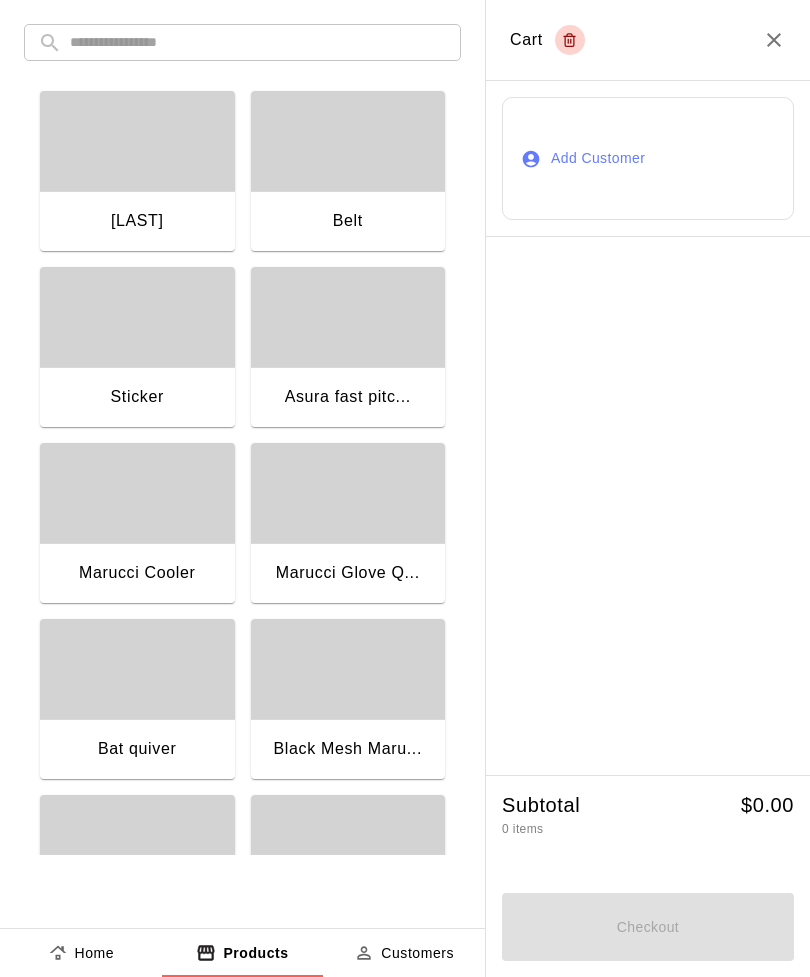click at bounding box center (137, 141) 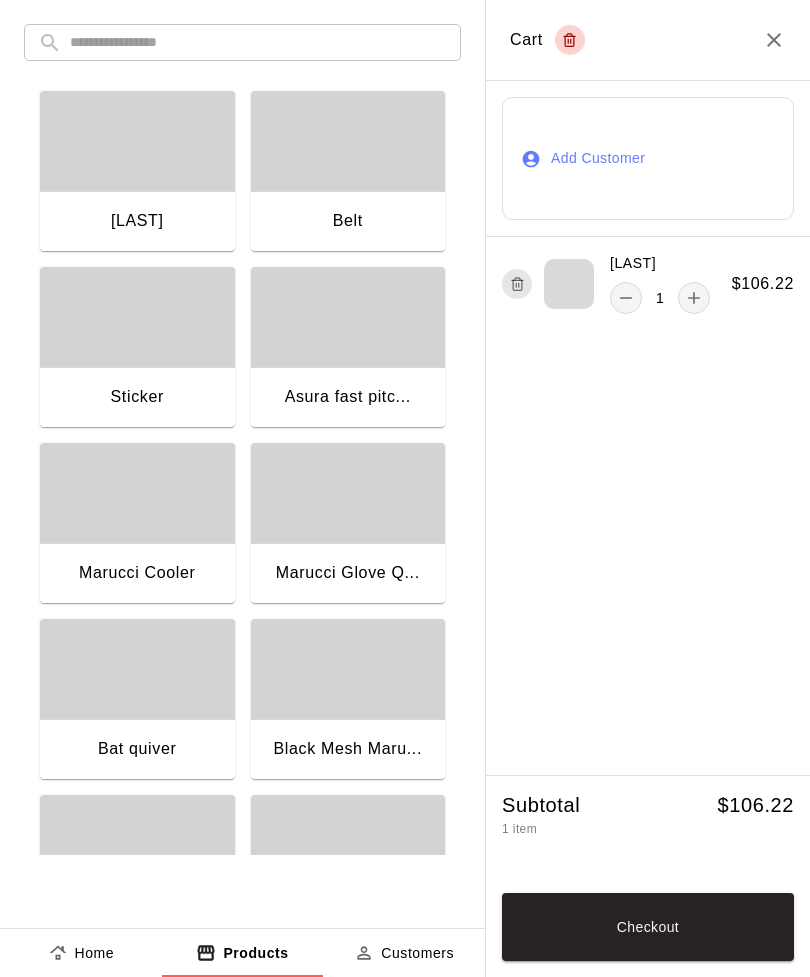 click on "Checkout" at bounding box center [648, 927] 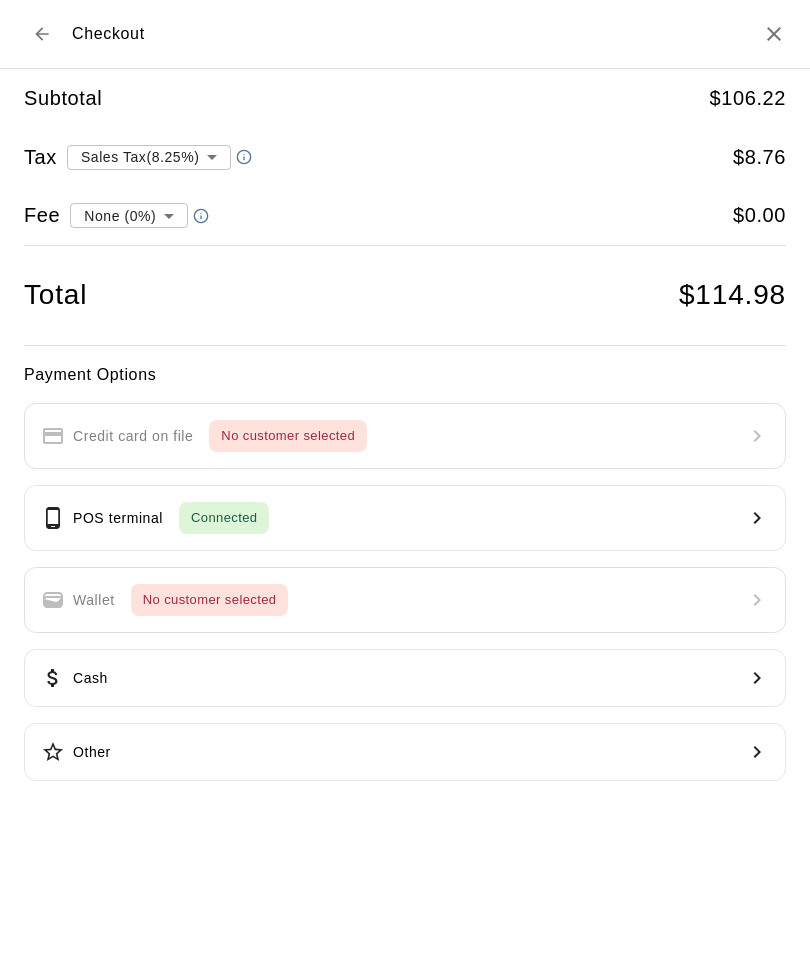click on "POS terminal Connected" at bounding box center [405, 518] 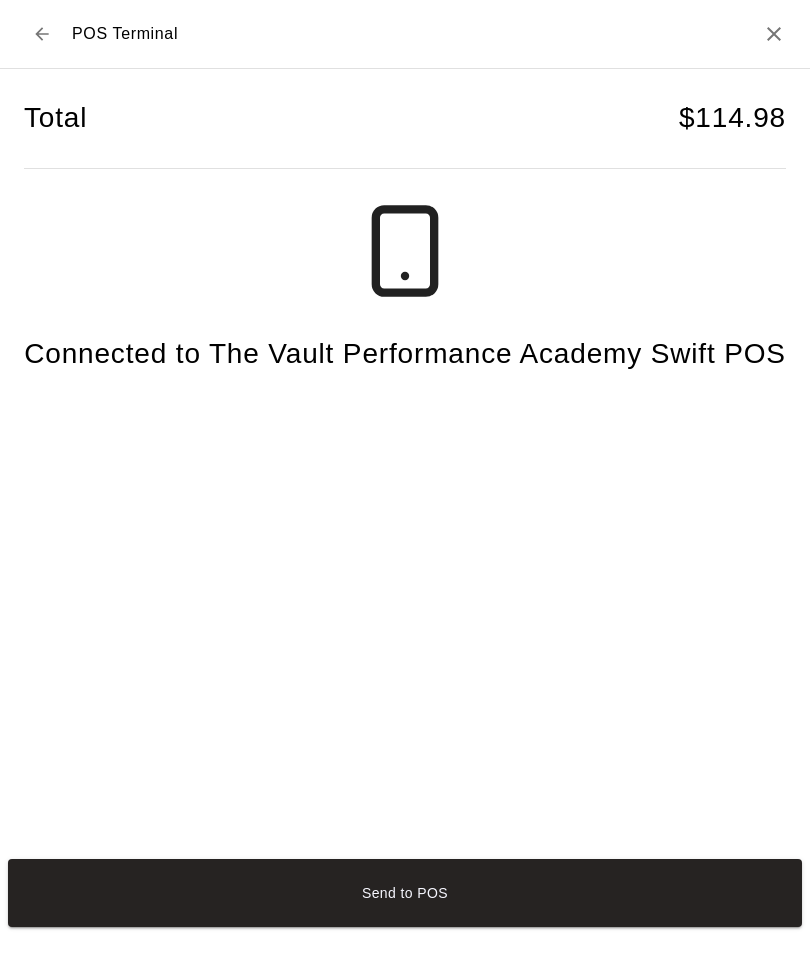 click on "Send to POS" at bounding box center [405, 893] 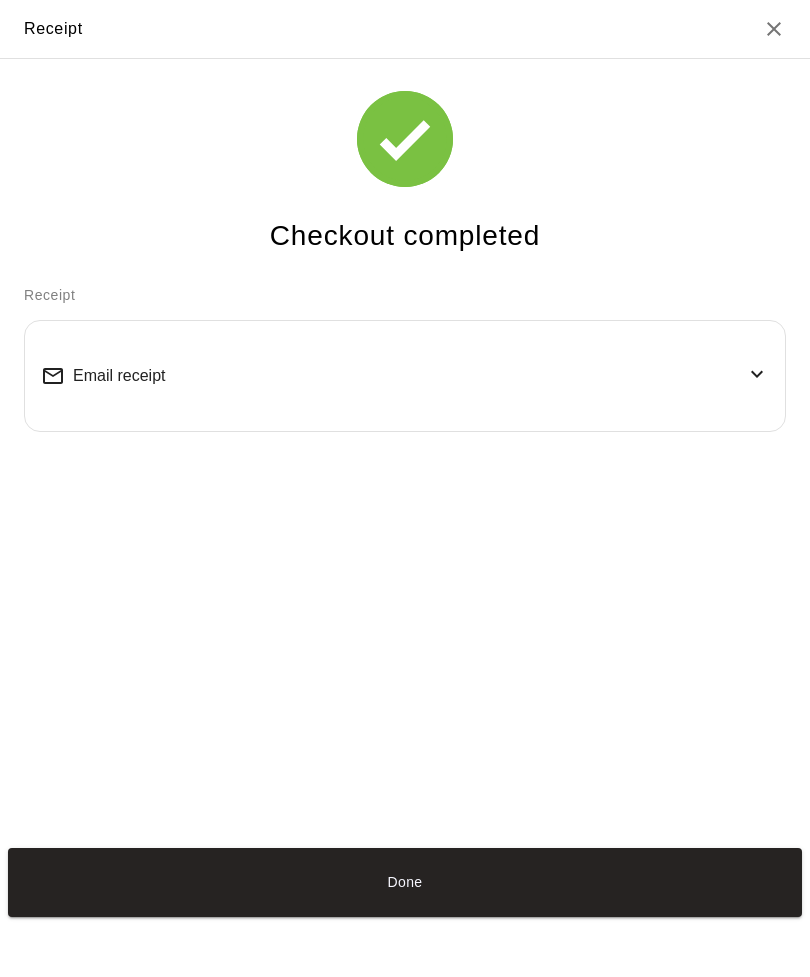 click on "Done" at bounding box center [405, 882] 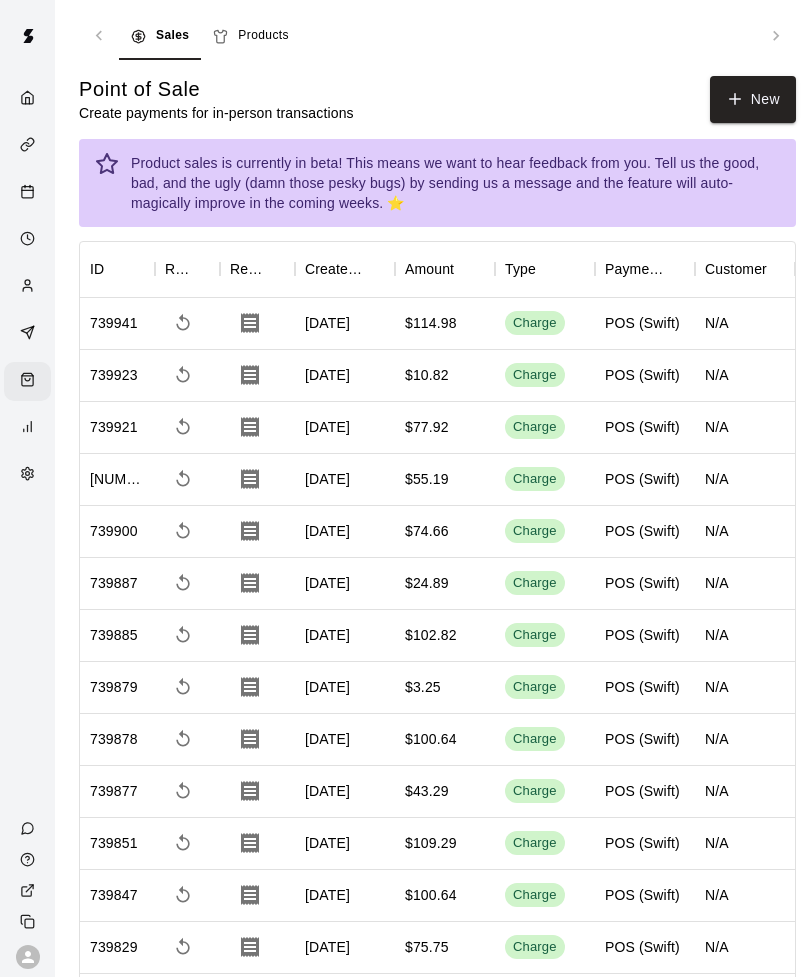 click on "New" at bounding box center [753, 99] 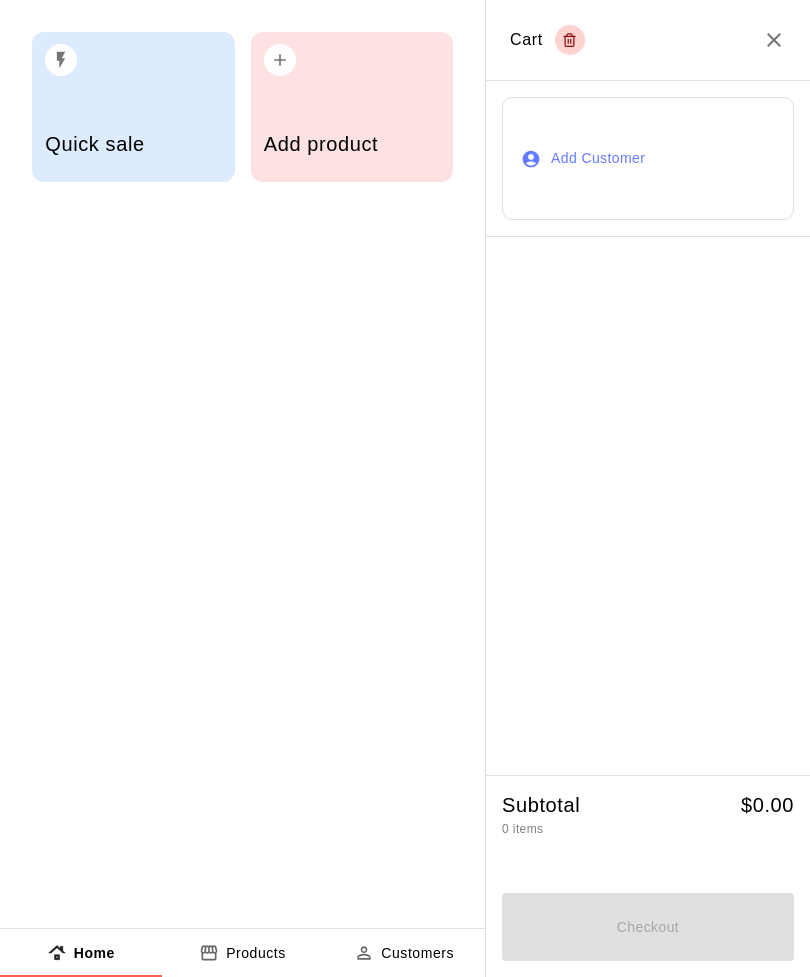 click on "Add product" at bounding box center (352, 146) 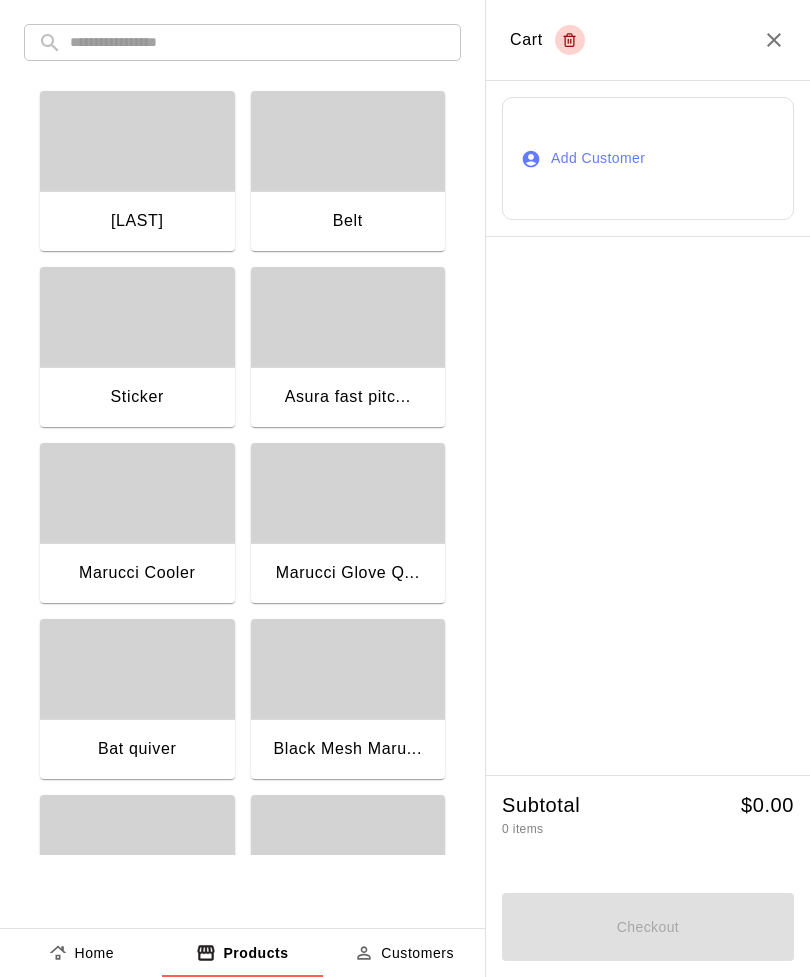 click at bounding box center [258, 42] 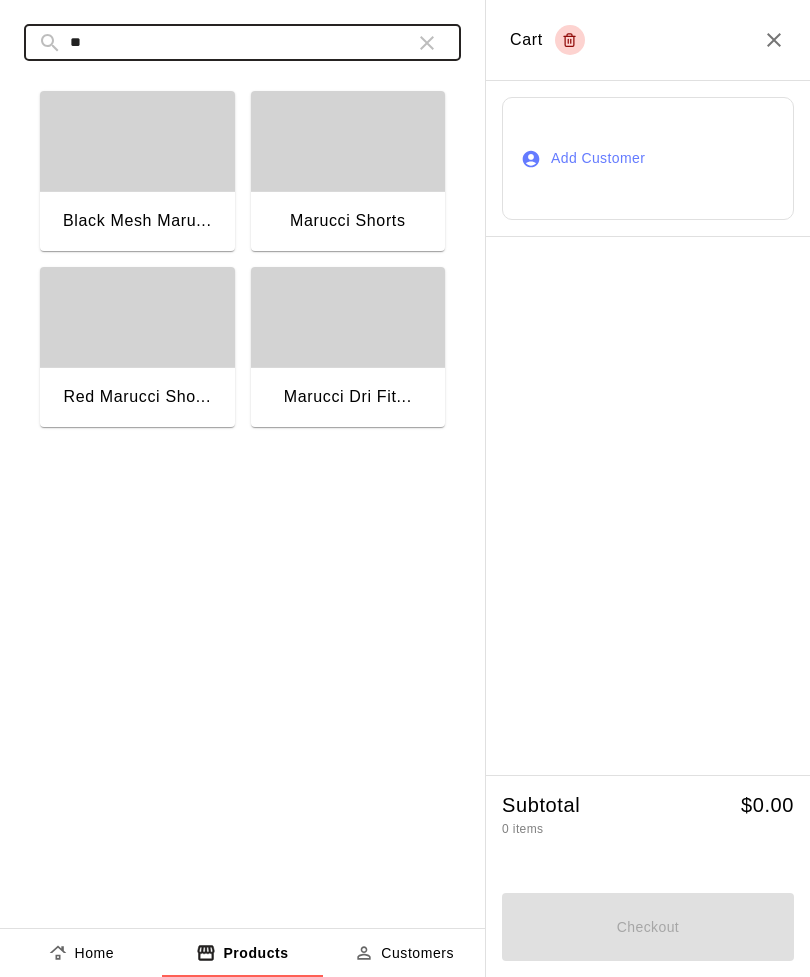 type on "**" 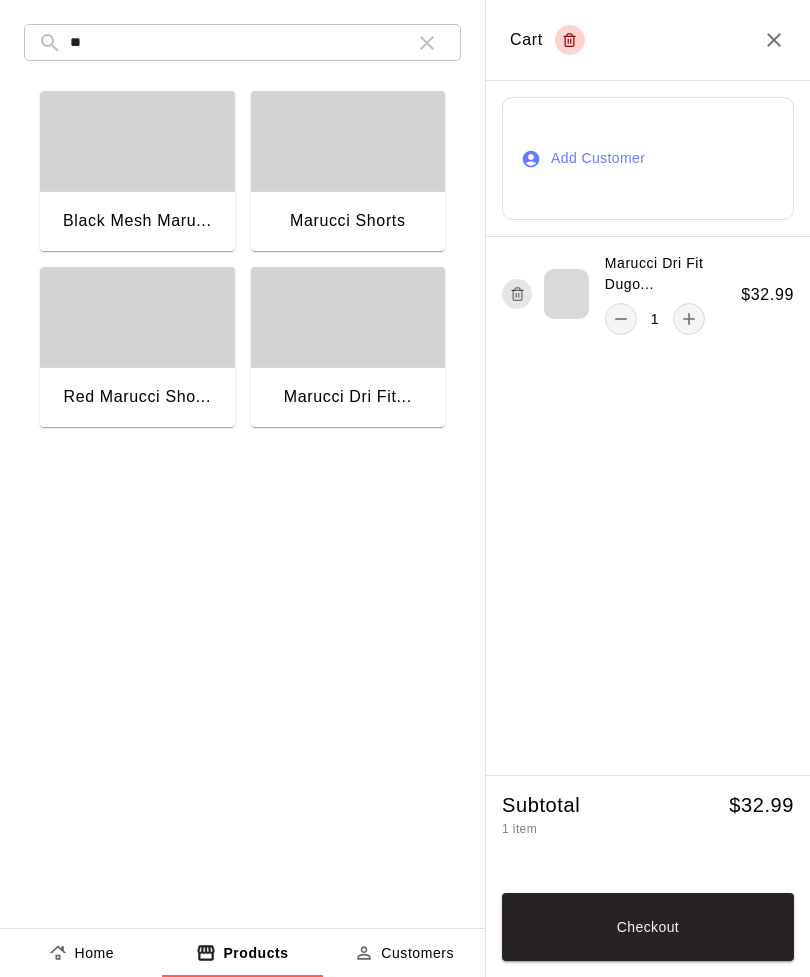 click 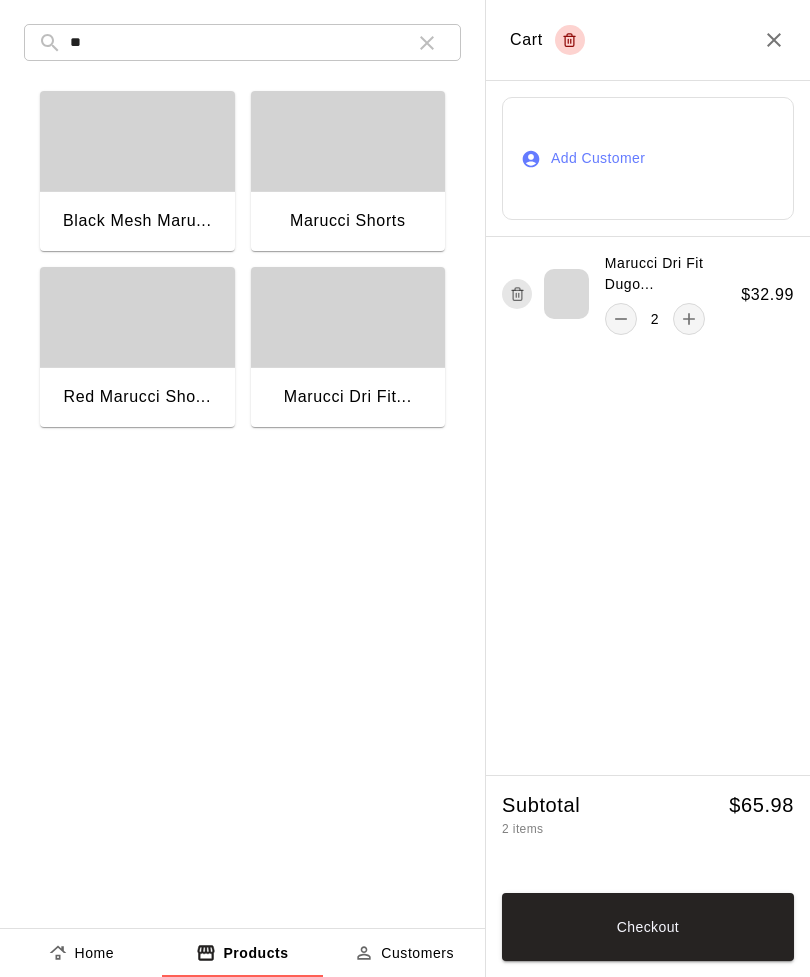 click 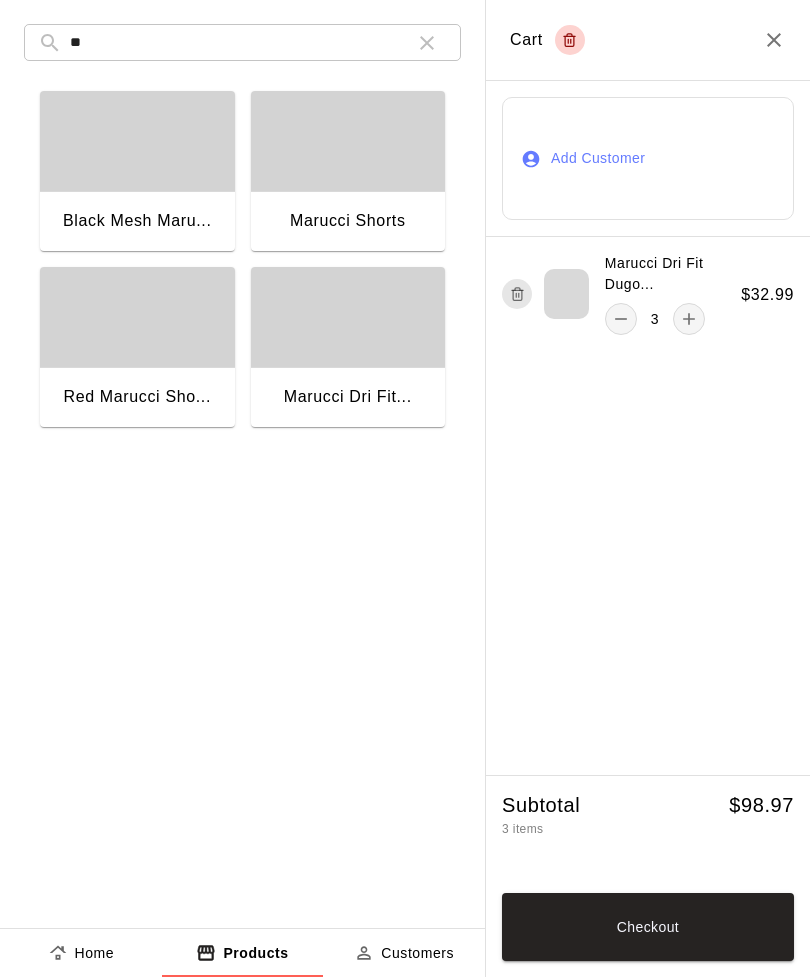 click 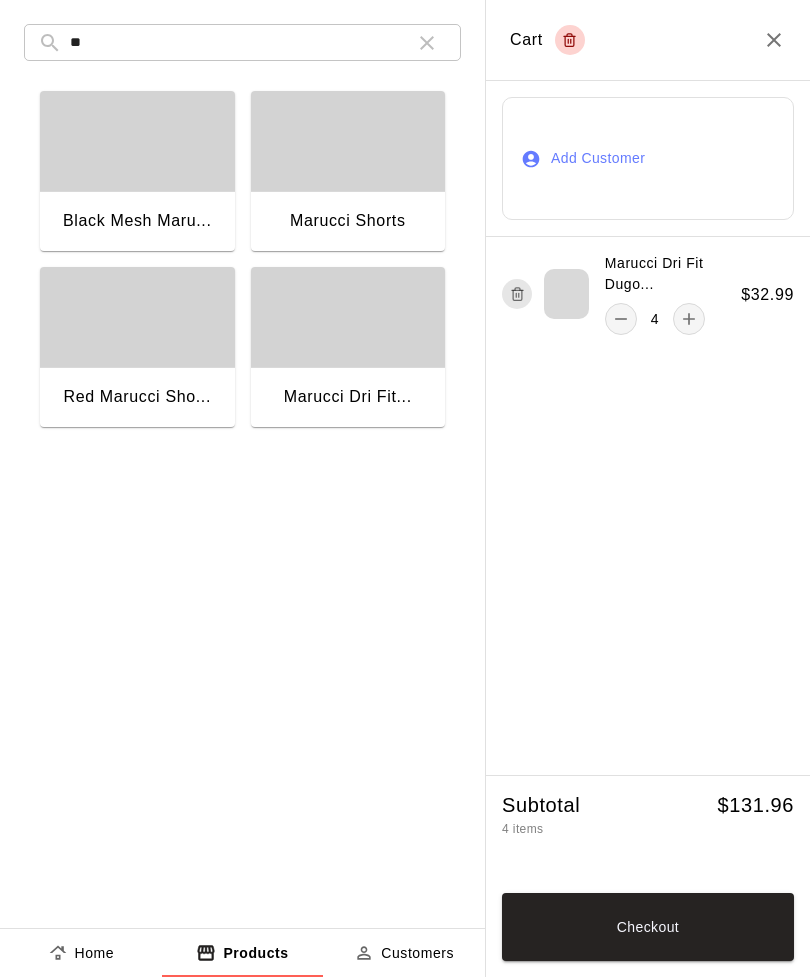 click 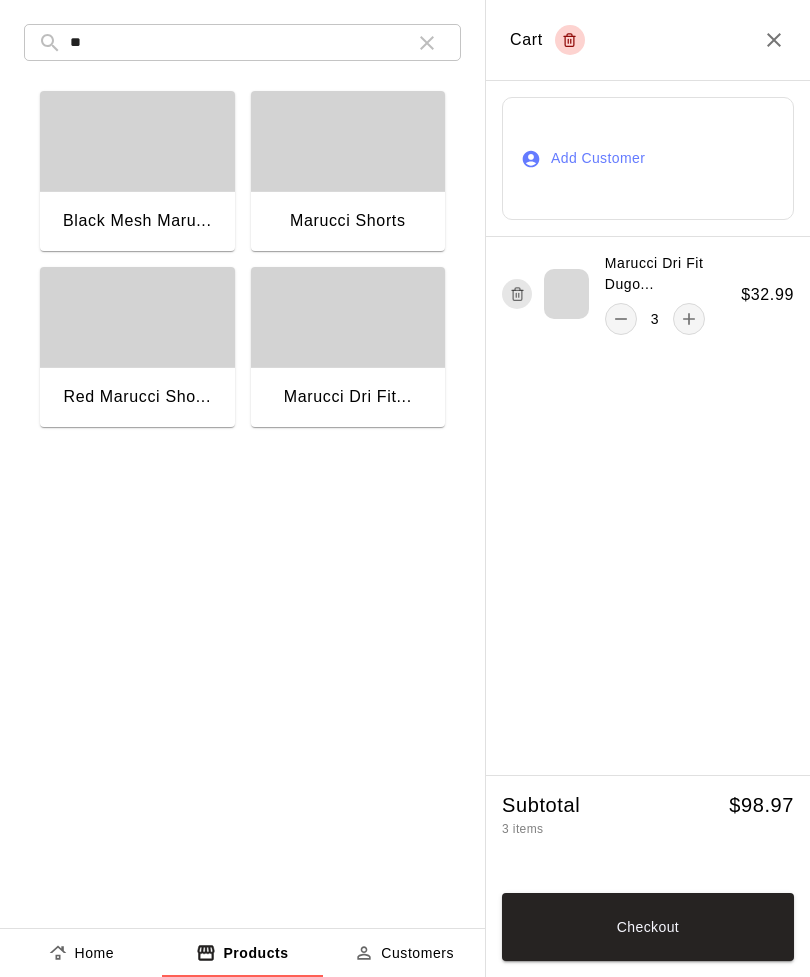 click on "Checkout" at bounding box center [648, 927] 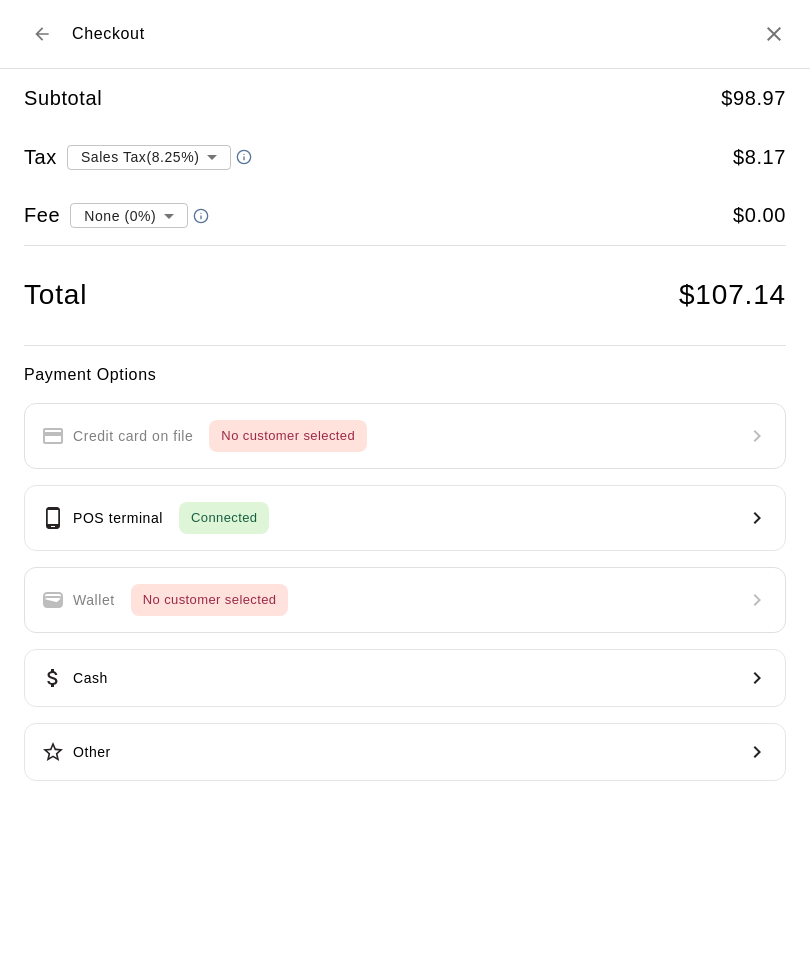 click on "POS terminal Connected" at bounding box center [405, 518] 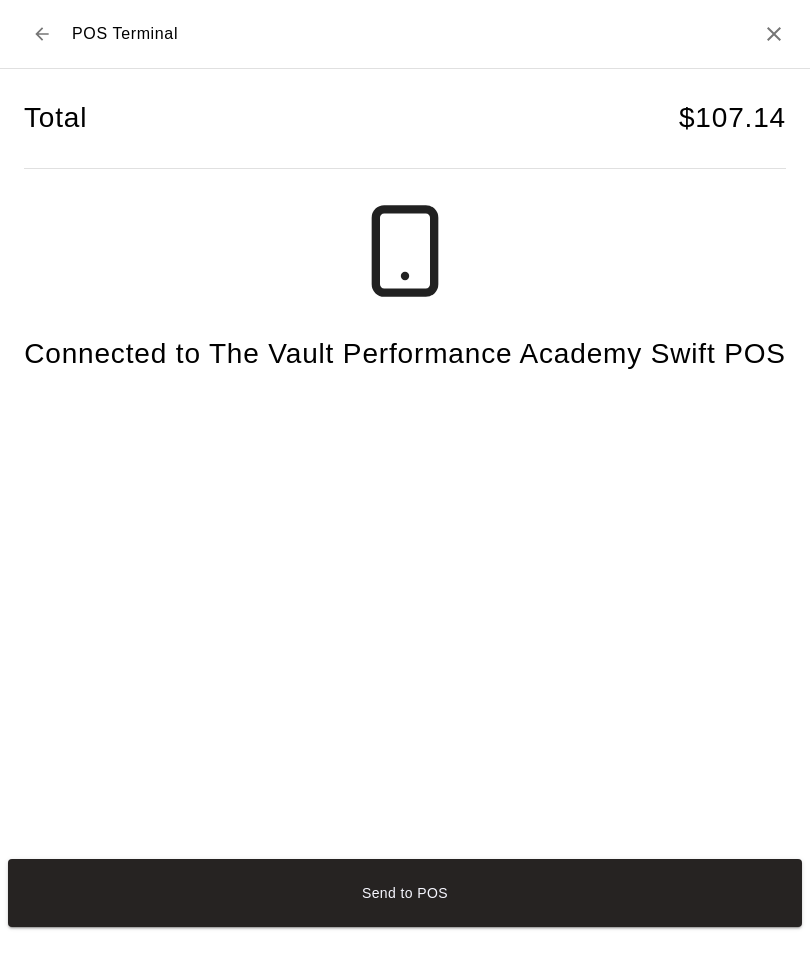 click on "Send to POS" at bounding box center [405, 893] 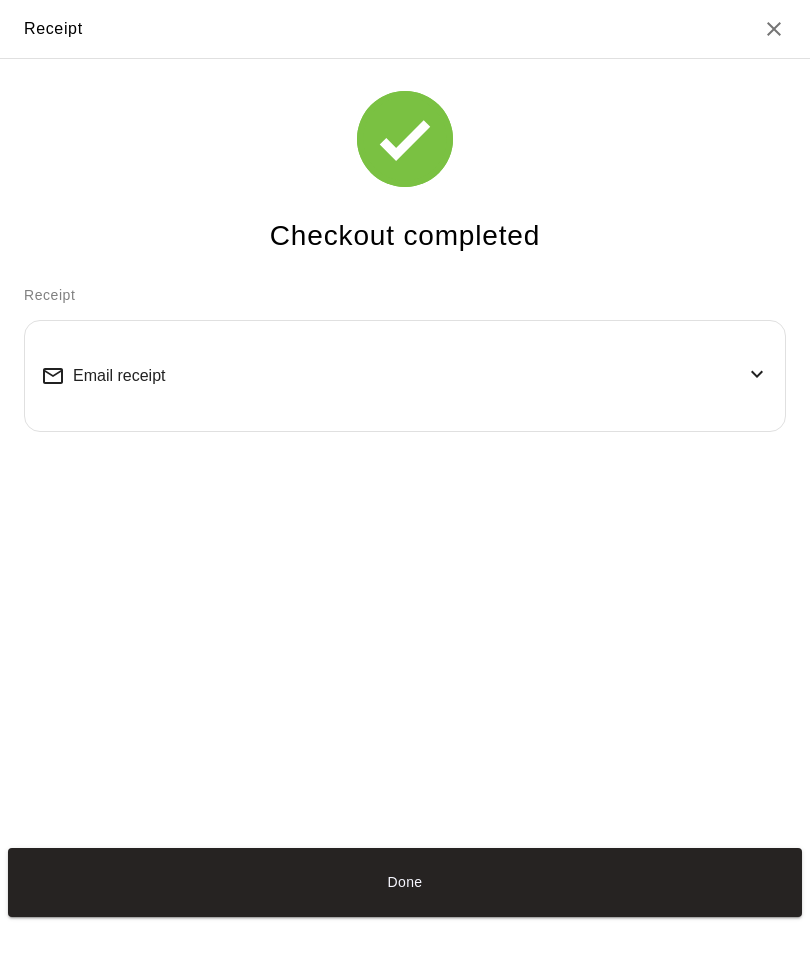 click on "Done" at bounding box center [405, 882] 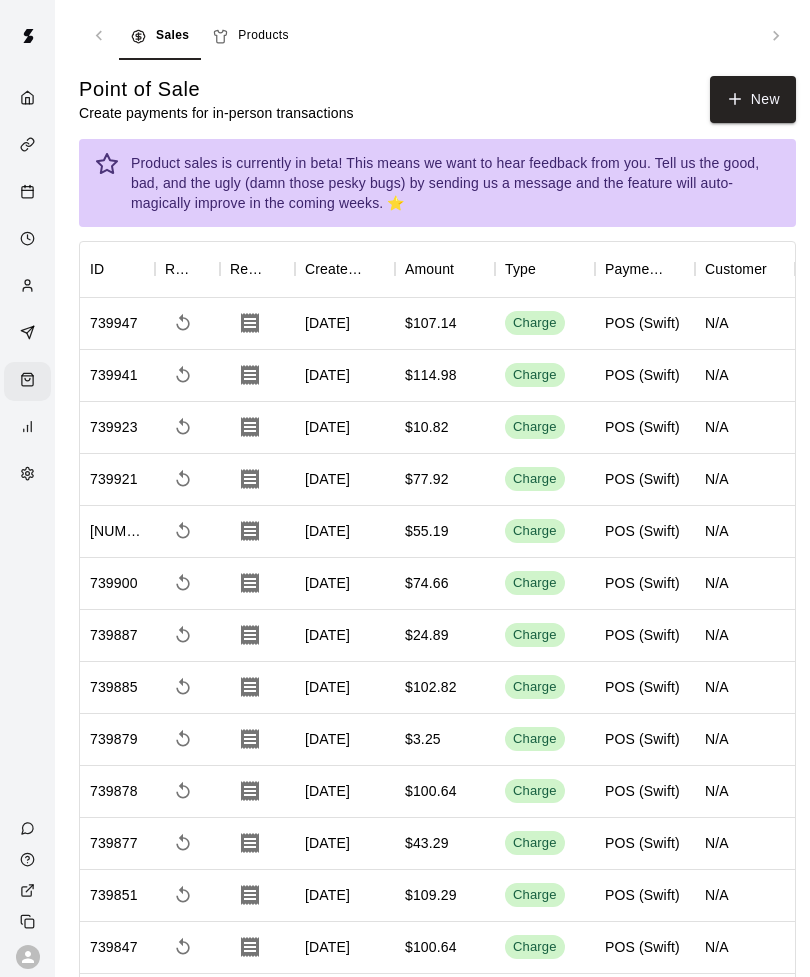 click on "New" at bounding box center (753, 99) 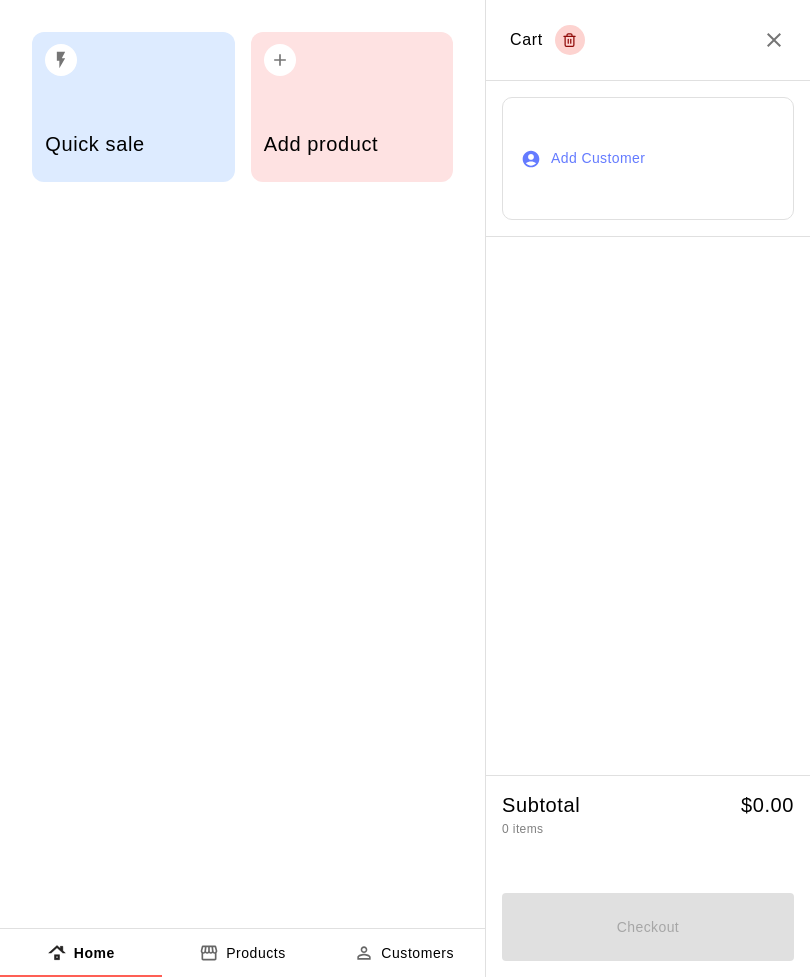 click on "Add product" at bounding box center (352, 144) 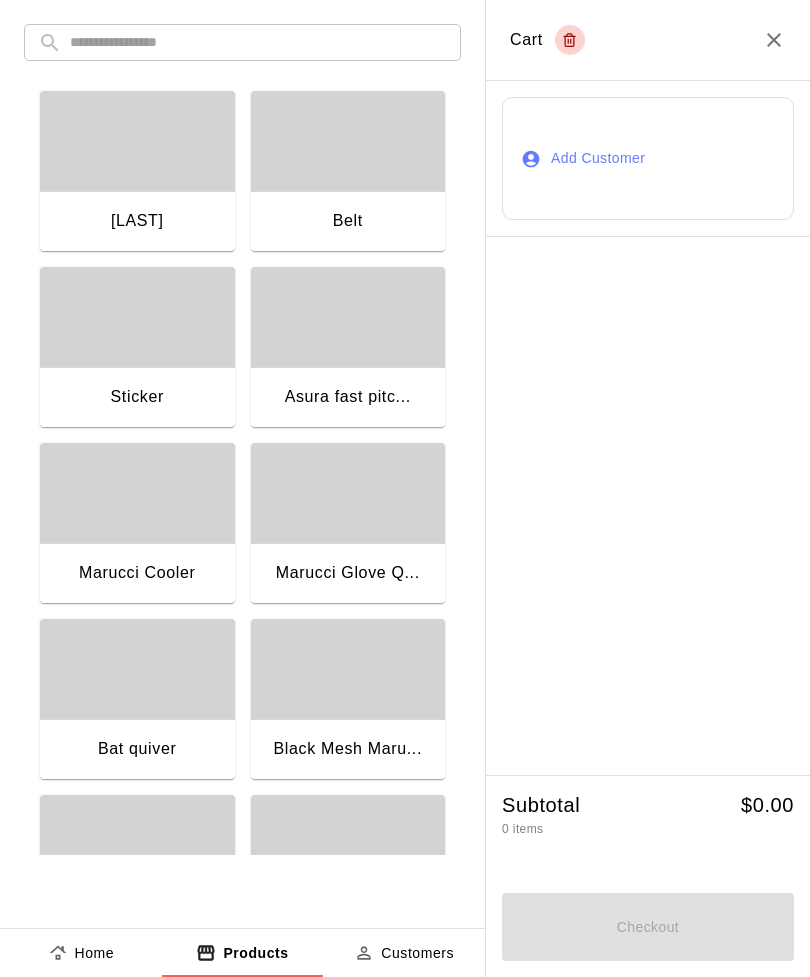 click at bounding box center [258, 42] 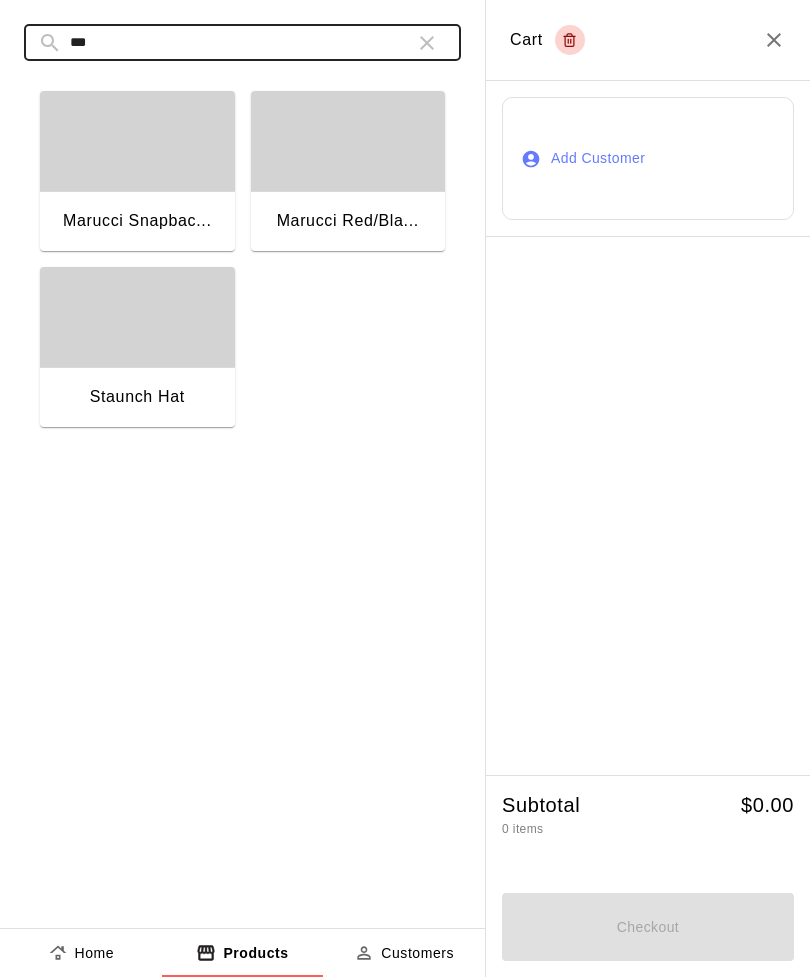 type on "***" 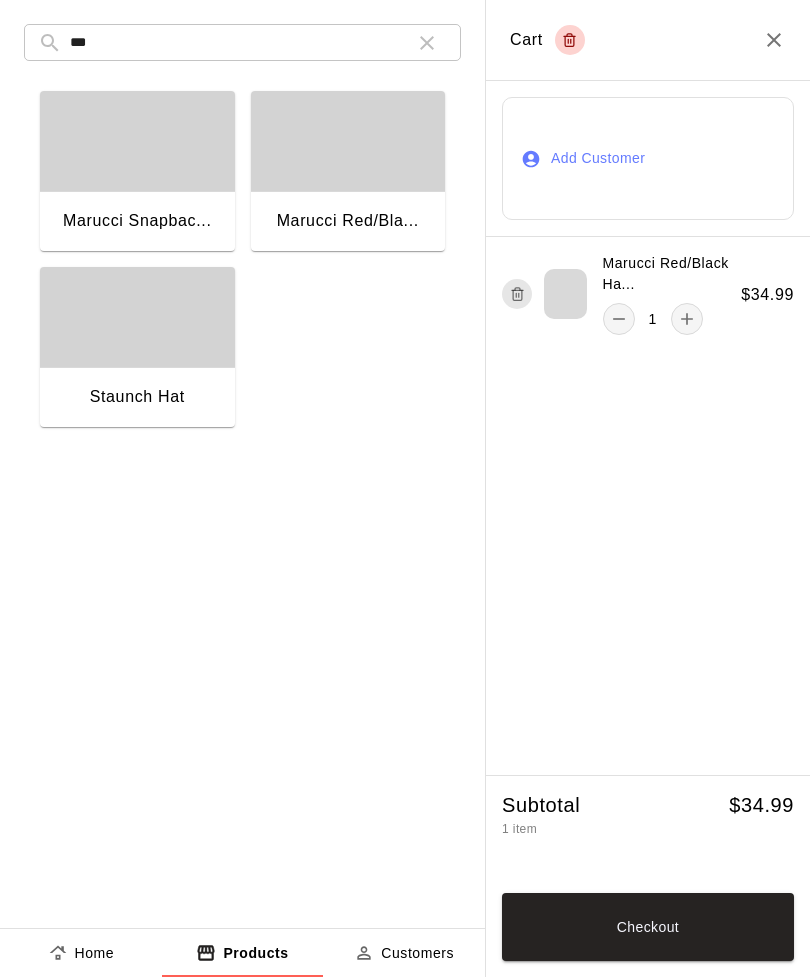 click on "Checkout" at bounding box center (648, 927) 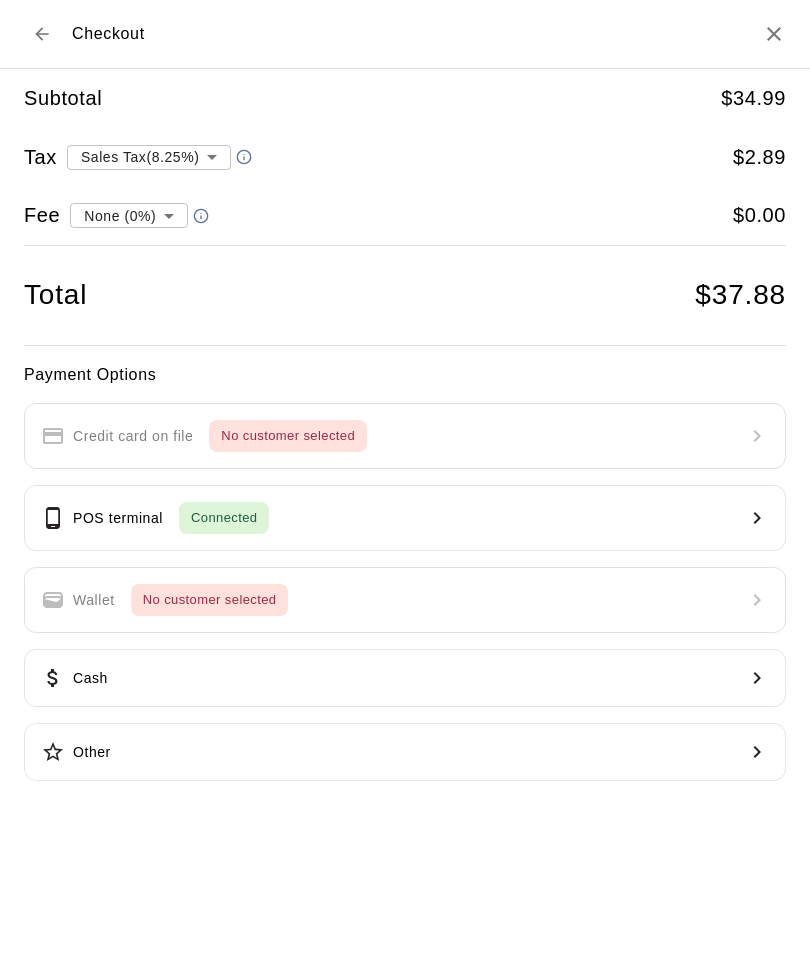 click on "POS terminal Connected" at bounding box center (405, 518) 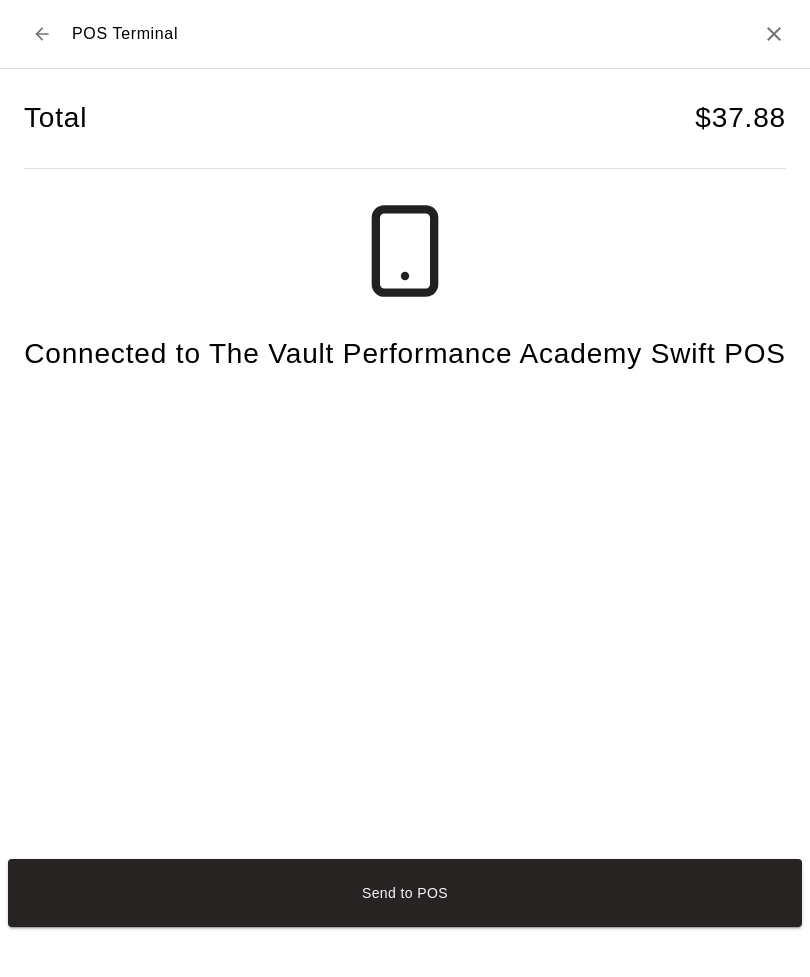 click on "Send to POS" at bounding box center (405, 893) 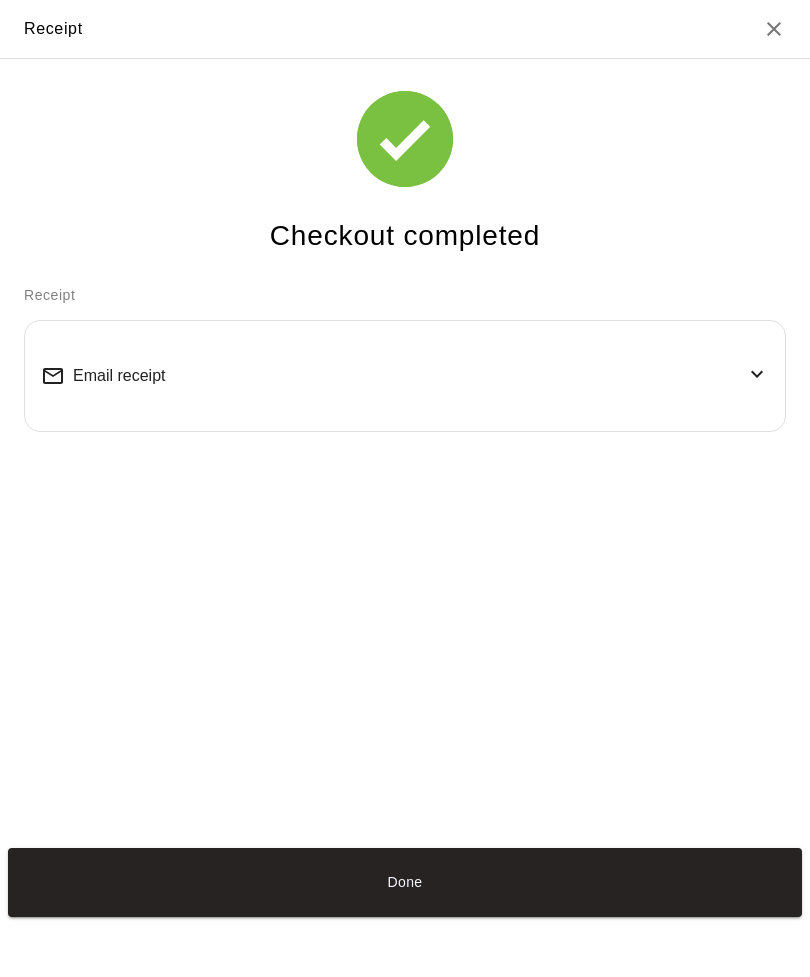 click on "Done" at bounding box center [405, 882] 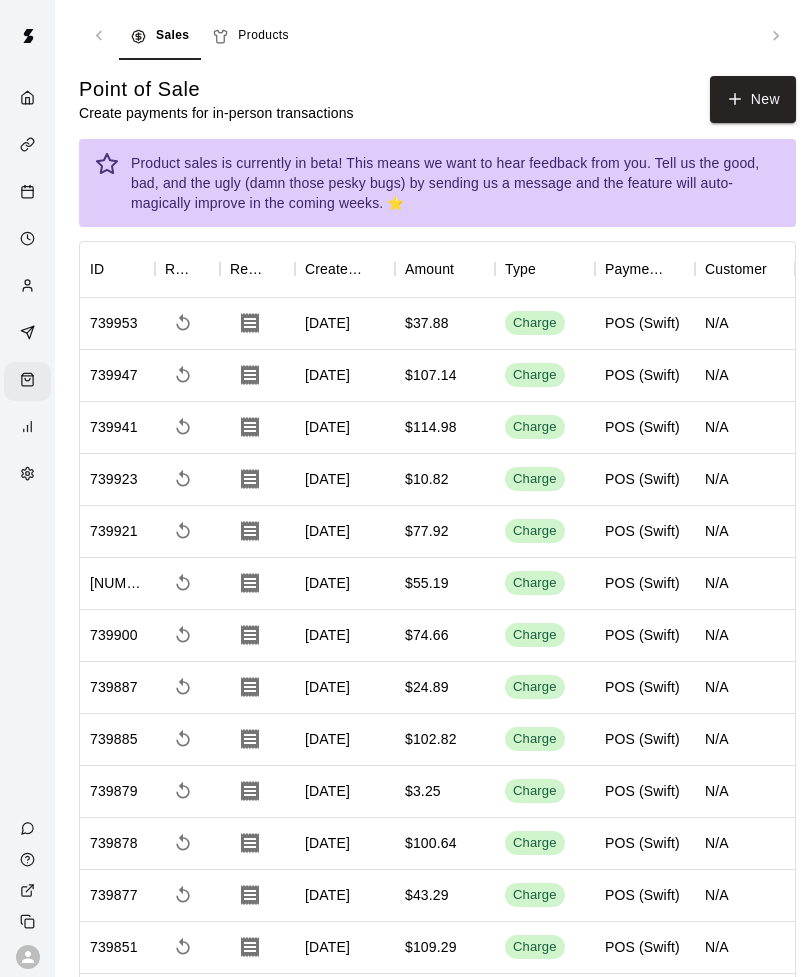 click 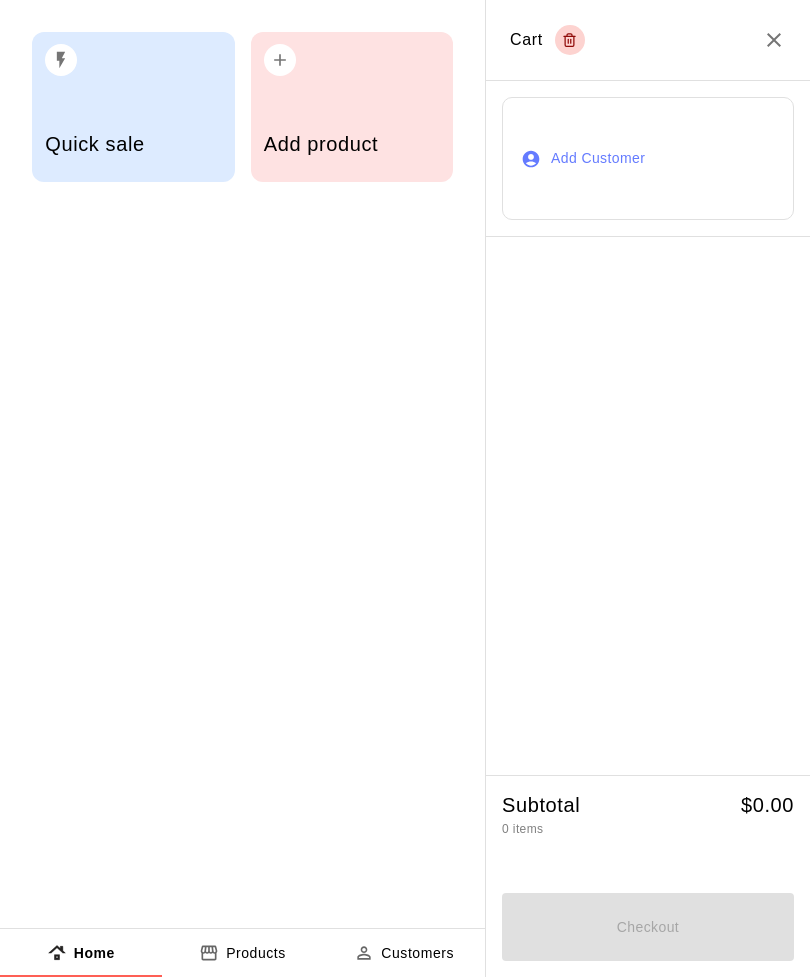 click on "Add product" at bounding box center (352, 144) 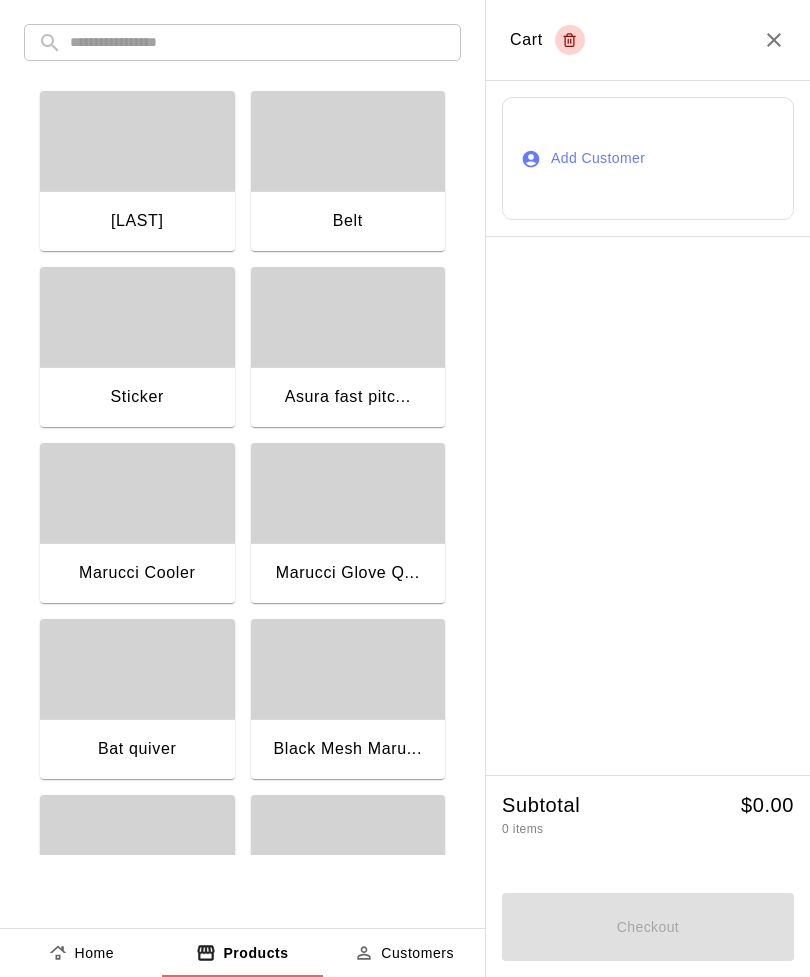 click at bounding box center (258, 42) 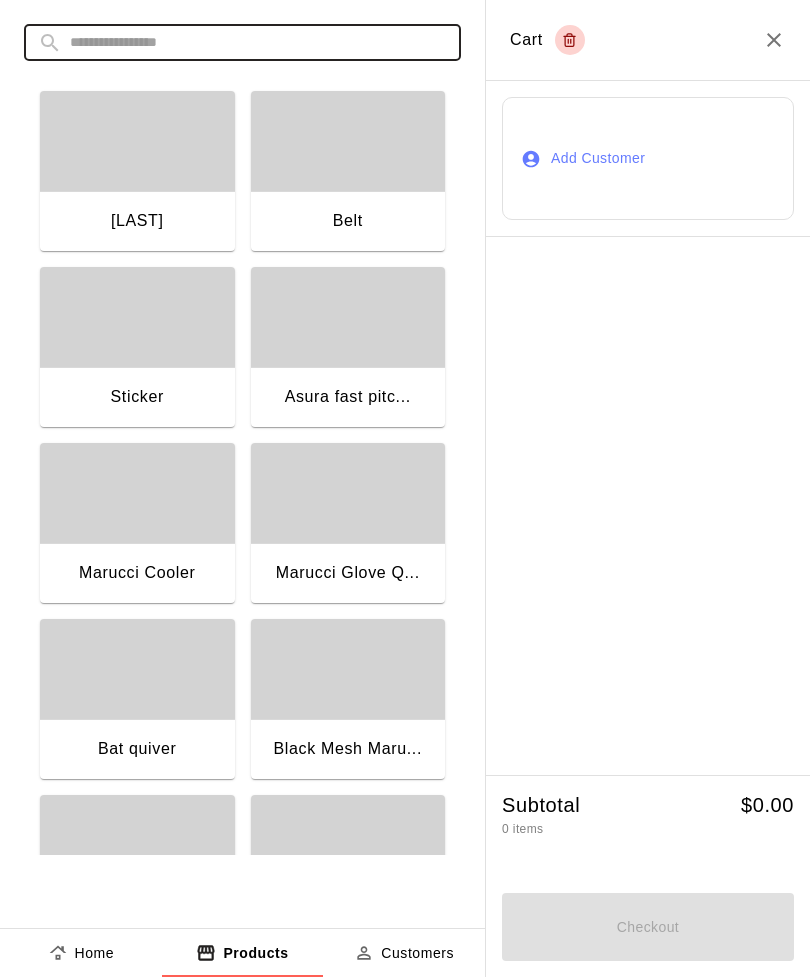click at bounding box center [137, 317] 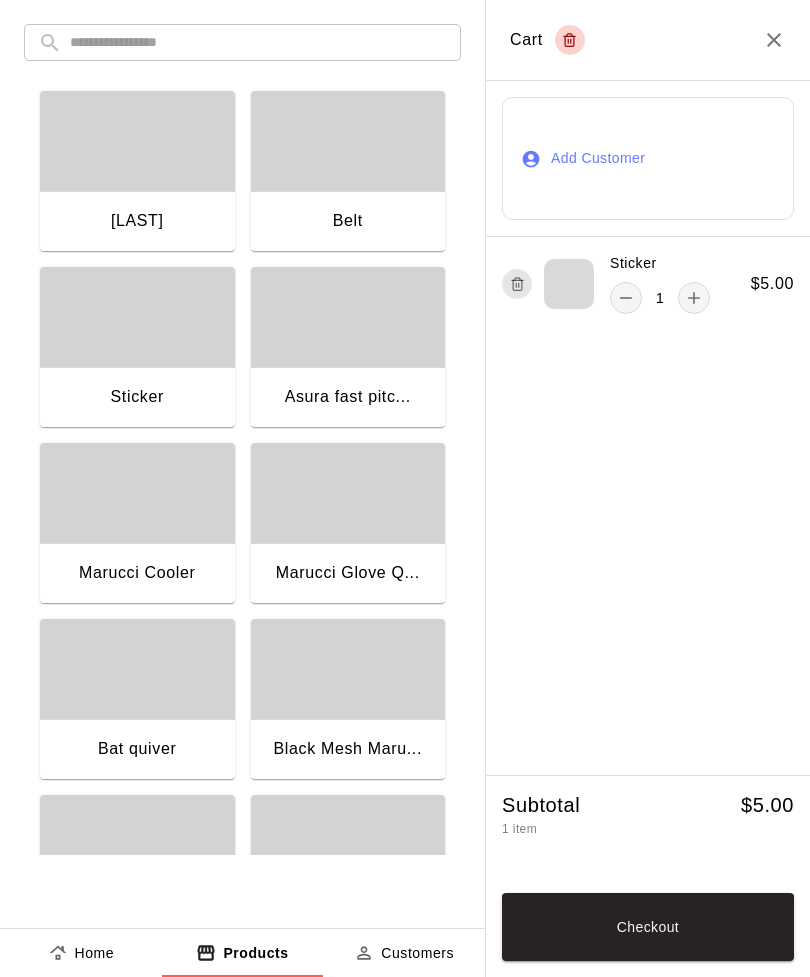 click at bounding box center (258, 42) 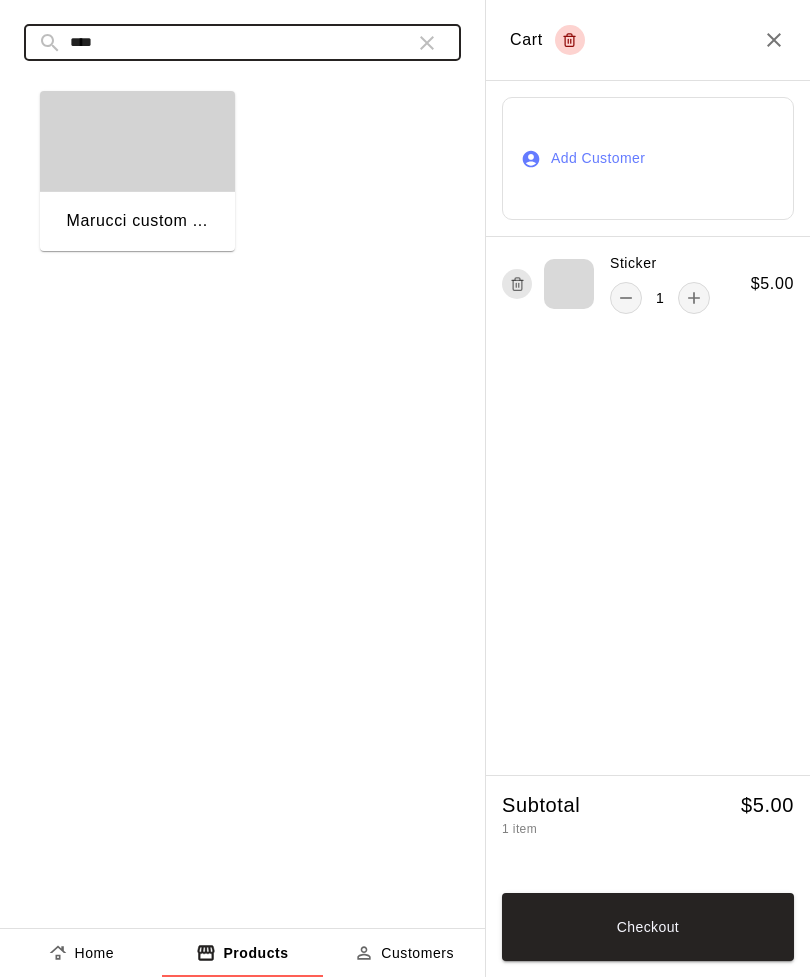 type on "****" 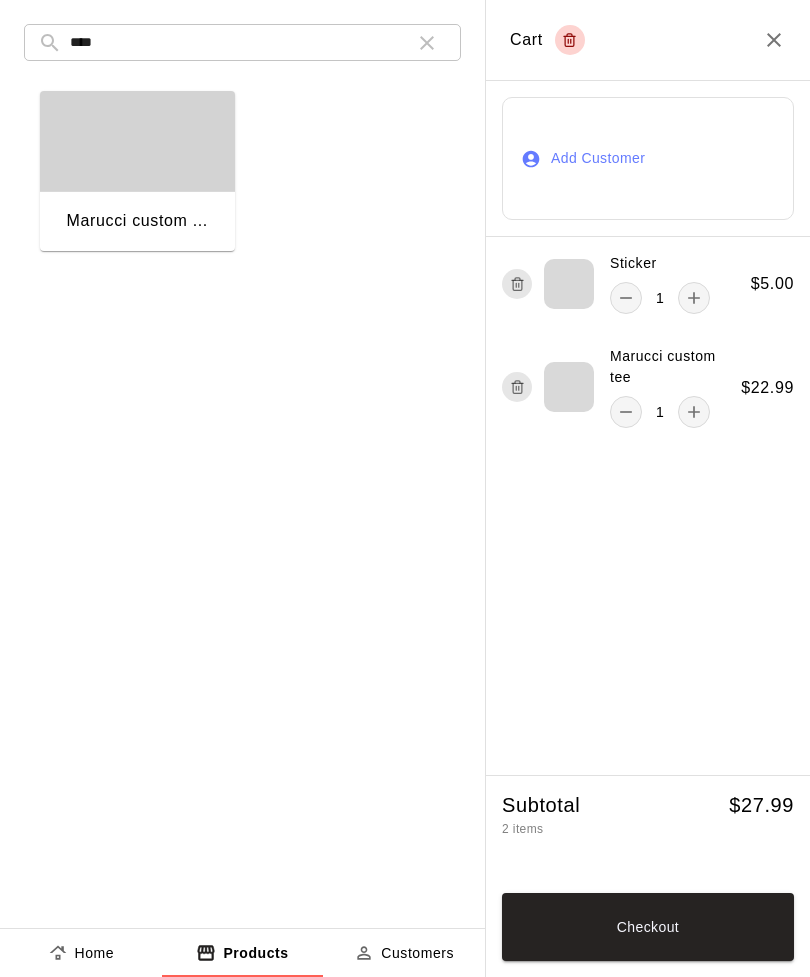 click at bounding box center [570, 40] 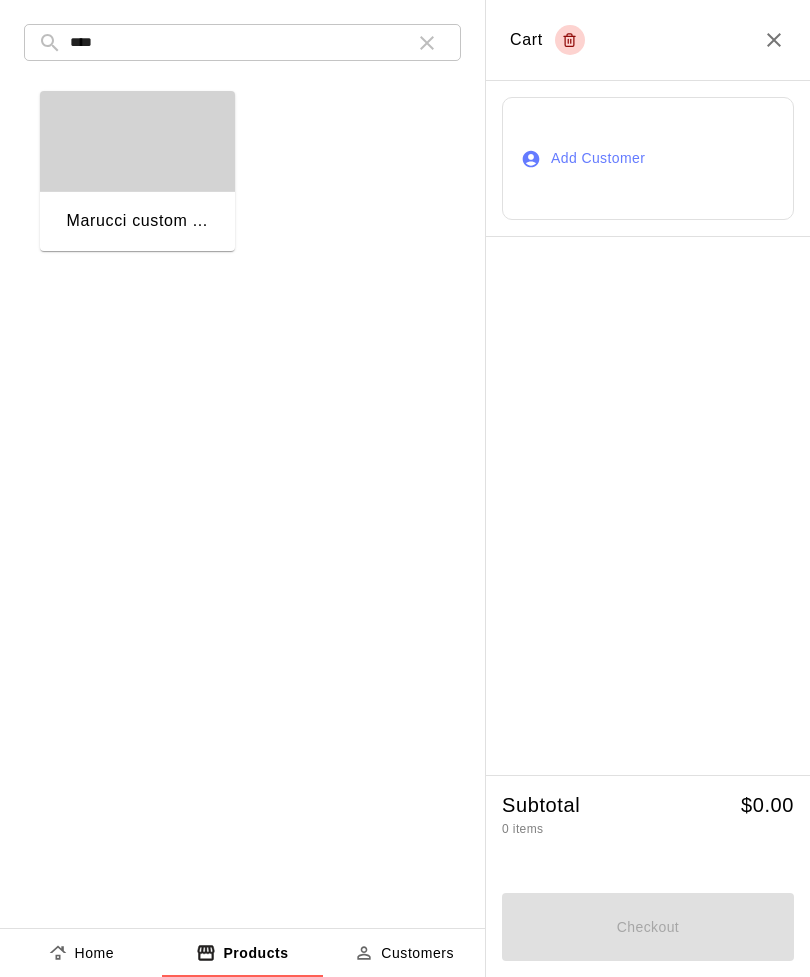 click at bounding box center [427, 43] 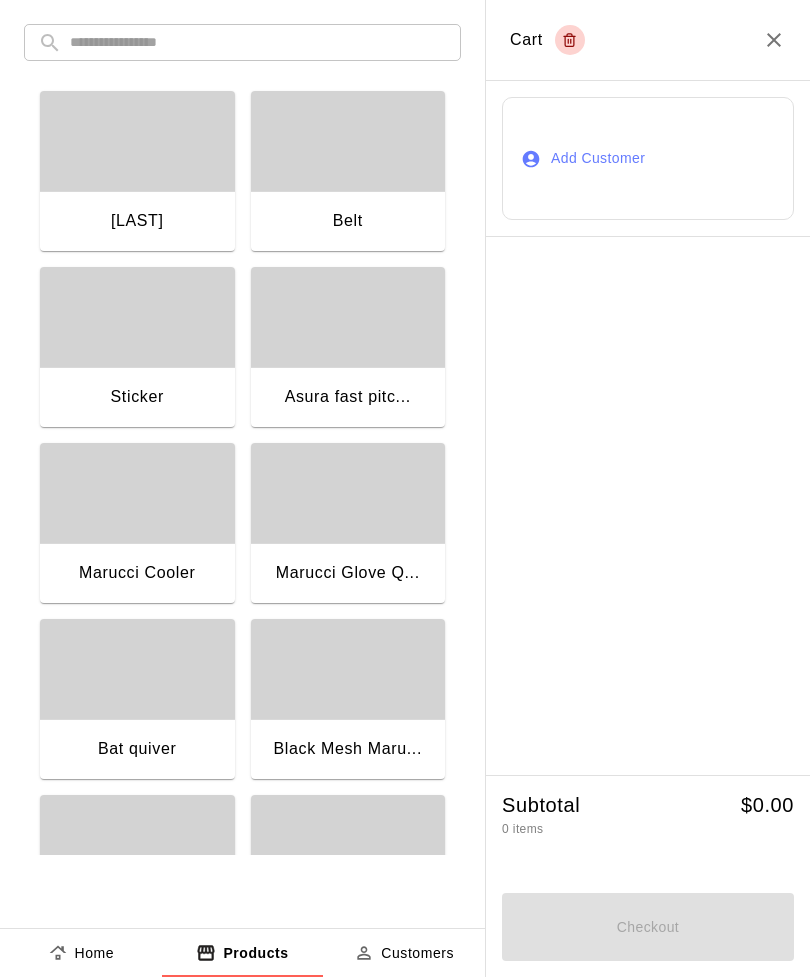 click at bounding box center (258, 42) 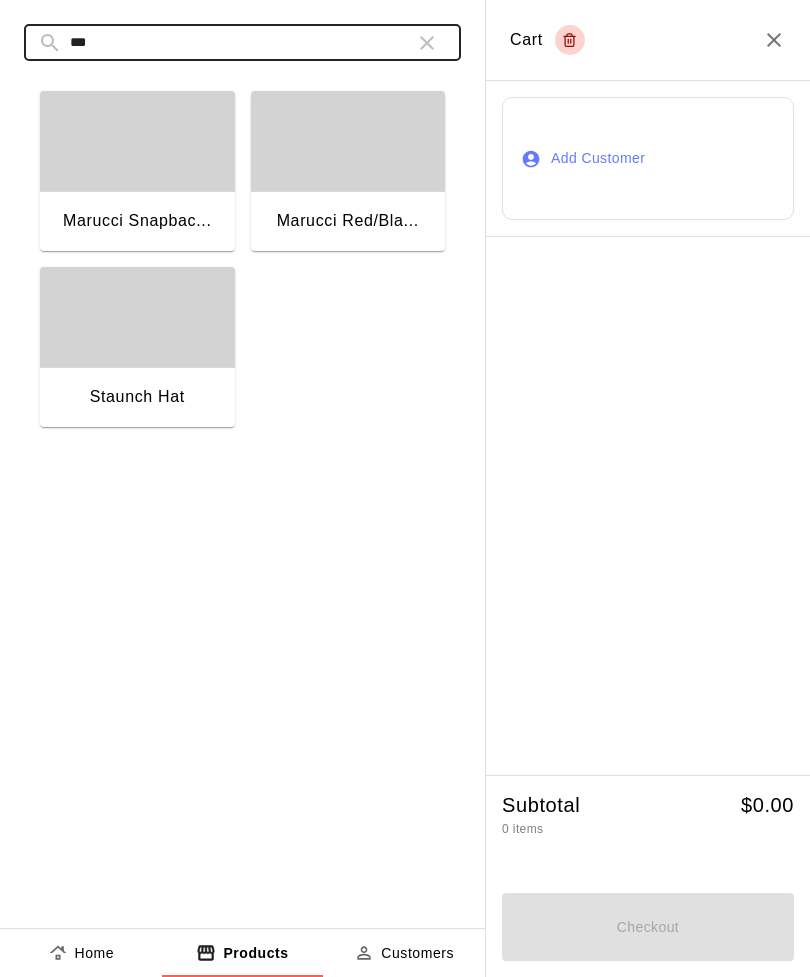 type on "***" 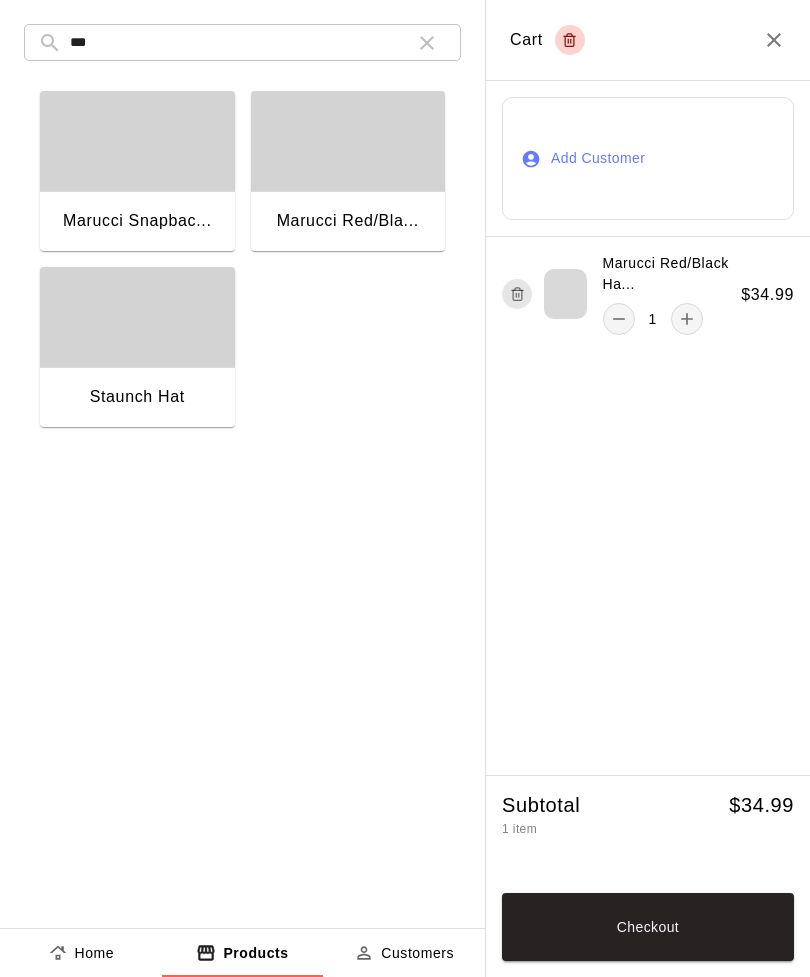 click 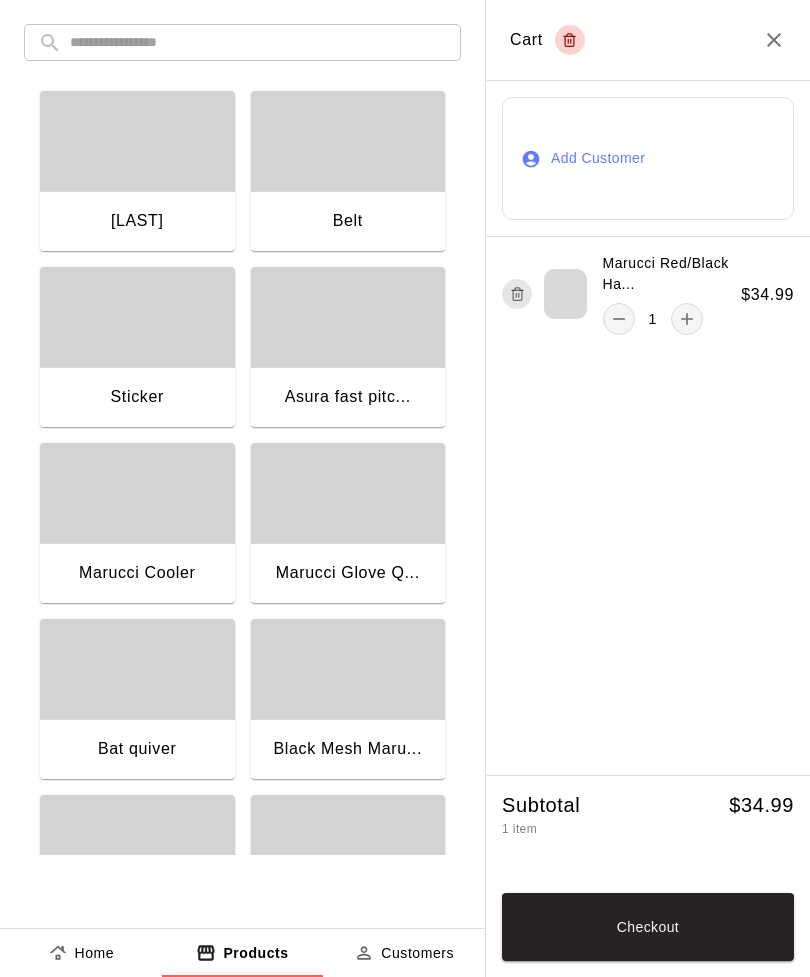 click at bounding box center (258, 42) 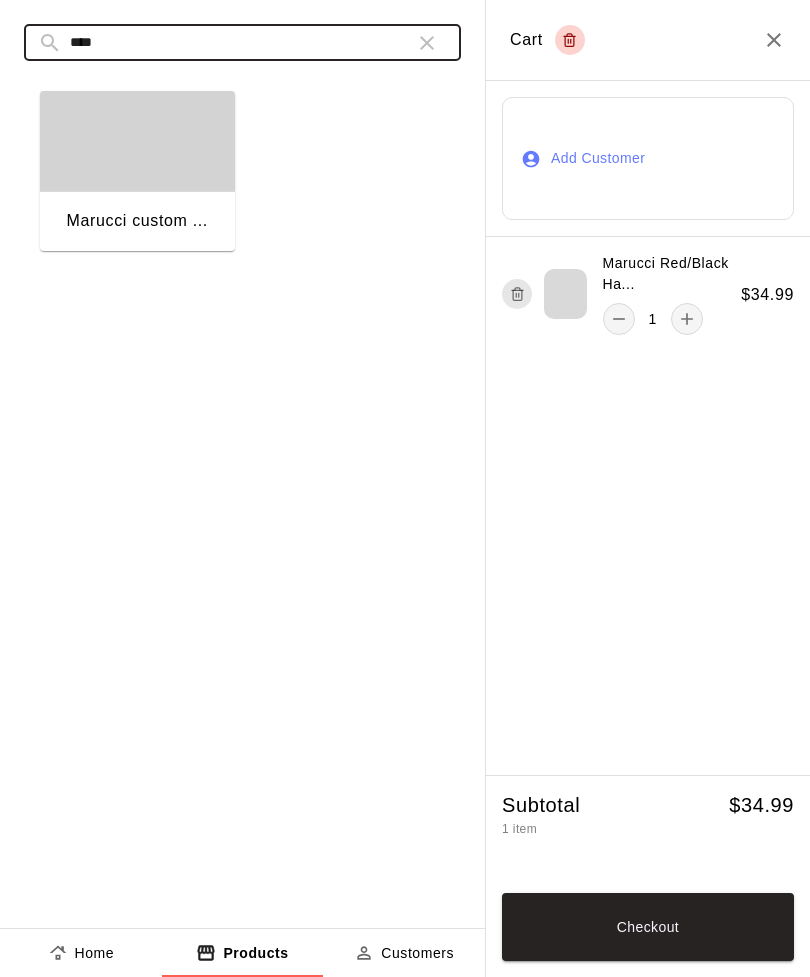 type on "****" 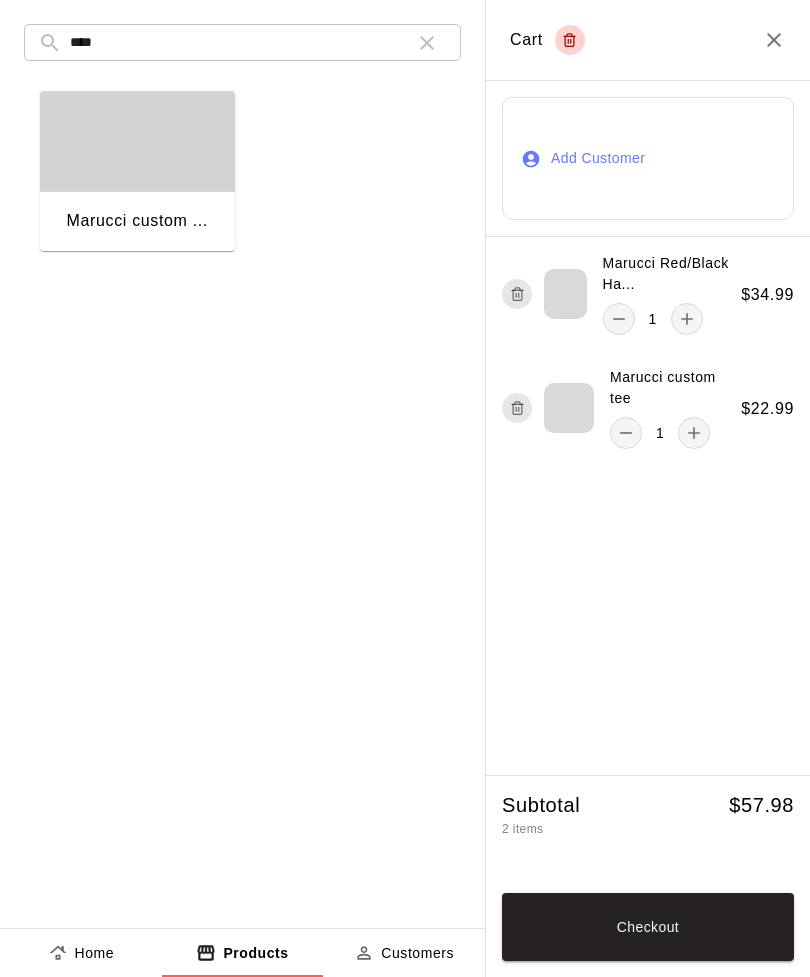 click on "Checkout" at bounding box center [648, 927] 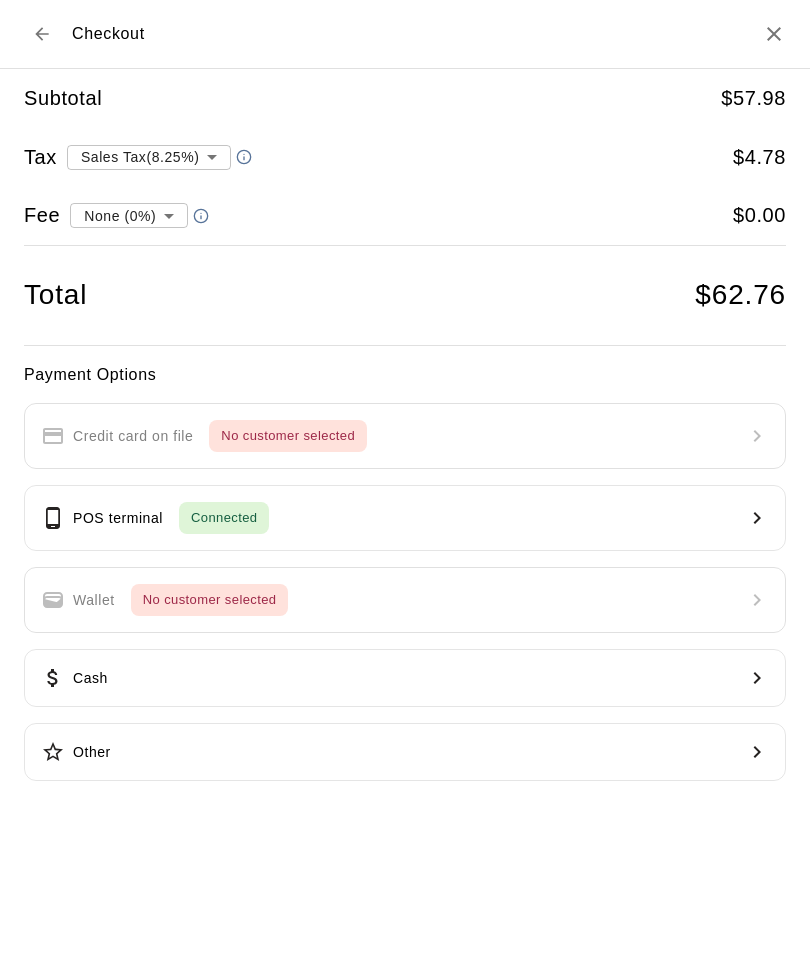 click 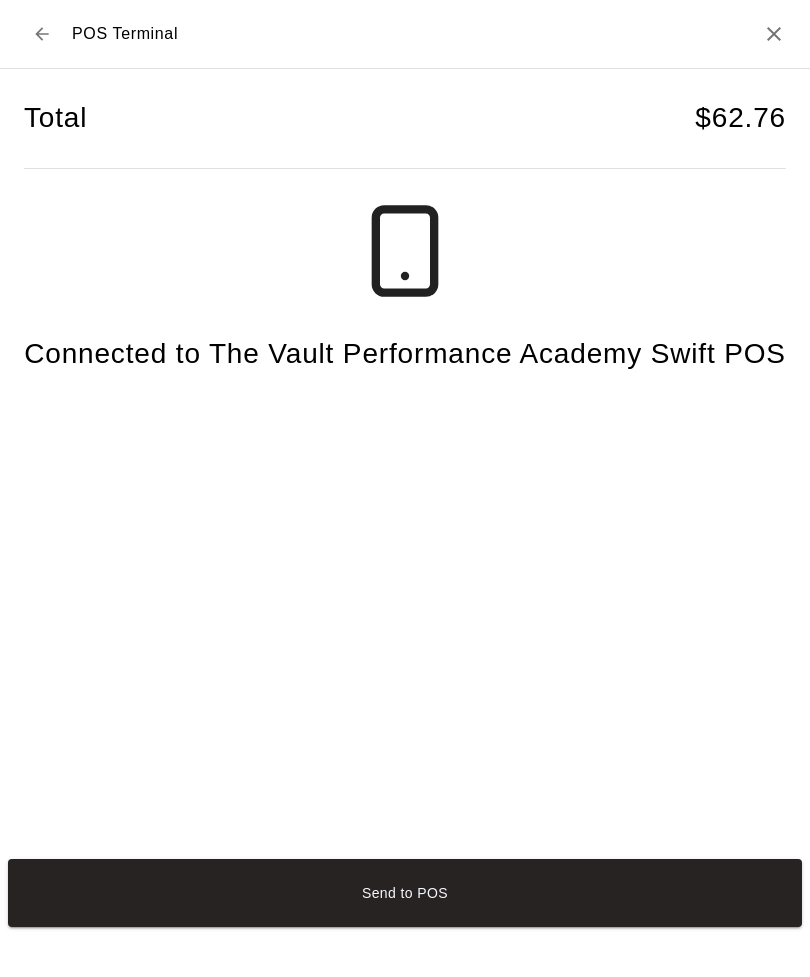 click on "Send to POS" at bounding box center (405, 893) 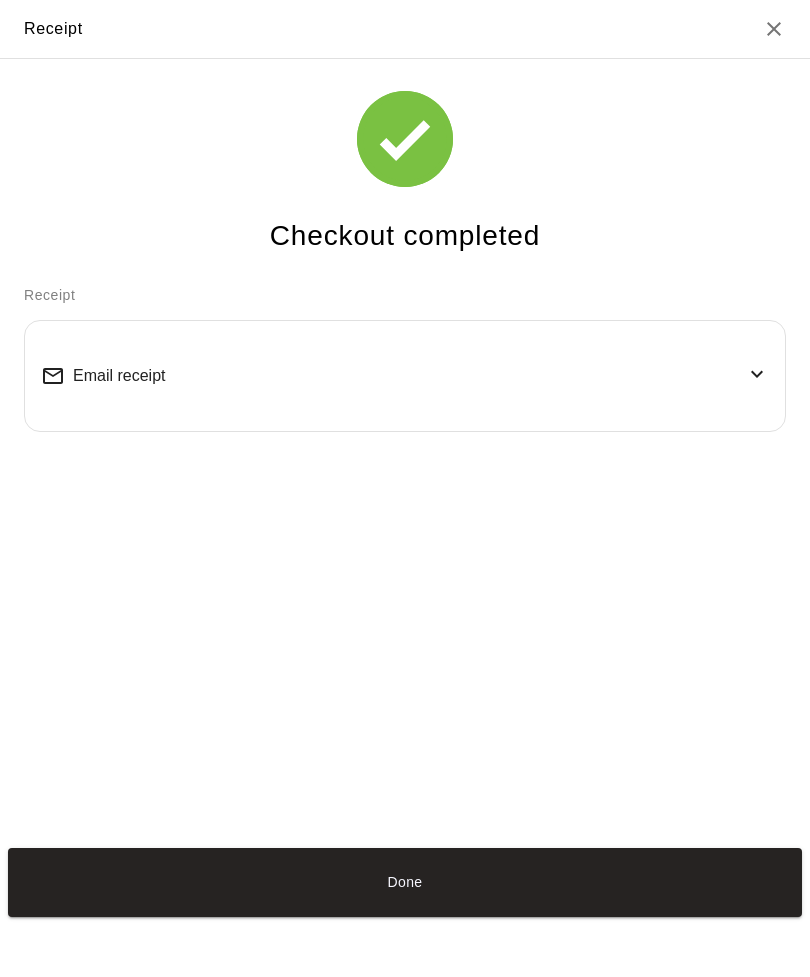 click on "Done" at bounding box center [405, 882] 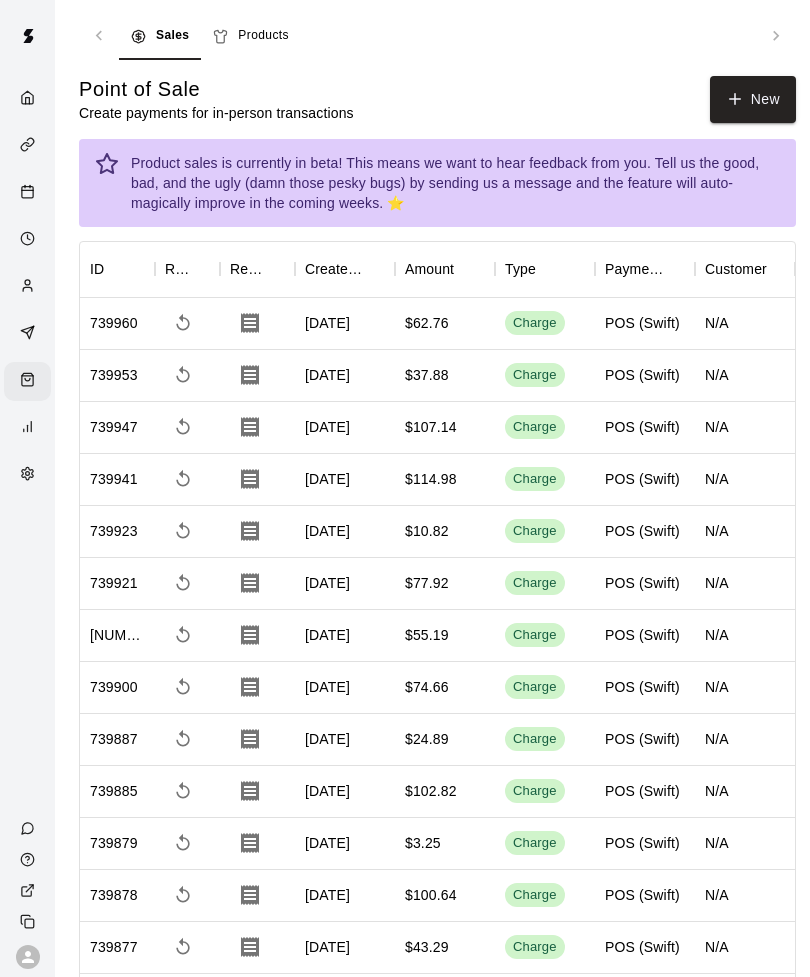 click on "New" at bounding box center [753, 99] 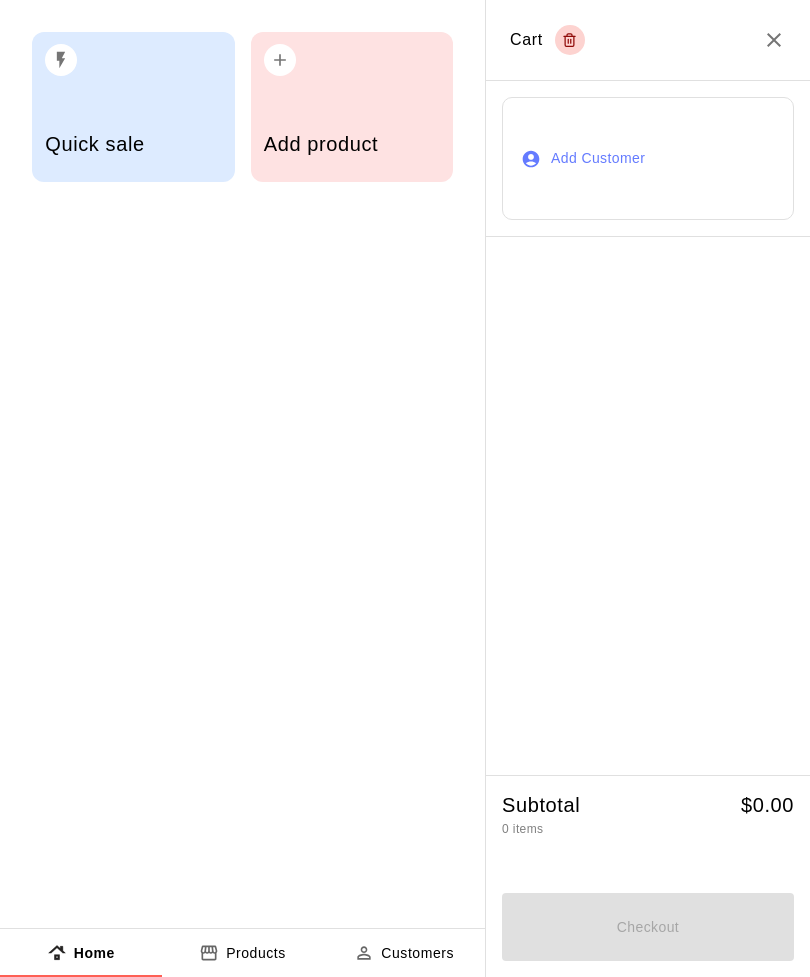 click on "Add product" at bounding box center [352, 107] 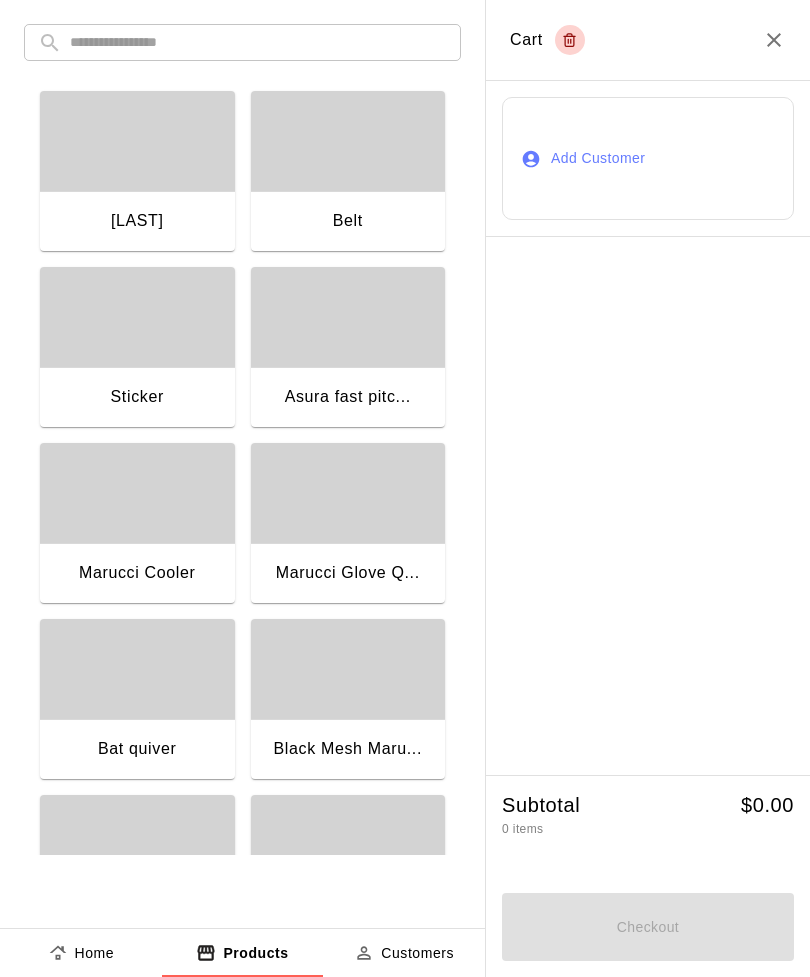 click at bounding box center (258, 42) 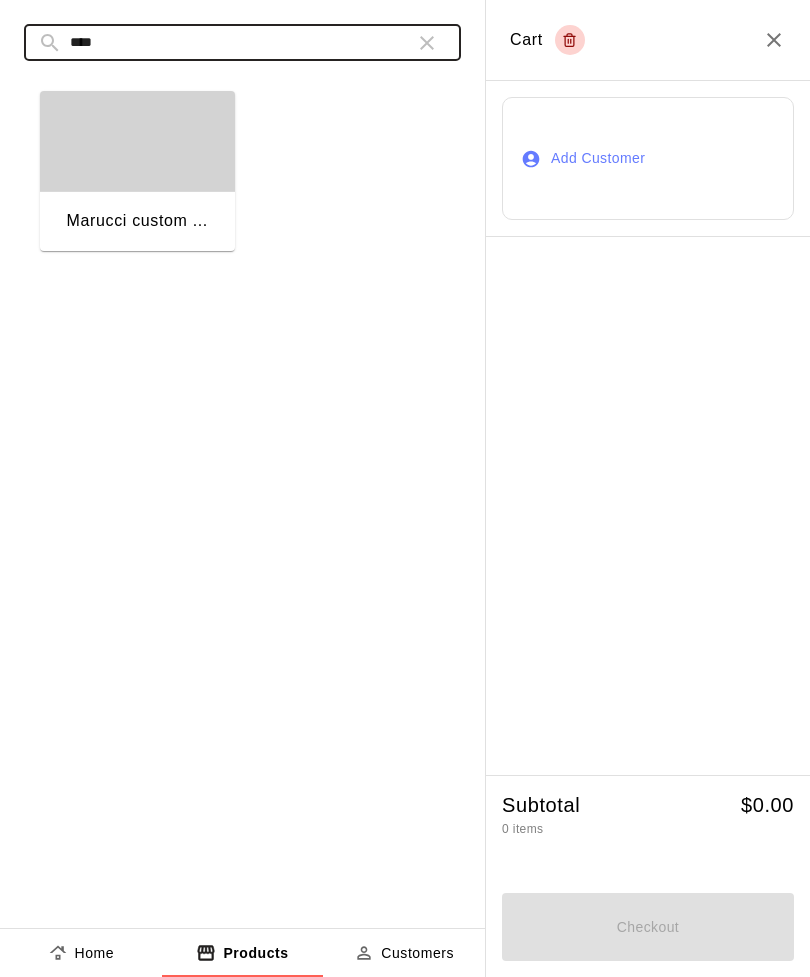 type on "****" 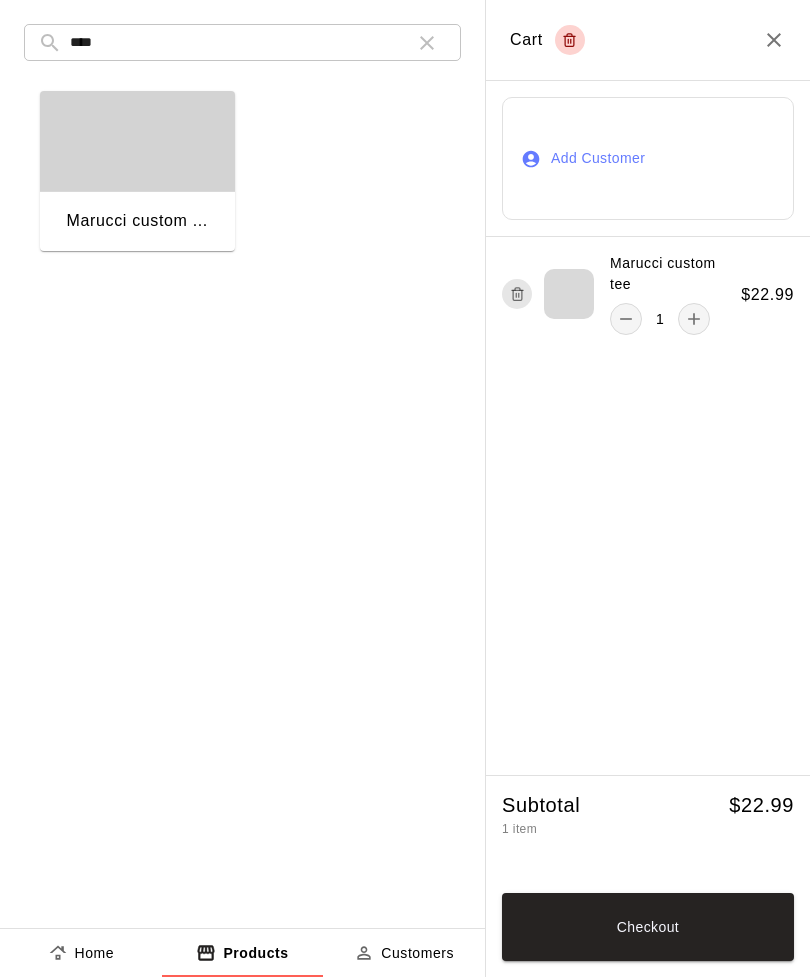 click 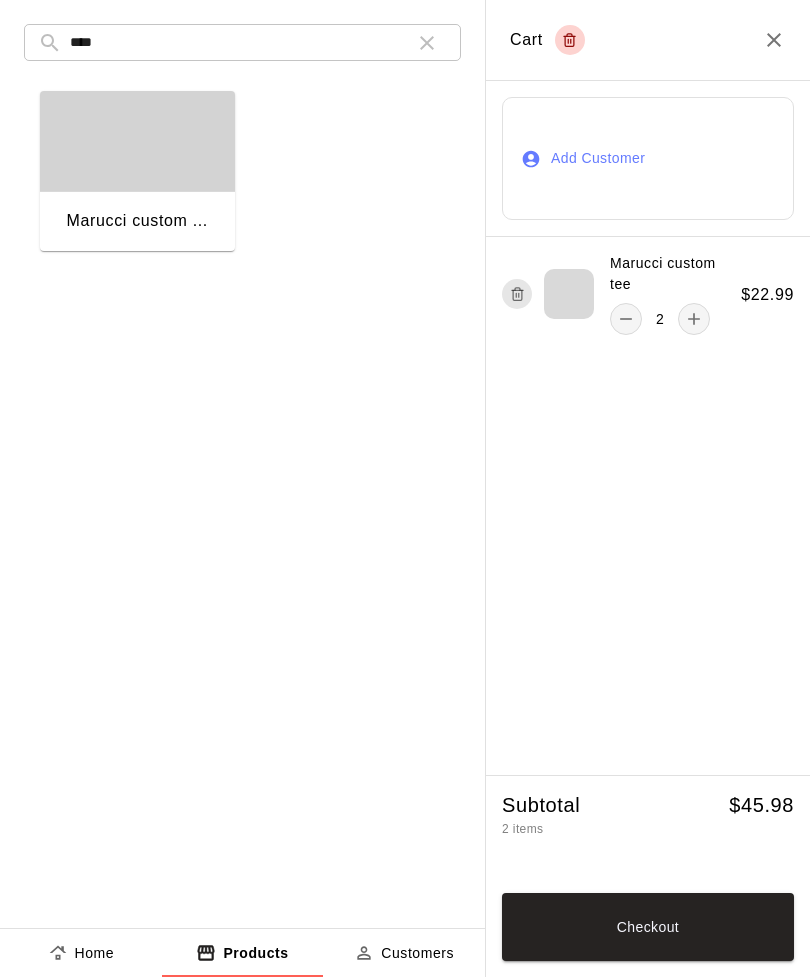 click 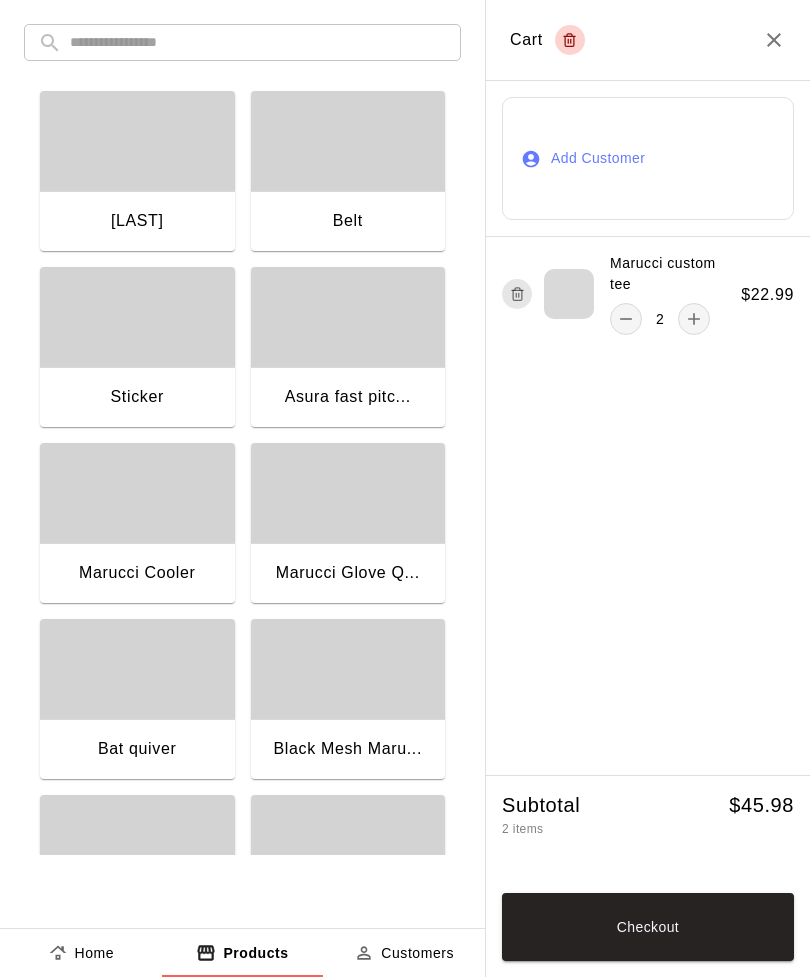 click at bounding box center [258, 42] 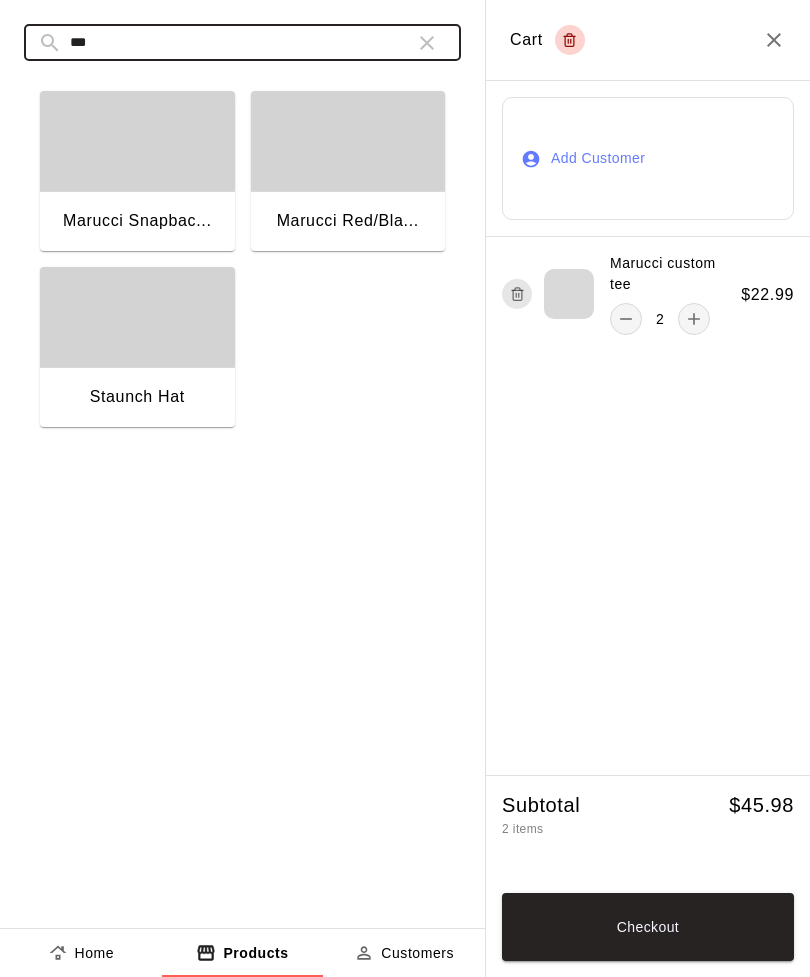 type on "***" 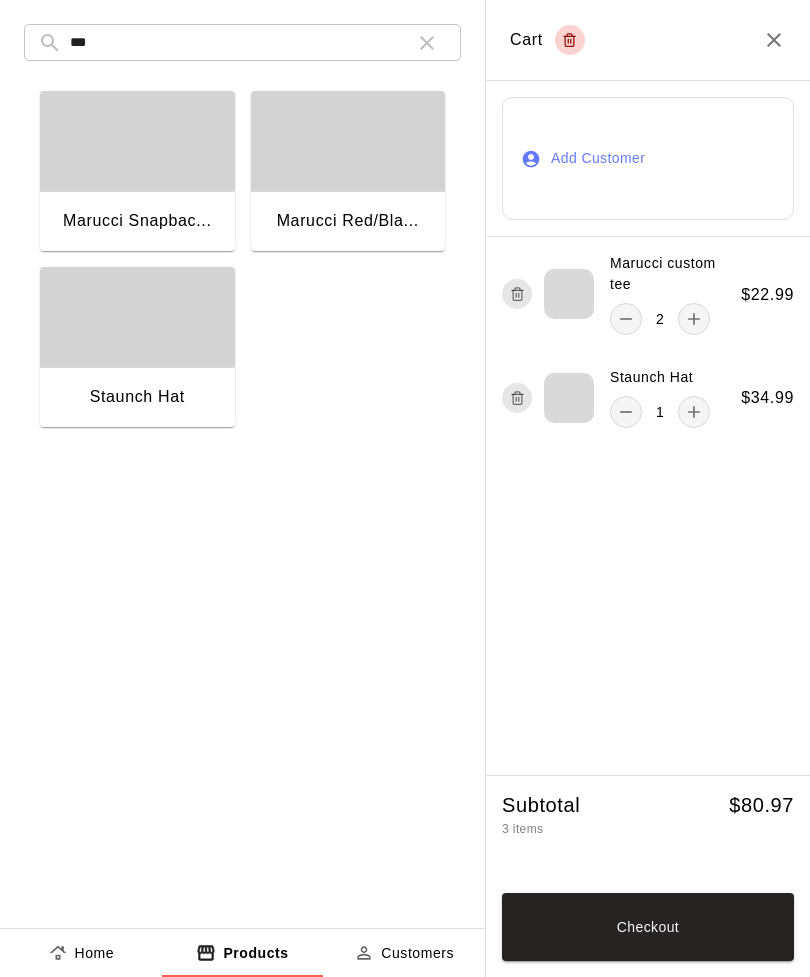 click 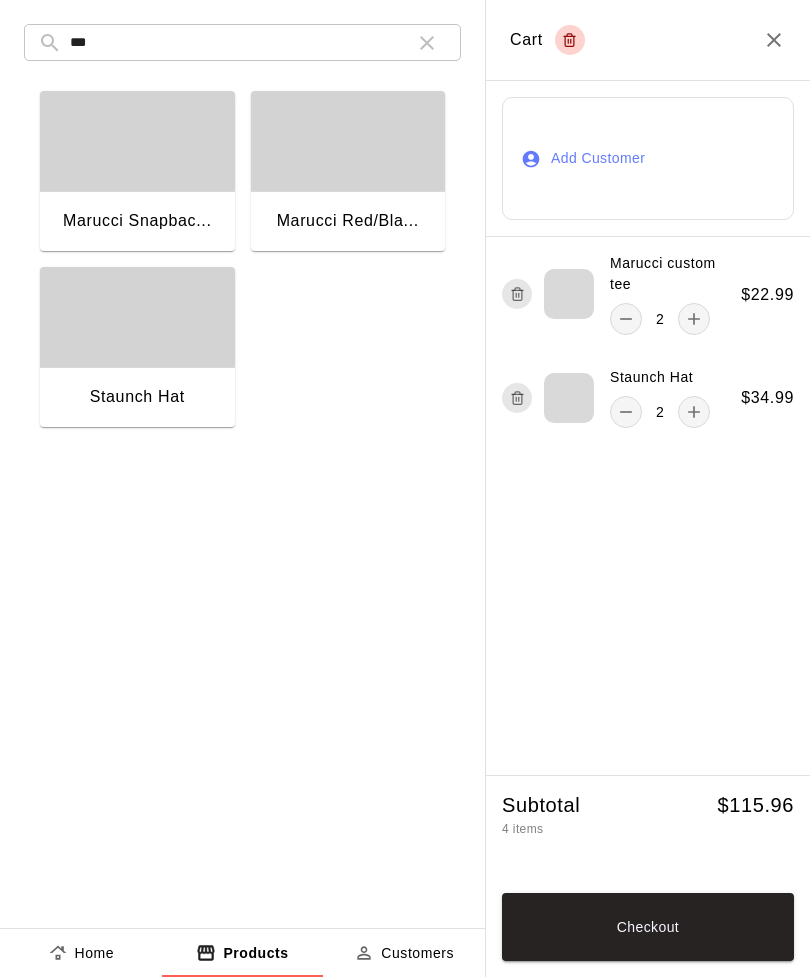 click 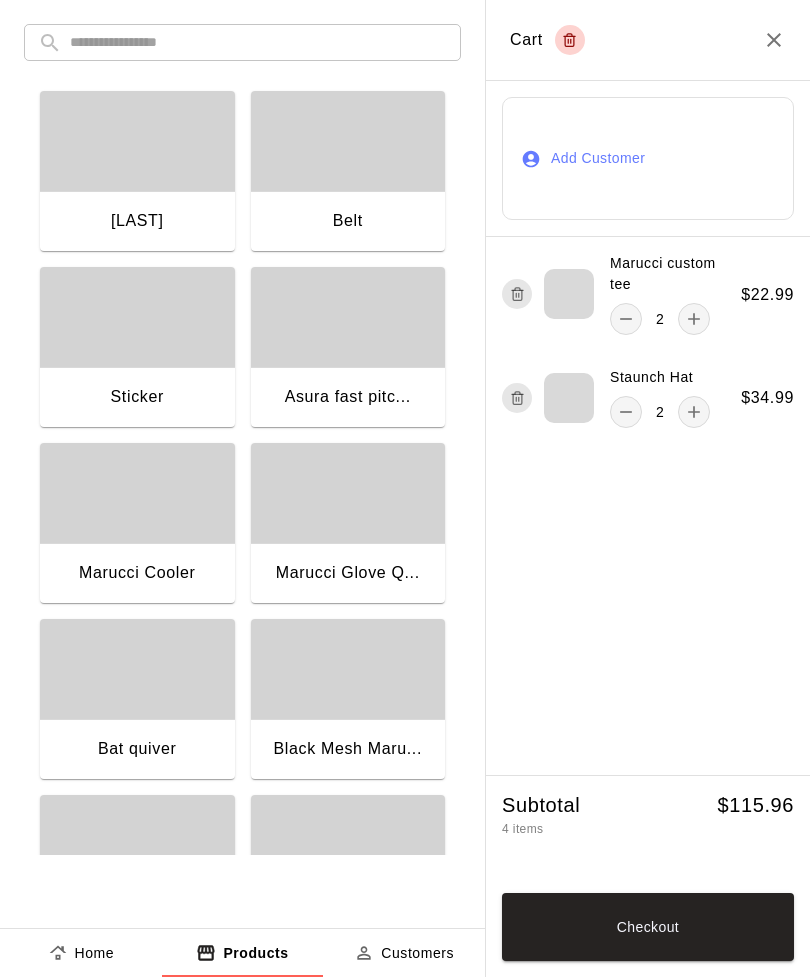 click at bounding box center [137, 317] 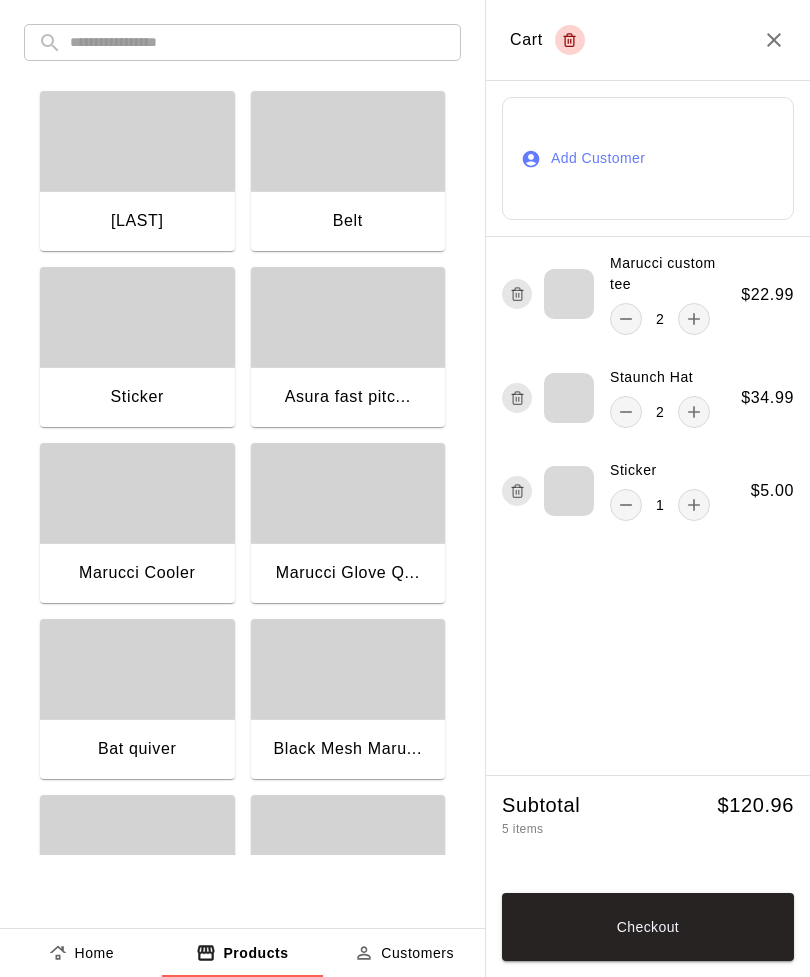 click on "Checkout" at bounding box center [648, 927] 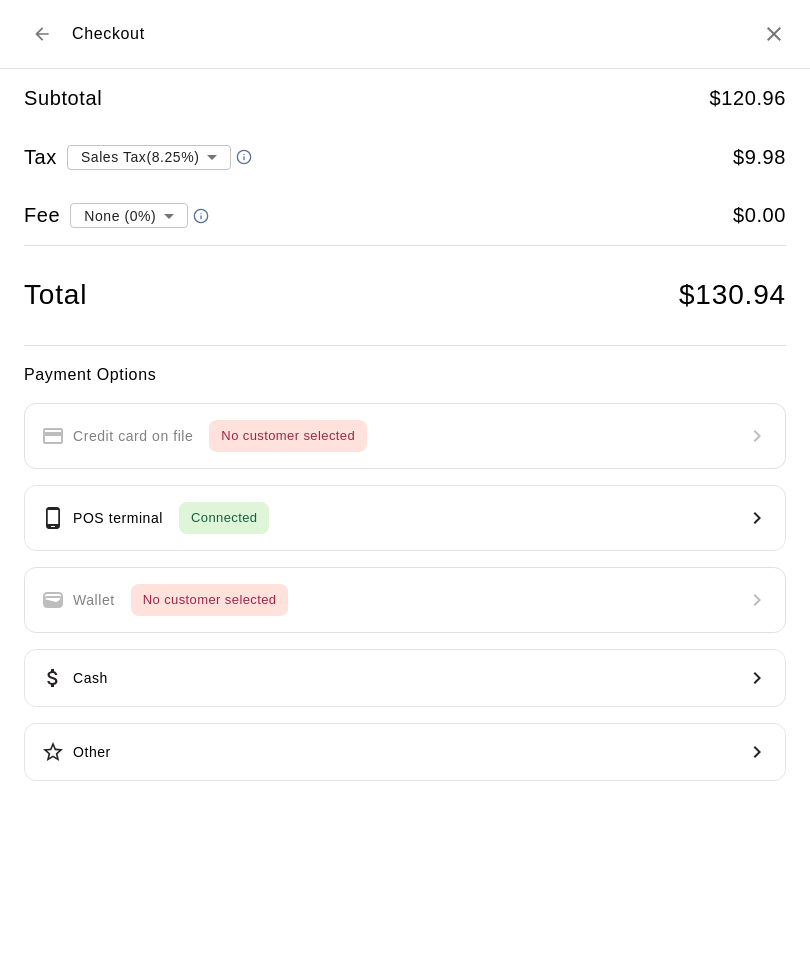 click on "POS terminal Connected" at bounding box center (405, 518) 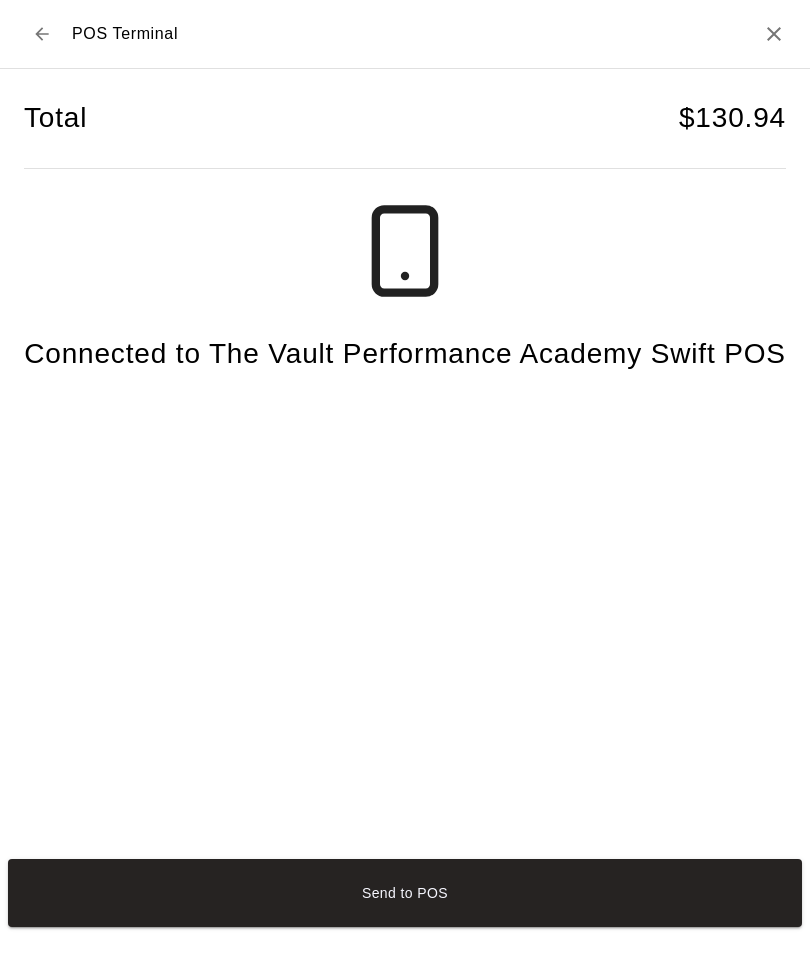 click on "Send to POS" at bounding box center [405, 893] 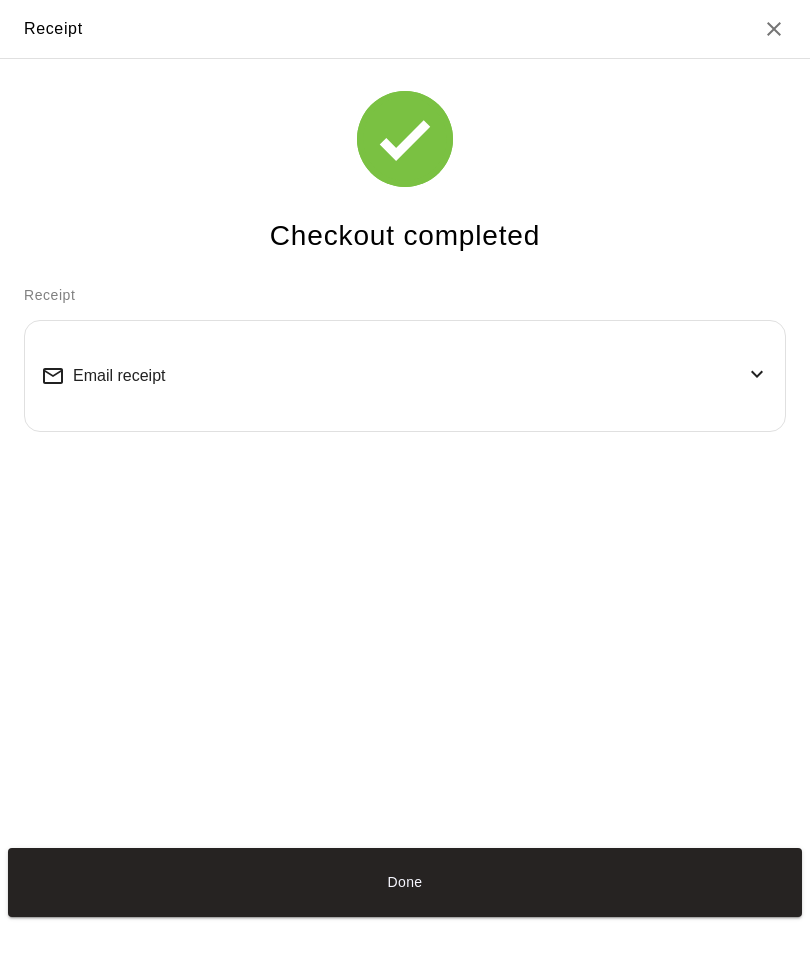 click on "Done" at bounding box center (405, 882) 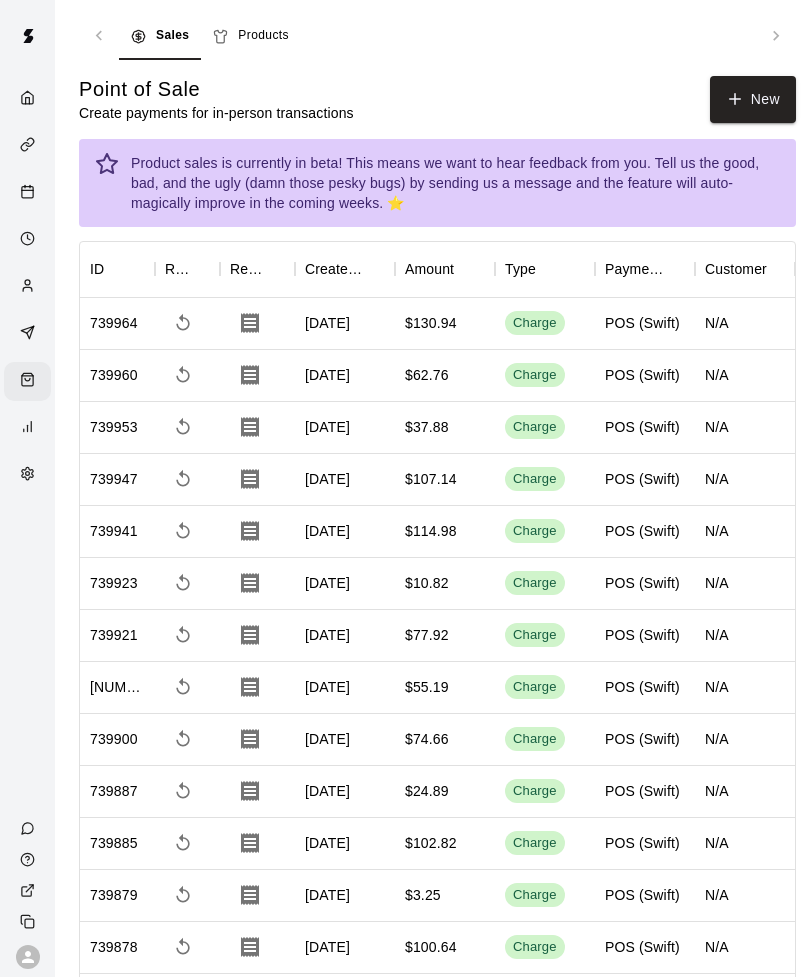 click on "New" at bounding box center (753, 99) 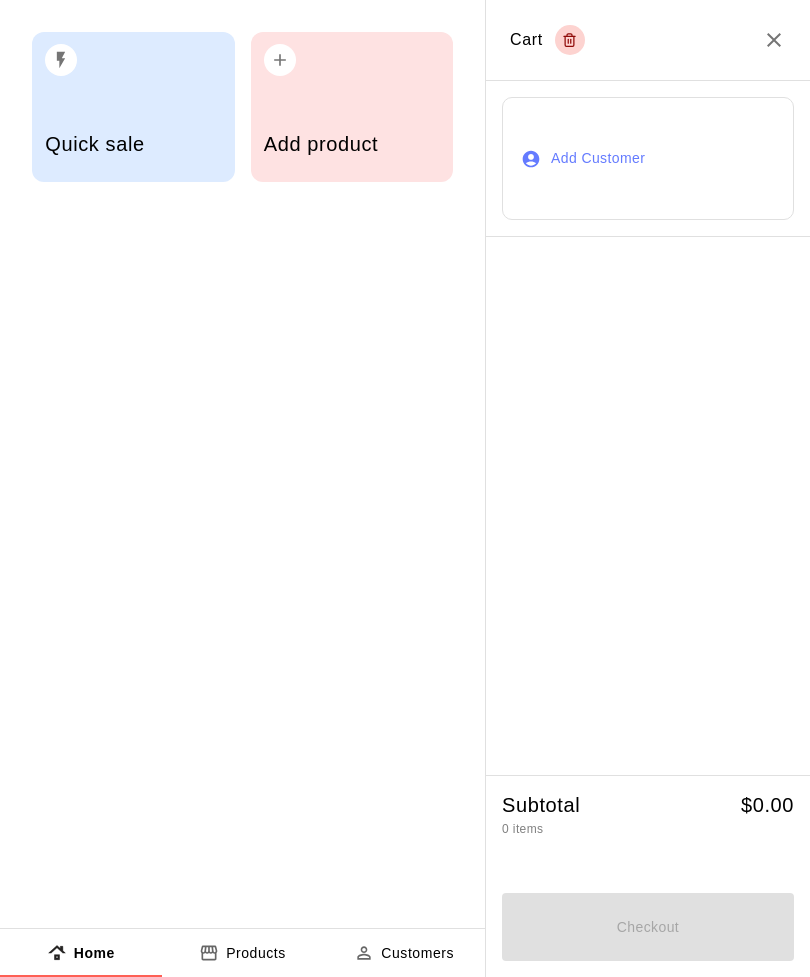 click on "Add product" at bounding box center [352, 107] 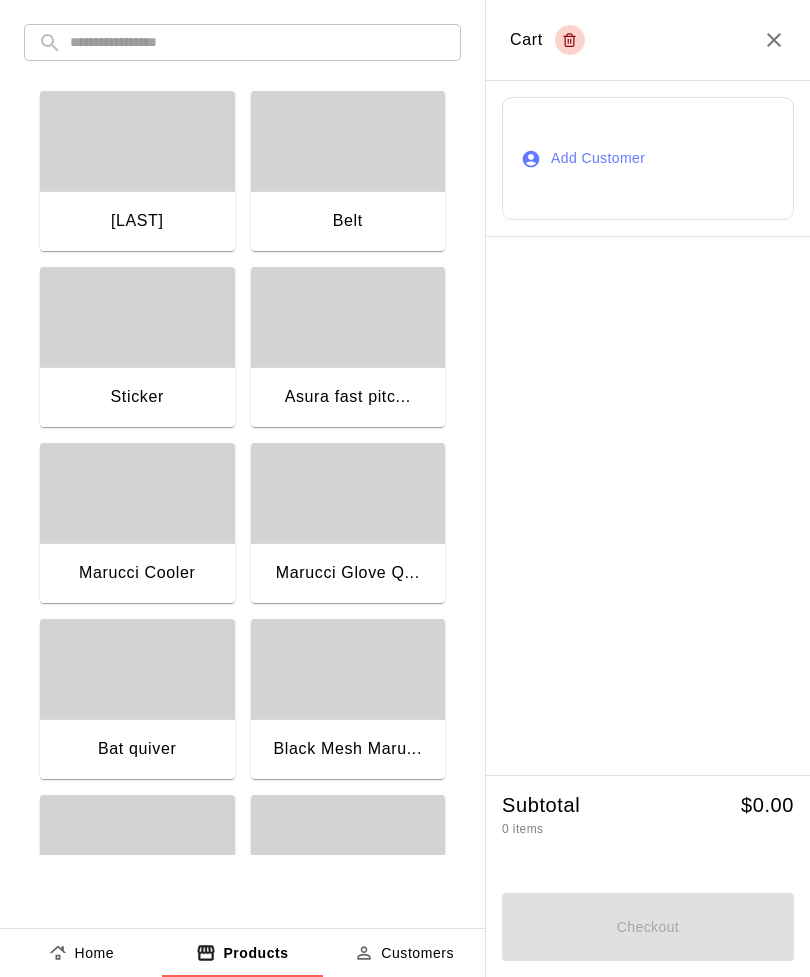 click at bounding box center (258, 42) 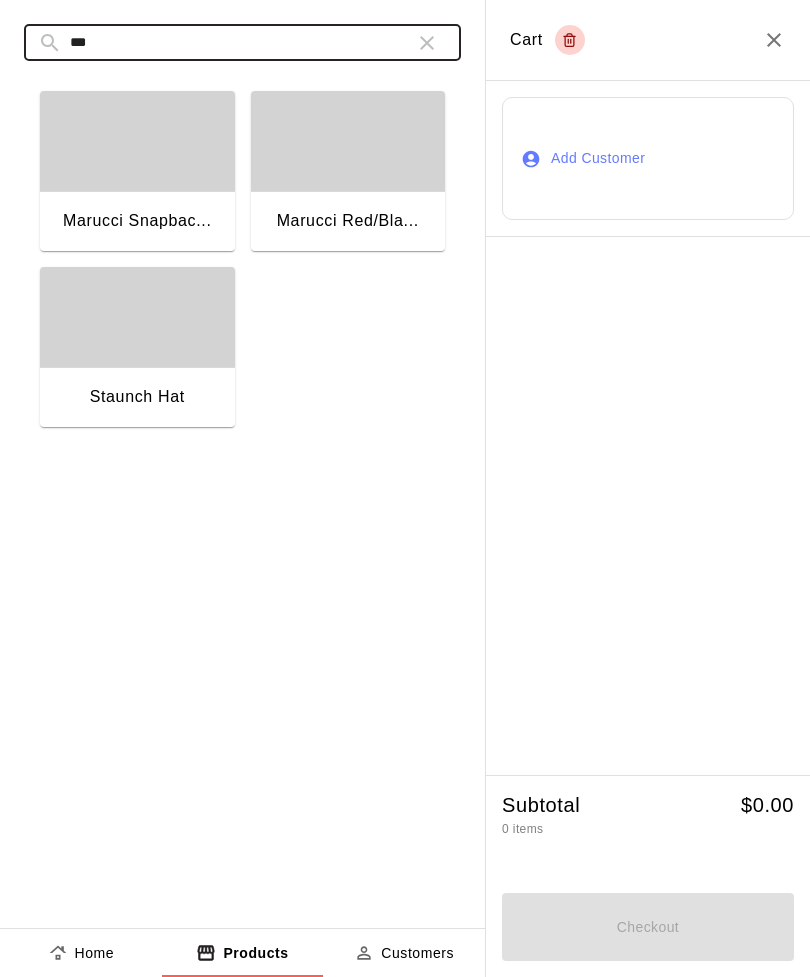 type on "***" 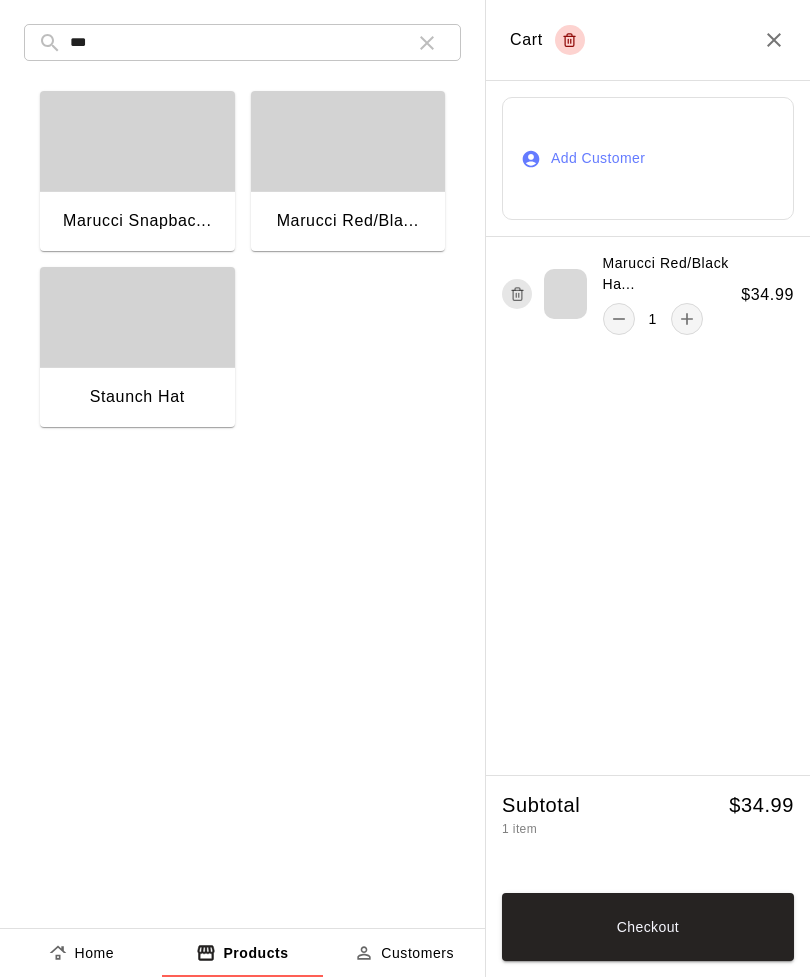 click on "Checkout" at bounding box center [648, 927] 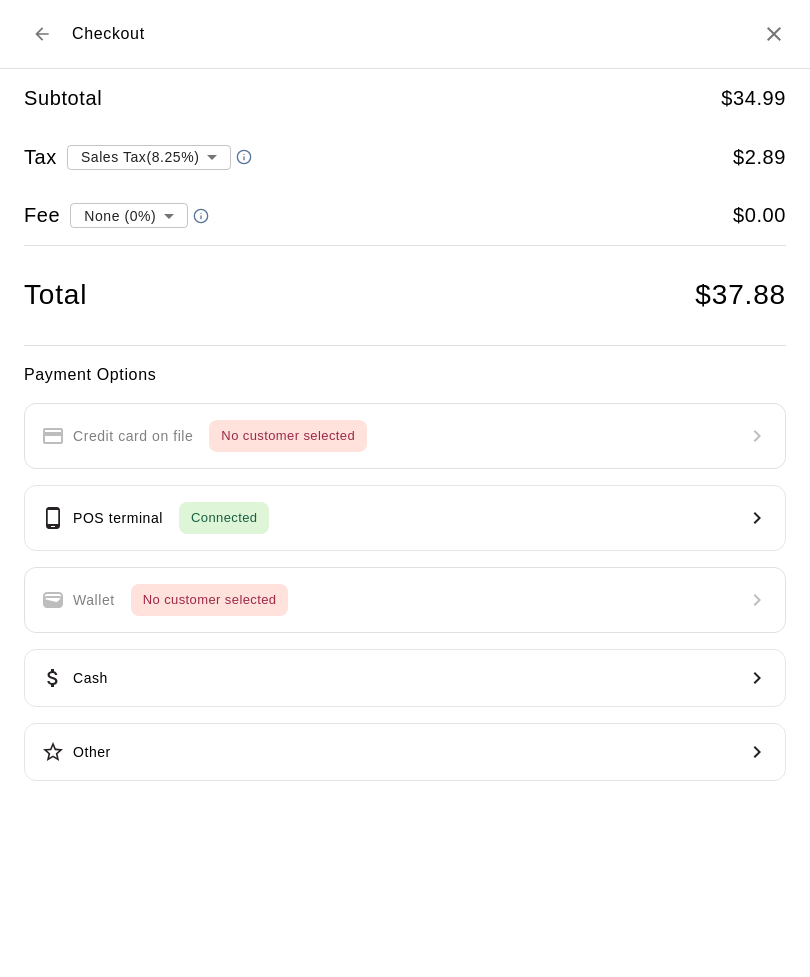 click on "POS terminal Connected" at bounding box center [405, 518] 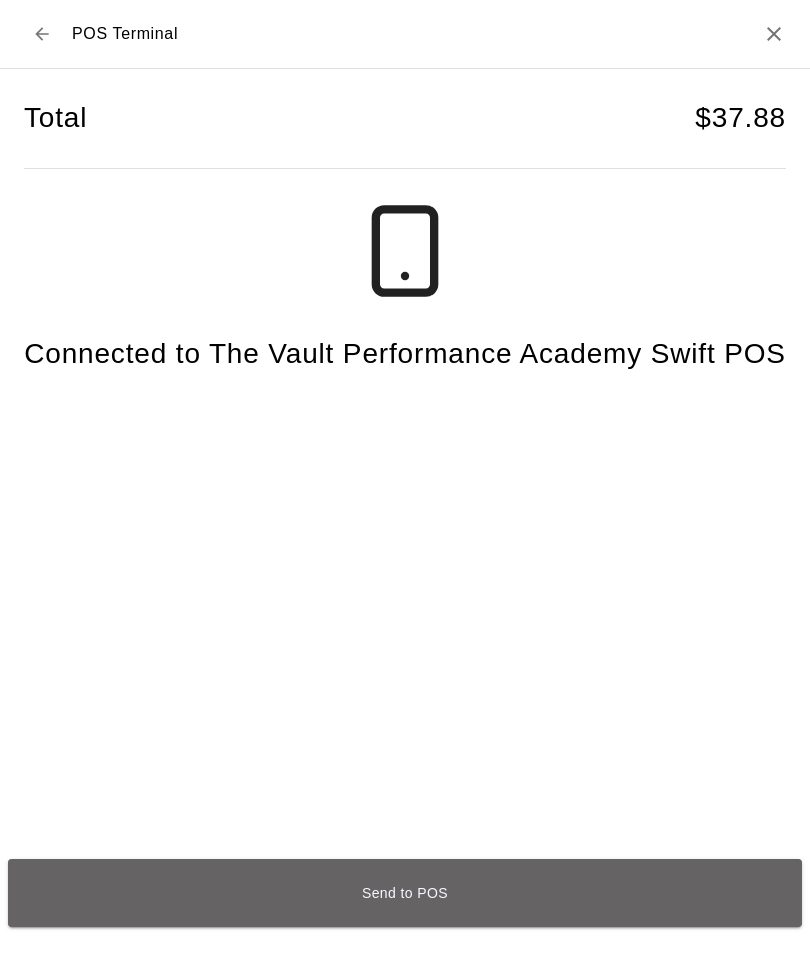 click on "Send to POS" at bounding box center (405, 893) 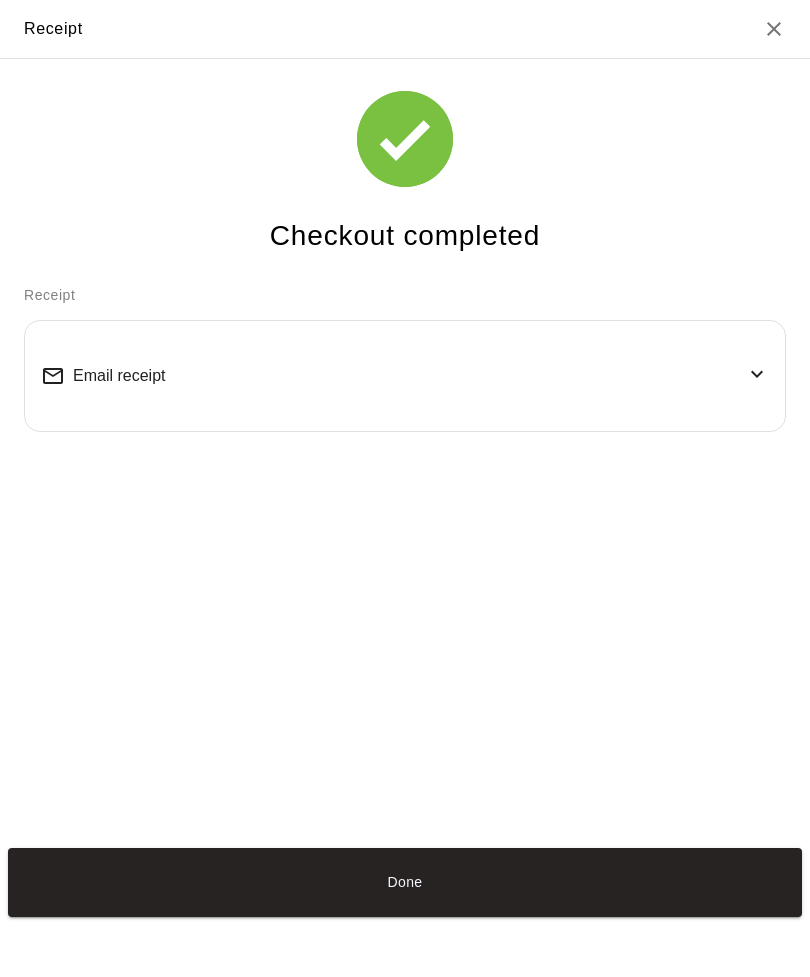 click 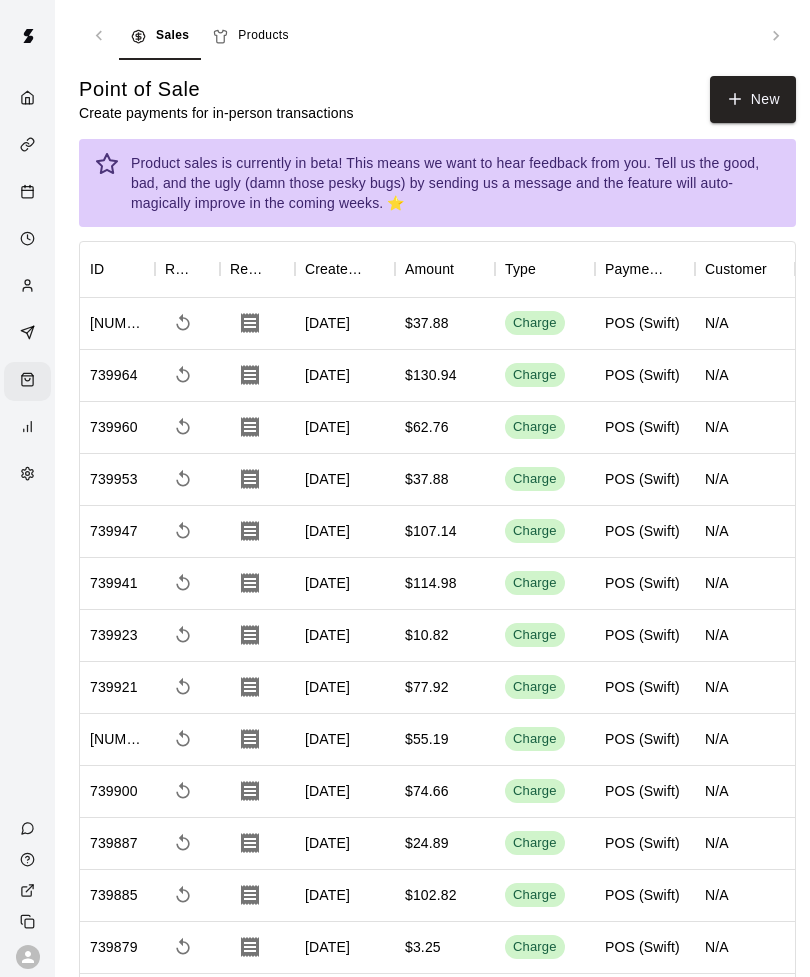 click 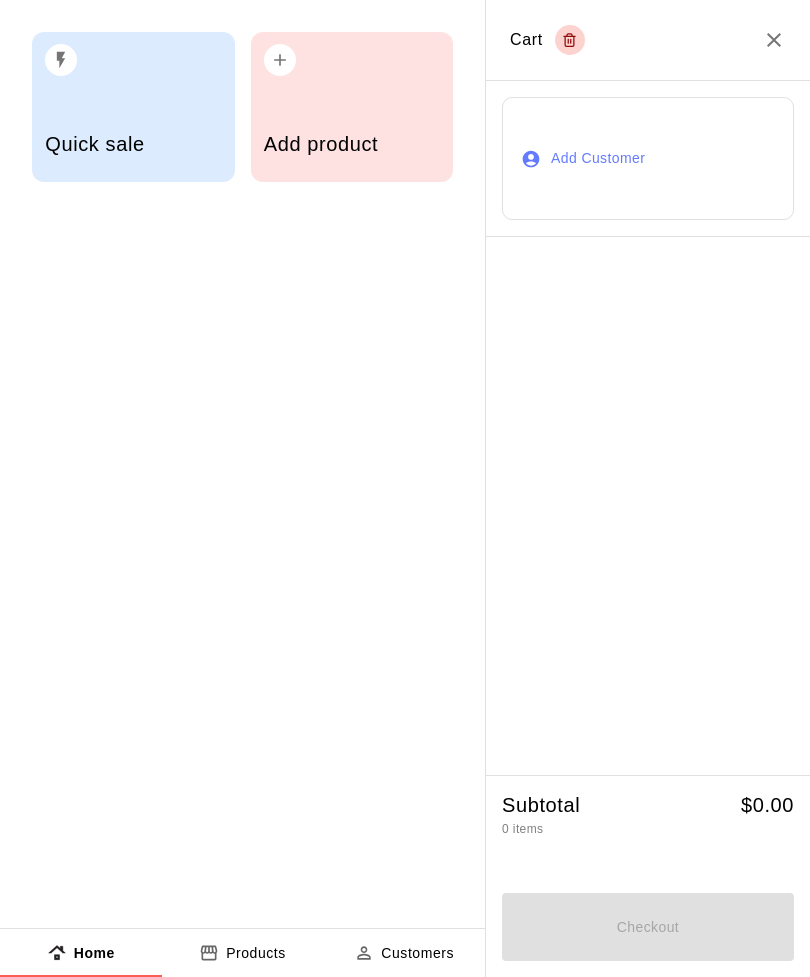 click on "Add product" at bounding box center [352, 146] 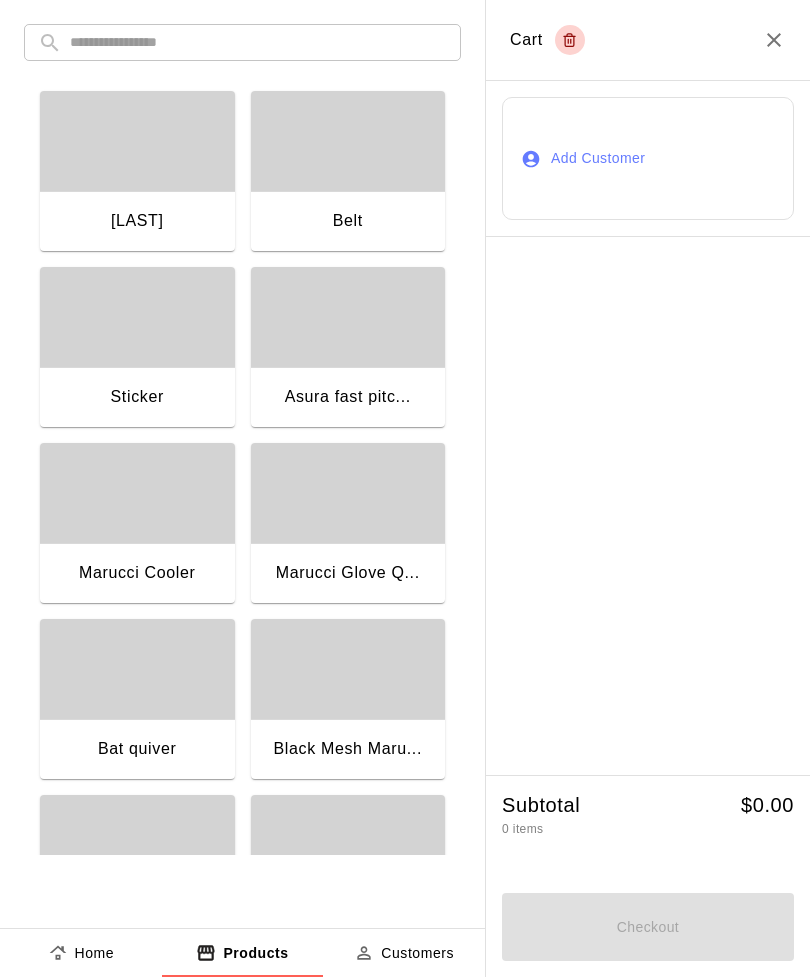 click at bounding box center [258, 42] 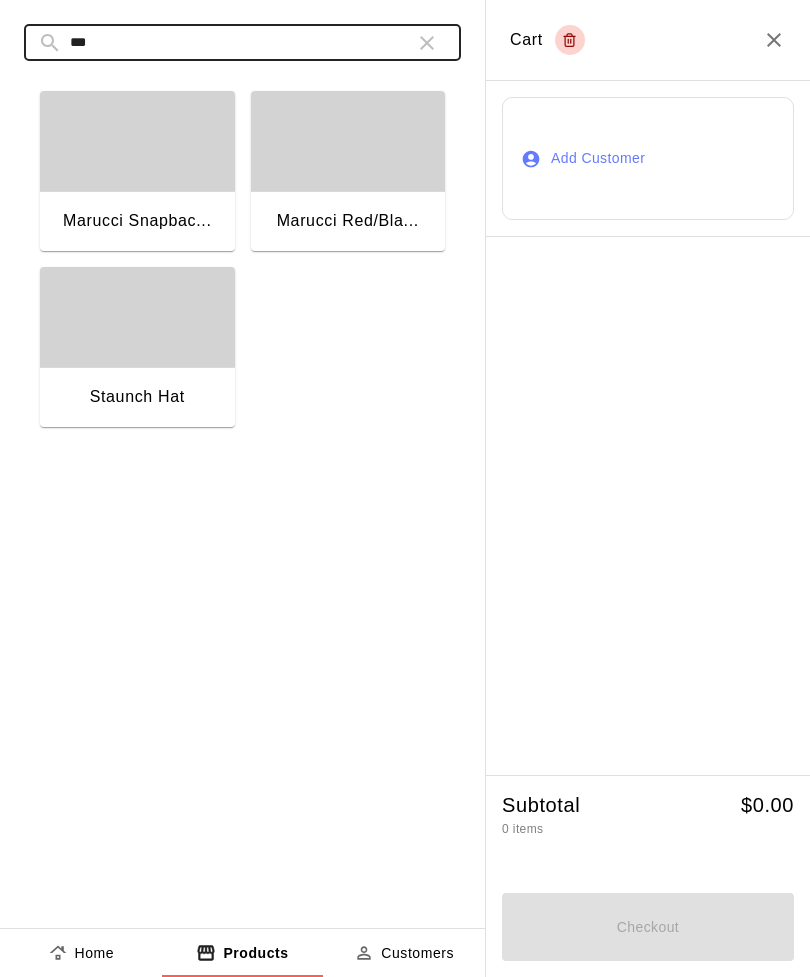type on "***" 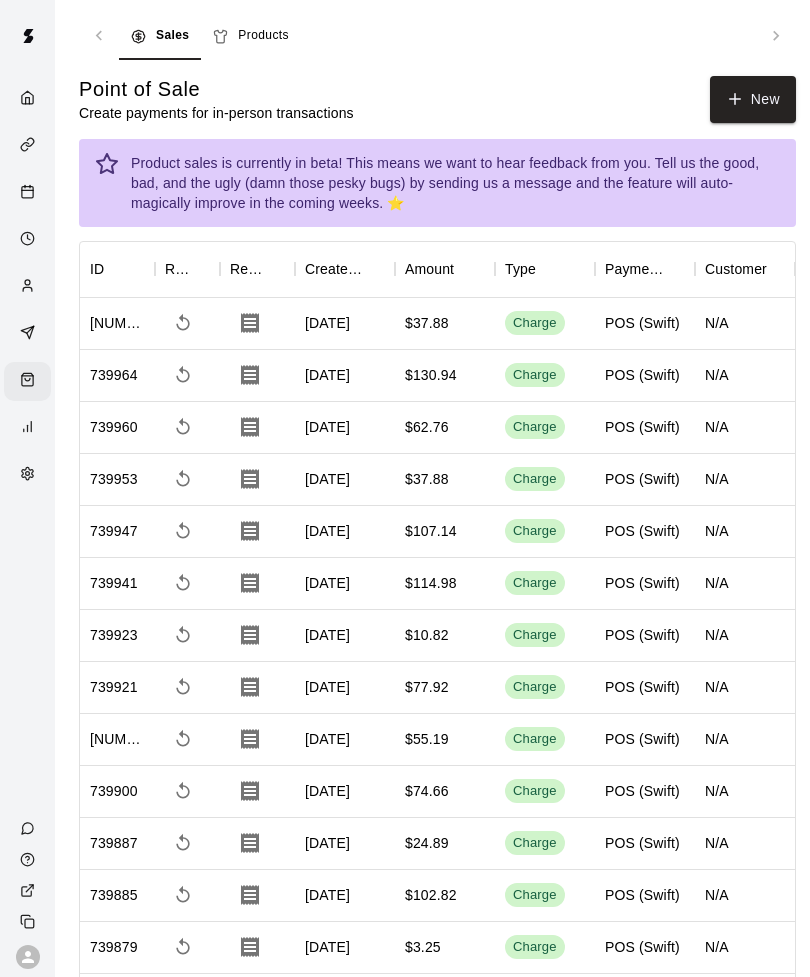 click on "New" at bounding box center [753, 99] 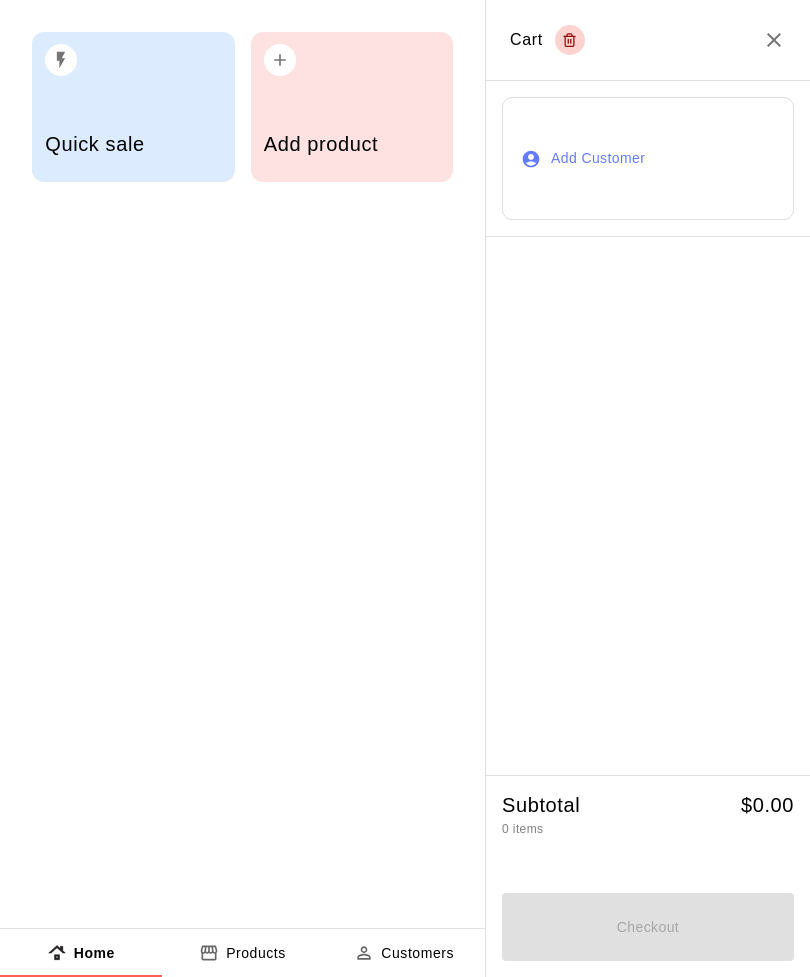click on "Add product" at bounding box center (352, 107) 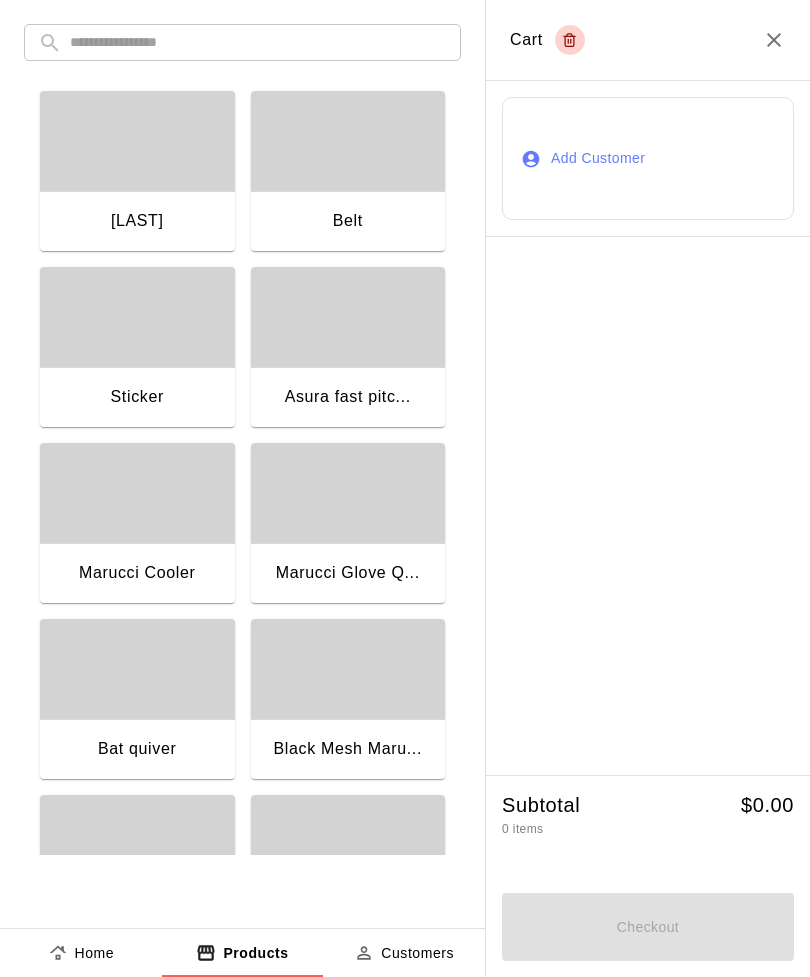 click at bounding box center (258, 42) 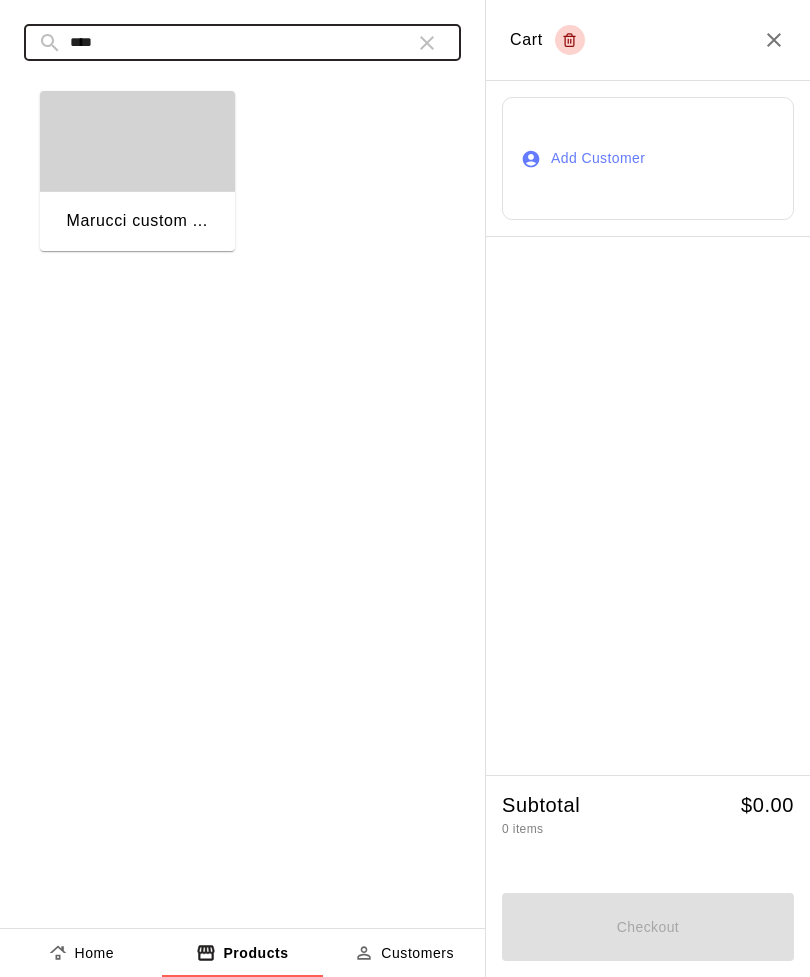 type on "****" 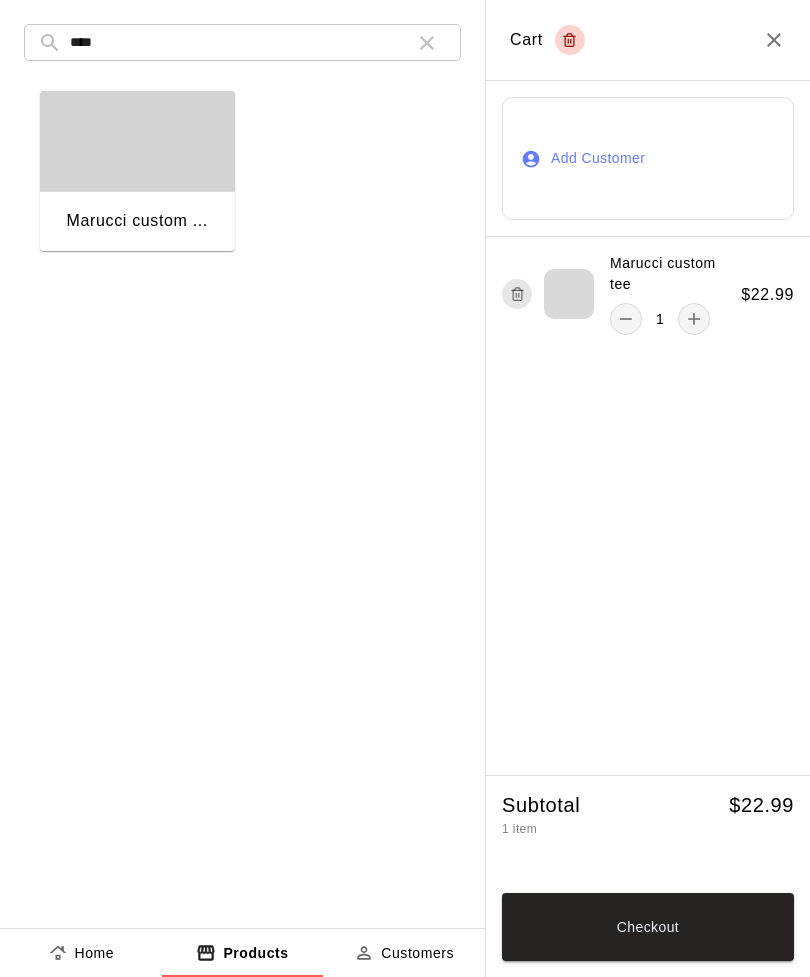 click 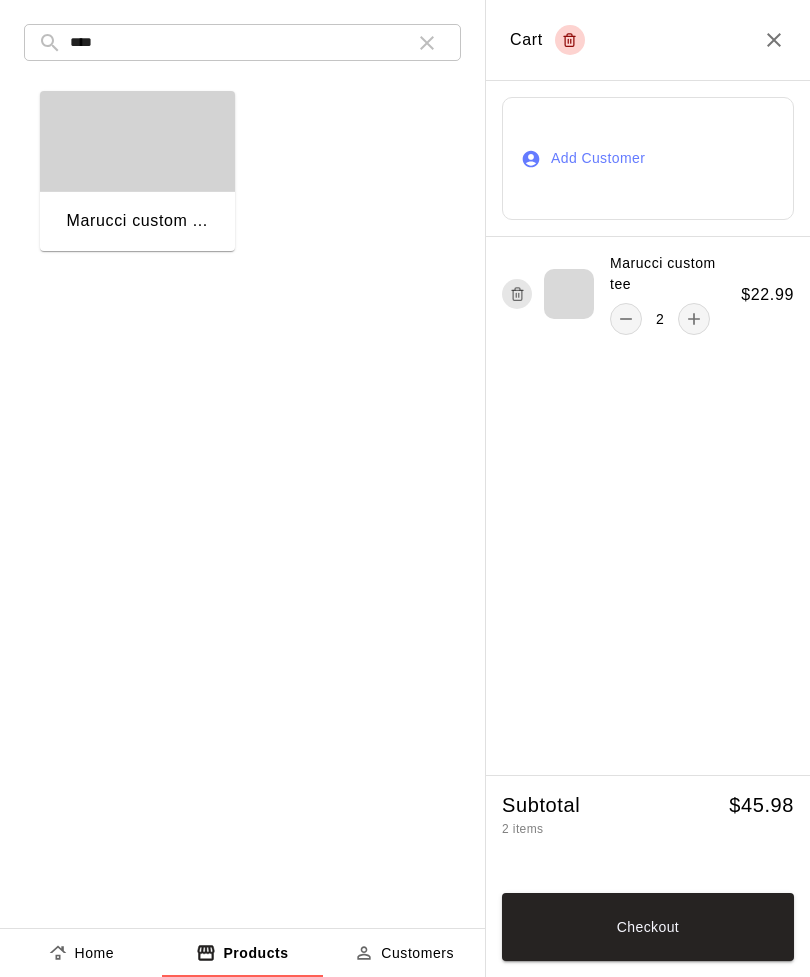 click 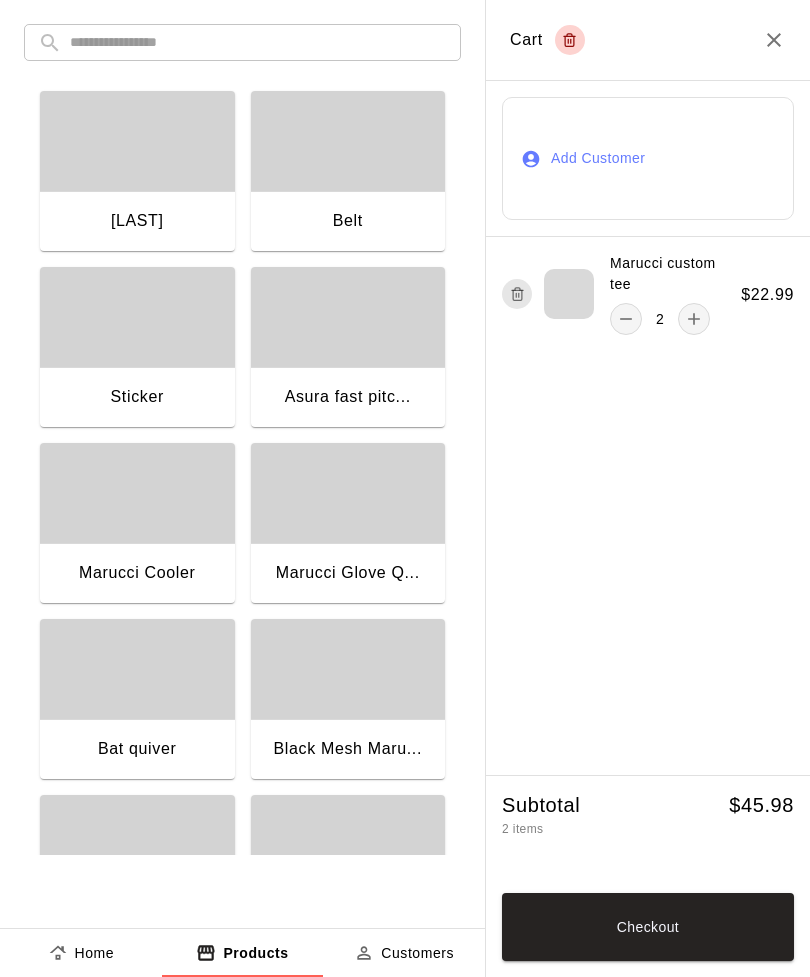 click at bounding box center (137, 317) 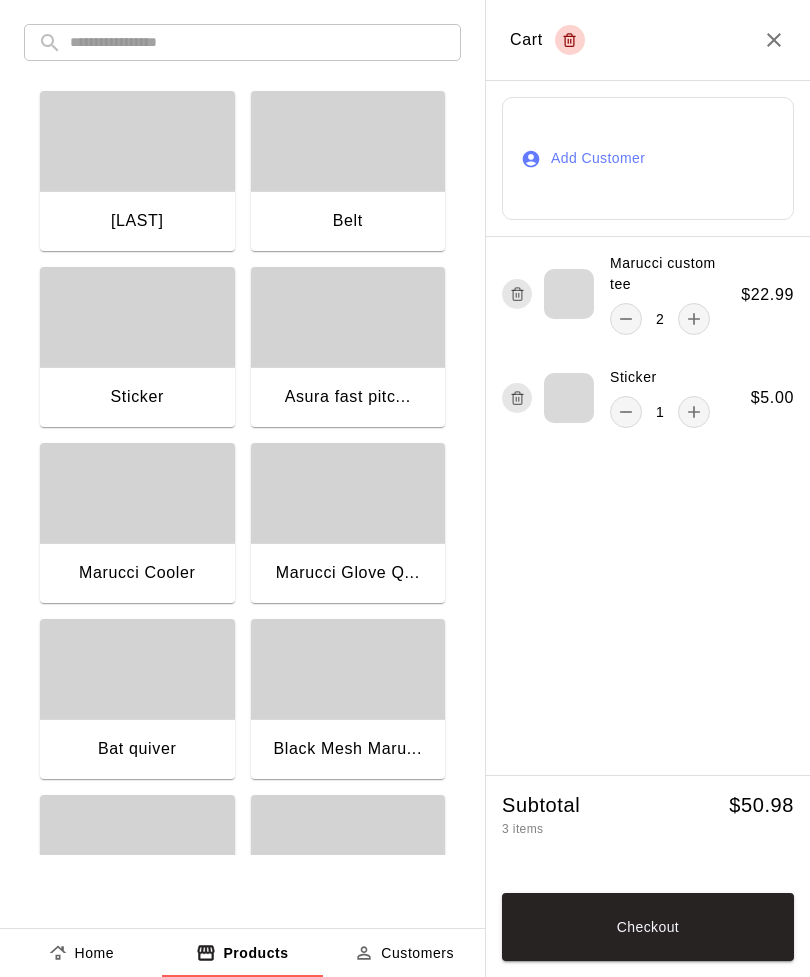click on "Checkout" at bounding box center (648, 927) 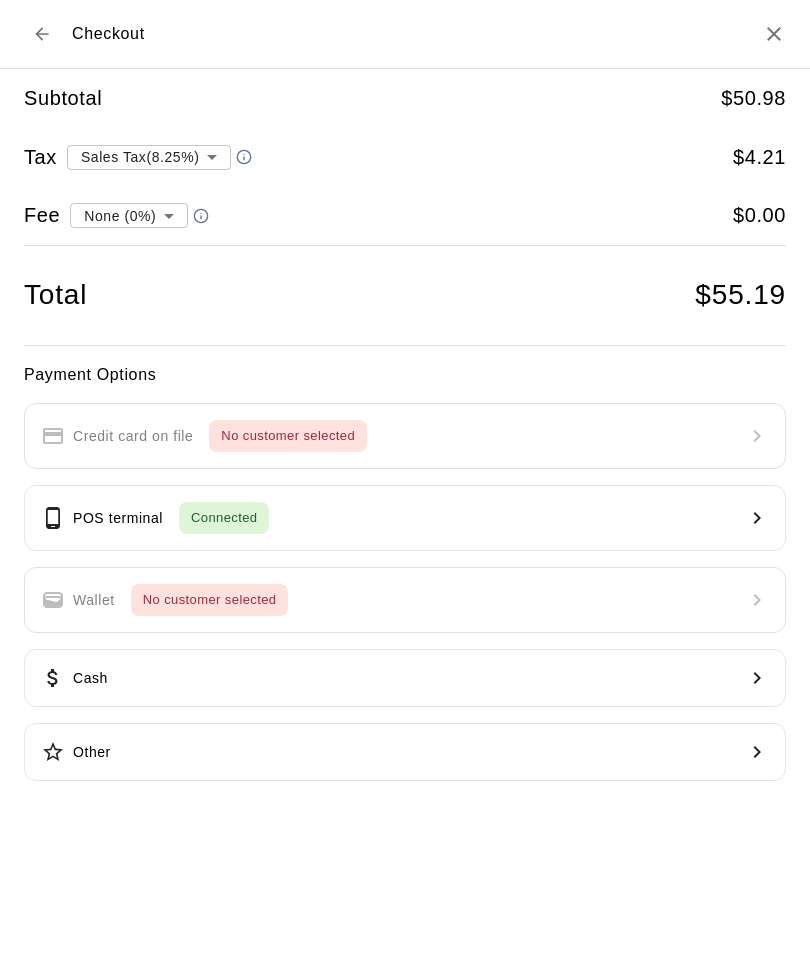 click on "POS terminal Connected" at bounding box center [405, 518] 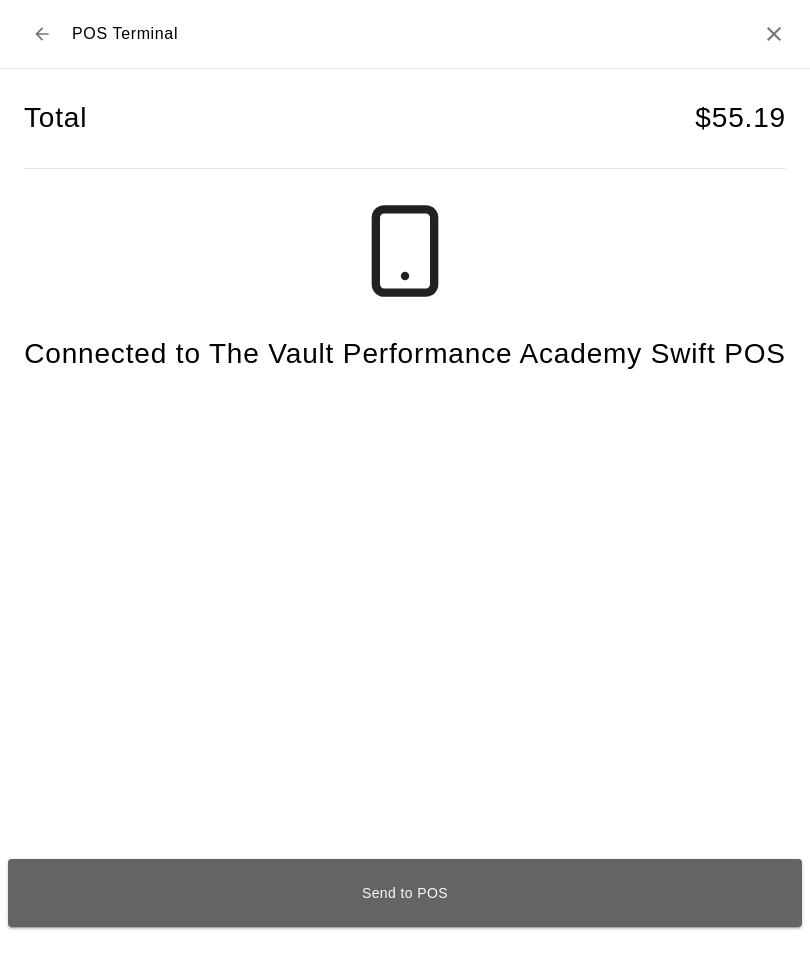 click on "Send to POS" at bounding box center [405, 893] 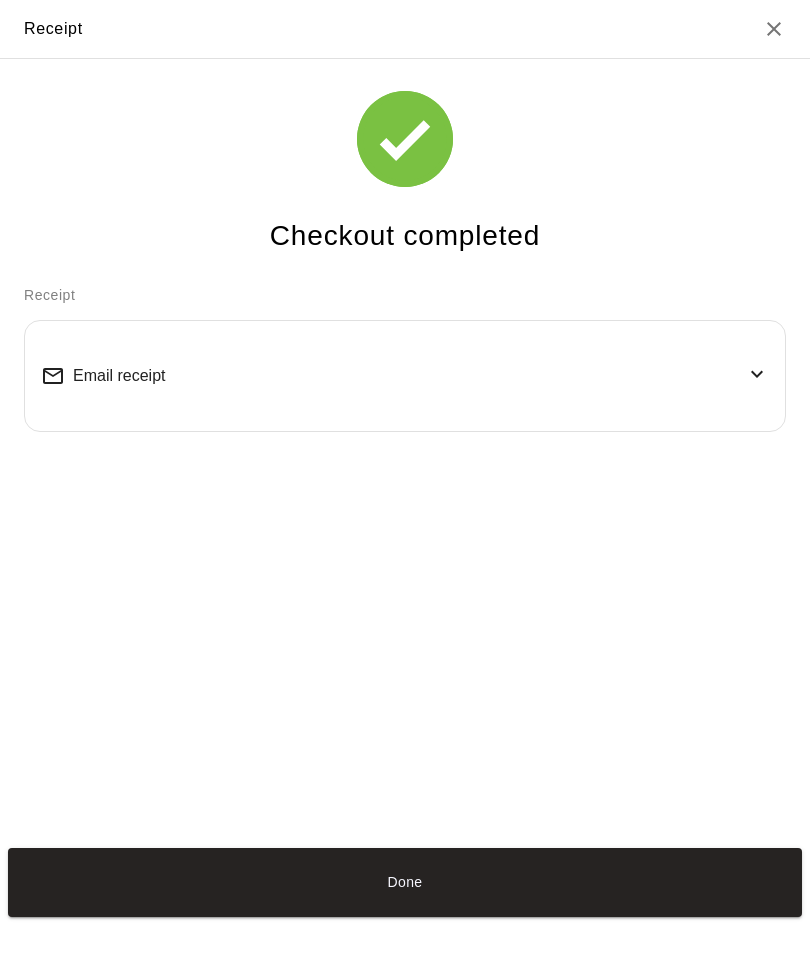 click on "Done" at bounding box center [405, 882] 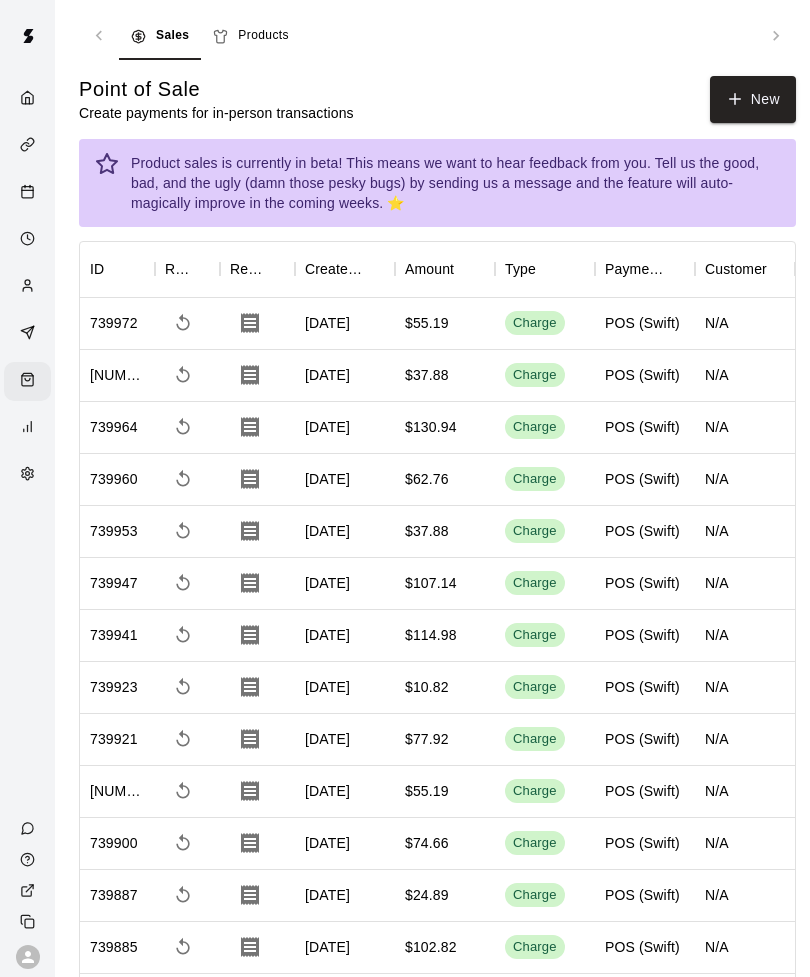 click 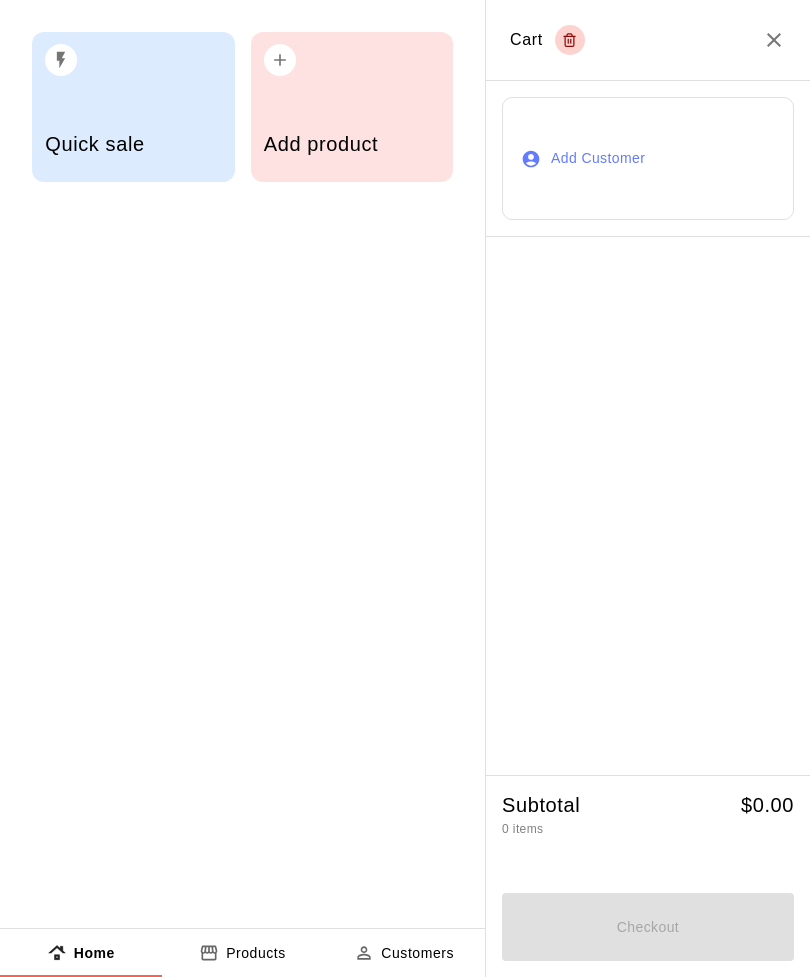 click on "Add product" at bounding box center [352, 146] 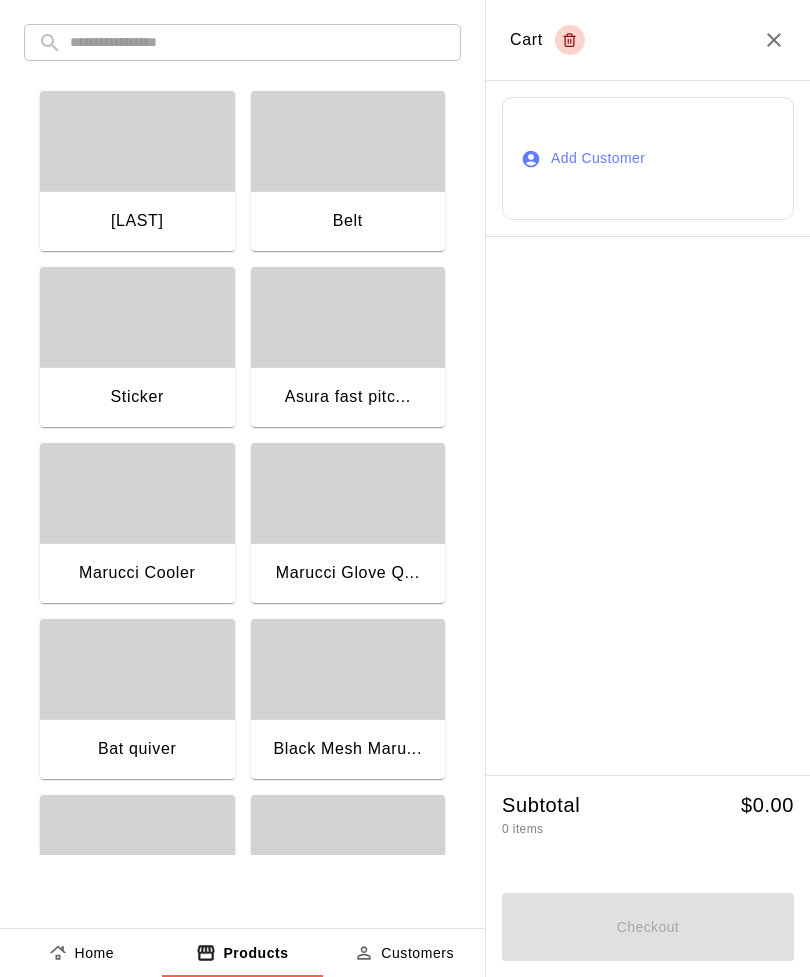 click on "Belt" at bounding box center [348, 223] 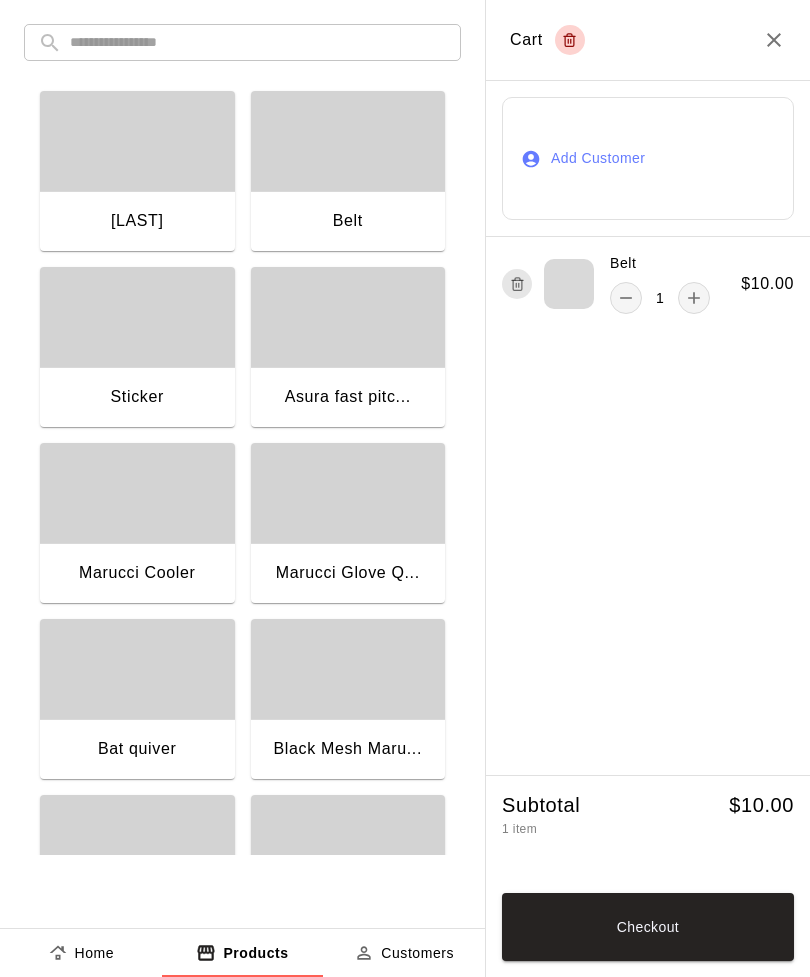 click at bounding box center (258, 42) 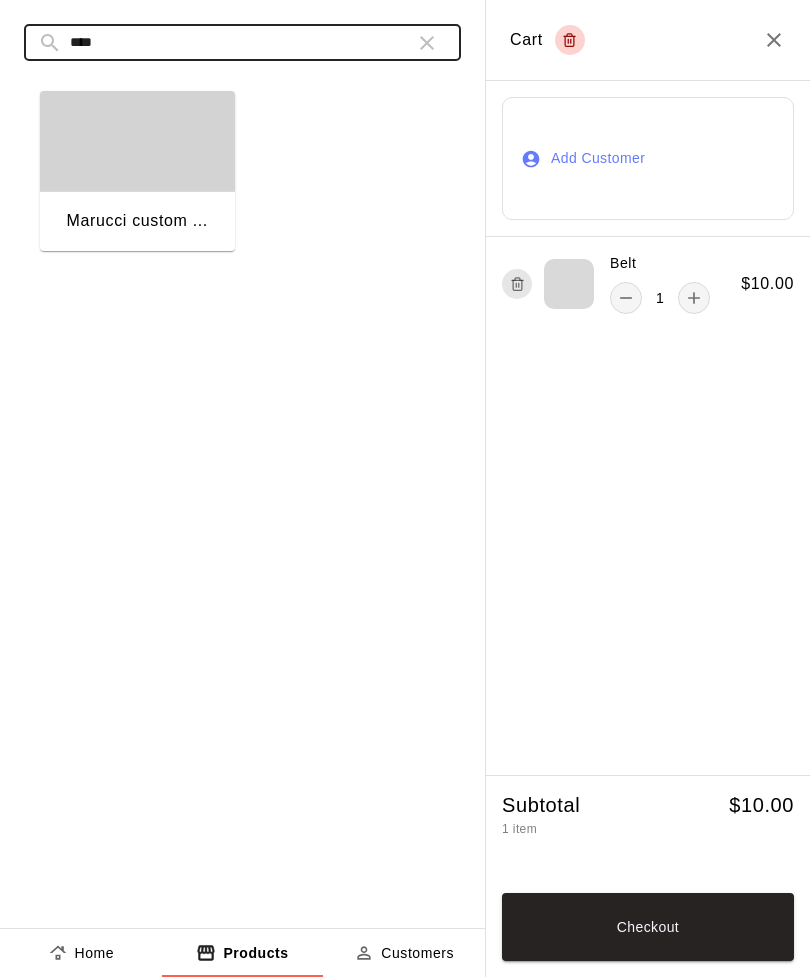 type on "****" 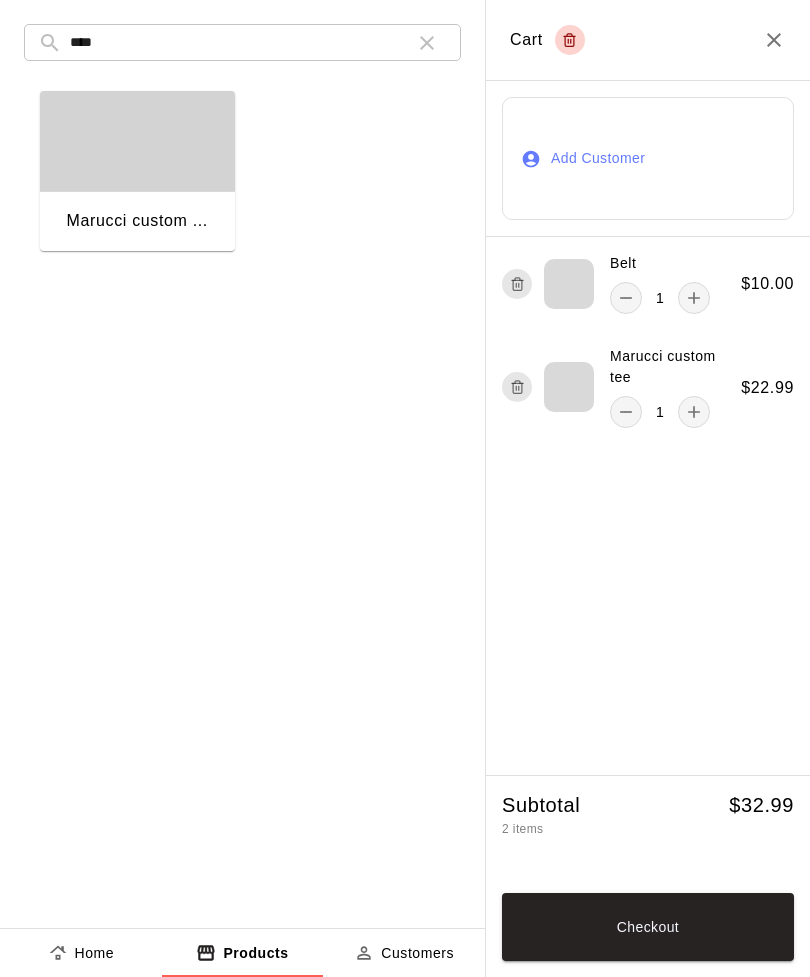click on "Checkout" at bounding box center [648, 927] 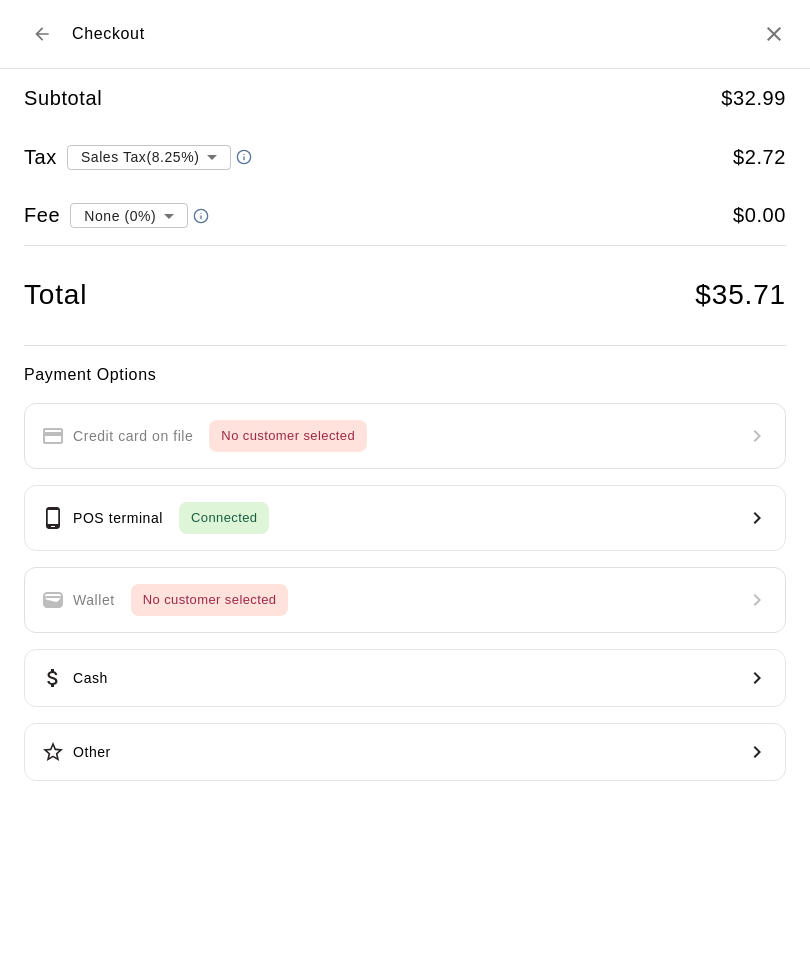 click on "POS terminal Connected" at bounding box center [405, 518] 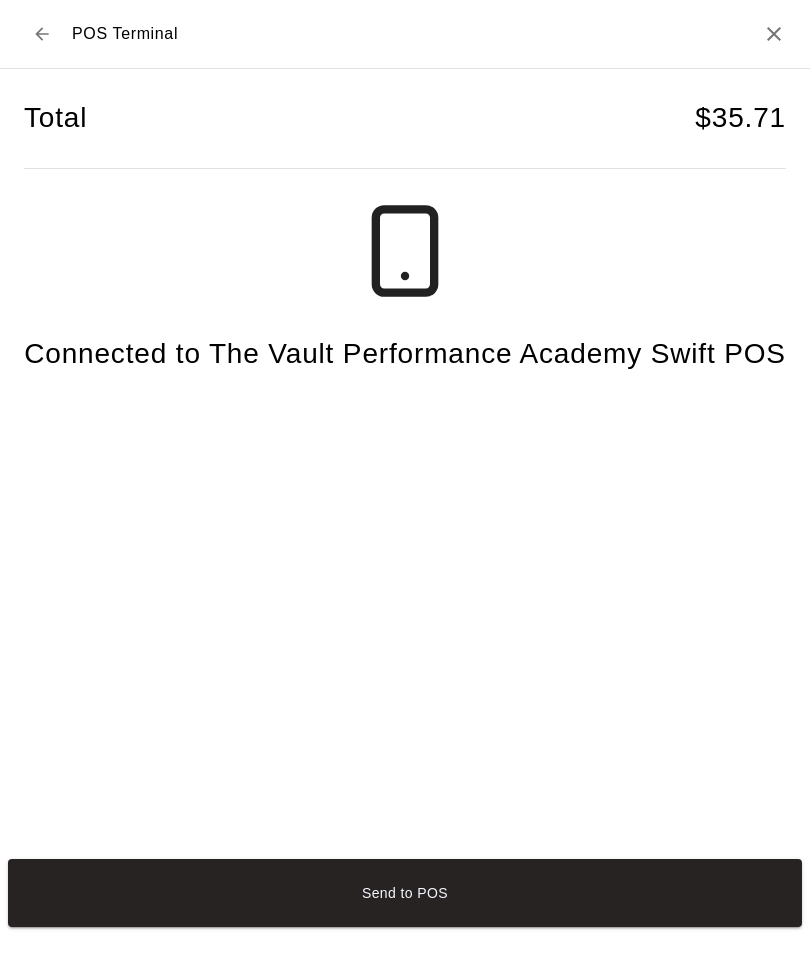 click on "Send to POS" at bounding box center [405, 893] 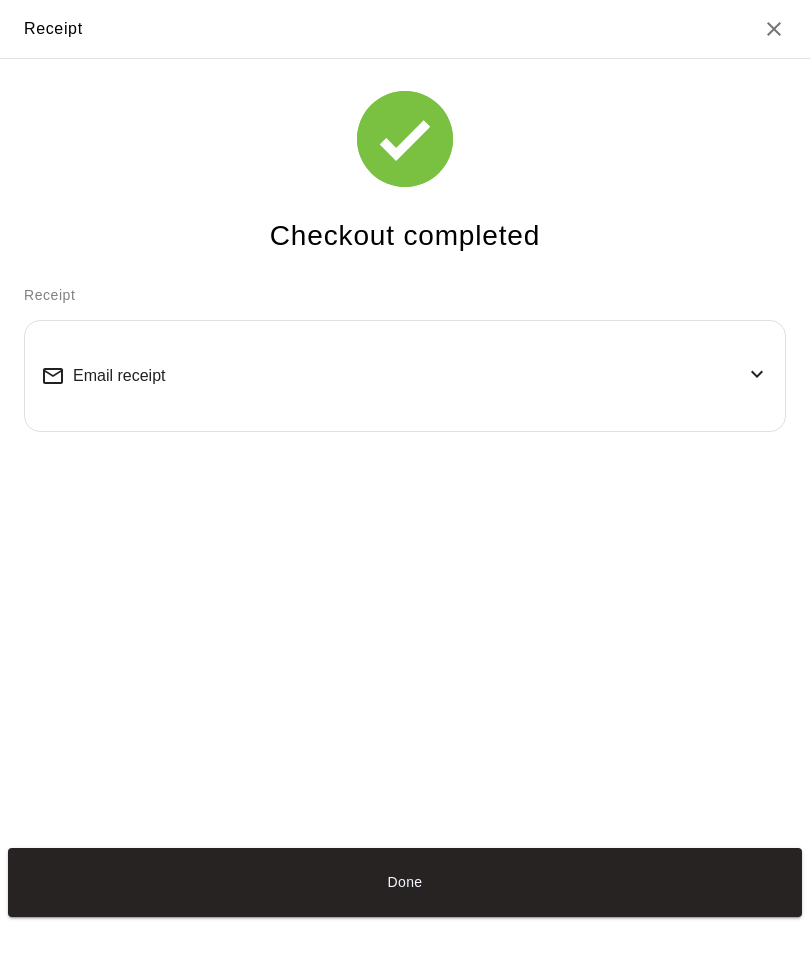 click on "Done" at bounding box center [405, 882] 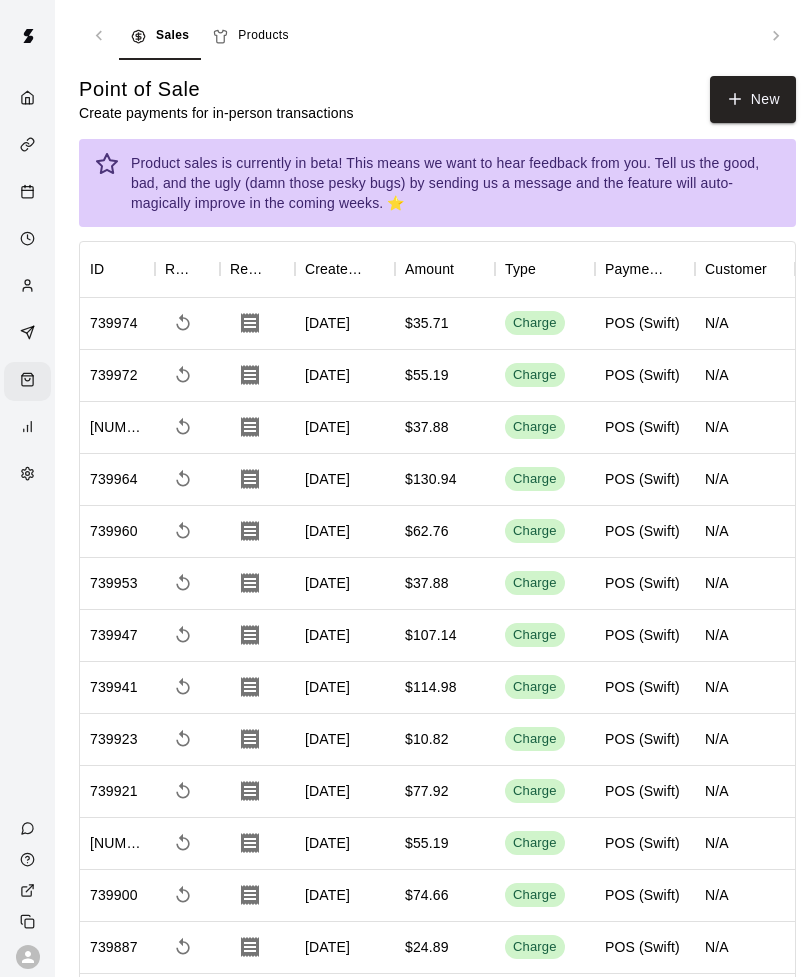 click on "New" at bounding box center (753, 99) 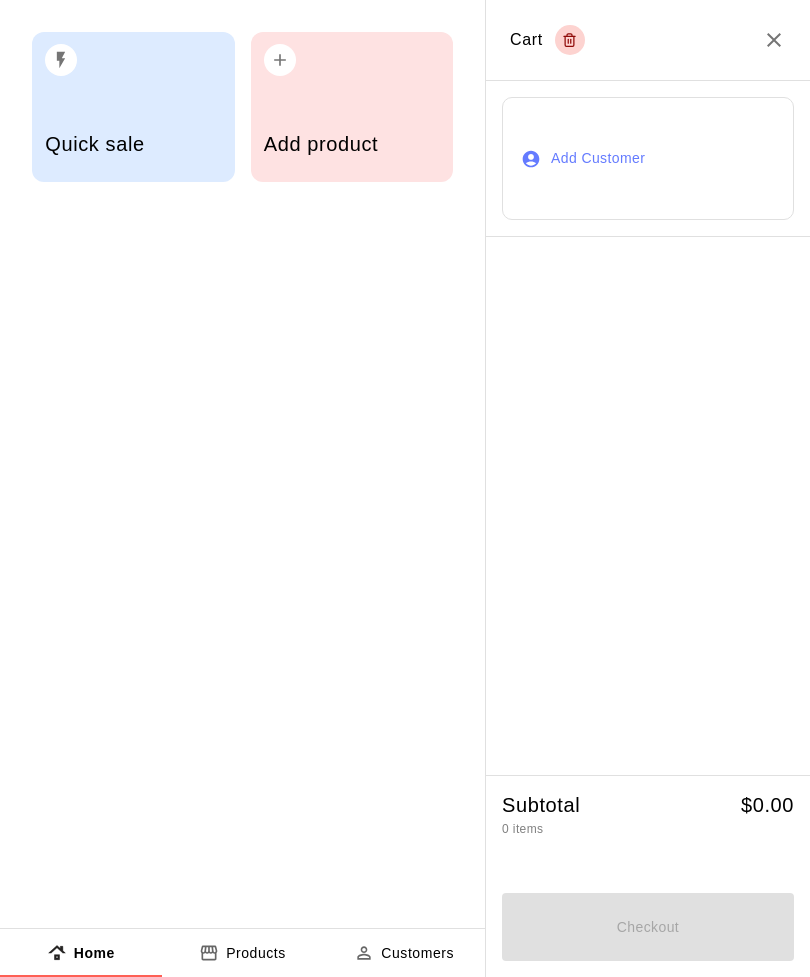 click on "Add product" at bounding box center [352, 146] 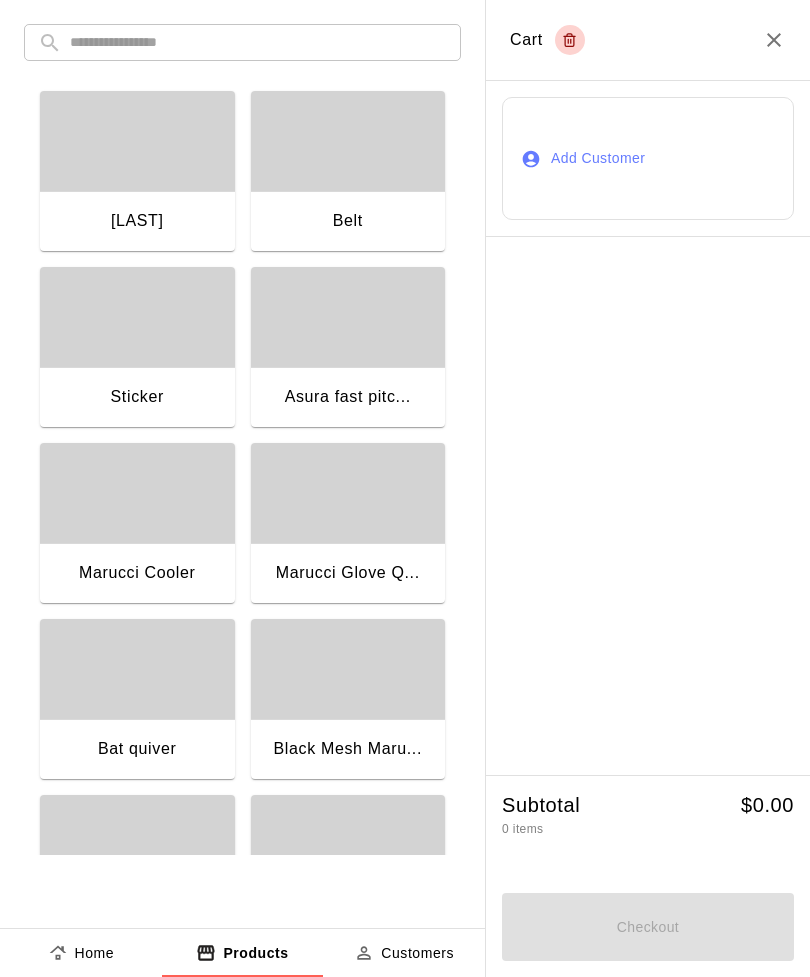 click at bounding box center (258, 42) 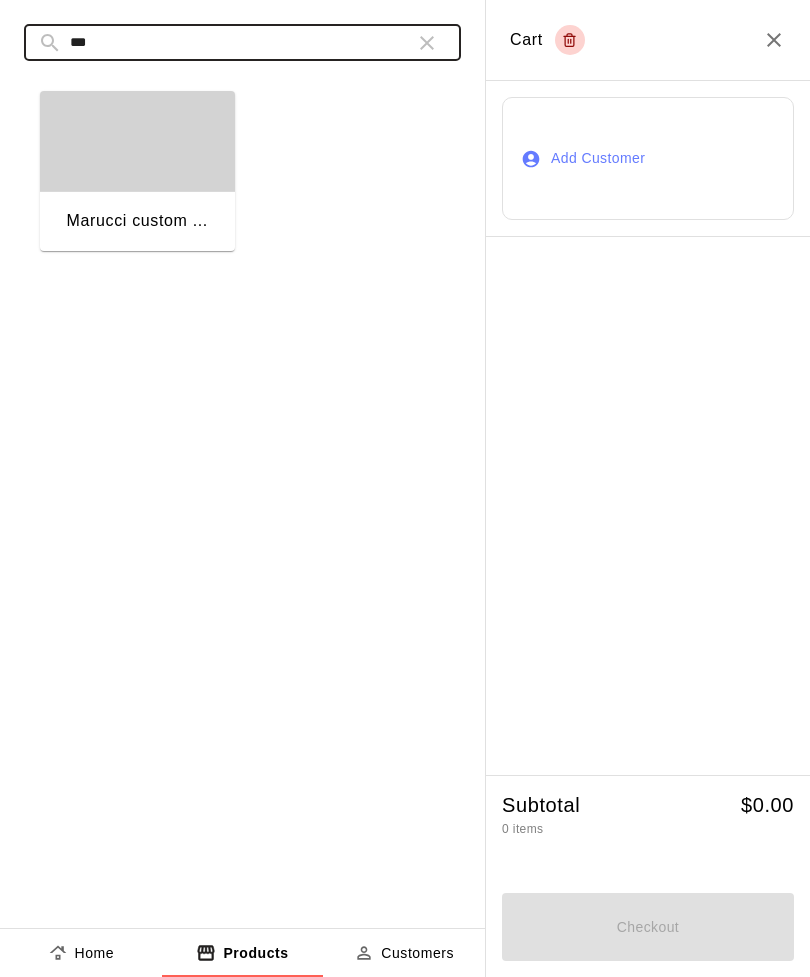 type on "***" 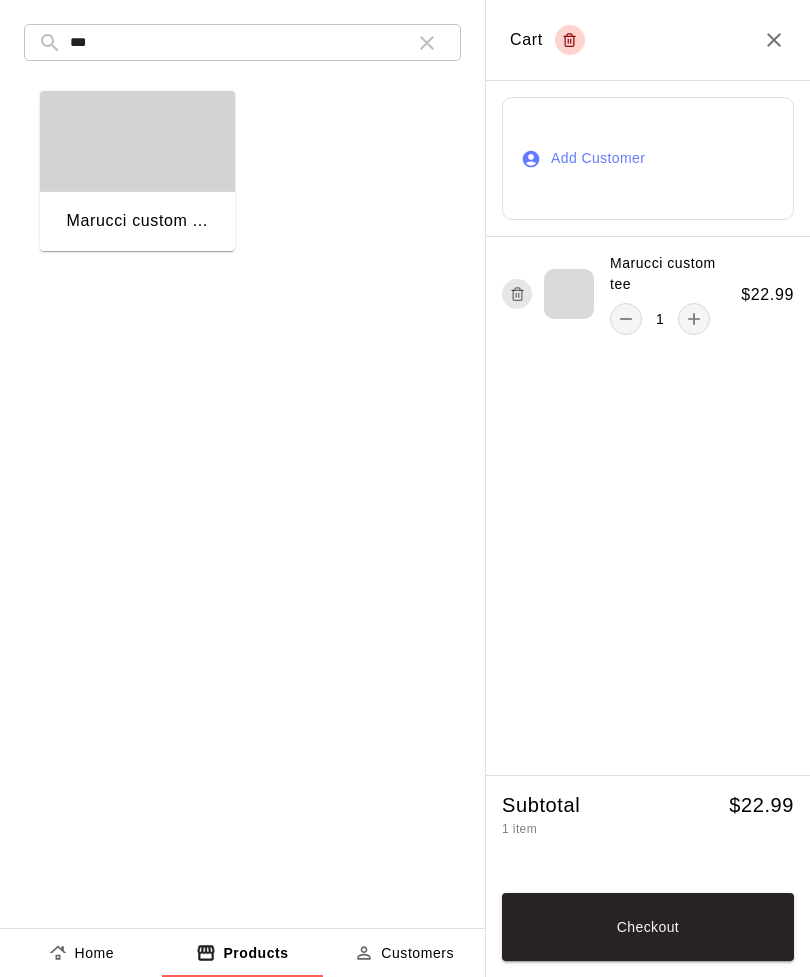 click 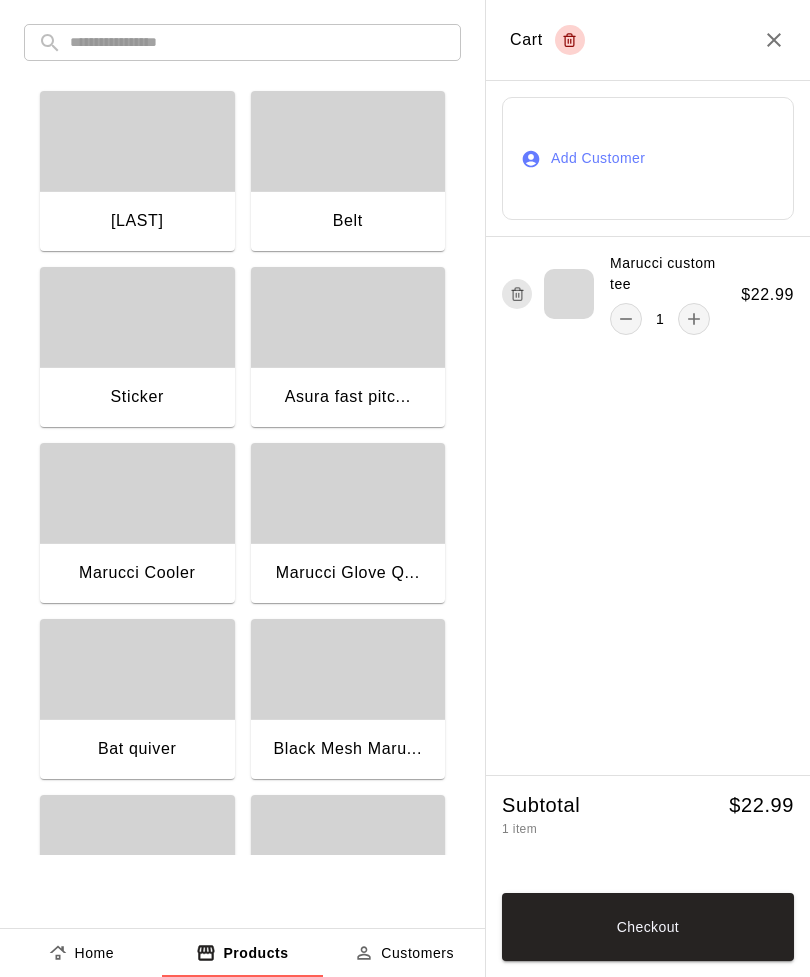 click at bounding box center [258, 42] 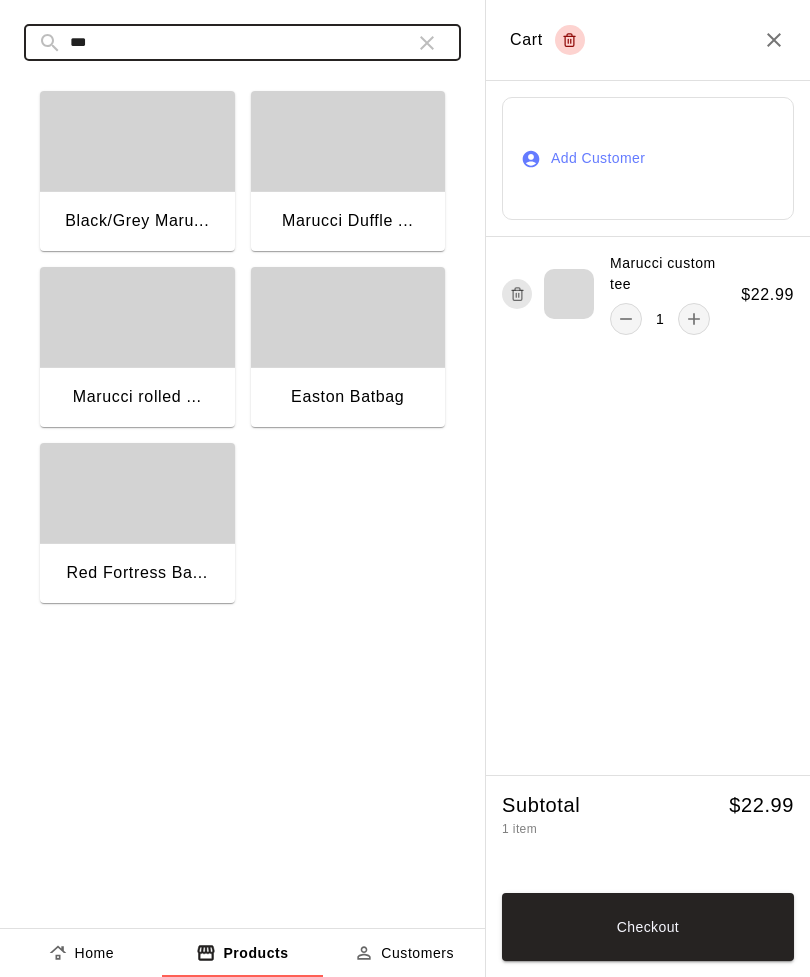 type on "***" 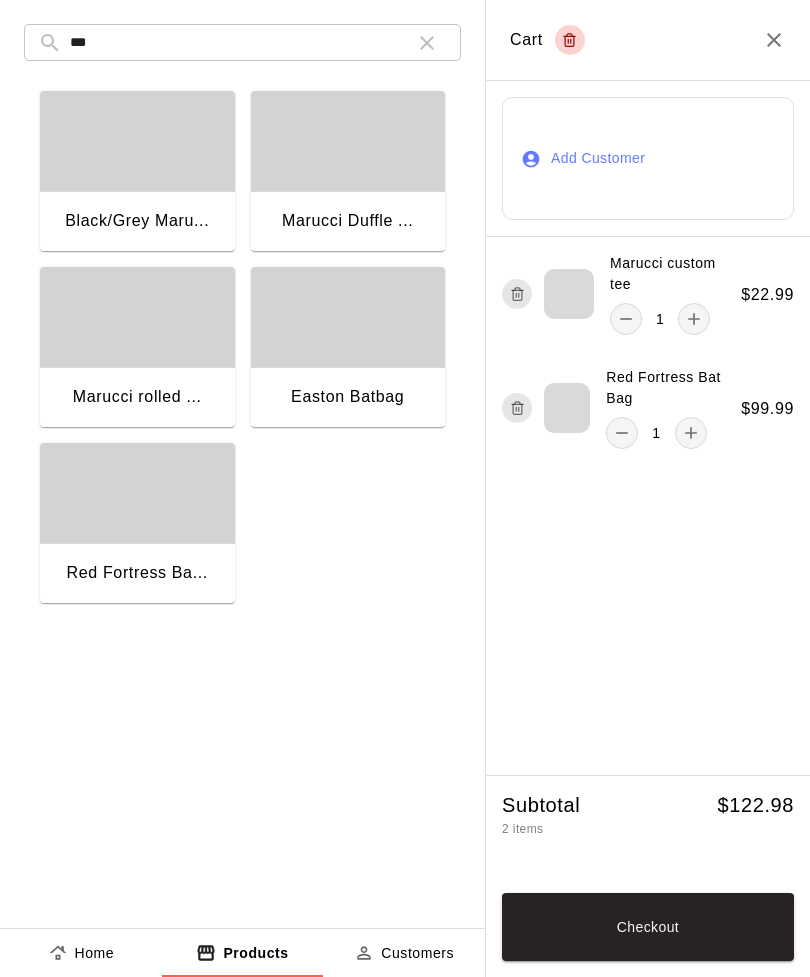 click 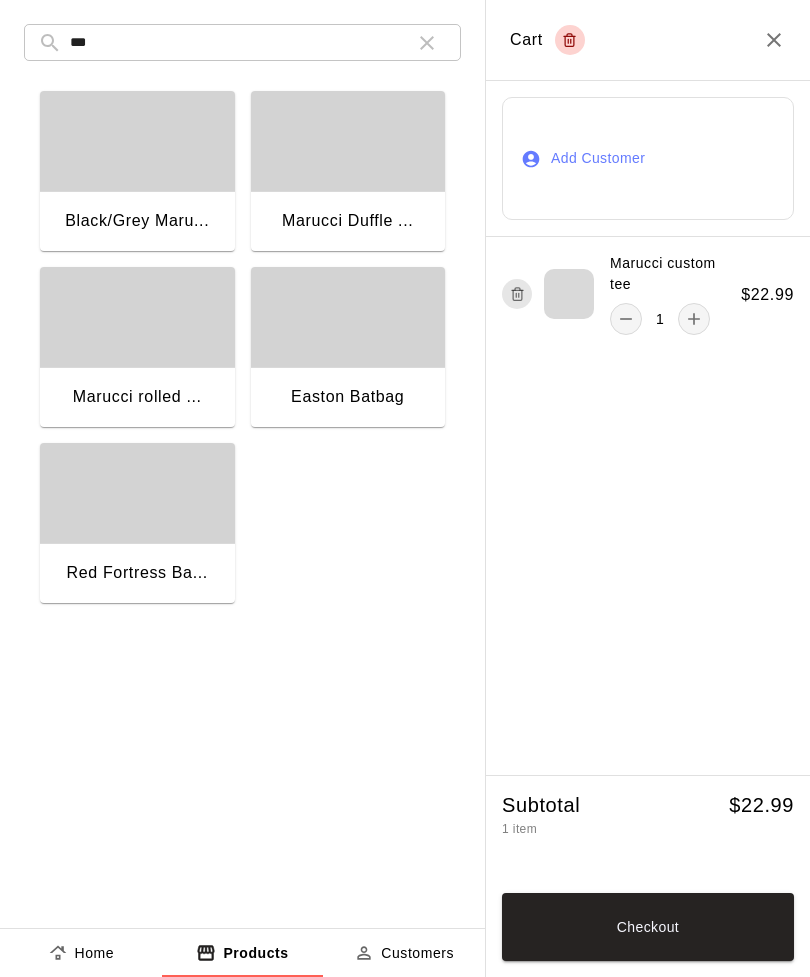 click on "Black/Grey Maru..." at bounding box center [137, 223] 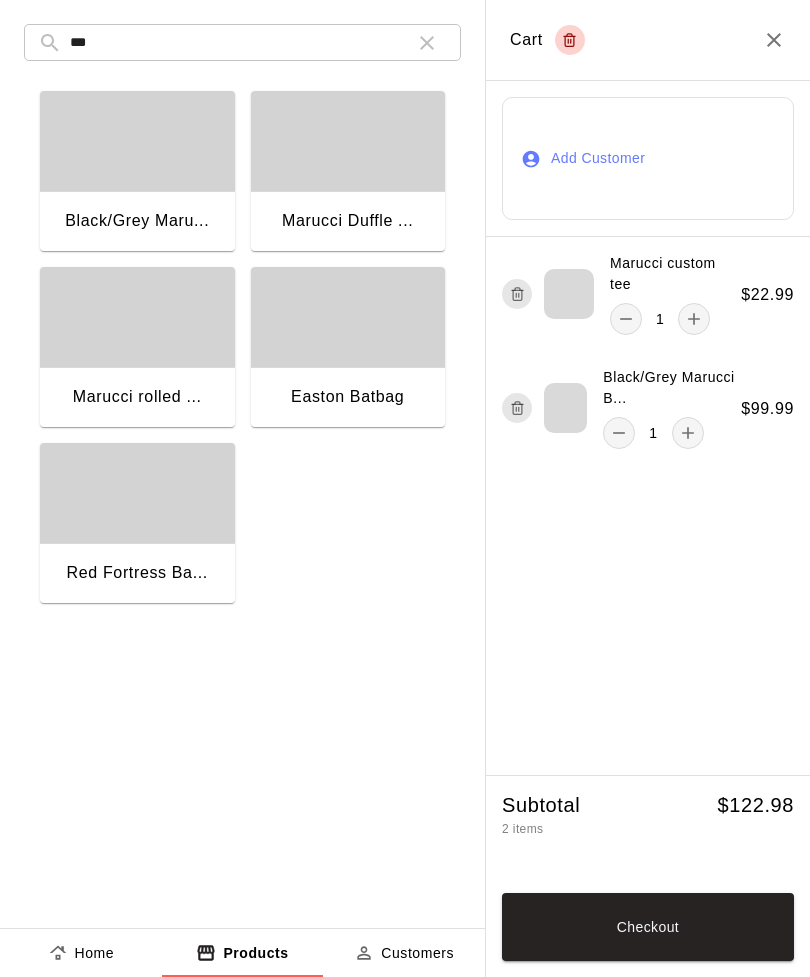 click 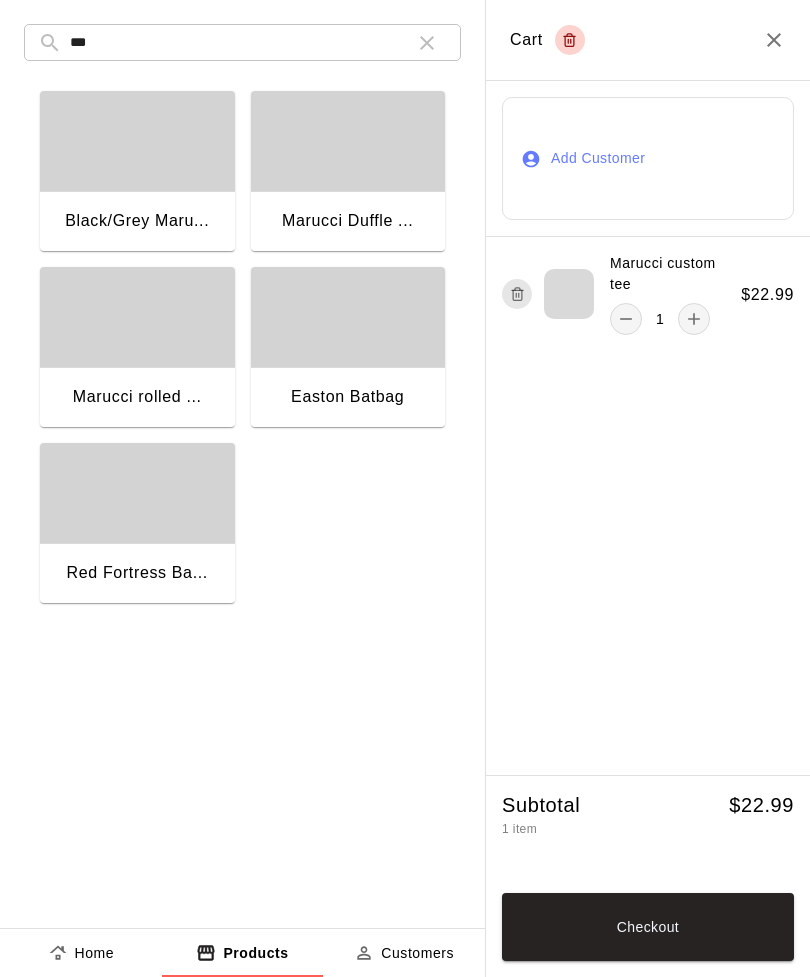 click on "Marucci Duffle ..." at bounding box center (347, 221) 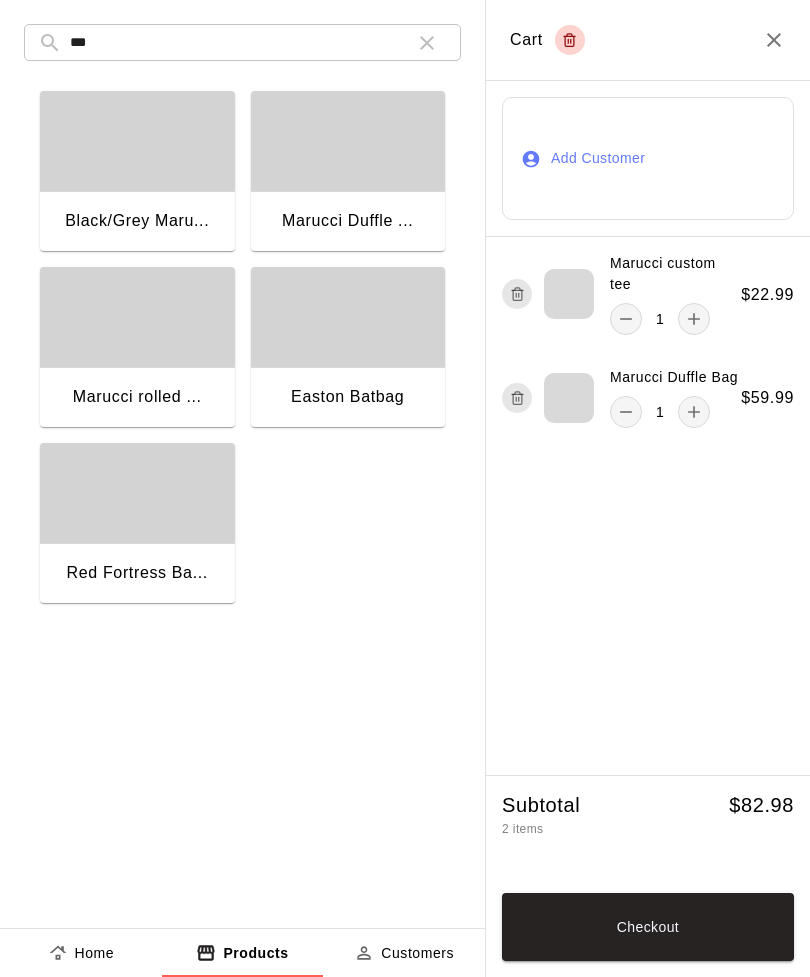 click at bounding box center [626, 412] 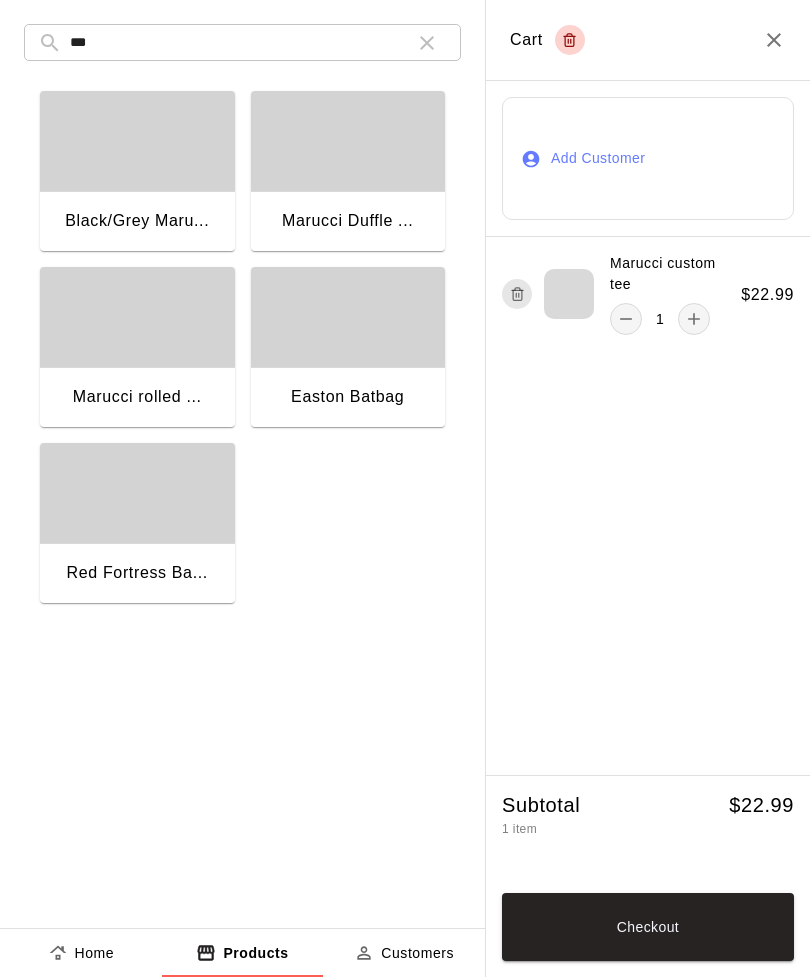 click on "Marucci rolled ..." at bounding box center (137, 399) 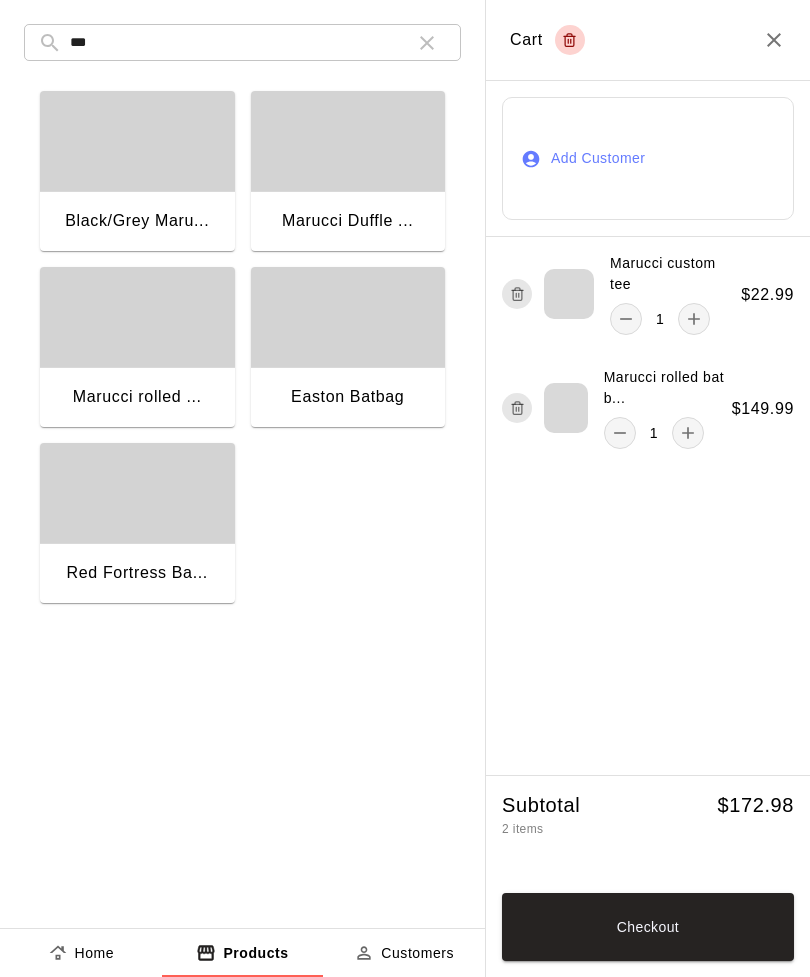 click 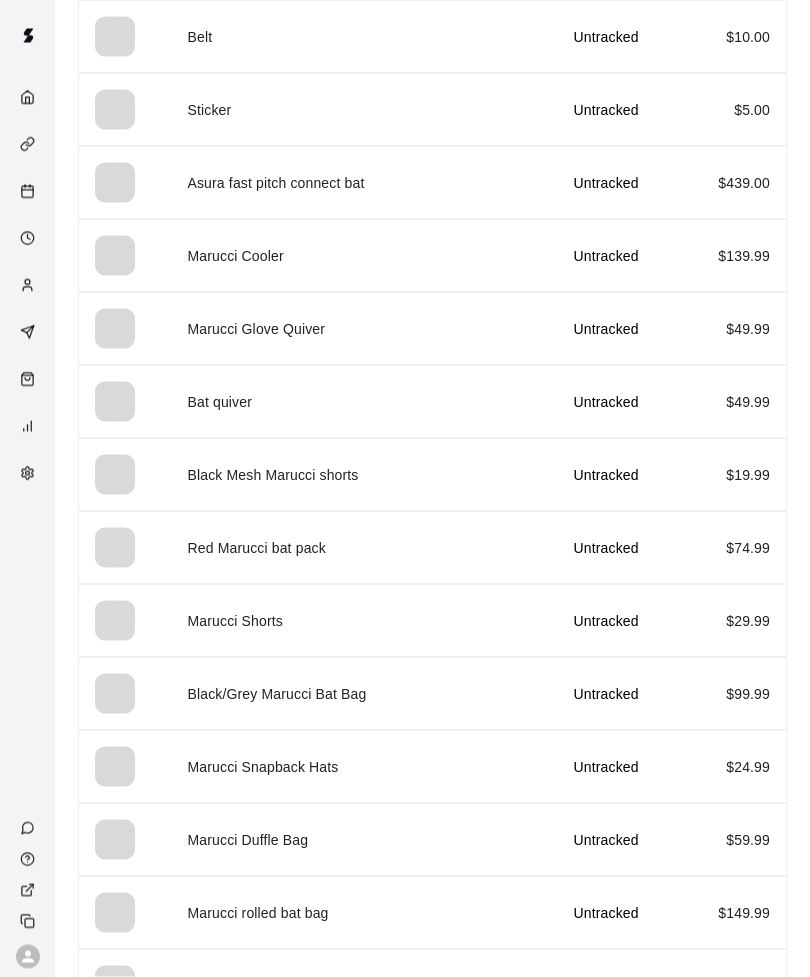 scroll, scrollTop: 424, scrollLeft: 0, axis: vertical 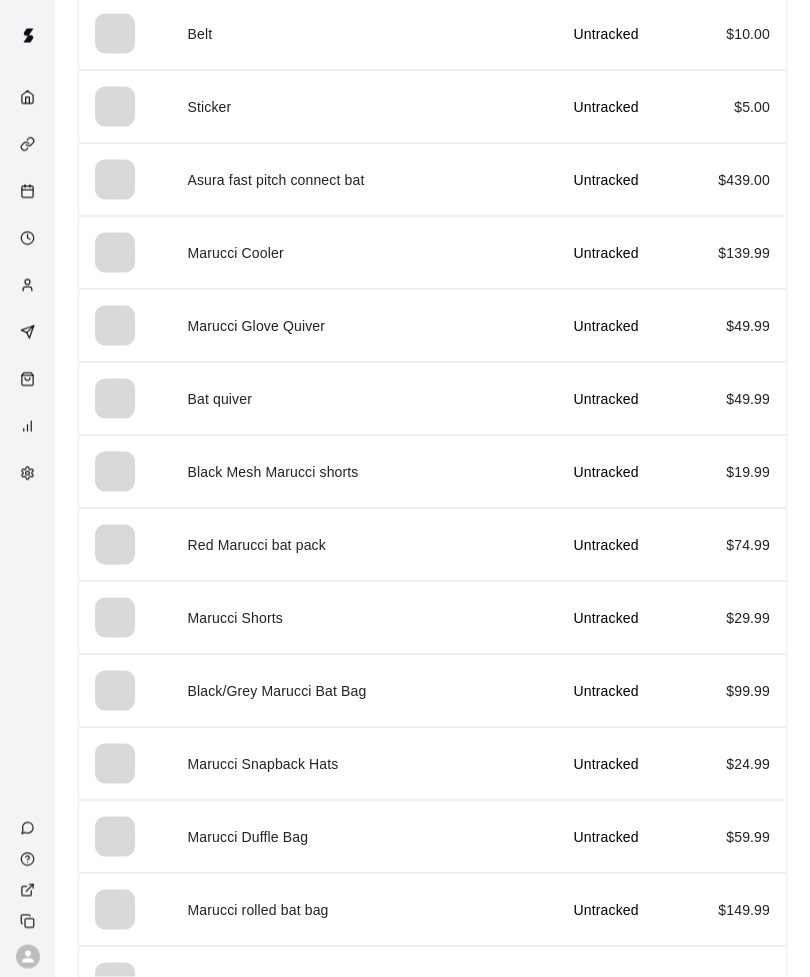 click on "Red Marucci bat pack" at bounding box center [364, 544] 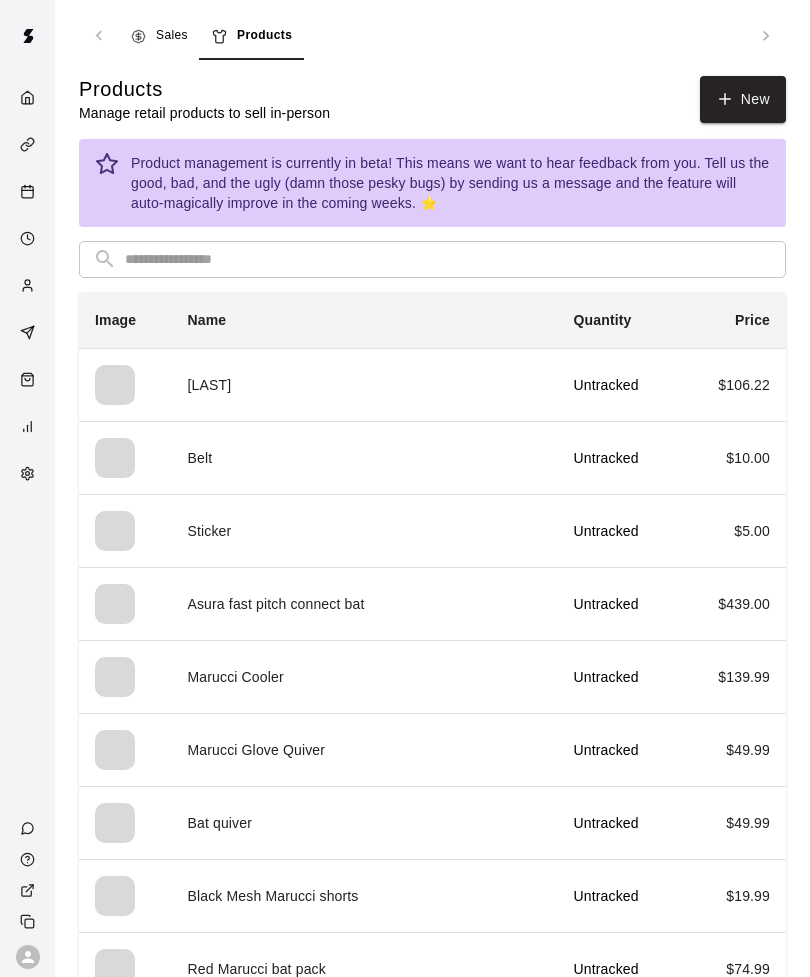 click on "New" at bounding box center (743, 99) 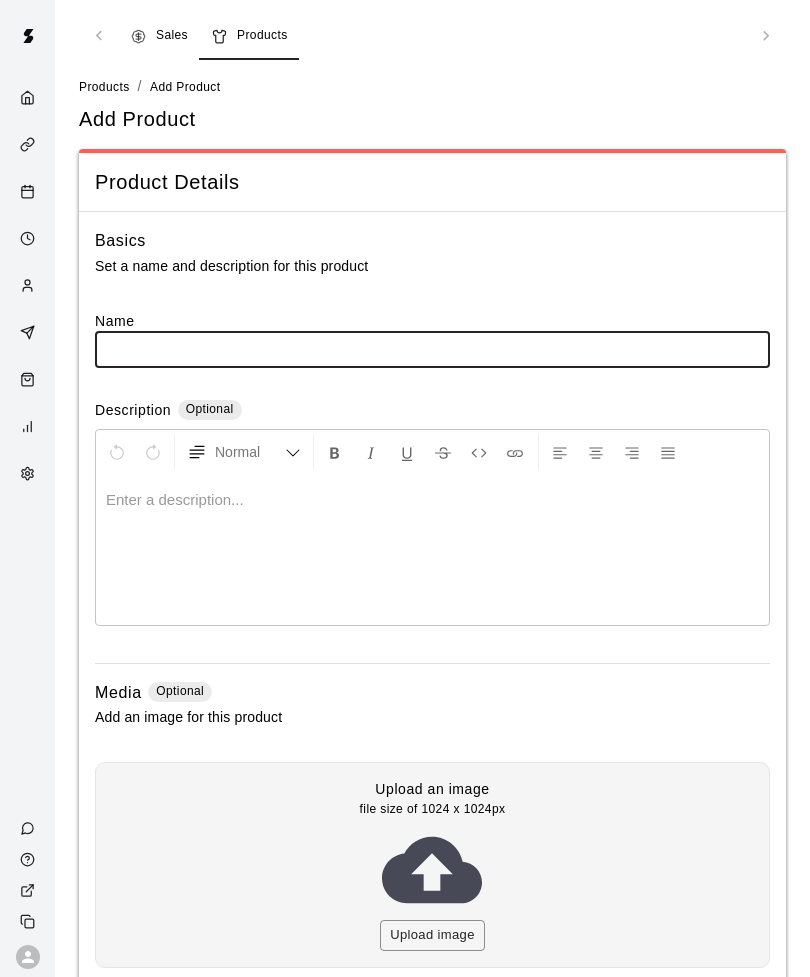 click 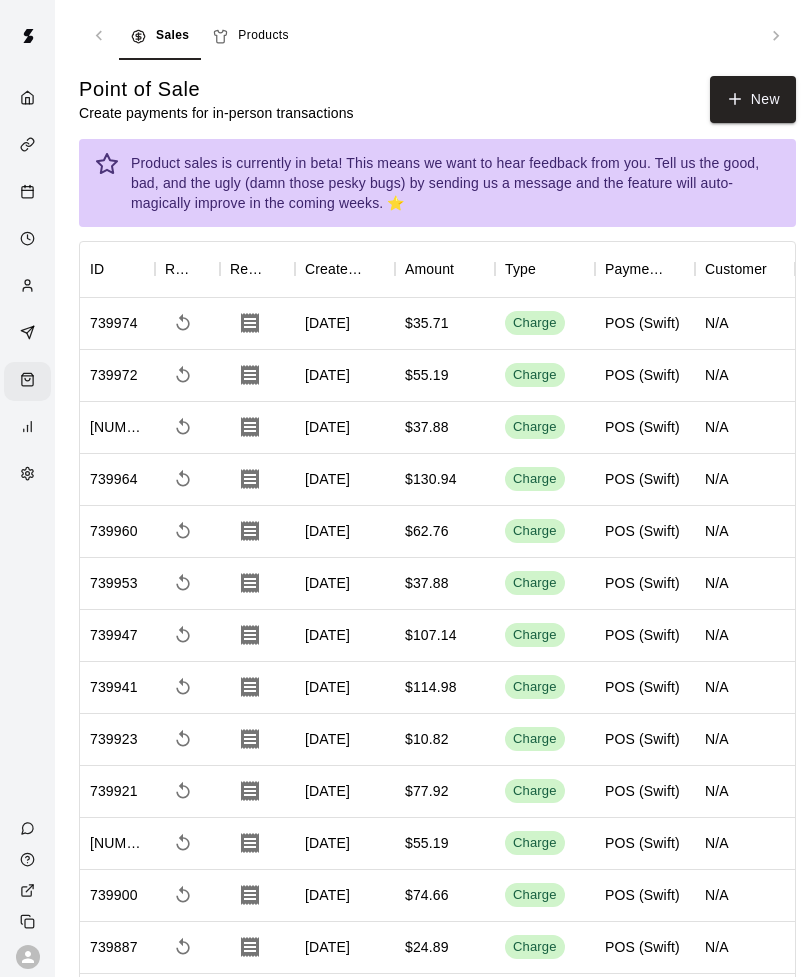 click on "New" at bounding box center (753, 99) 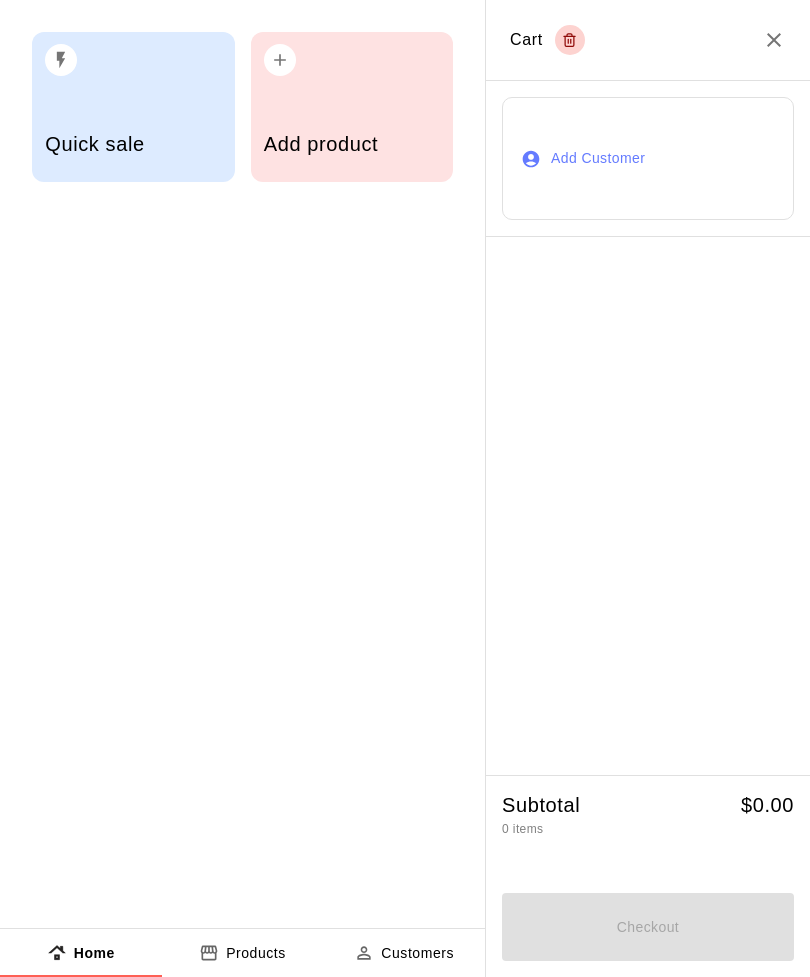 click on "Add product" at bounding box center (352, 146) 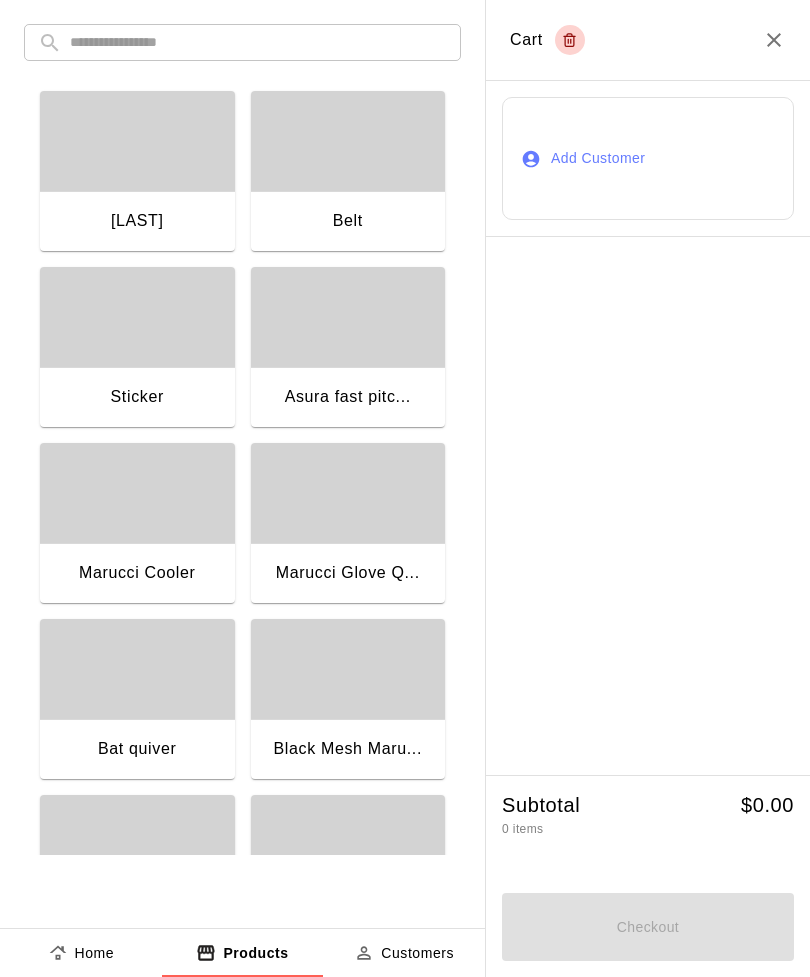 click at bounding box center [258, 42] 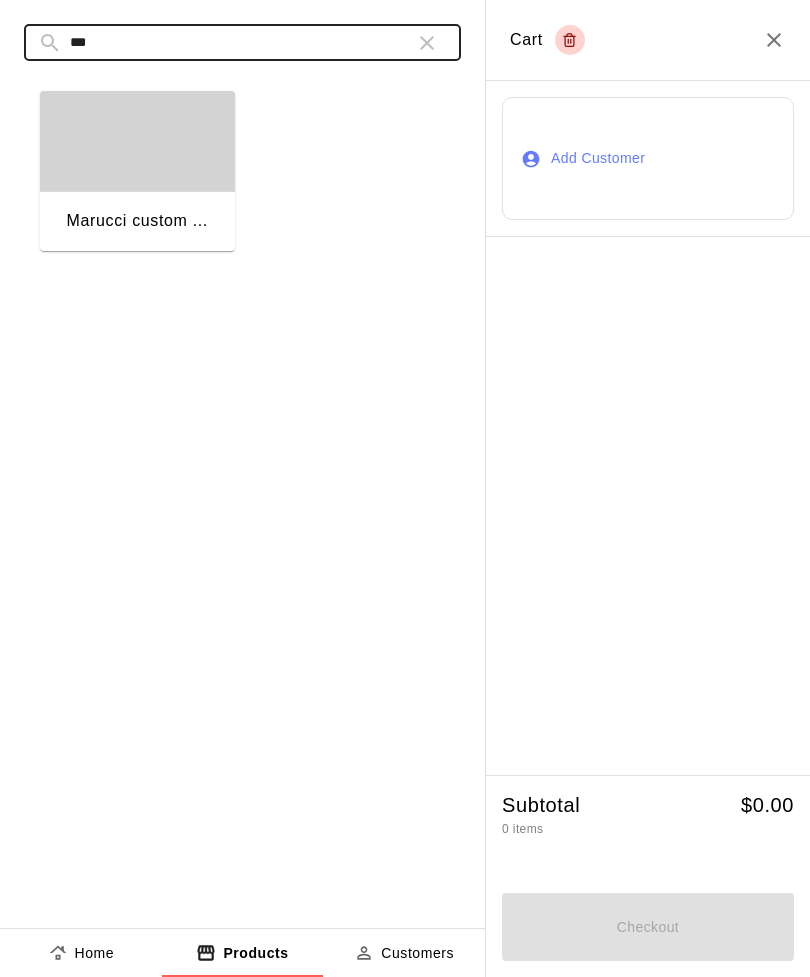 type on "***" 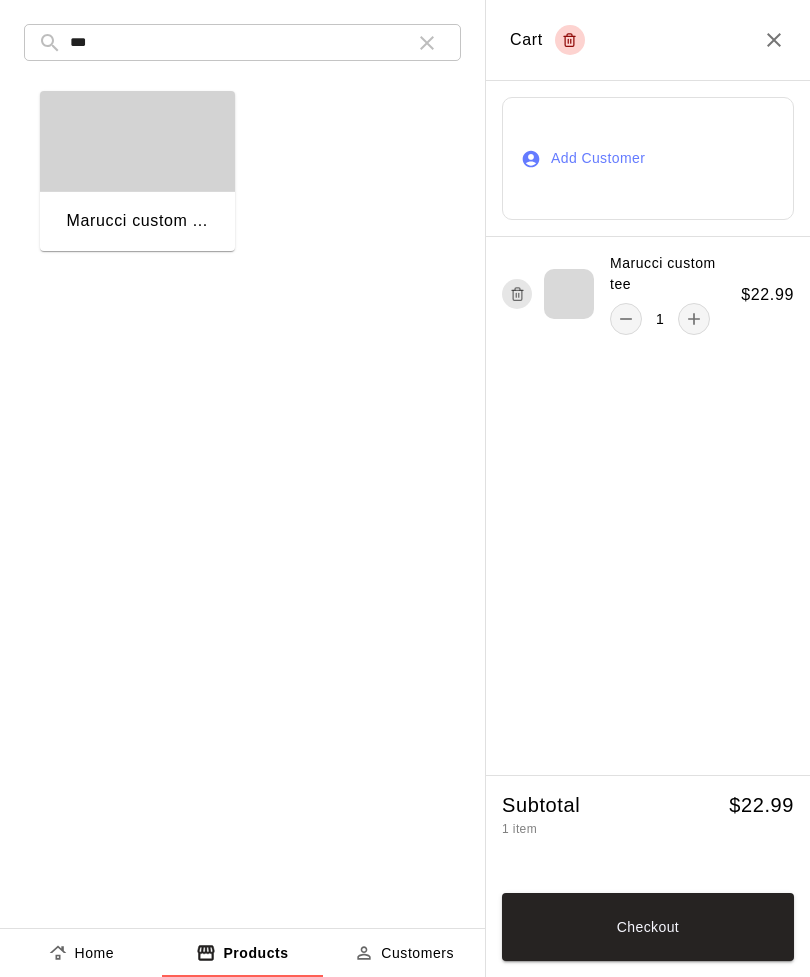click 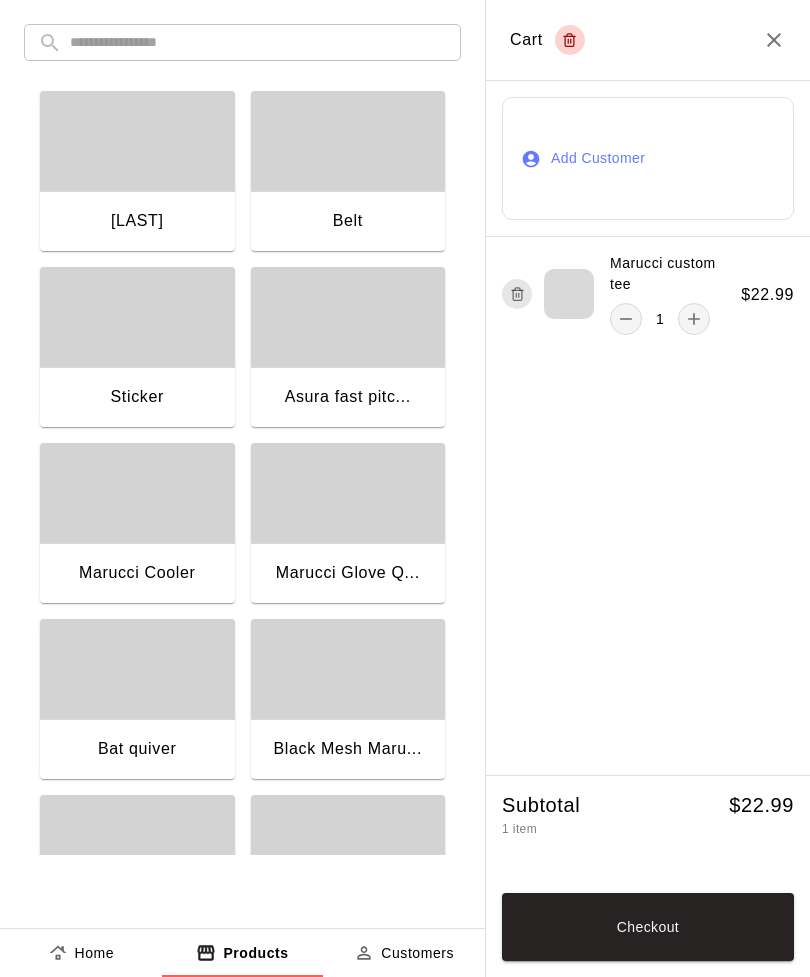 click at bounding box center [258, 42] 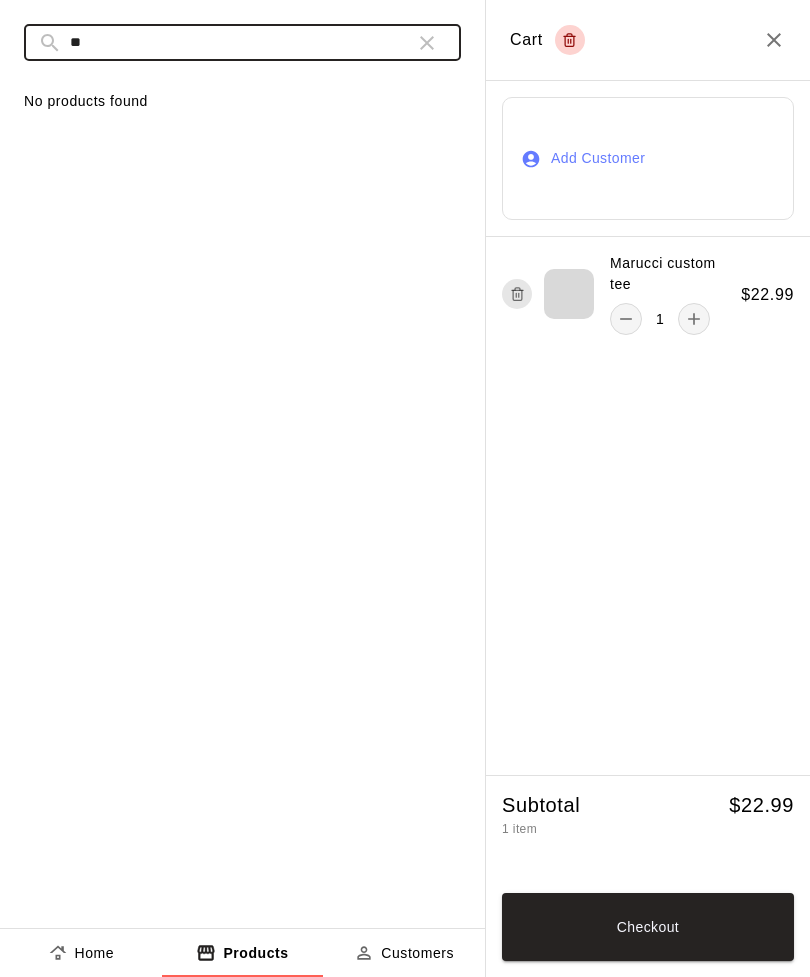 type on "*" 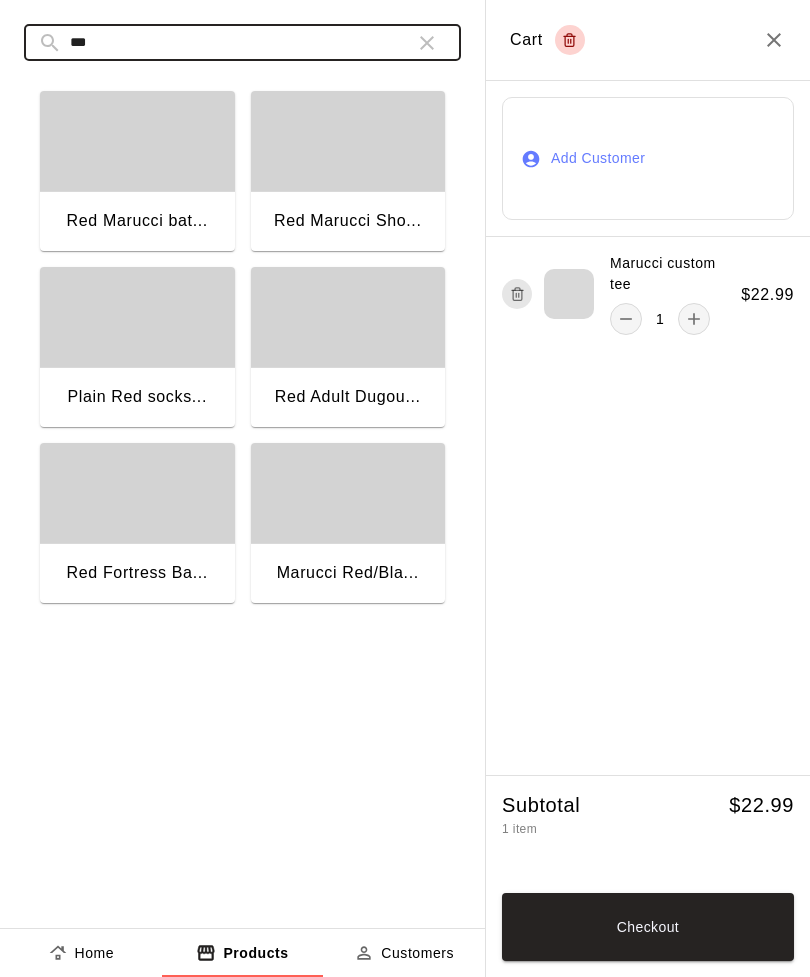type on "***" 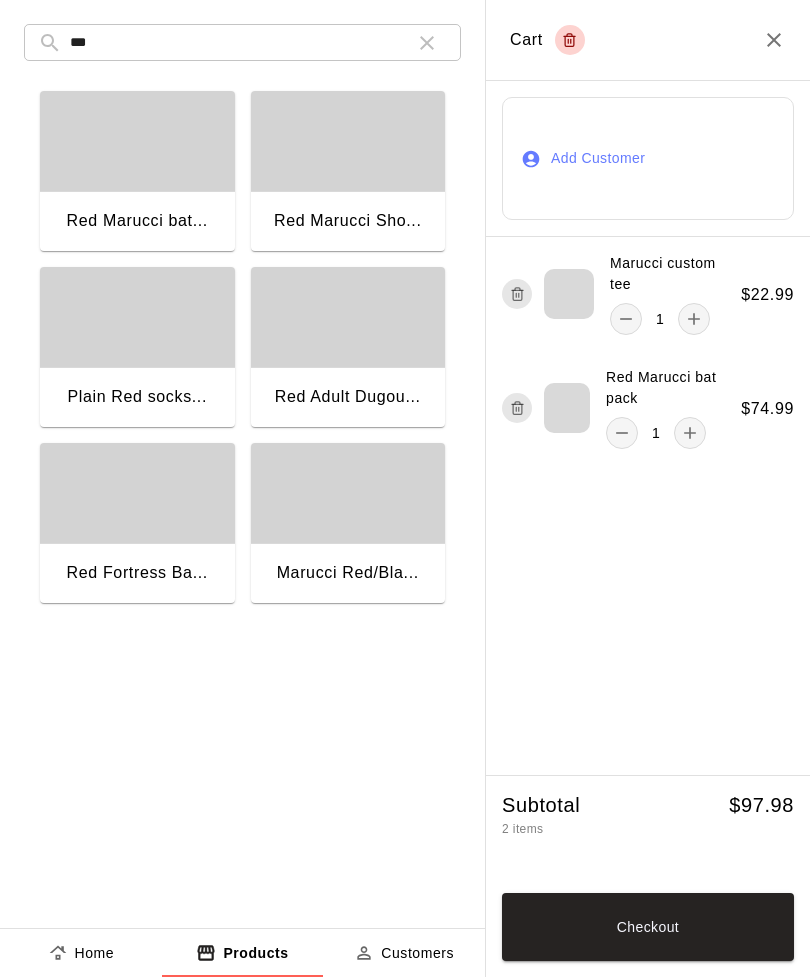 click on "Checkout" at bounding box center [648, 927] 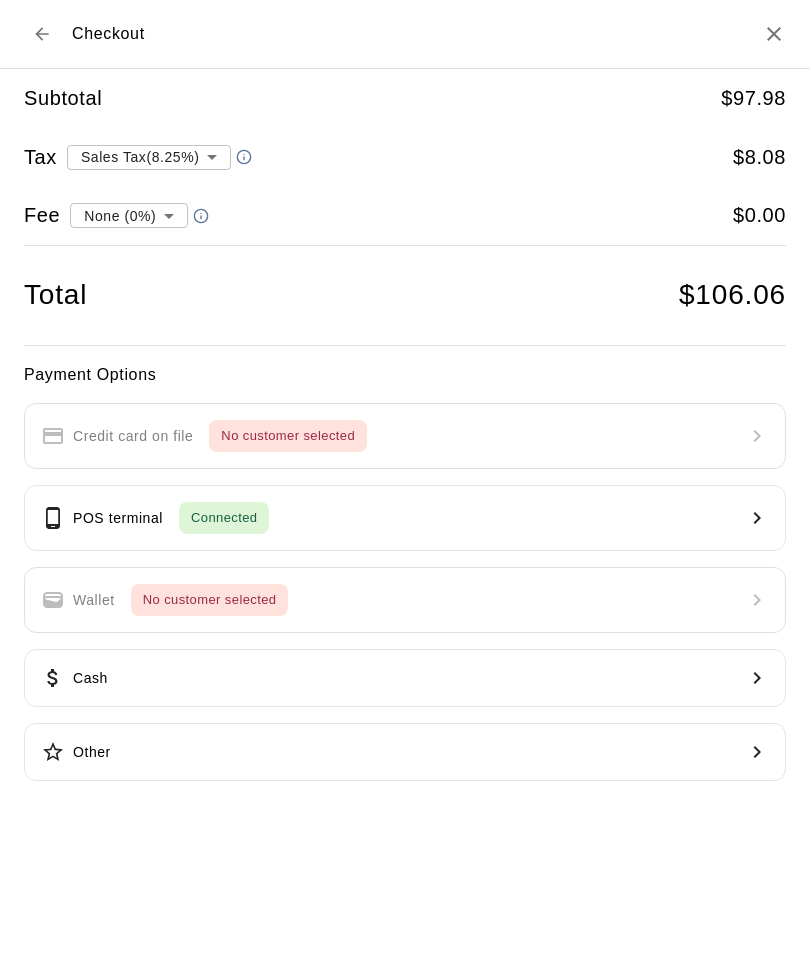 click on "POS terminal" at bounding box center (118, 518) 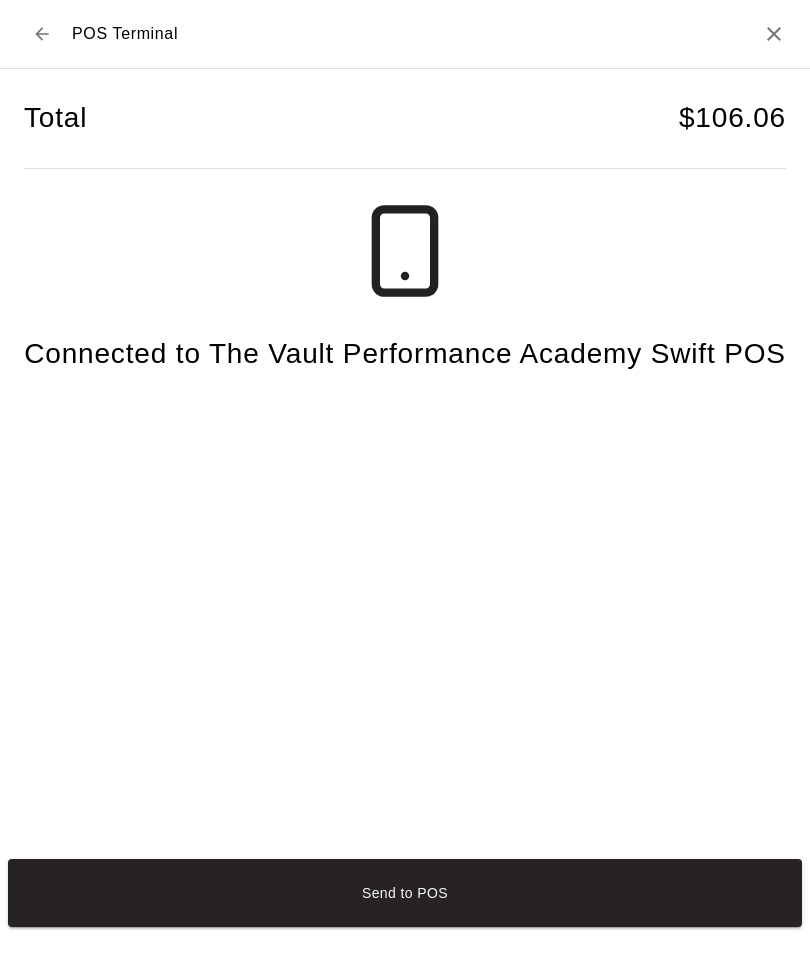 click on "Send to POS" at bounding box center (405, 893) 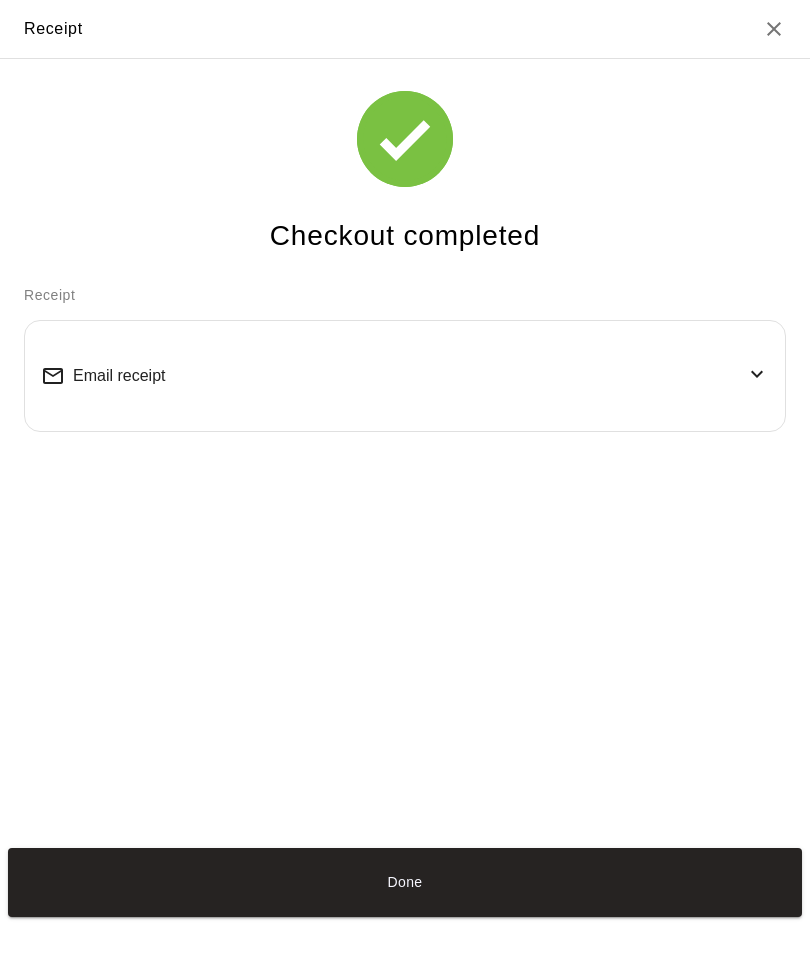 click on "Done" at bounding box center (405, 882) 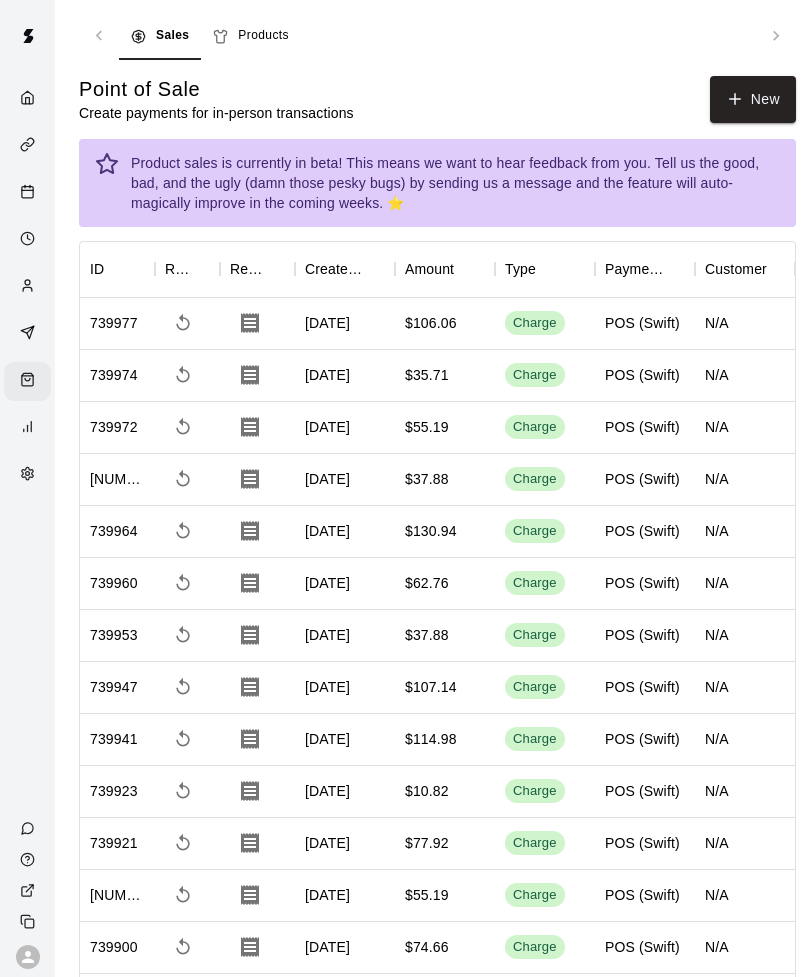 click on "New" at bounding box center [753, 99] 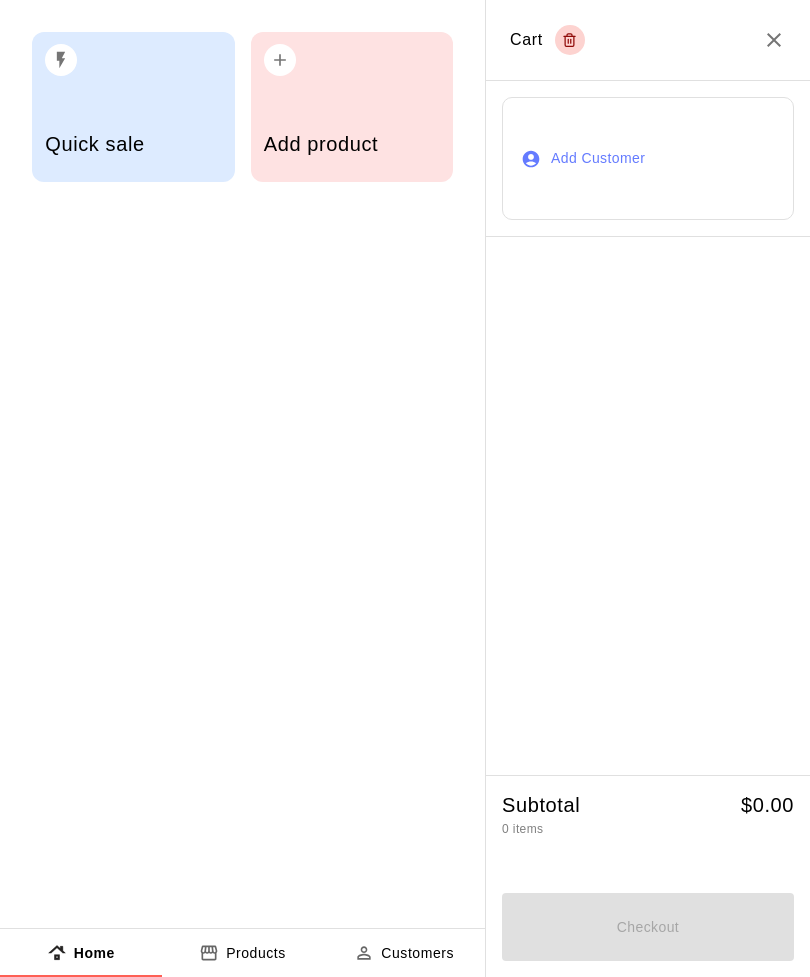 click on "Add product" at bounding box center [352, 144] 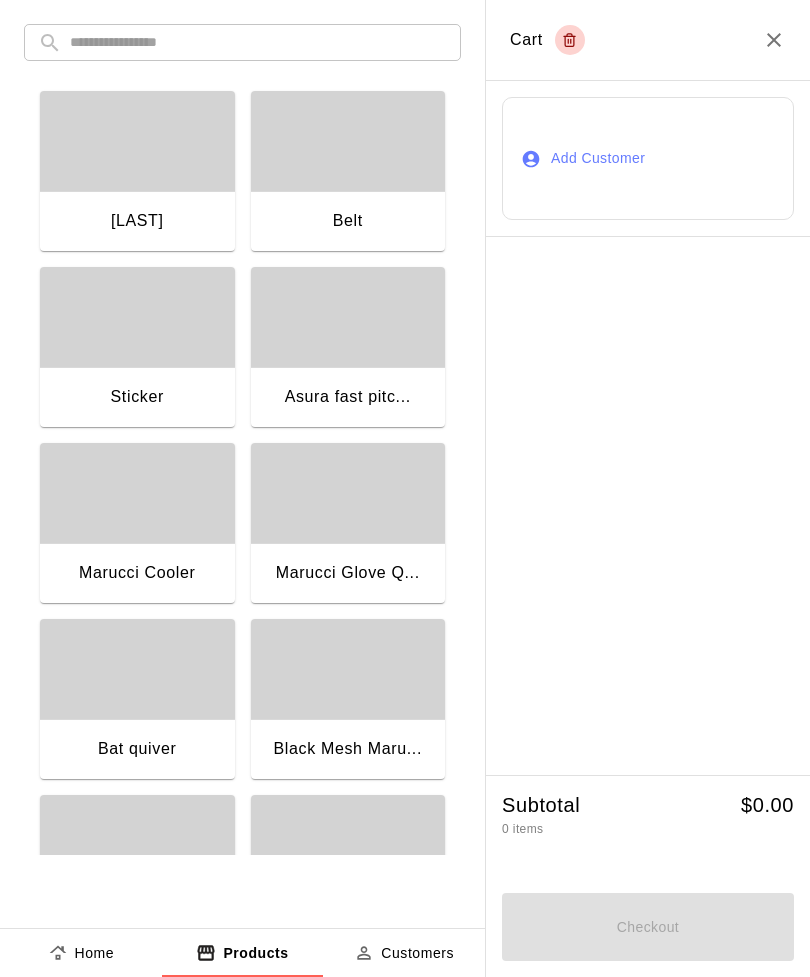 click on "Belt" at bounding box center (348, 221) 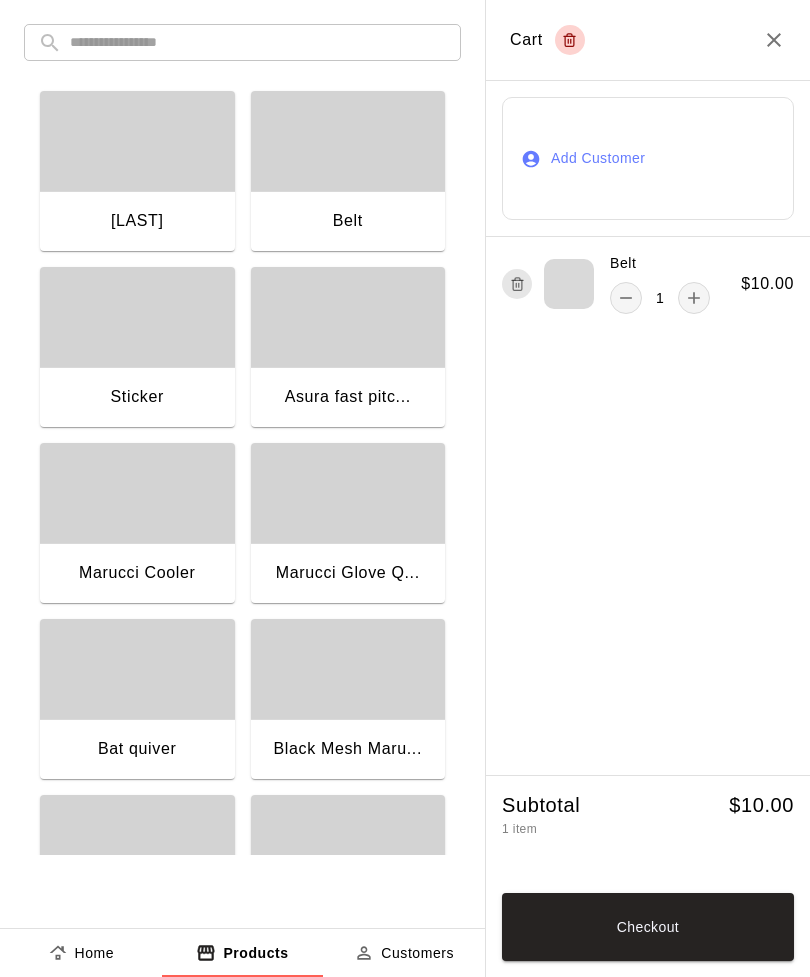 click 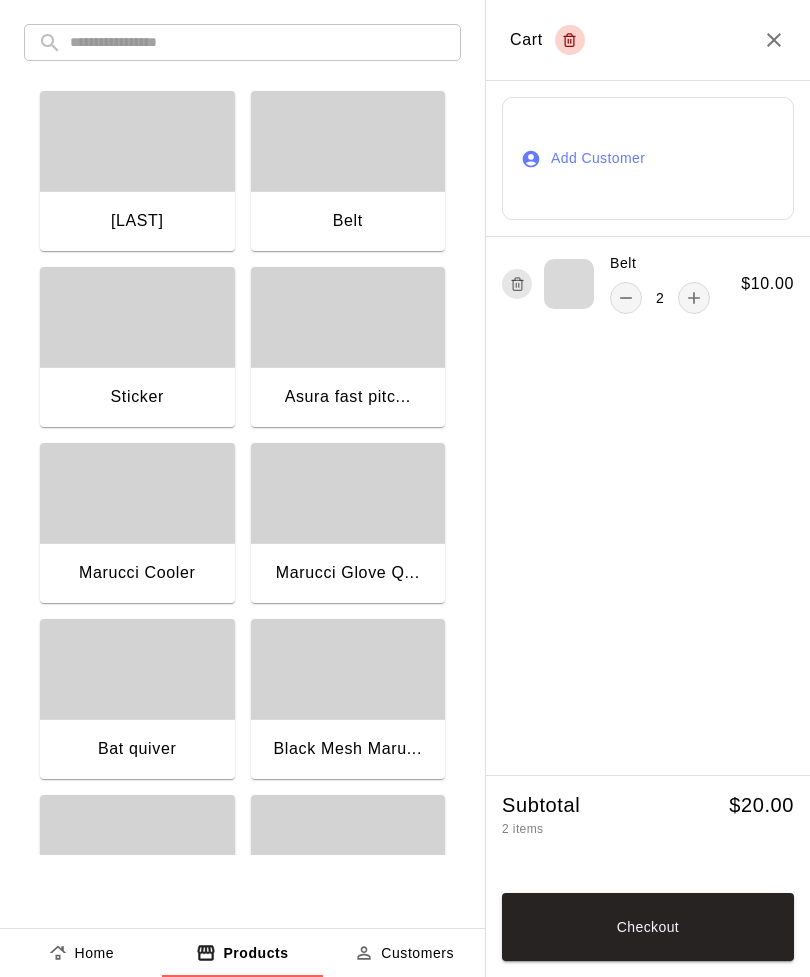 click on "Checkout" at bounding box center (648, 927) 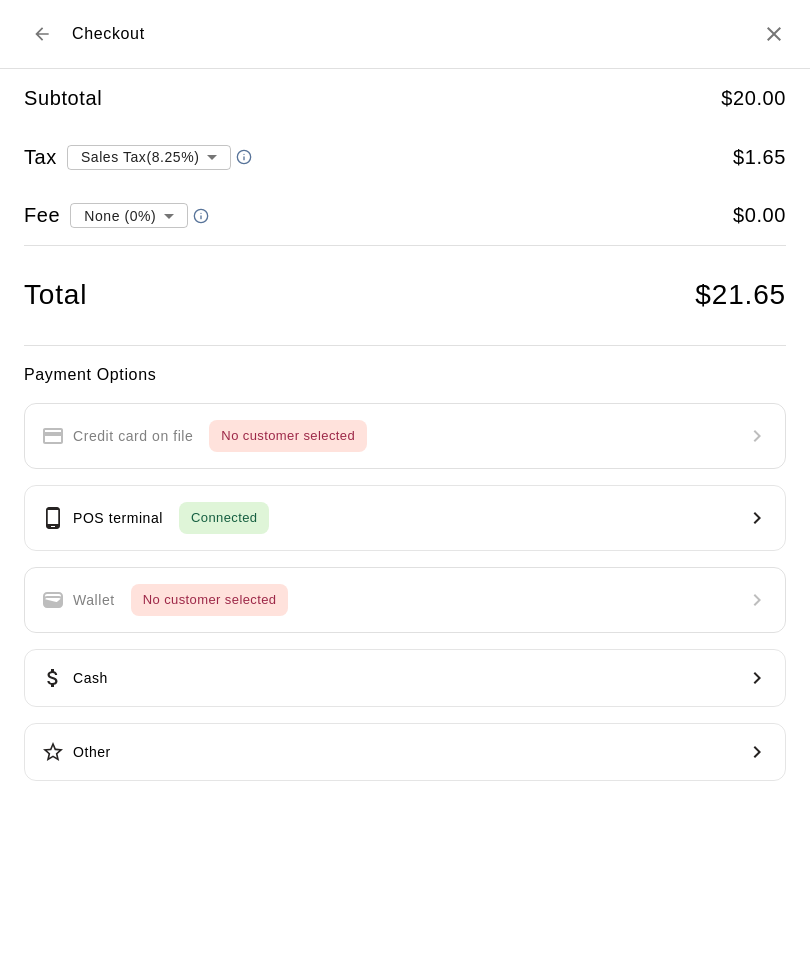 click 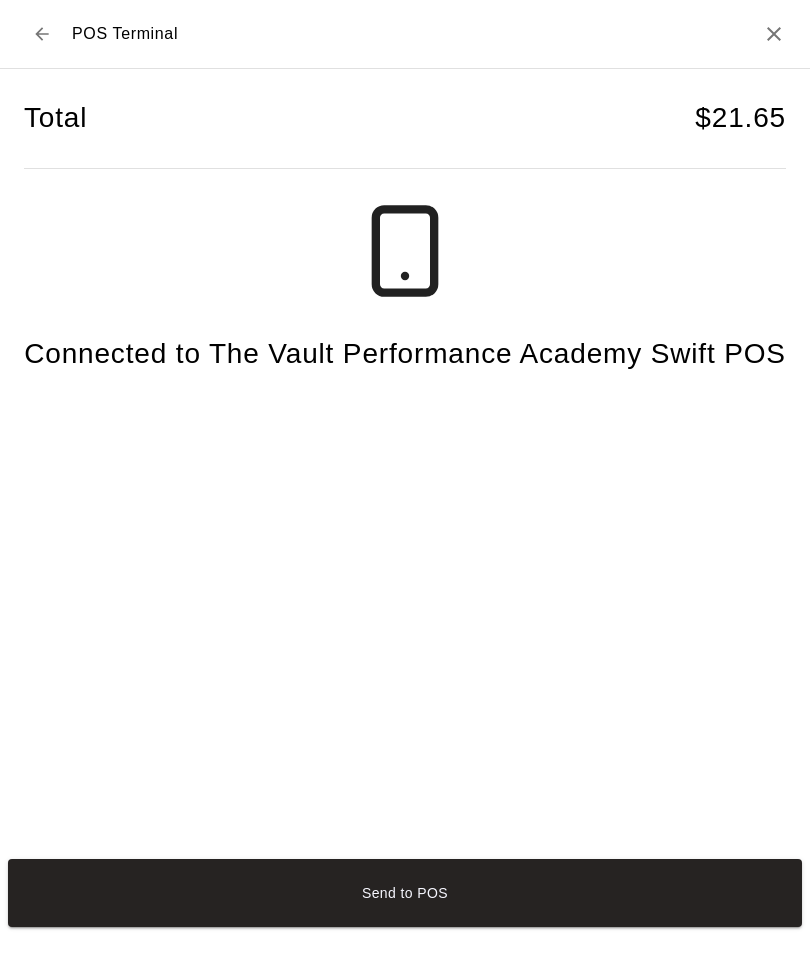 click on "Send to POS" at bounding box center [405, 893] 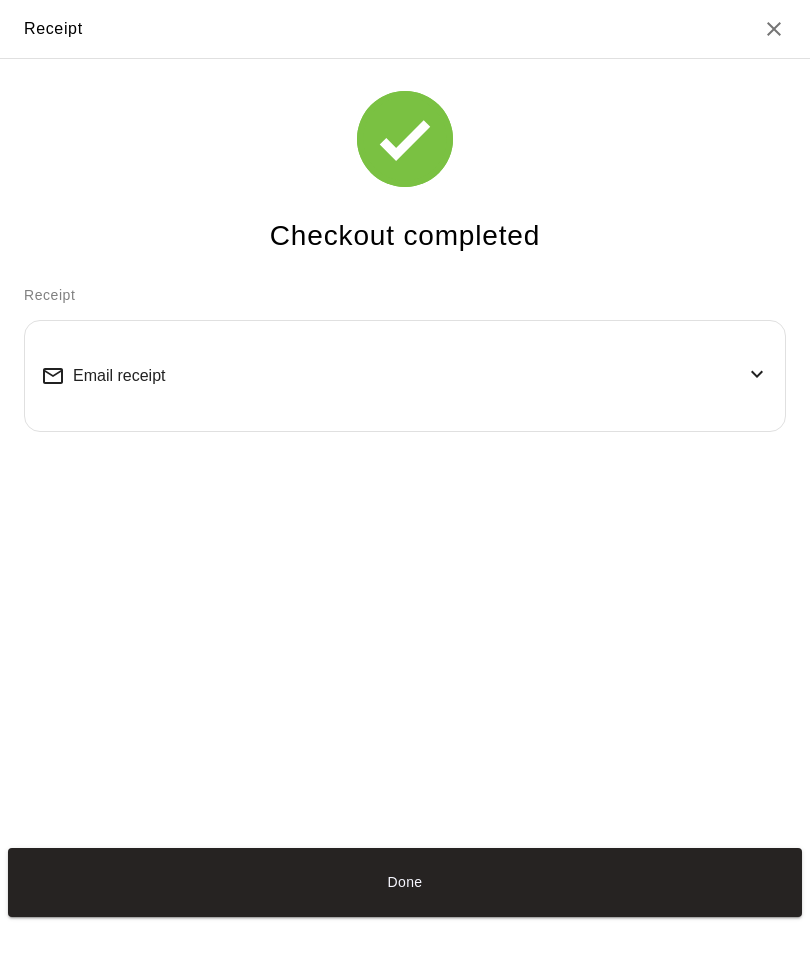 click 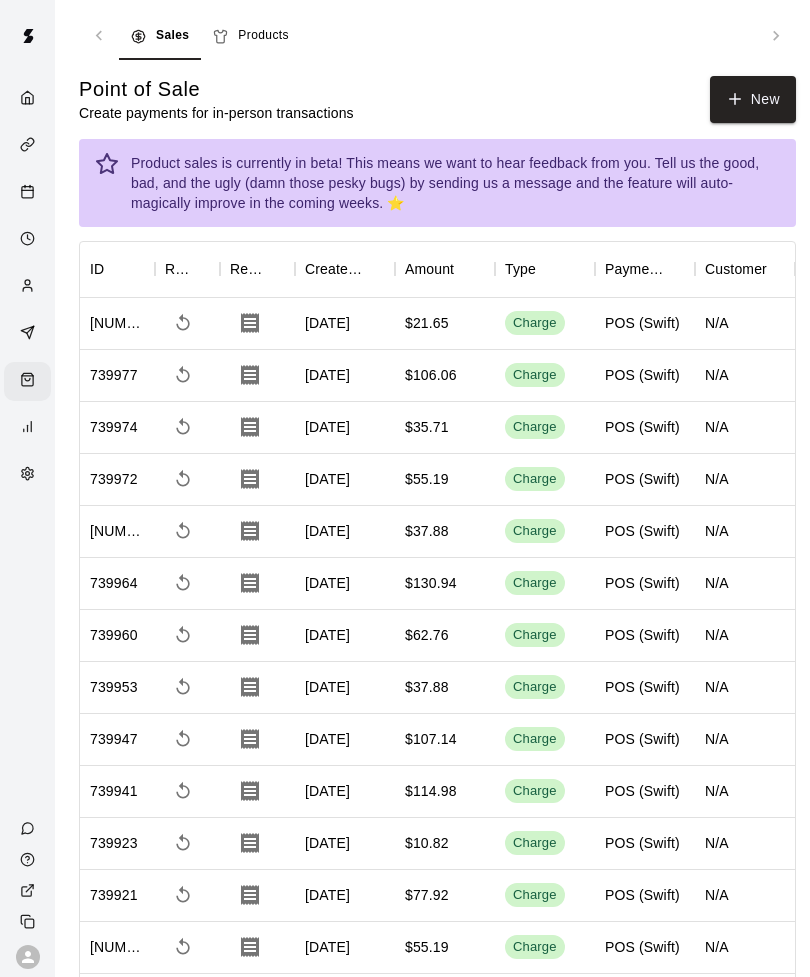 click on "New" at bounding box center [753, 99] 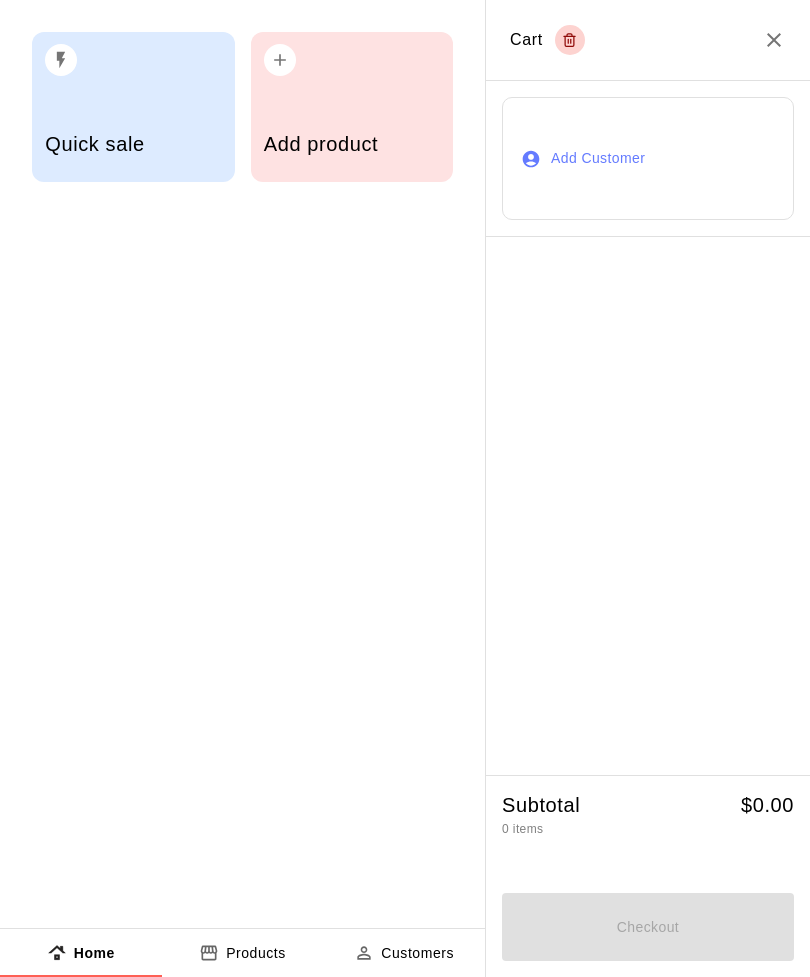 click on "Add product" at bounding box center (352, 146) 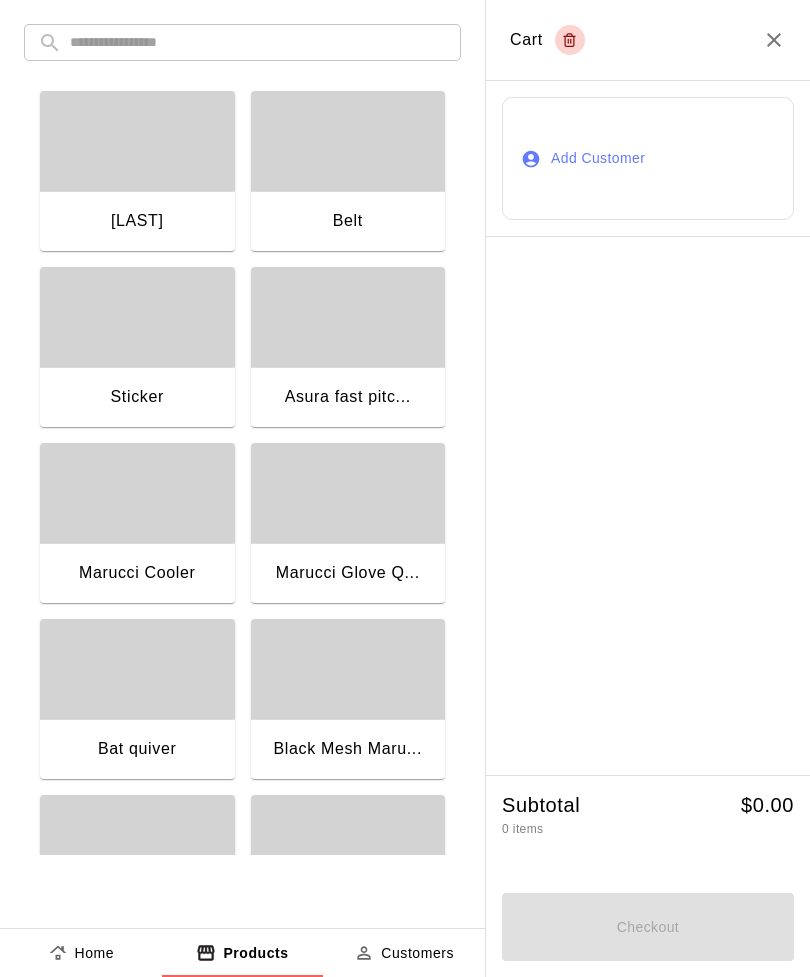 click at bounding box center (258, 42) 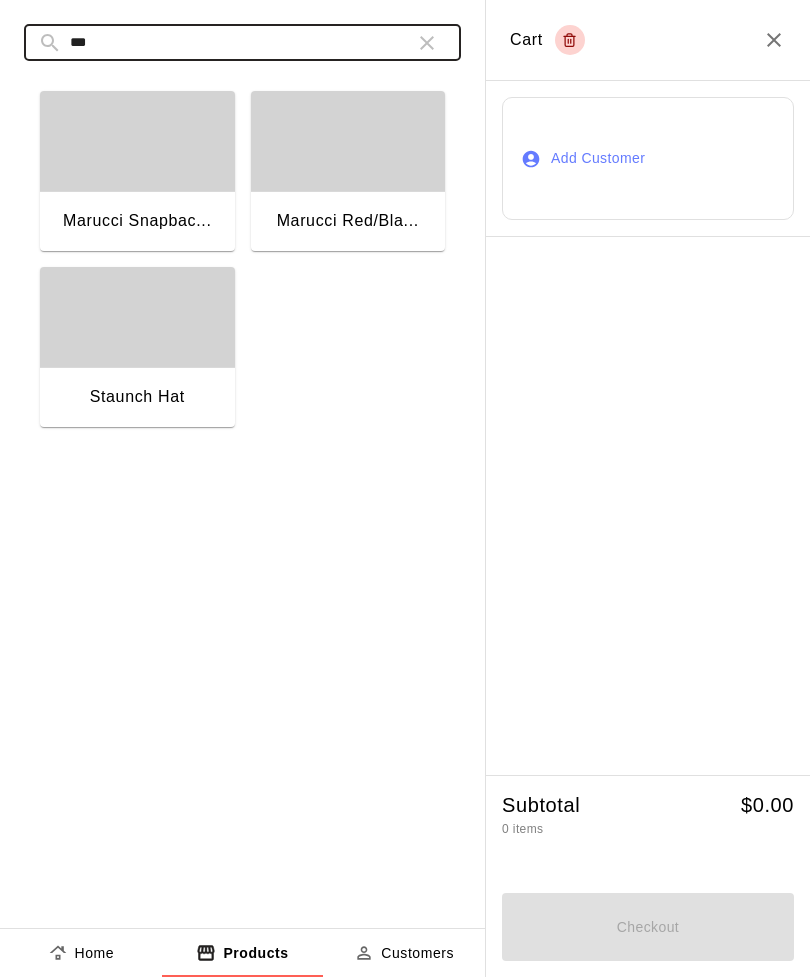 type on "***" 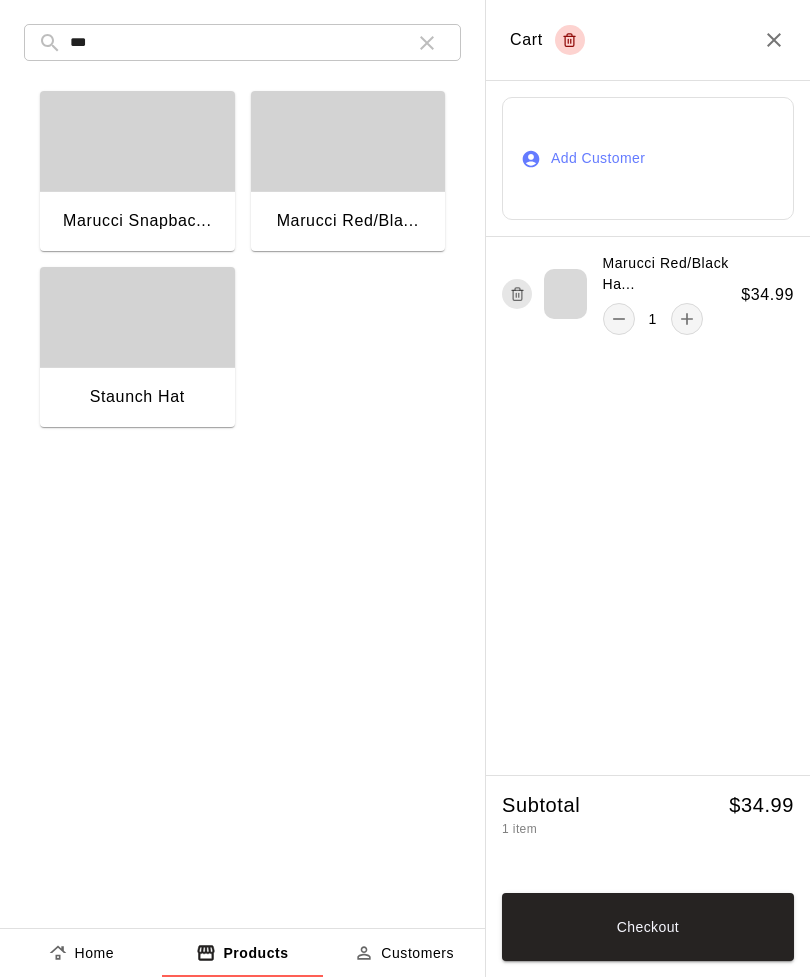 click on "Checkout" at bounding box center (648, 927) 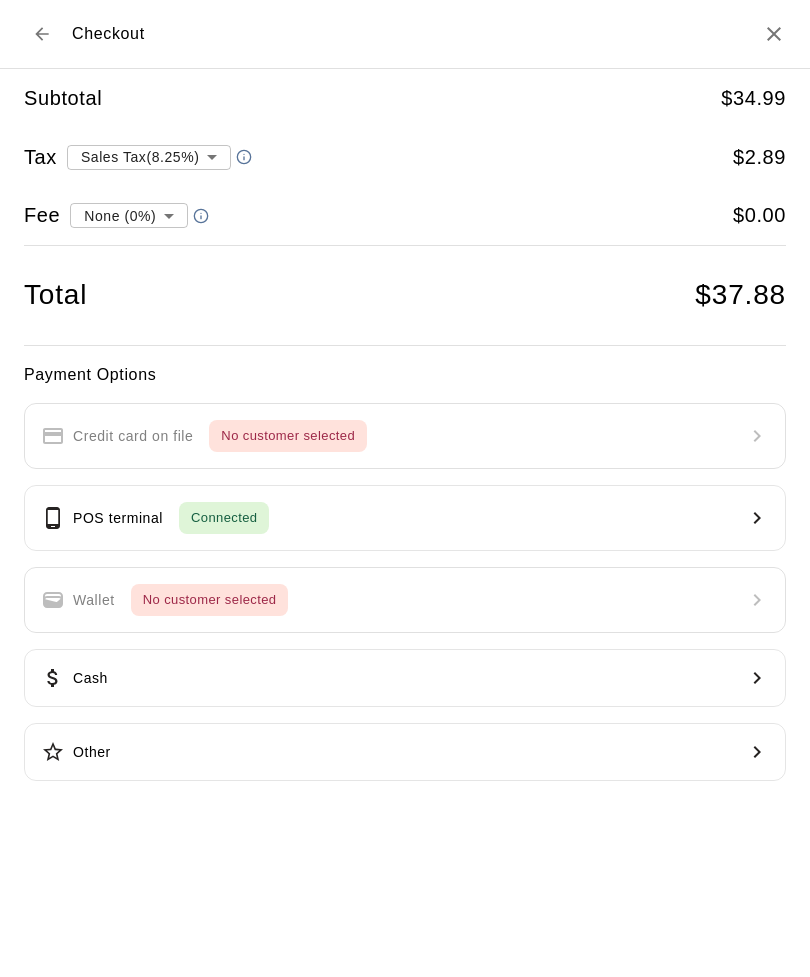 click on "POS terminal Connected" at bounding box center [405, 518] 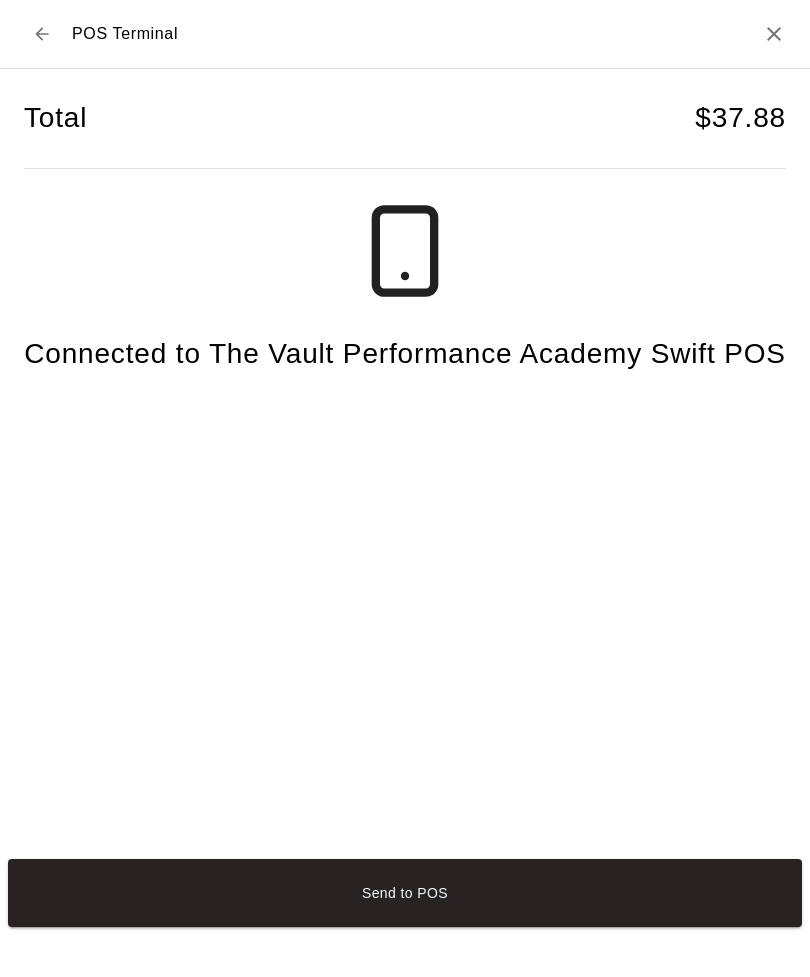 click on "Send to POS" at bounding box center (405, 893) 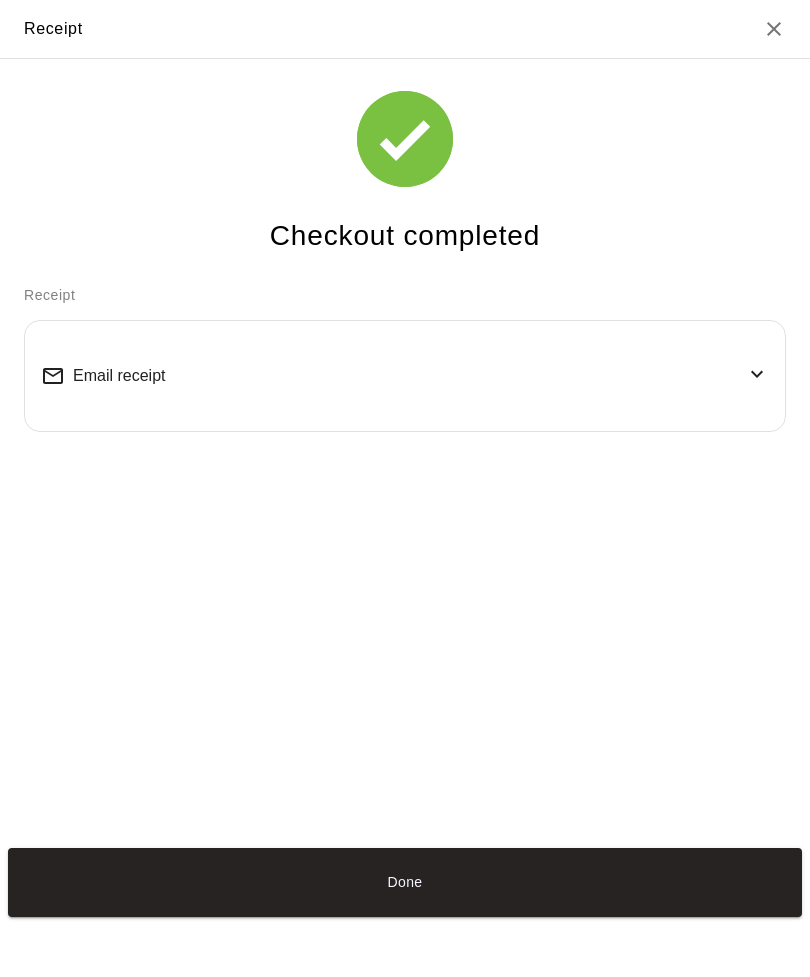 click on "Done" at bounding box center [405, 882] 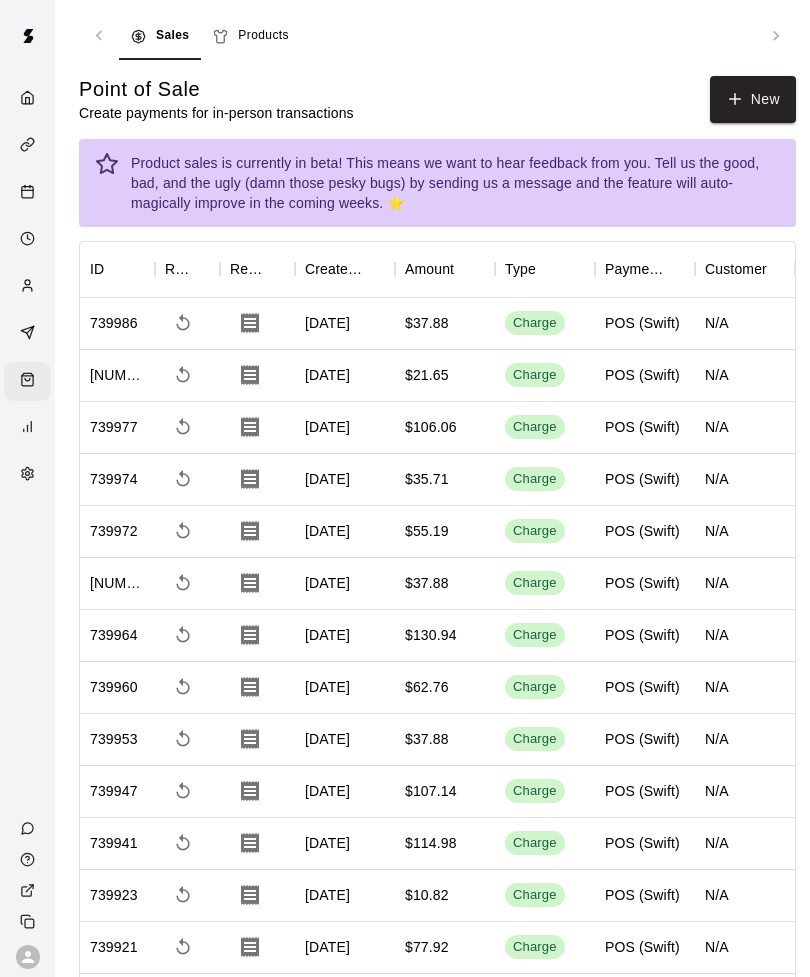 click on "New" at bounding box center [753, 99] 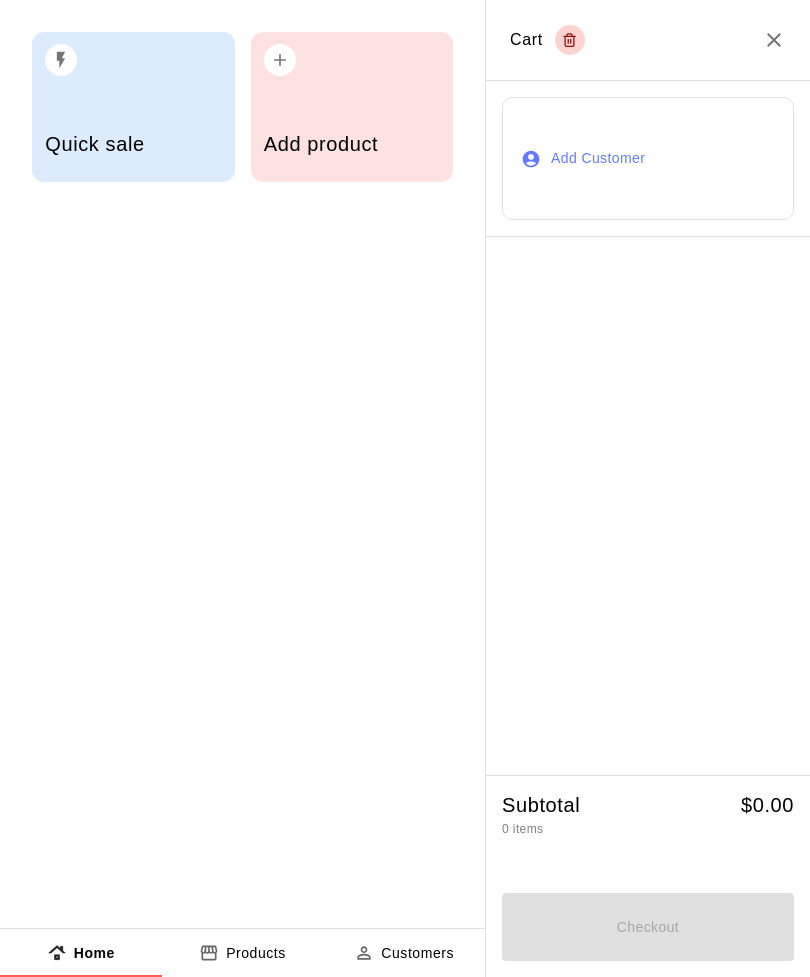 click on "Add product" at bounding box center [352, 146] 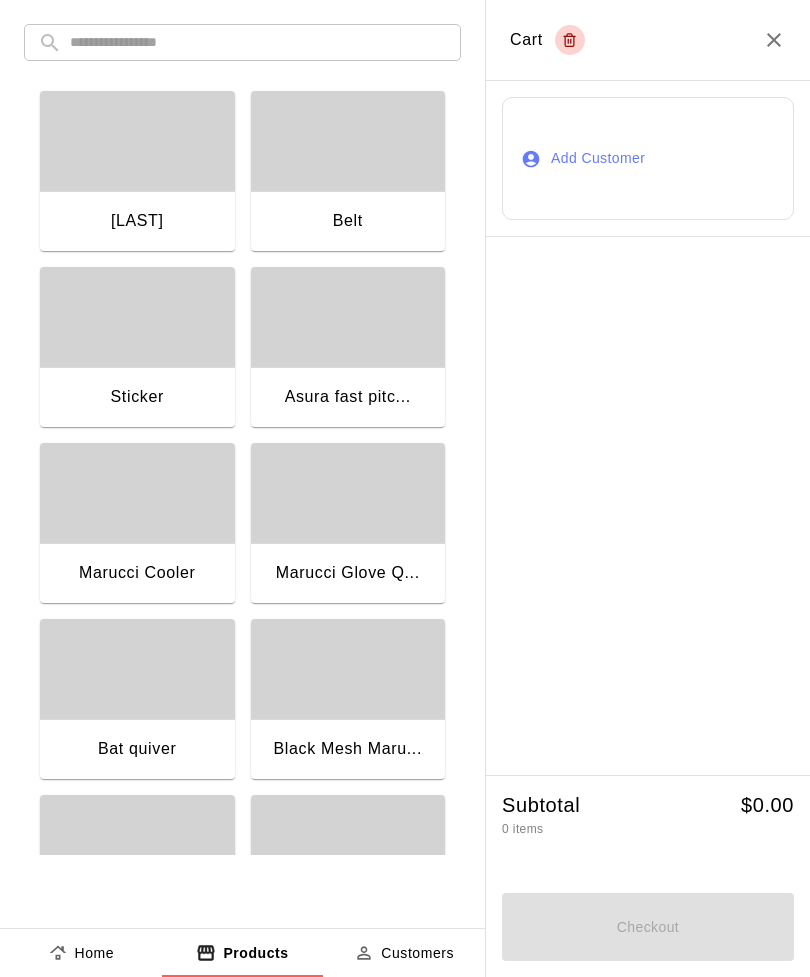 click on "Sticker" at bounding box center [137, 399] 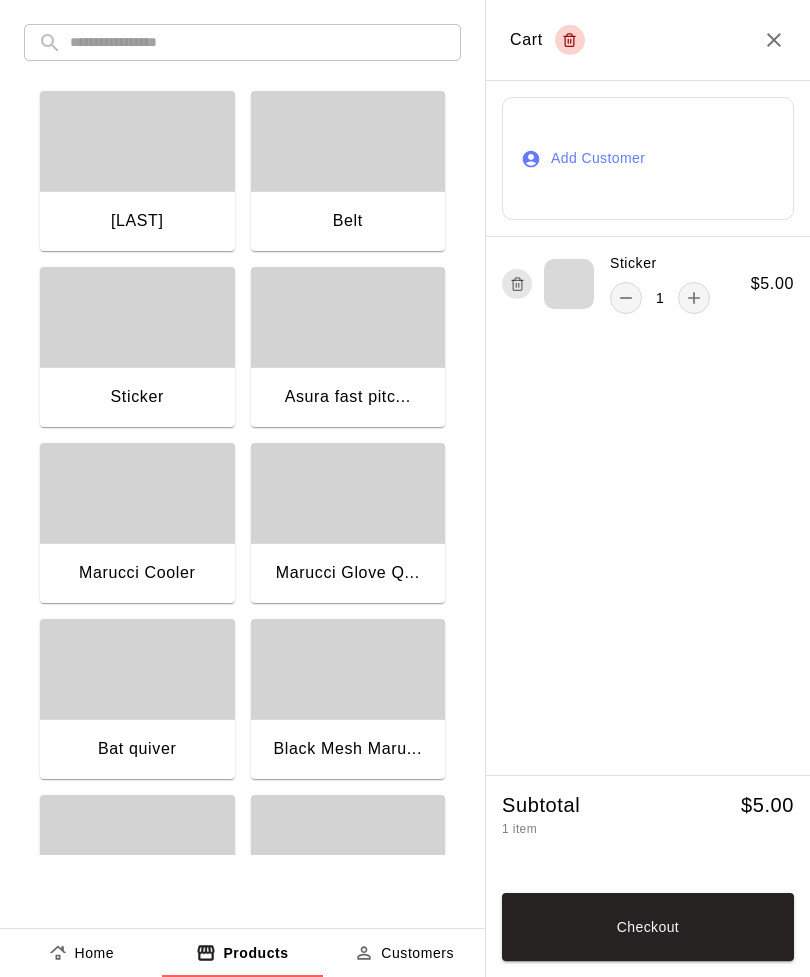 click at bounding box center (694, 298) 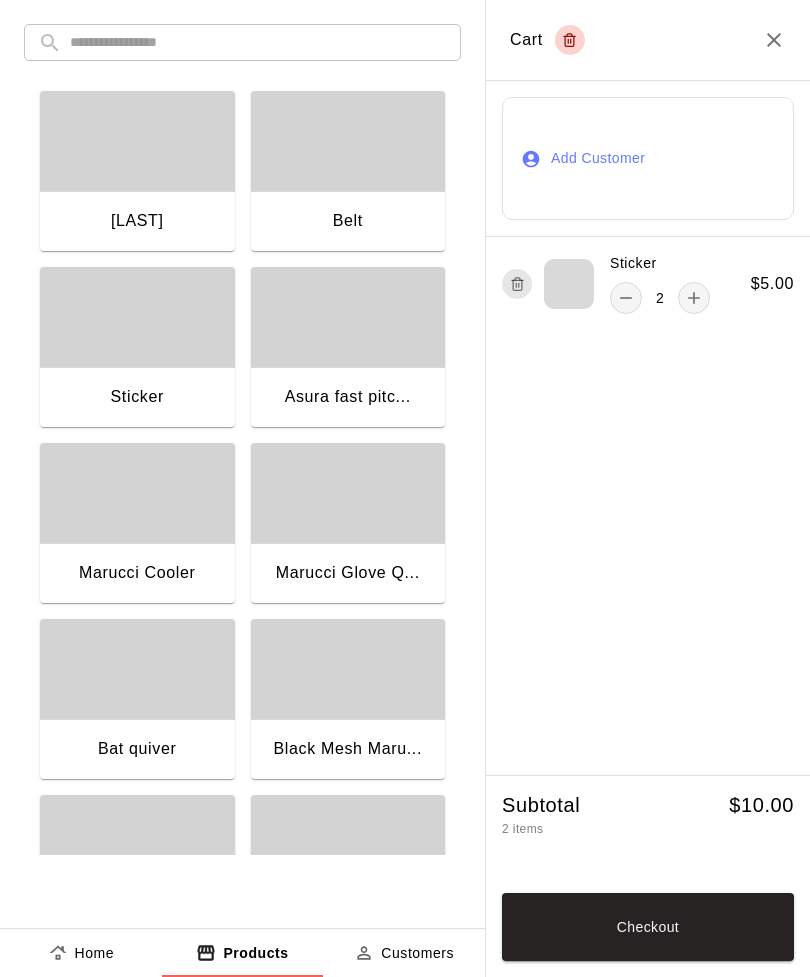 click at bounding box center [258, 42] 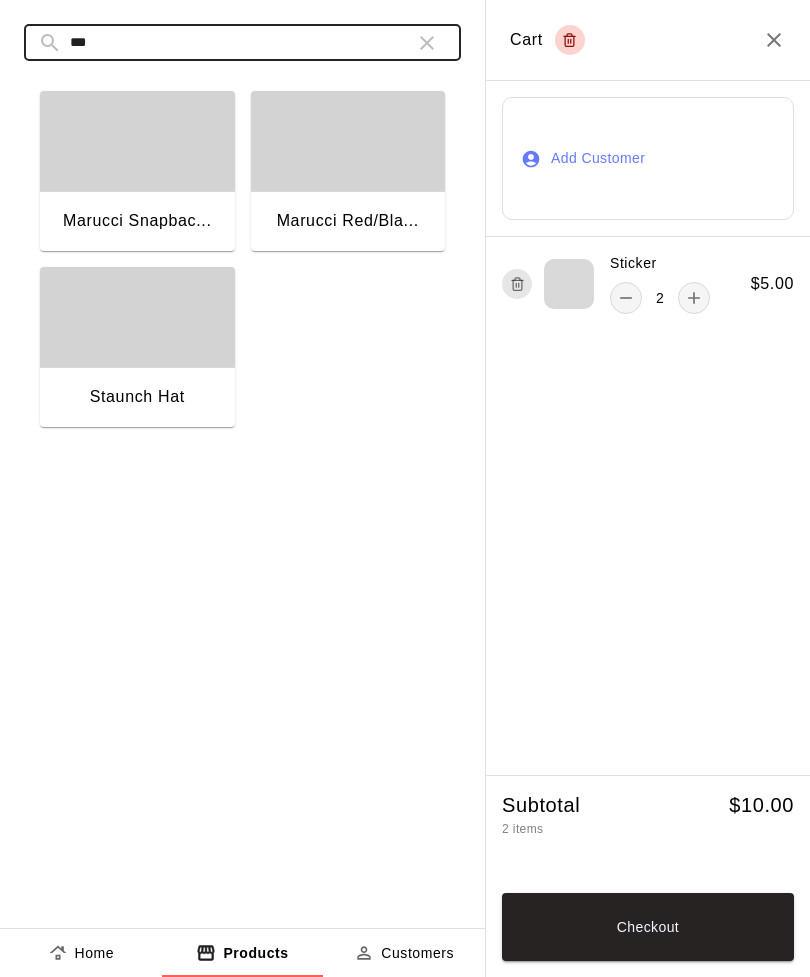 type on "***" 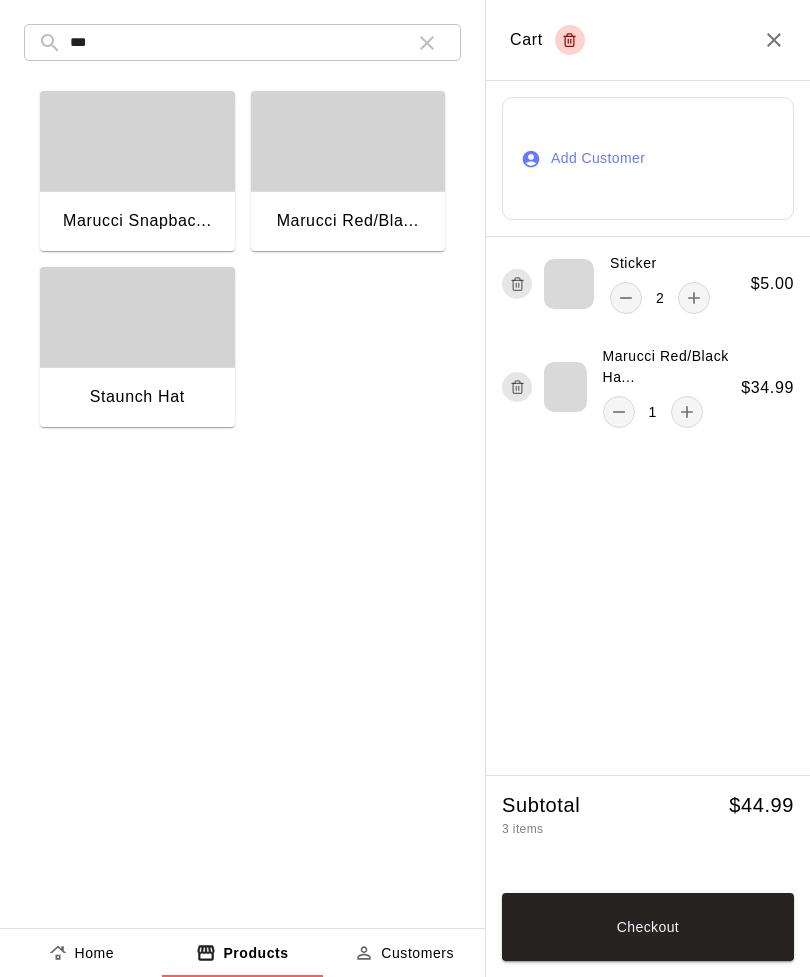 click on "Checkout" at bounding box center (648, 927) 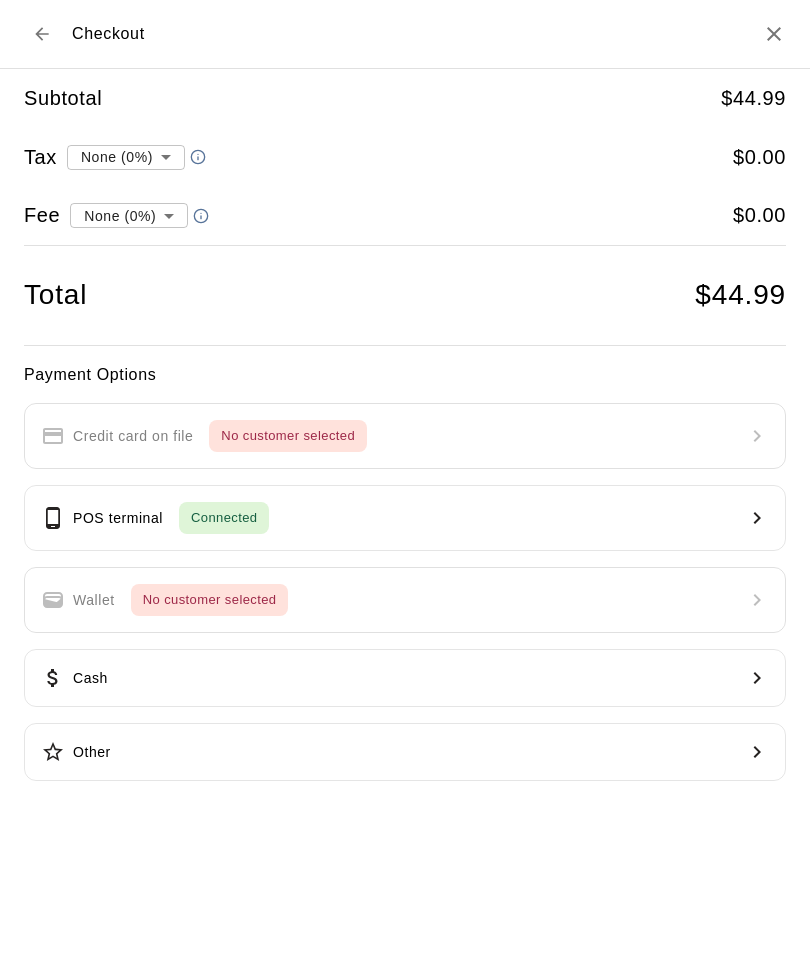 type on "**********" 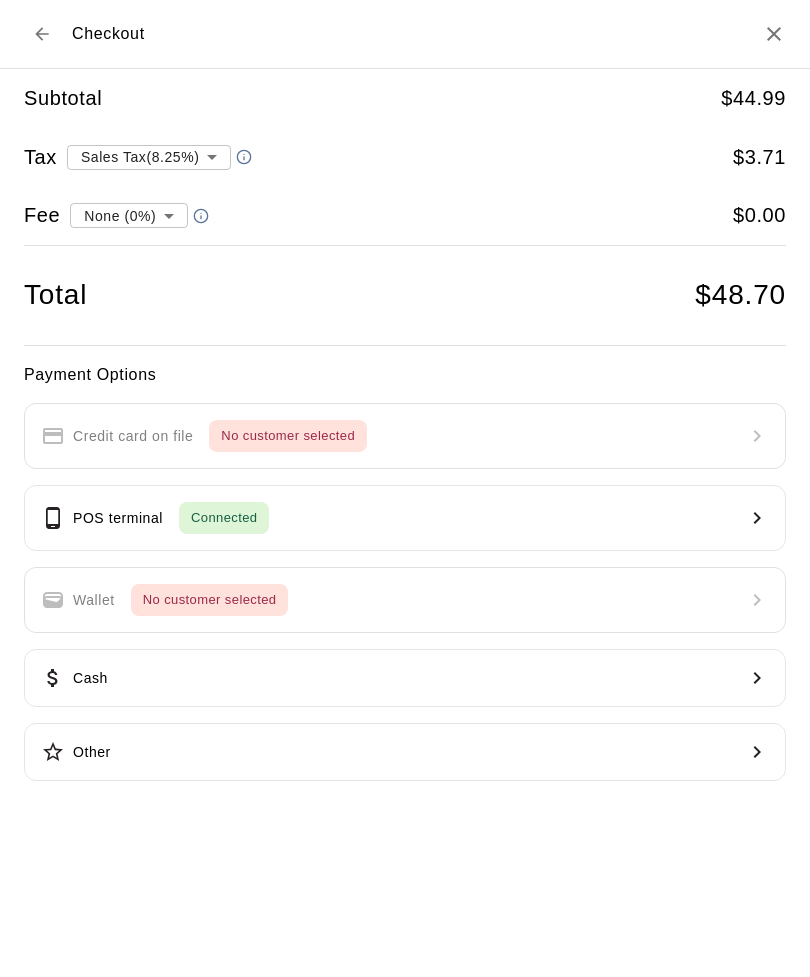 click on "POS terminal Connected" at bounding box center [405, 518] 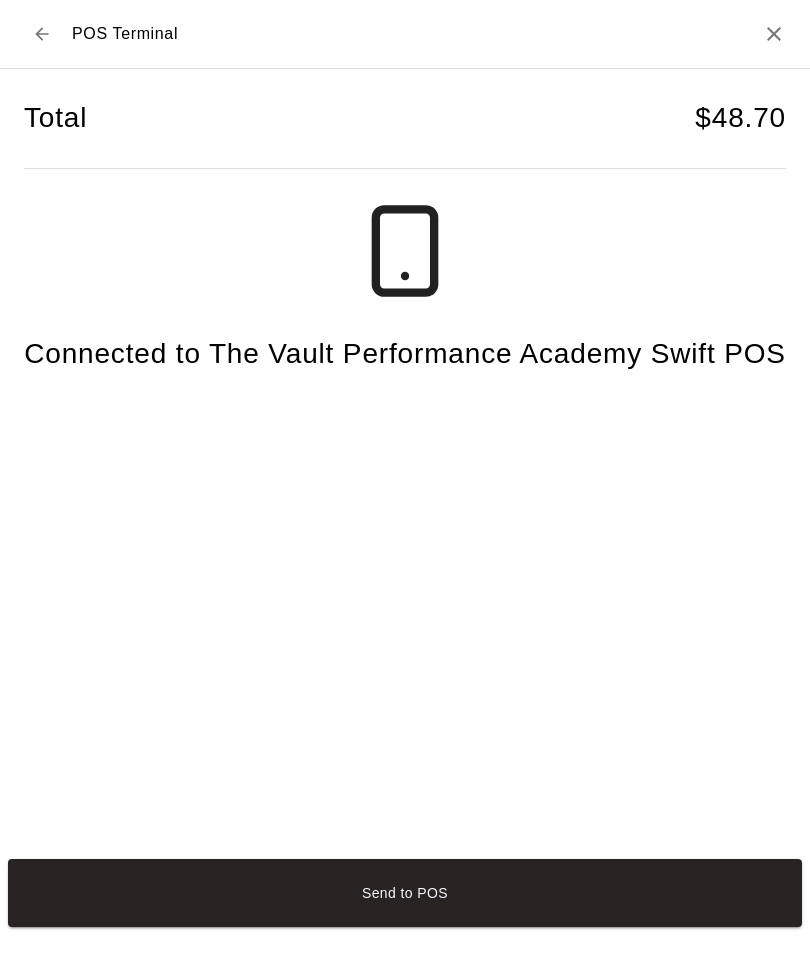 click on "Send to POS" at bounding box center (405, 893) 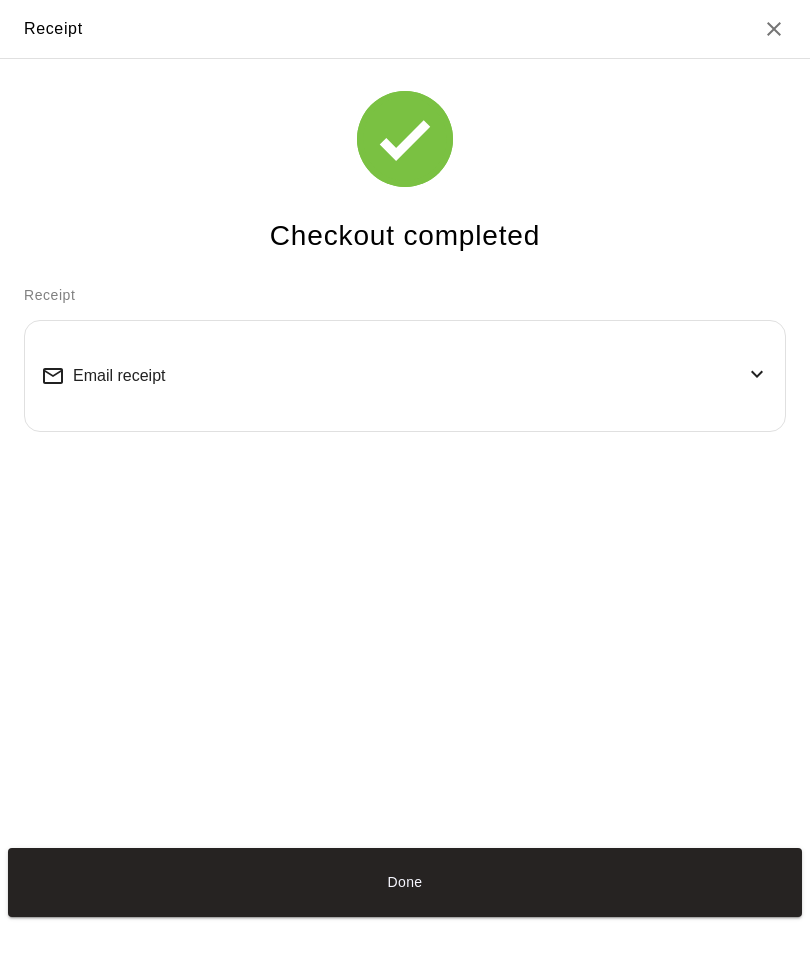 click on "Done" at bounding box center [405, 882] 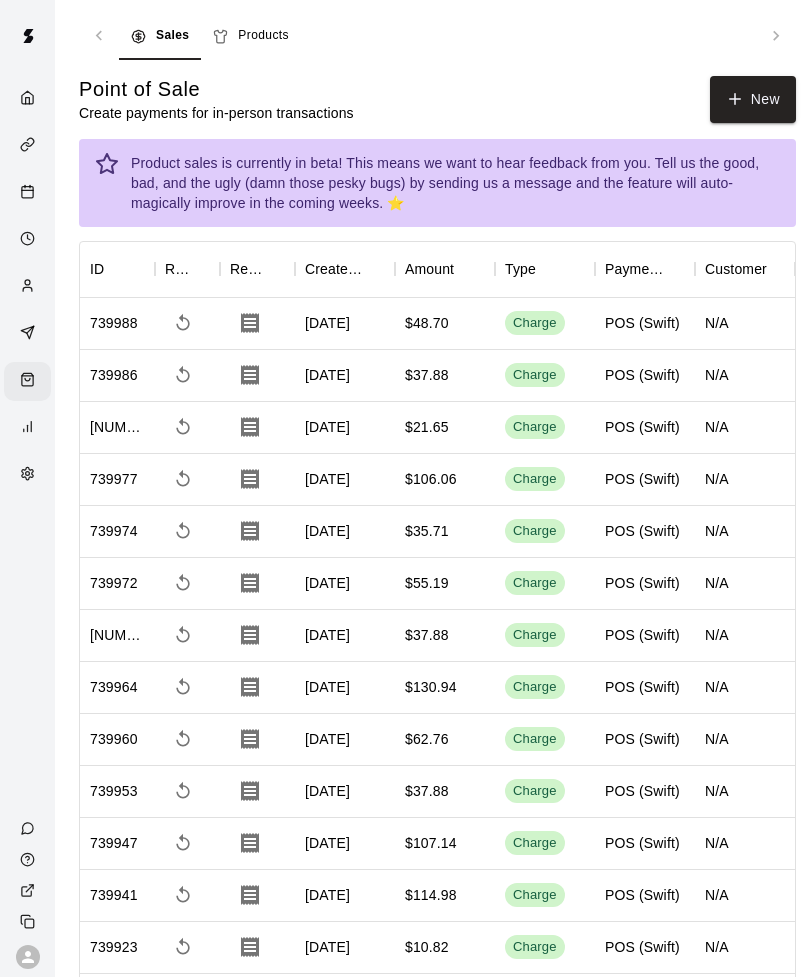 click on "New" at bounding box center [753, 99] 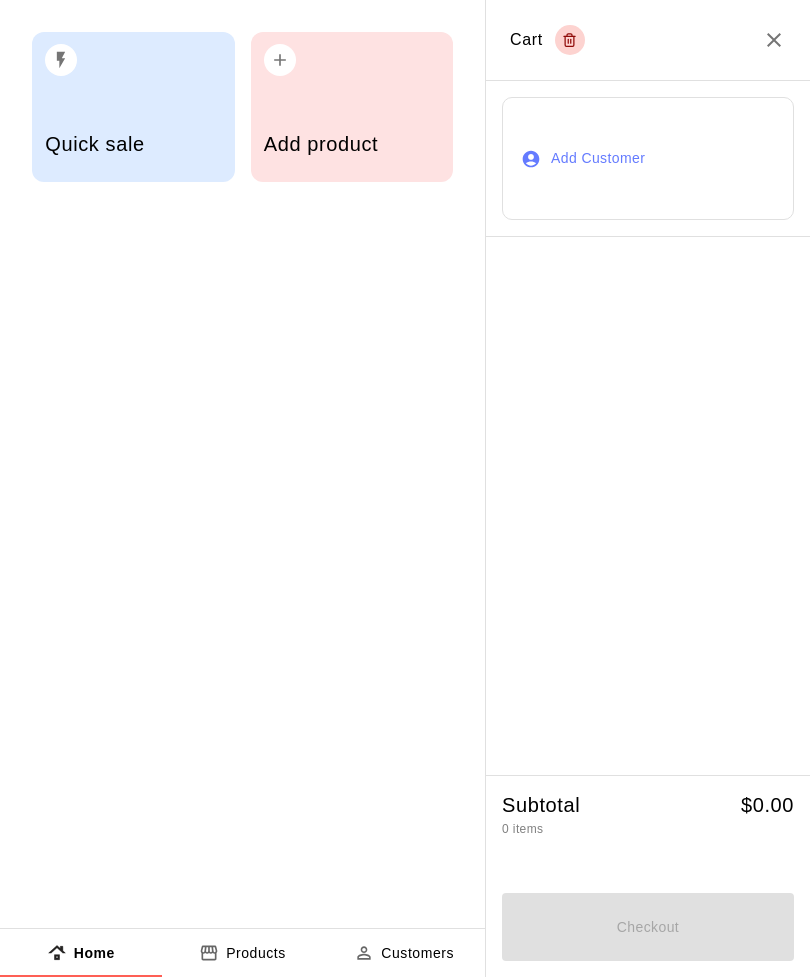 click on "Add product" at bounding box center (352, 146) 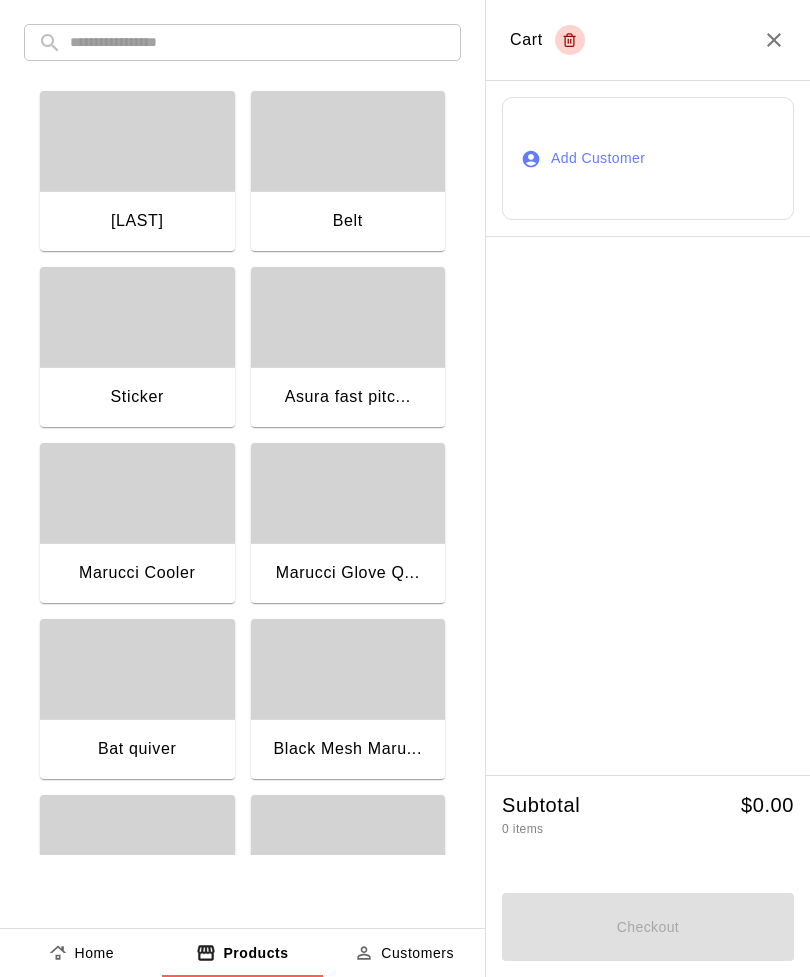 click at bounding box center (258, 42) 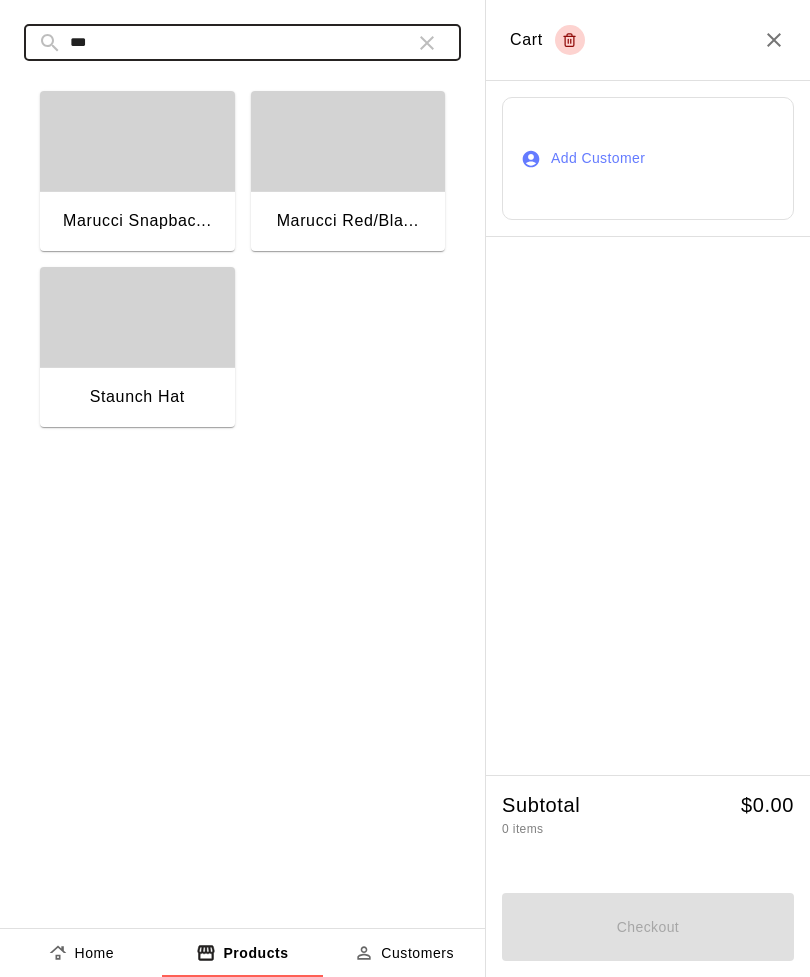 type on "***" 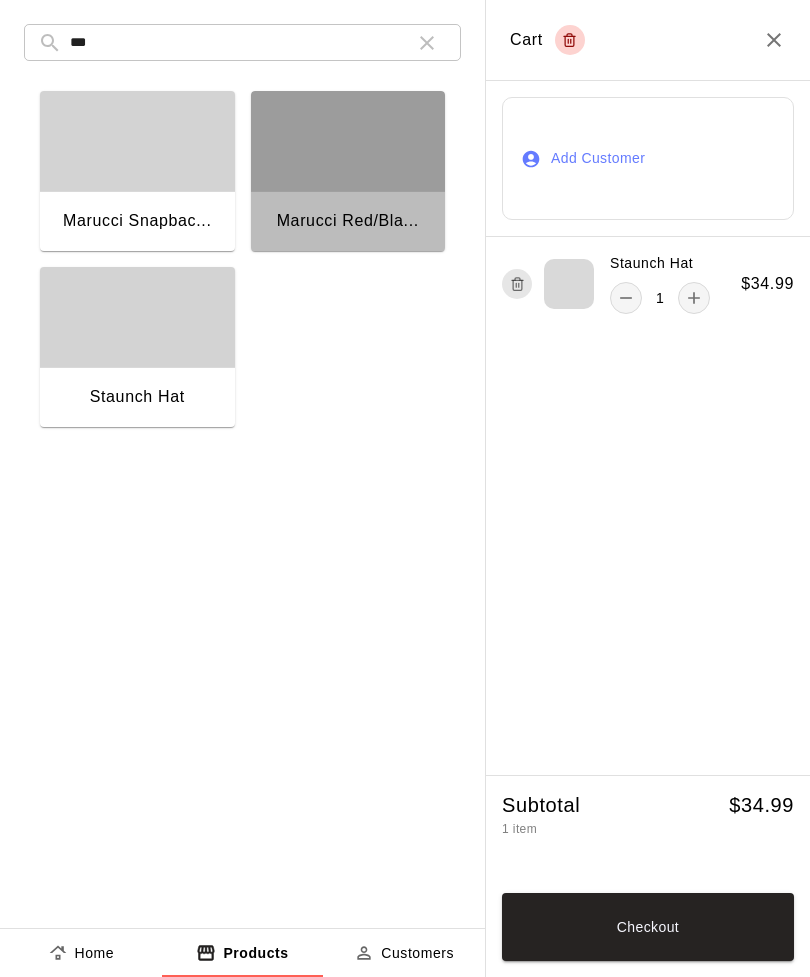 click on "Marucci Red/Bla..." at bounding box center (348, 223) 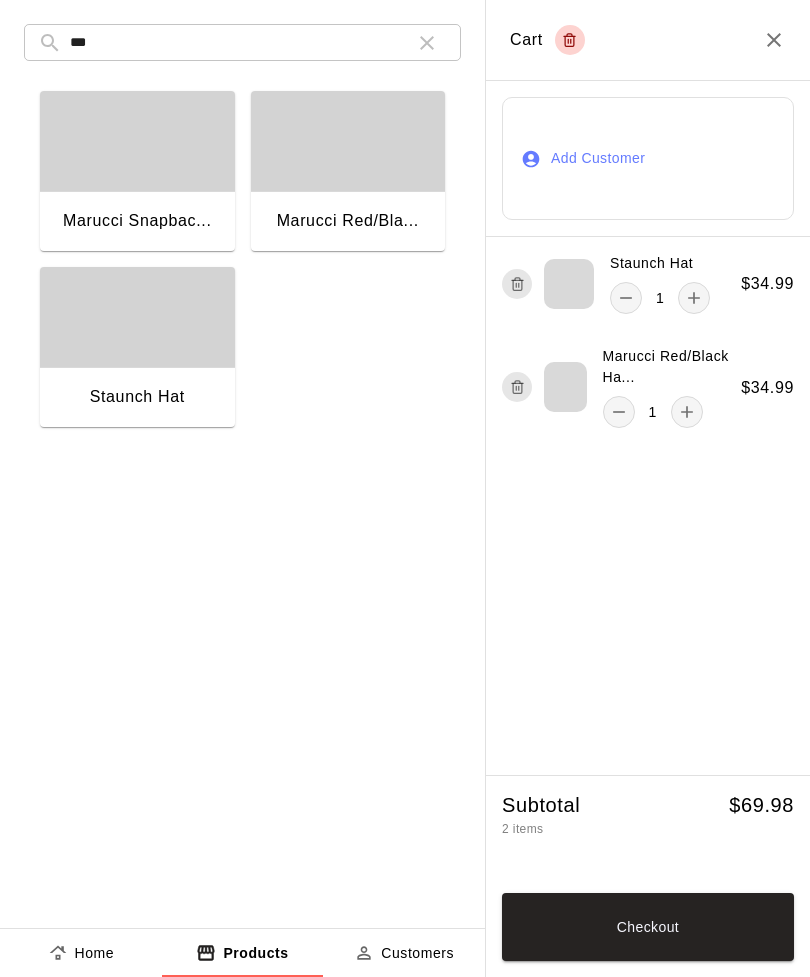 click at bounding box center [427, 43] 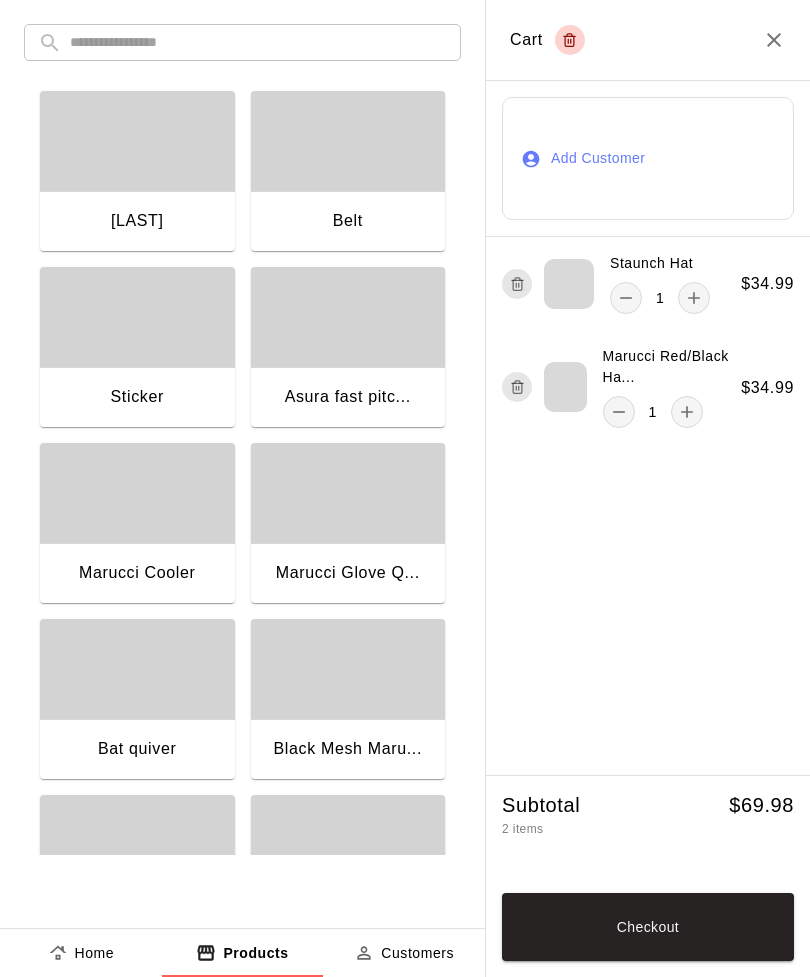 click at bounding box center [137, 317] 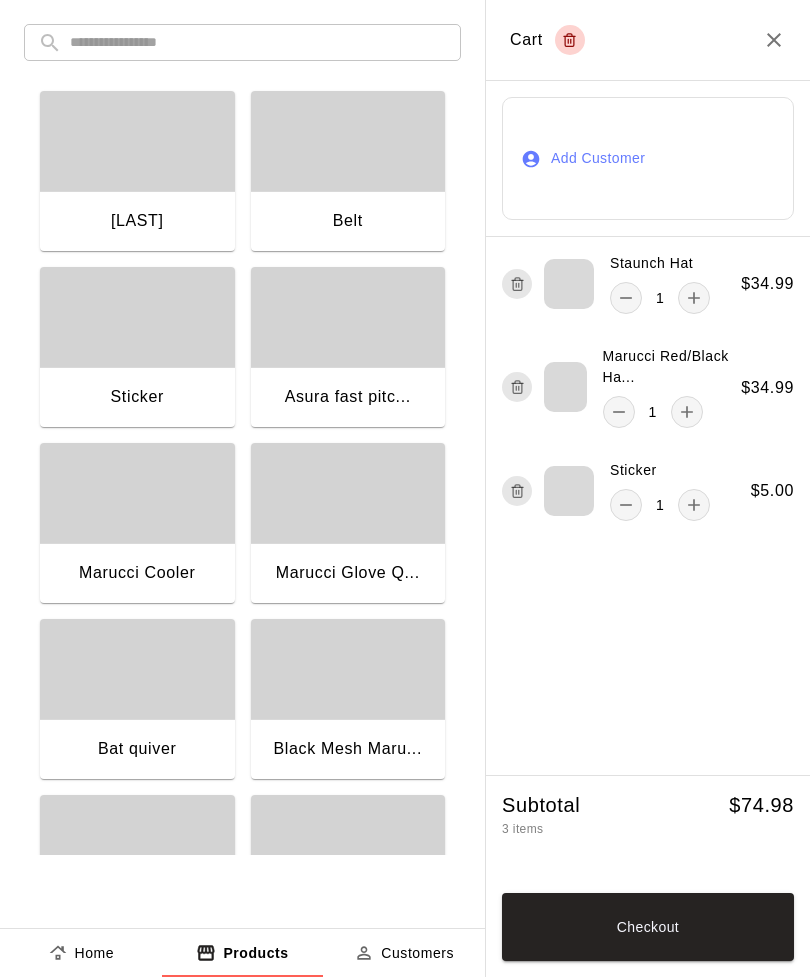click on "Checkout" at bounding box center [648, 927] 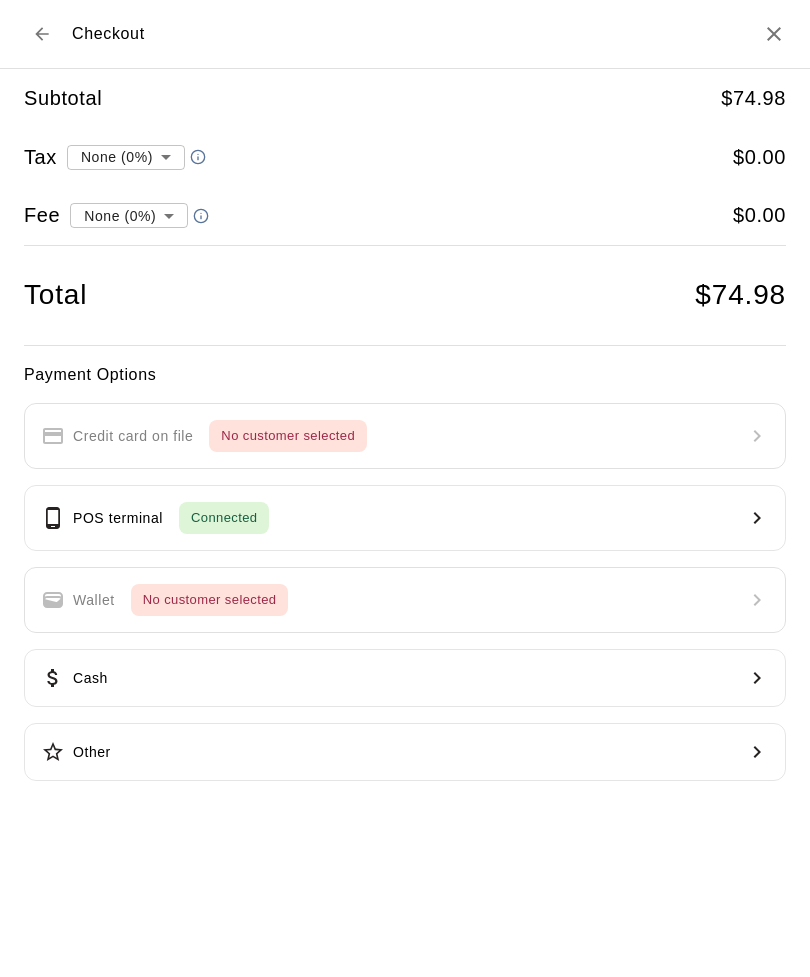 type on "**********" 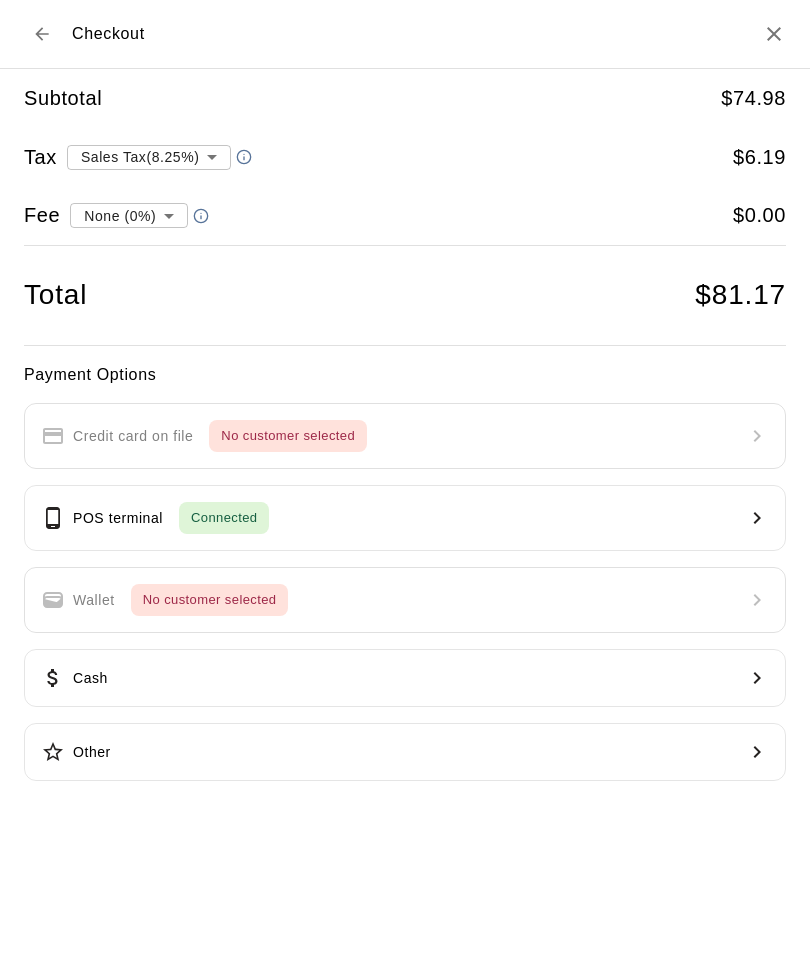 click on "POS terminal Connected" at bounding box center [405, 518] 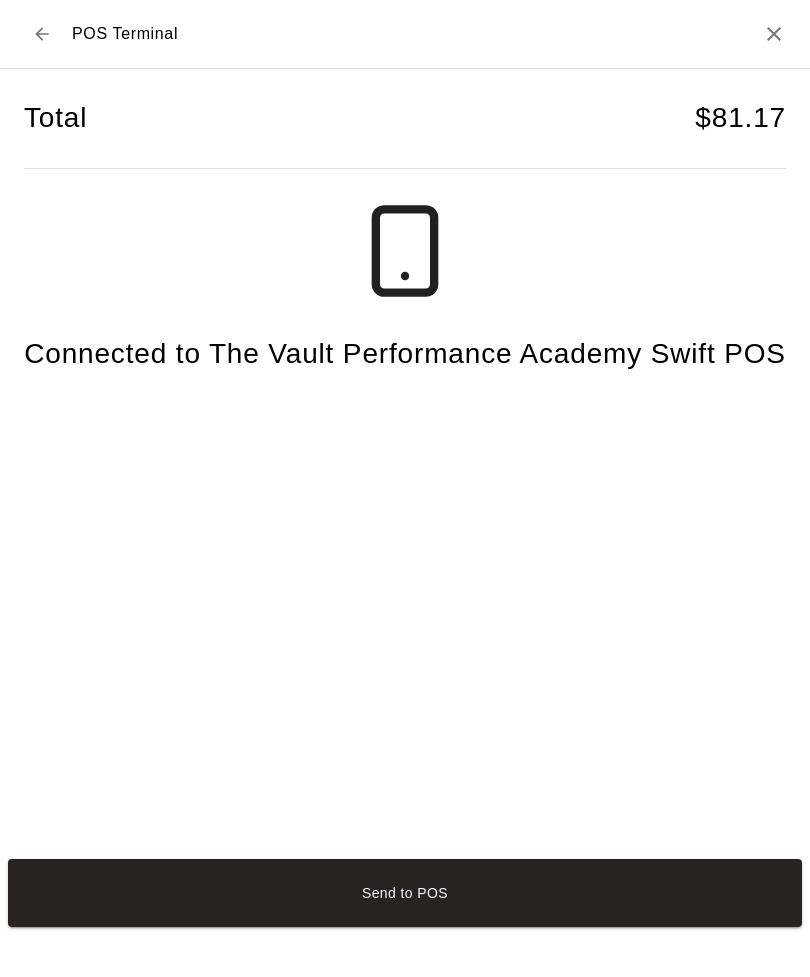 click on "Send to POS" at bounding box center [405, 893] 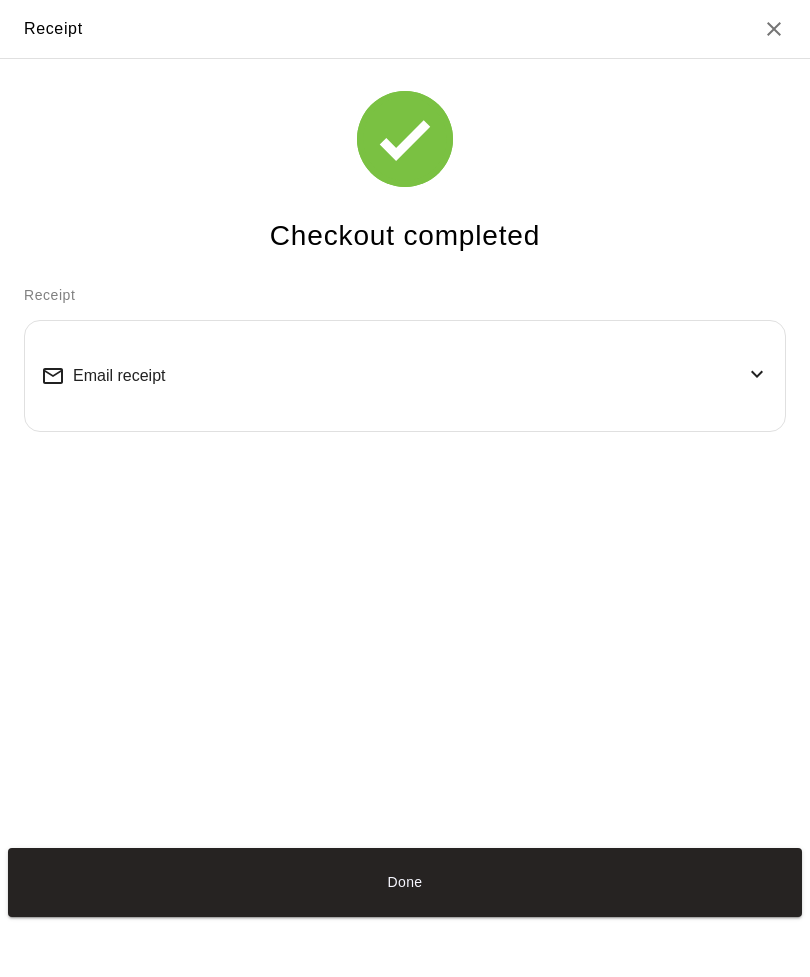 click 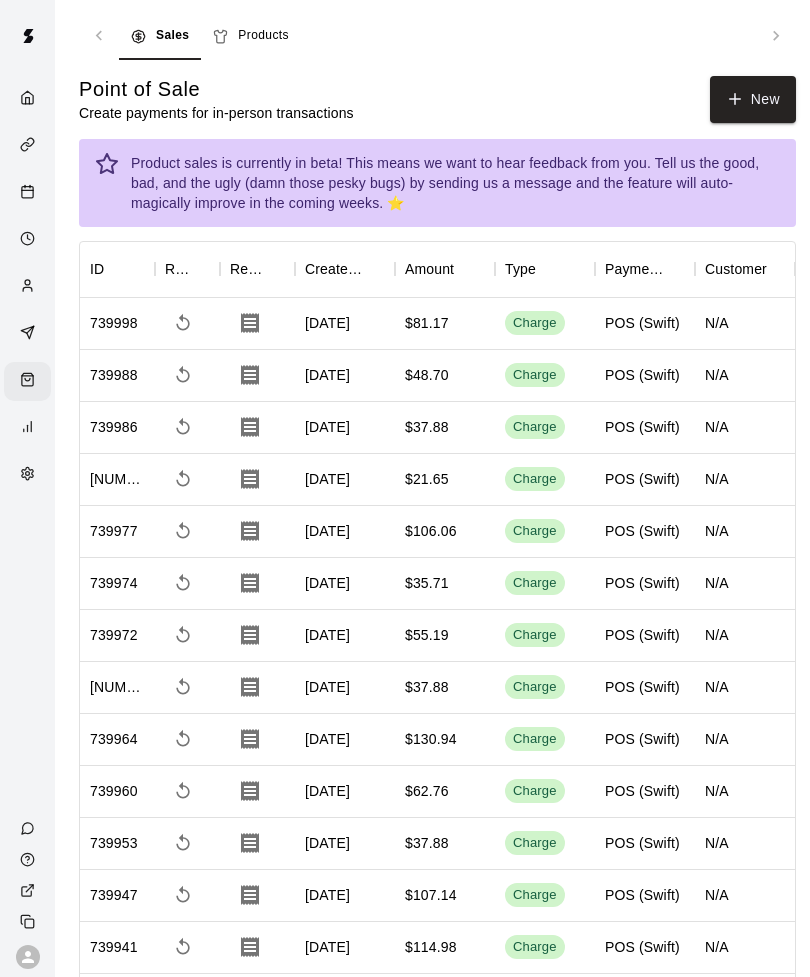 click on "New" at bounding box center (753, 99) 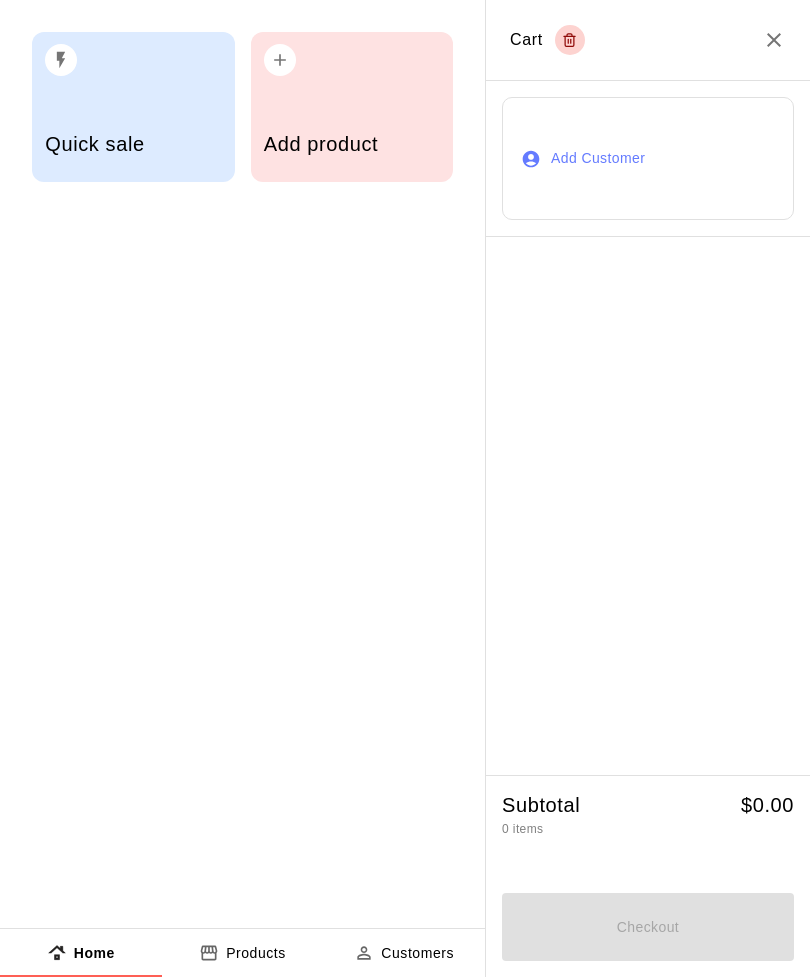 click on "Add product" at bounding box center [352, 146] 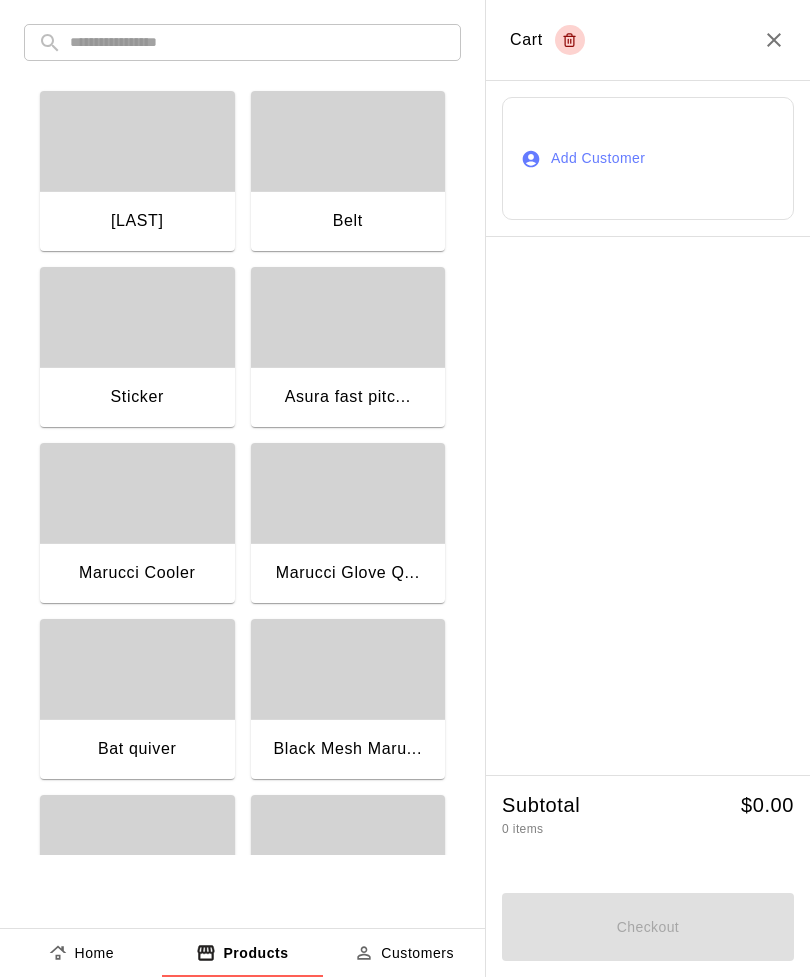 click at bounding box center [258, 42] 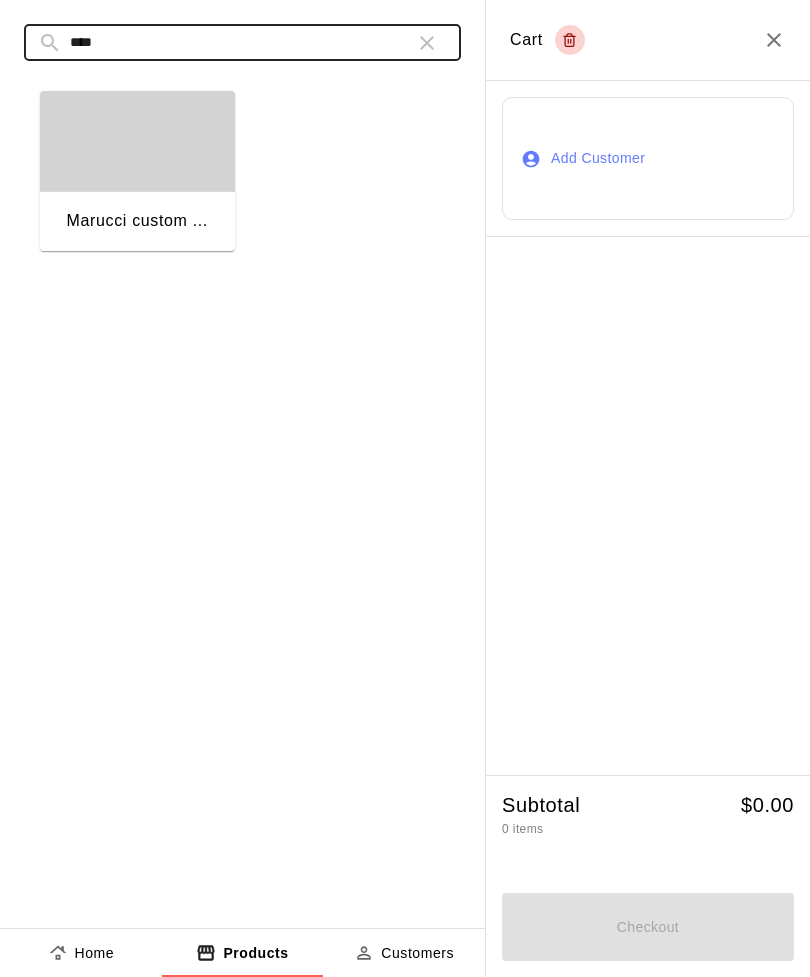 type on "****" 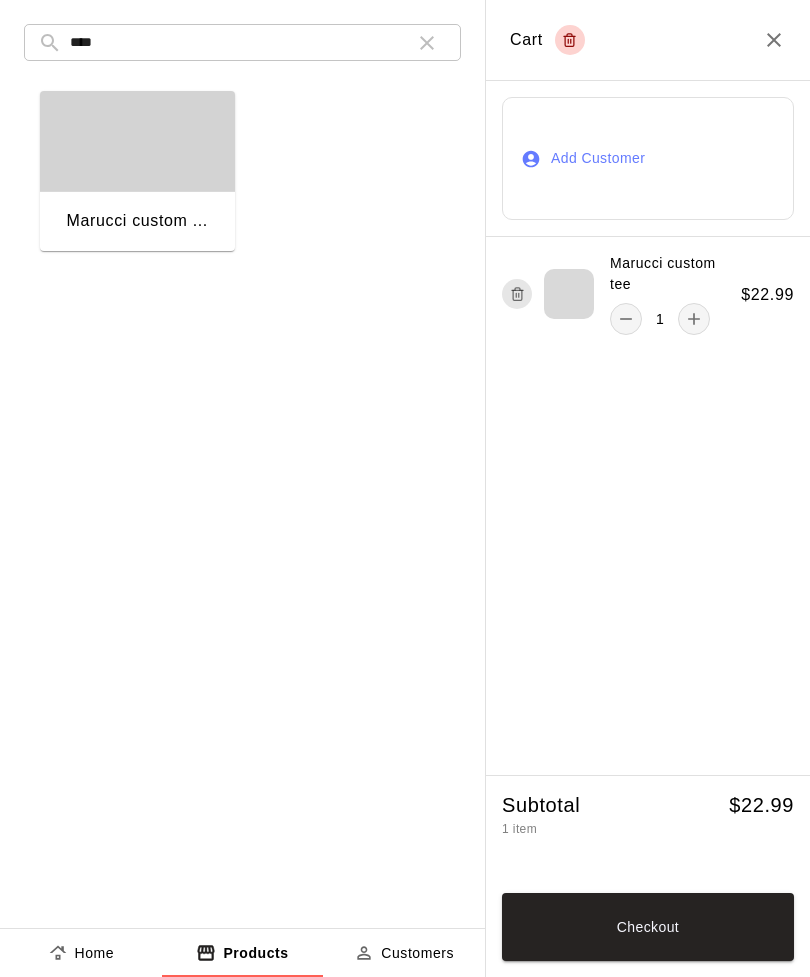click on "Checkout" at bounding box center (648, 927) 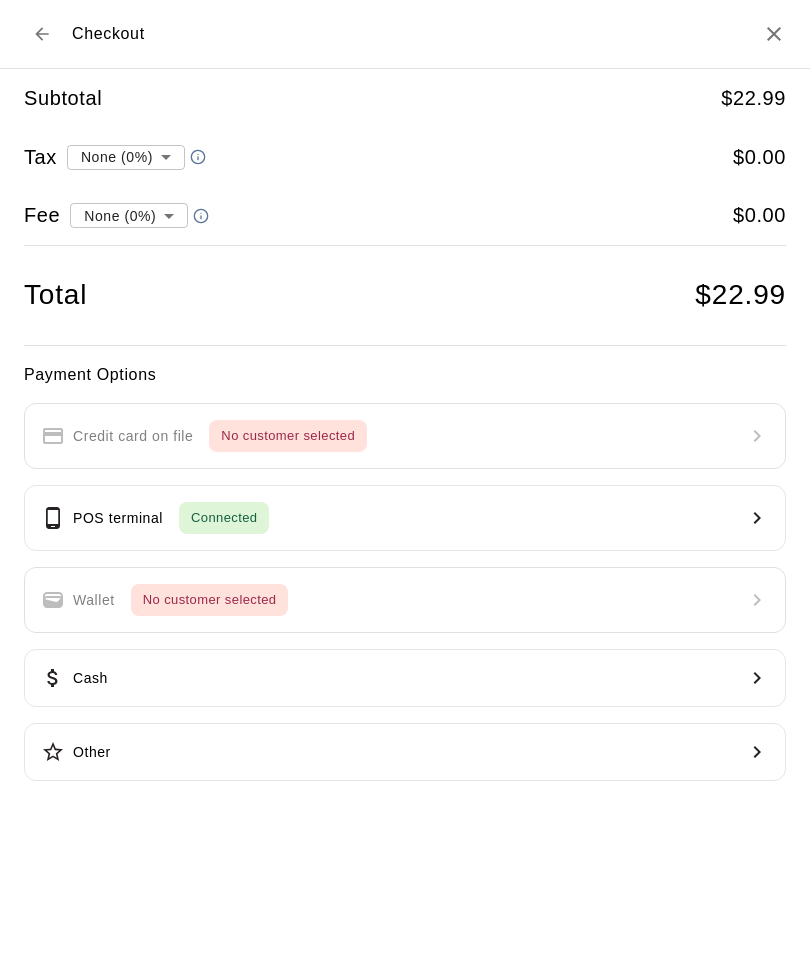 type on "**********" 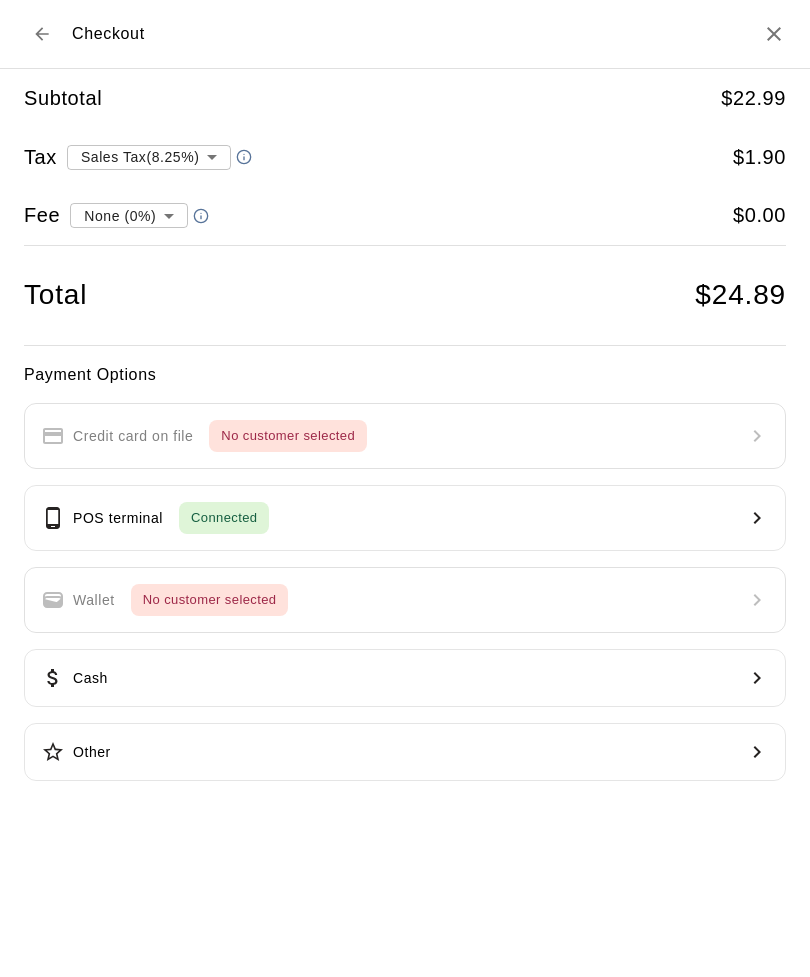 click on "POS terminal Connected" at bounding box center [405, 518] 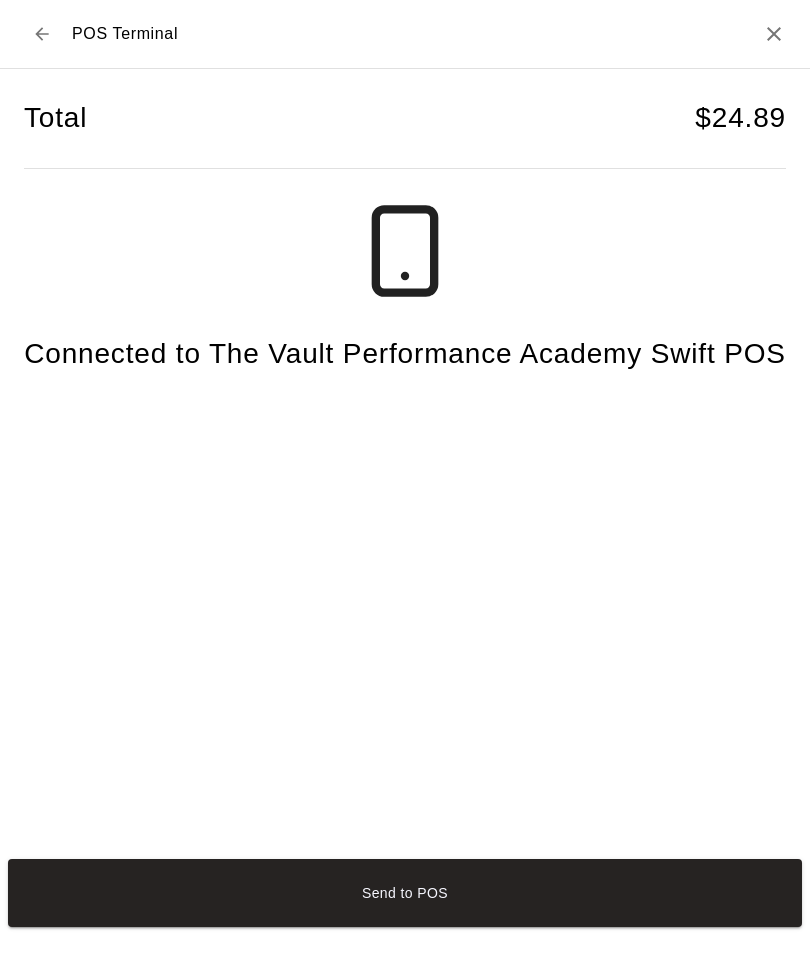 click on "Send to POS" at bounding box center (405, 893) 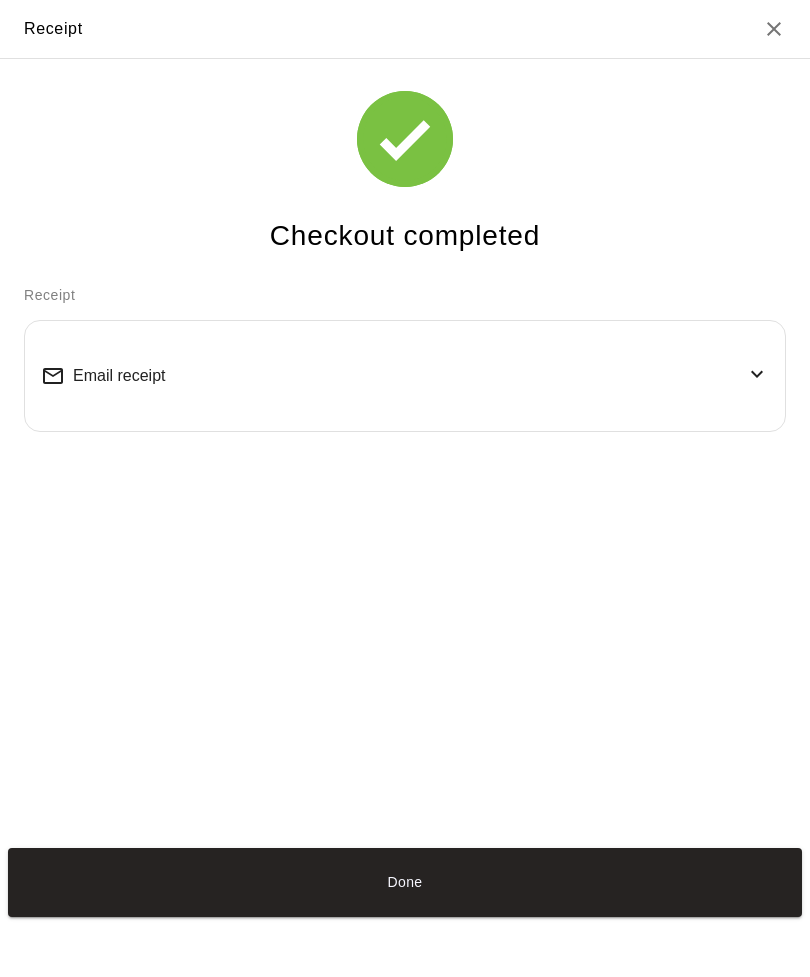 click on "Done" at bounding box center [405, 882] 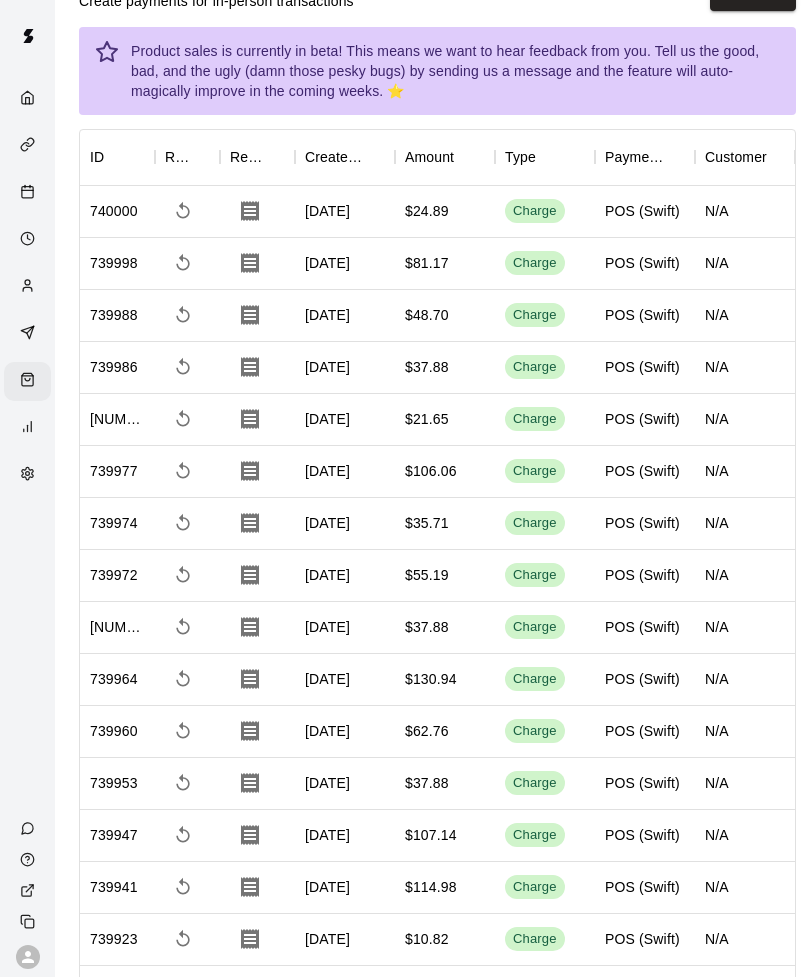 scroll, scrollTop: 0, scrollLeft: 0, axis: both 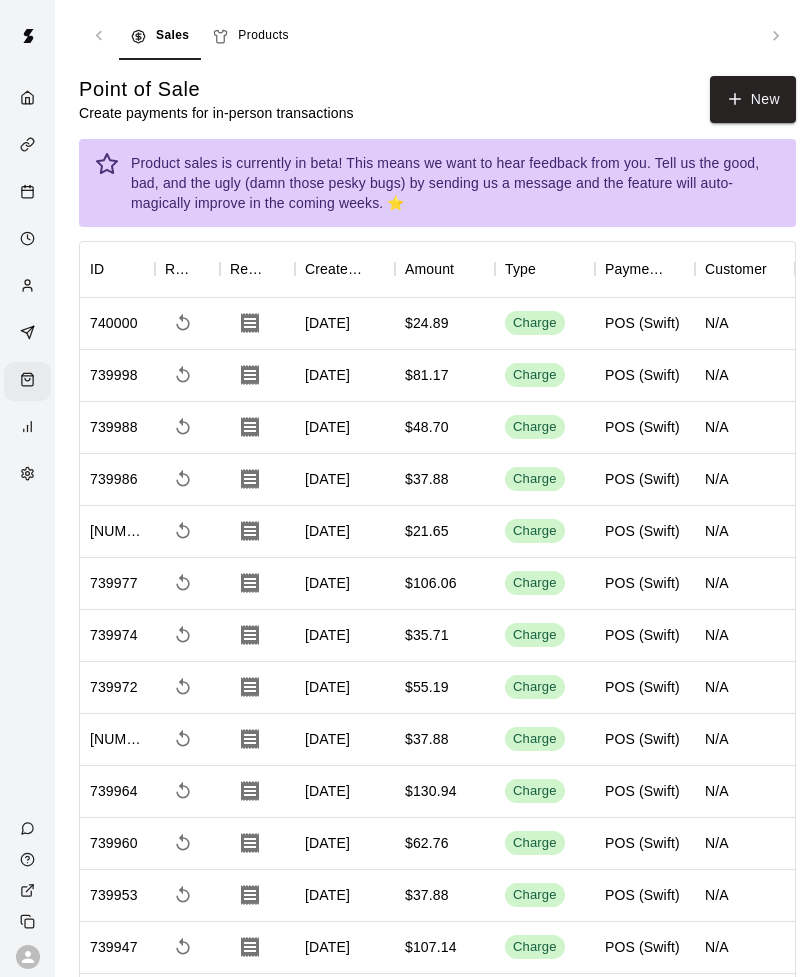 click on "New" at bounding box center [753, 99] 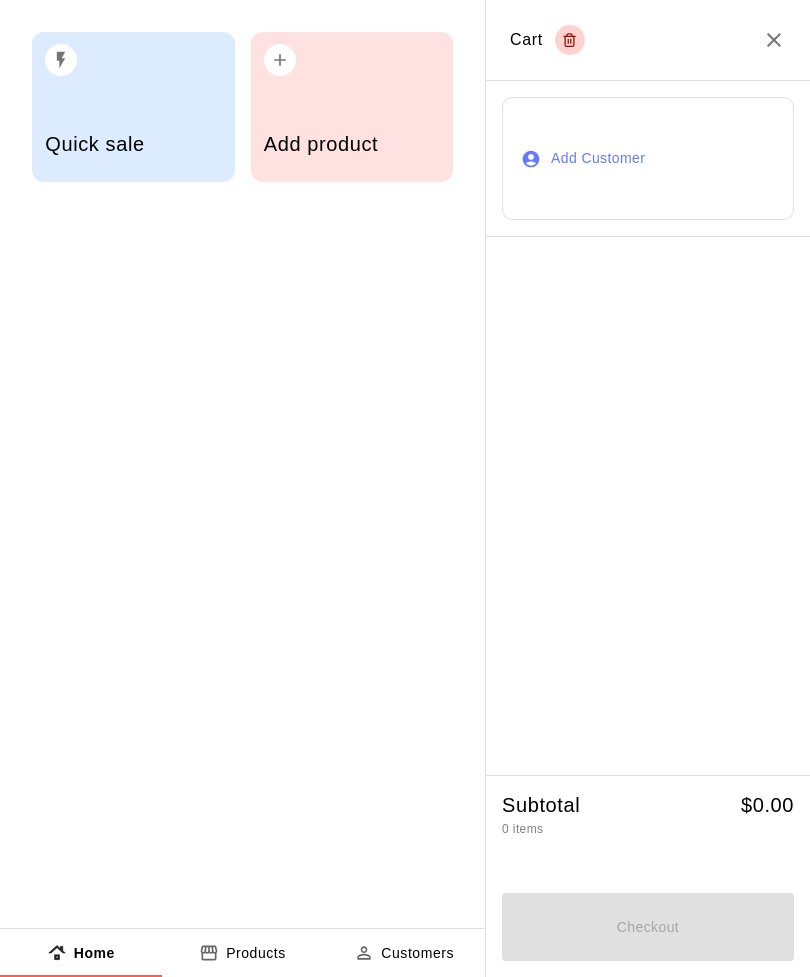 click on "Add product" at bounding box center [352, 107] 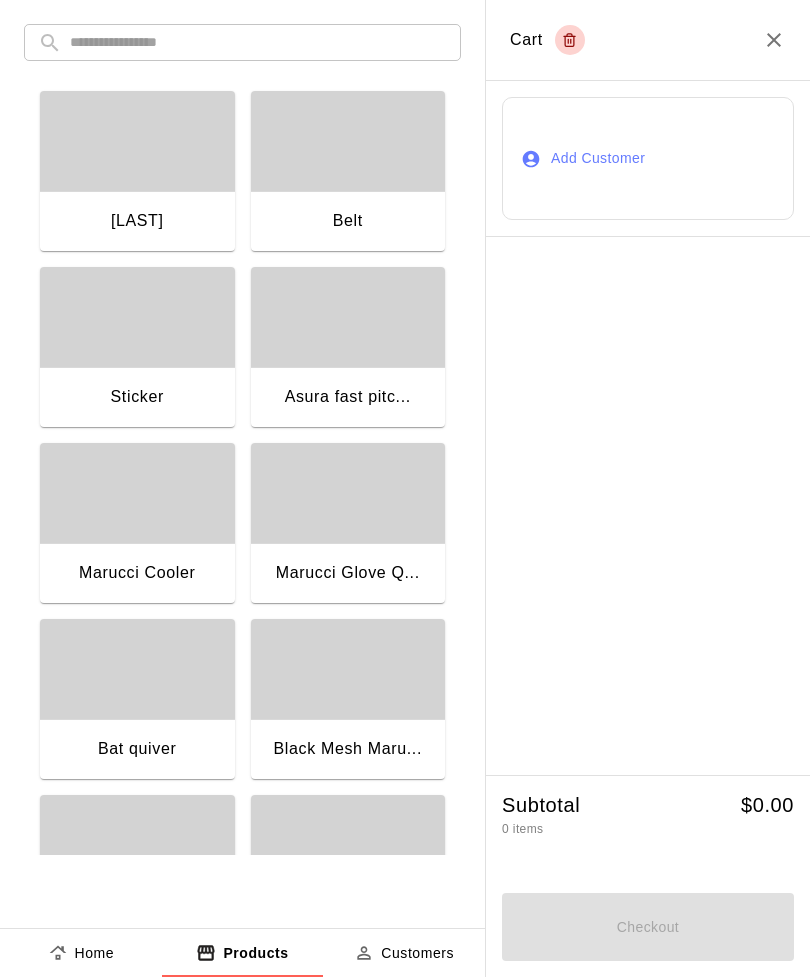 click at bounding box center (258, 42) 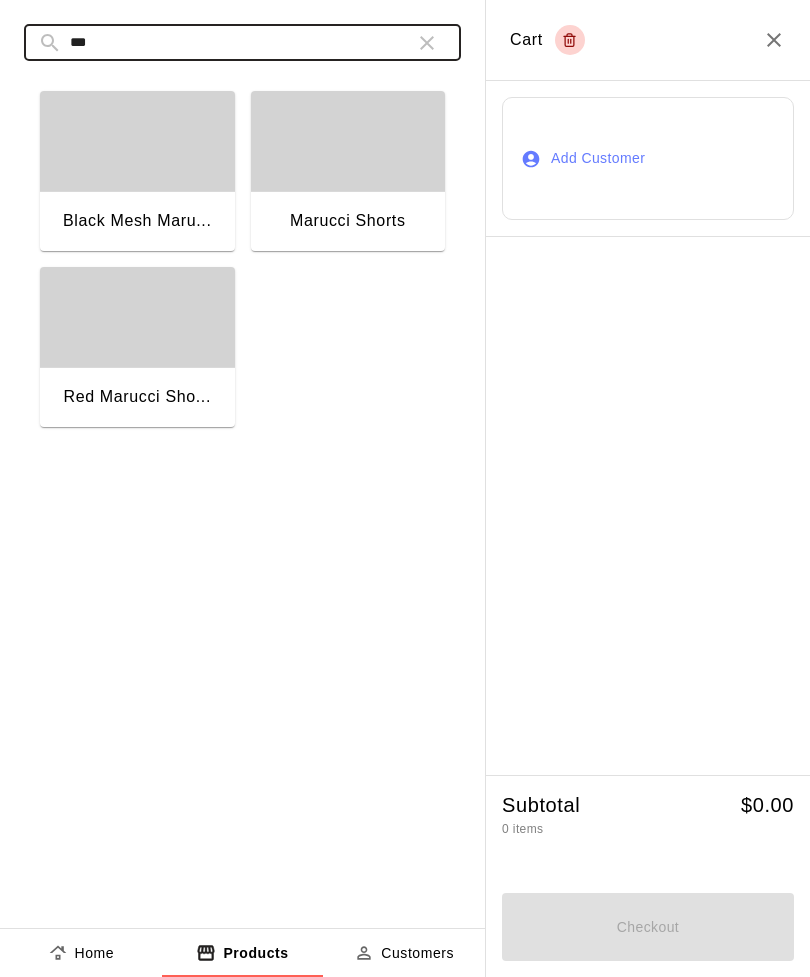 type on "***" 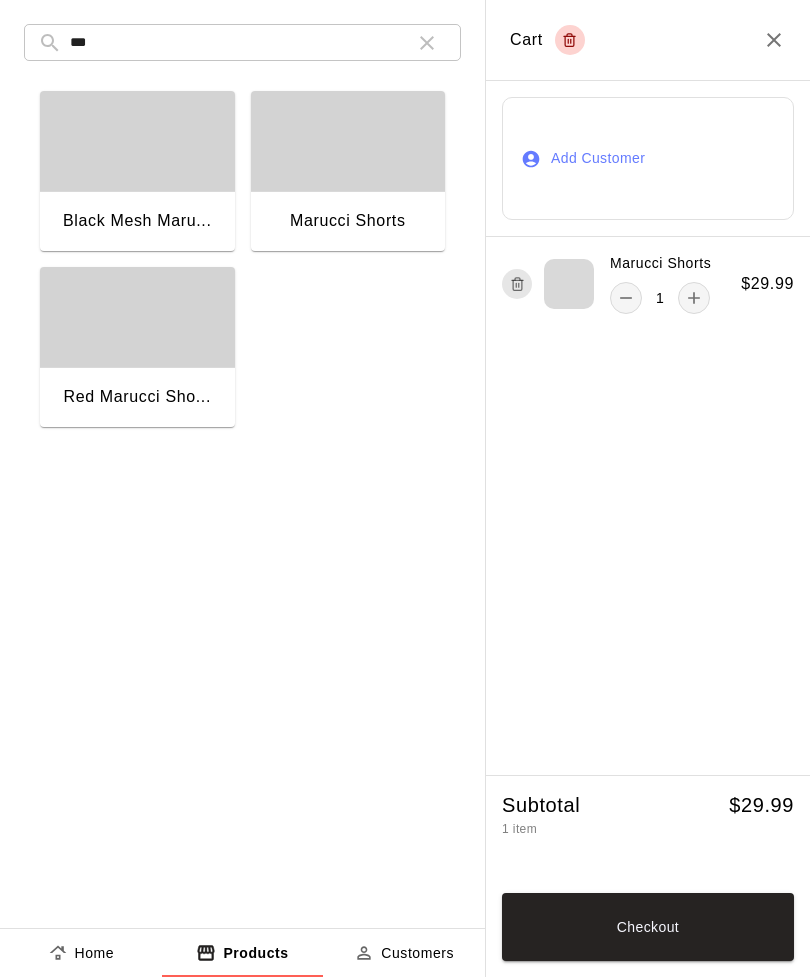click 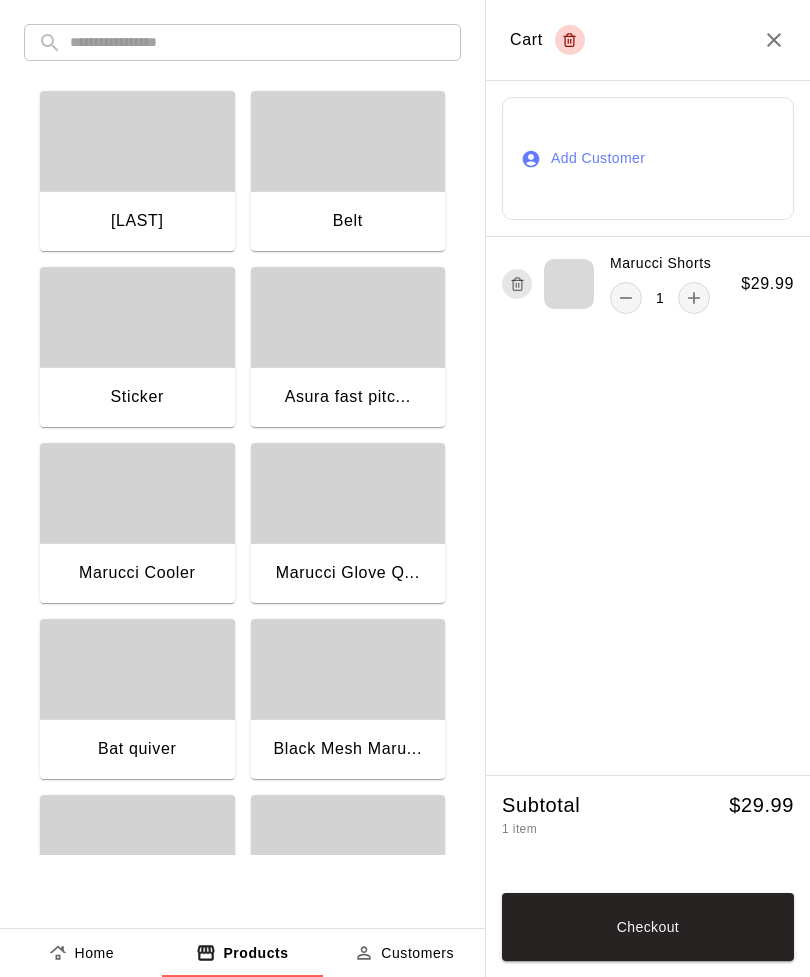 click at bounding box center (258, 42) 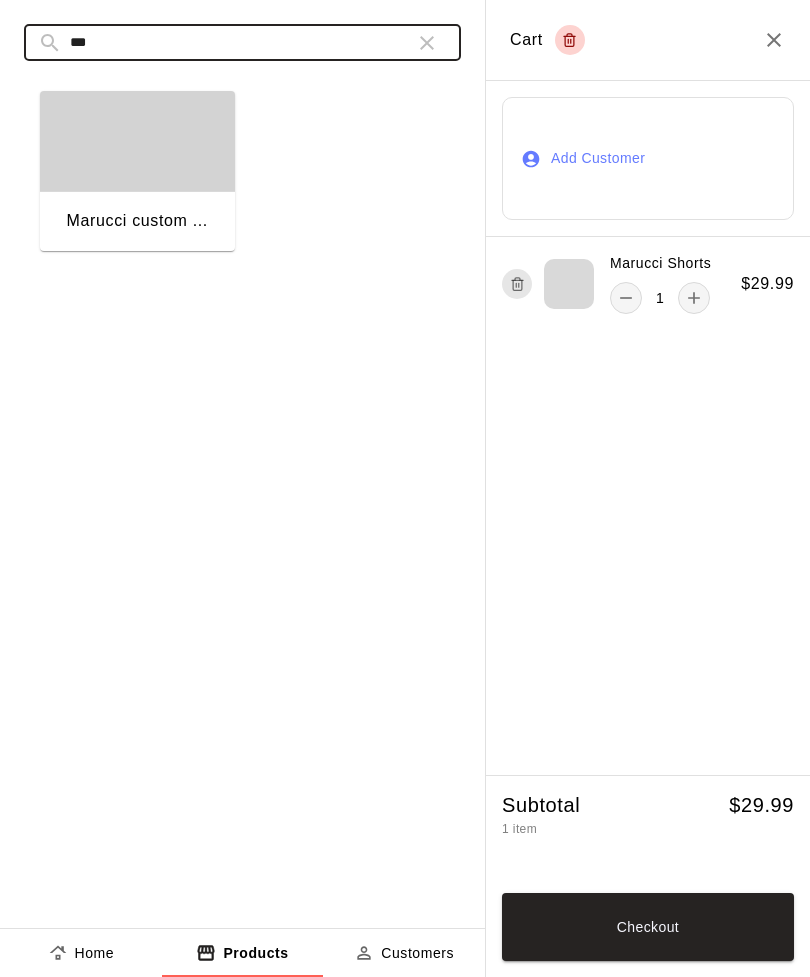 type on "***" 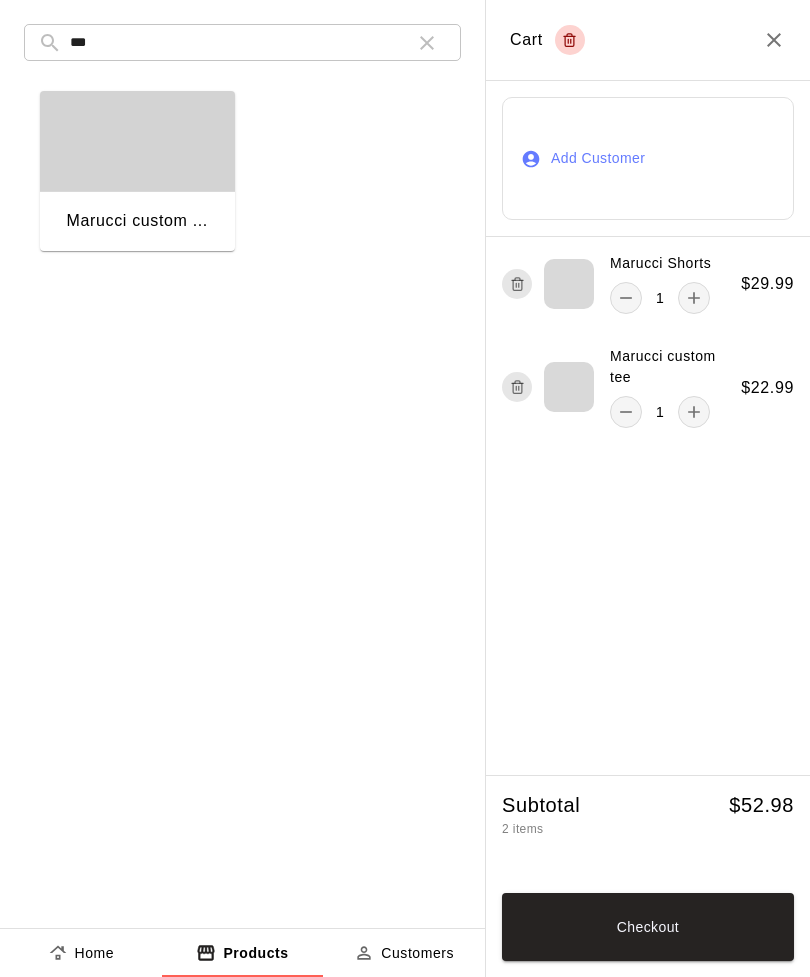 click on "Checkout" at bounding box center [648, 927] 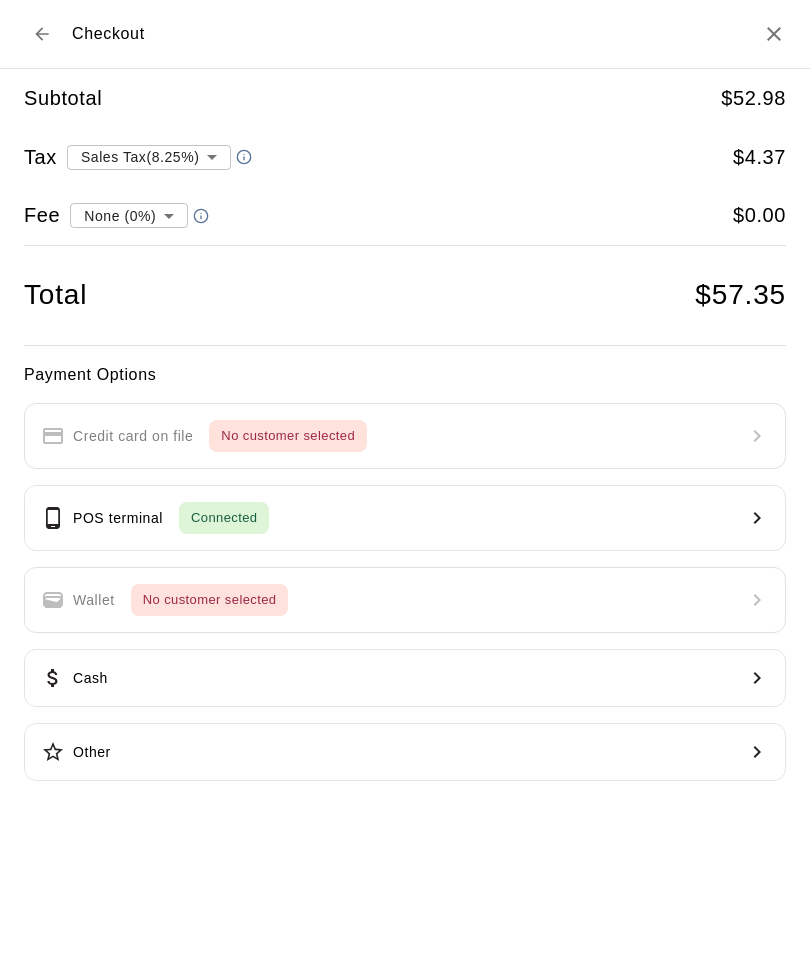 click on "POS terminal Connected" at bounding box center [405, 518] 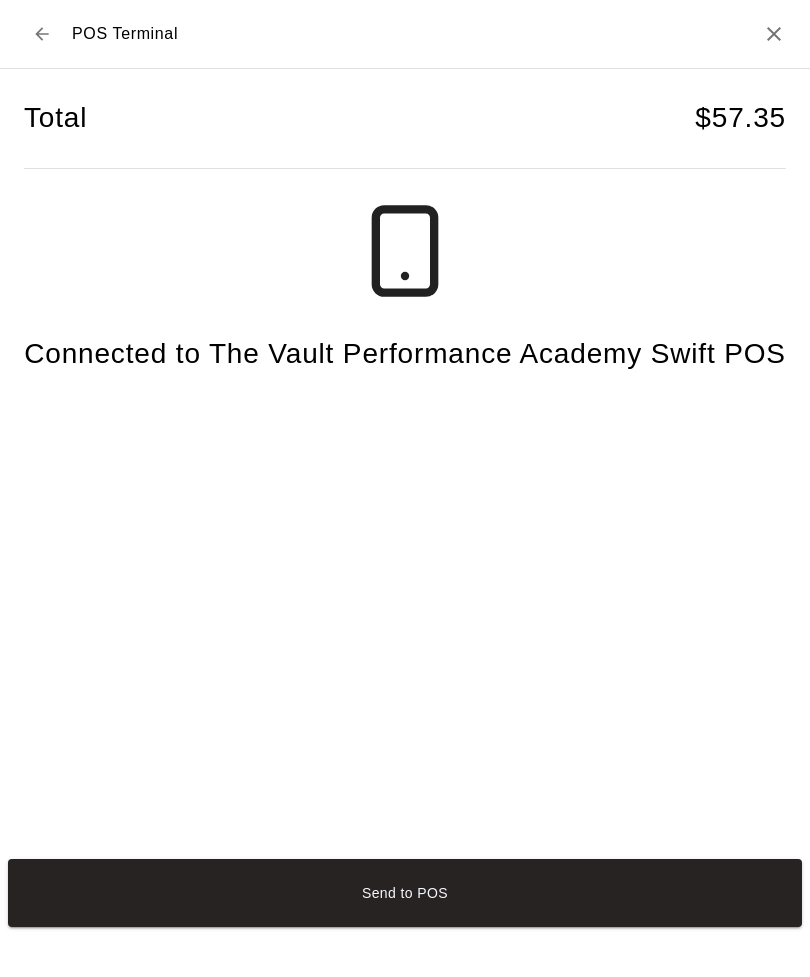 click on "Send to POS" at bounding box center (405, 893) 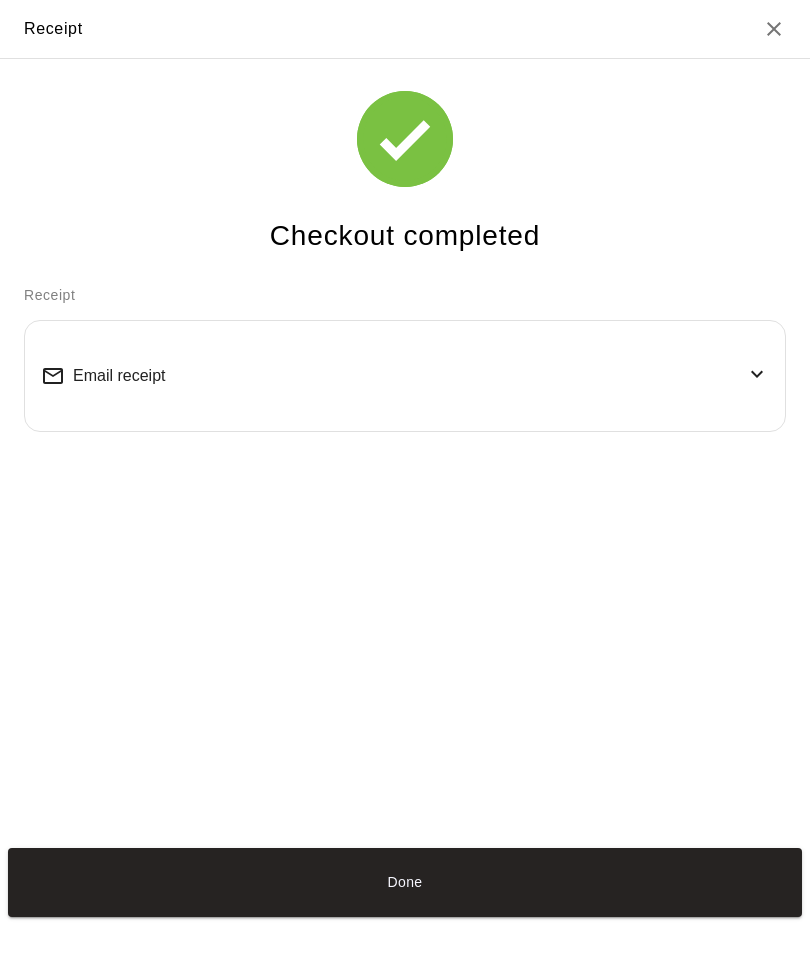 click on "Done" at bounding box center [405, 882] 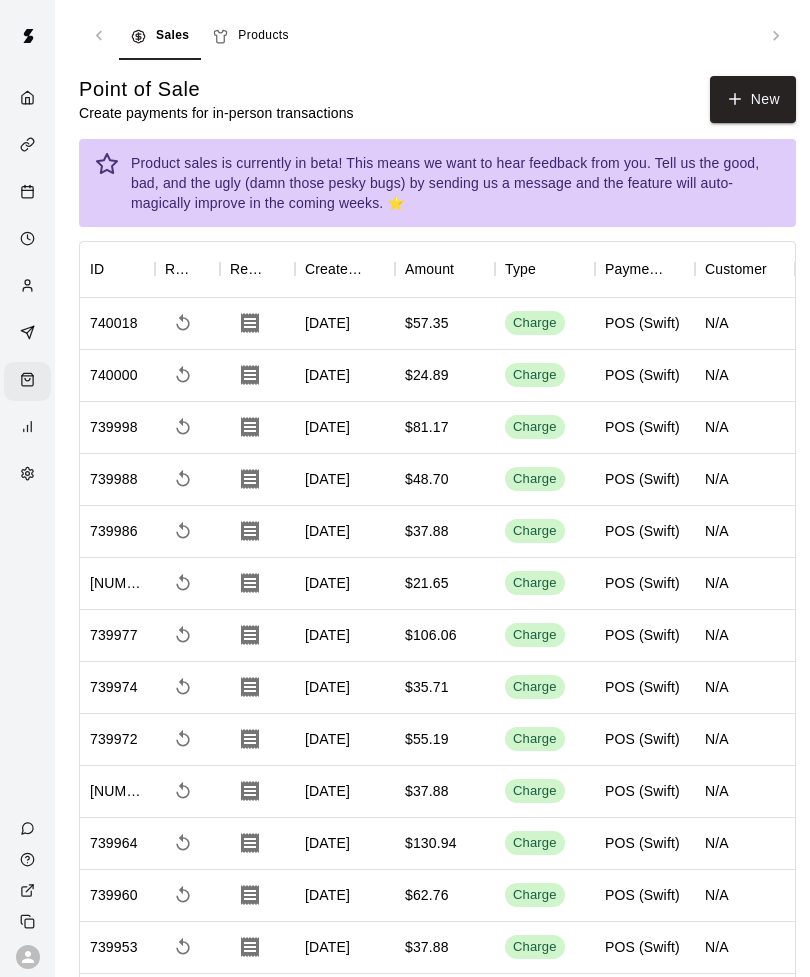 click on "New" at bounding box center [753, 99] 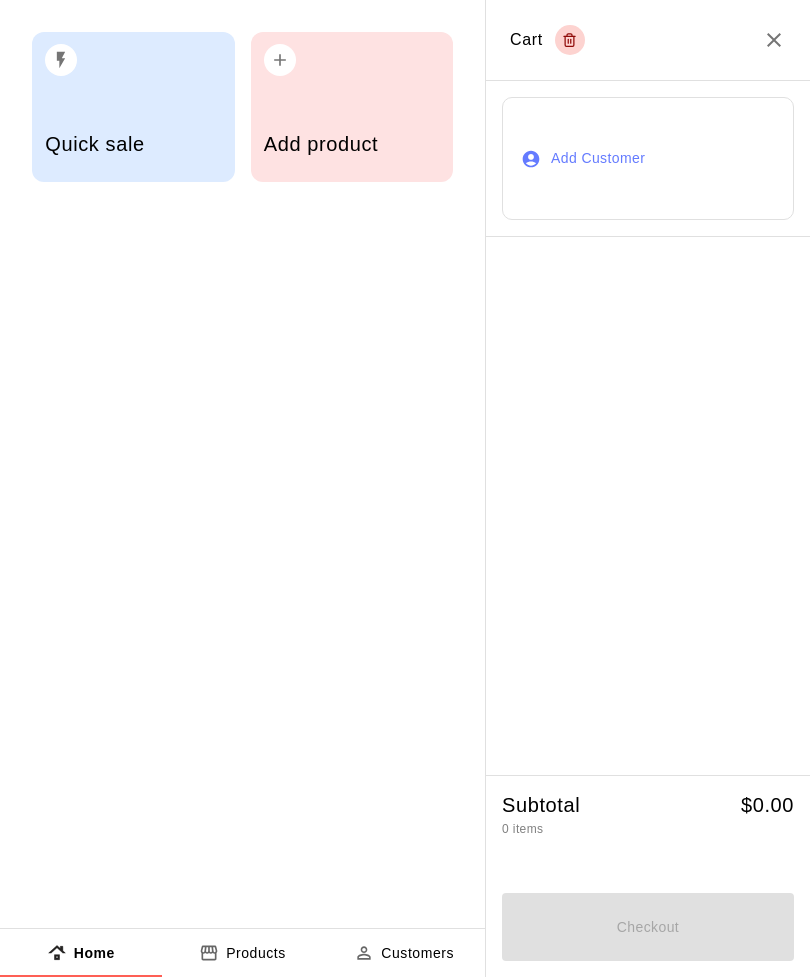 click on "Add product" at bounding box center [352, 107] 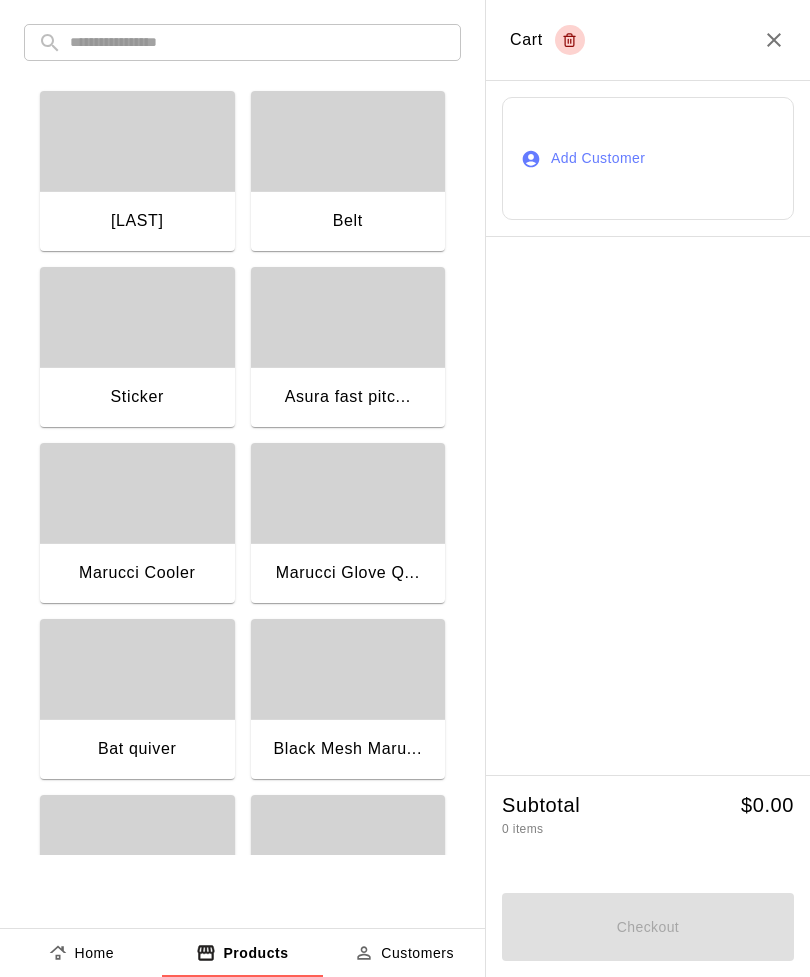 click at bounding box center (258, 42) 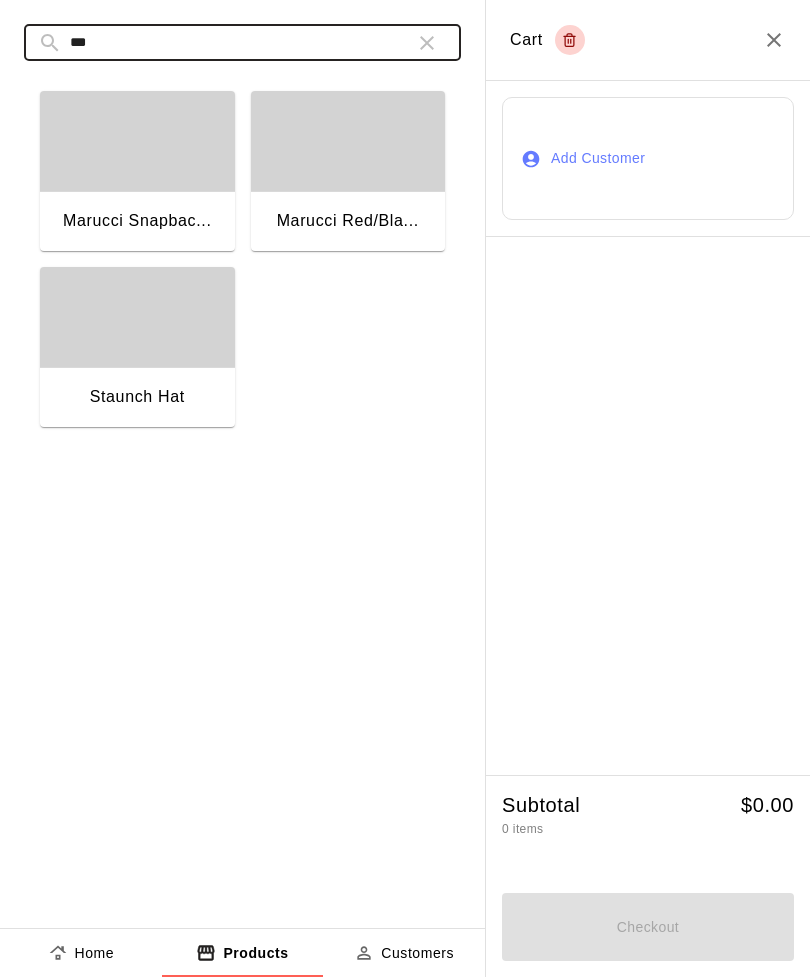 type on "***" 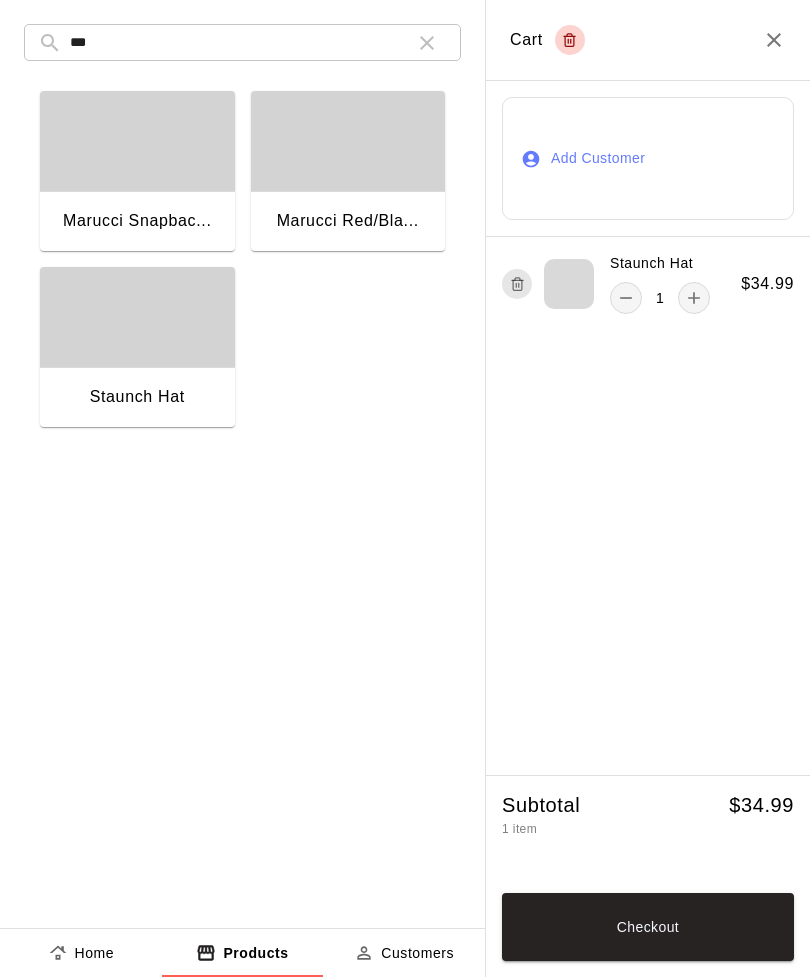 click on "Checkout" at bounding box center (648, 927) 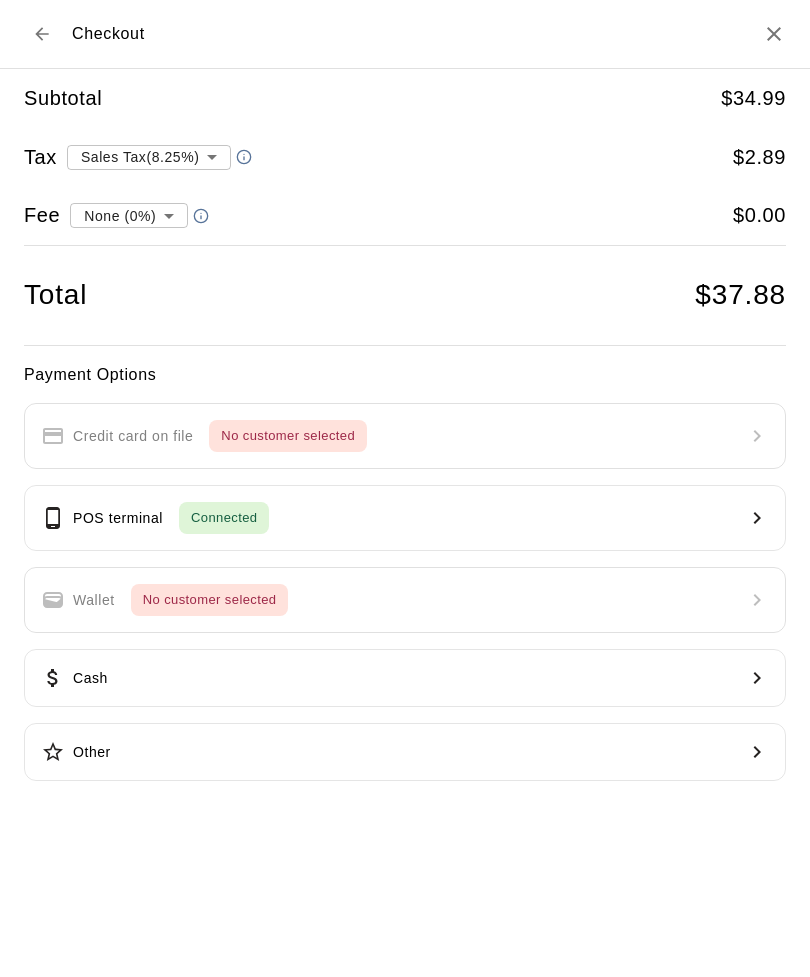 click on "POS terminal Connected" at bounding box center [405, 518] 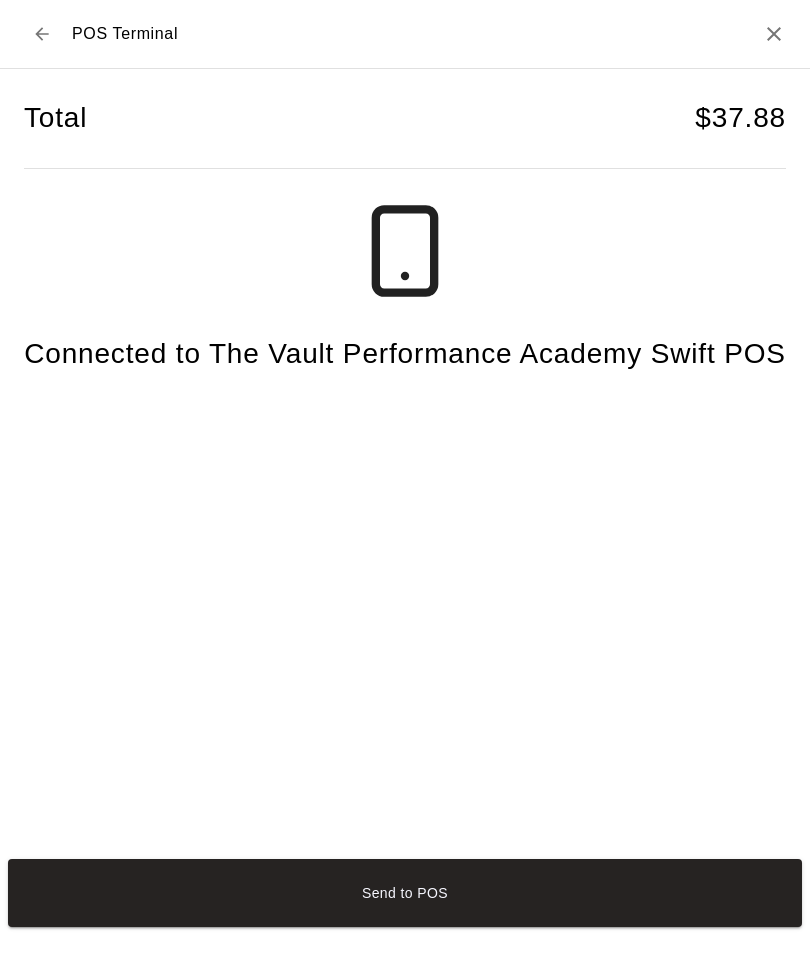 click on "Send to POS" at bounding box center [405, 893] 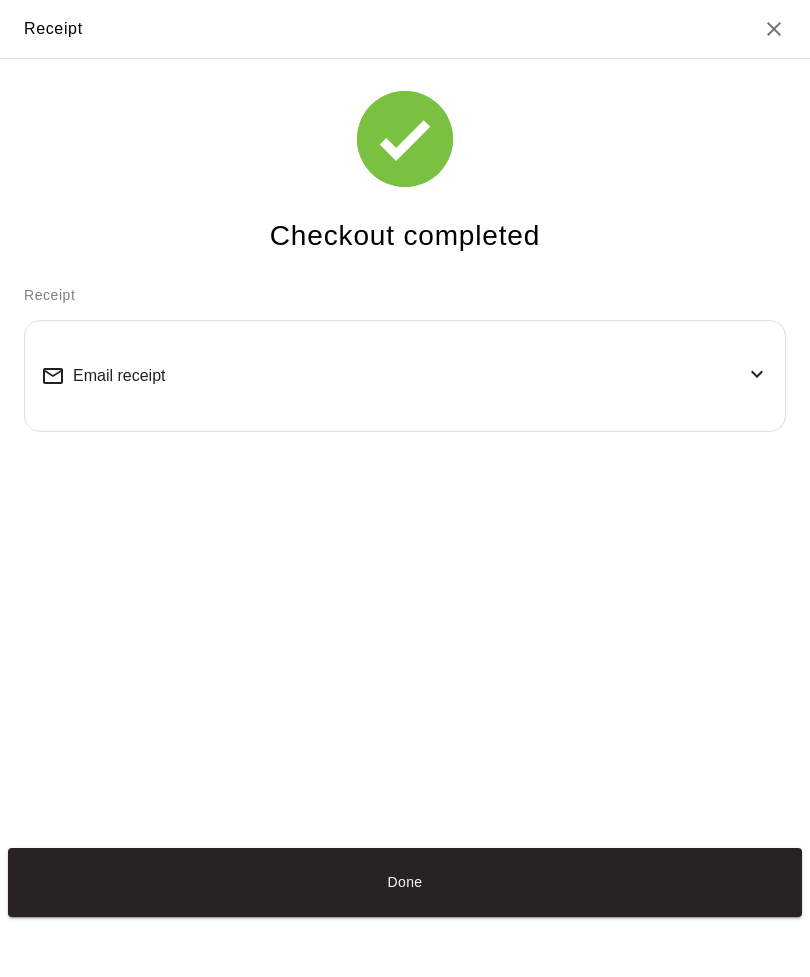 click on "Done" at bounding box center (405, 882) 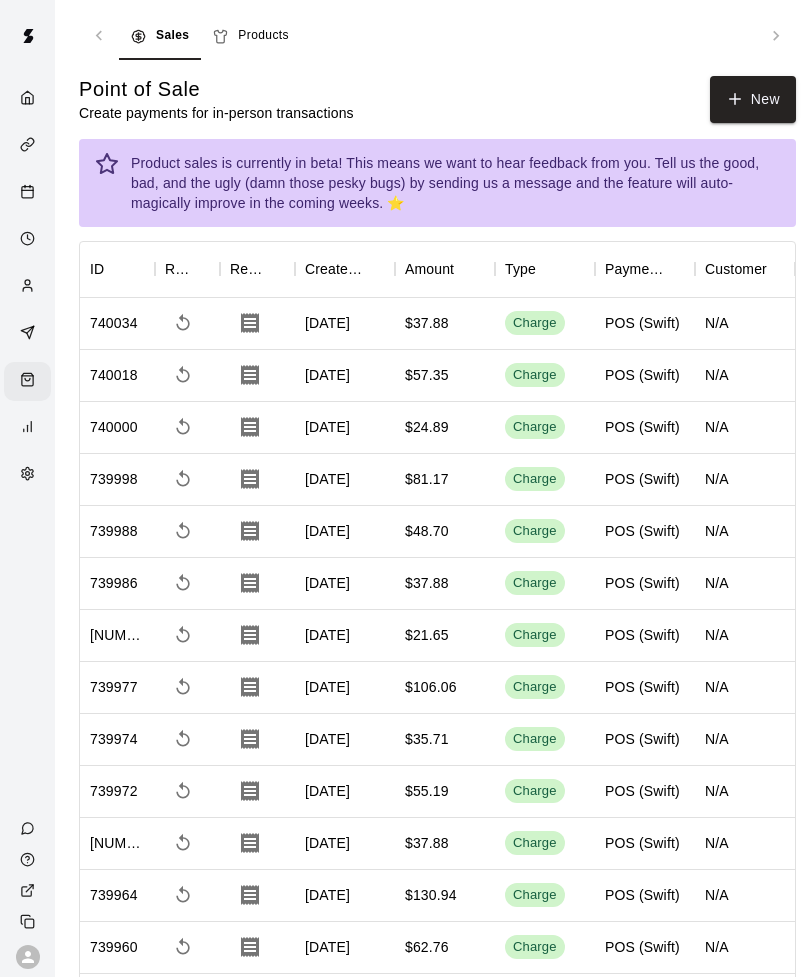 click on "New" at bounding box center (753, 99) 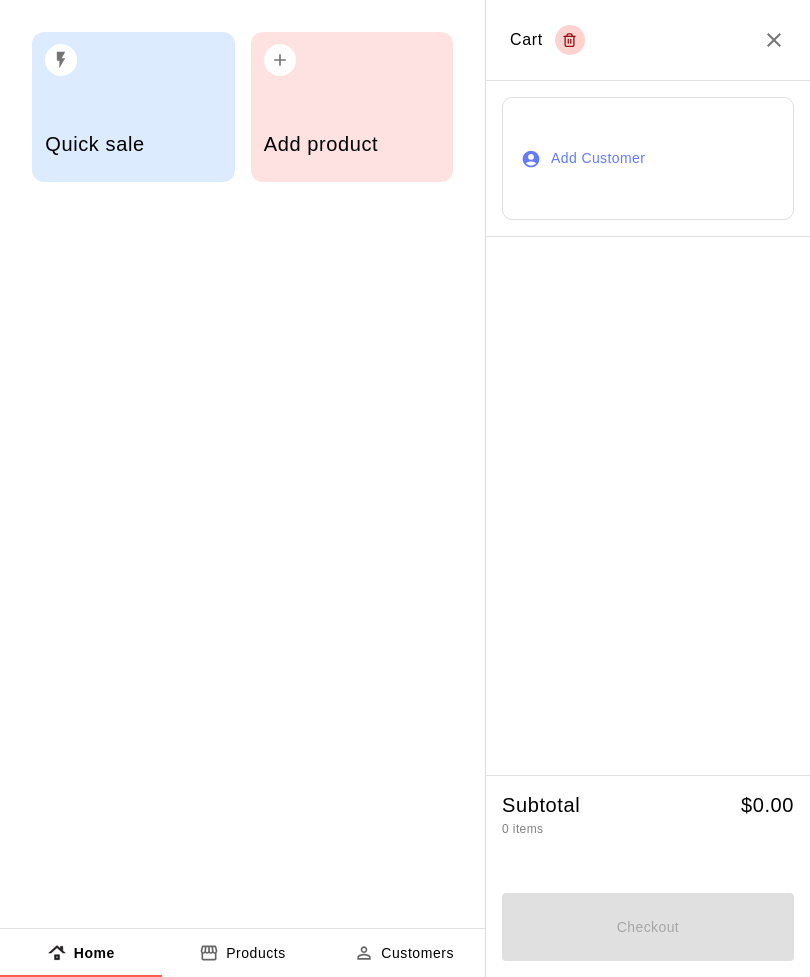 click on "Add product" at bounding box center [352, 146] 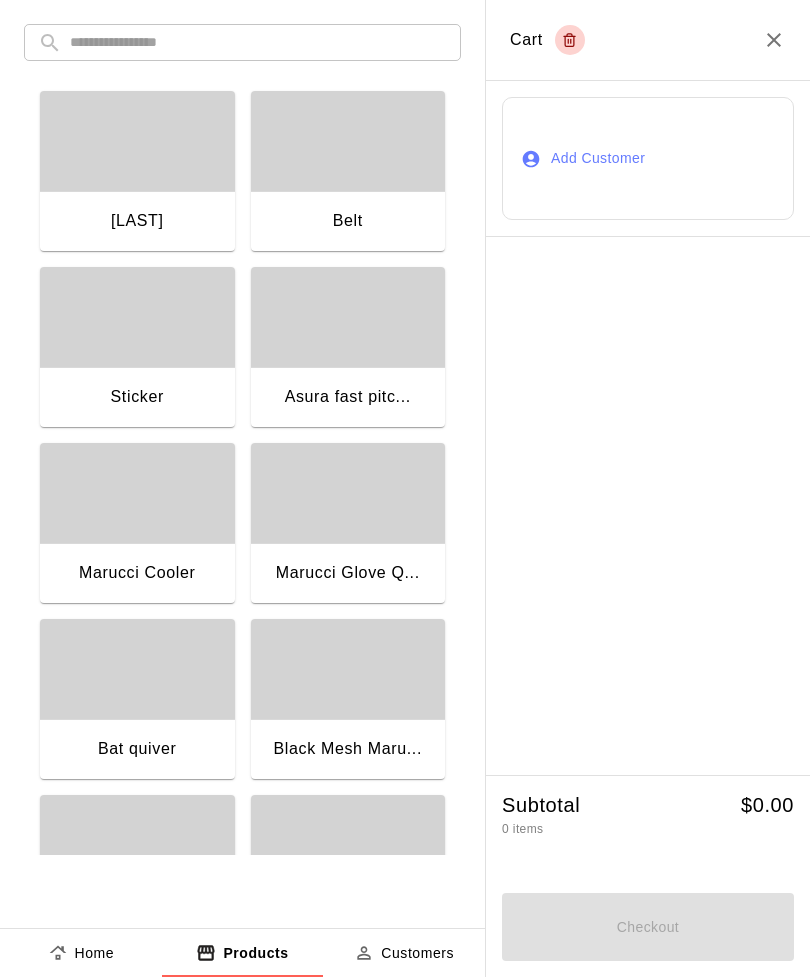 click at bounding box center [348, 141] 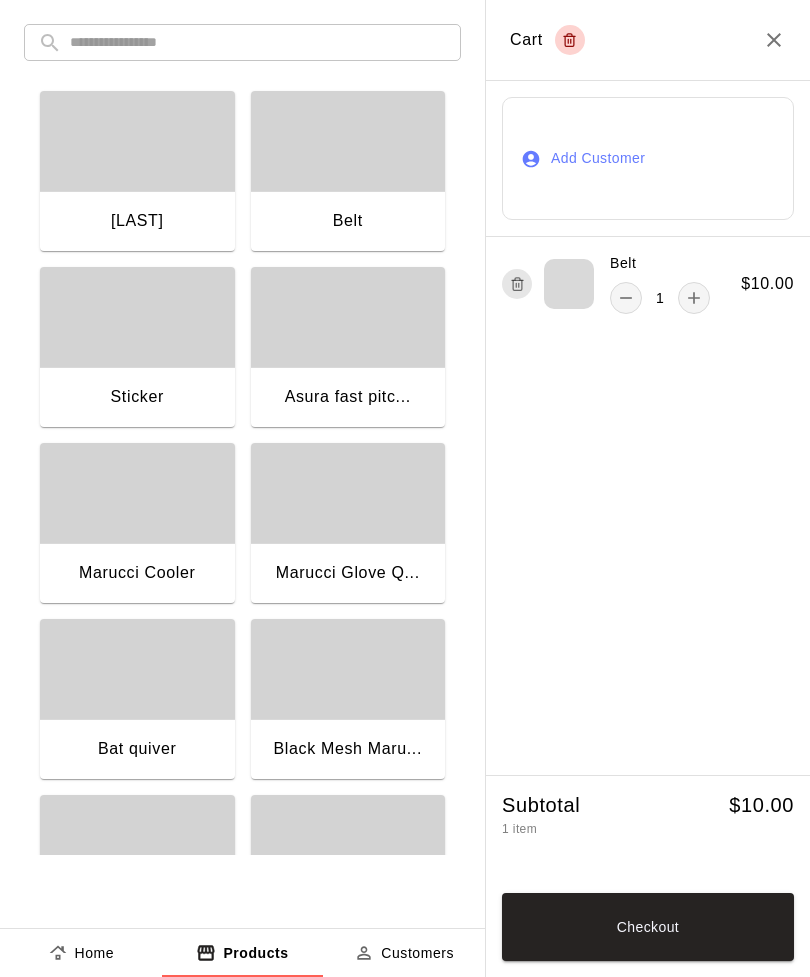 click at bounding box center (694, 298) 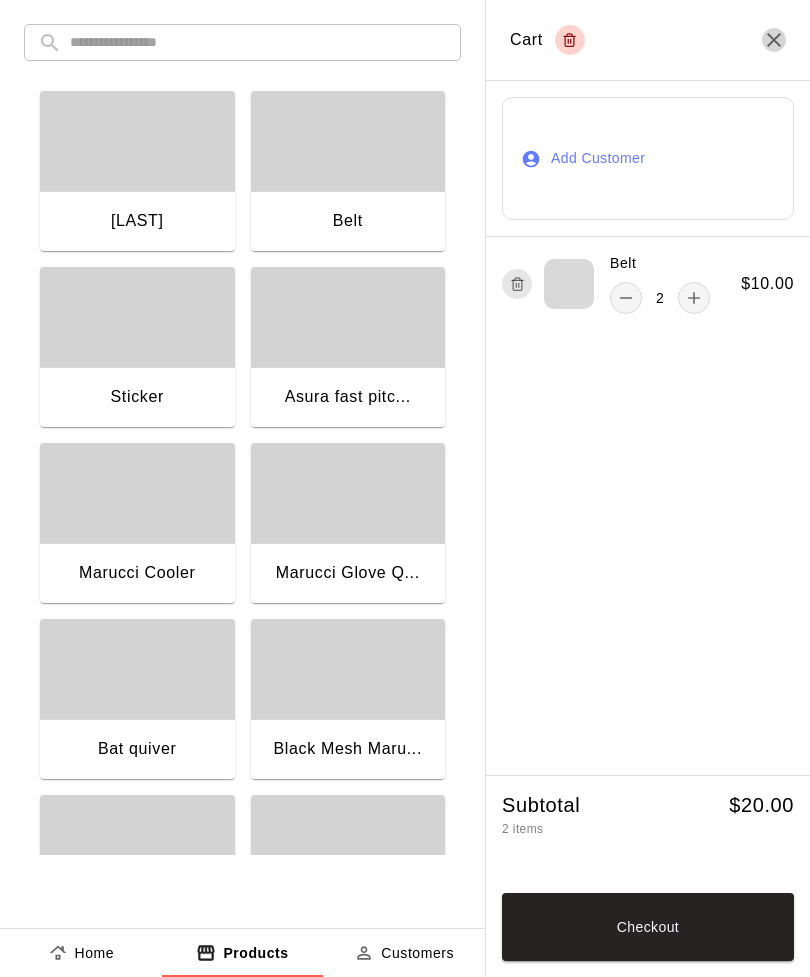 click 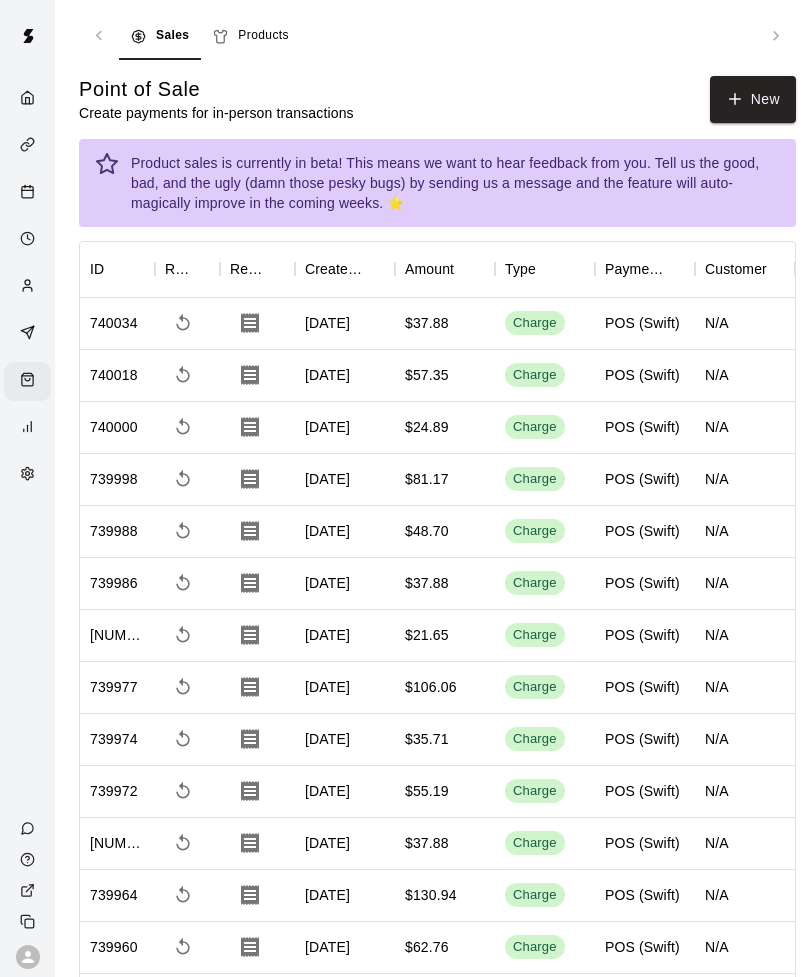 click 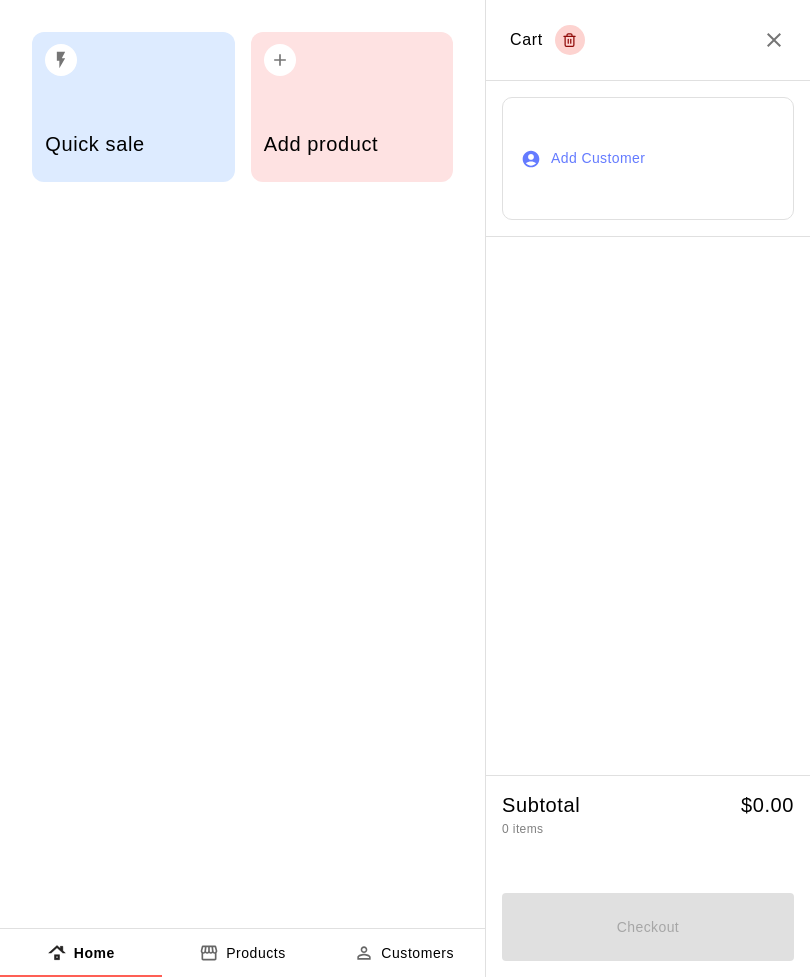 click on "Add product" at bounding box center (352, 107) 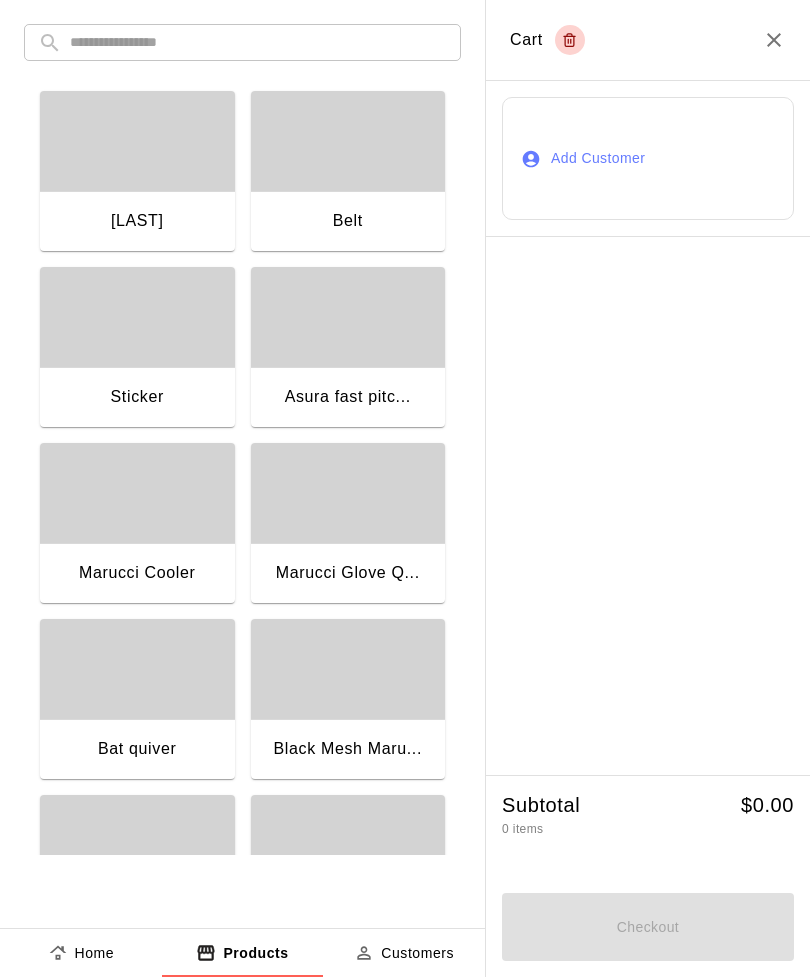 click at bounding box center (258, 42) 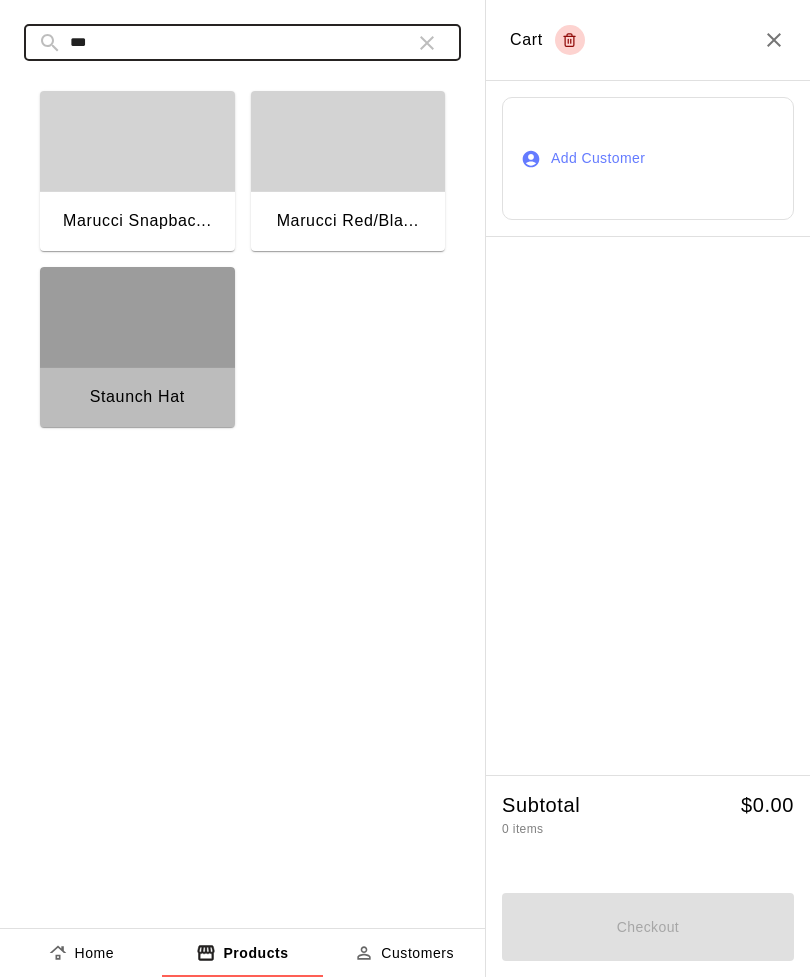type on "***" 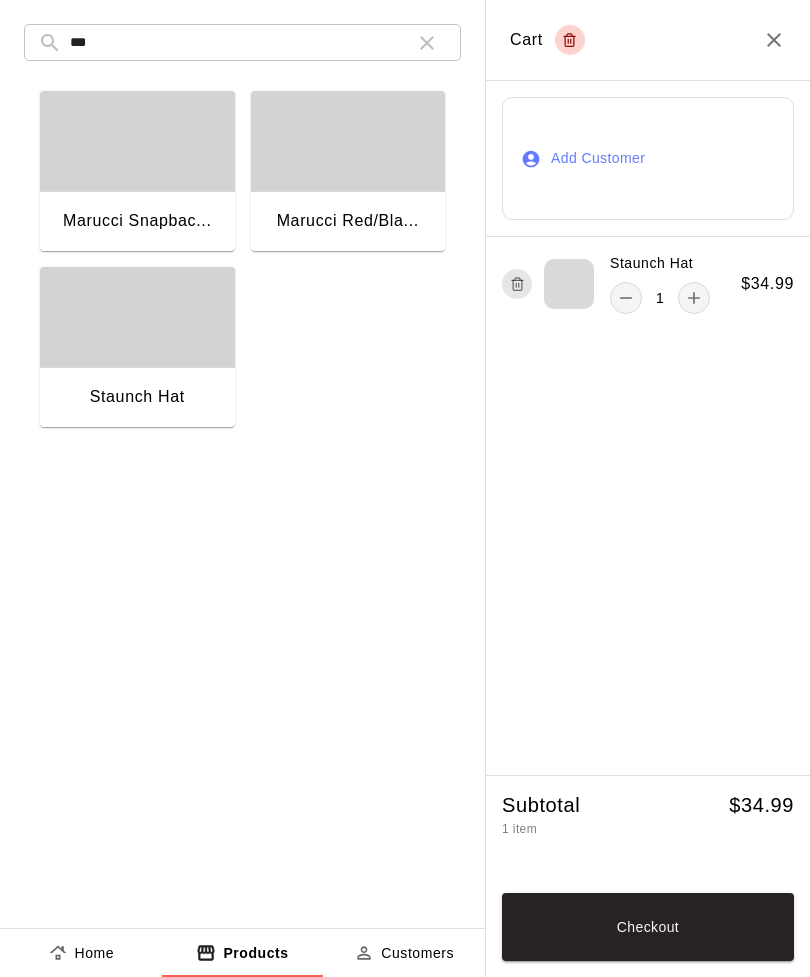 click on "Checkout" at bounding box center [648, 927] 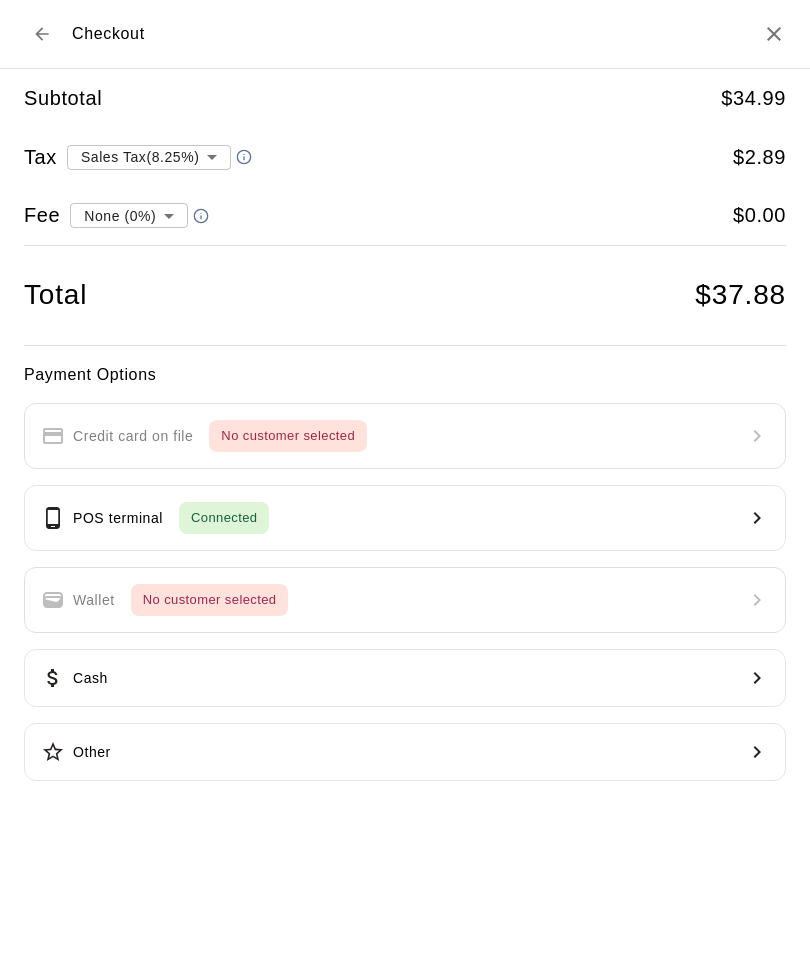 click on "POS terminal Connected" at bounding box center [405, 518] 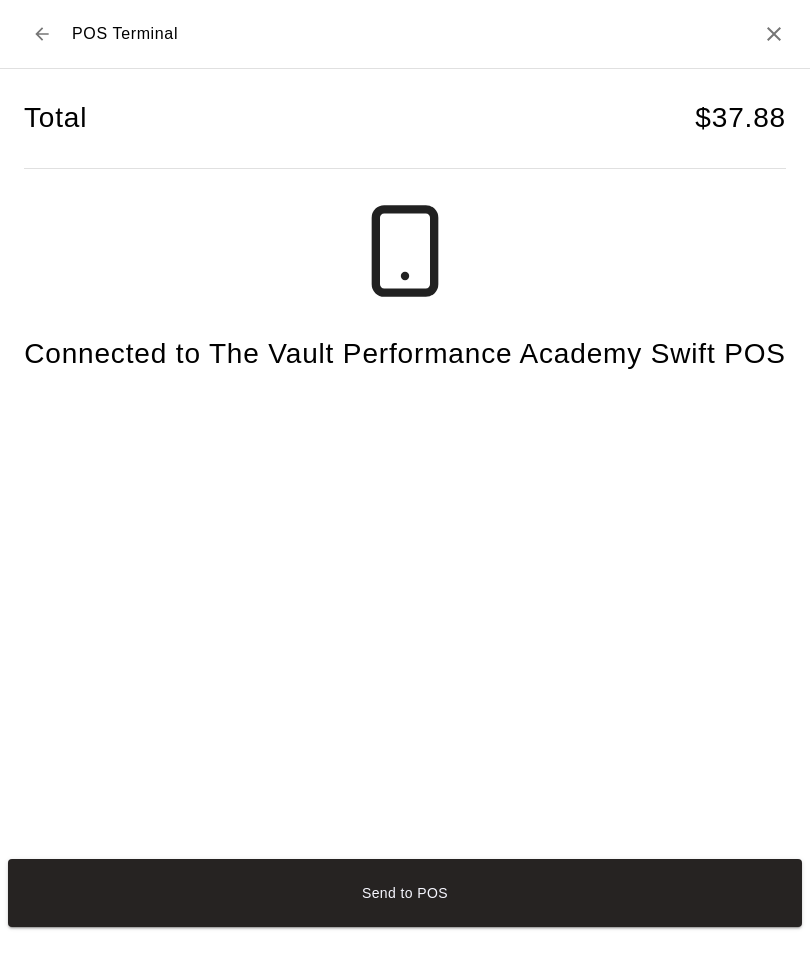 click on "Send to POS" at bounding box center [405, 893] 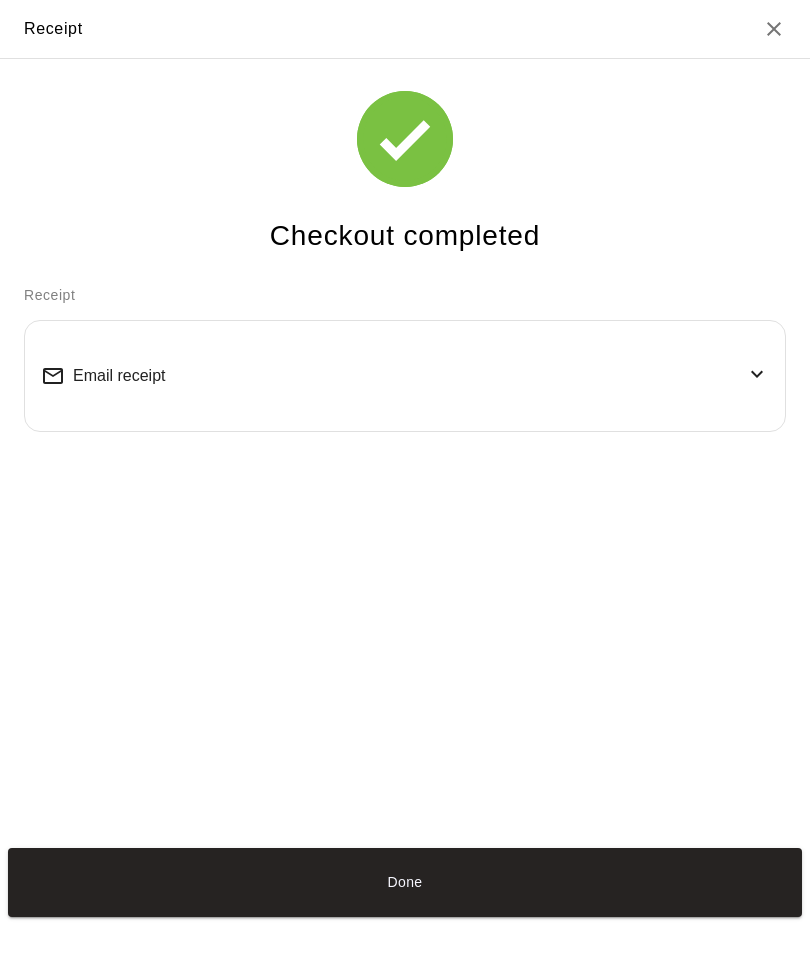 click on "Done" at bounding box center (405, 882) 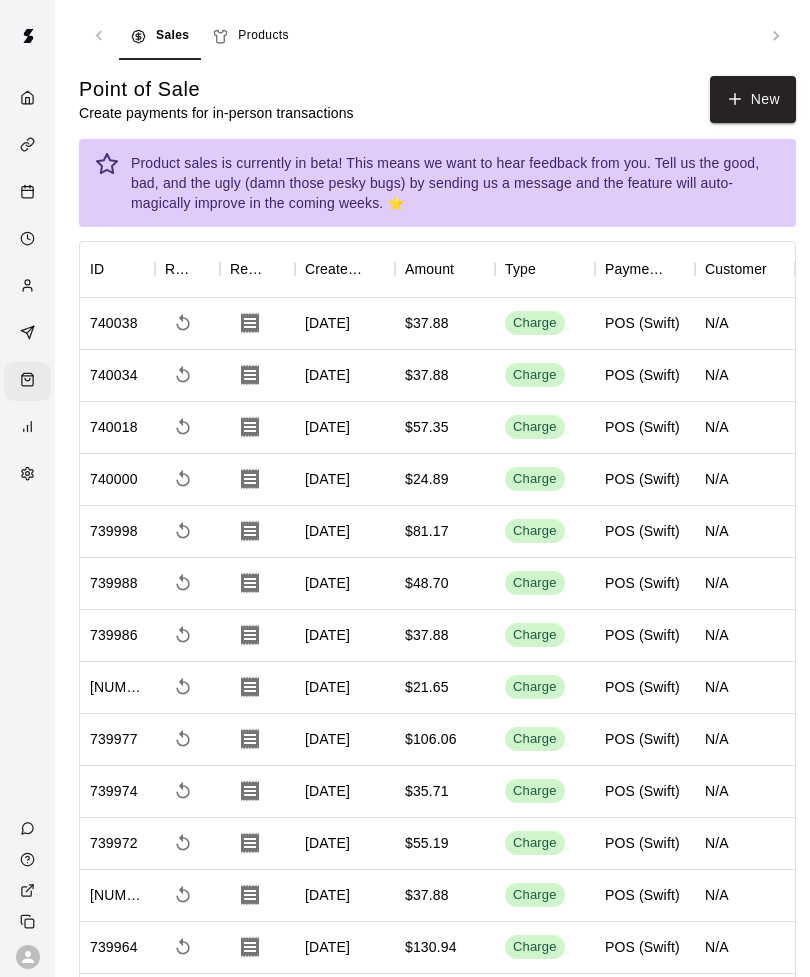 click on "New" at bounding box center (753, 99) 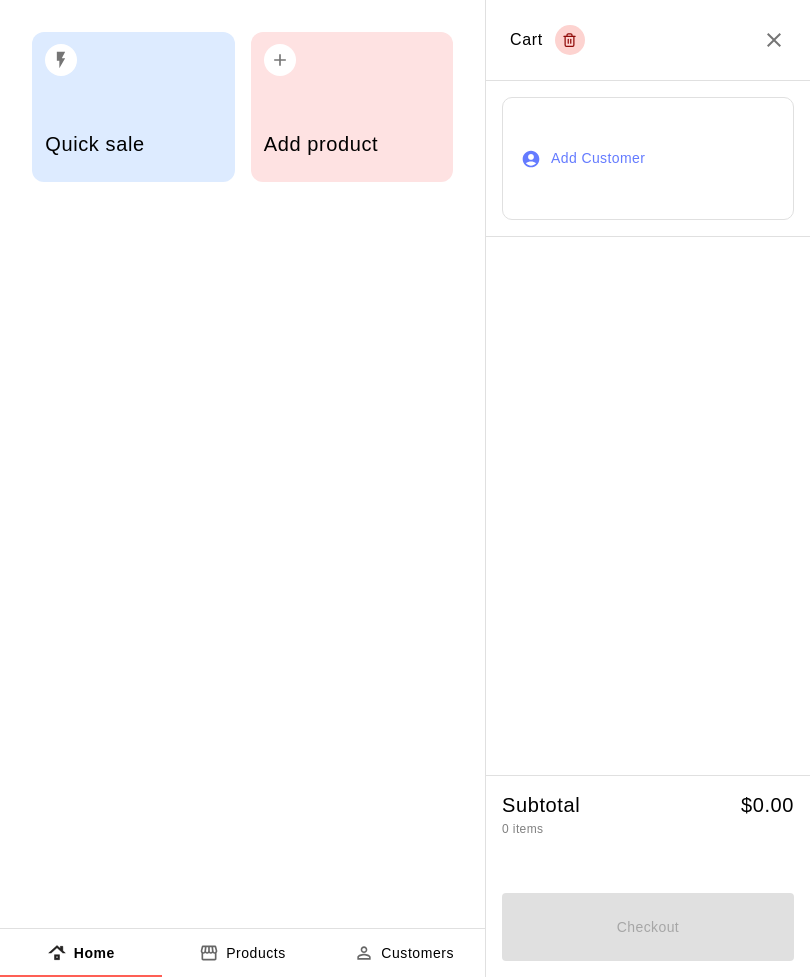 click on "Add product" at bounding box center [352, 146] 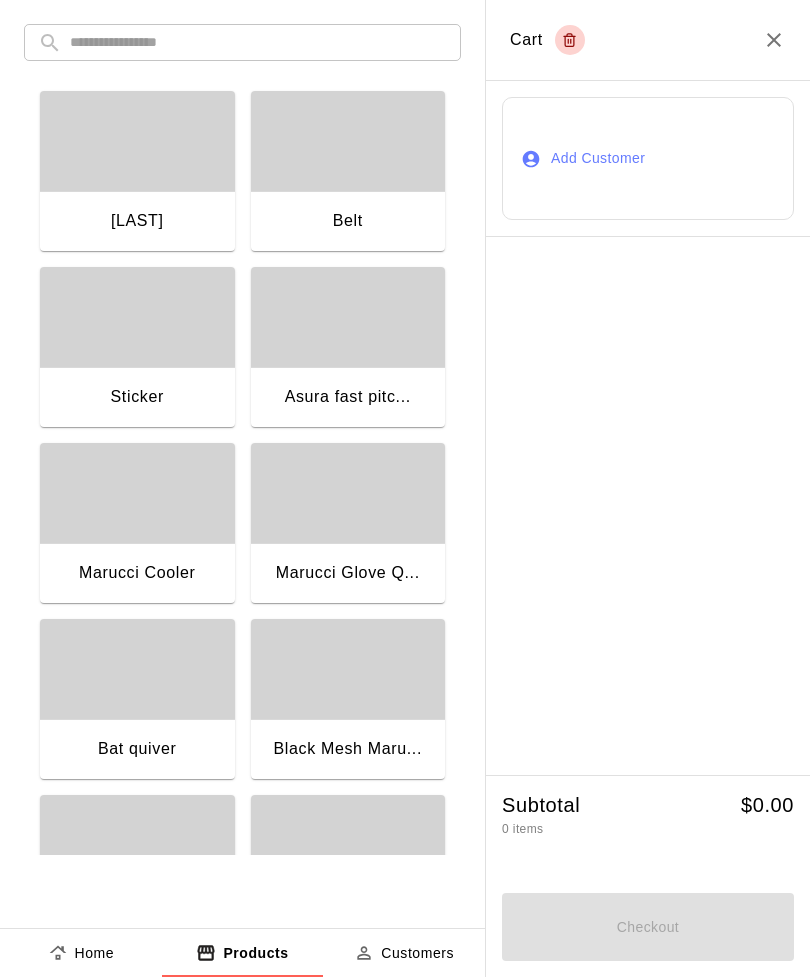 click on "Belt" at bounding box center (348, 223) 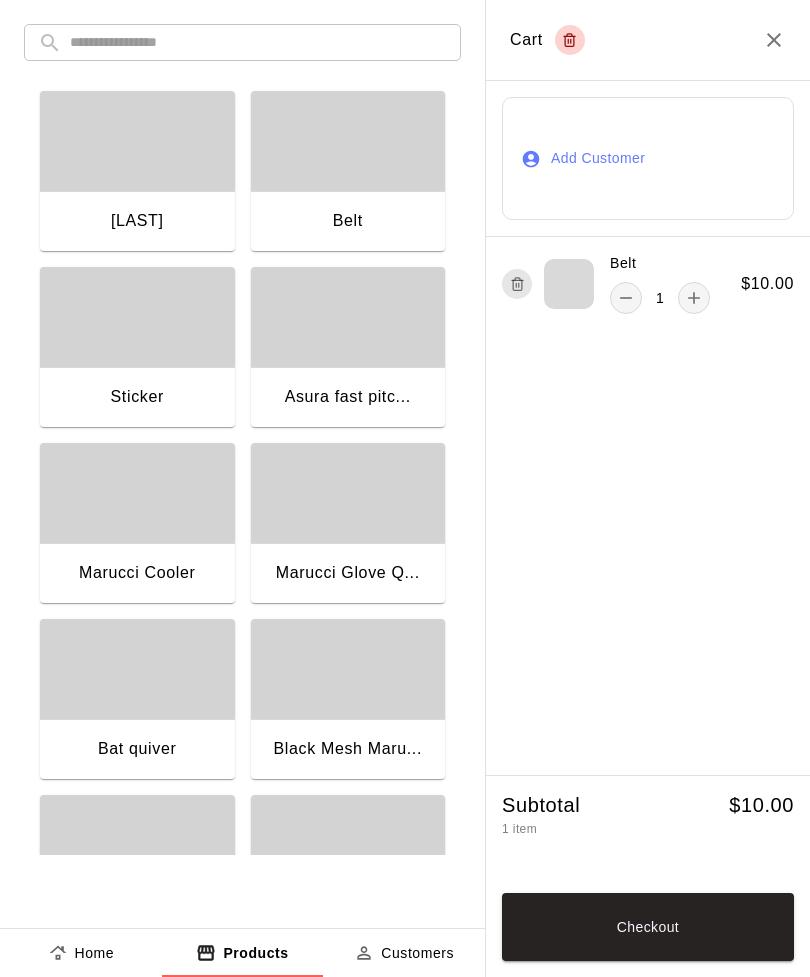 click 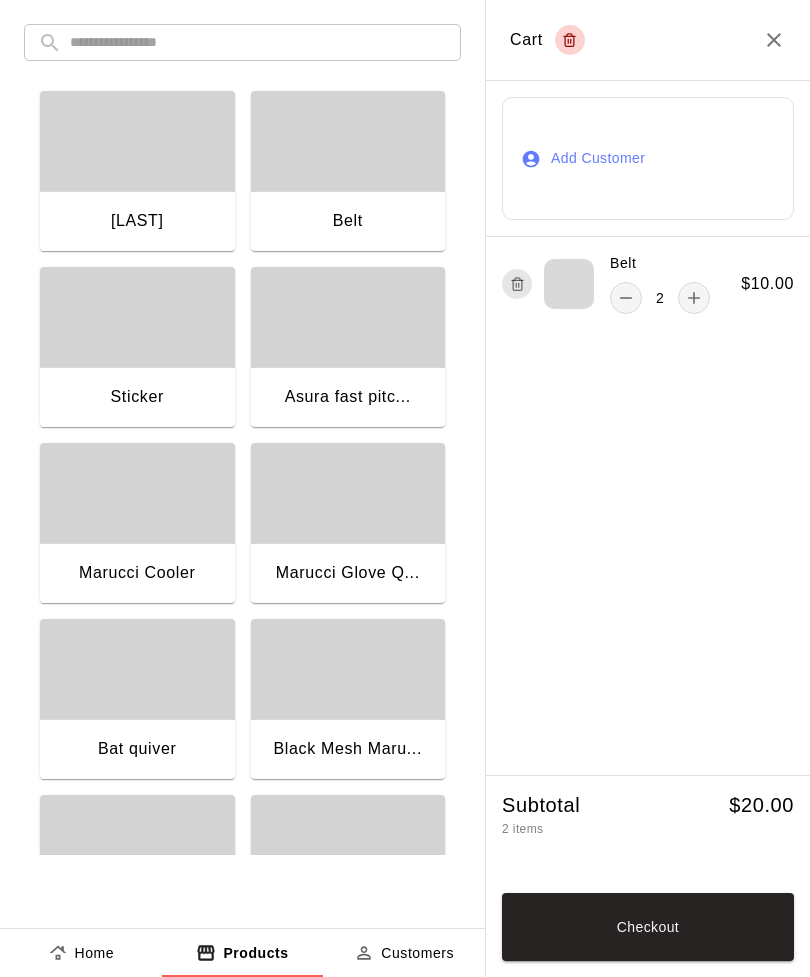 click at bounding box center [137, 317] 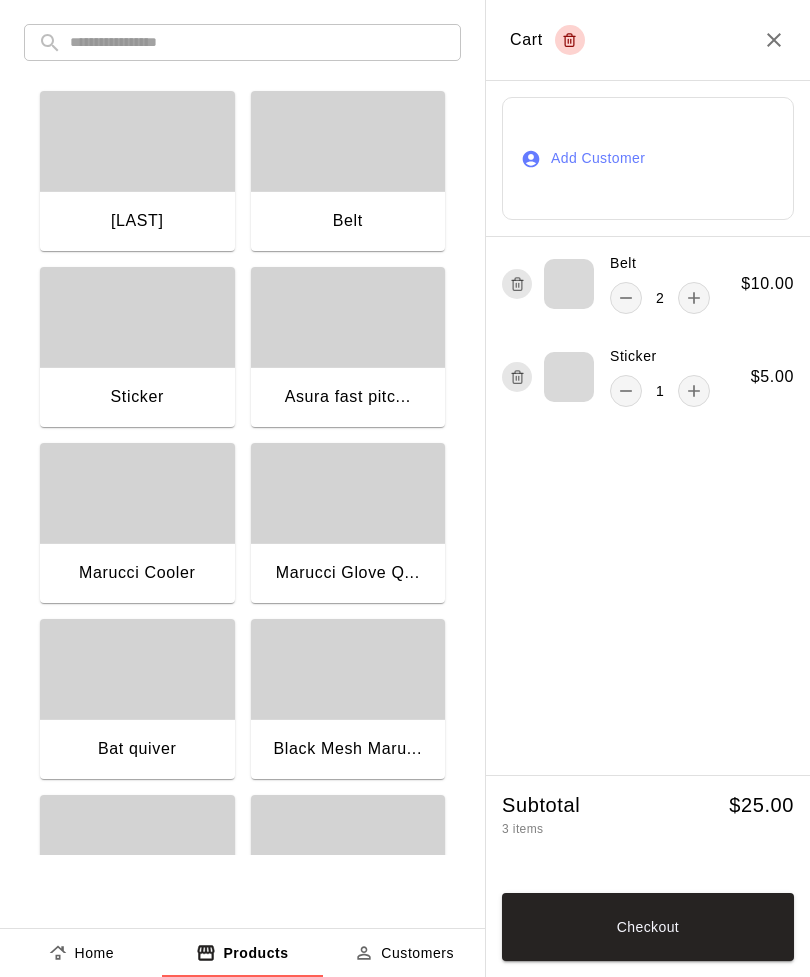 click on "Checkout" at bounding box center [648, 927] 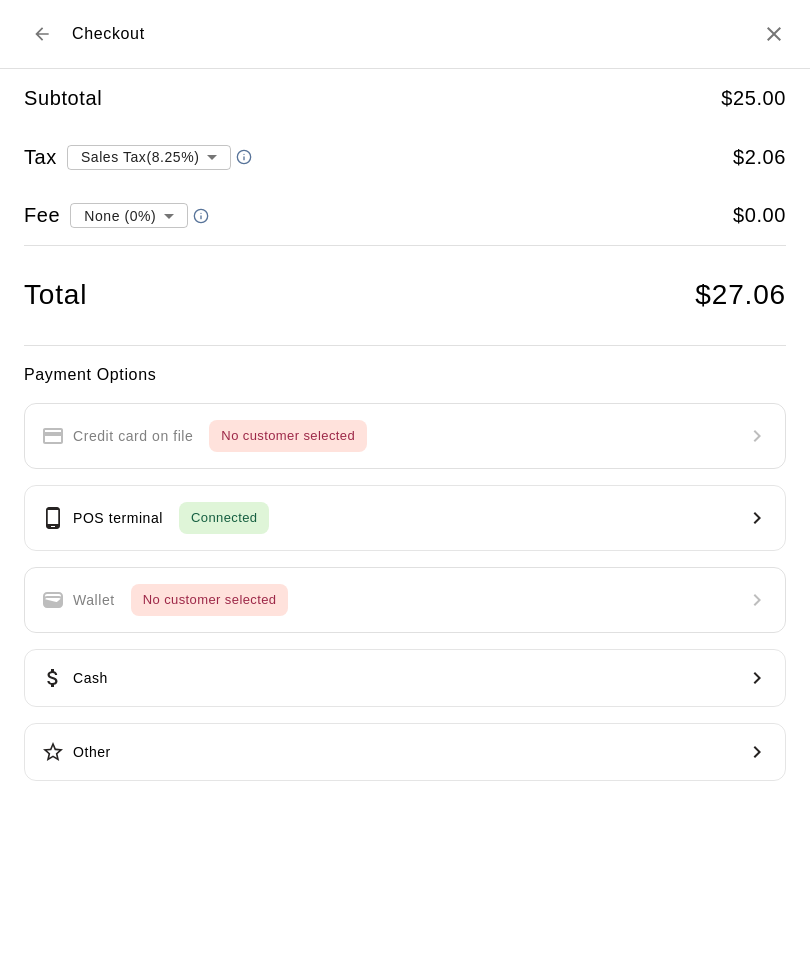 click on "POS terminal Connected" at bounding box center [405, 518] 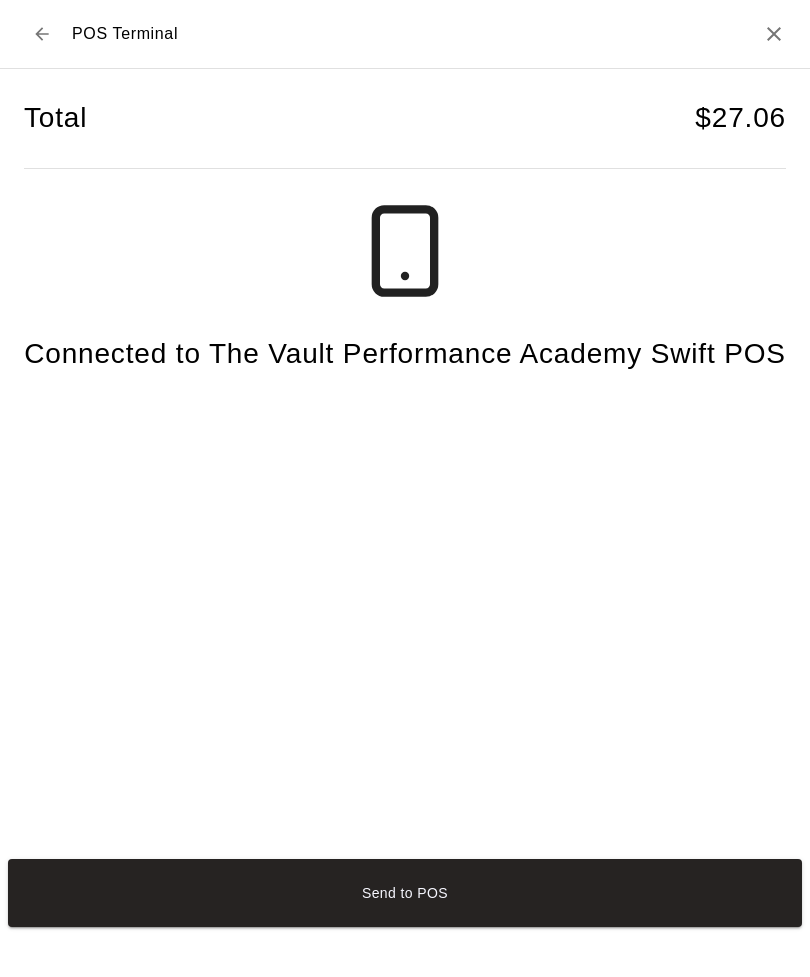 click on "Send to POS" at bounding box center (405, 893) 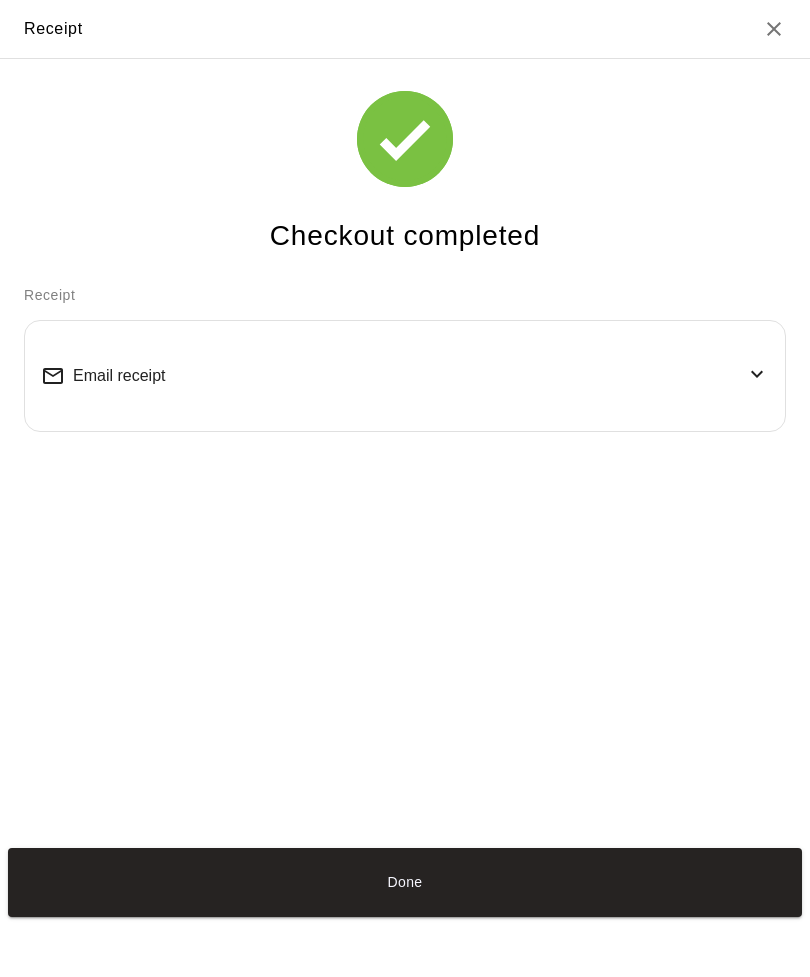 click on "Done" at bounding box center (405, 882) 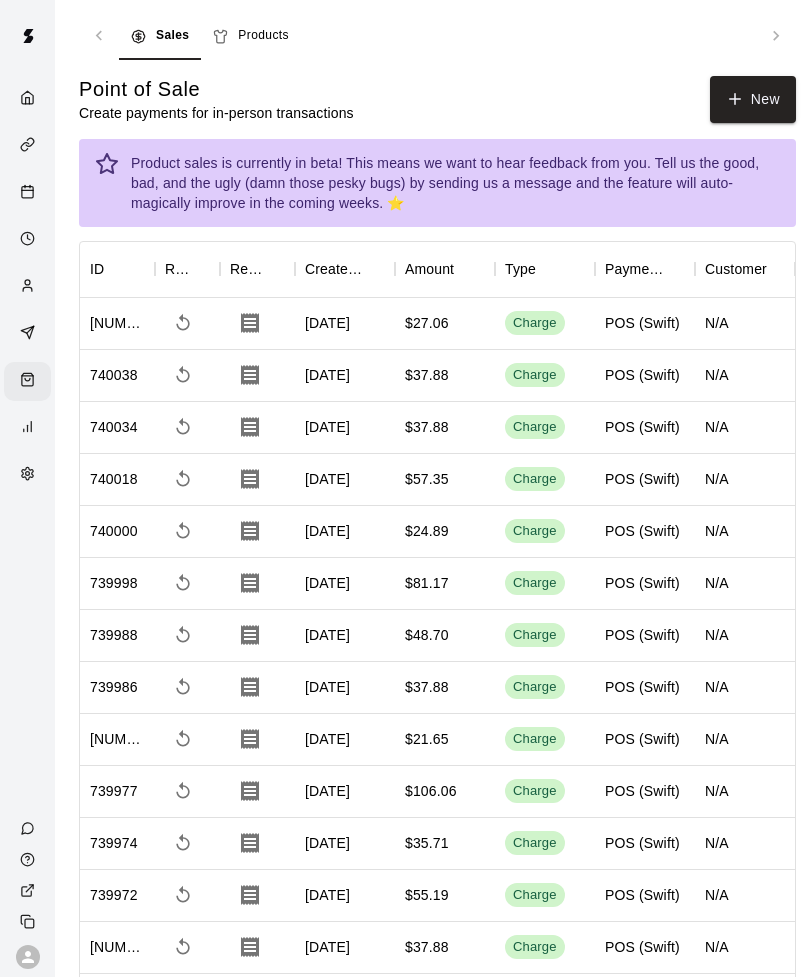 click on "Products" at bounding box center (251, 36) 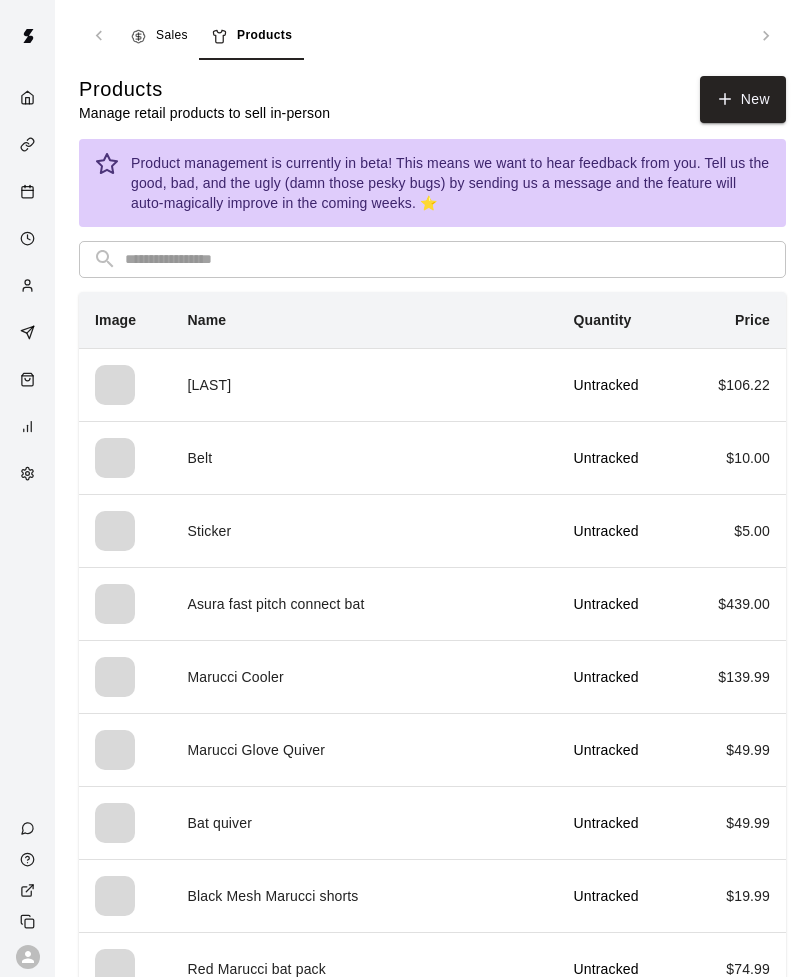 click at bounding box center (448, 259) 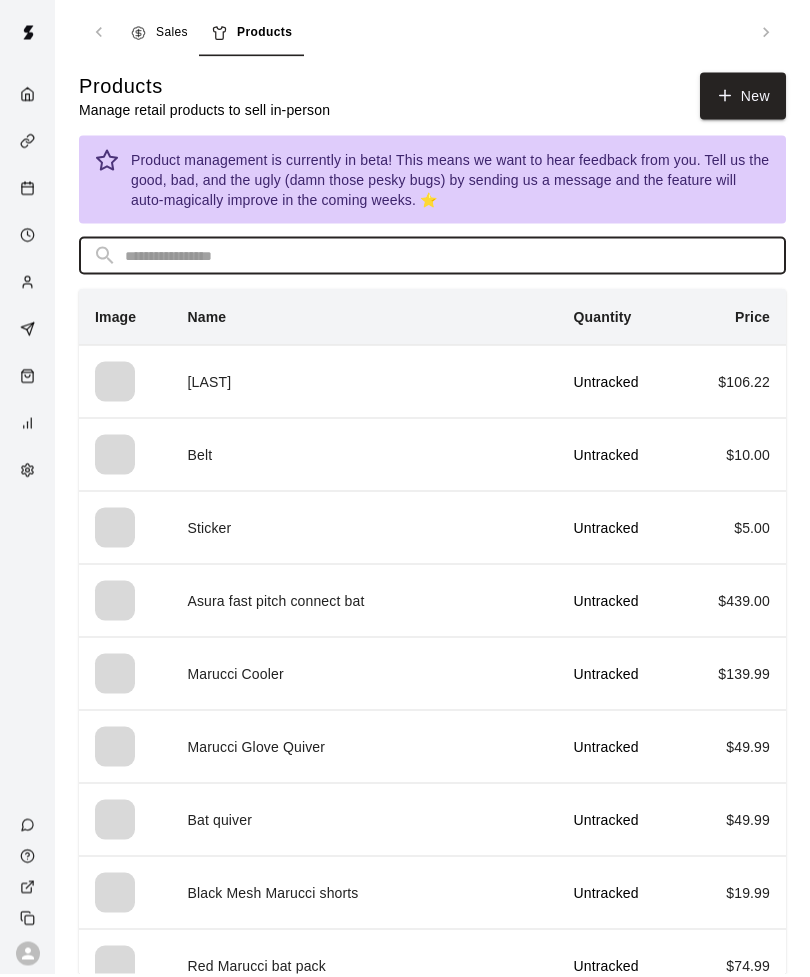 click on "New" at bounding box center [743, 99] 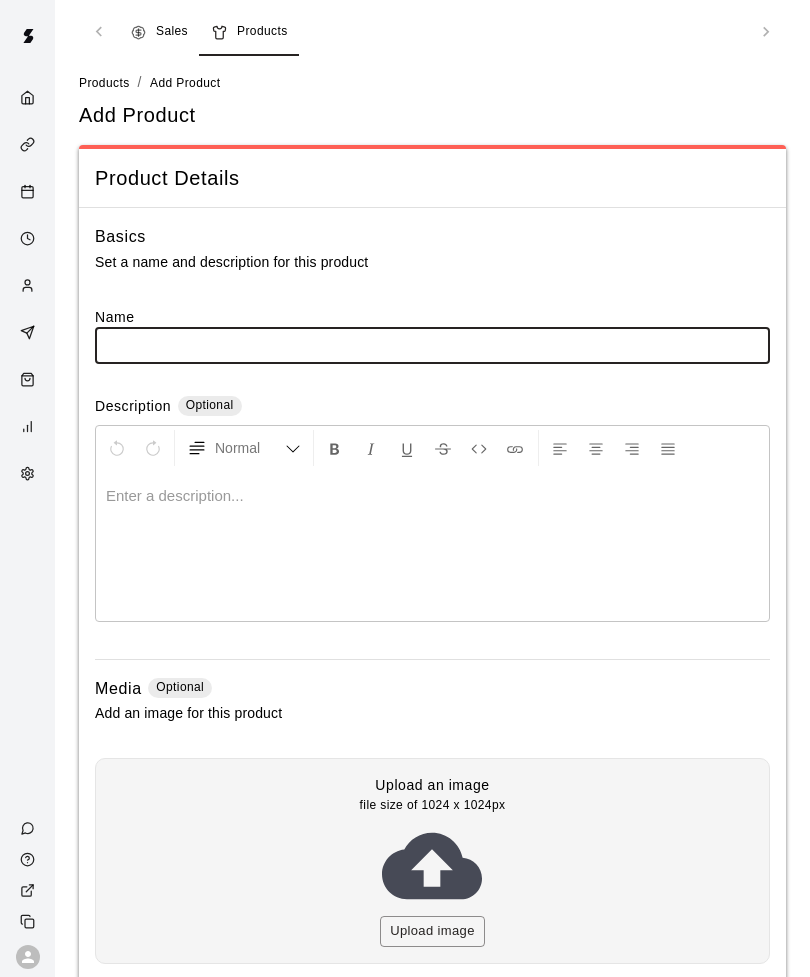 click at bounding box center (432, 345) 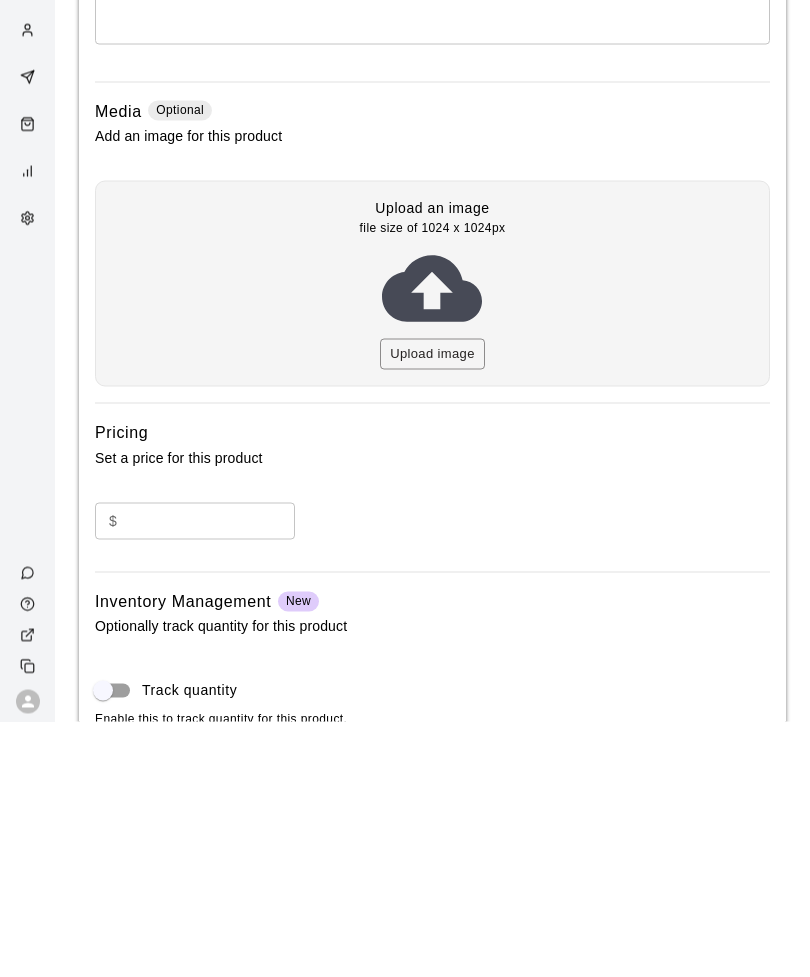 type on "**********" 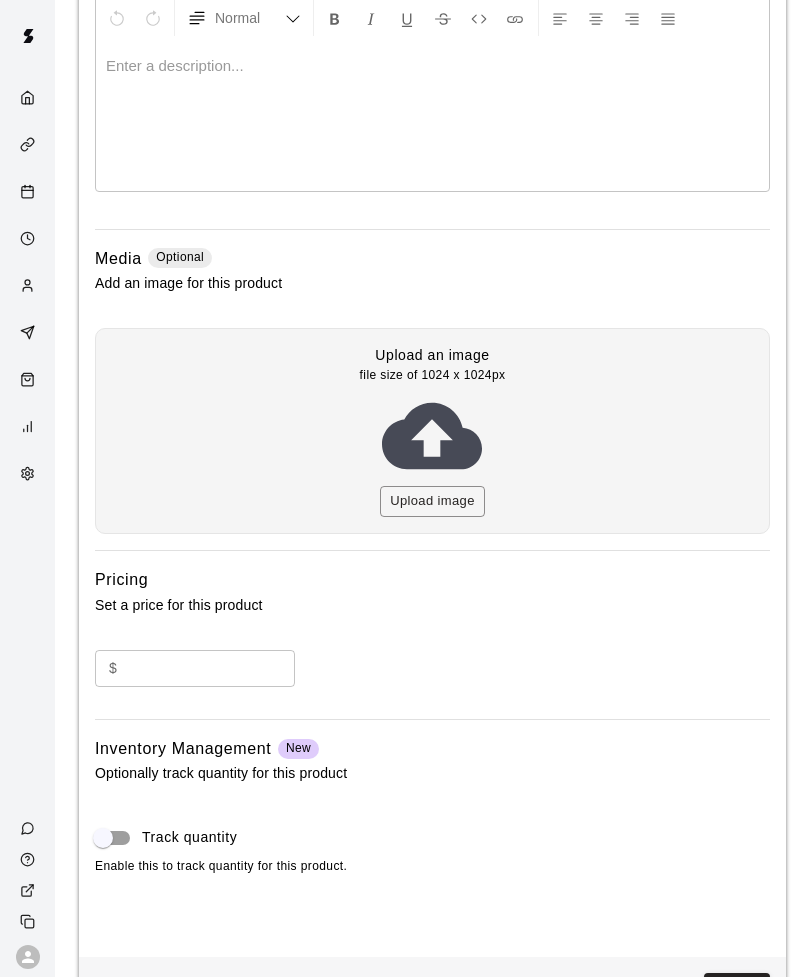 click at bounding box center (210, 668) 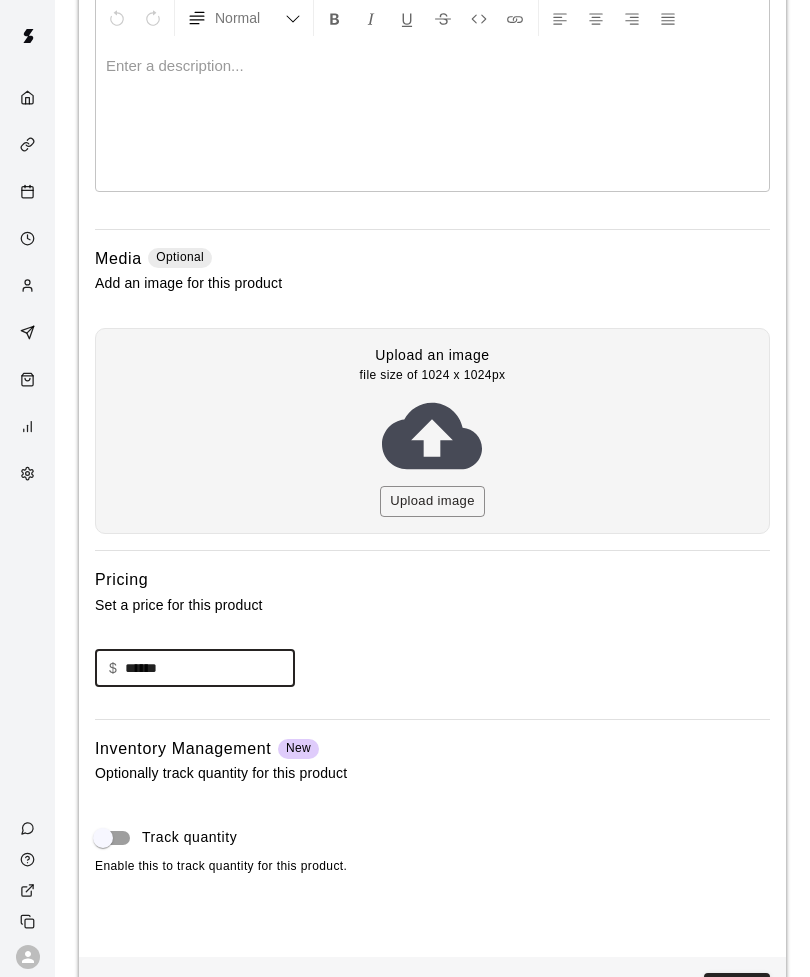 type on "******" 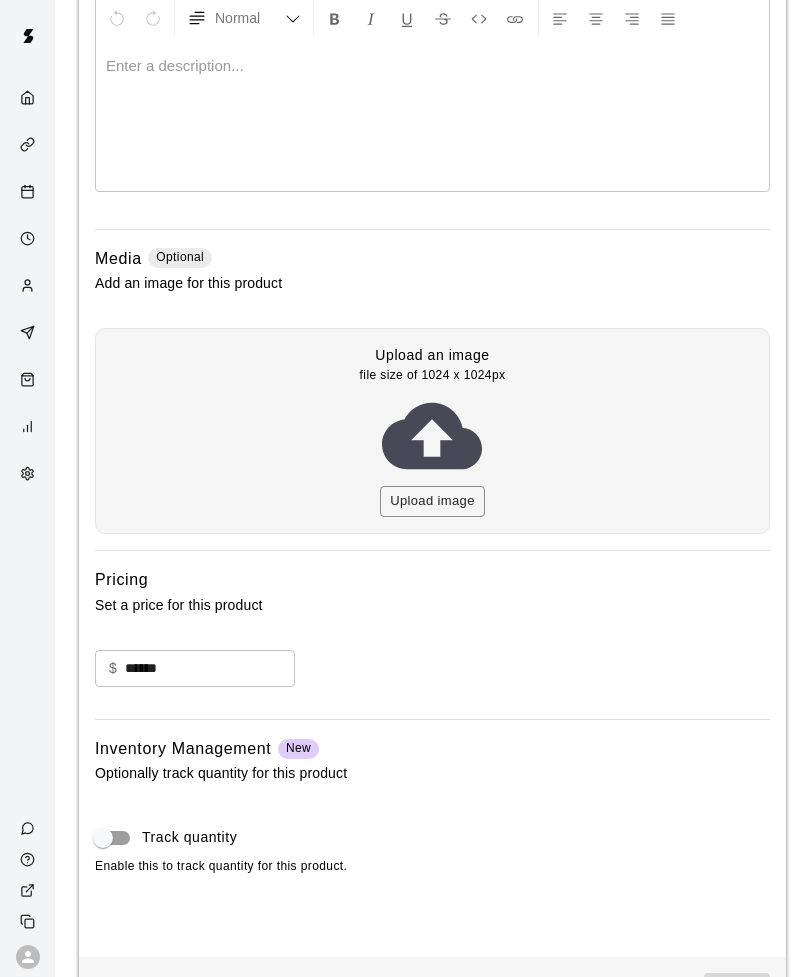 scroll, scrollTop: 0, scrollLeft: 0, axis: both 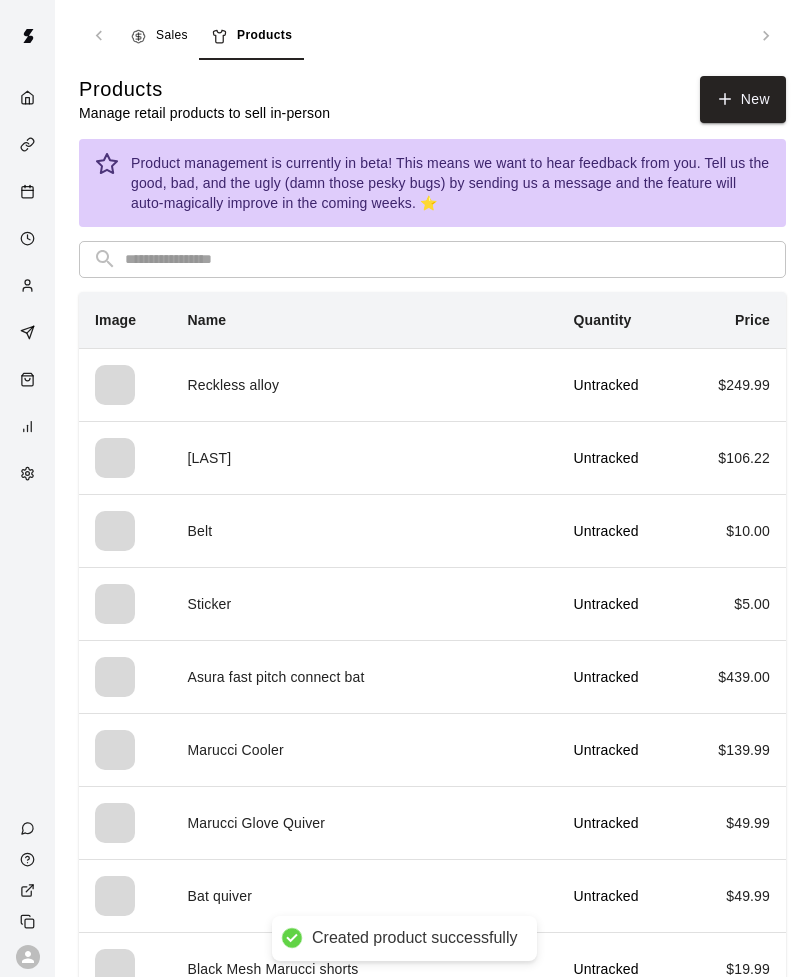 click on "Sales" at bounding box center [159, 36] 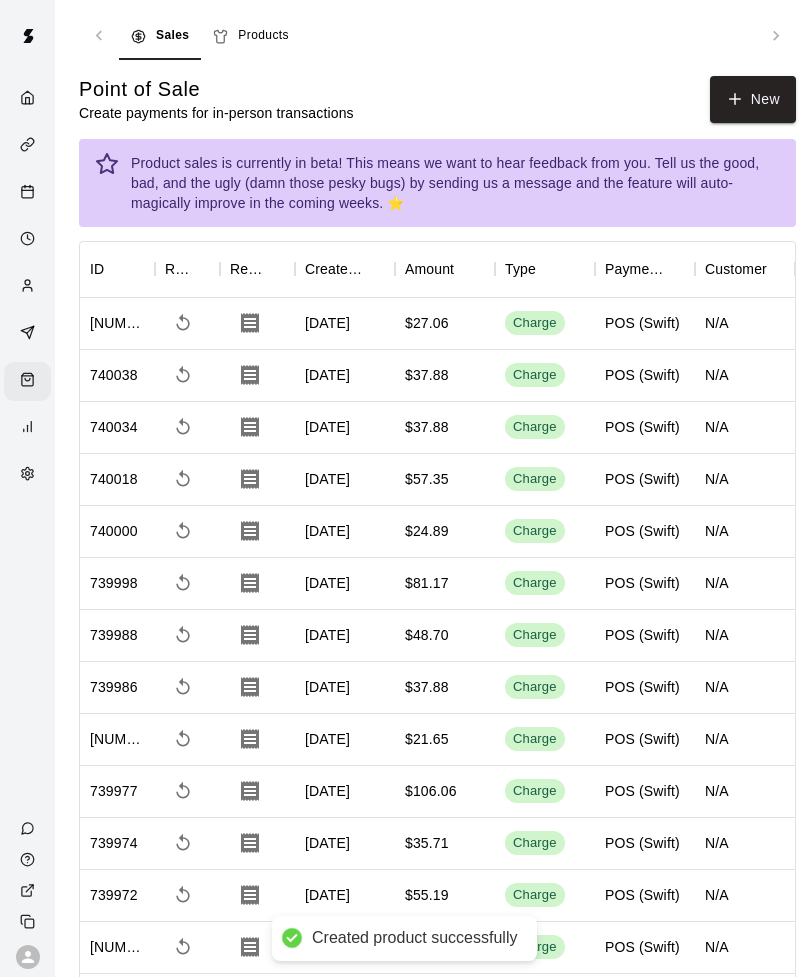click on "New" at bounding box center (753, 99) 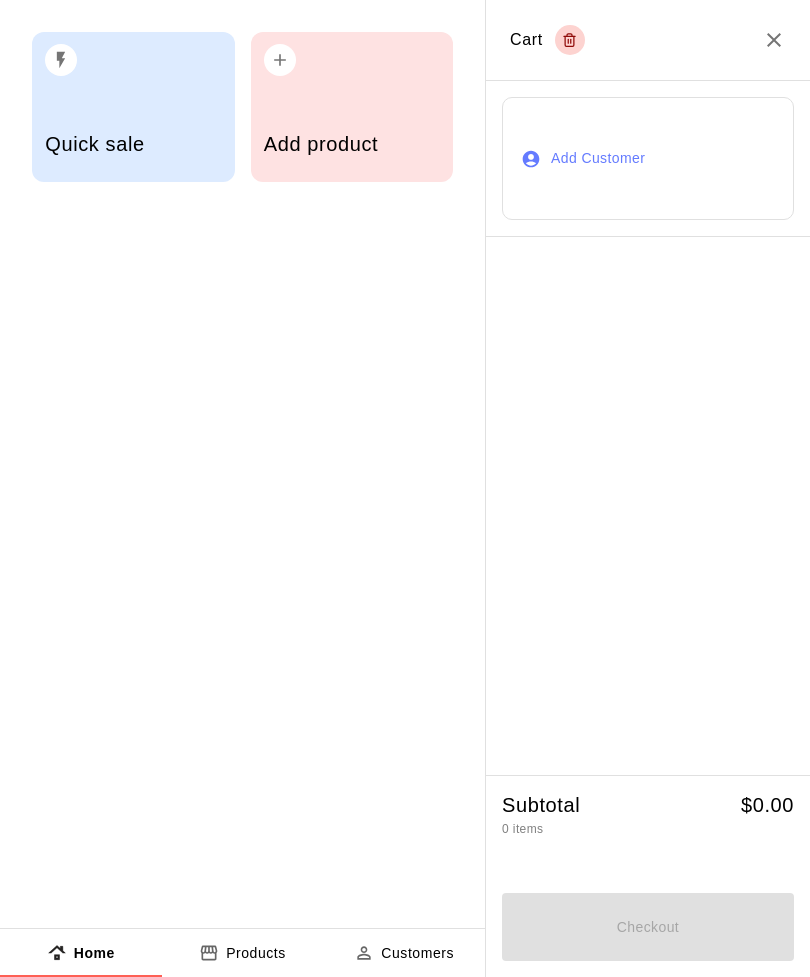 click on "Add product" at bounding box center [352, 144] 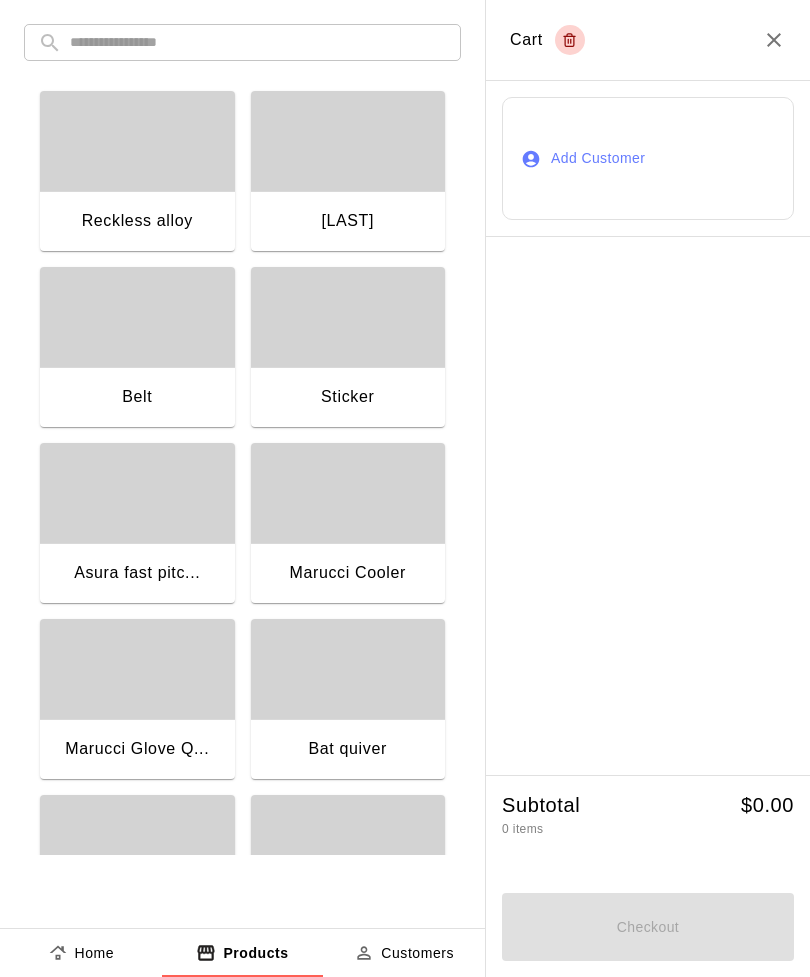 click on "Reckless alloy" at bounding box center (137, 223) 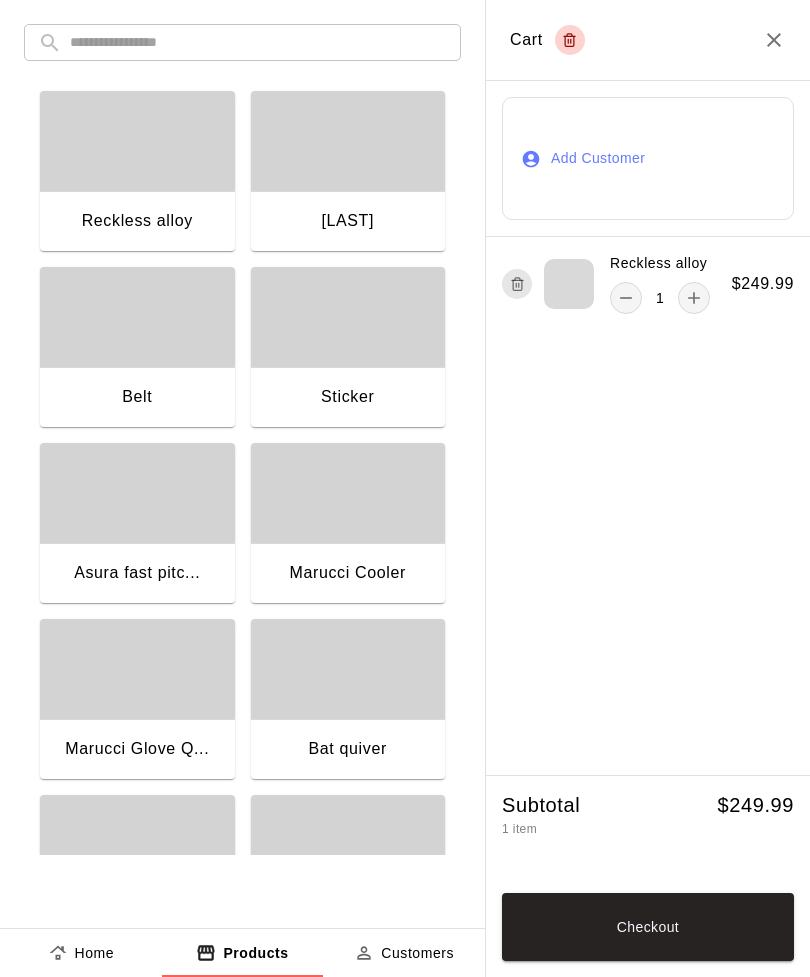 click on "Checkout" at bounding box center [648, 927] 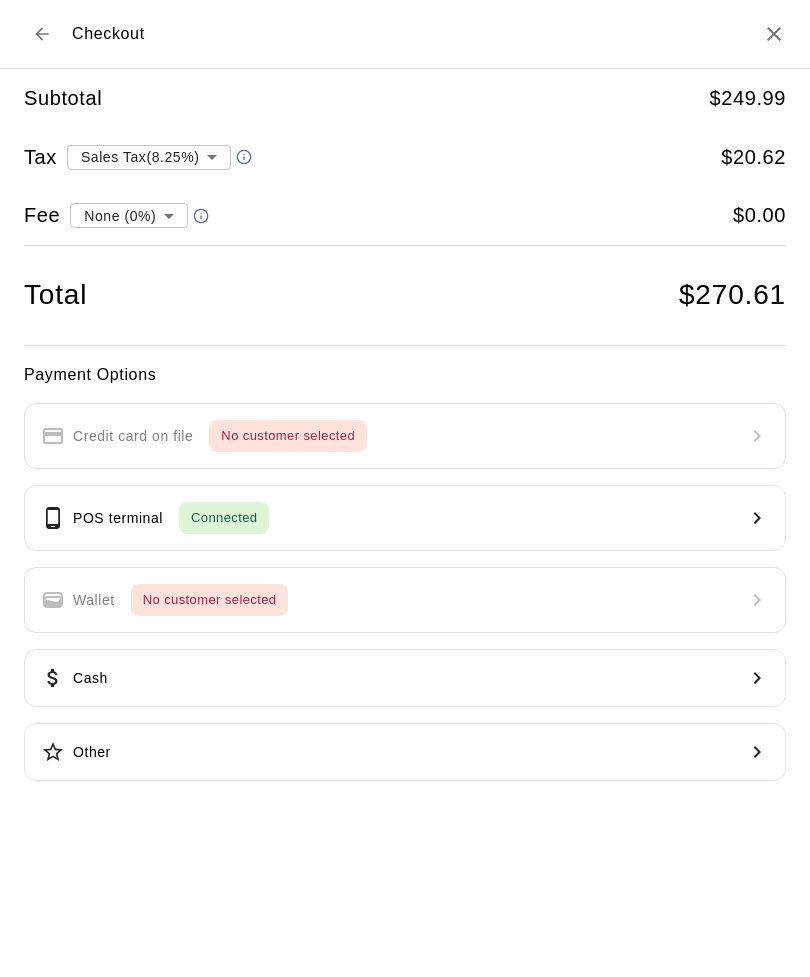click on "POS terminal Connected" at bounding box center (405, 518) 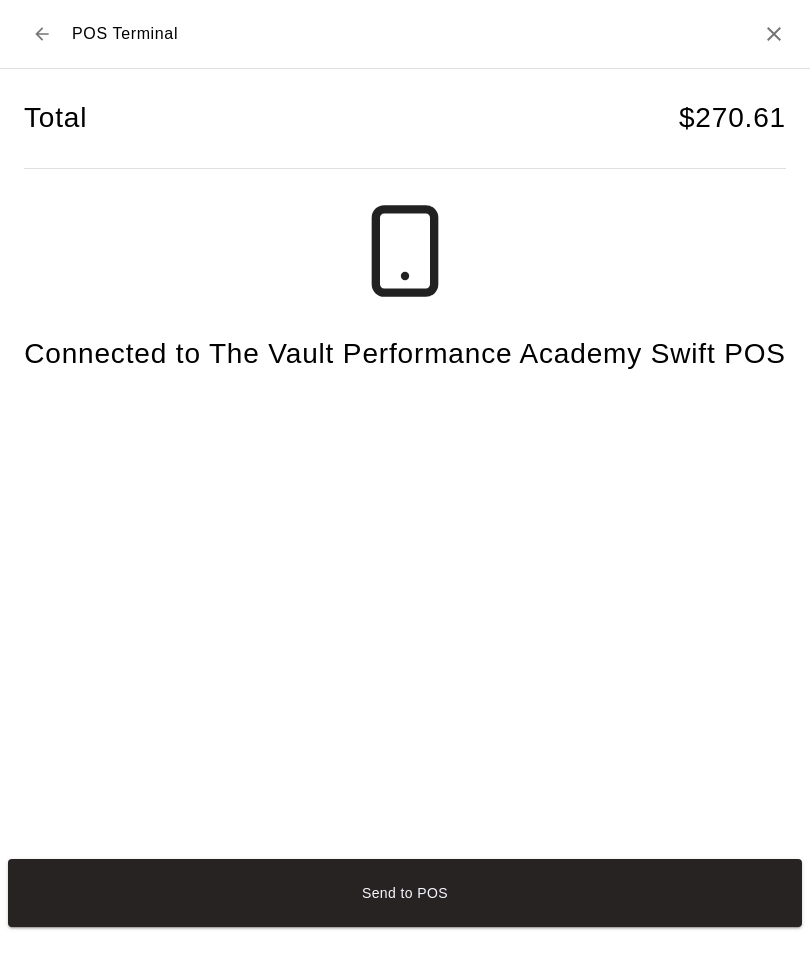click on "Send to POS" at bounding box center [405, 893] 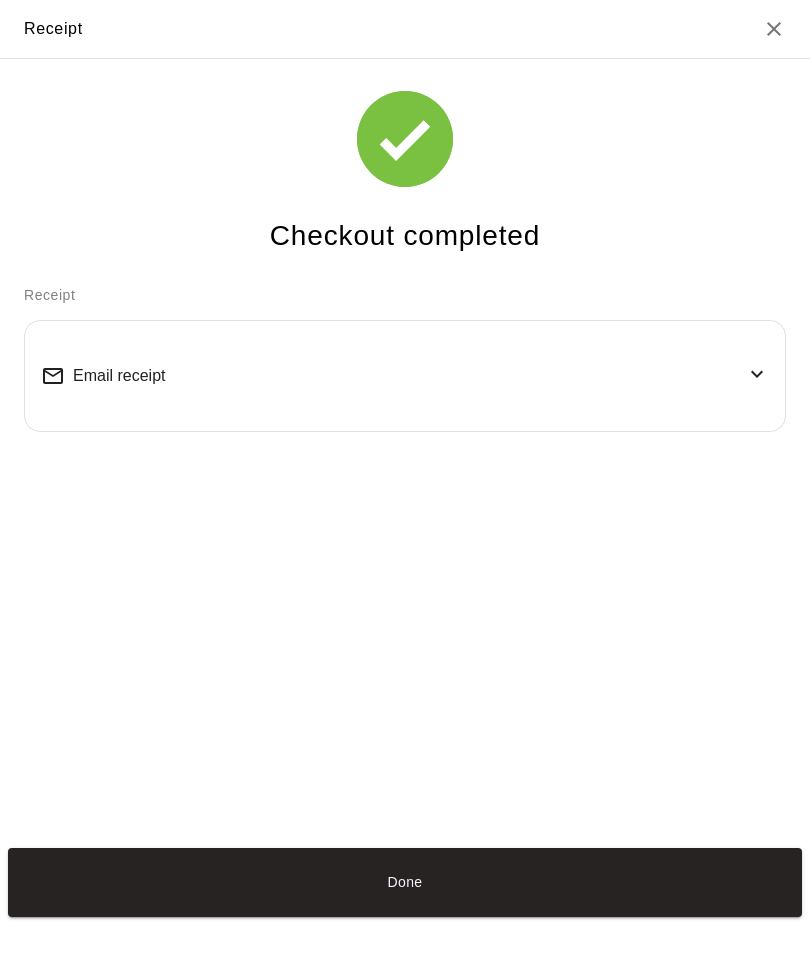 click on "Done" at bounding box center (405, 882) 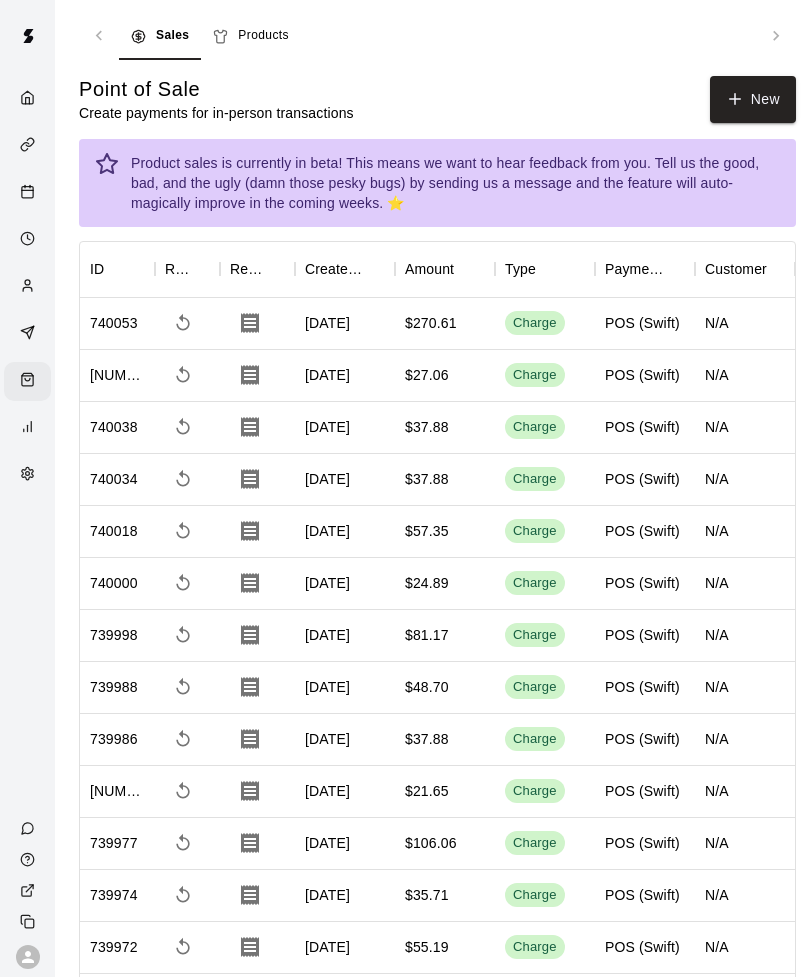 click on "New" at bounding box center (753, 99) 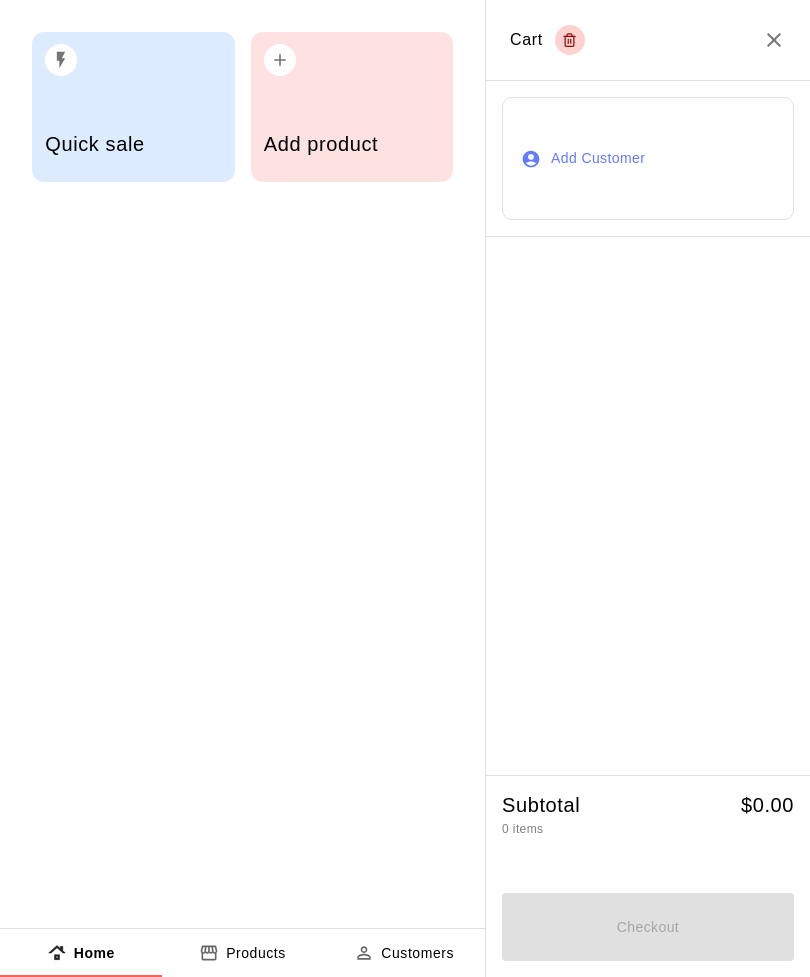 click on "Add product" at bounding box center [352, 144] 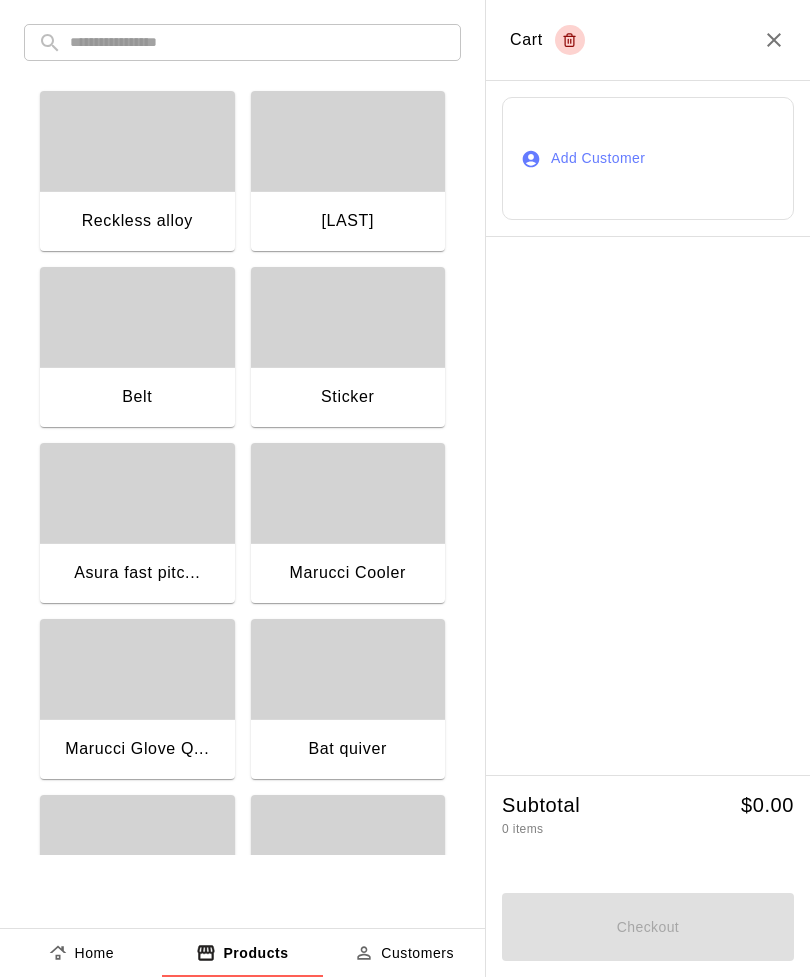 scroll, scrollTop: 0, scrollLeft: 0, axis: both 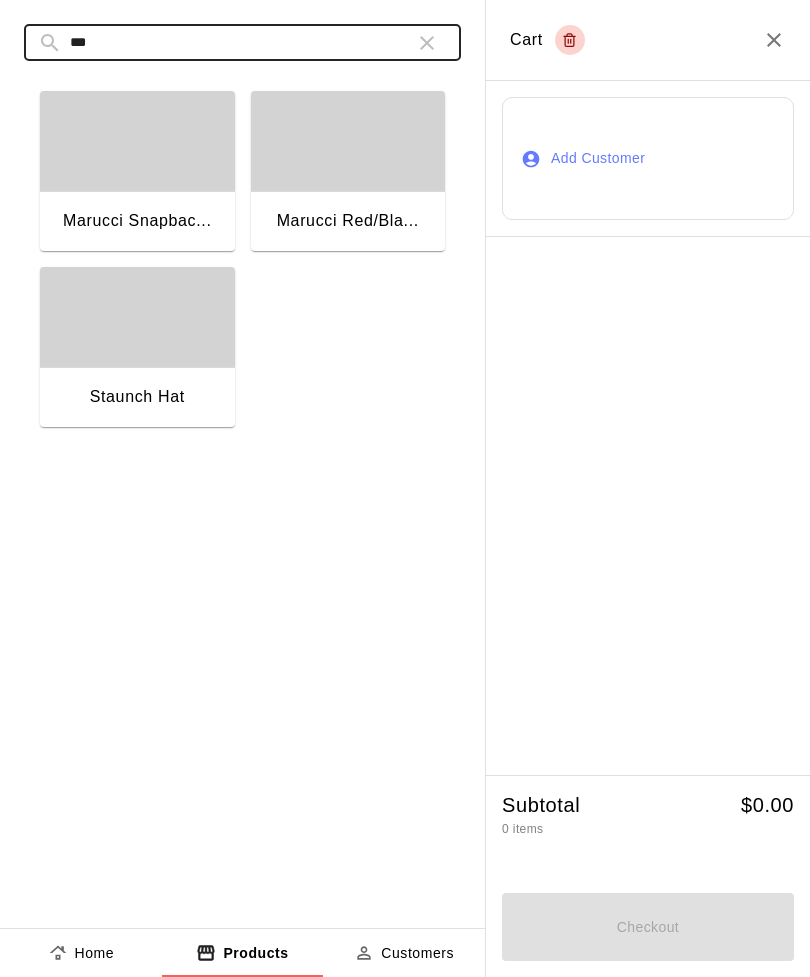 type on "***" 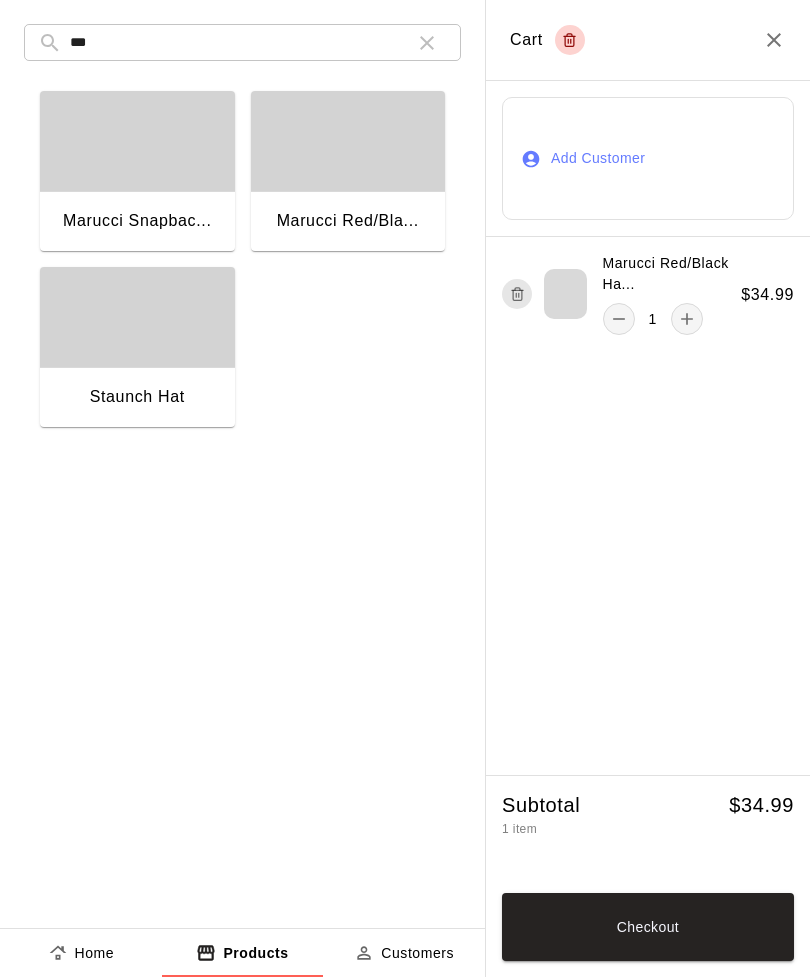 click at bounding box center [137, 317] 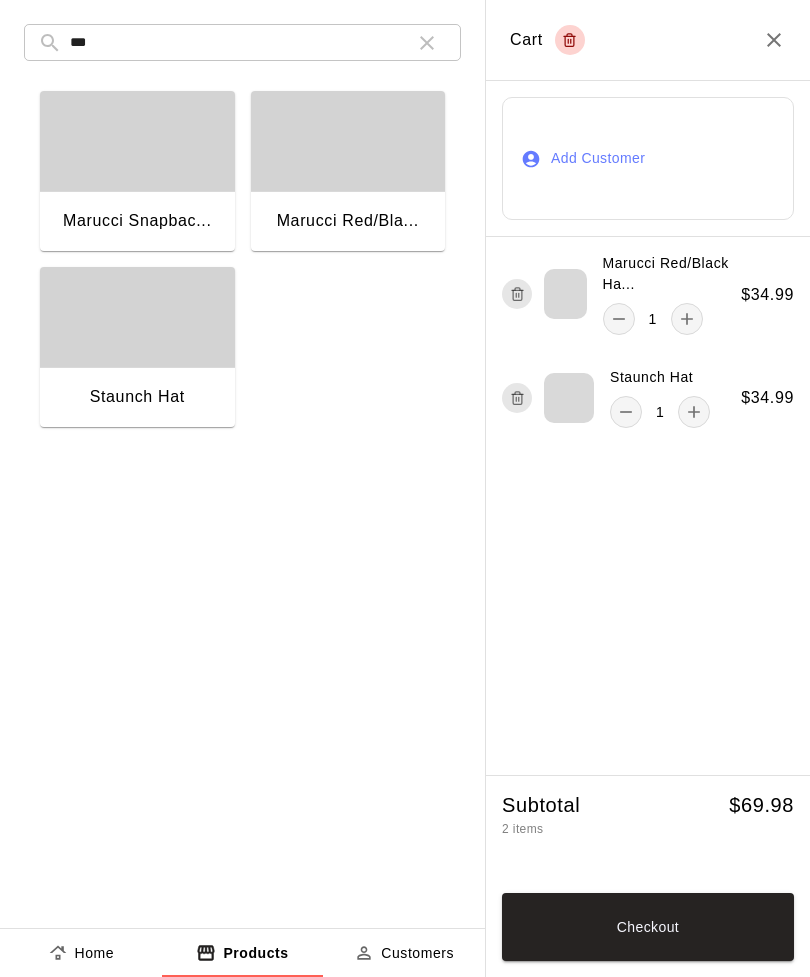 click 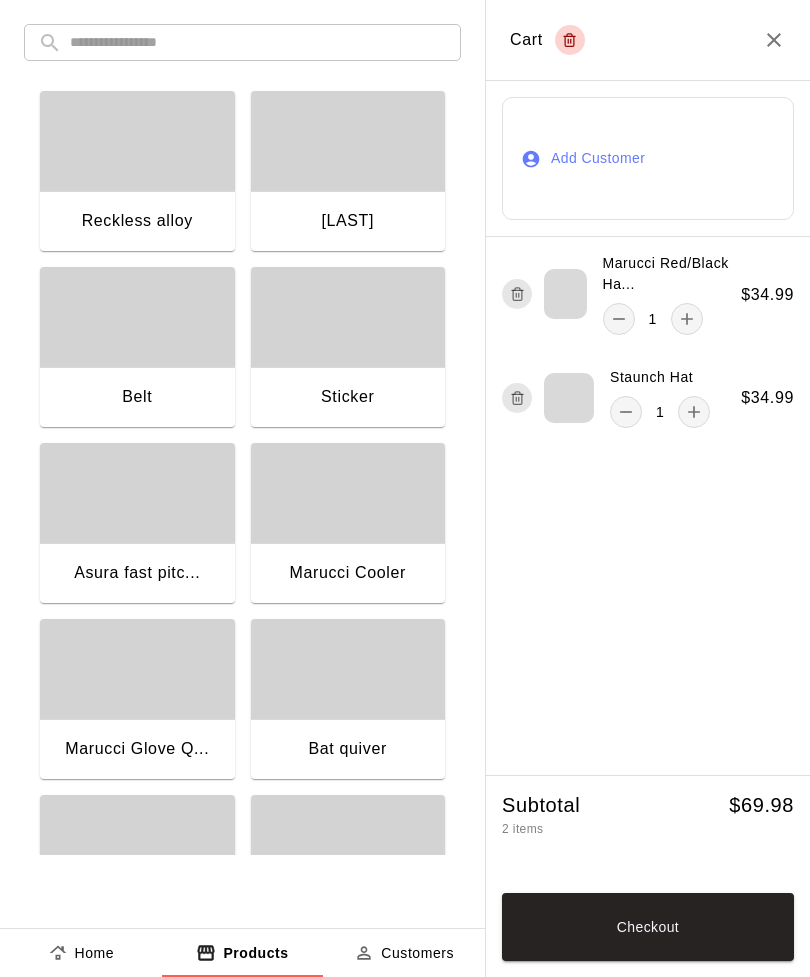 click at bounding box center (258, 42) 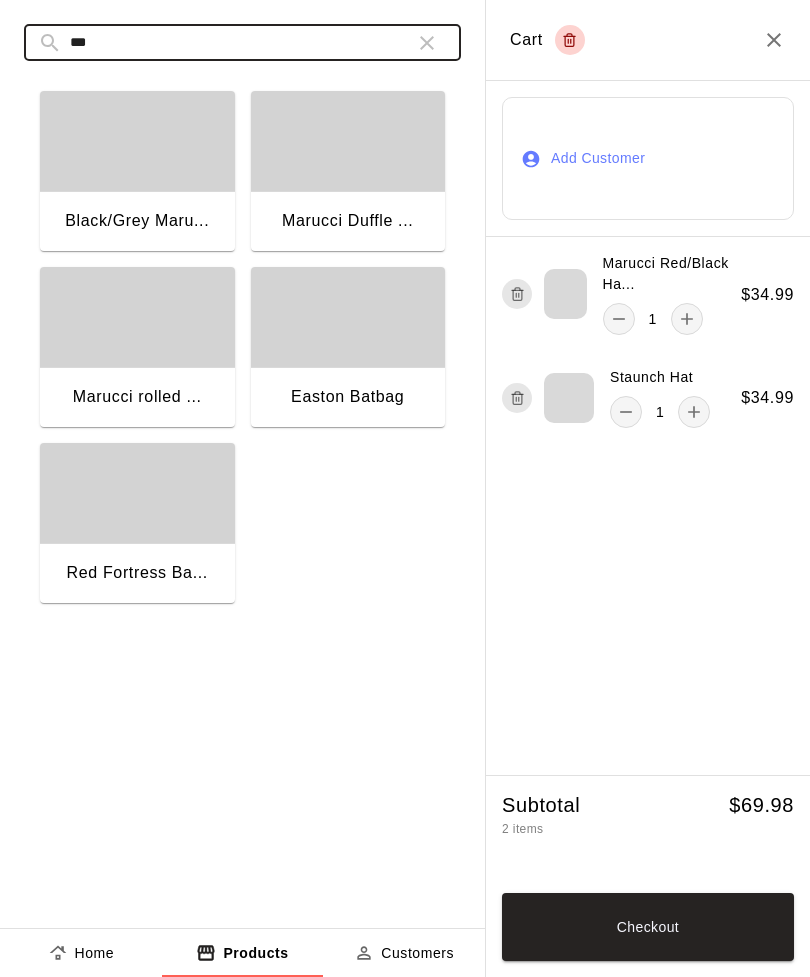 type on "***" 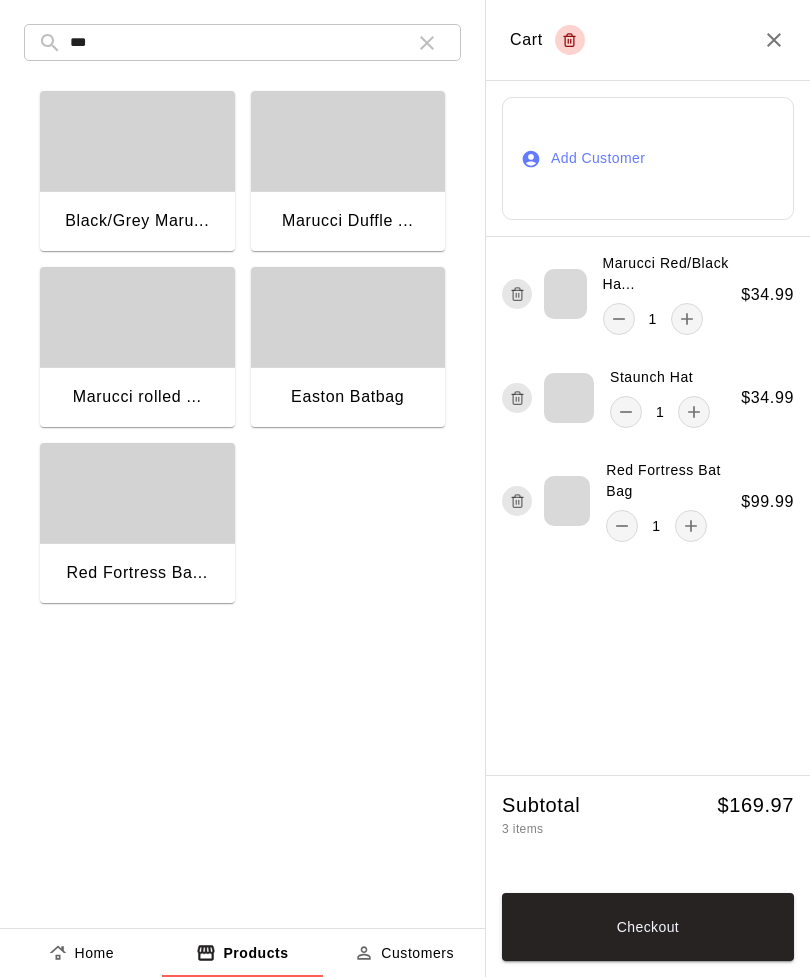 click on "Checkout" at bounding box center (648, 927) 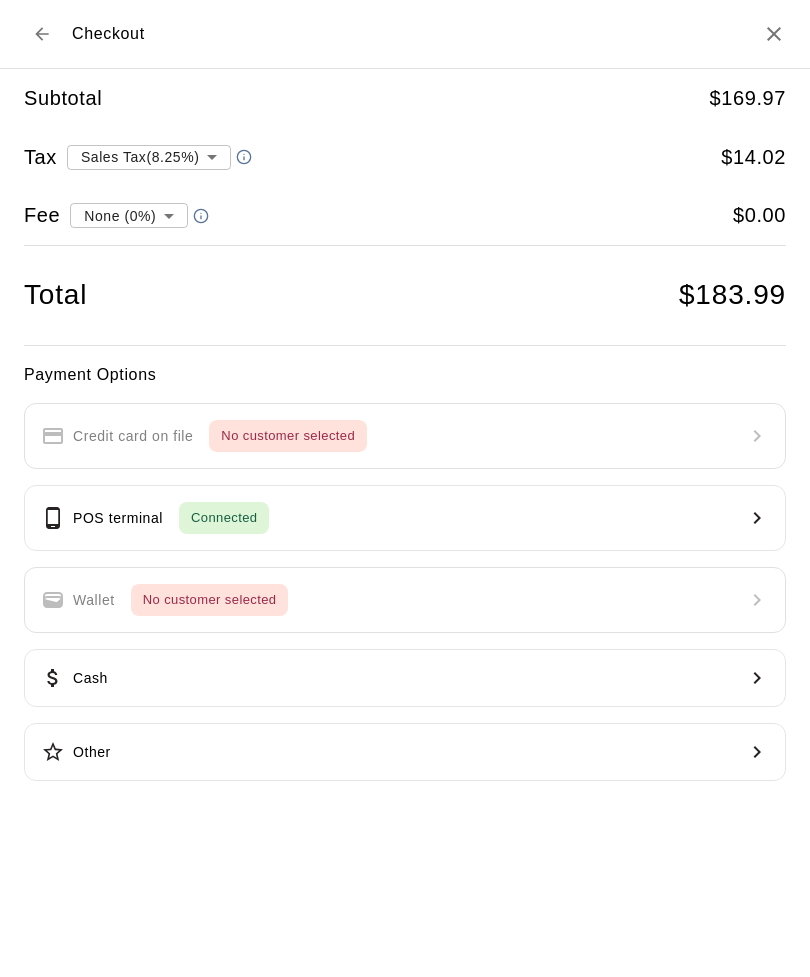 click on "POS terminal Connected" at bounding box center [405, 518] 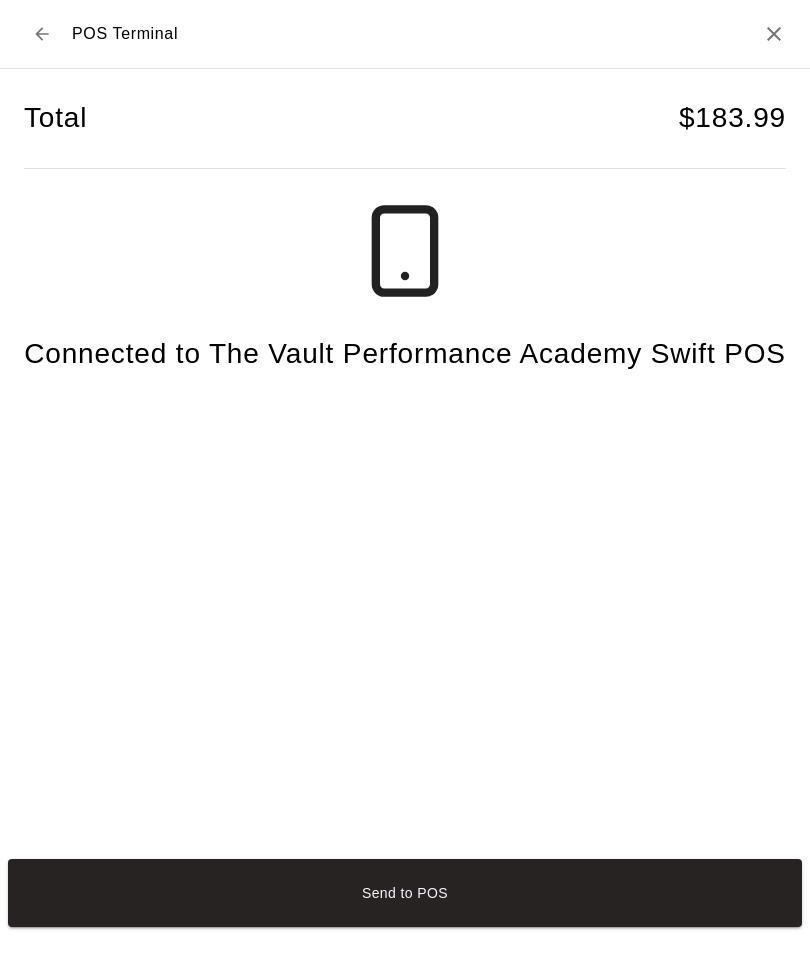 click on "Send to POS" at bounding box center (405, 893) 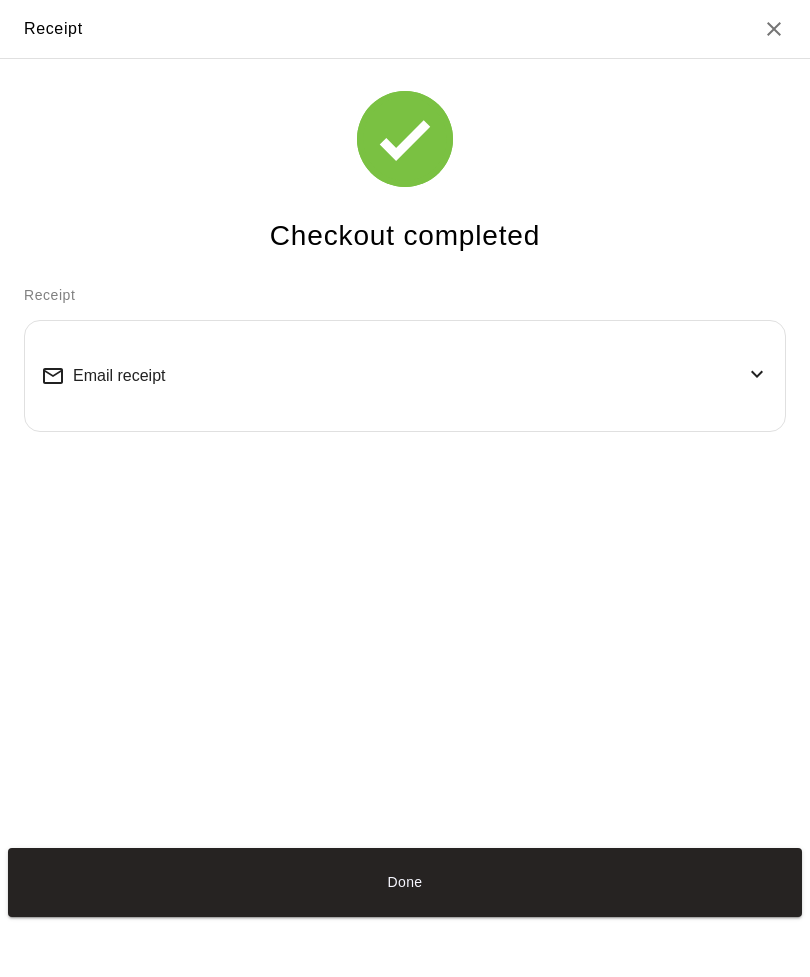 click on "Done" at bounding box center (405, 882) 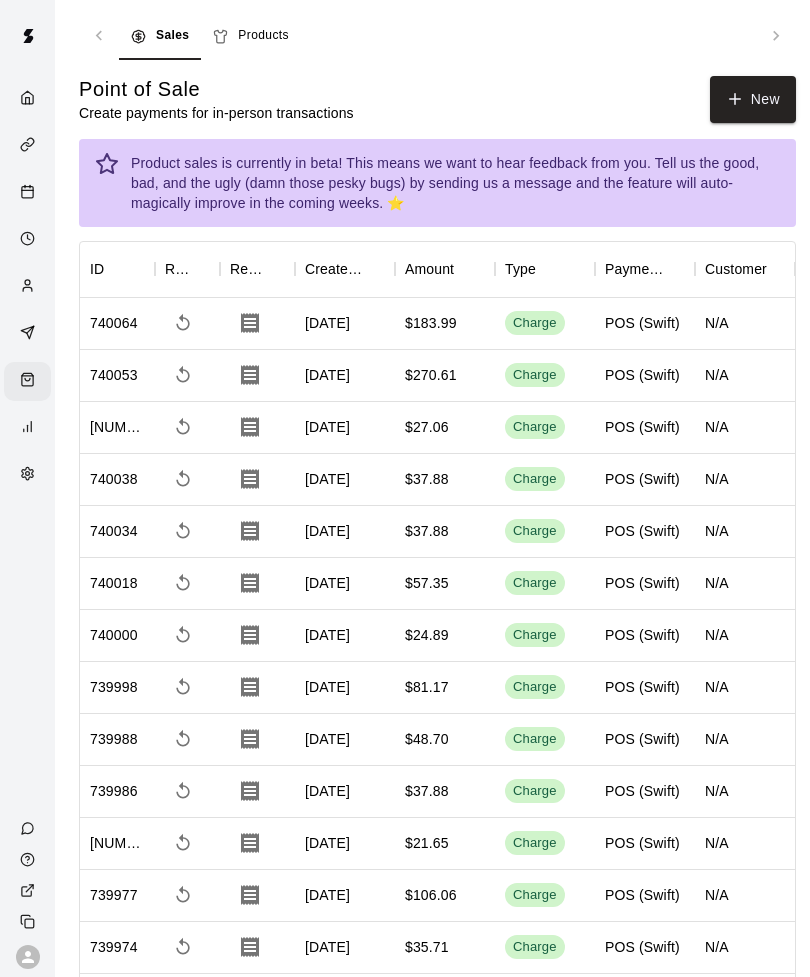 click 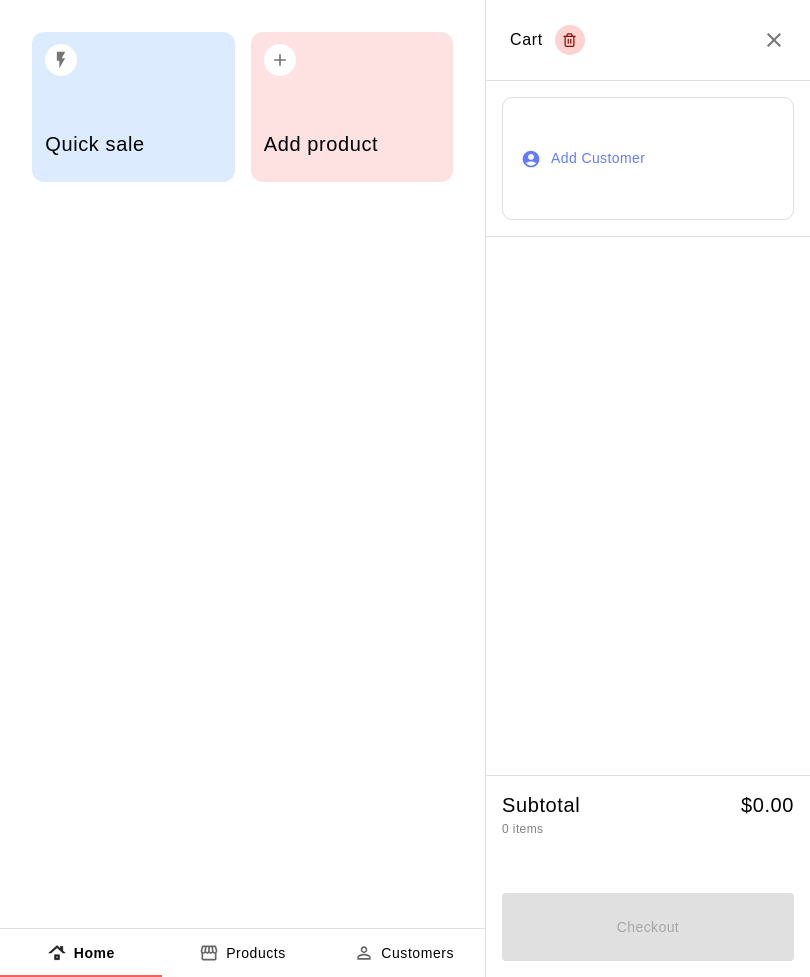 click on "Add product" at bounding box center (352, 146) 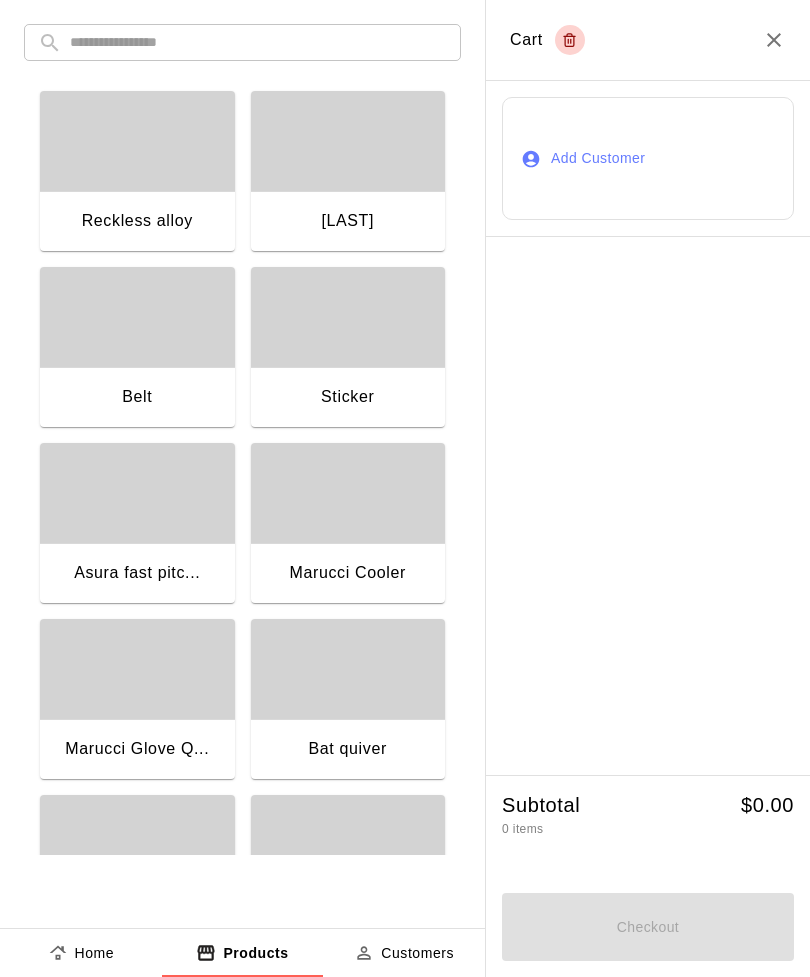 click at bounding box center (258, 42) 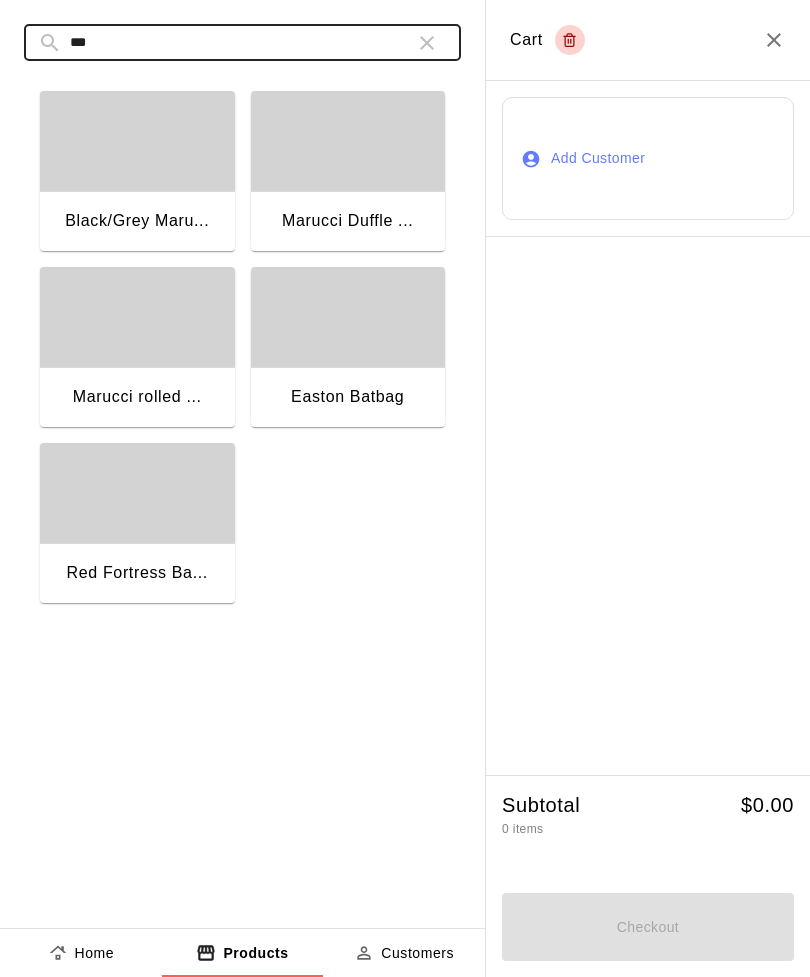 type on "***" 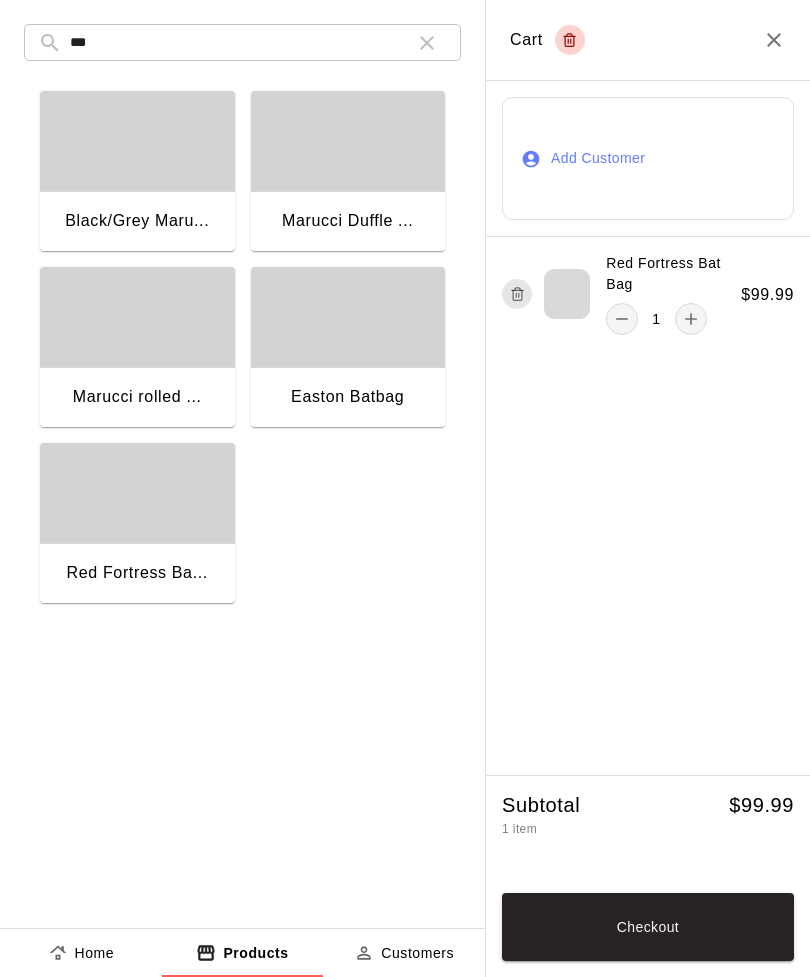 click on "Checkout" at bounding box center [648, 927] 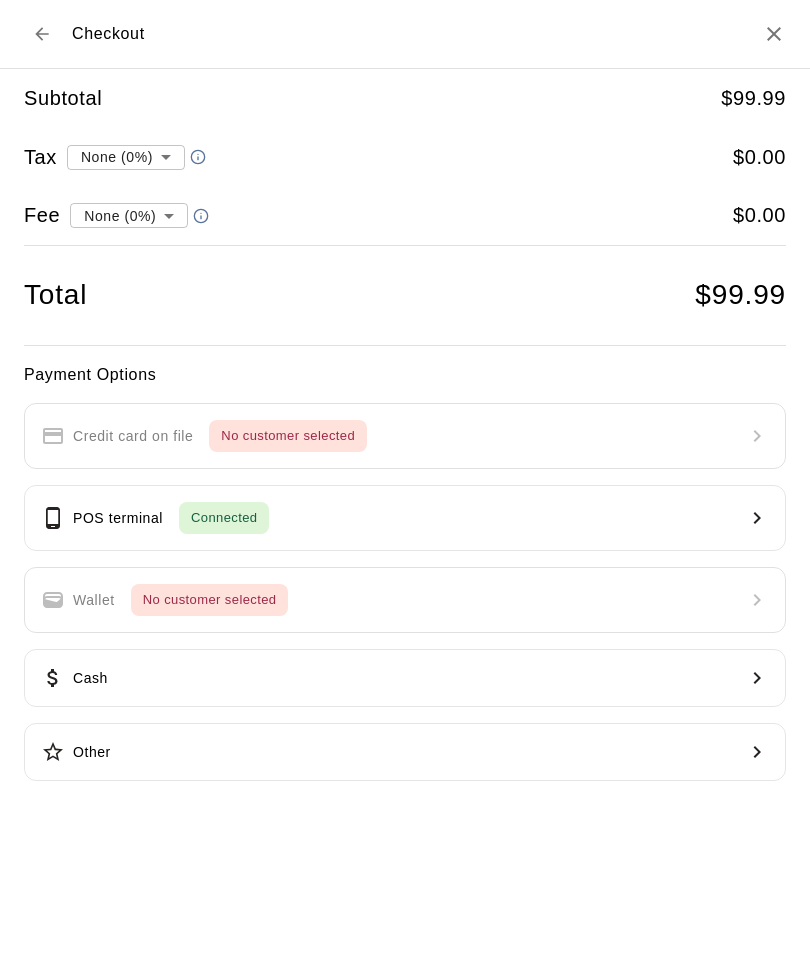 type on "**********" 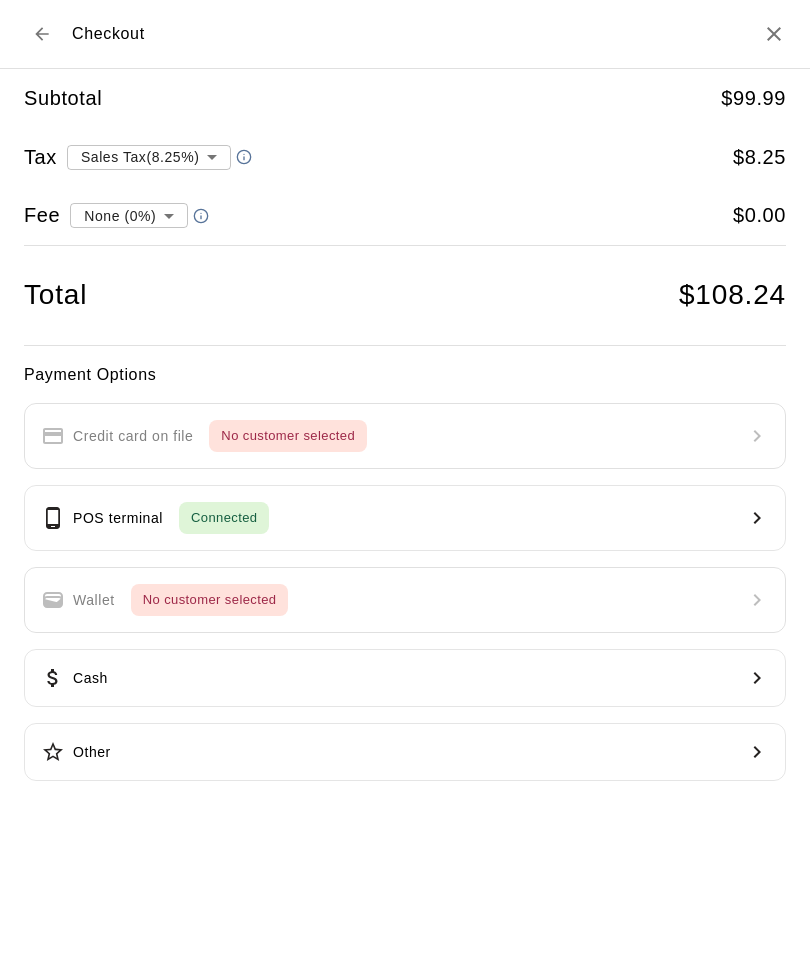 click on "POS terminal Connected" at bounding box center [405, 518] 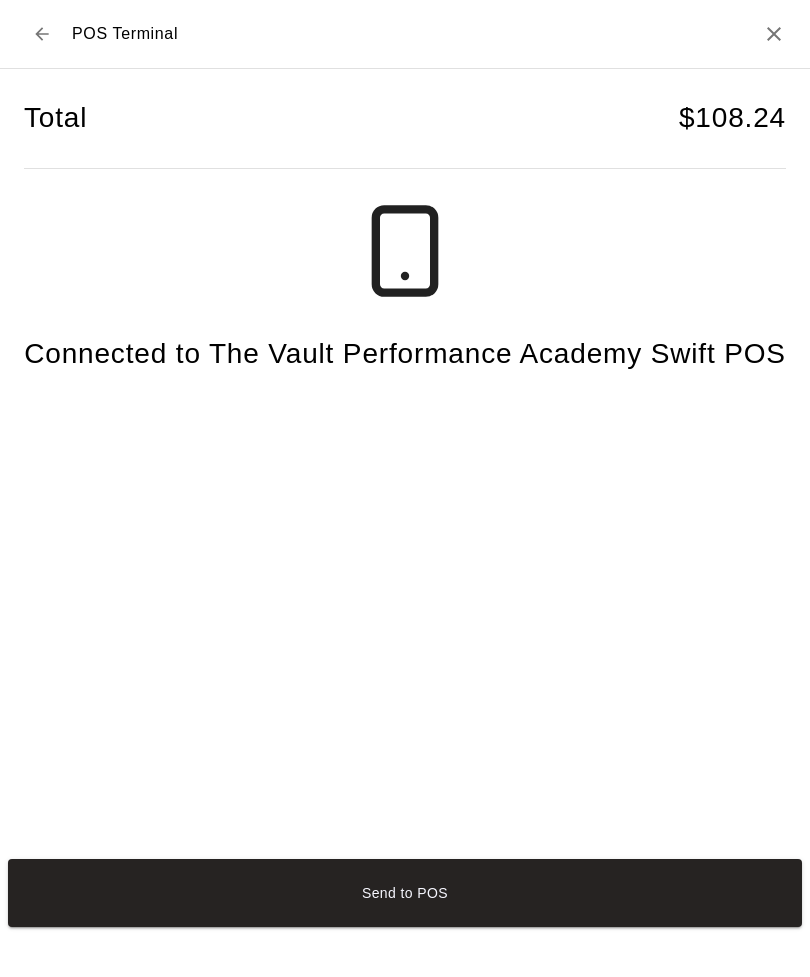 click on "Send to POS" at bounding box center (405, 893) 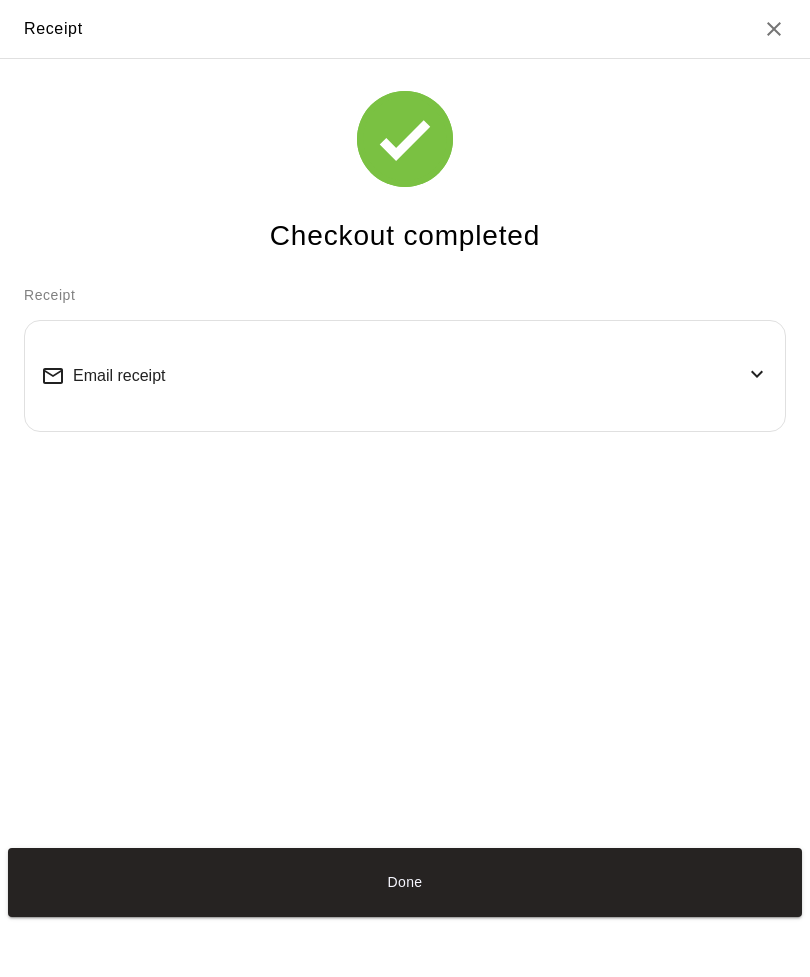 click on "Done" at bounding box center (405, 882) 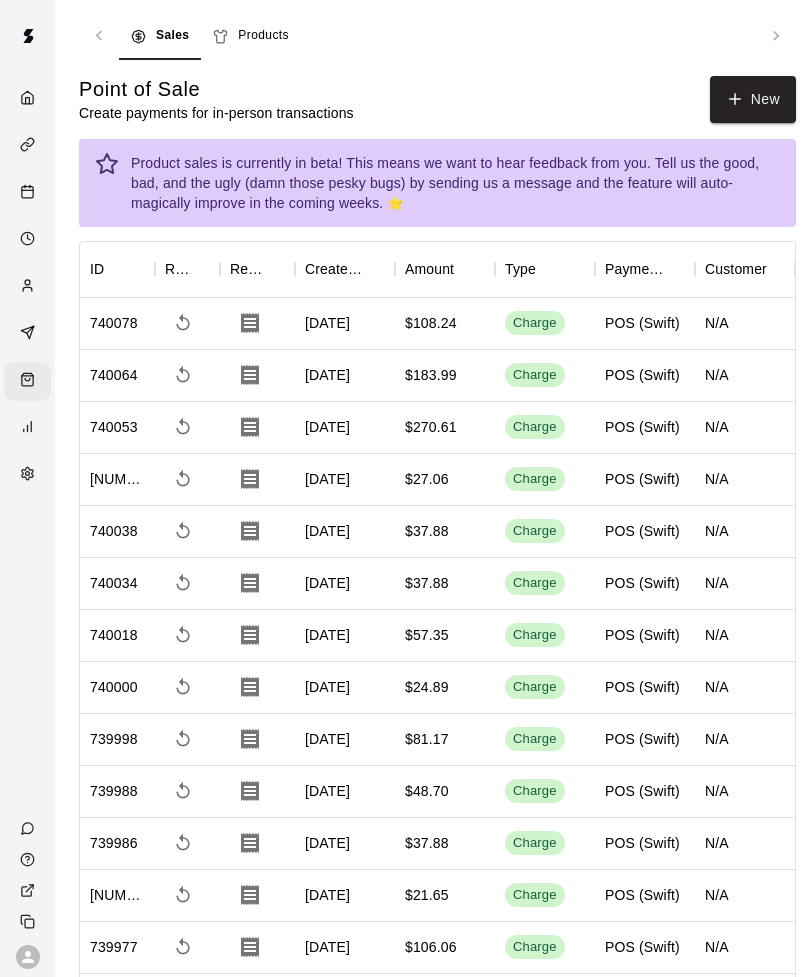 click on "New" at bounding box center [753, 99] 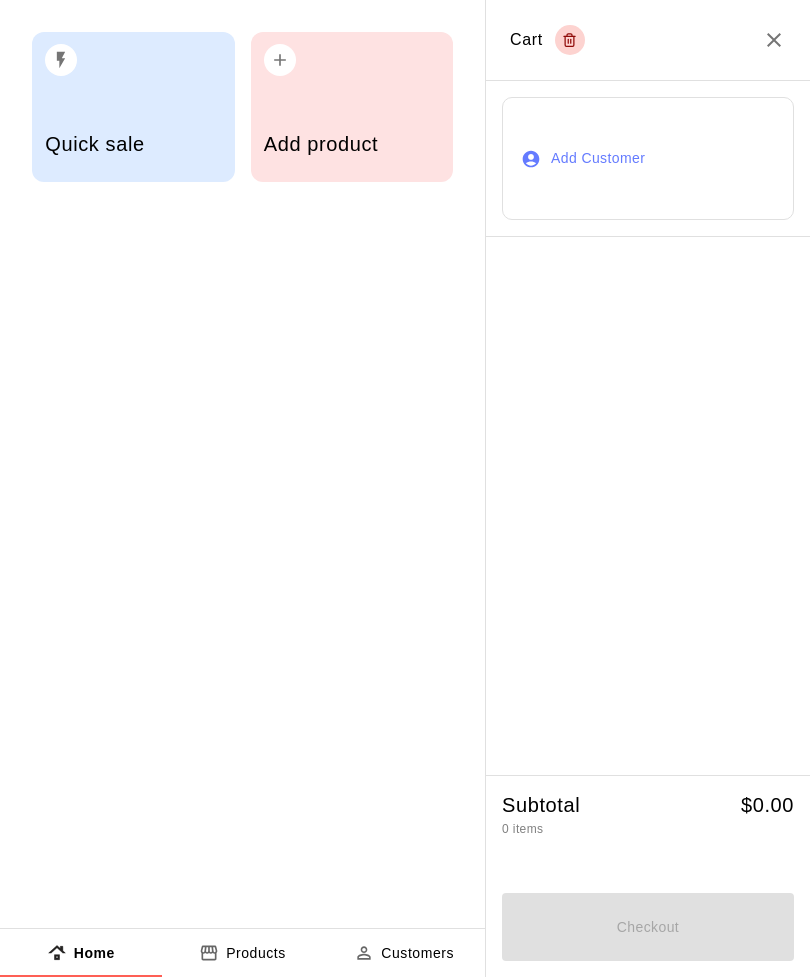 click on "Add product" at bounding box center [352, 144] 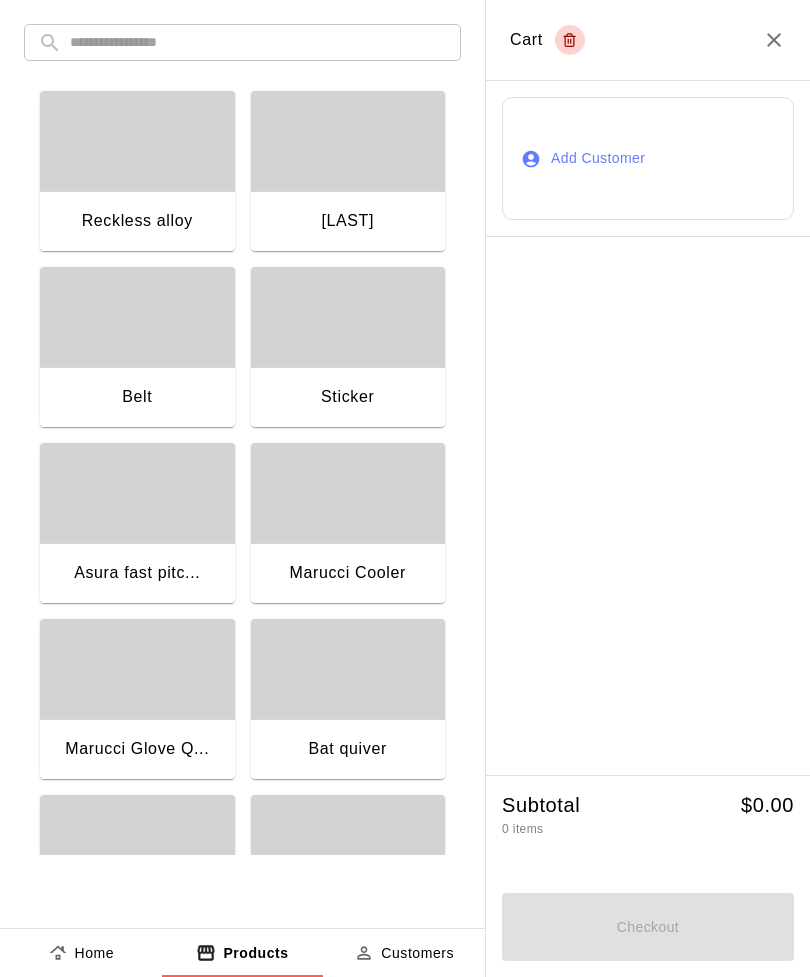 click at bounding box center (258, 42) 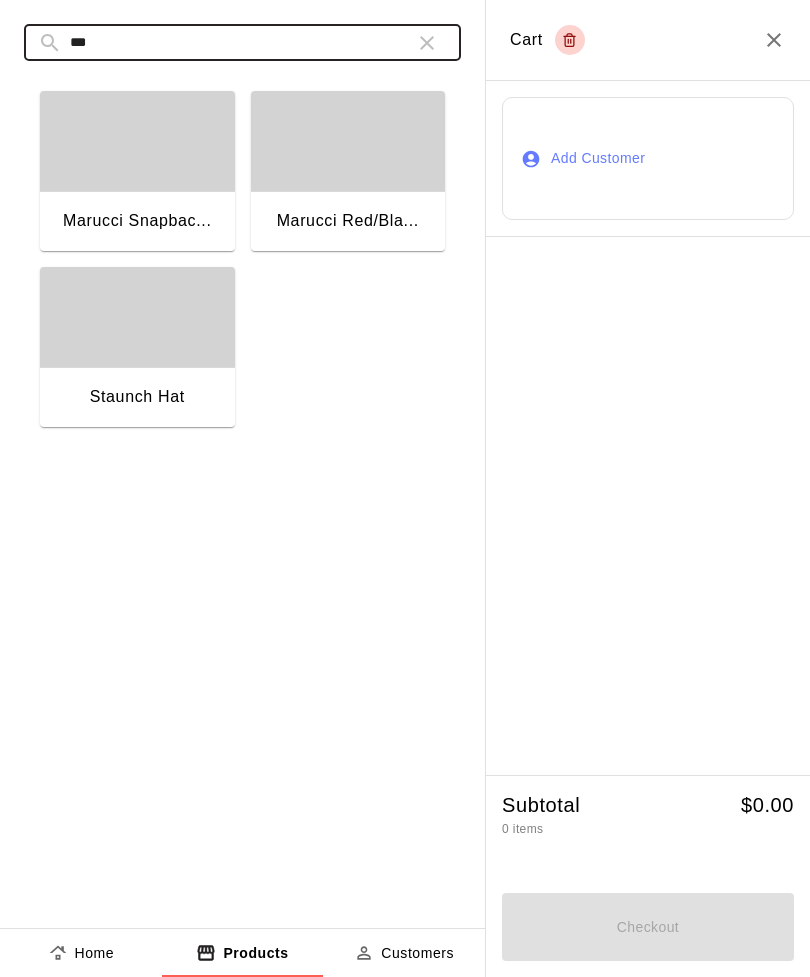 type on "***" 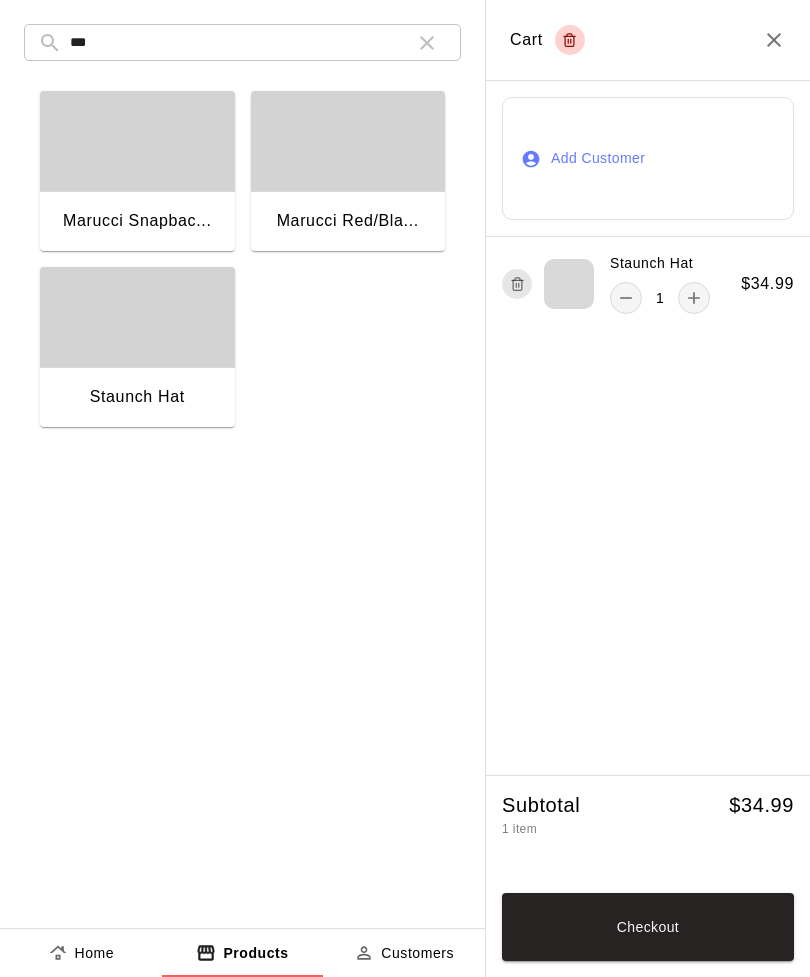 click at bounding box center (427, 43) 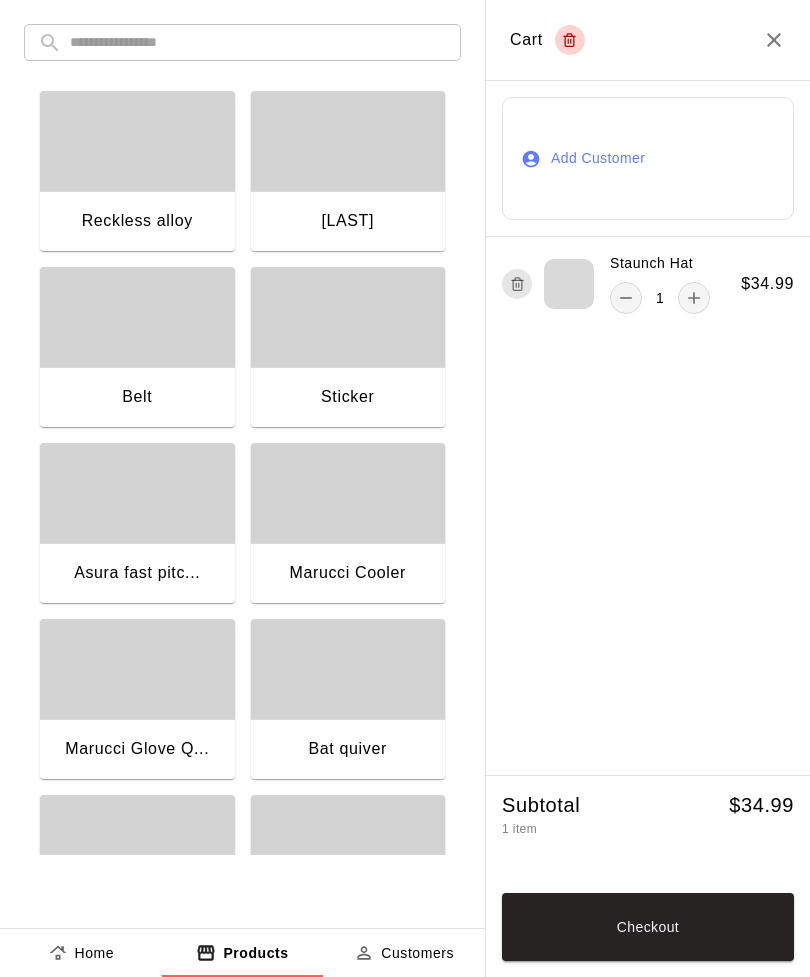 click at bounding box center (258, 42) 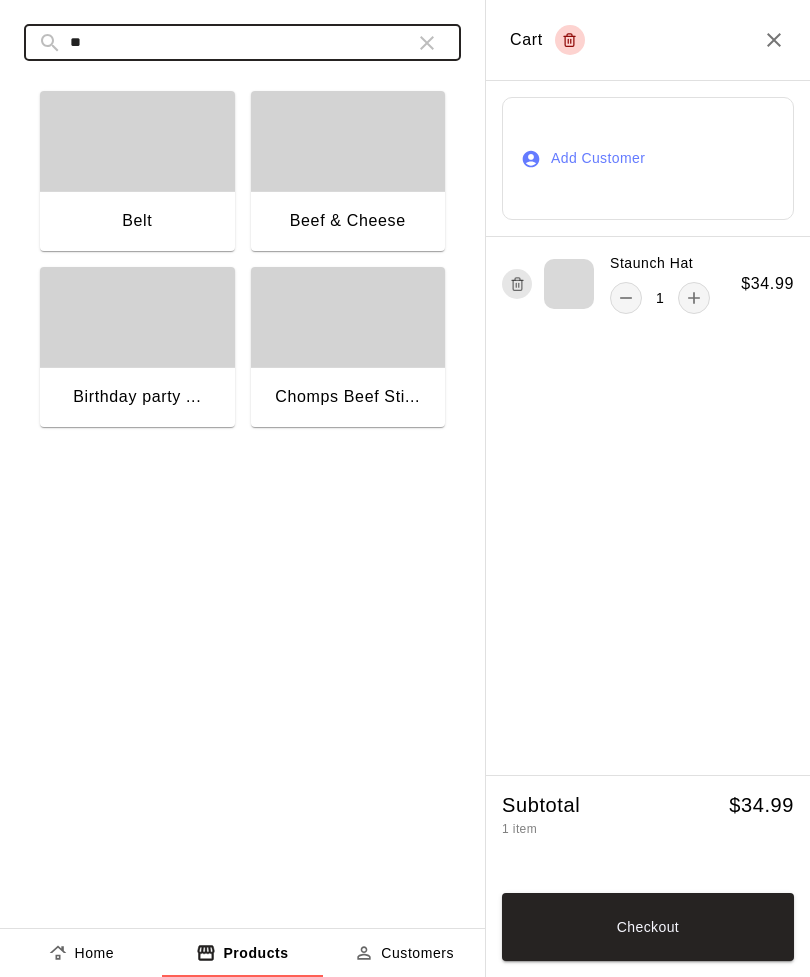 type on "**" 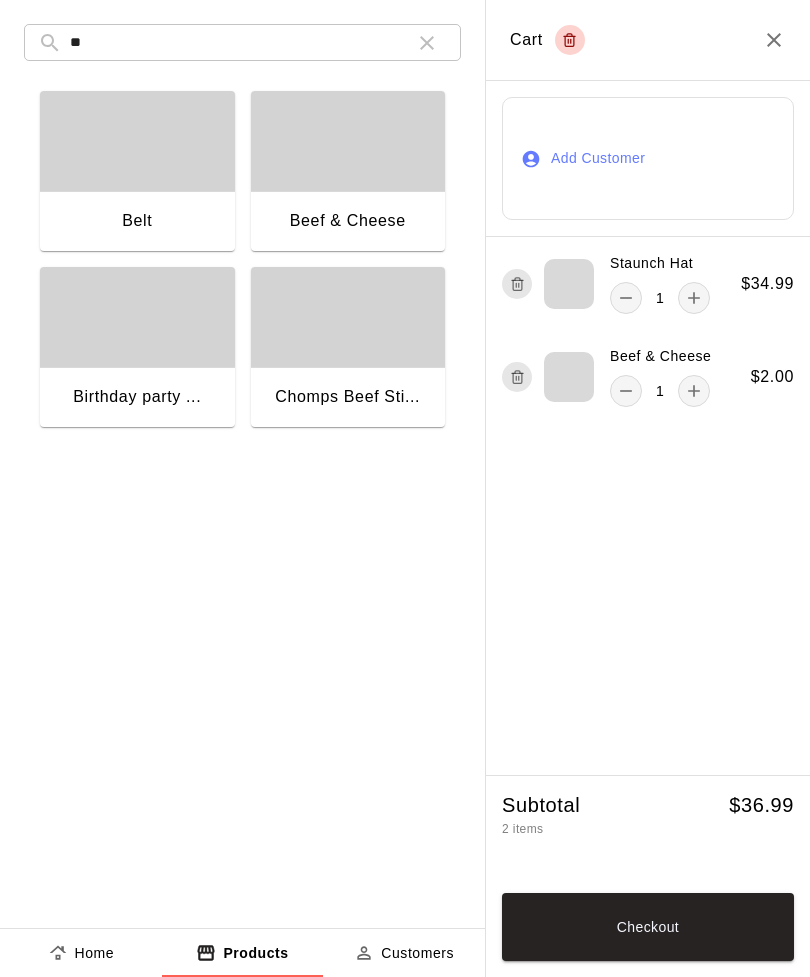 click on "Checkout" at bounding box center [648, 927] 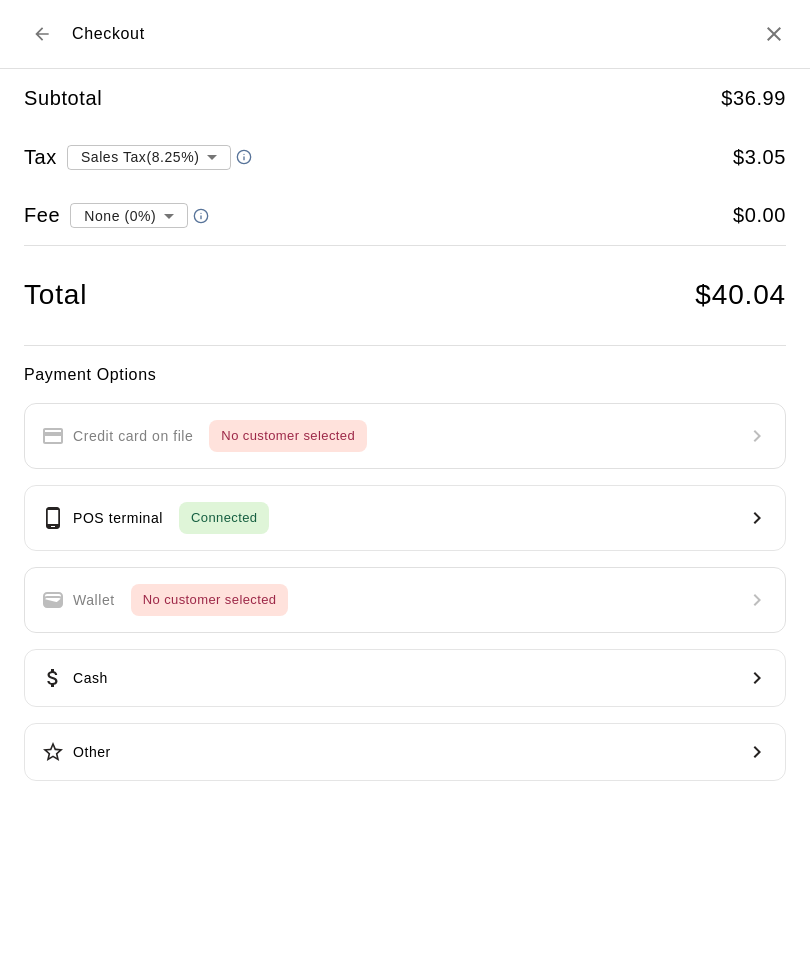 click on "POS terminal Connected" at bounding box center [405, 518] 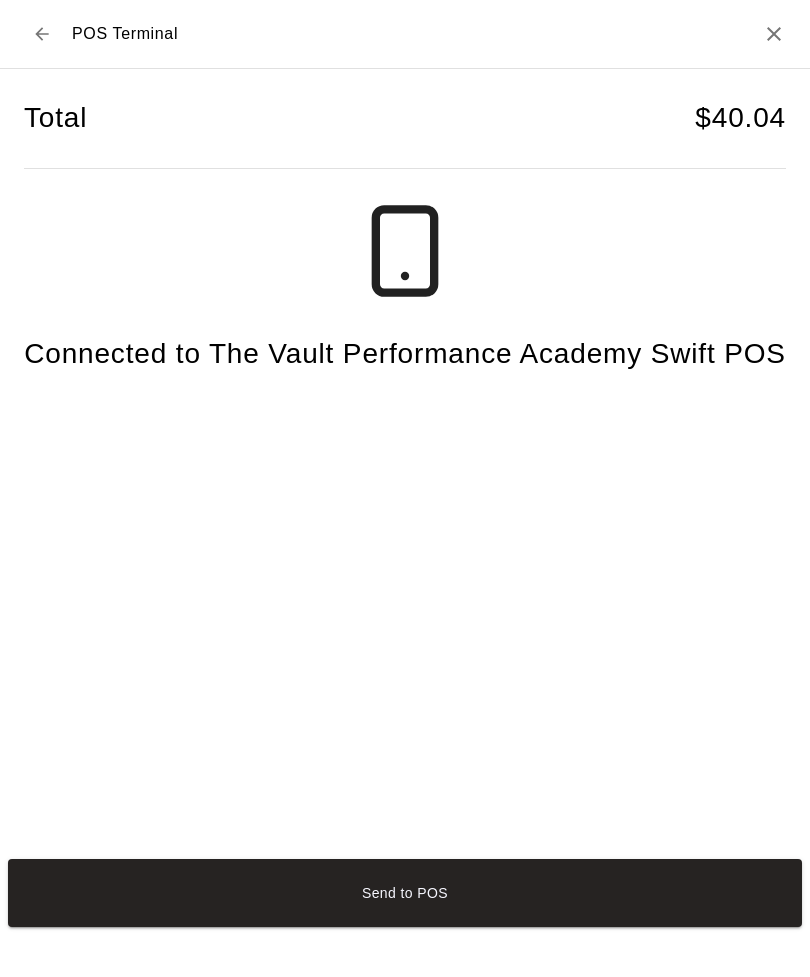 click on "Send to POS" at bounding box center (405, 893) 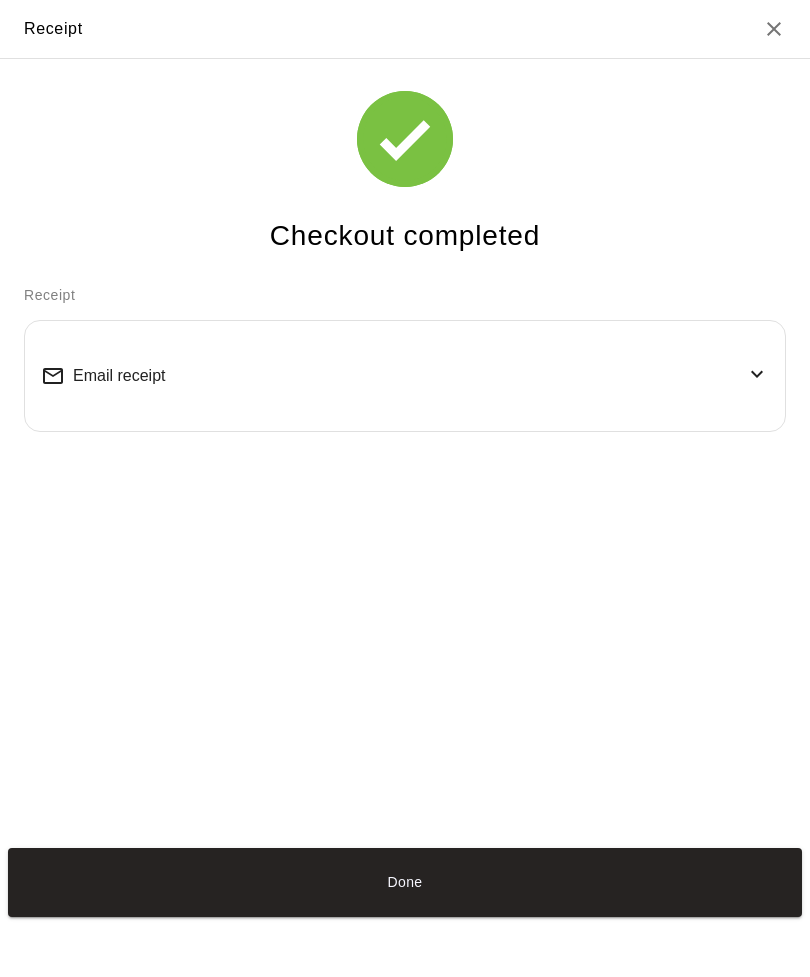 click on "Done" at bounding box center (405, 882) 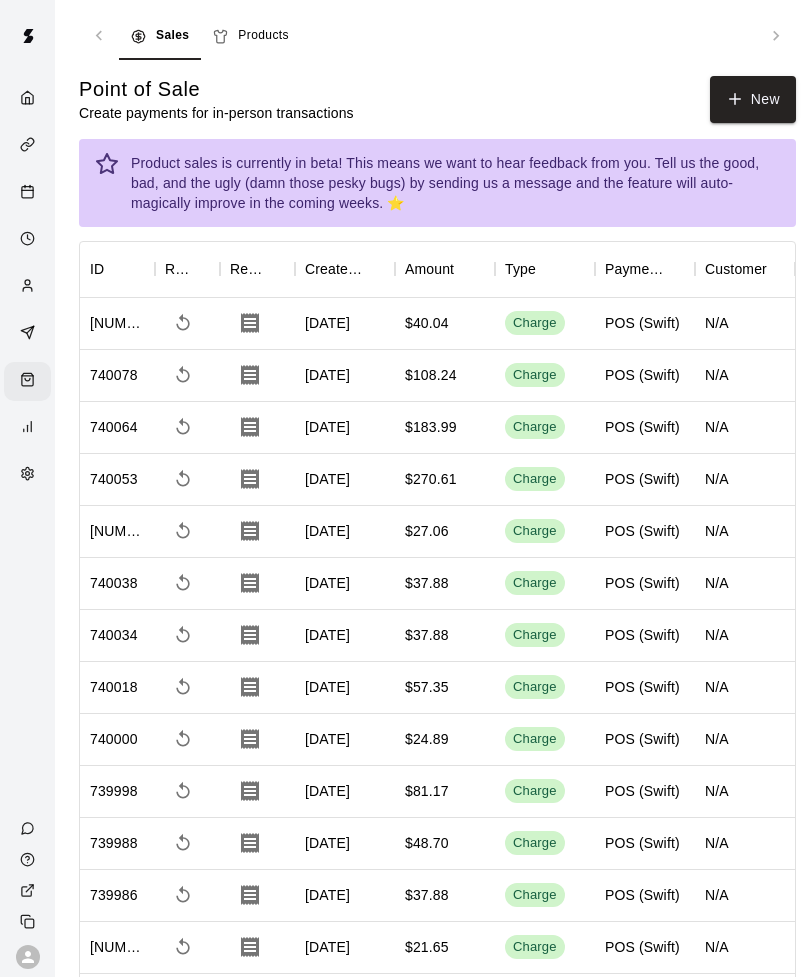 click on "New" at bounding box center [753, 99] 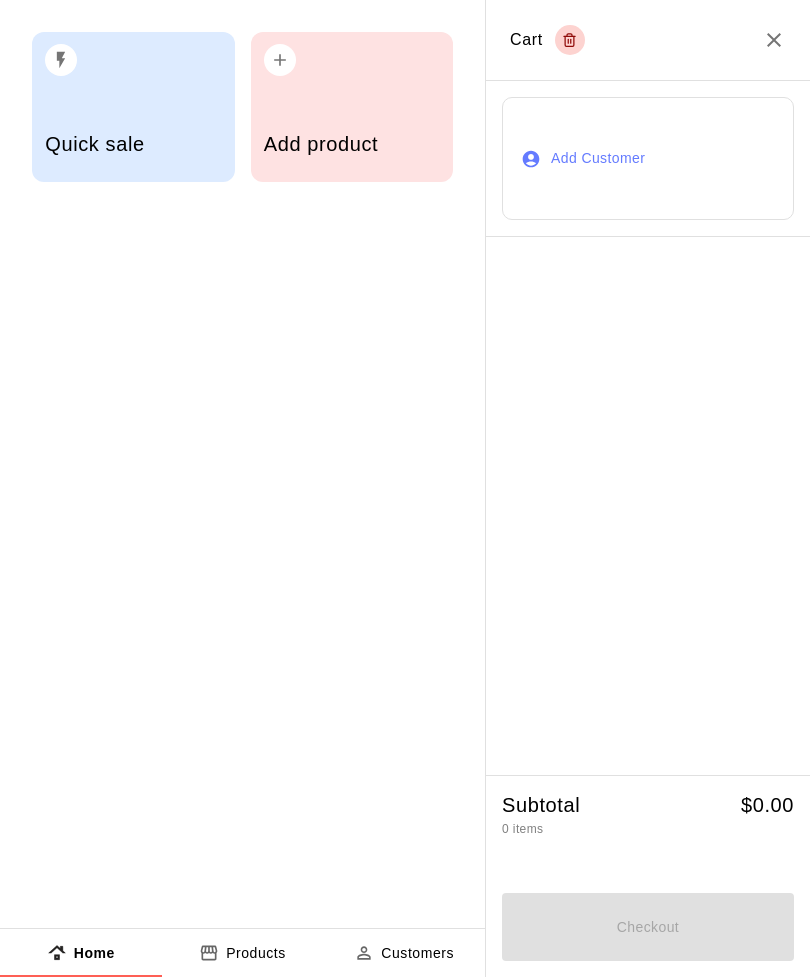 click on "Add product" at bounding box center [352, 146] 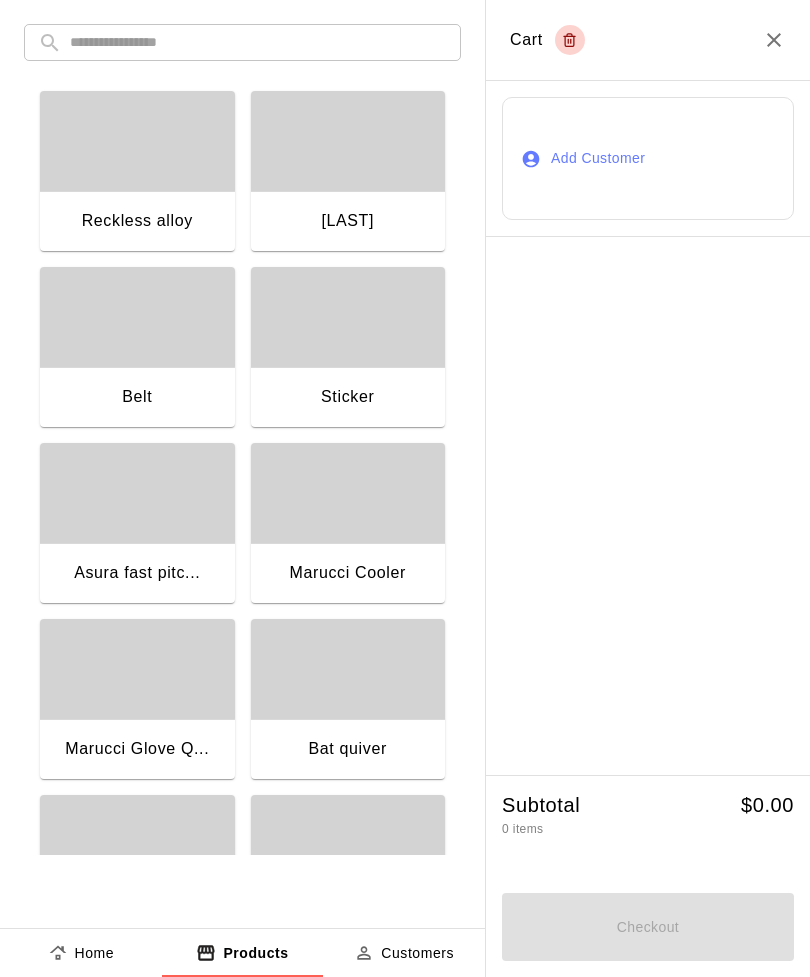 click at bounding box center (258, 42) 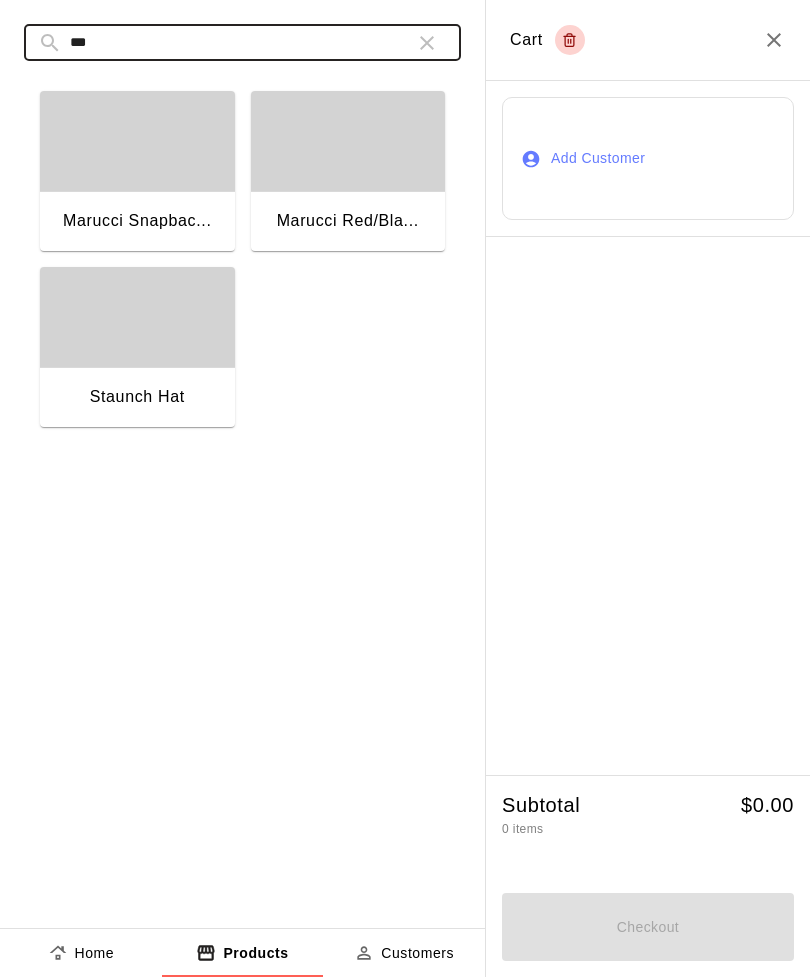 type on "***" 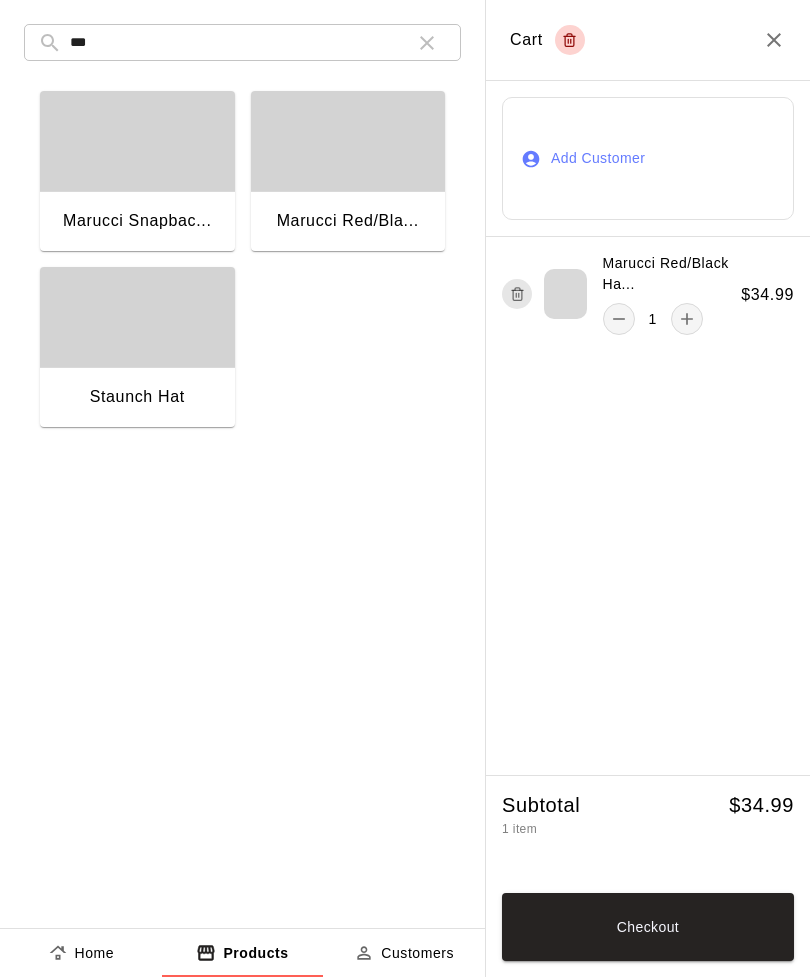 click on "Checkout" at bounding box center (648, 927) 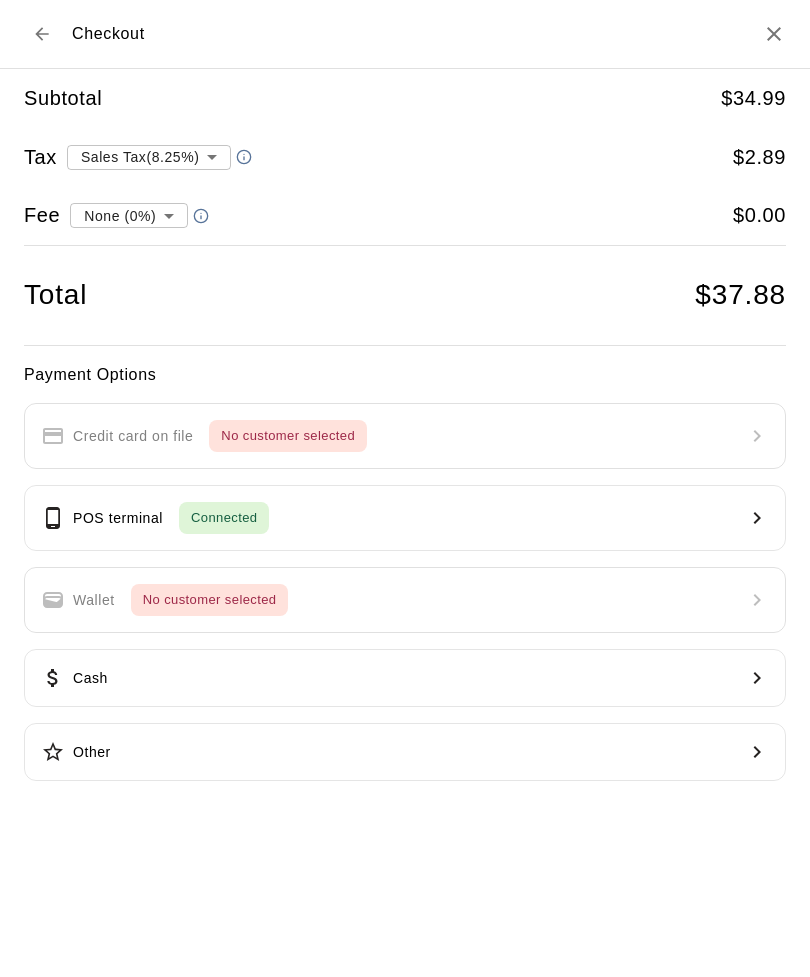 click on "POS terminal Connected" at bounding box center [405, 518] 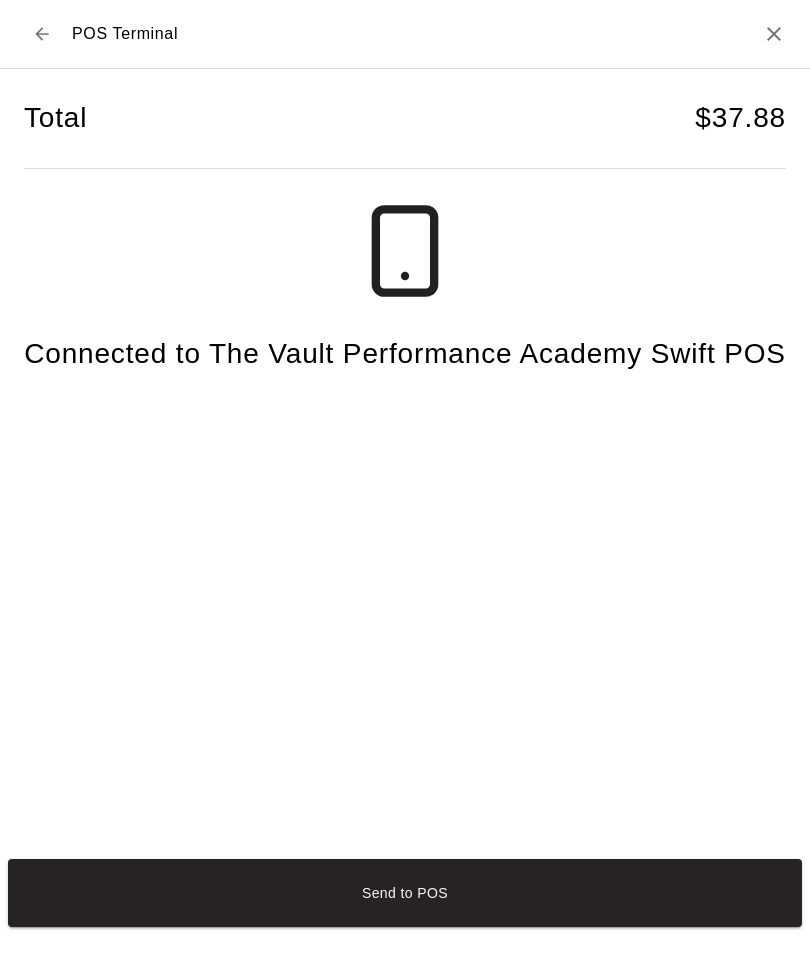 click on "Send to POS" at bounding box center (405, 893) 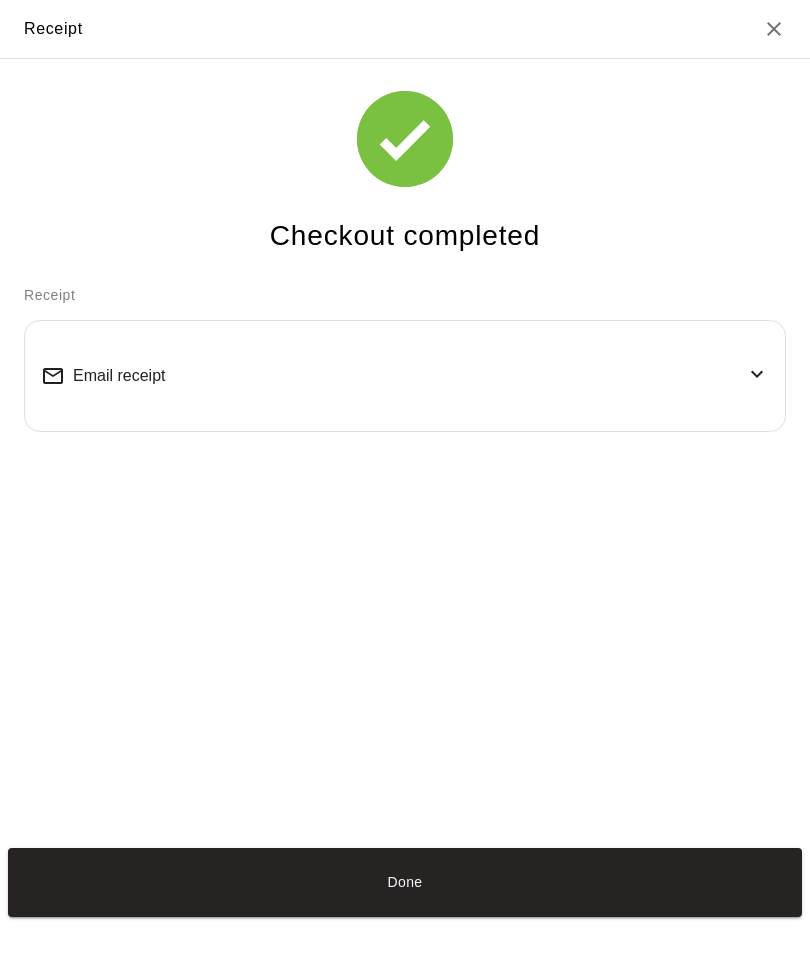 click on "Done" at bounding box center (405, 882) 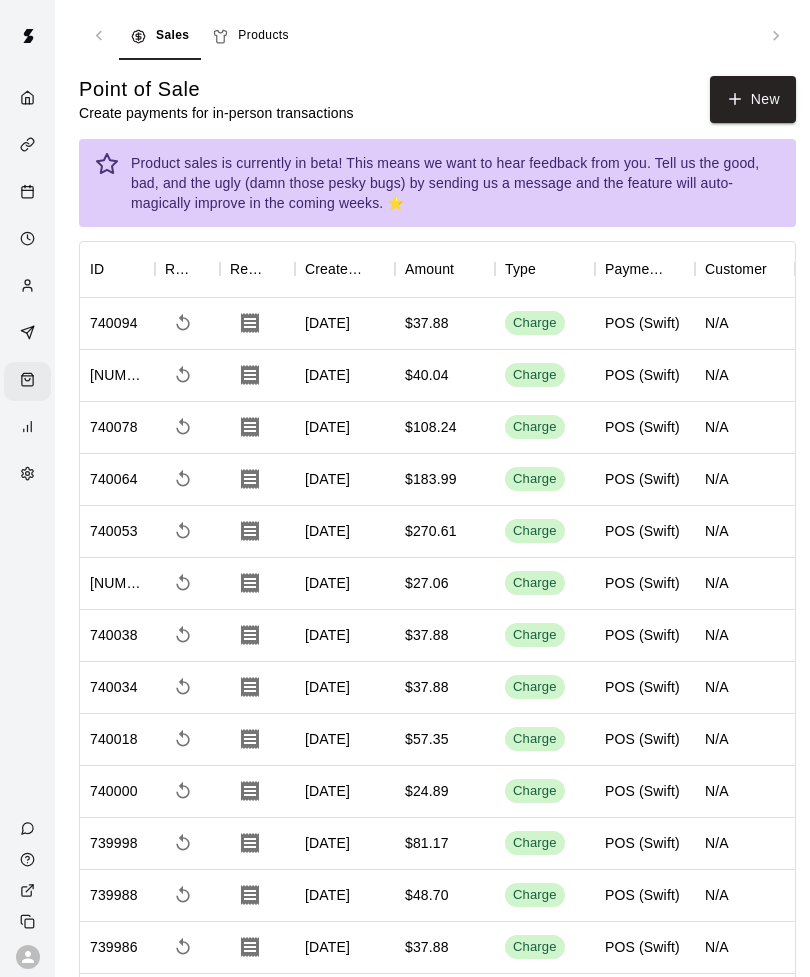 click on "[DATE]" at bounding box center [345, 324] 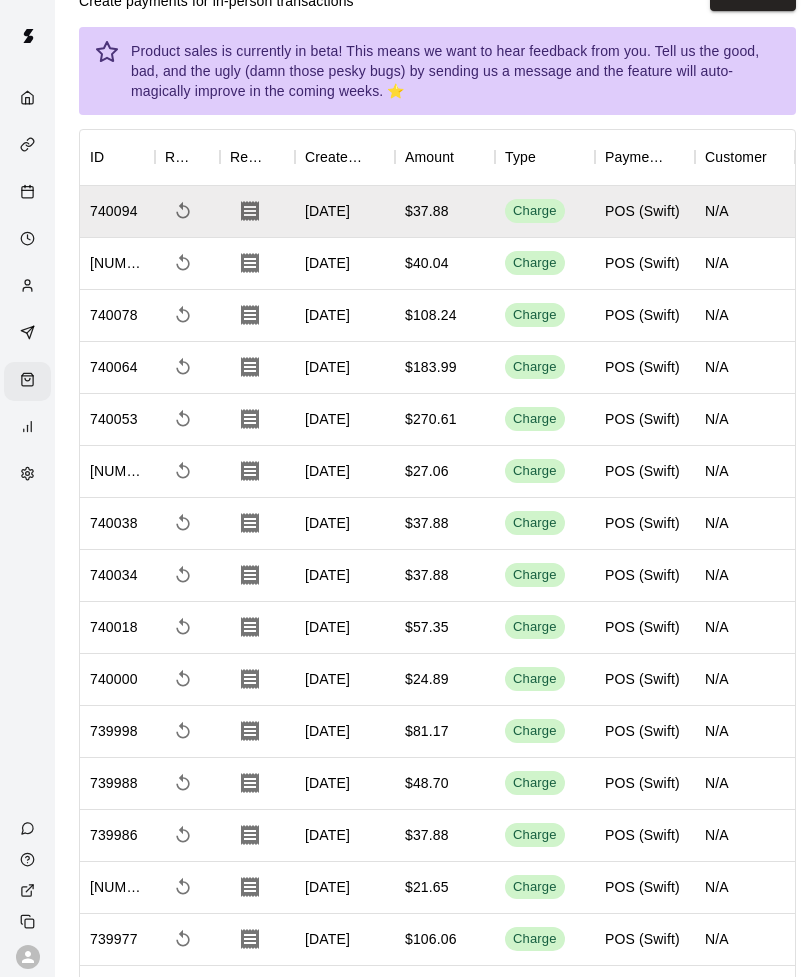 scroll, scrollTop: 0, scrollLeft: 0, axis: both 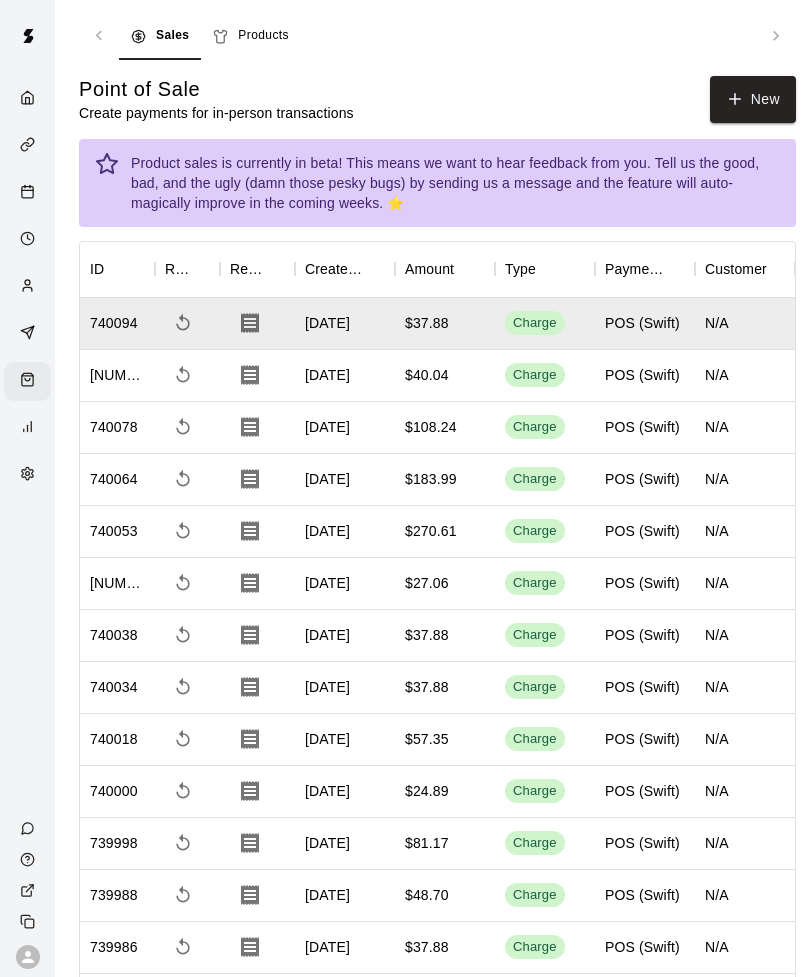 click 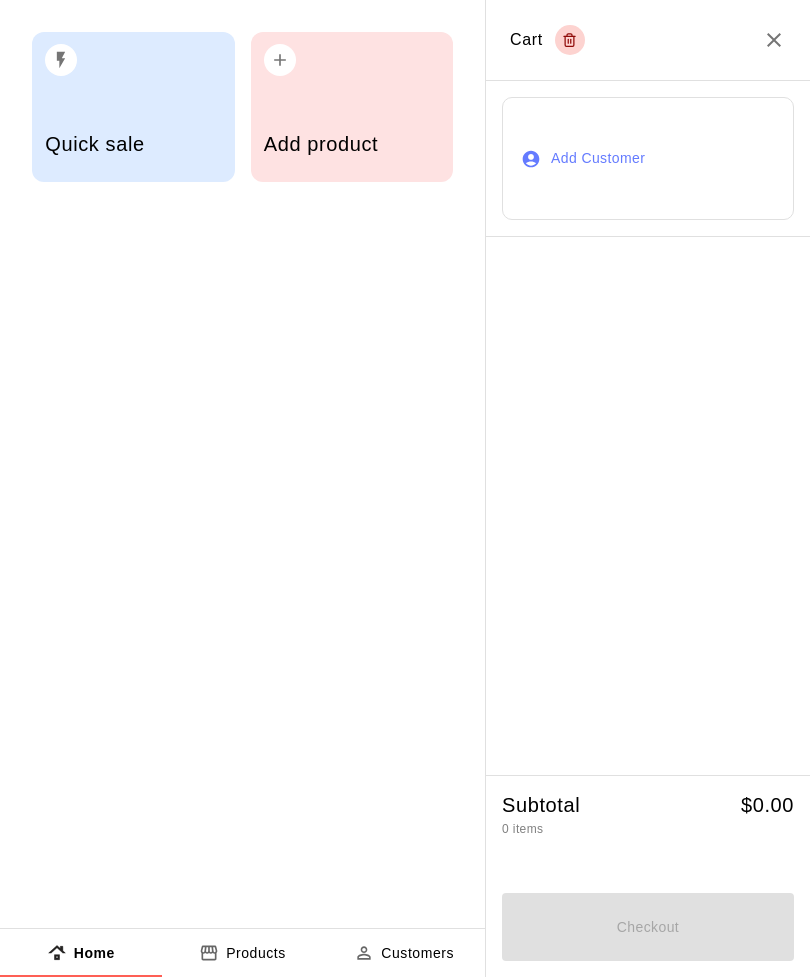 click on "Add product" at bounding box center [352, 107] 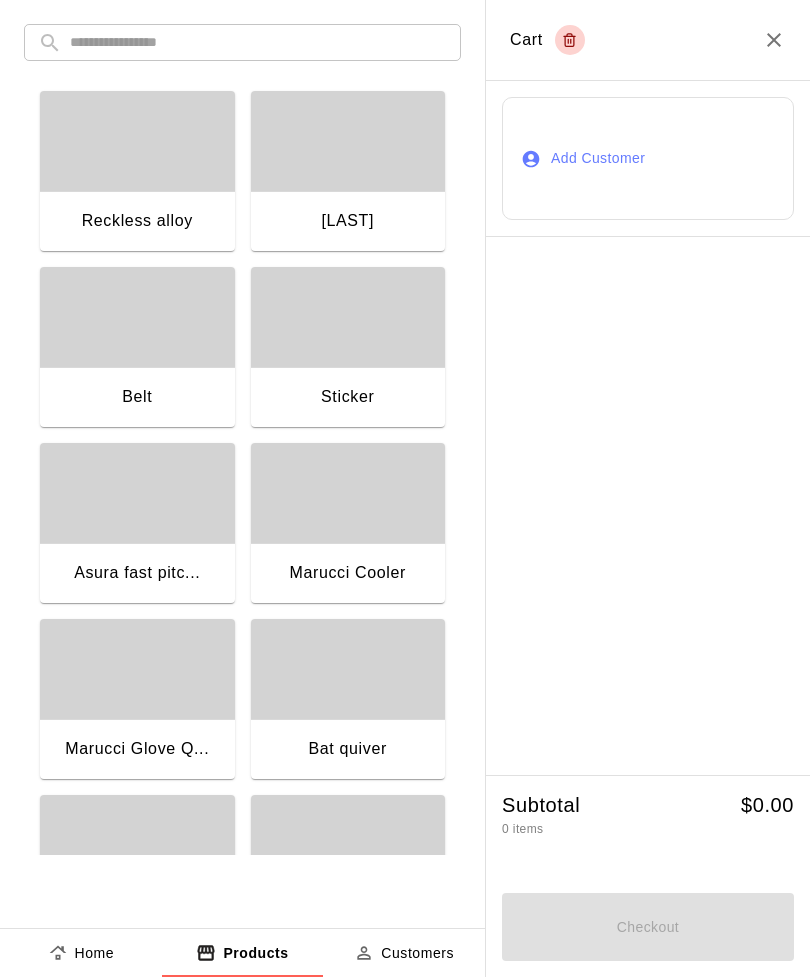 click at bounding box center (258, 42) 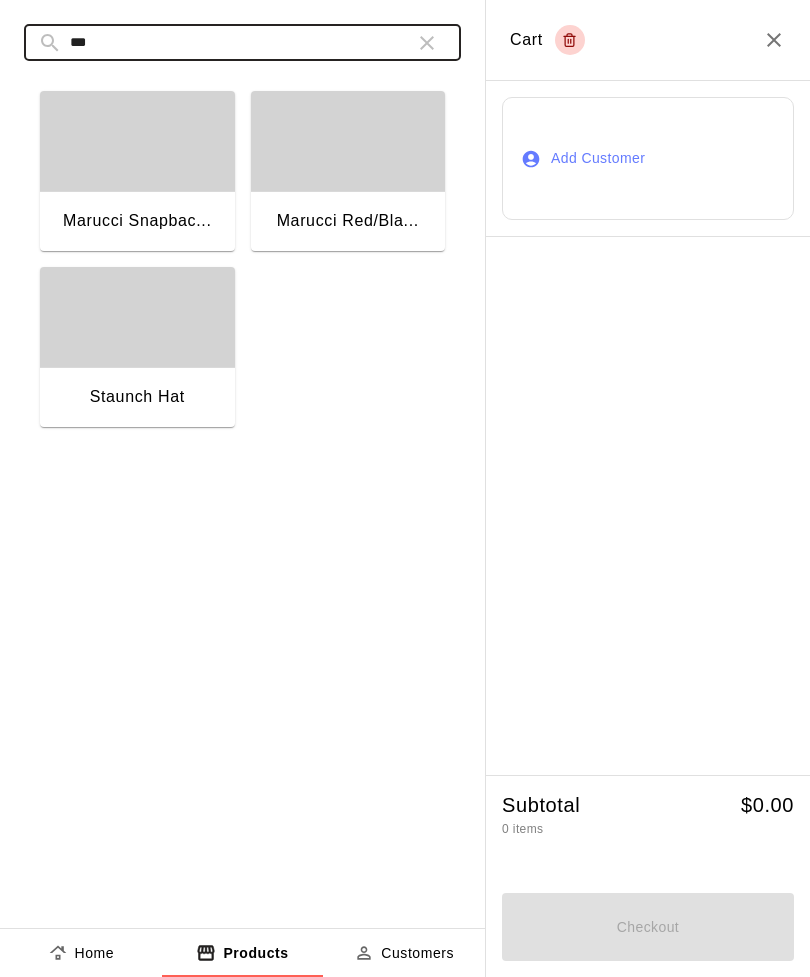 type on "***" 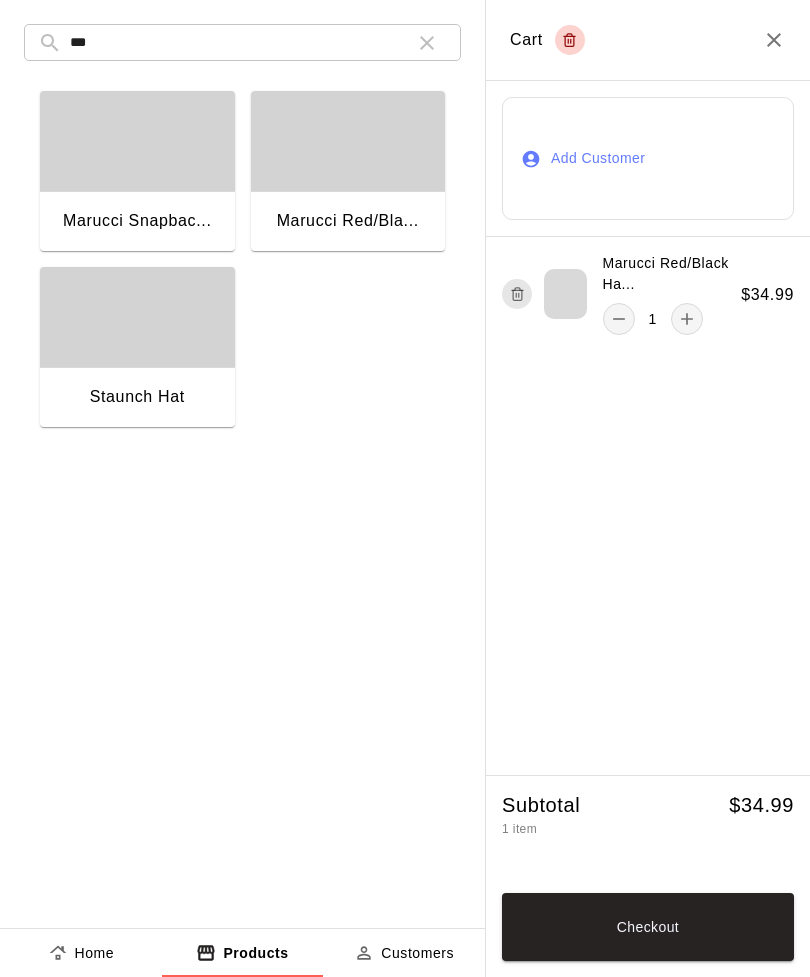 click on "Checkout" at bounding box center (648, 927) 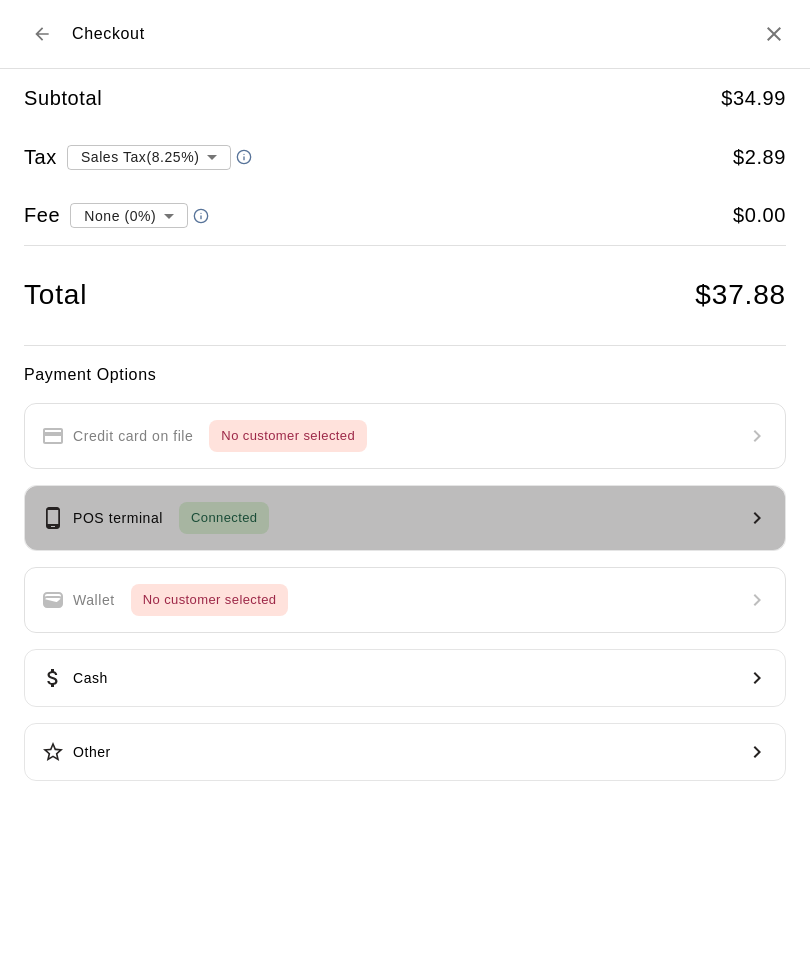 click on "POS terminal Connected" at bounding box center (405, 518) 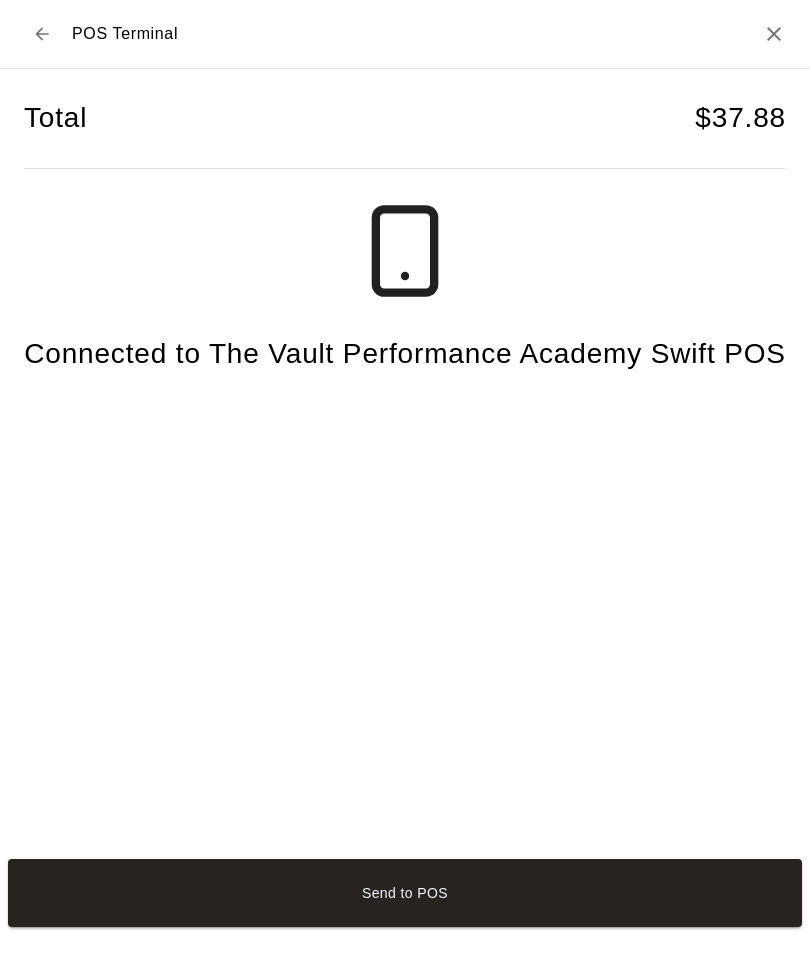 click on "Send to POS" at bounding box center (405, 893) 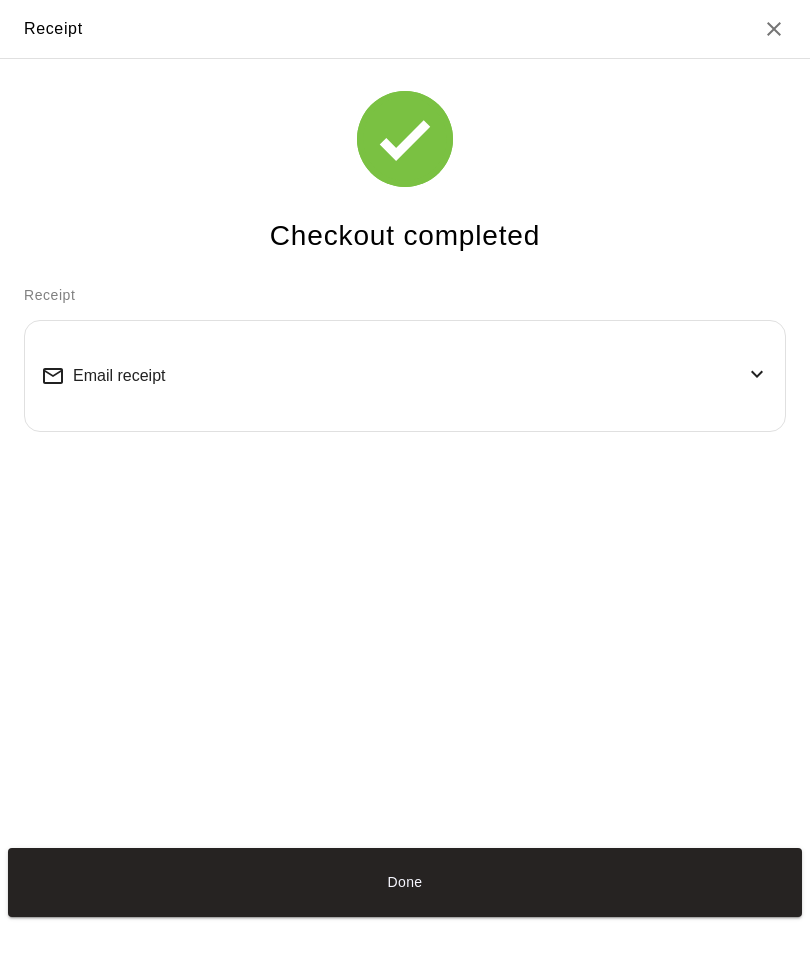 click on "Done" at bounding box center (405, 882) 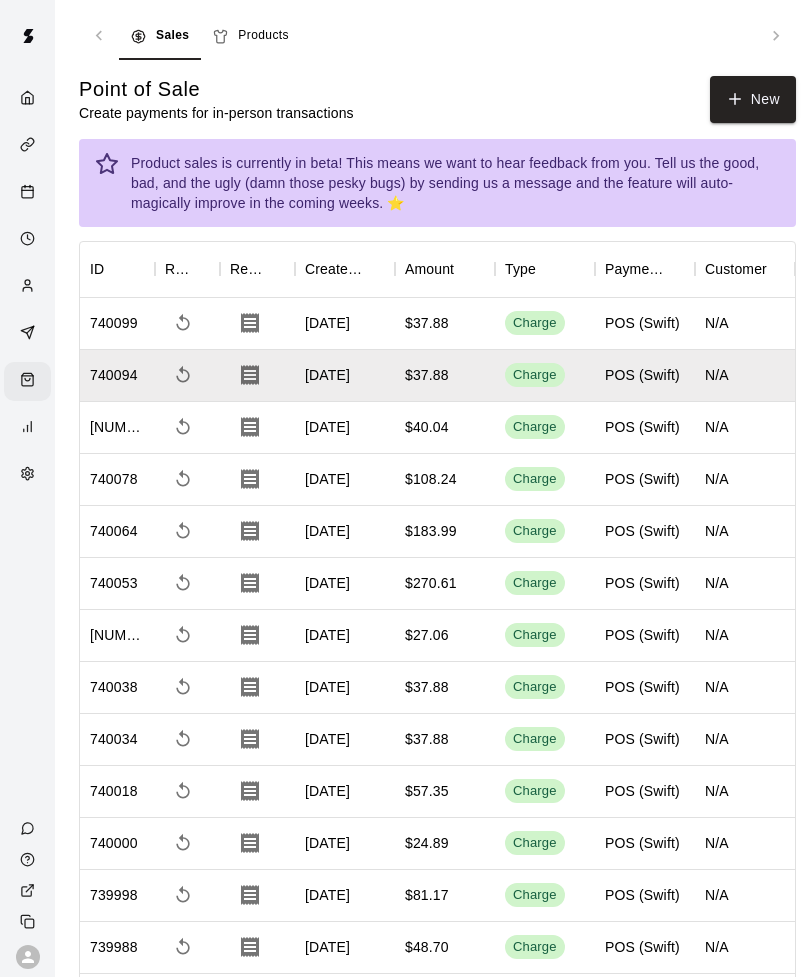 click on "New" at bounding box center [753, 99] 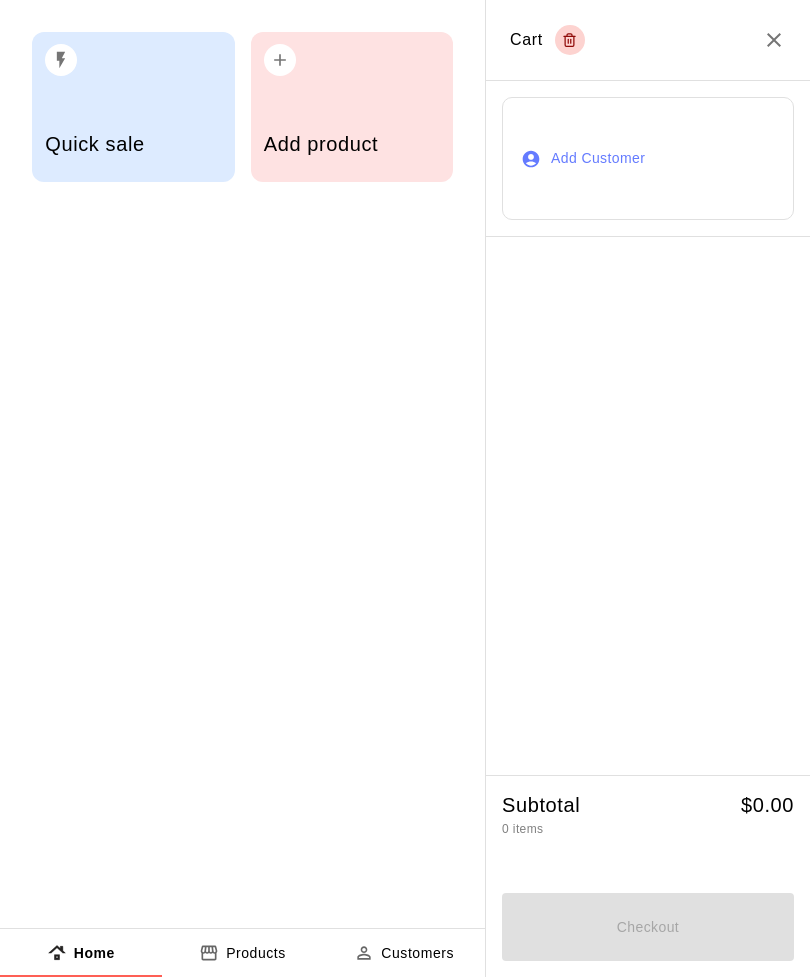 click on "Add product" at bounding box center (352, 146) 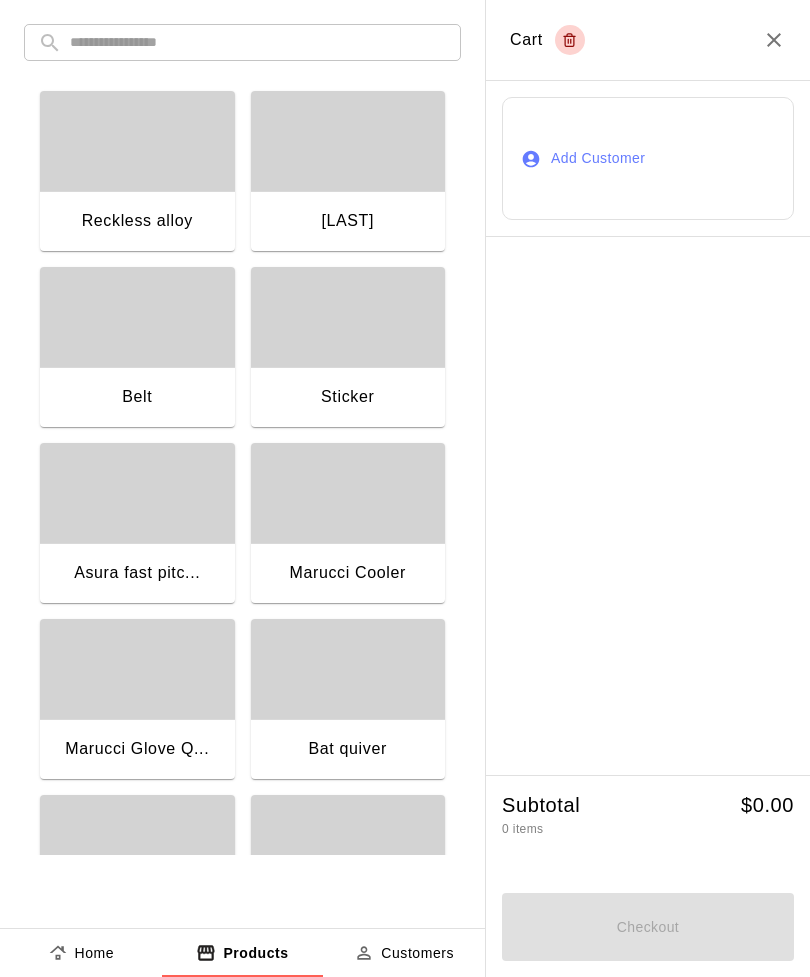 click at bounding box center (137, 317) 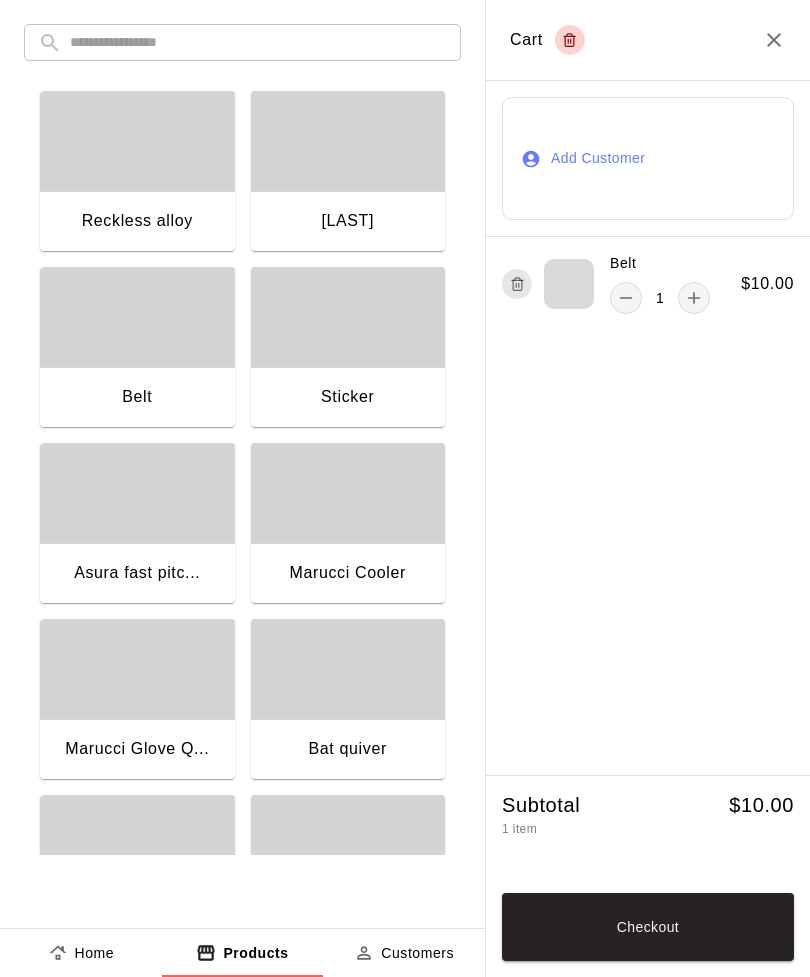 click 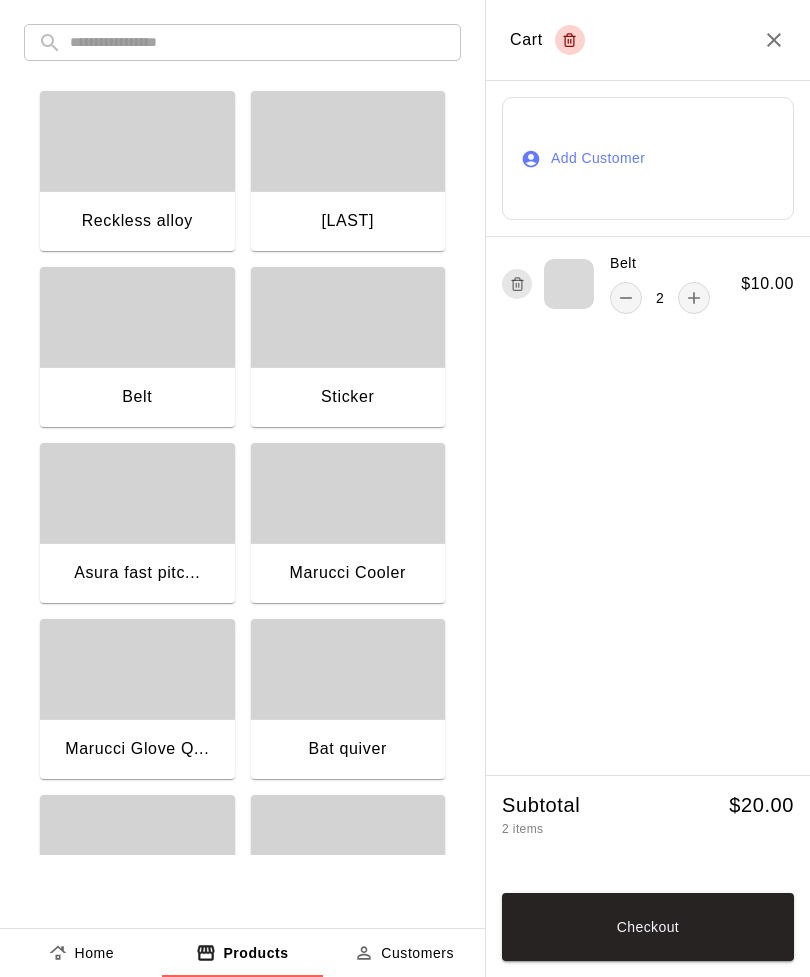 click on "Checkout" at bounding box center (648, 927) 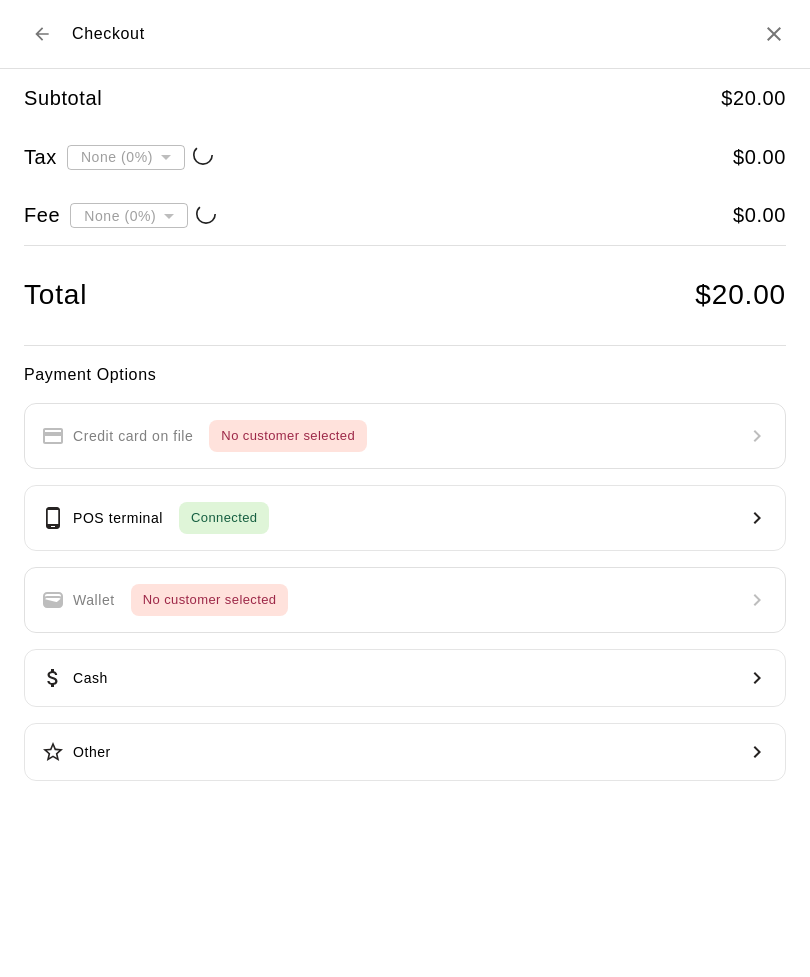 type on "**********" 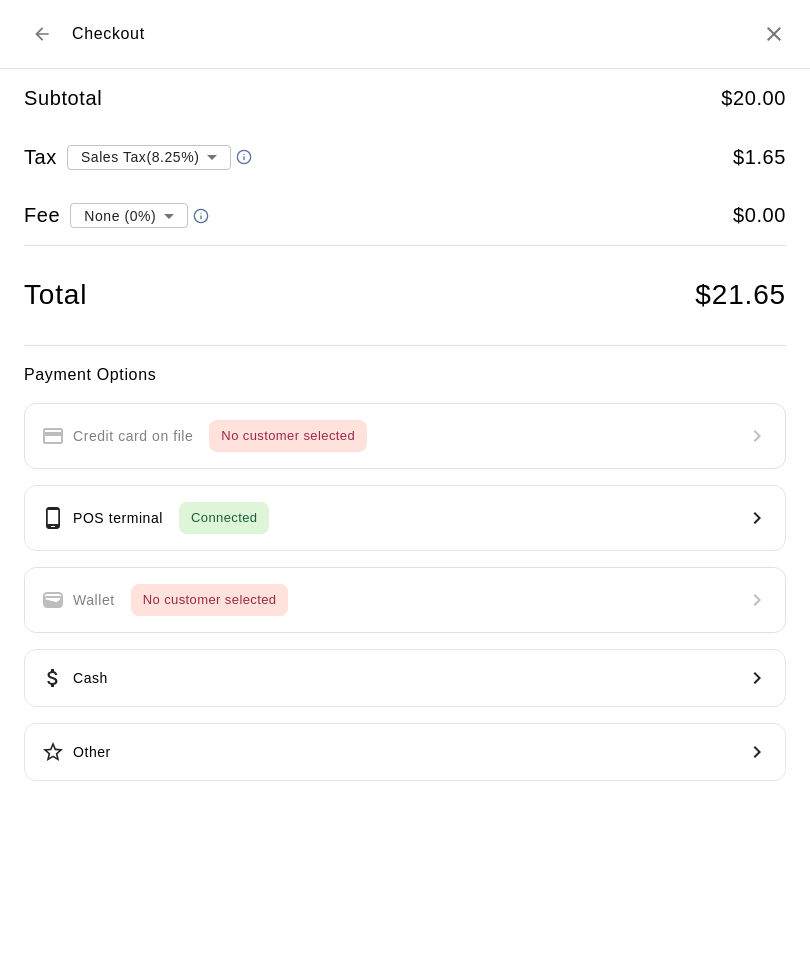 click on "POS terminal Connected" at bounding box center (405, 518) 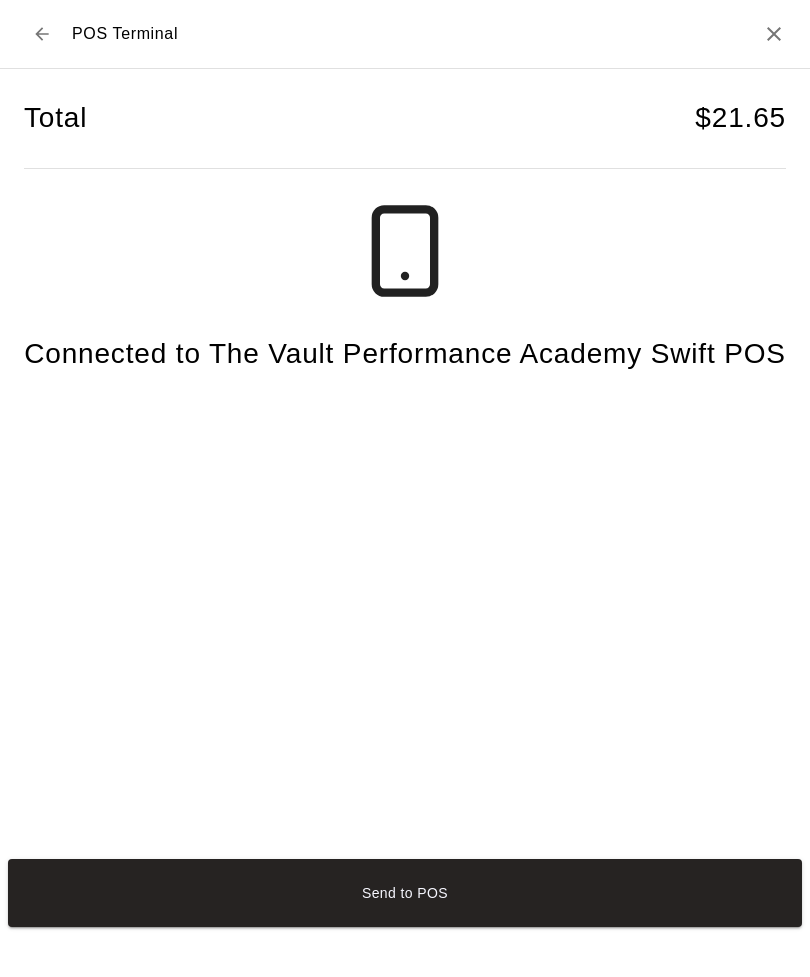 click on "Send to POS" at bounding box center [405, 893] 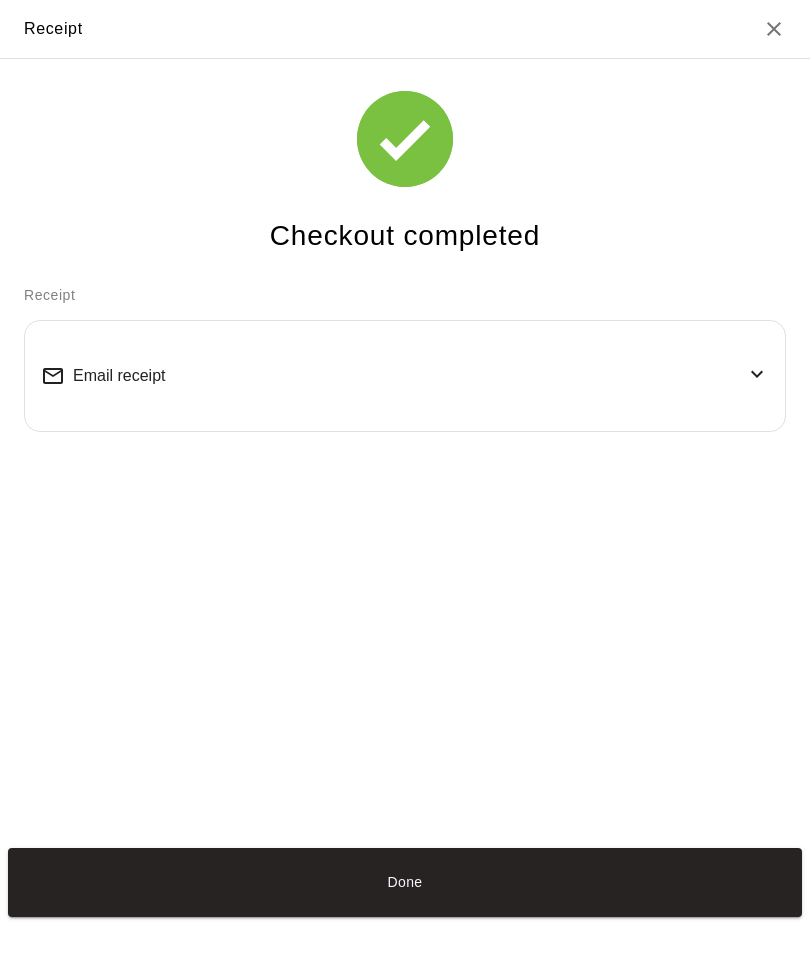 click on "Done" at bounding box center [405, 882] 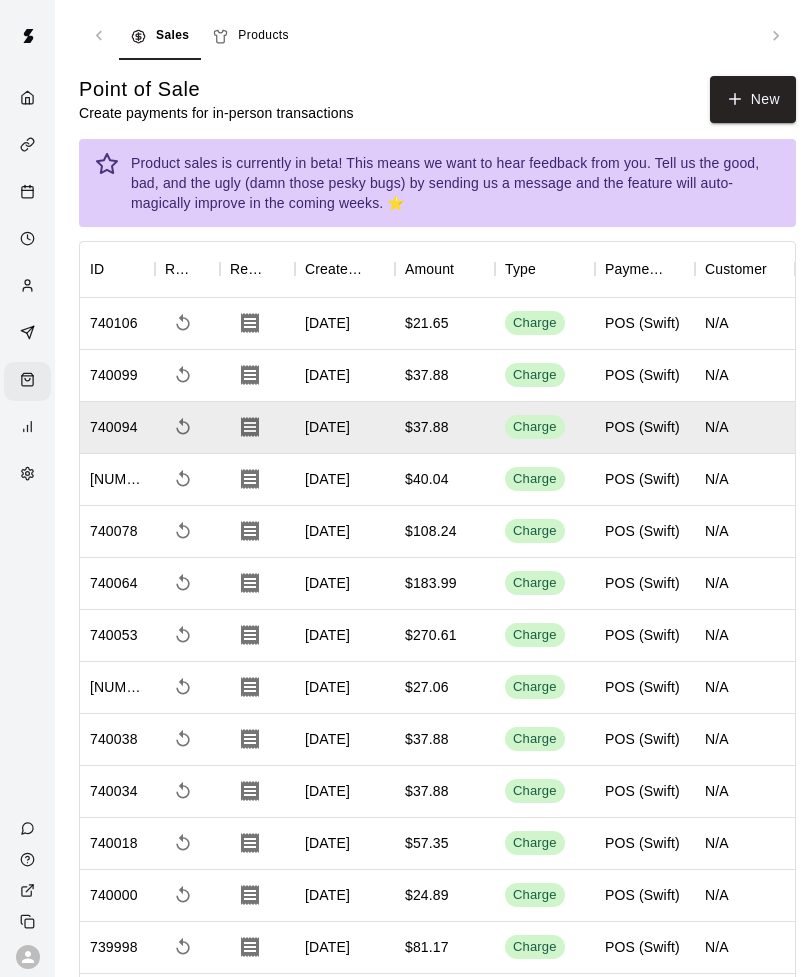 click on "New" at bounding box center (753, 99) 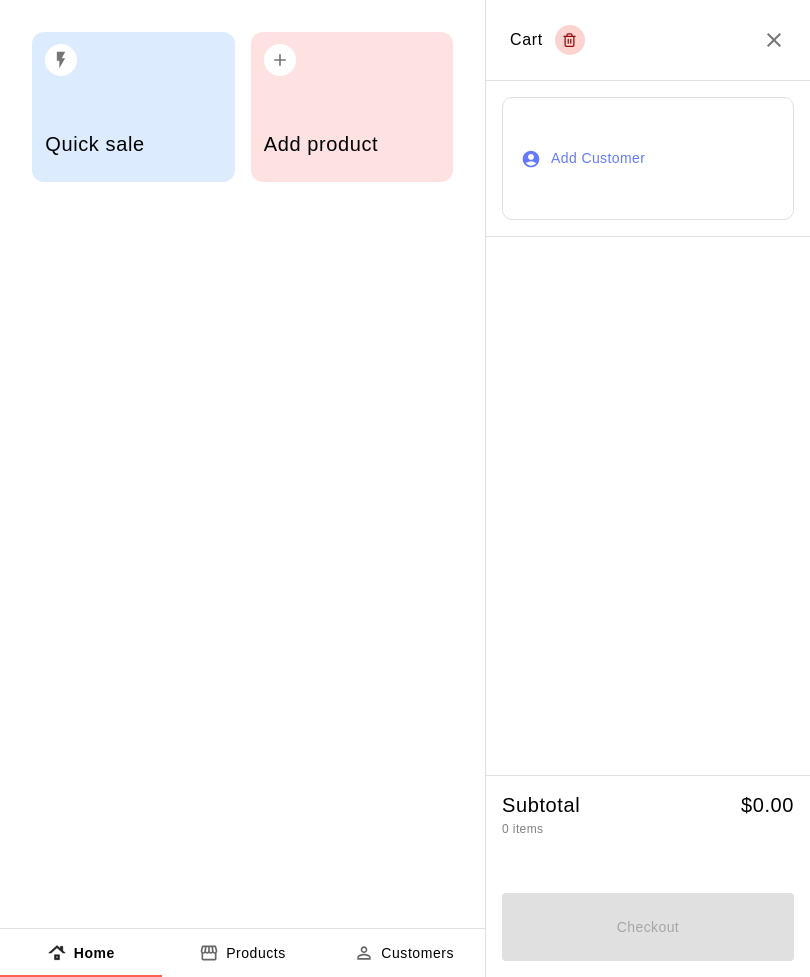 click on "Add product" at bounding box center (352, 146) 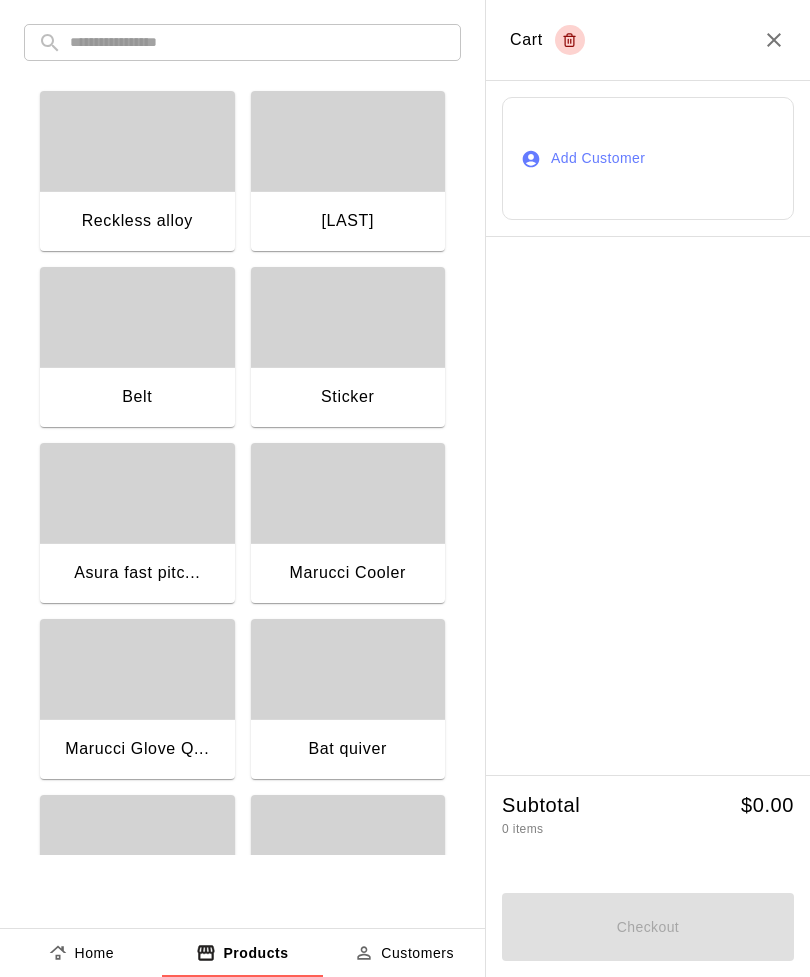 click at bounding box center (258, 42) 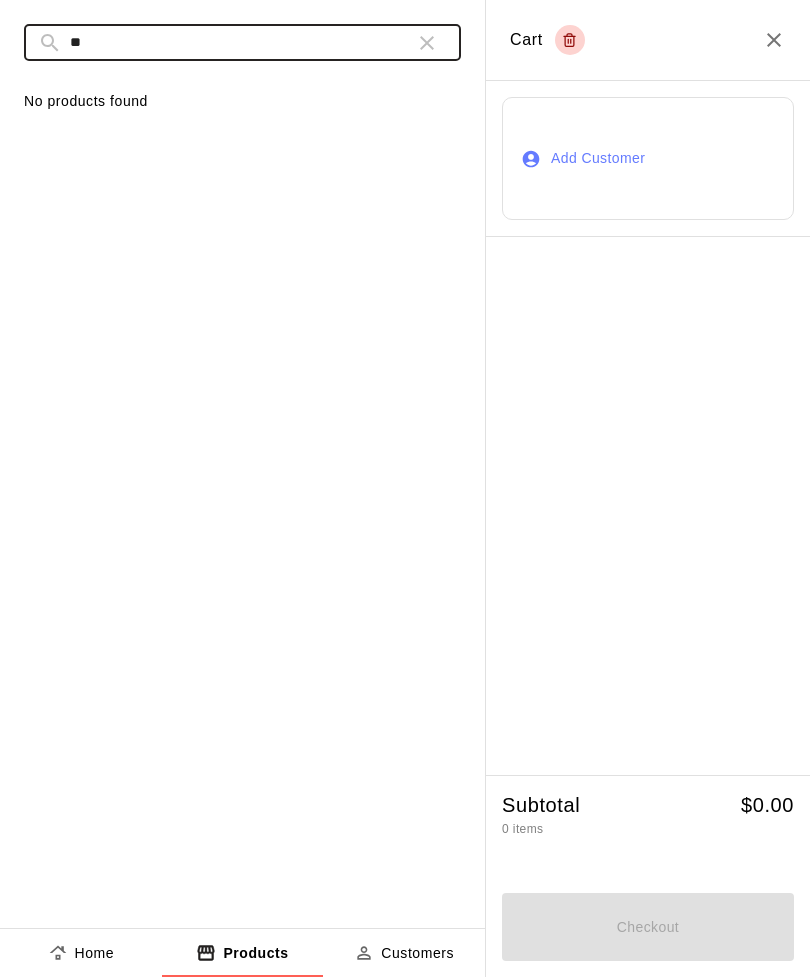 type on "*" 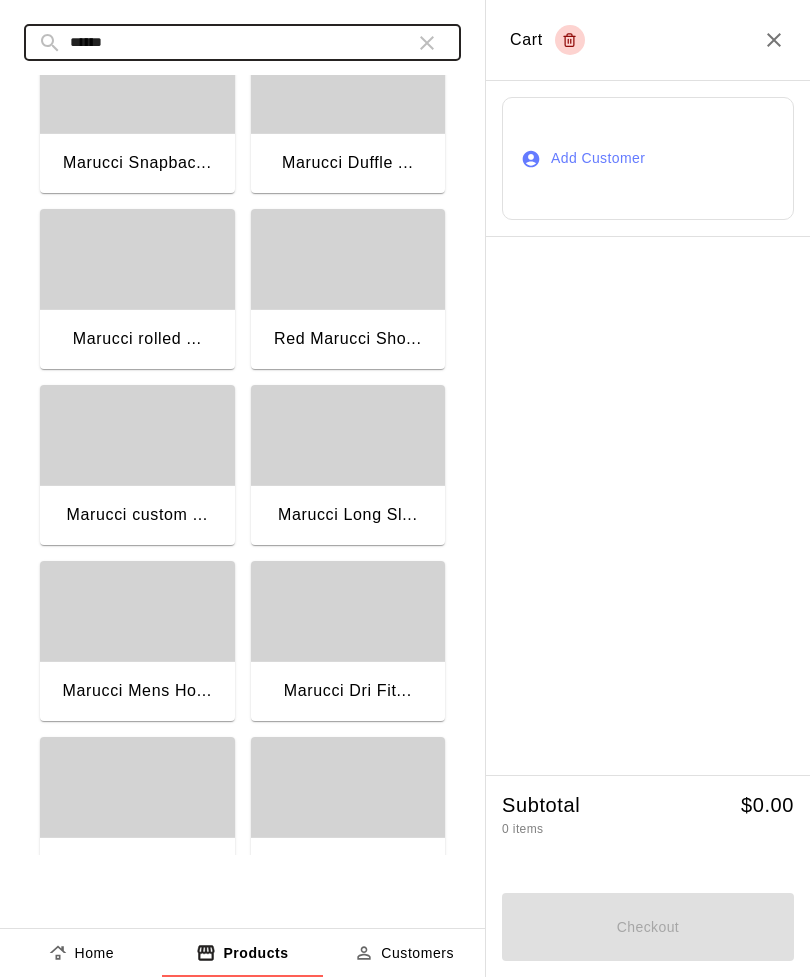 scroll, scrollTop: 586, scrollLeft: 0, axis: vertical 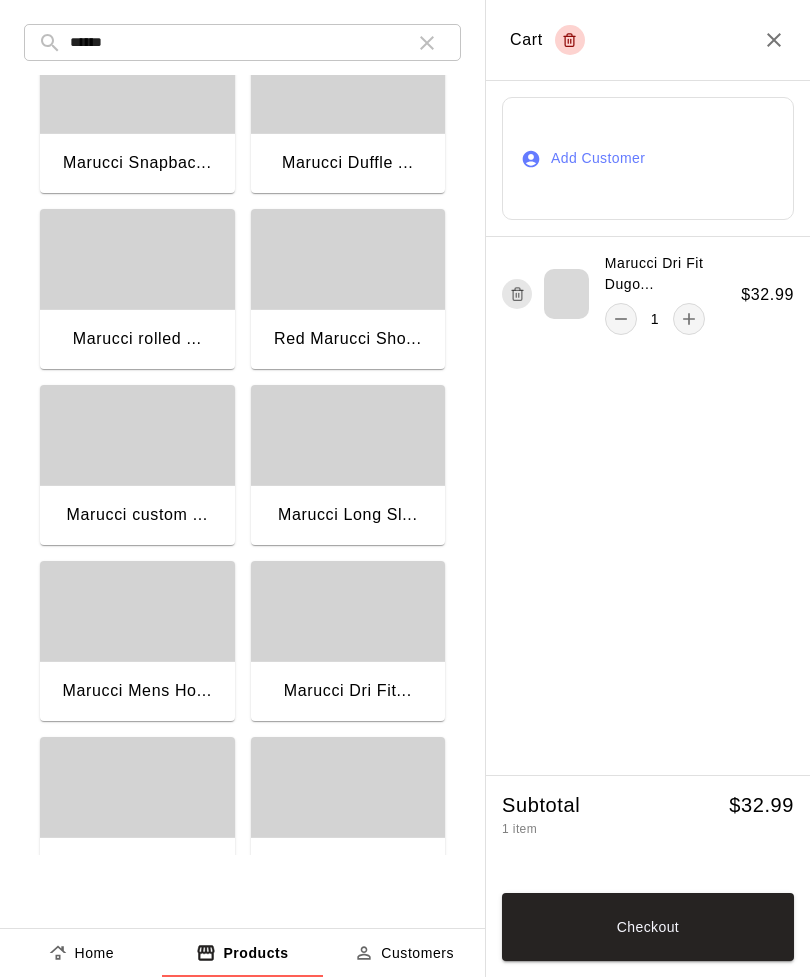 click at bounding box center (689, 319) 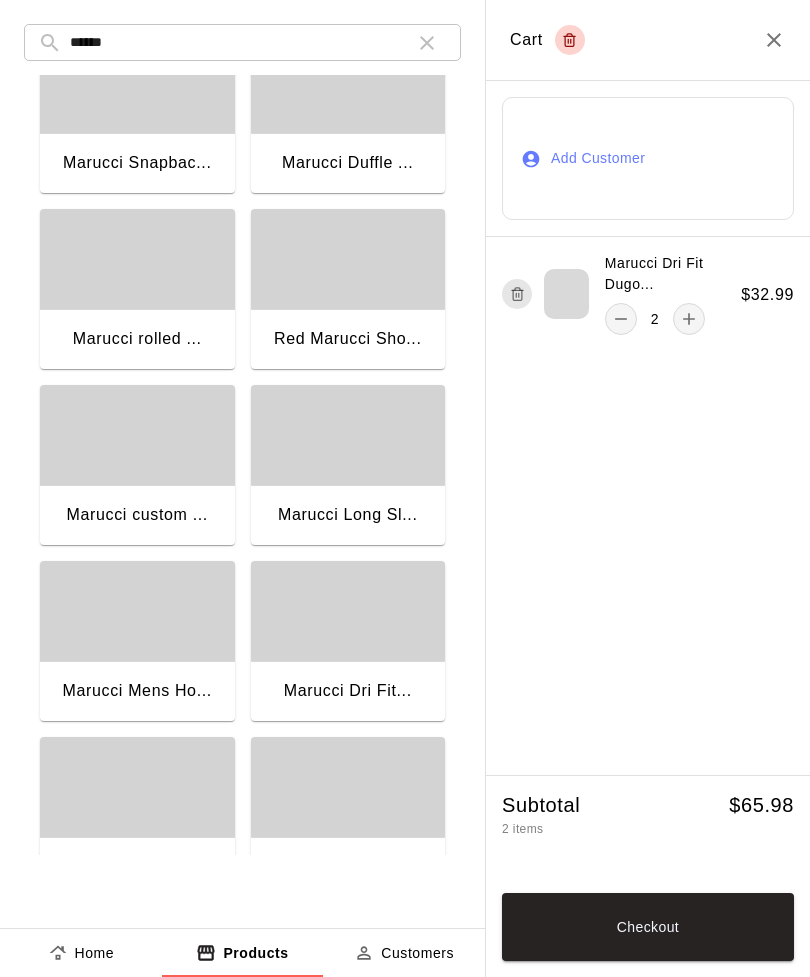 click on "Checkout" at bounding box center (648, 927) 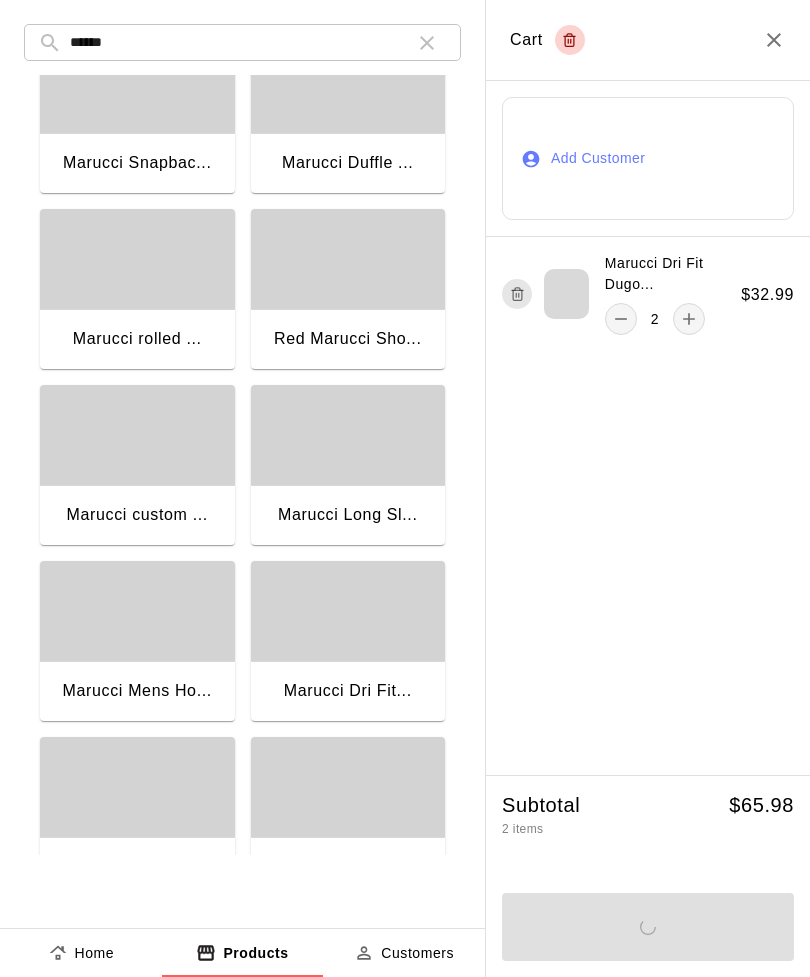 scroll, scrollTop: 0, scrollLeft: 0, axis: both 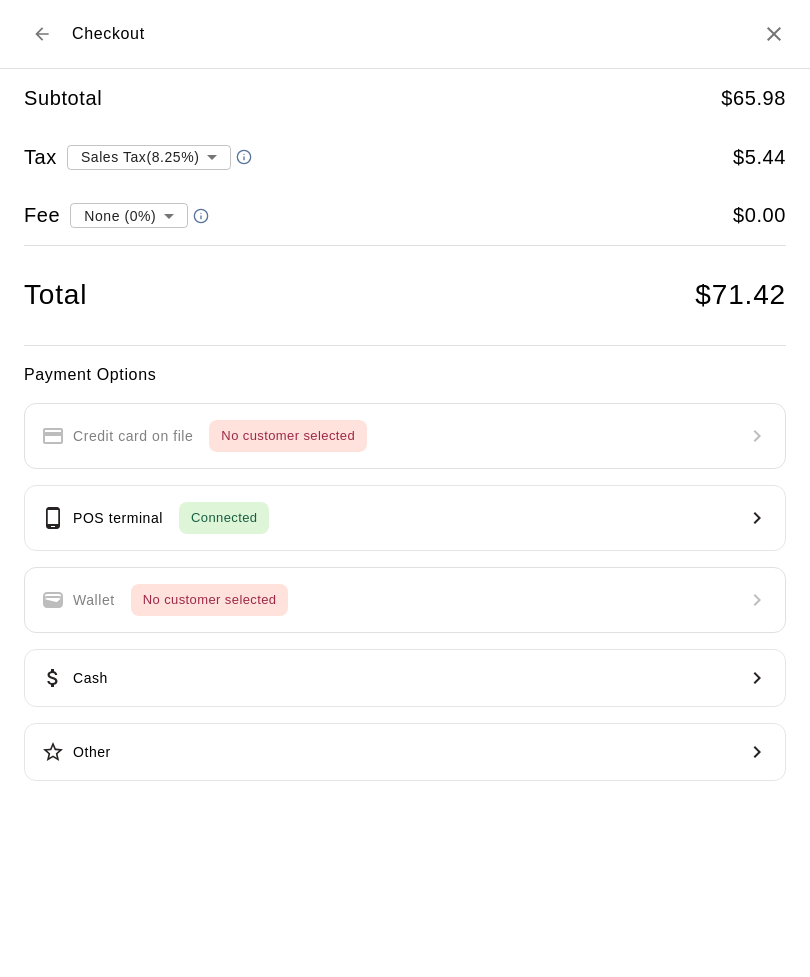 click on "POS terminal Connected" at bounding box center [405, 518] 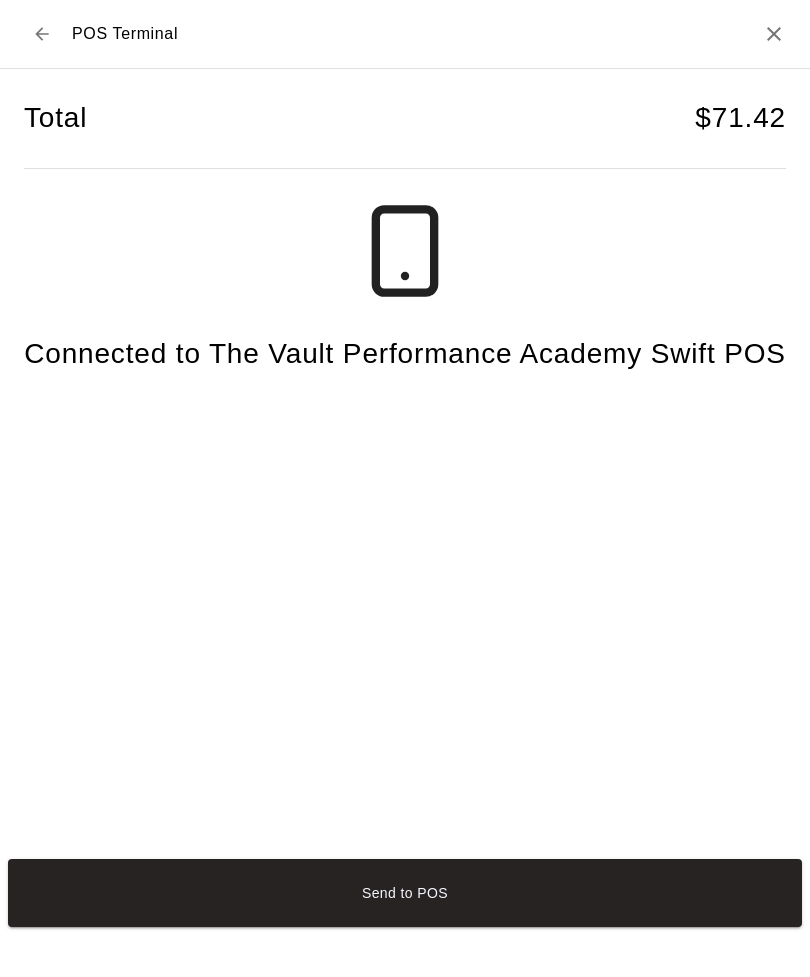 click on "Send to POS" at bounding box center (405, 893) 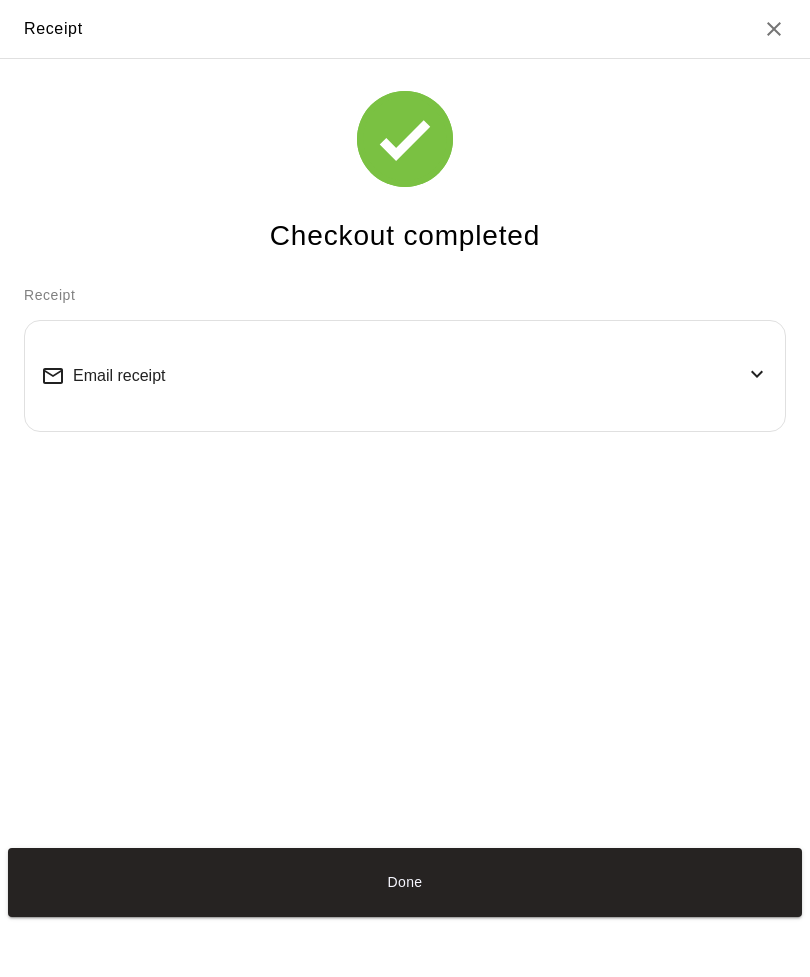 click on "Done" at bounding box center [405, 882] 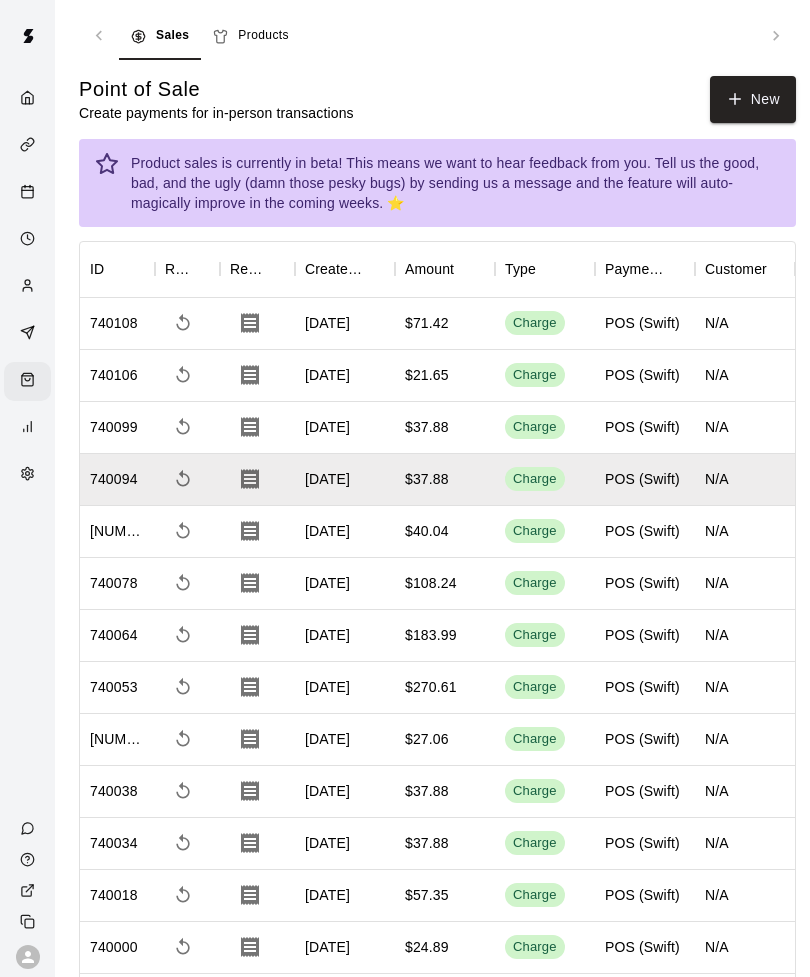 click on "New" at bounding box center [753, 99] 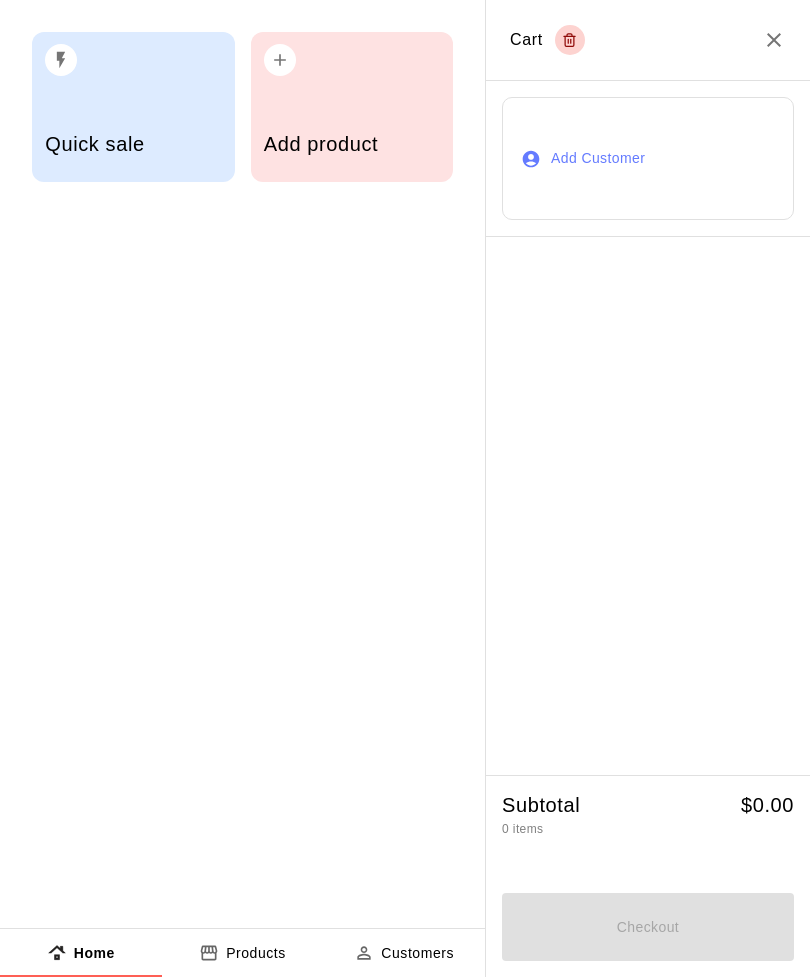 click on "Add product" at bounding box center [352, 144] 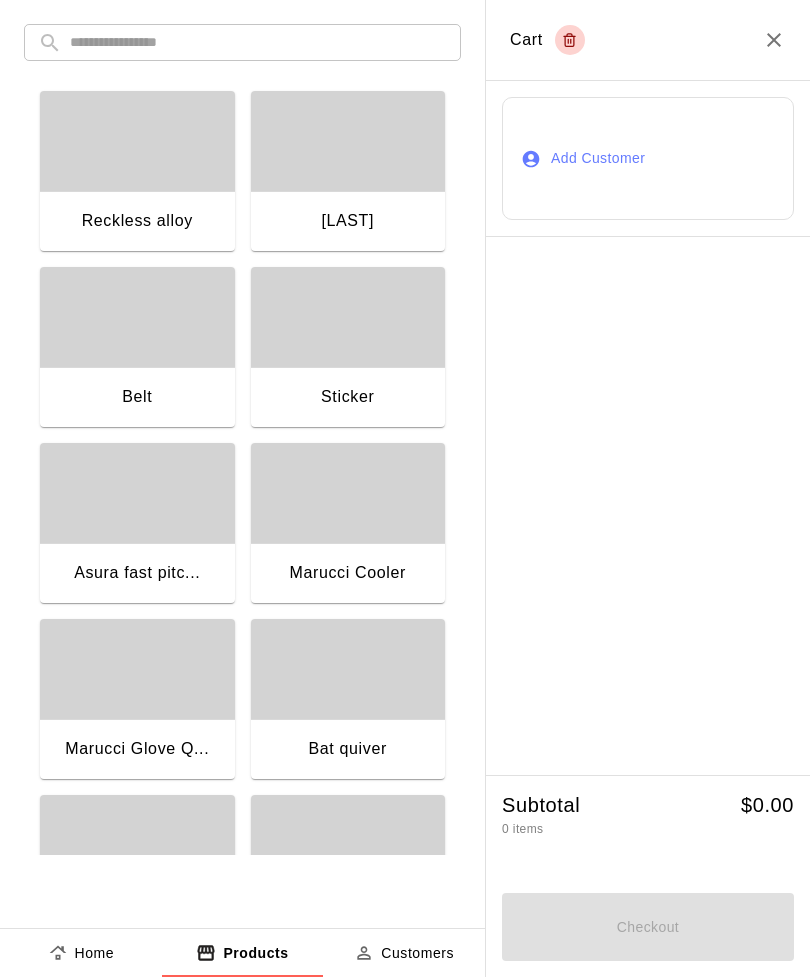 click at bounding box center [258, 42] 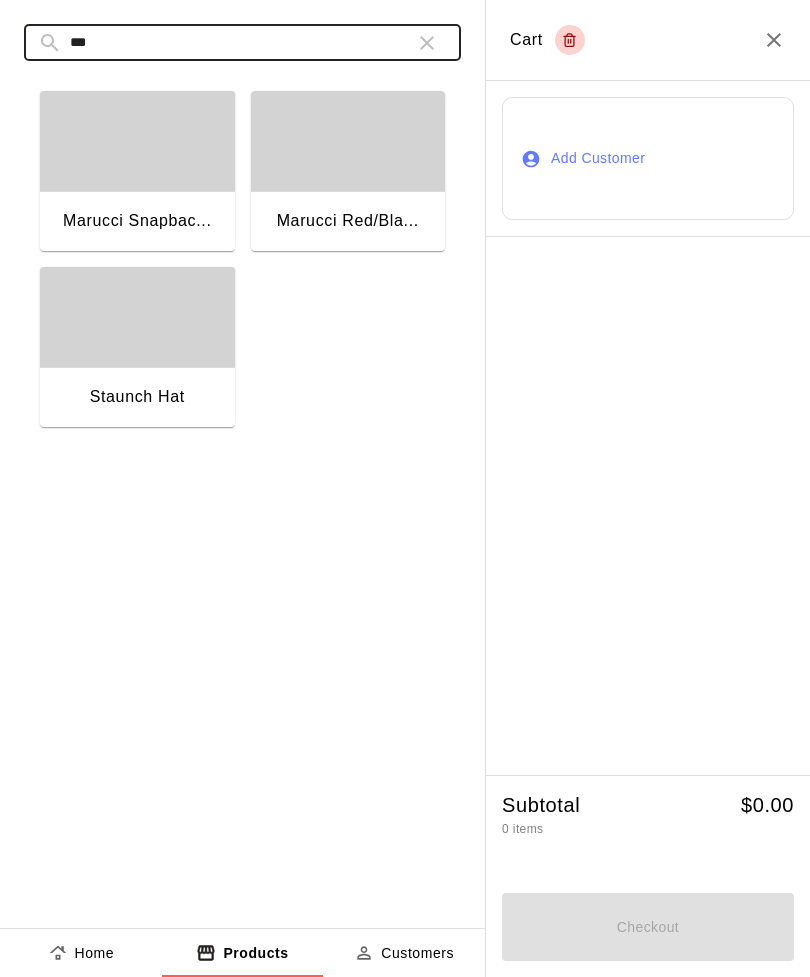 type on "***" 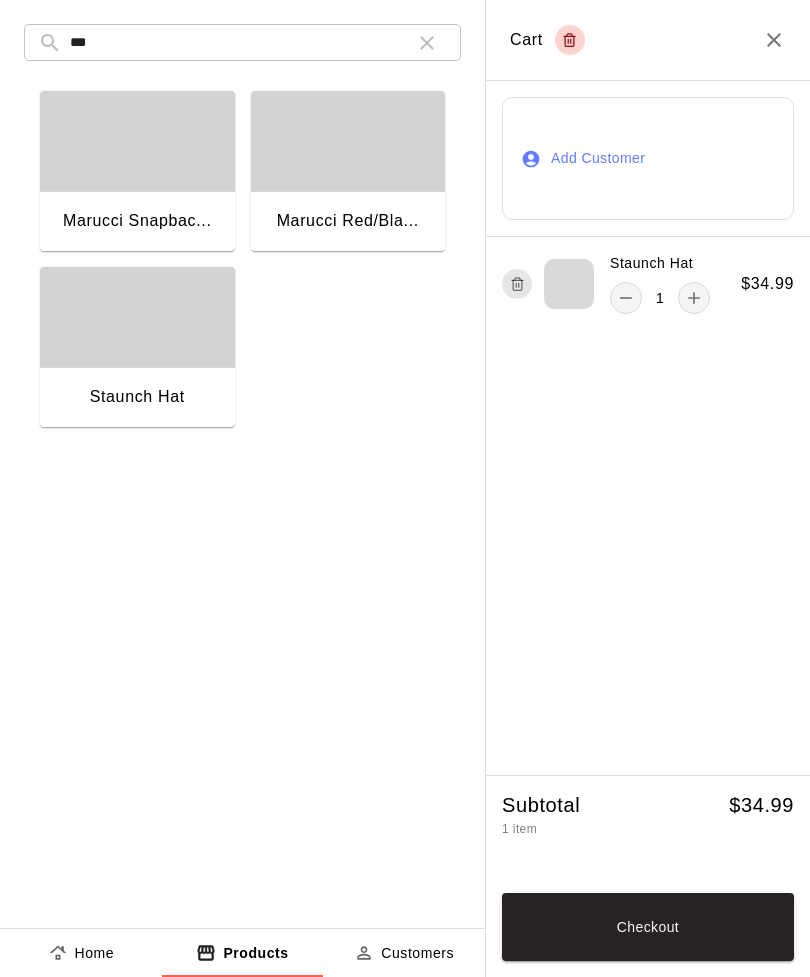 click 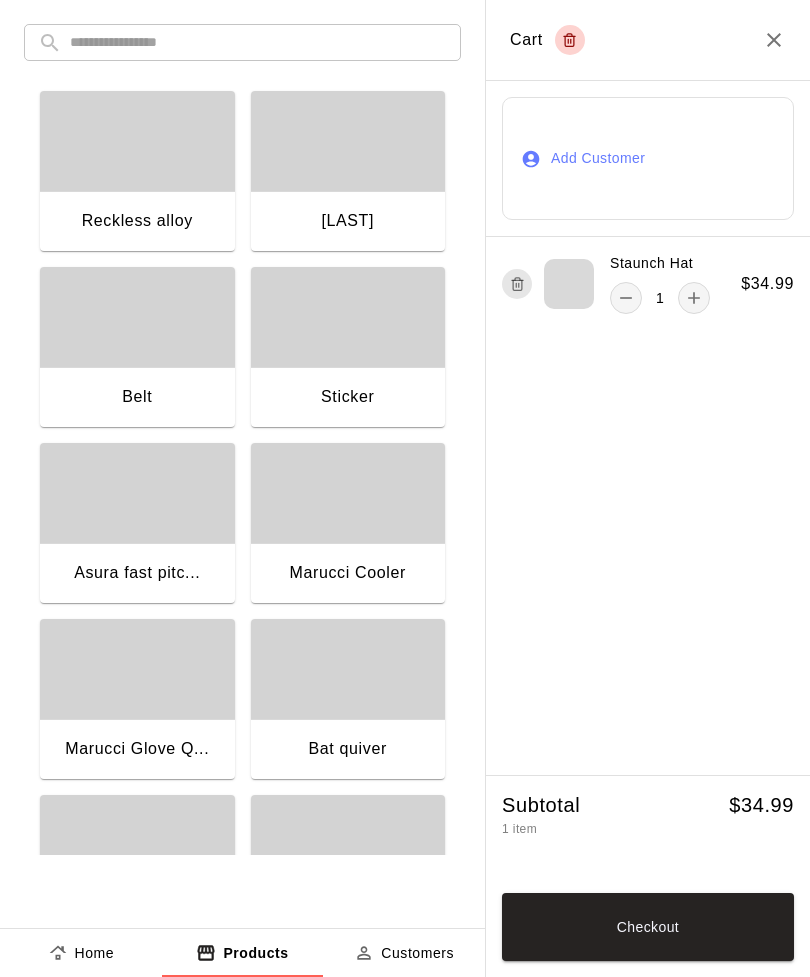click at bounding box center [258, 42] 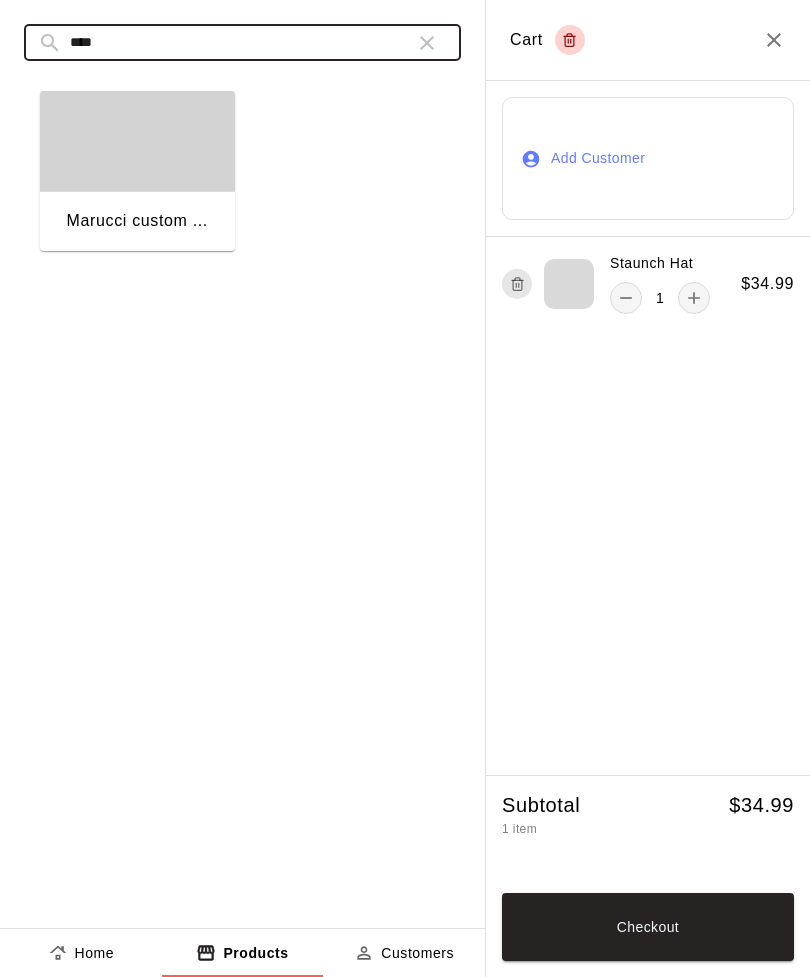 type on "****" 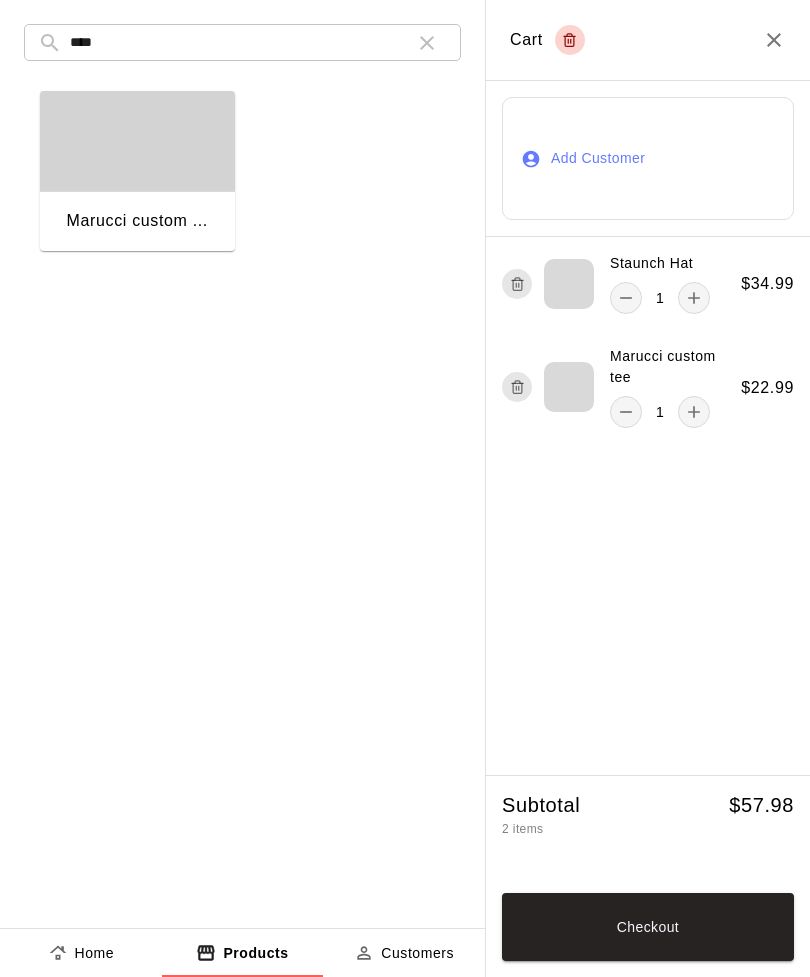 click 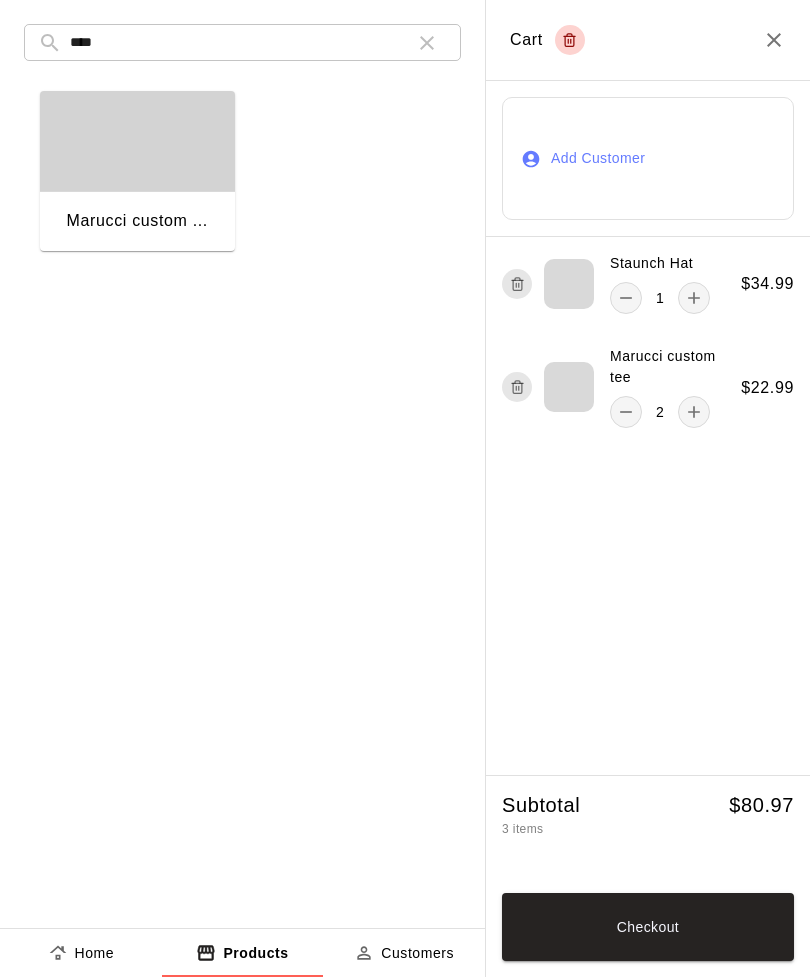 click on "Checkout" at bounding box center (648, 927) 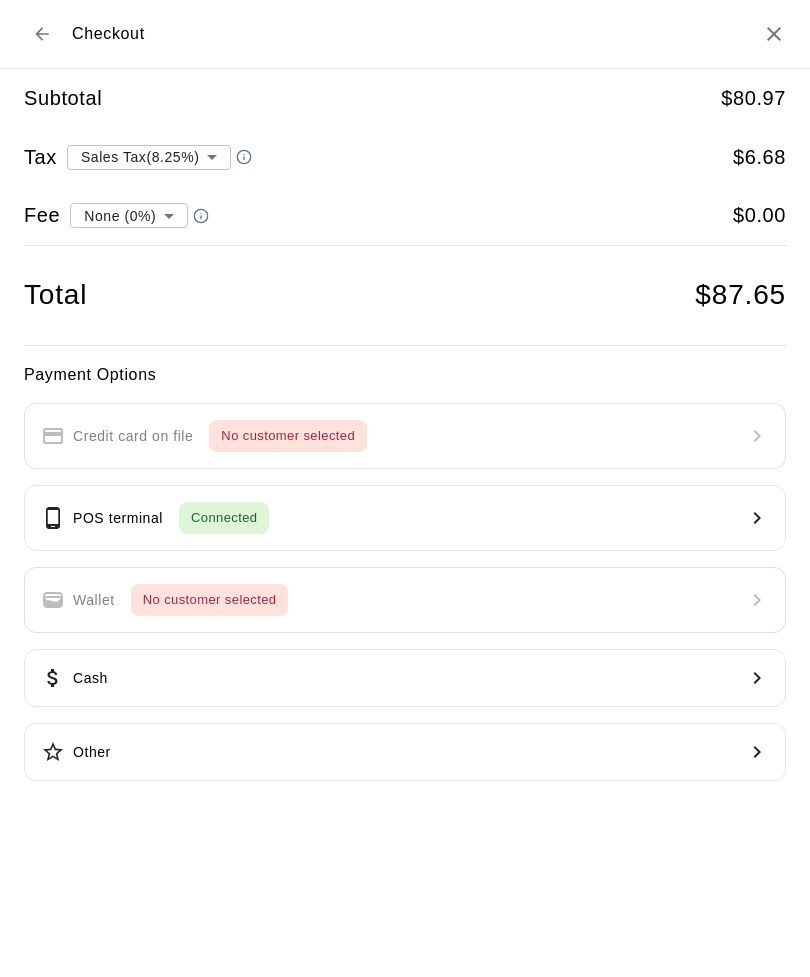 click 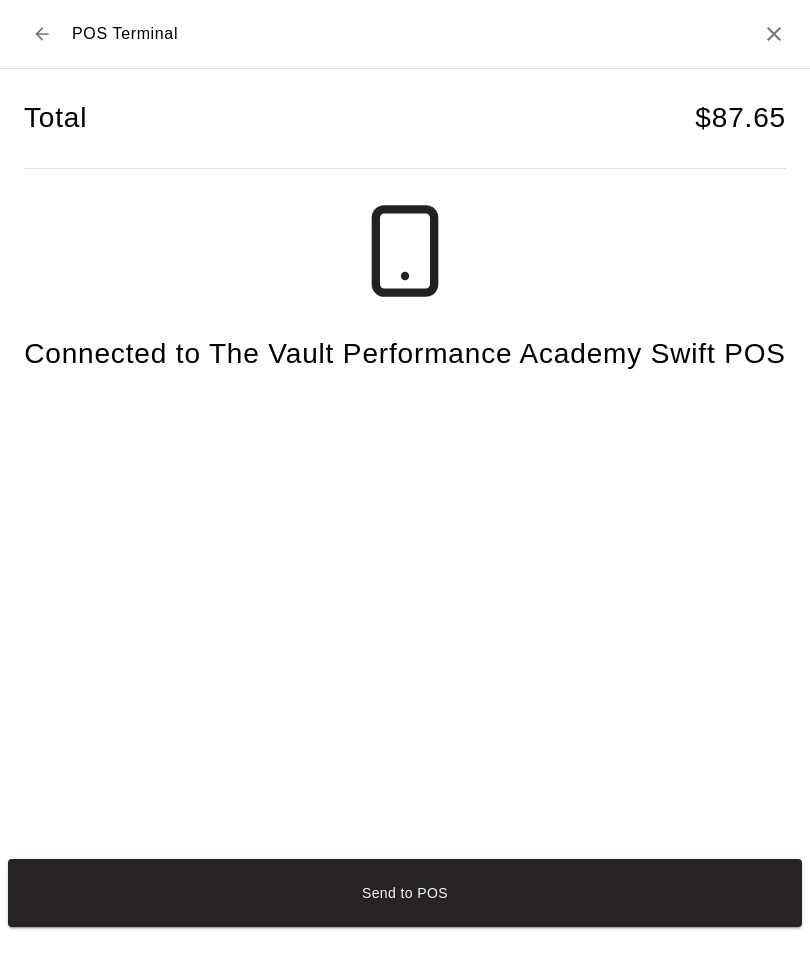 click on "Send to POS" at bounding box center (405, 893) 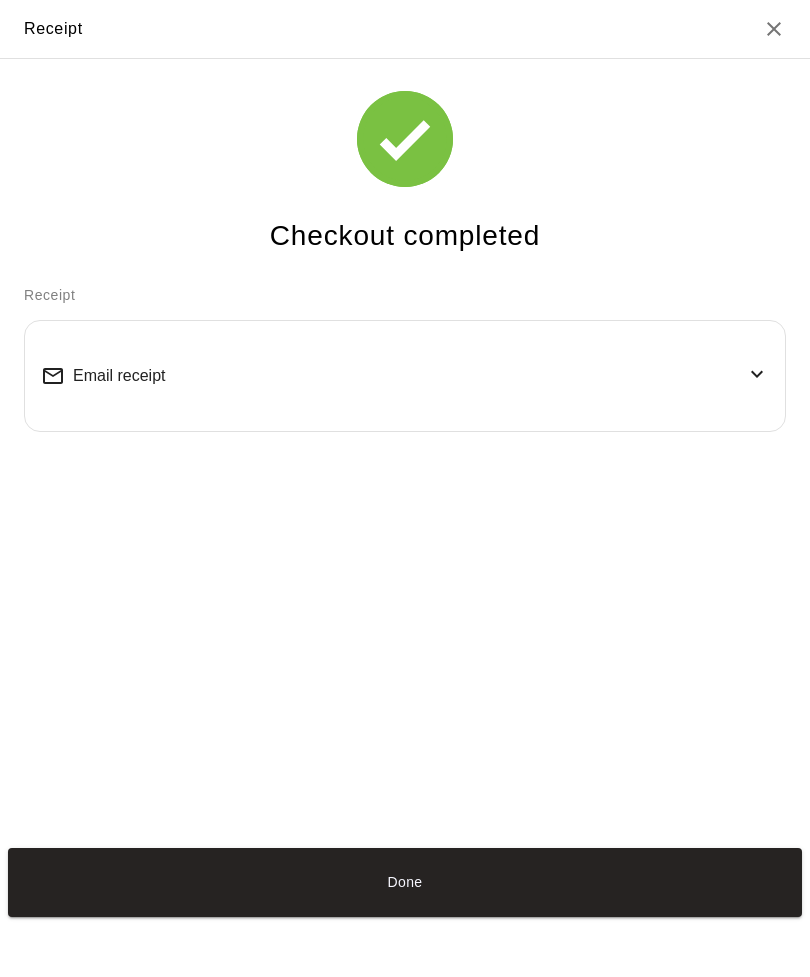 click on "Done" at bounding box center (405, 882) 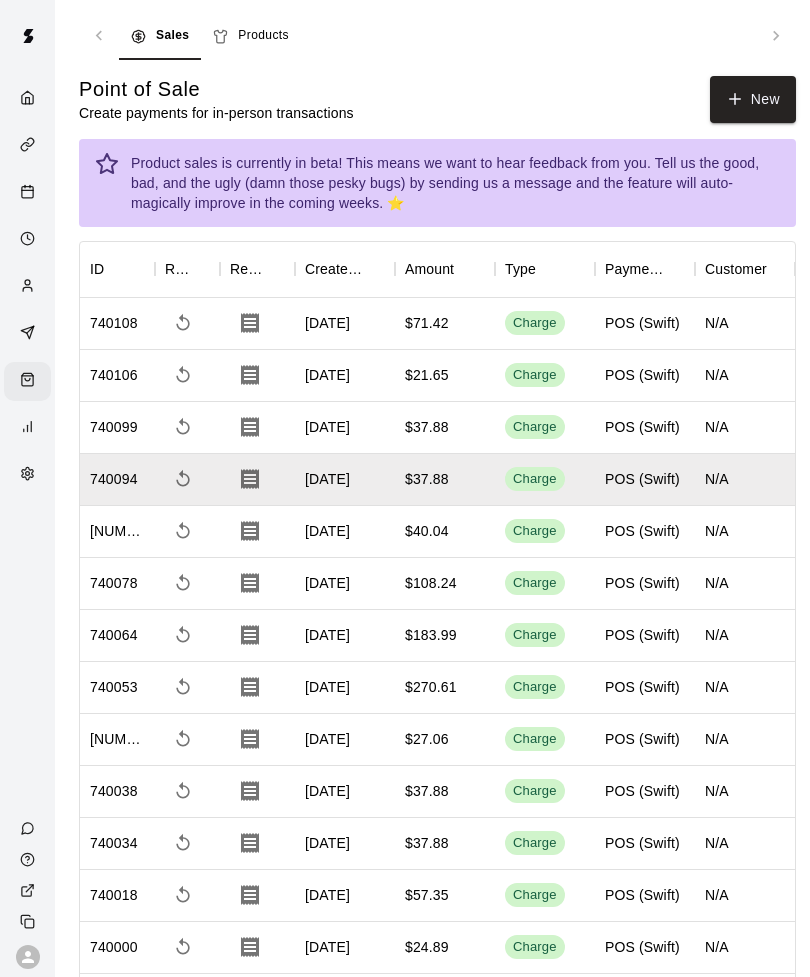 click on "New" at bounding box center [753, 99] 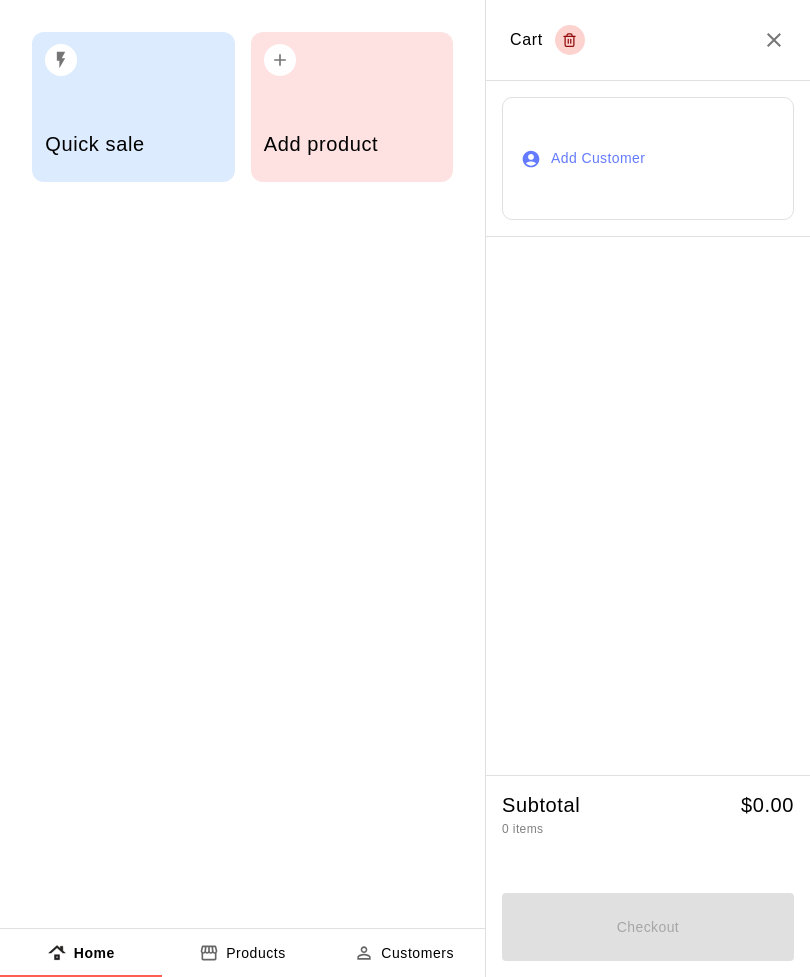click on "Add product" at bounding box center [352, 146] 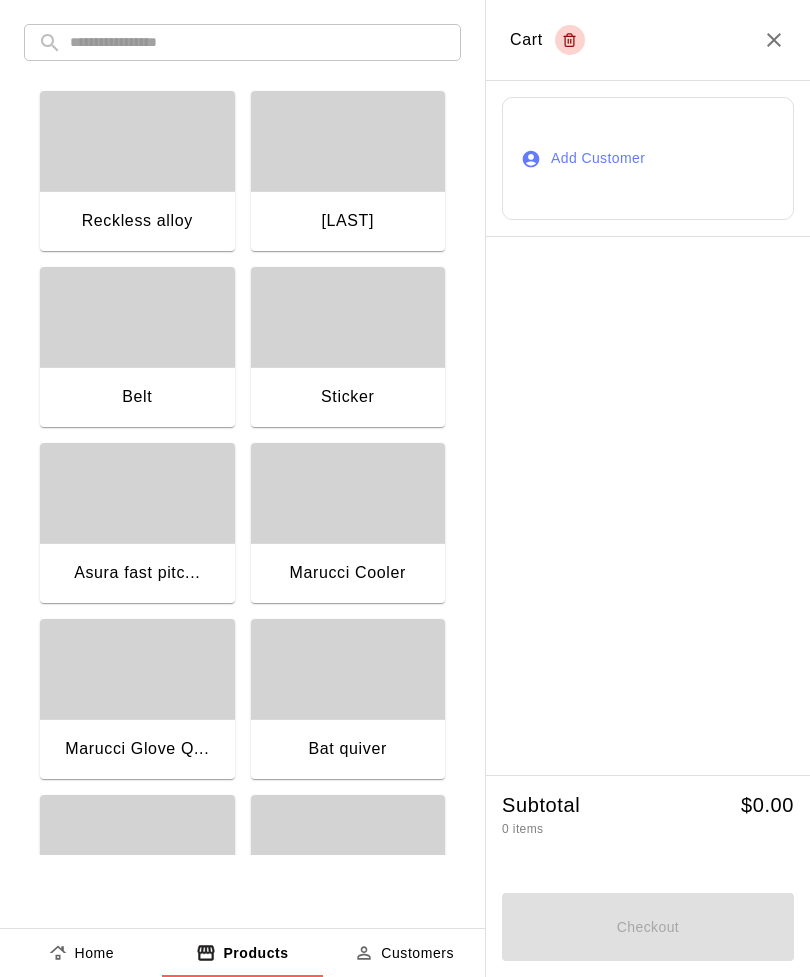 click at bounding box center (258, 42) 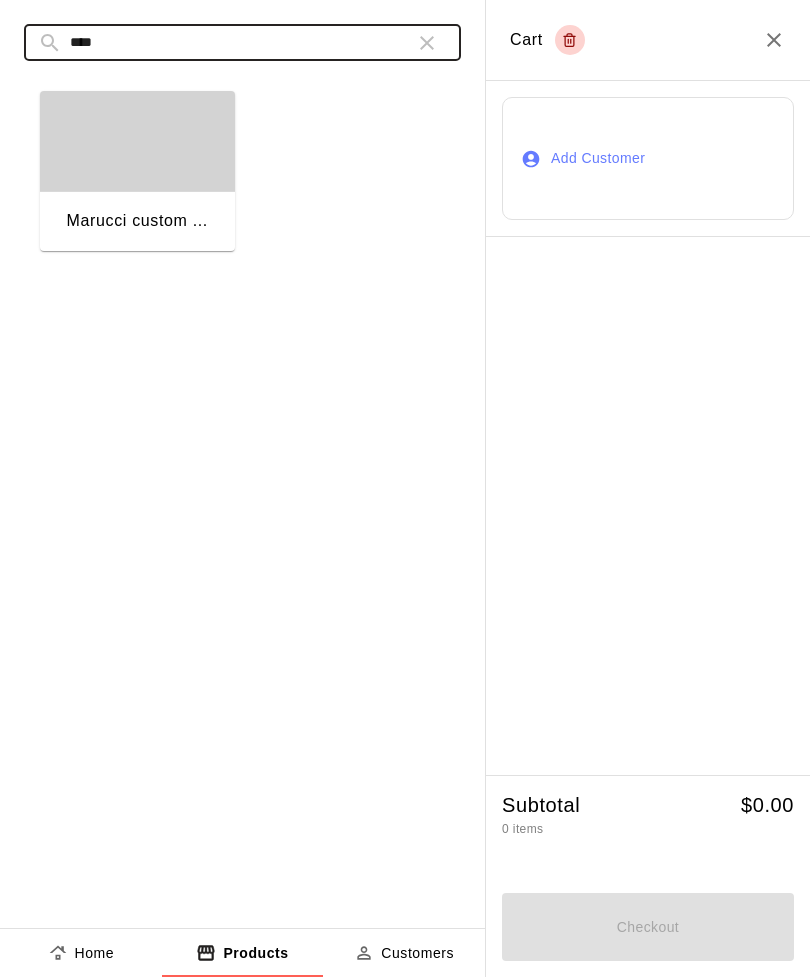 type on "****" 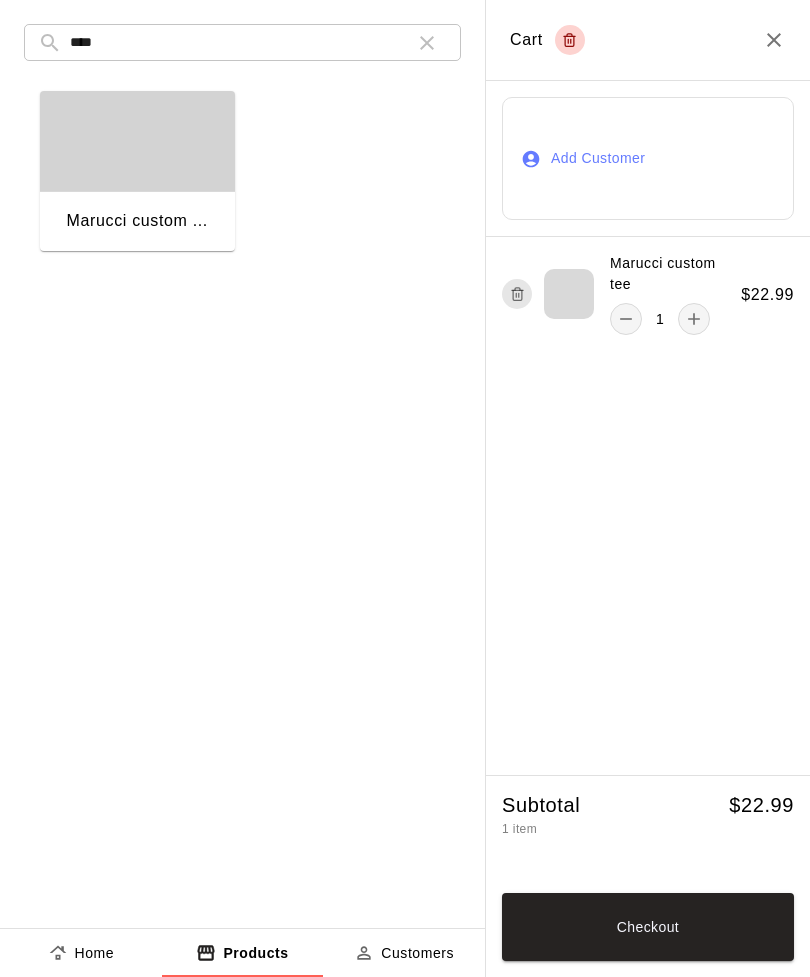 click at bounding box center (427, 43) 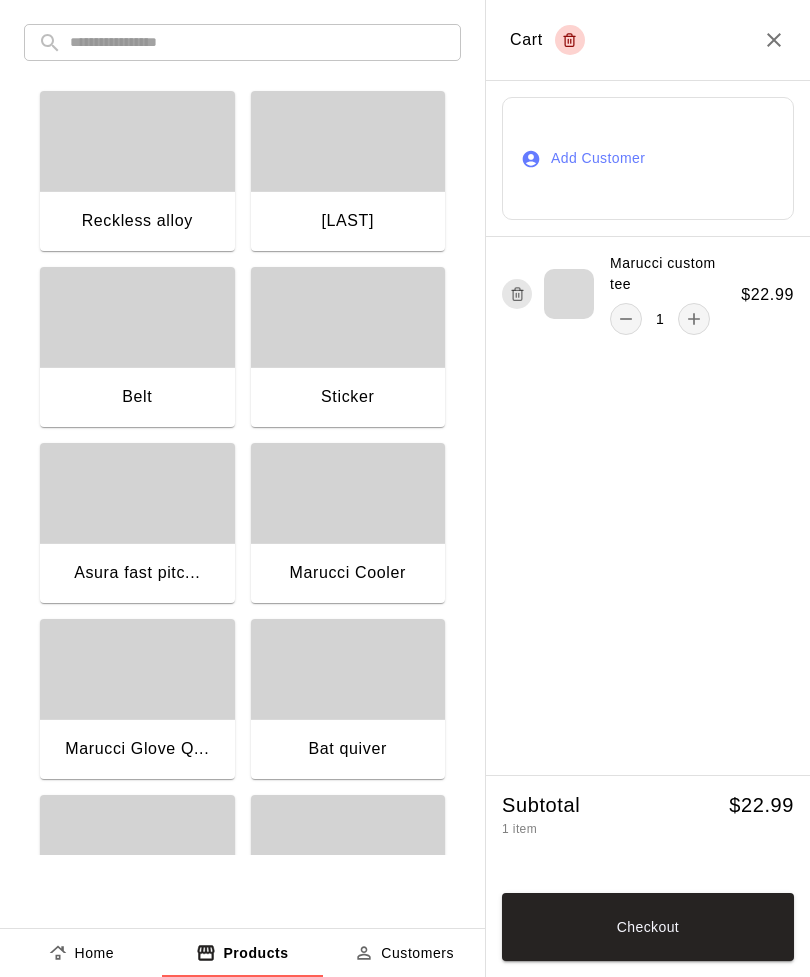click at bounding box center [258, 42] 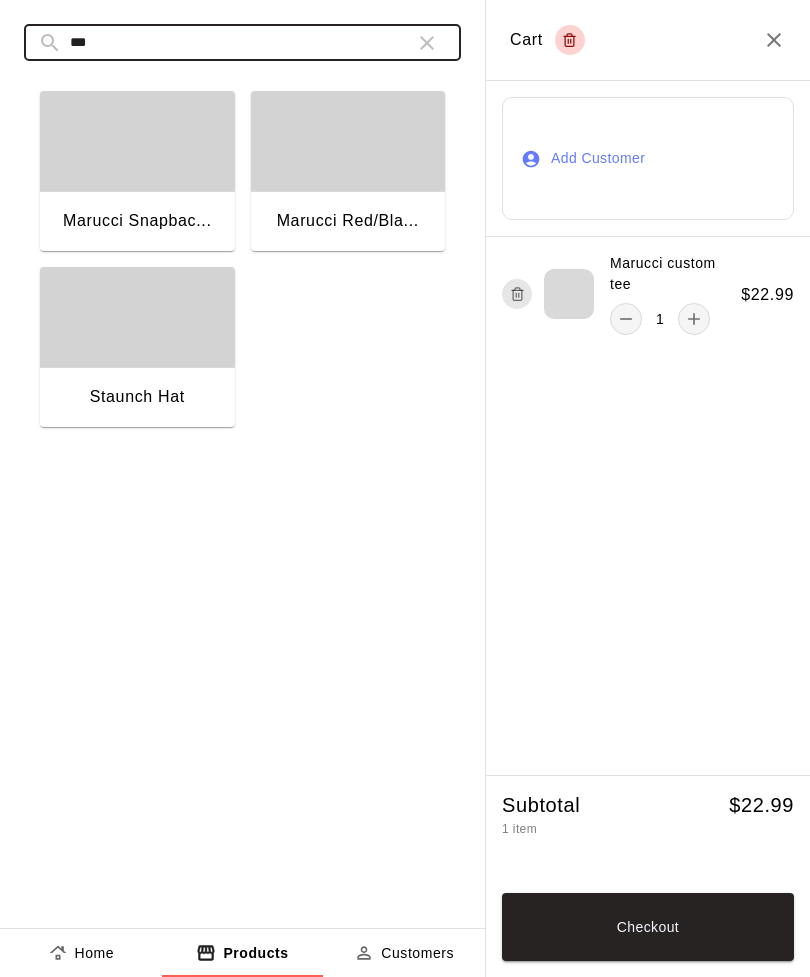 type on "***" 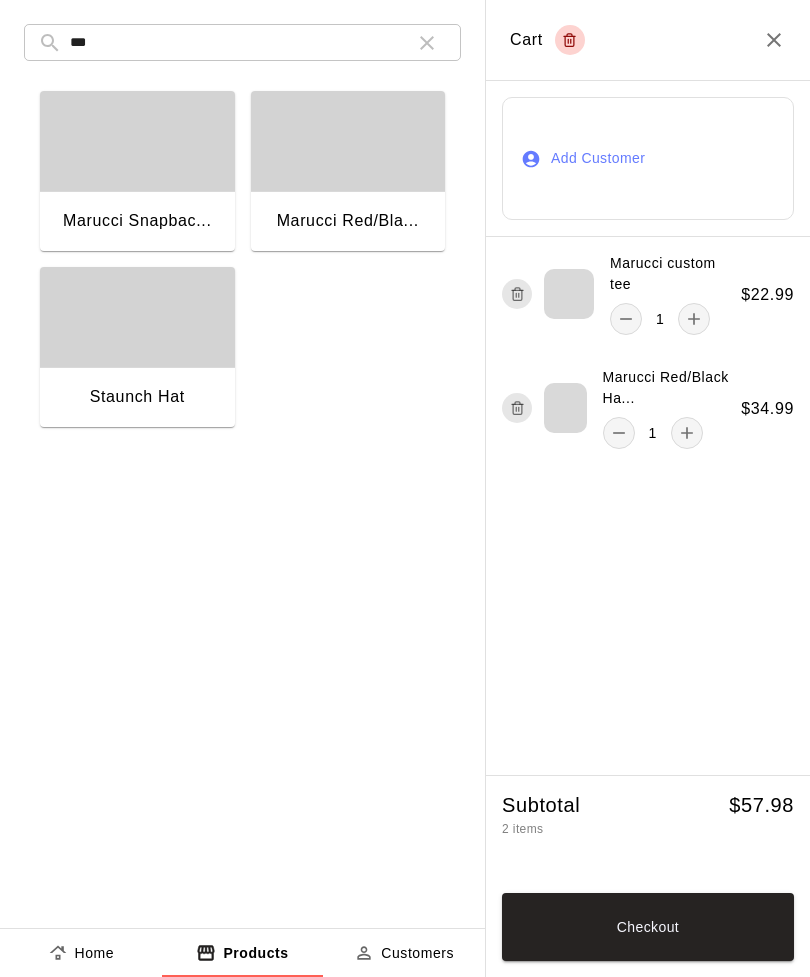 click 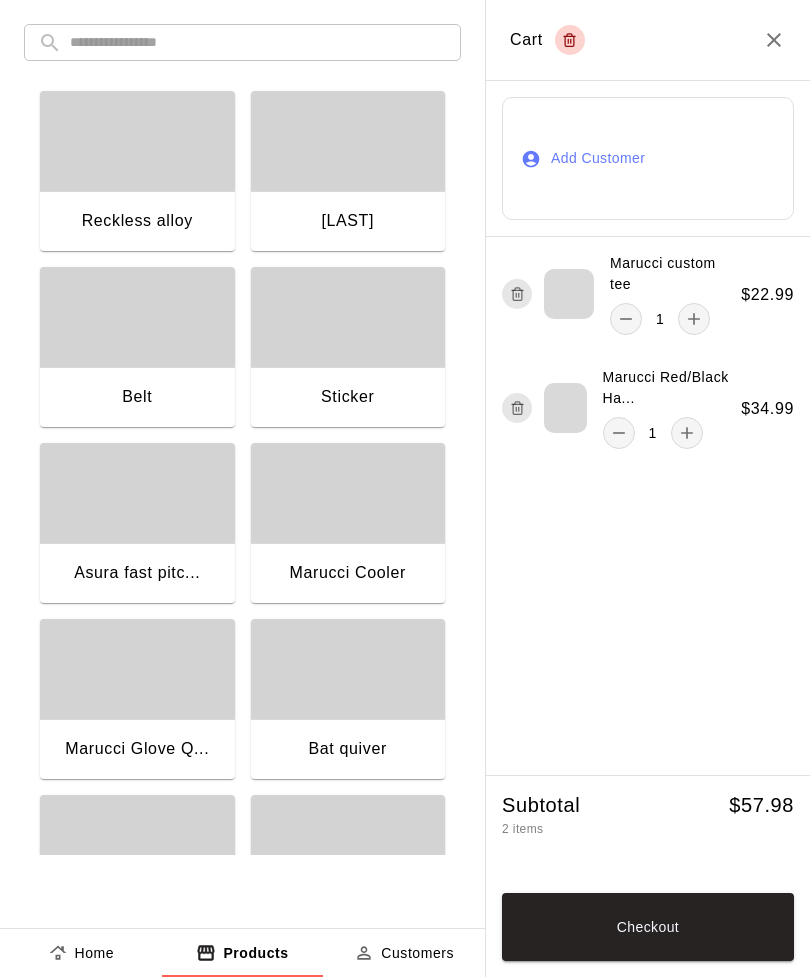 click at bounding box center [258, 42] 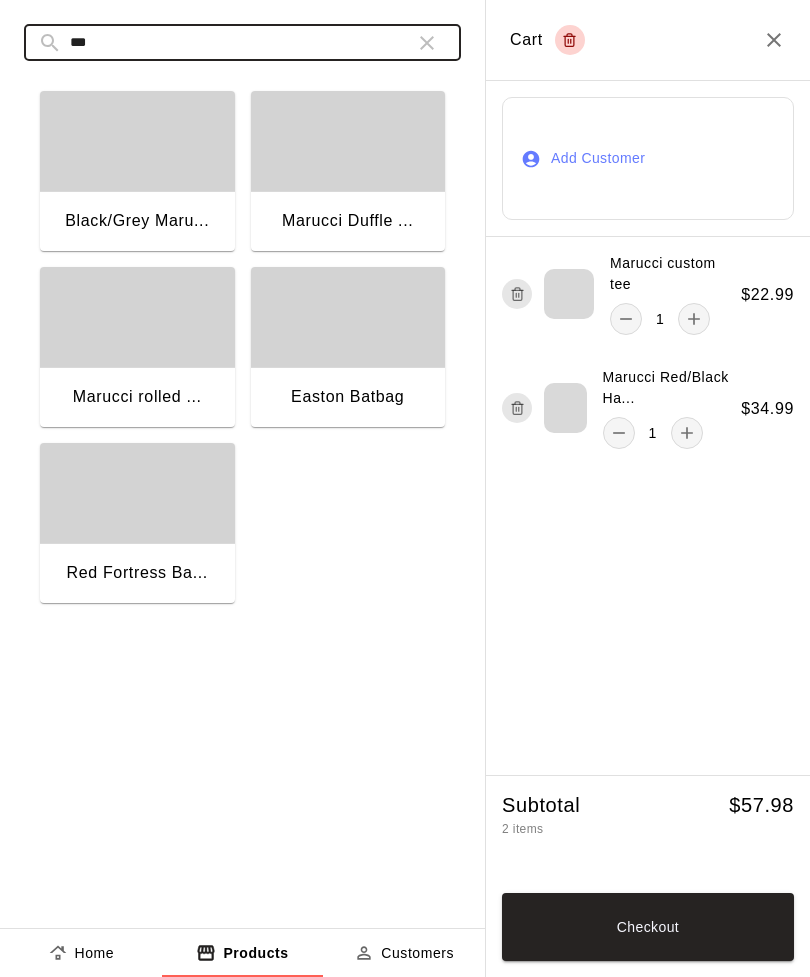 type on "***" 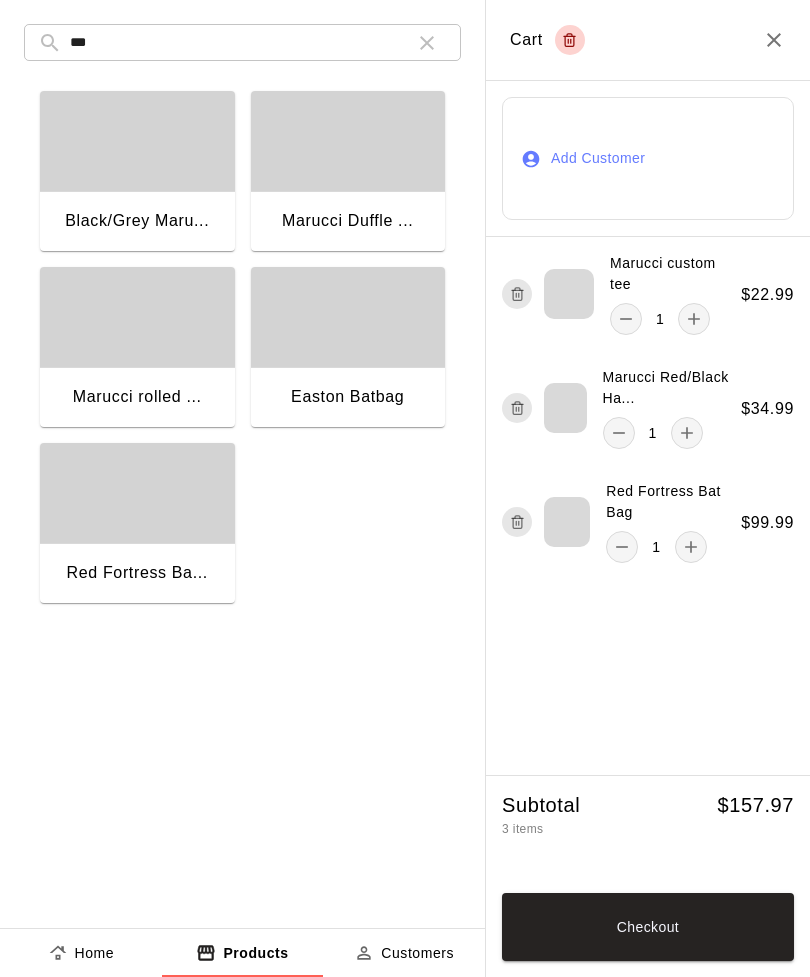 click on "Checkout" at bounding box center [648, 927] 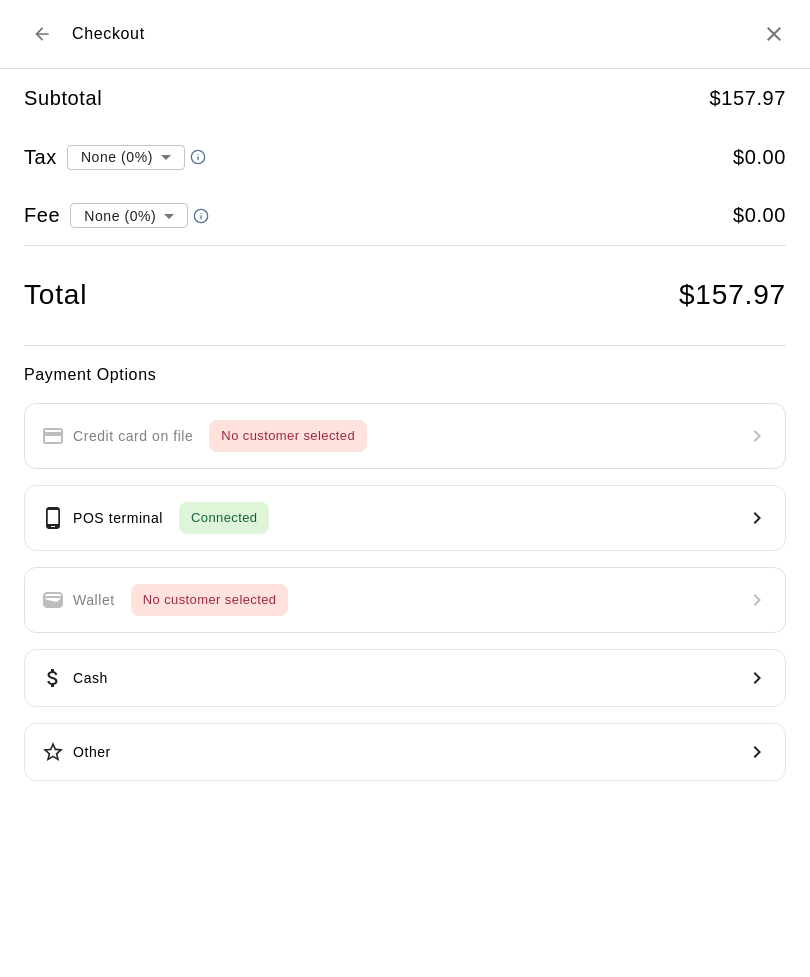 type on "**********" 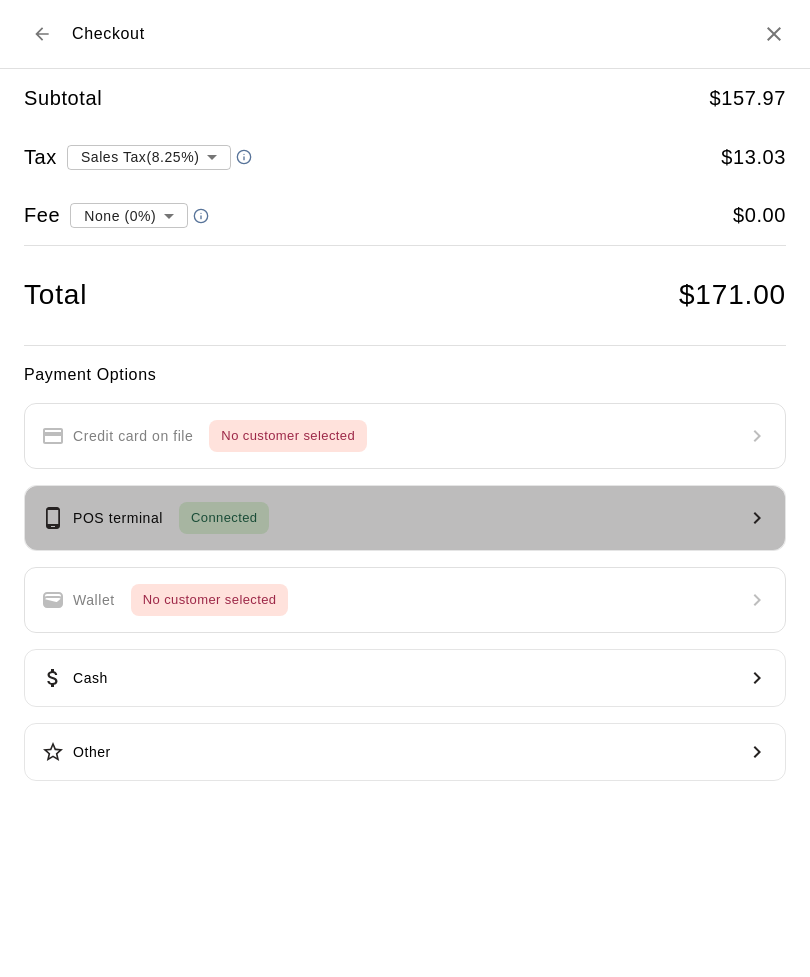 click on "POS terminal Connected" at bounding box center (405, 518) 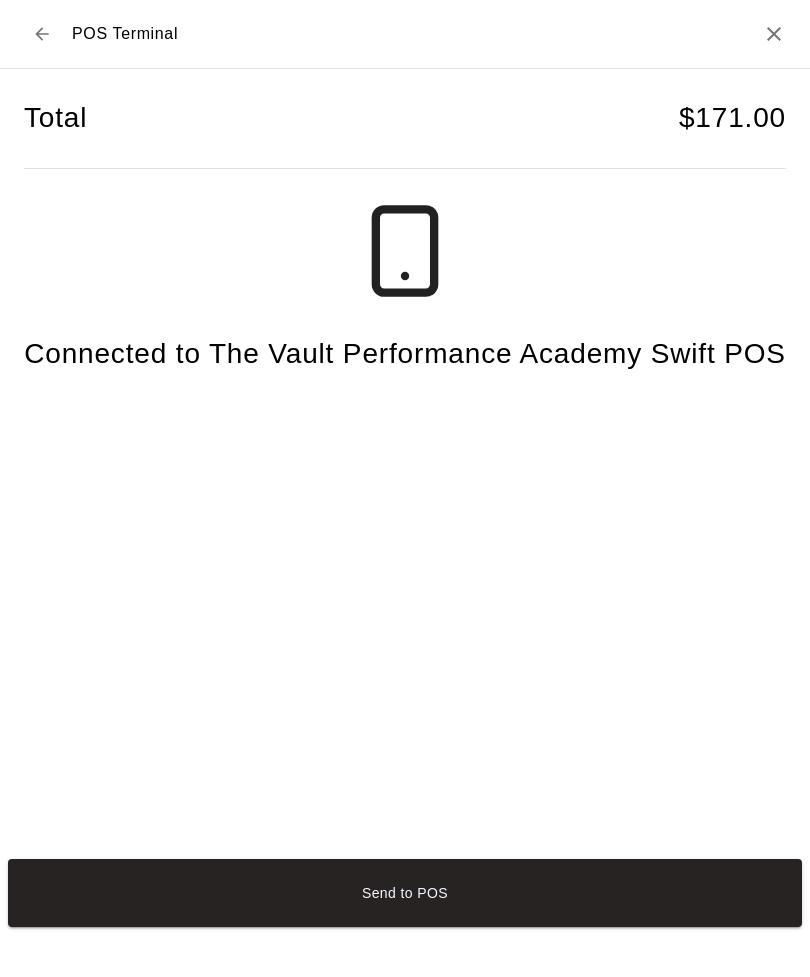 click on "Send to POS" at bounding box center (405, 893) 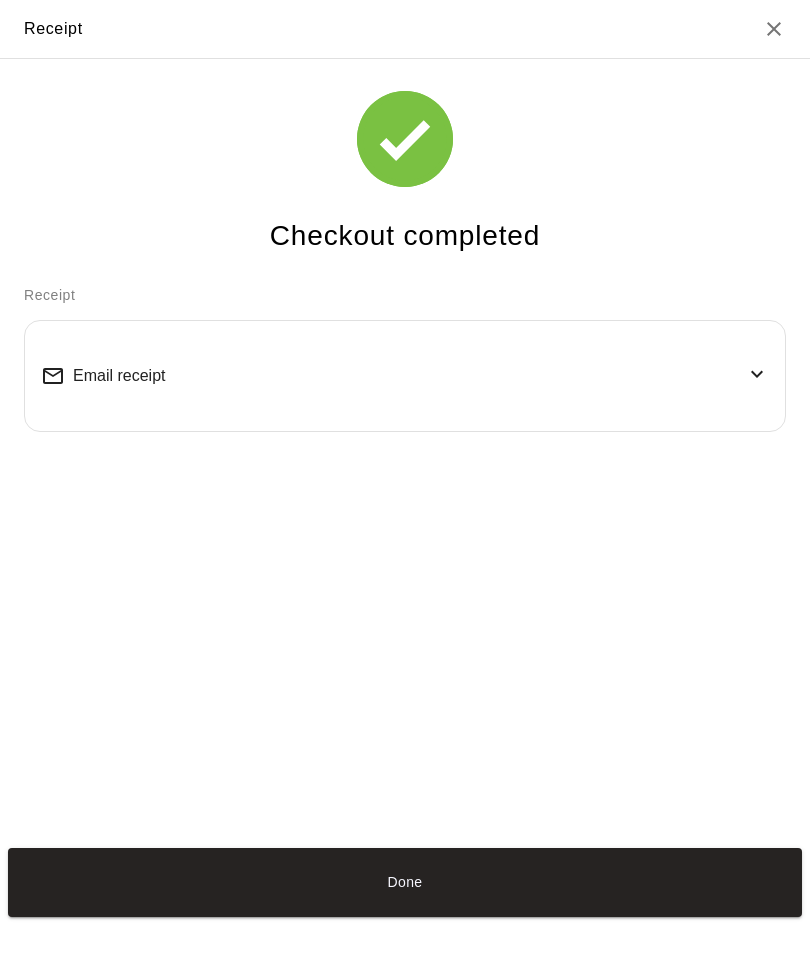click on "Done" at bounding box center [405, 882] 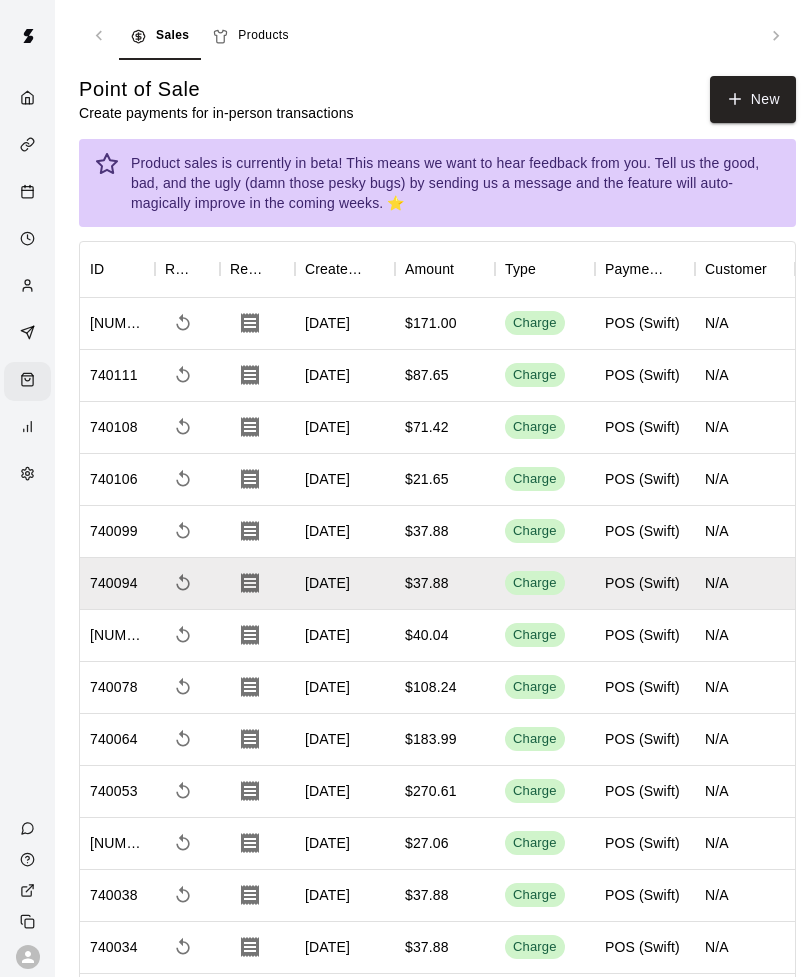 click on "New" at bounding box center [753, 99] 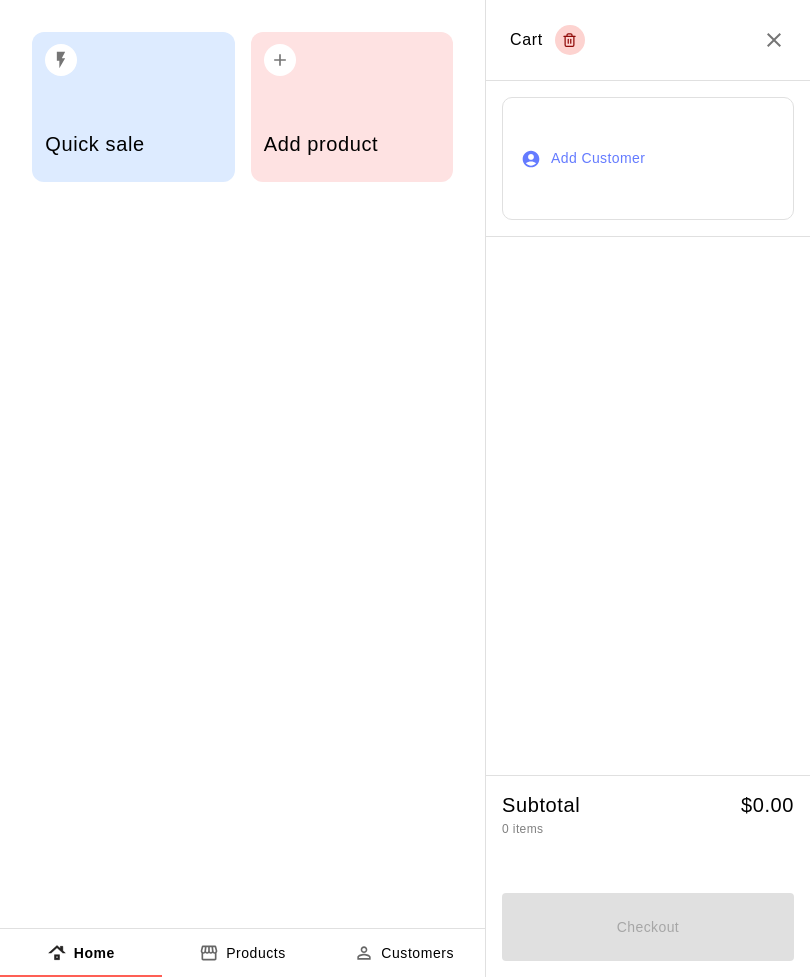 click on "Add product" at bounding box center (352, 146) 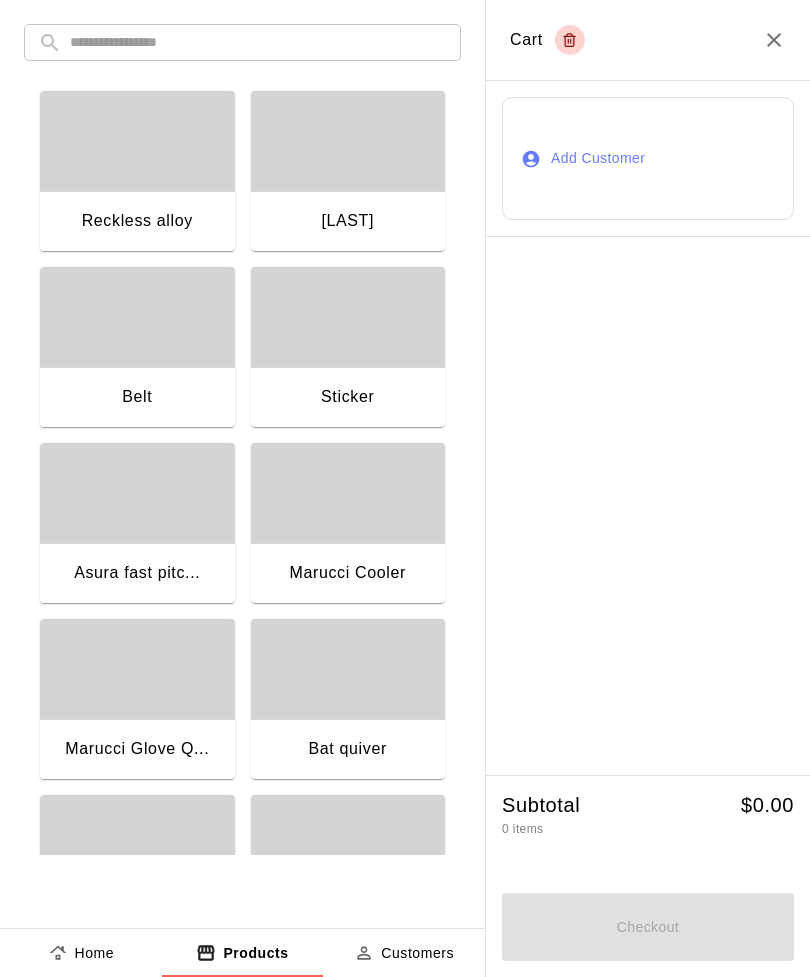 click at bounding box center [258, 42] 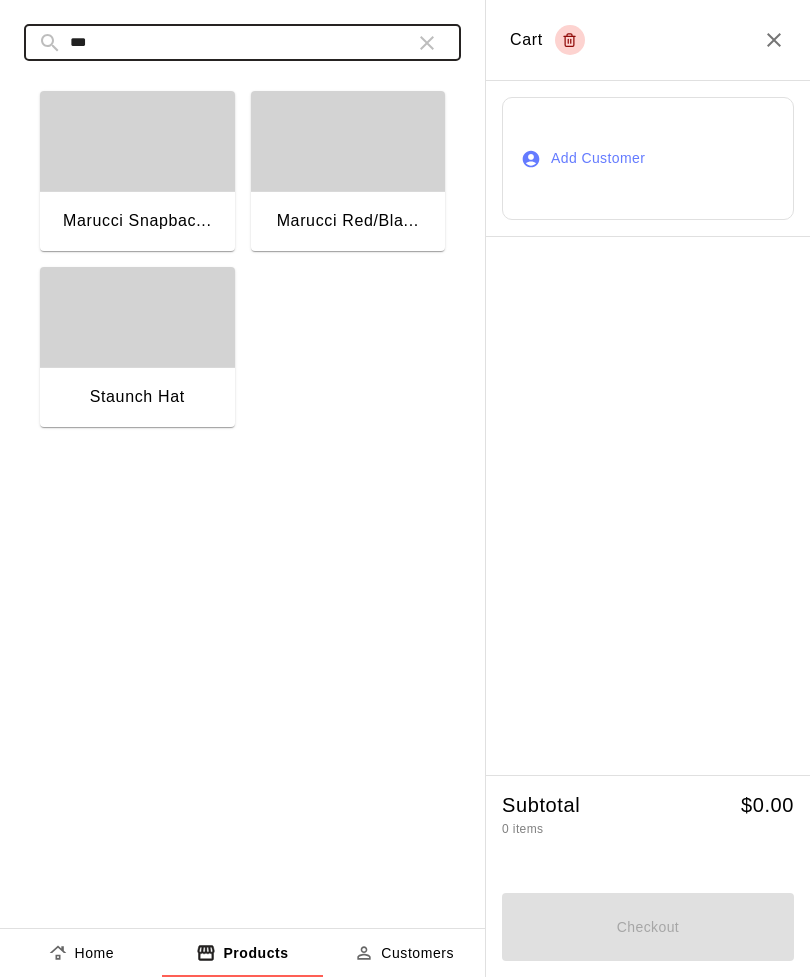 type on "***" 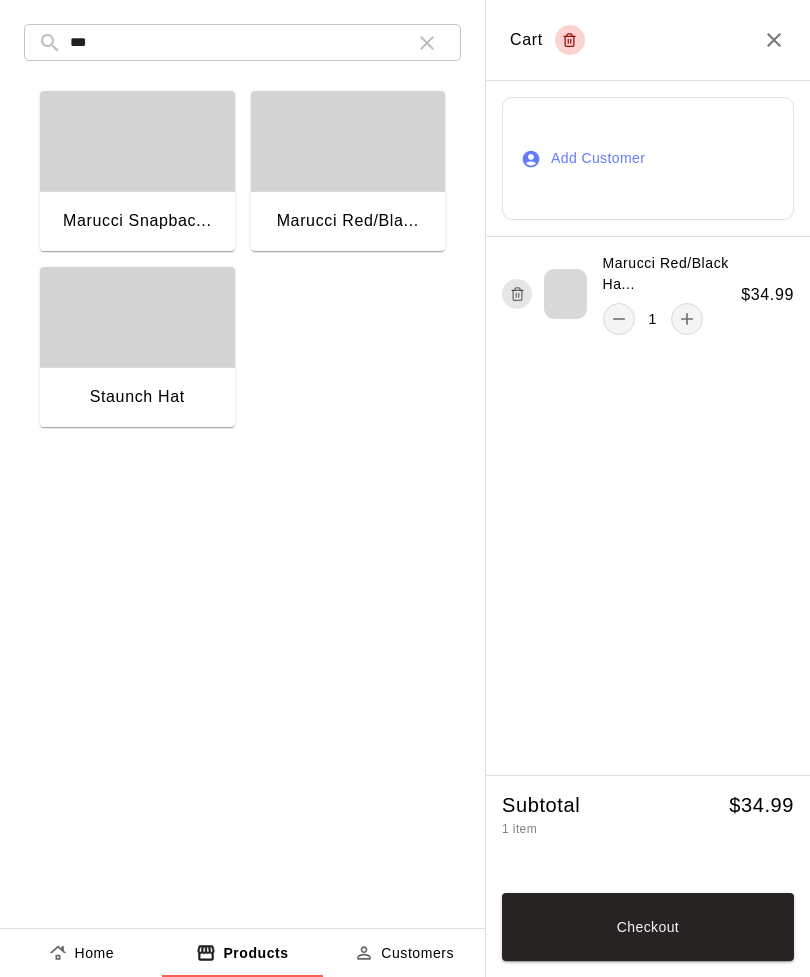 click on "Checkout" at bounding box center [648, 927] 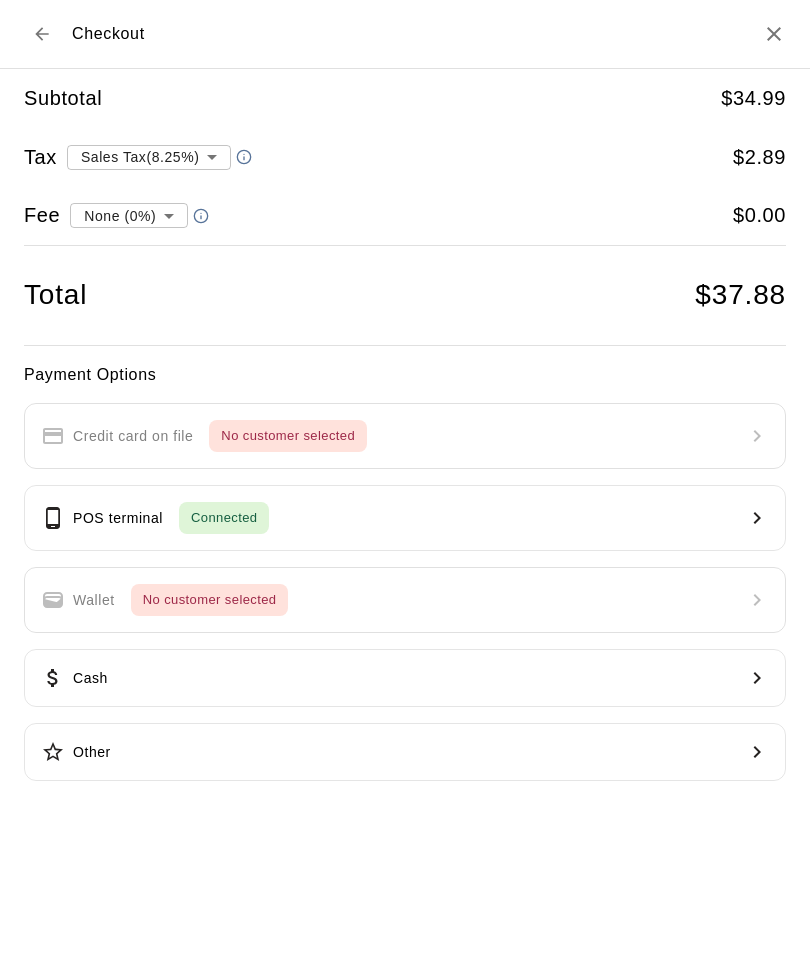 click on "POS terminal Connected" at bounding box center (405, 518) 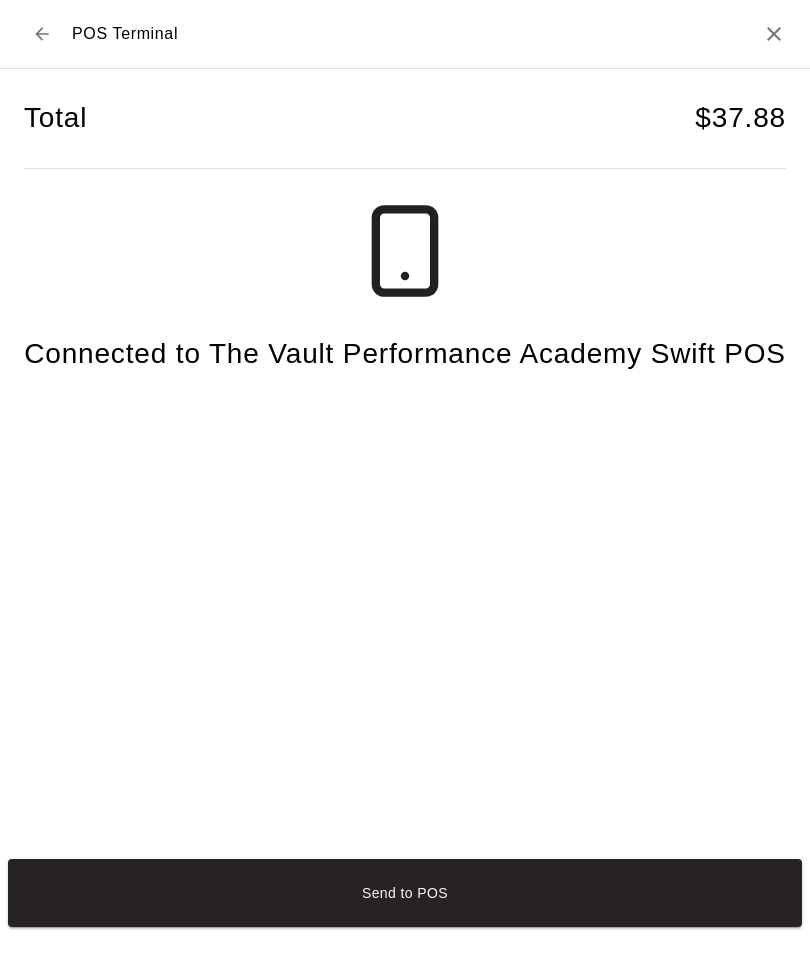 click on "Send to POS" at bounding box center (405, 893) 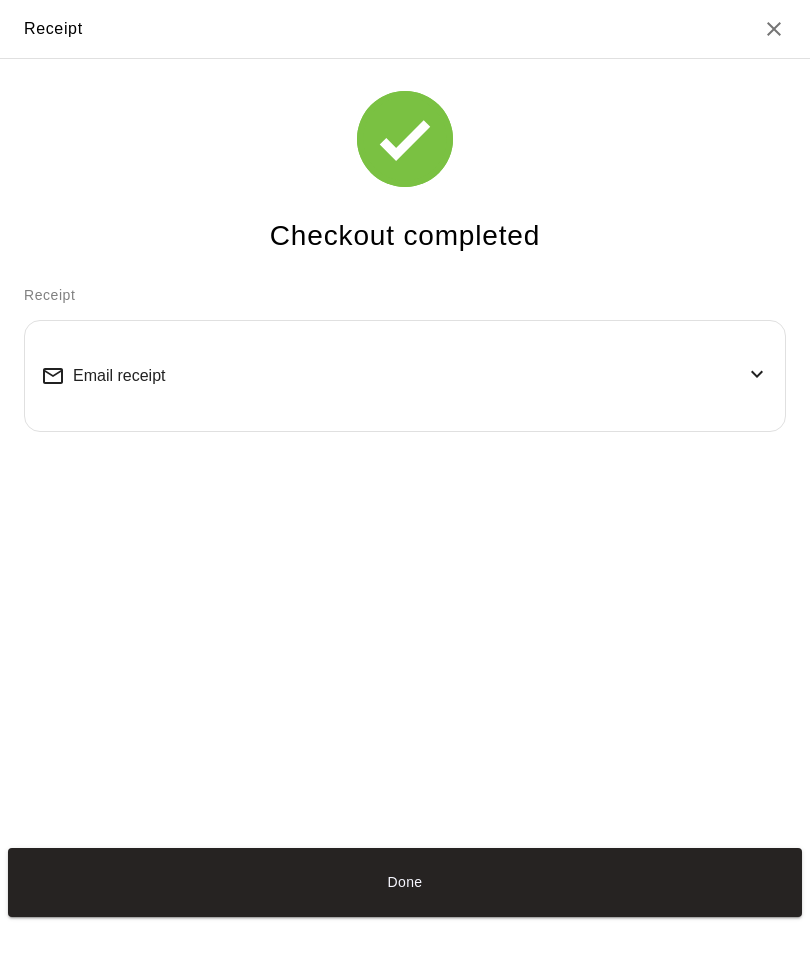click on "Done" at bounding box center [405, 882] 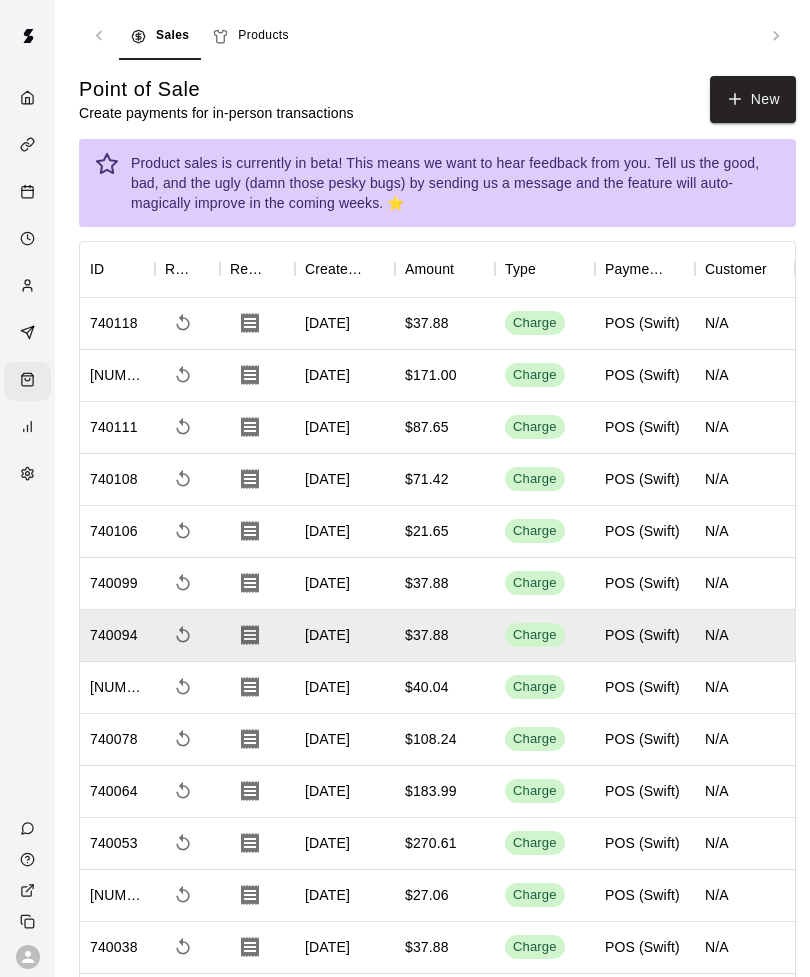 click on "New" at bounding box center (753, 99) 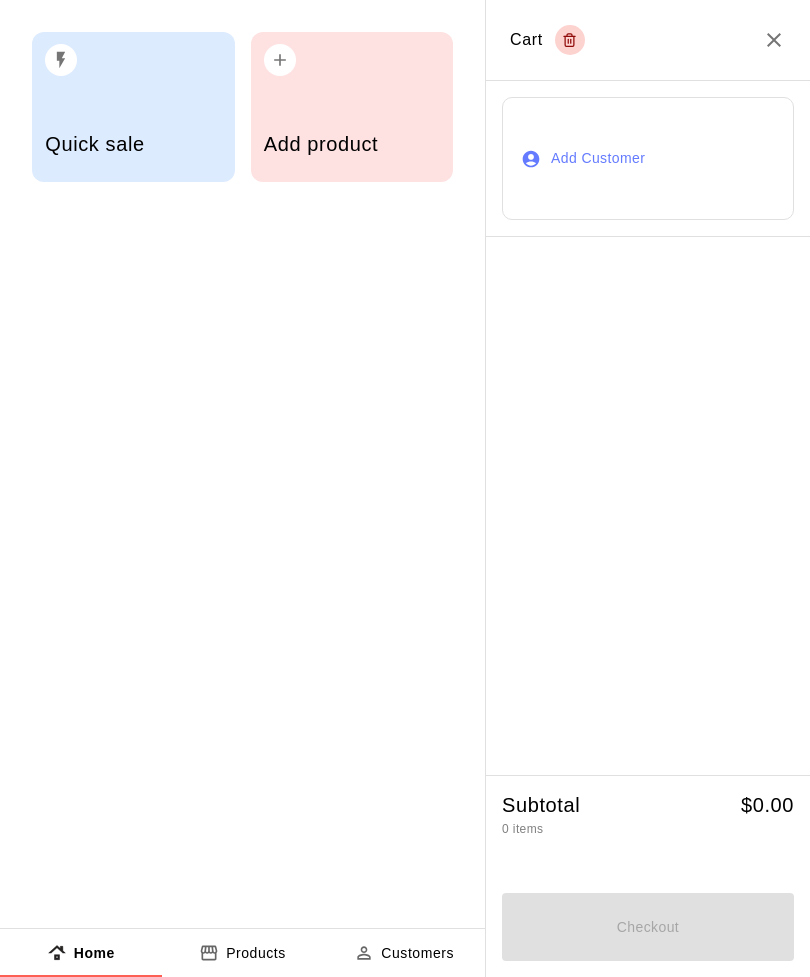 click on "Add product" at bounding box center (352, 146) 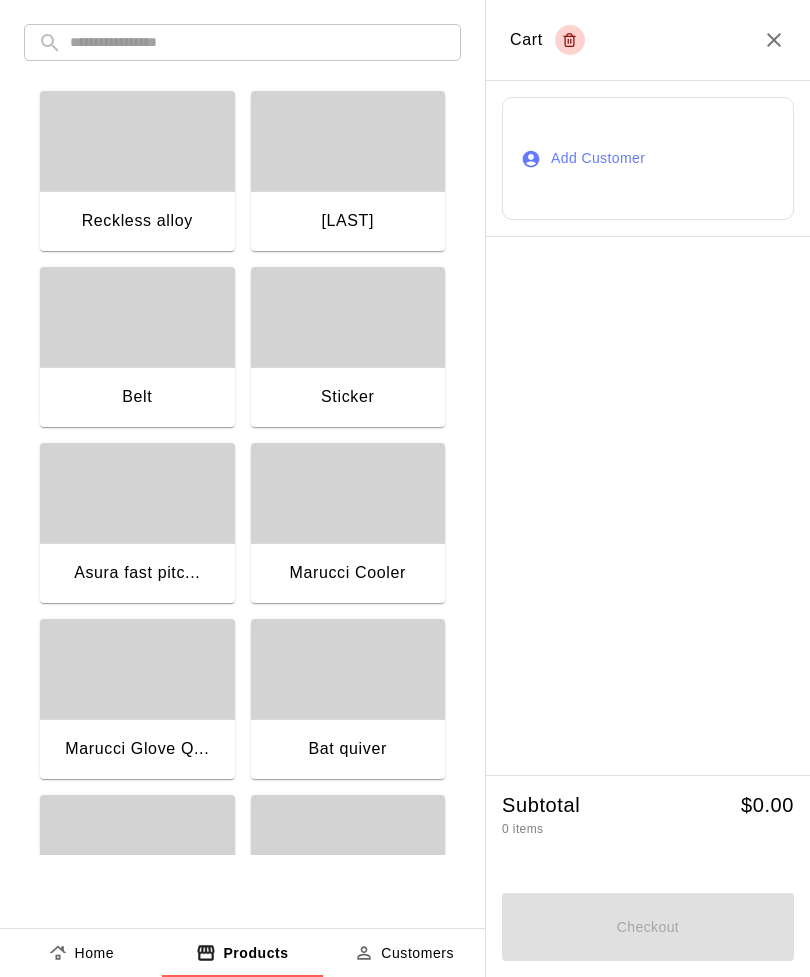 click at bounding box center [137, 317] 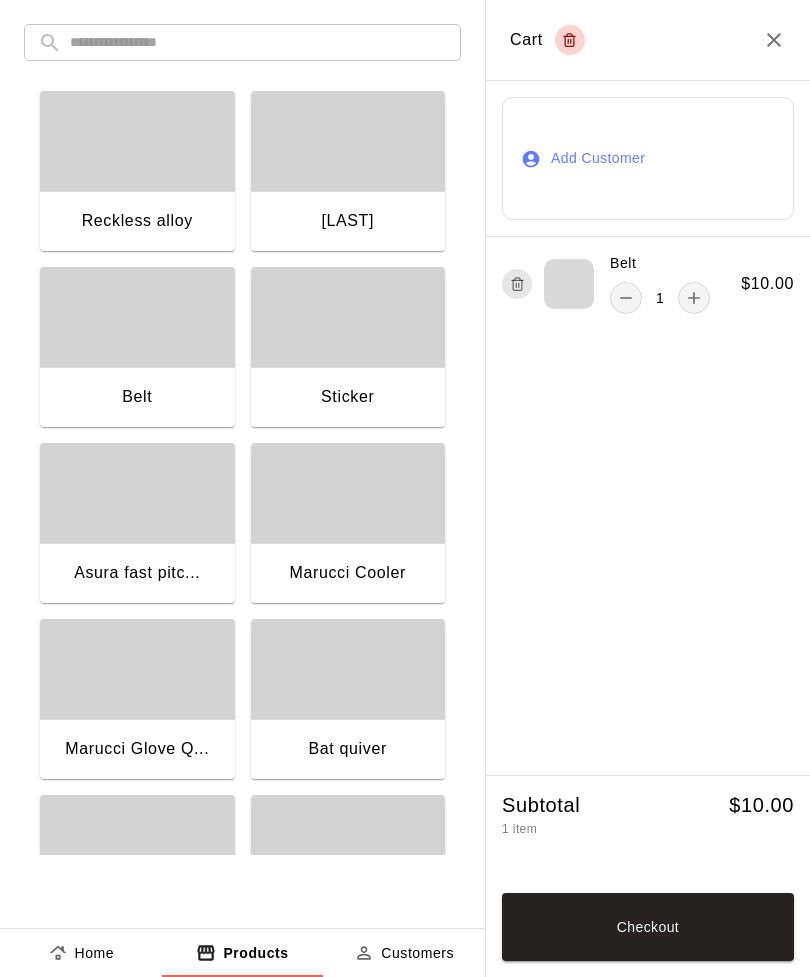 click at bounding box center [258, 42] 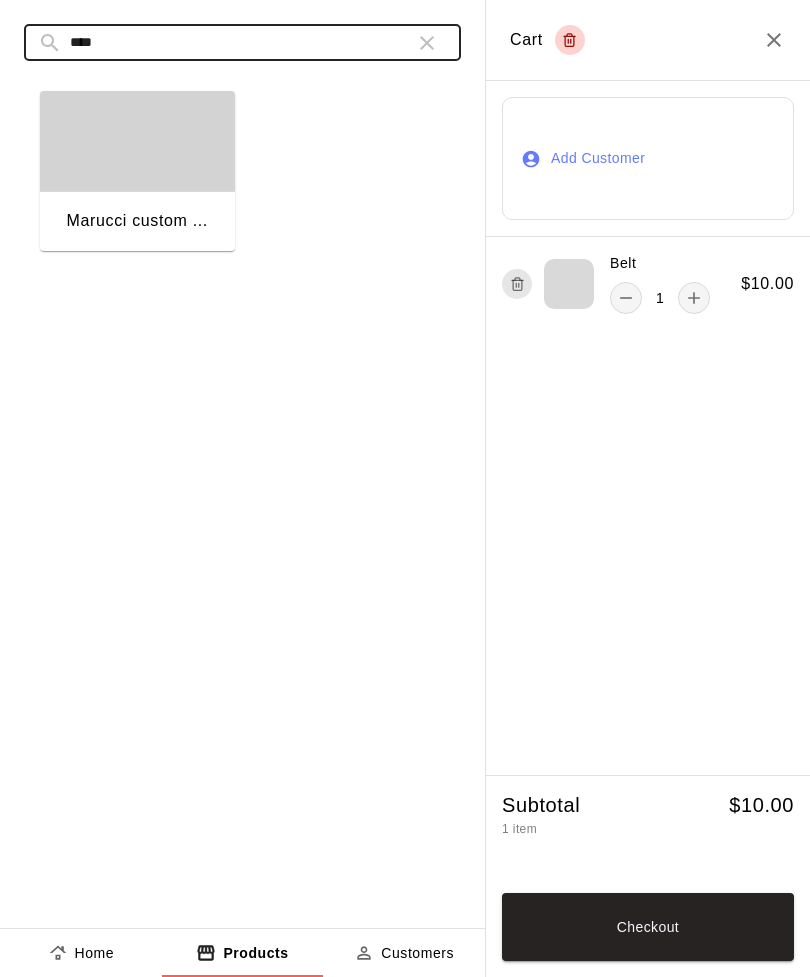 type on "****" 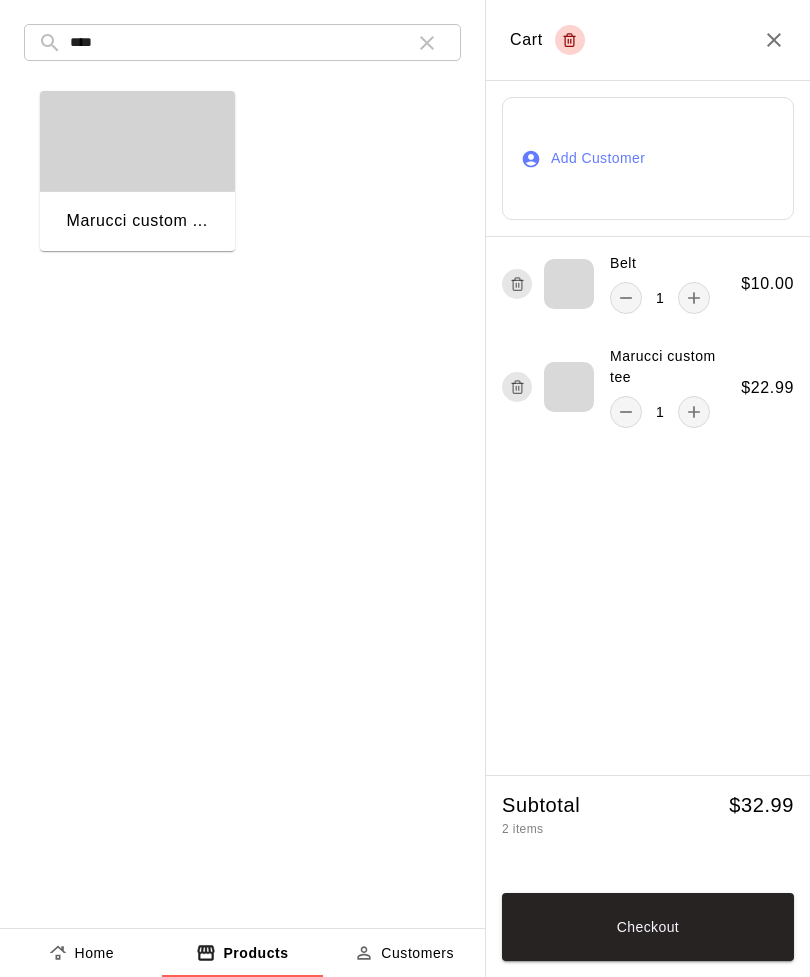 click on "Checkout" at bounding box center [648, 927] 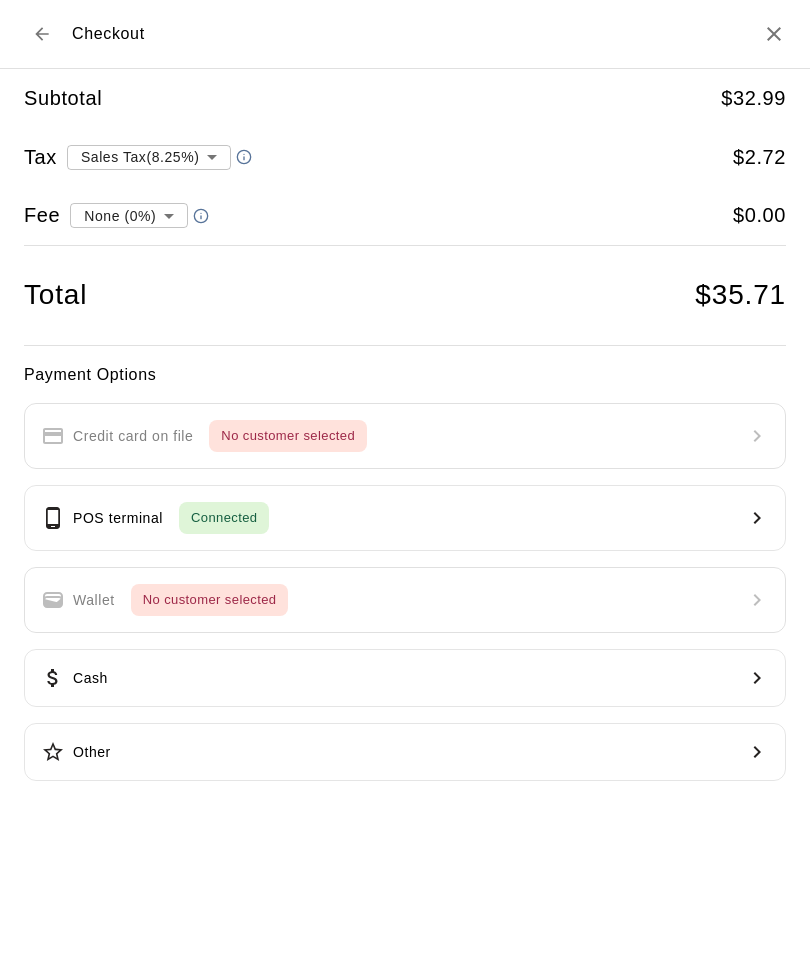 click on "POS terminal Connected" at bounding box center [405, 518] 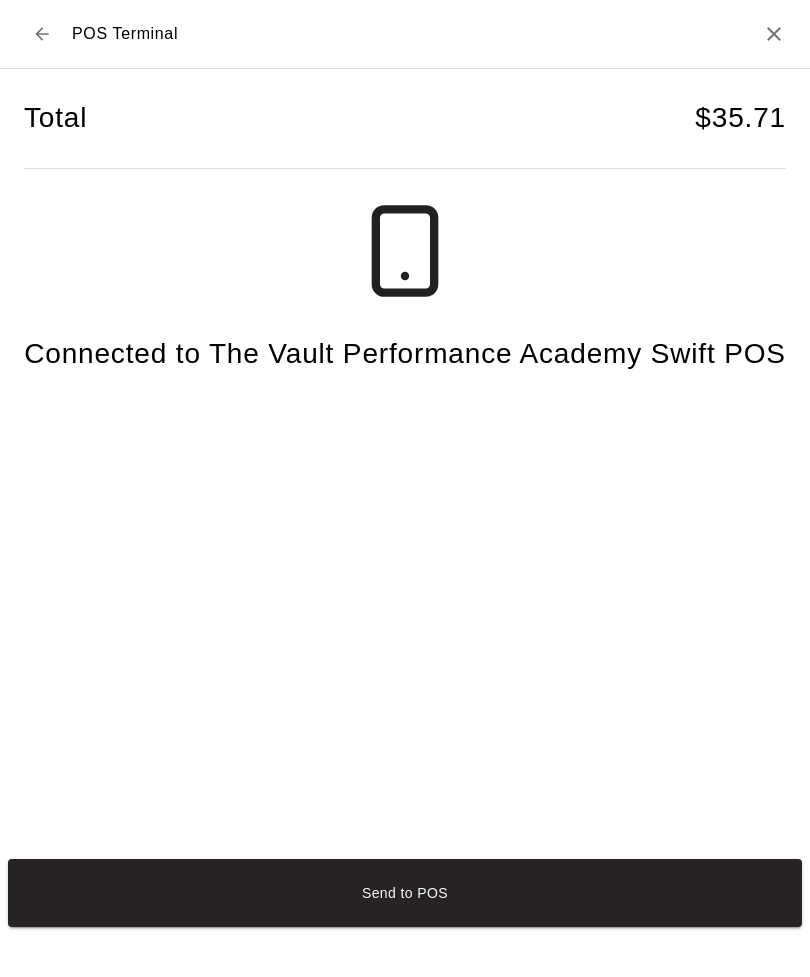 click on "Send to POS" at bounding box center [405, 893] 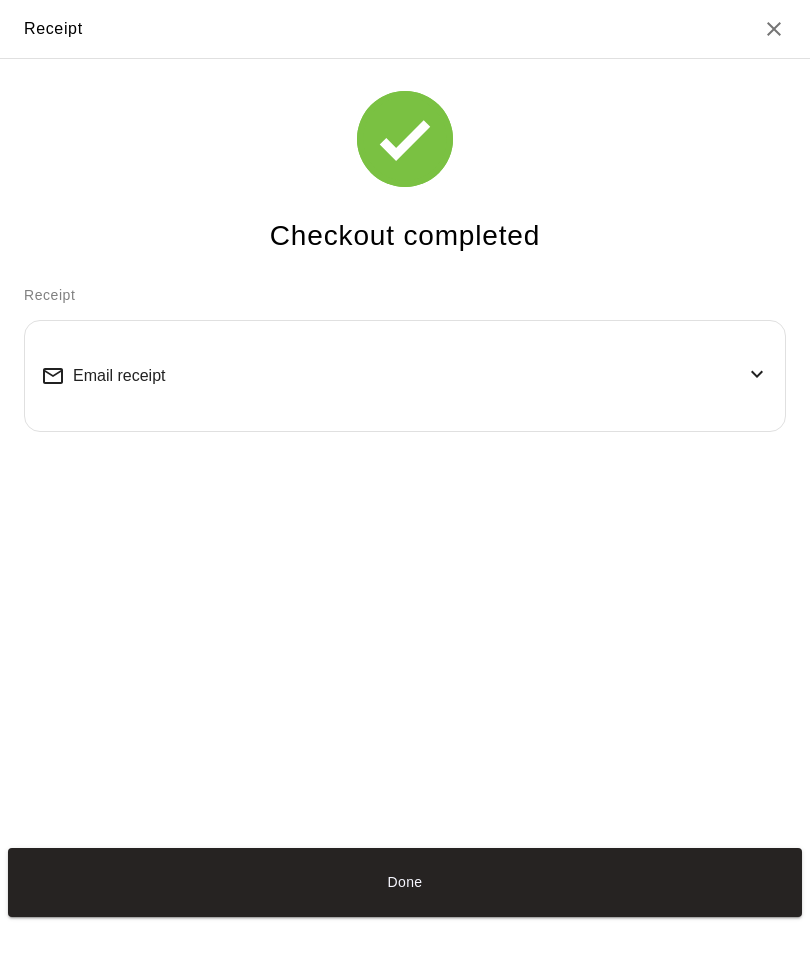 click on "Done" at bounding box center (405, 882) 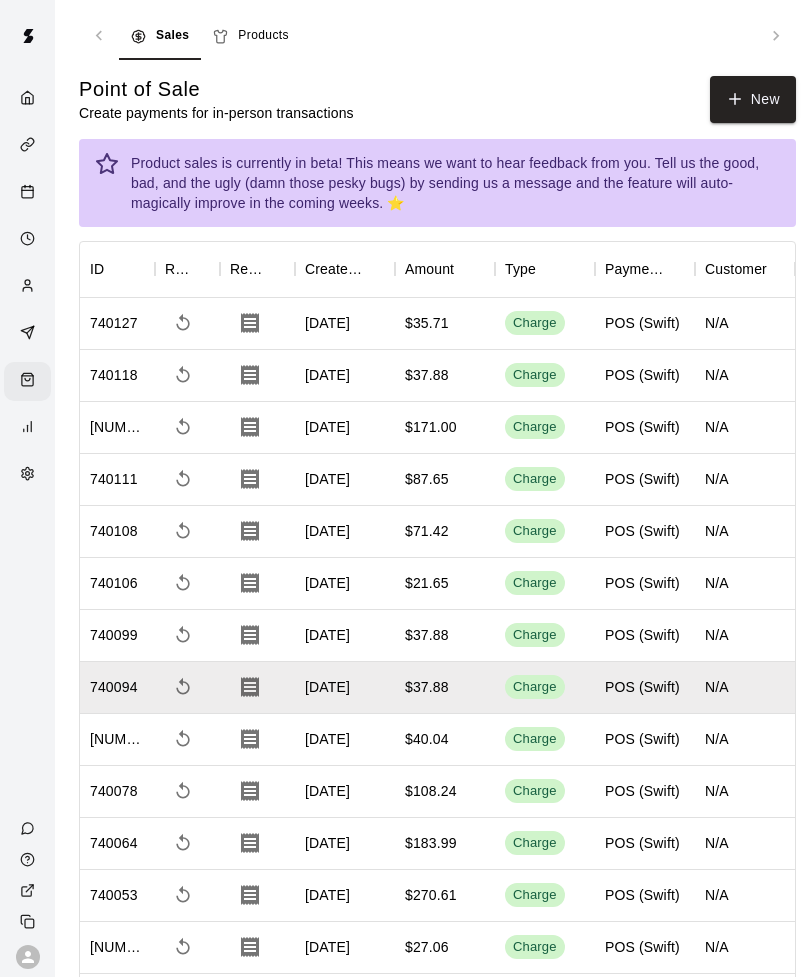 click on "New" at bounding box center (753, 99) 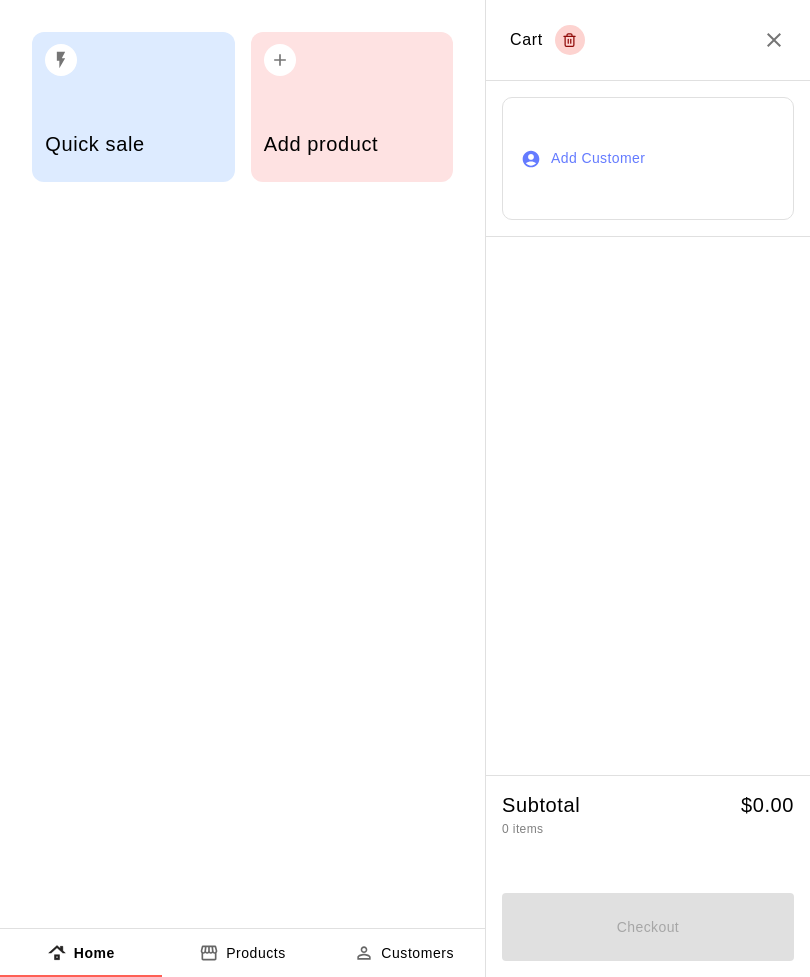 click on "Add product" at bounding box center (352, 146) 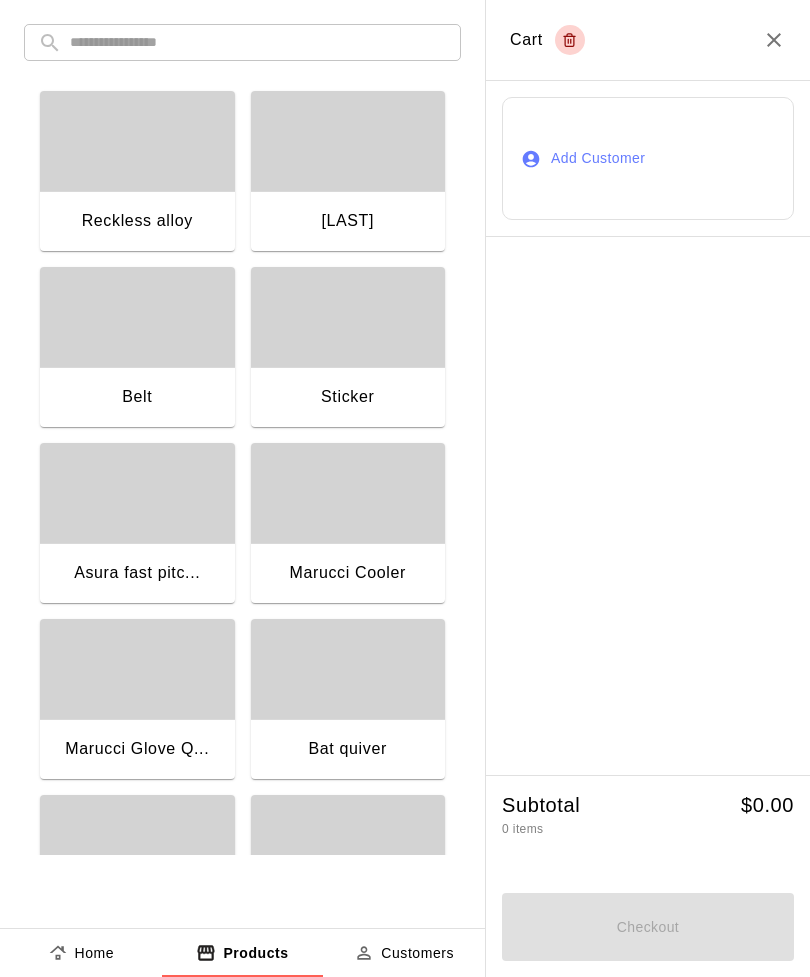 click at bounding box center (258, 42) 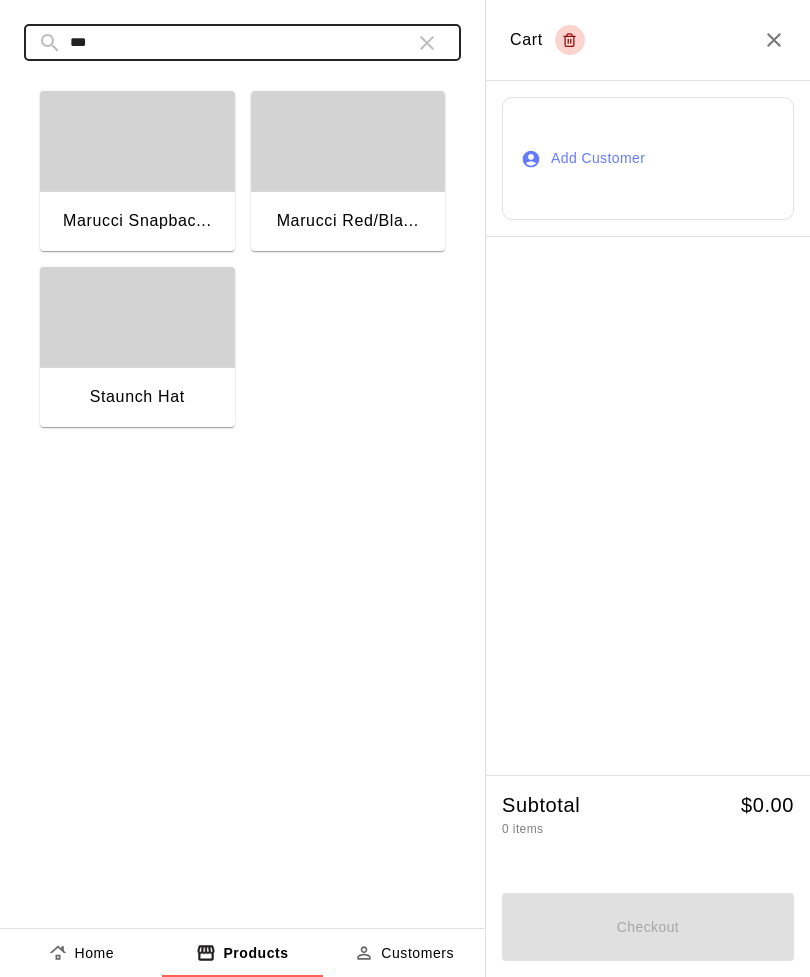 type on "***" 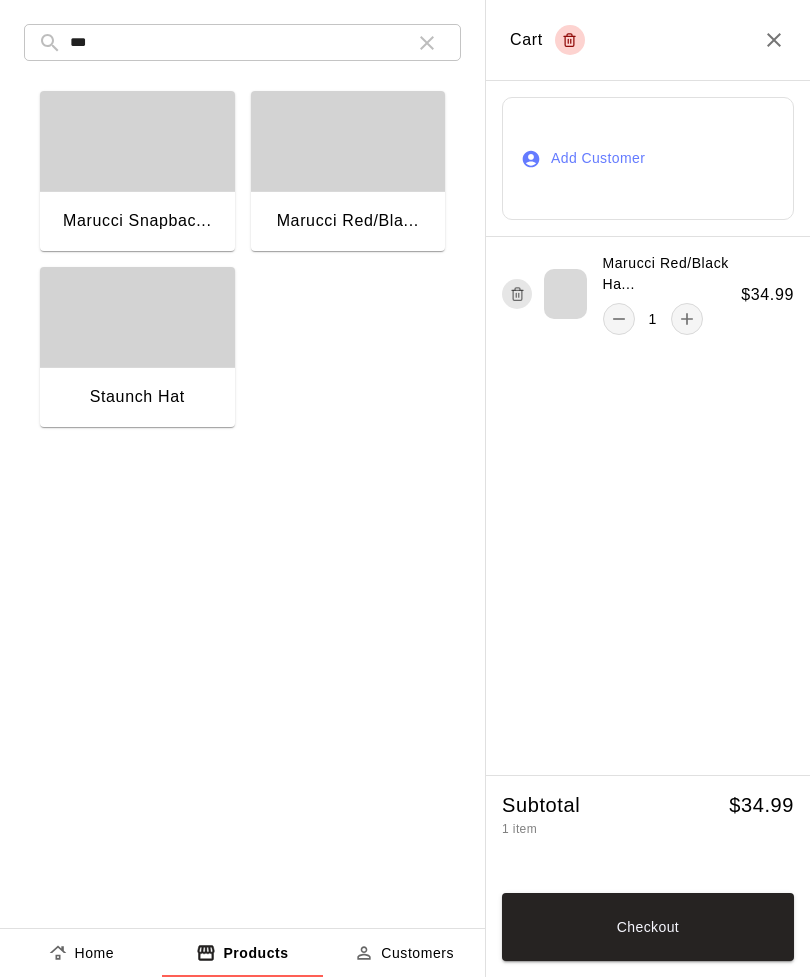 click 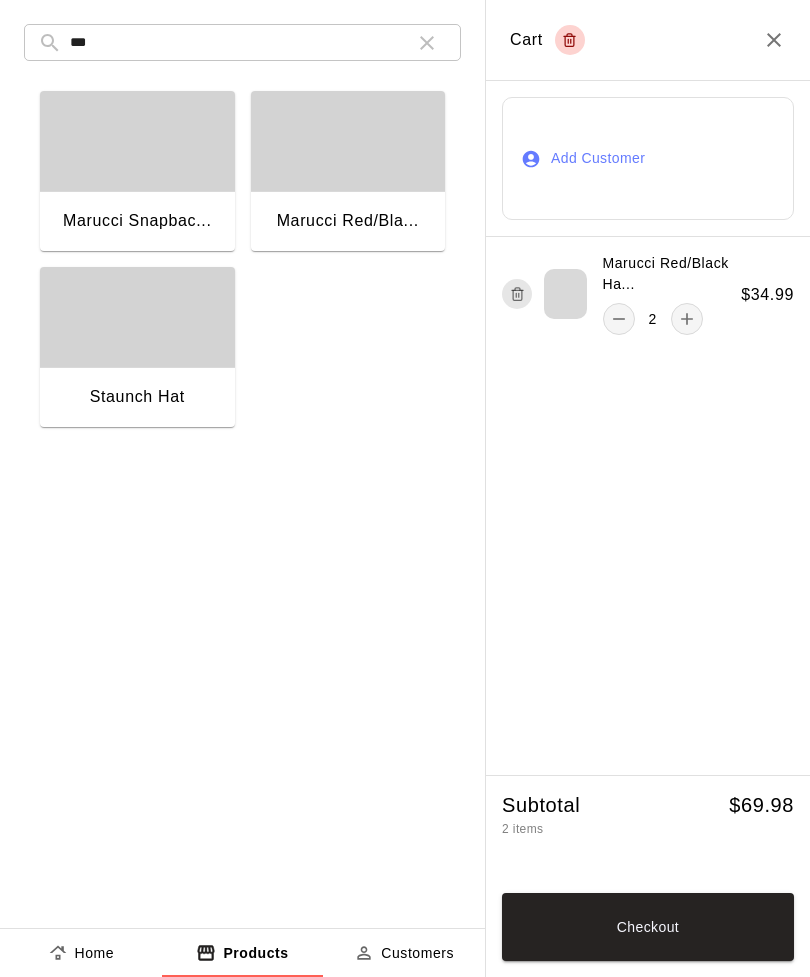 click on "Checkout" at bounding box center [648, 927] 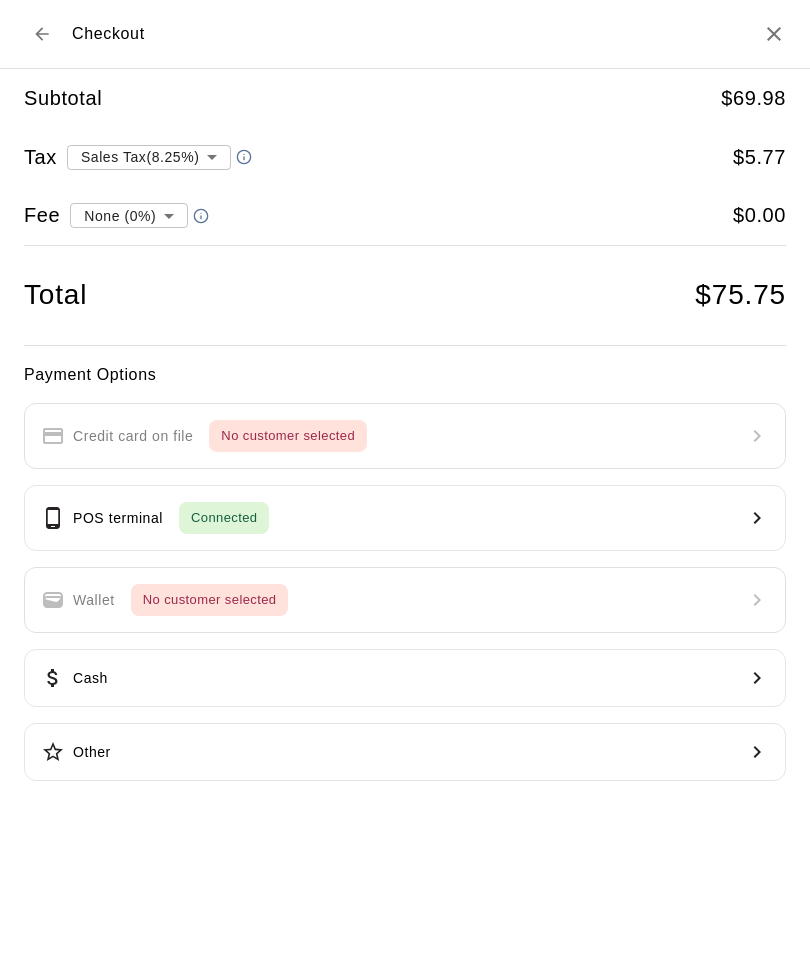 click on "POS terminal Connected" at bounding box center (405, 518) 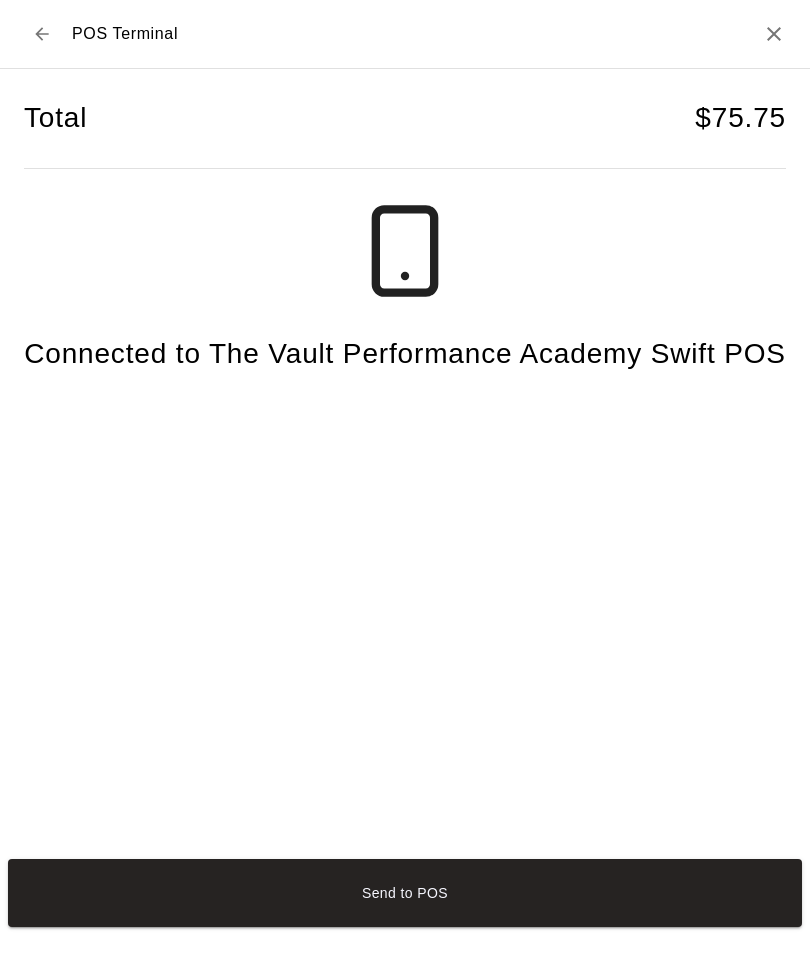 click on "Send to POS" at bounding box center [405, 893] 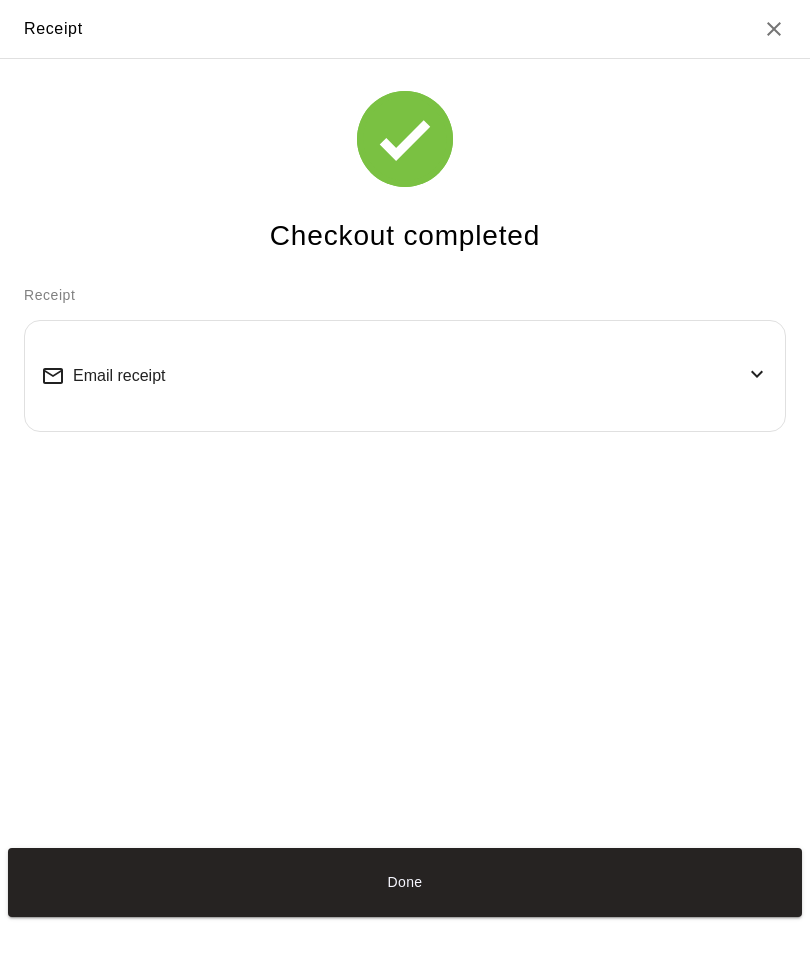 click on "Done" at bounding box center [405, 882] 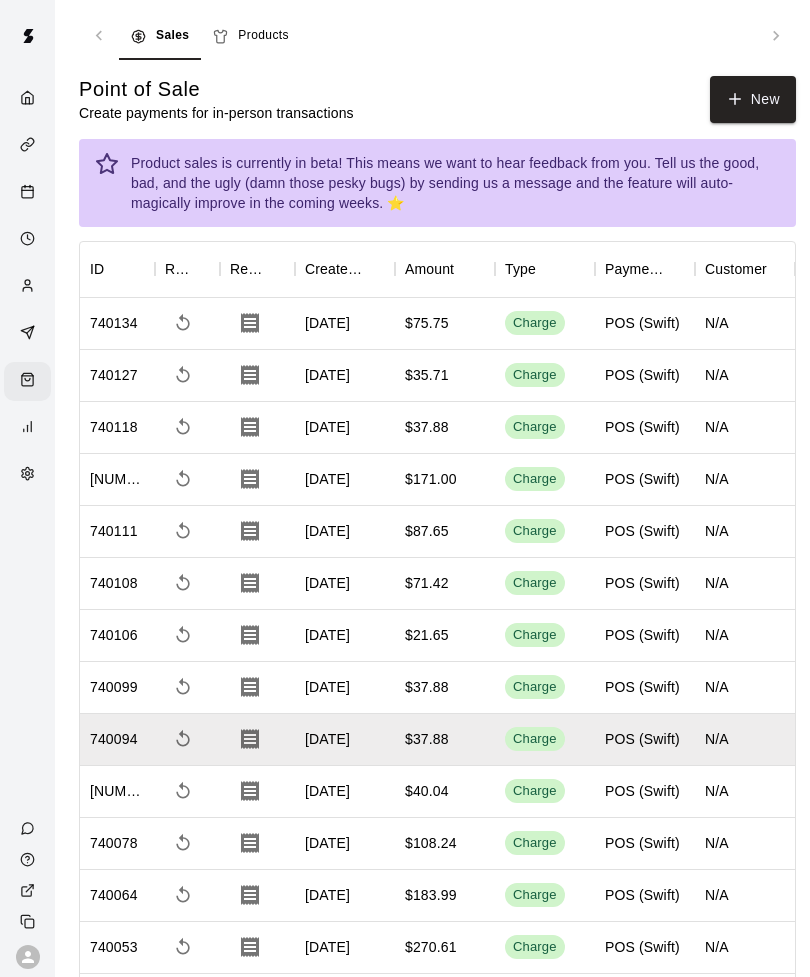 click at bounding box center (29, 859) 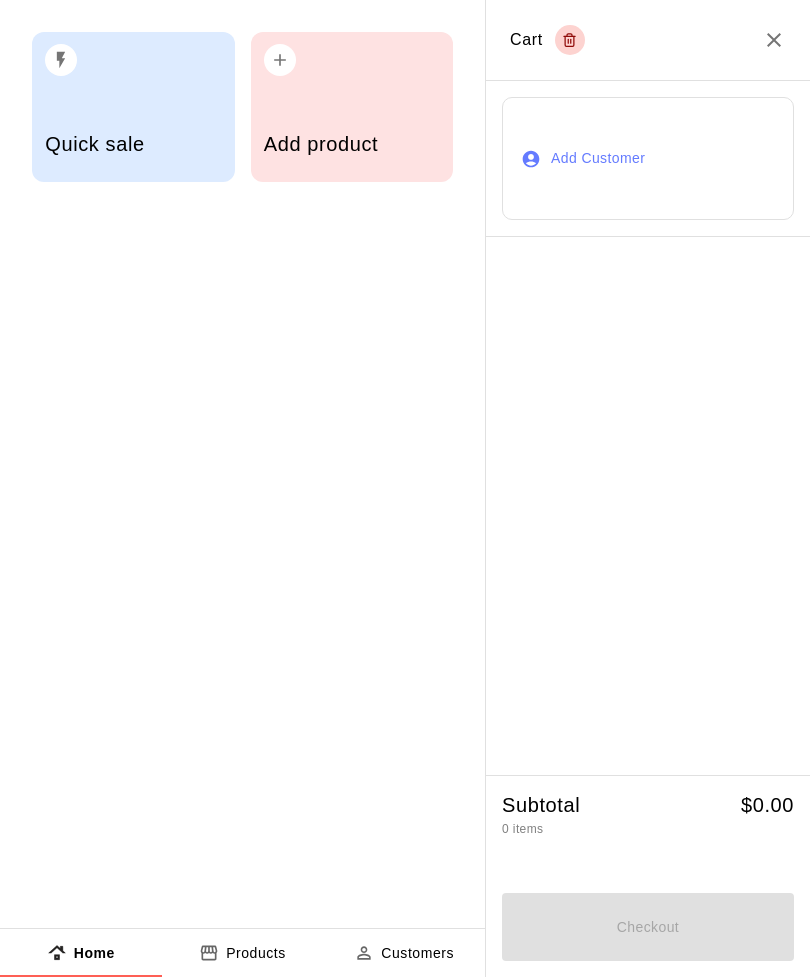 click on "Add product" at bounding box center (352, 146) 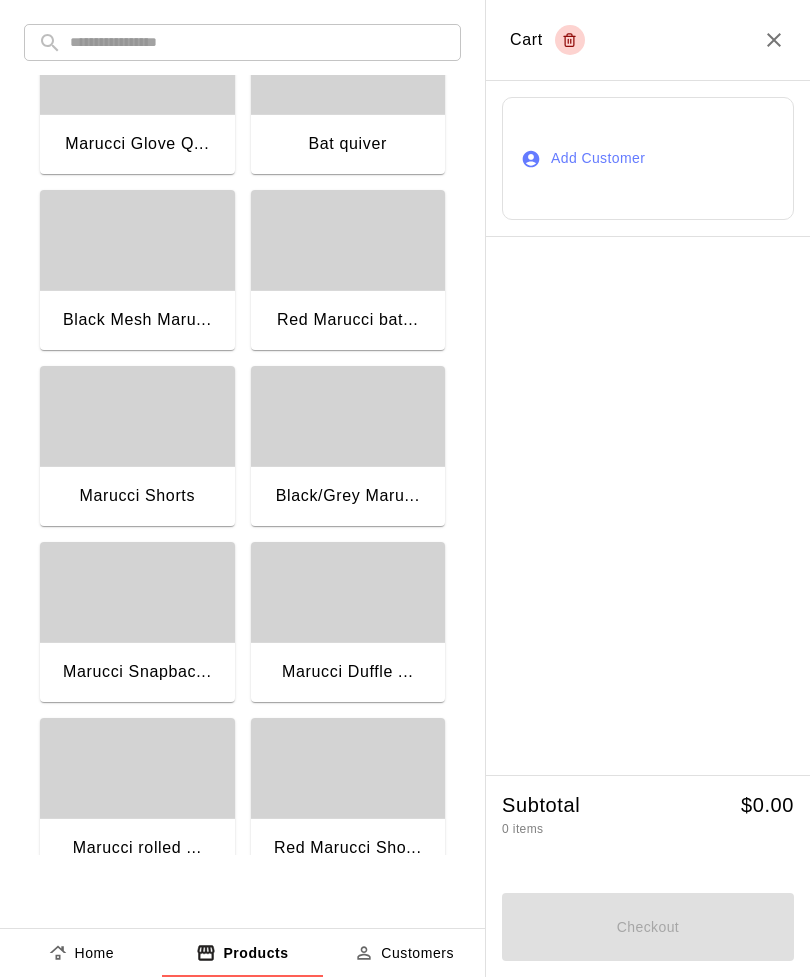 scroll, scrollTop: 606, scrollLeft: 0, axis: vertical 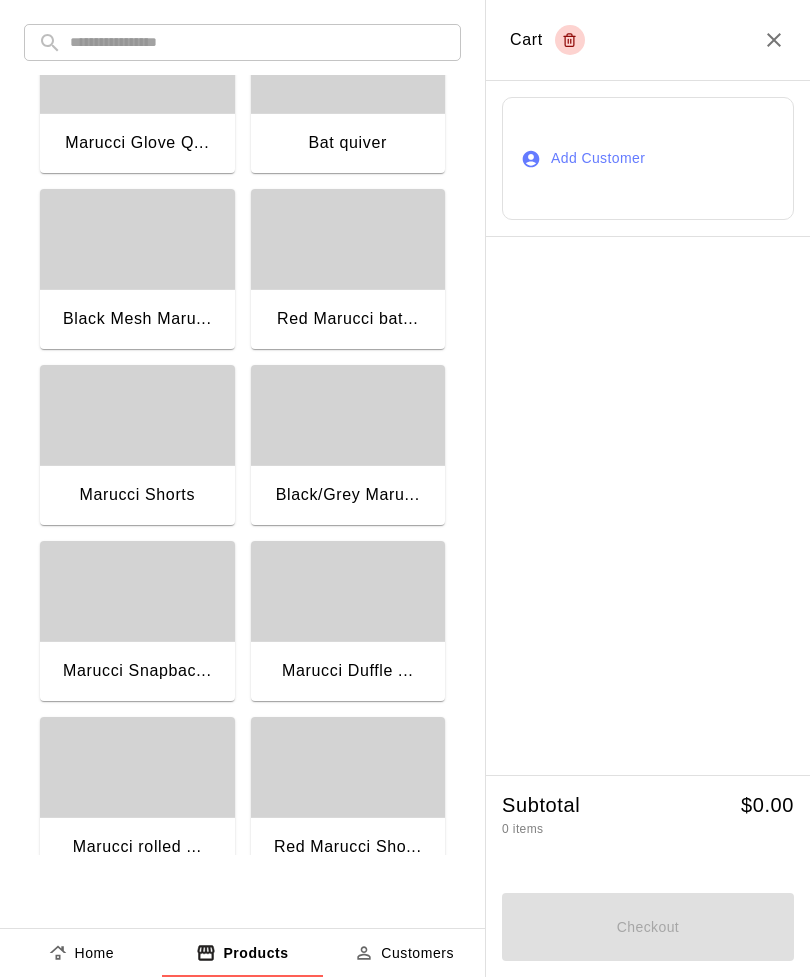 click at bounding box center [348, 239] 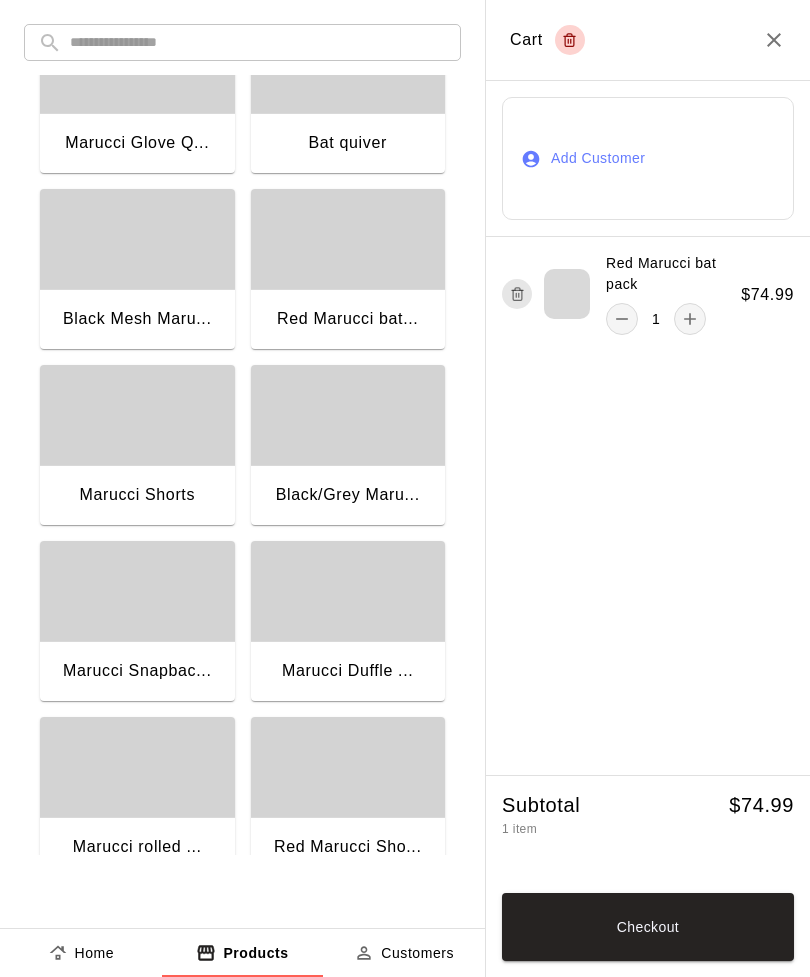 click 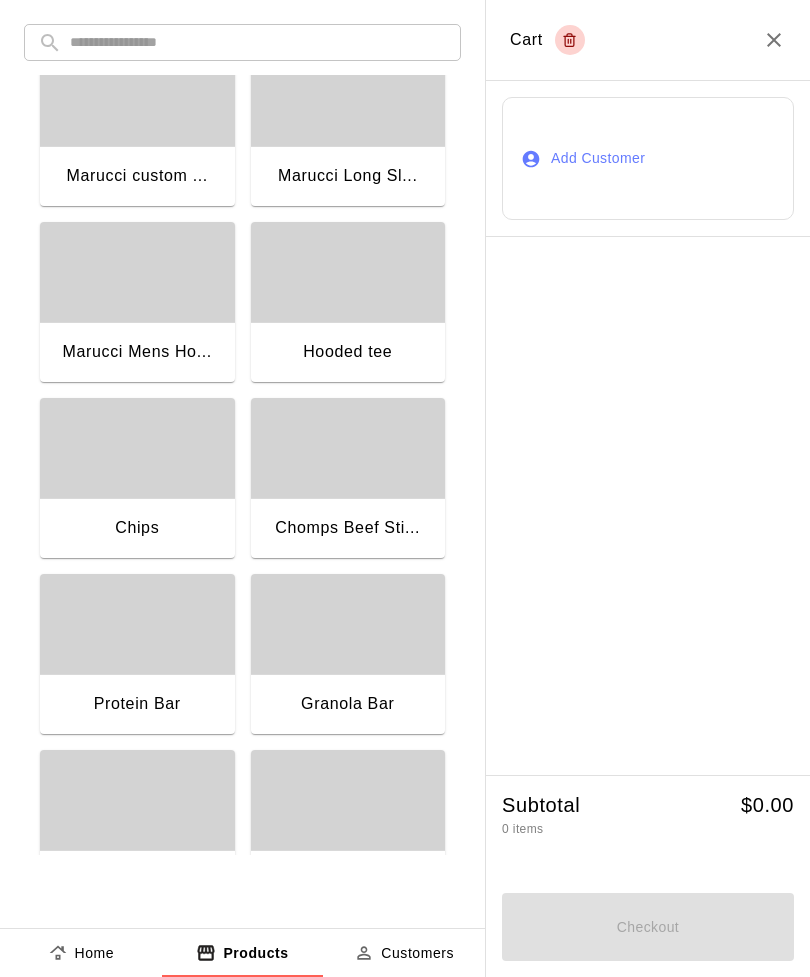 scroll, scrollTop: 2691, scrollLeft: 0, axis: vertical 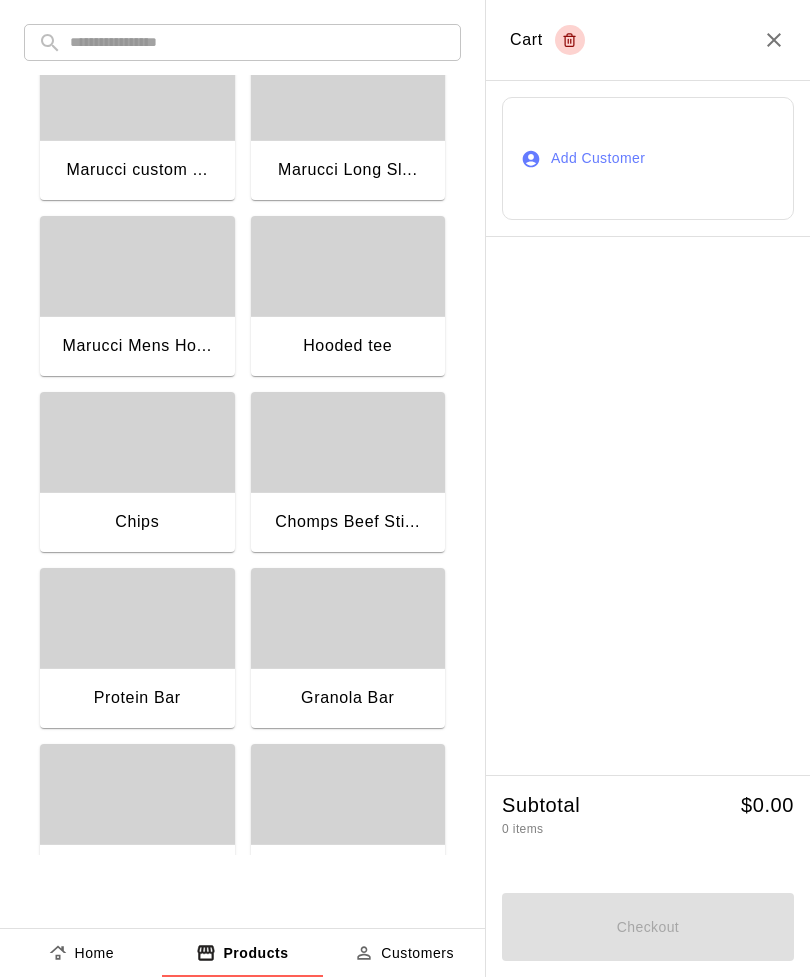 click at bounding box center (258, 42) 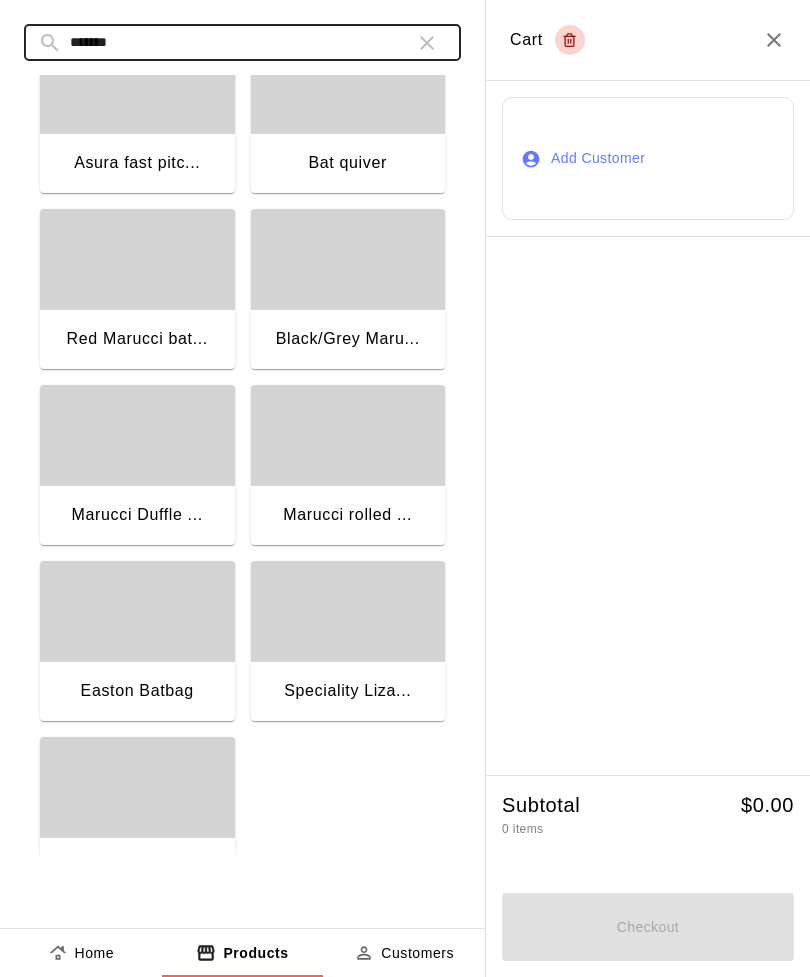 scroll, scrollTop: 58, scrollLeft: 0, axis: vertical 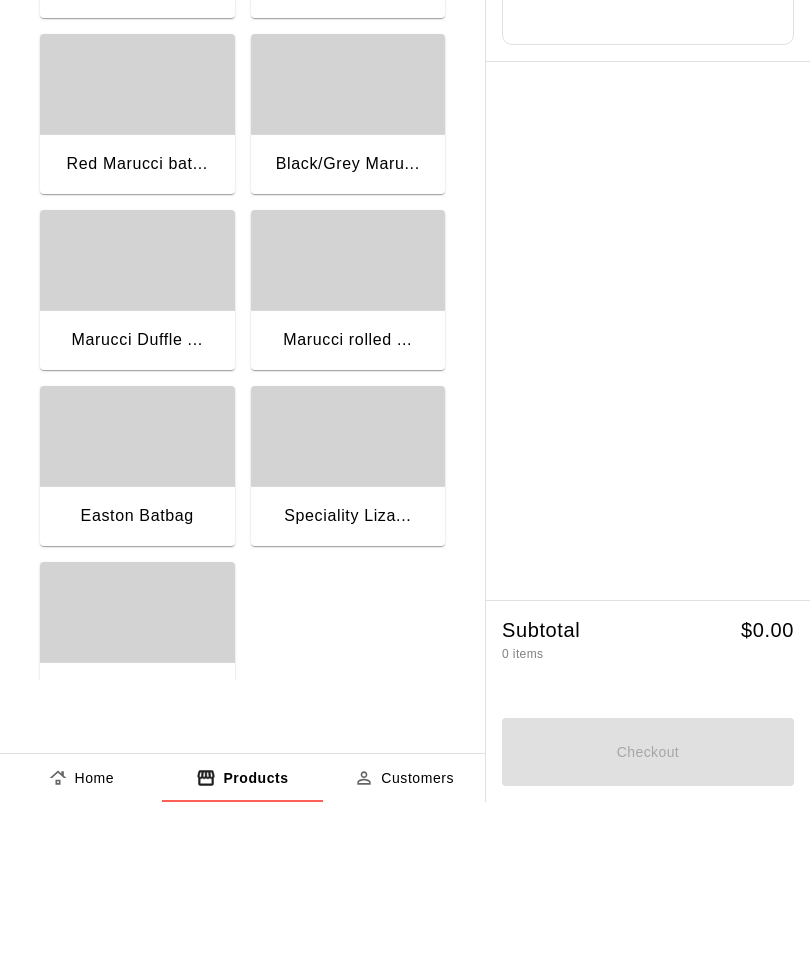 type on "*******" 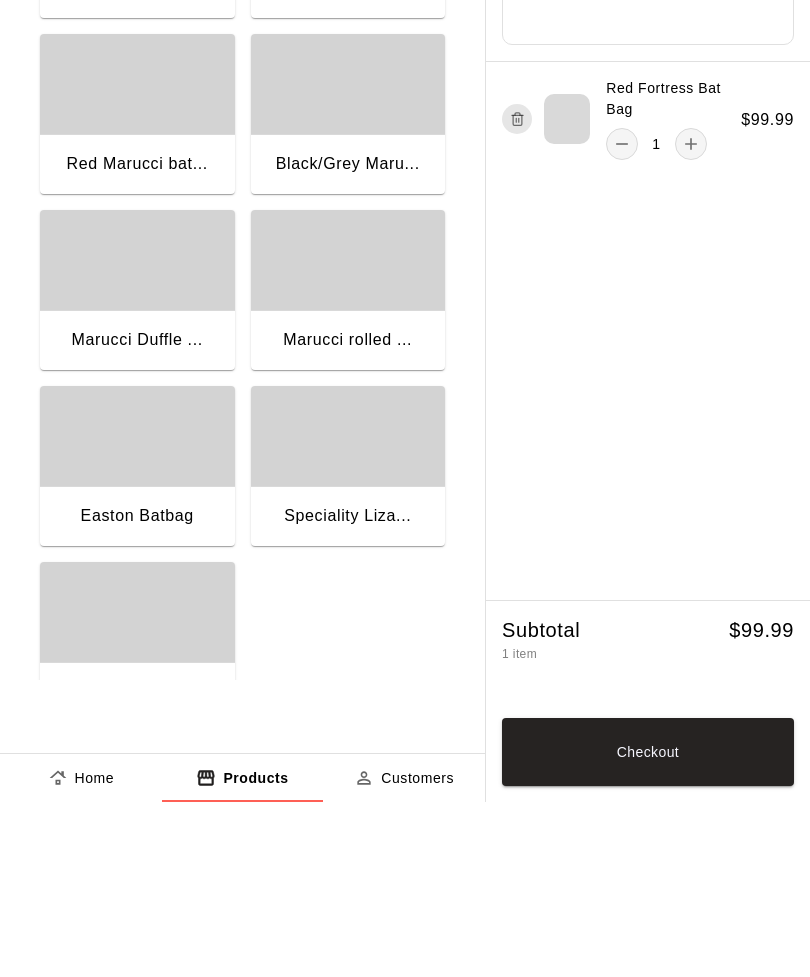 scroll, scrollTop: 175, scrollLeft: 0, axis: vertical 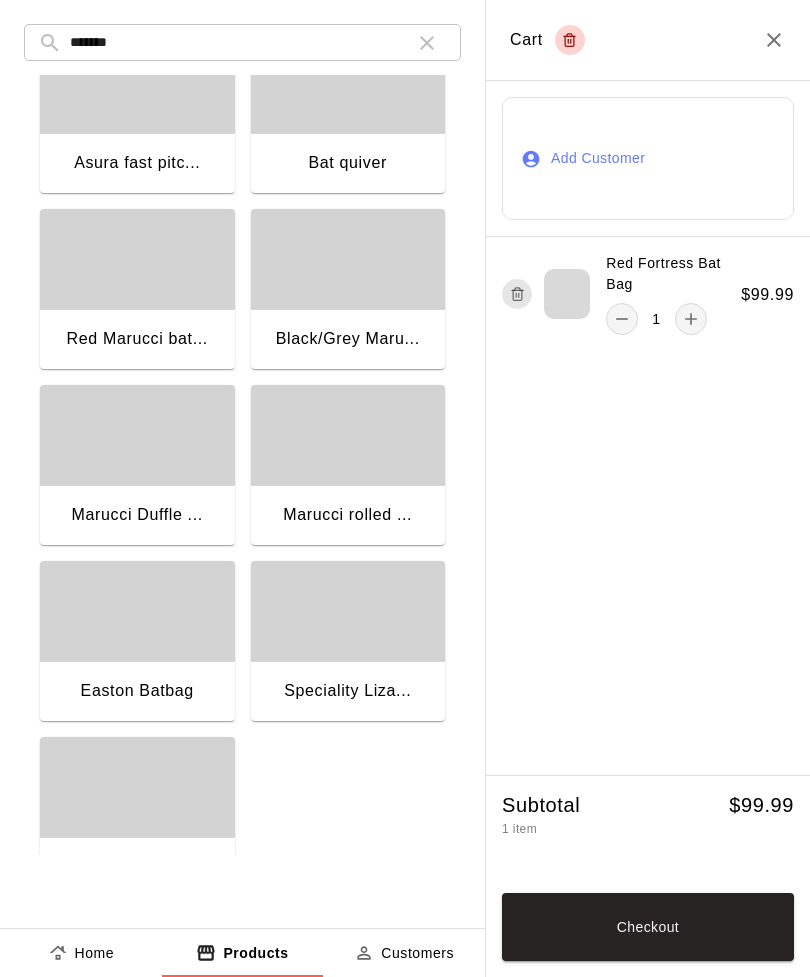 click 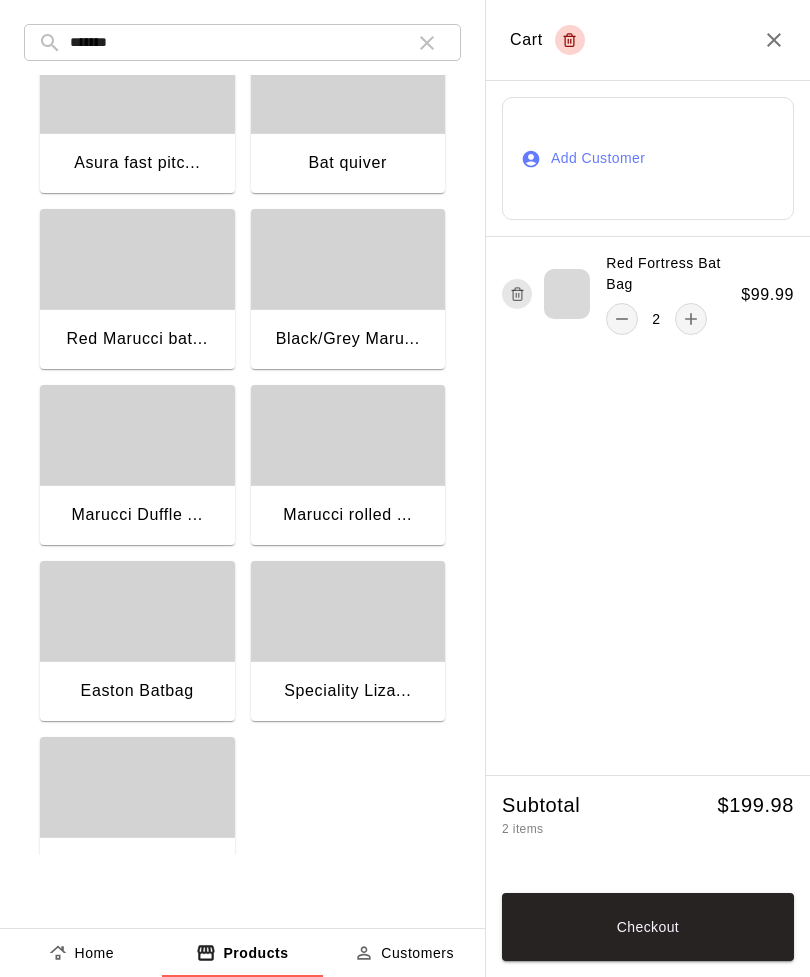 click 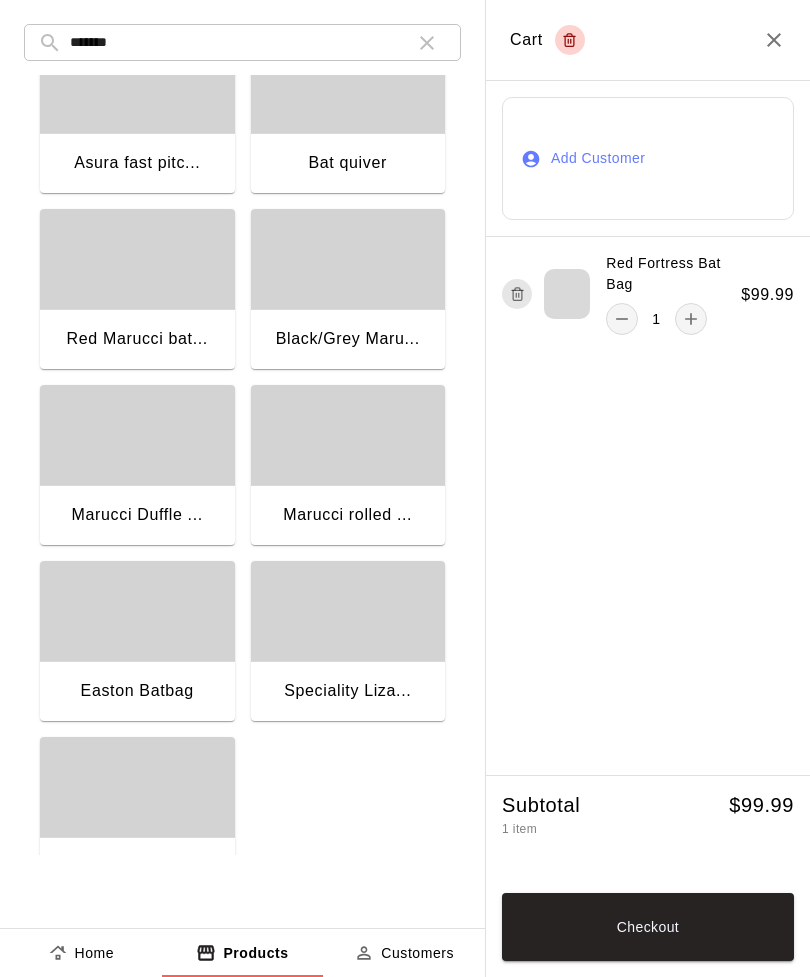 click on "Checkout" at bounding box center (648, 927) 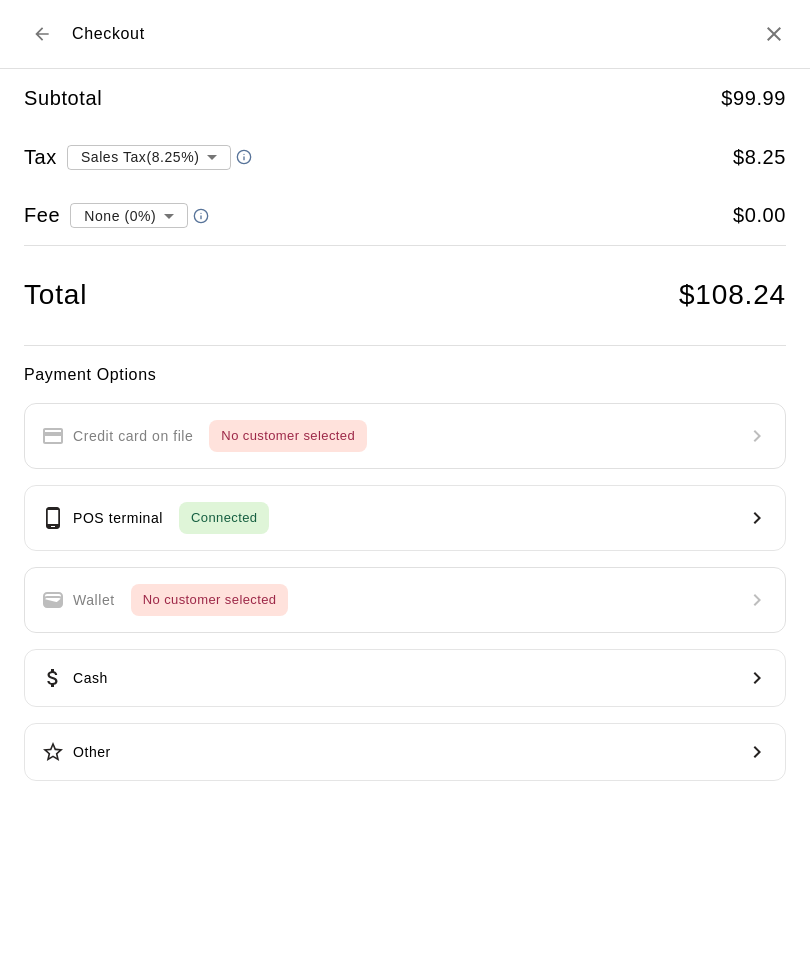 click on "Connected" at bounding box center [224, 518] 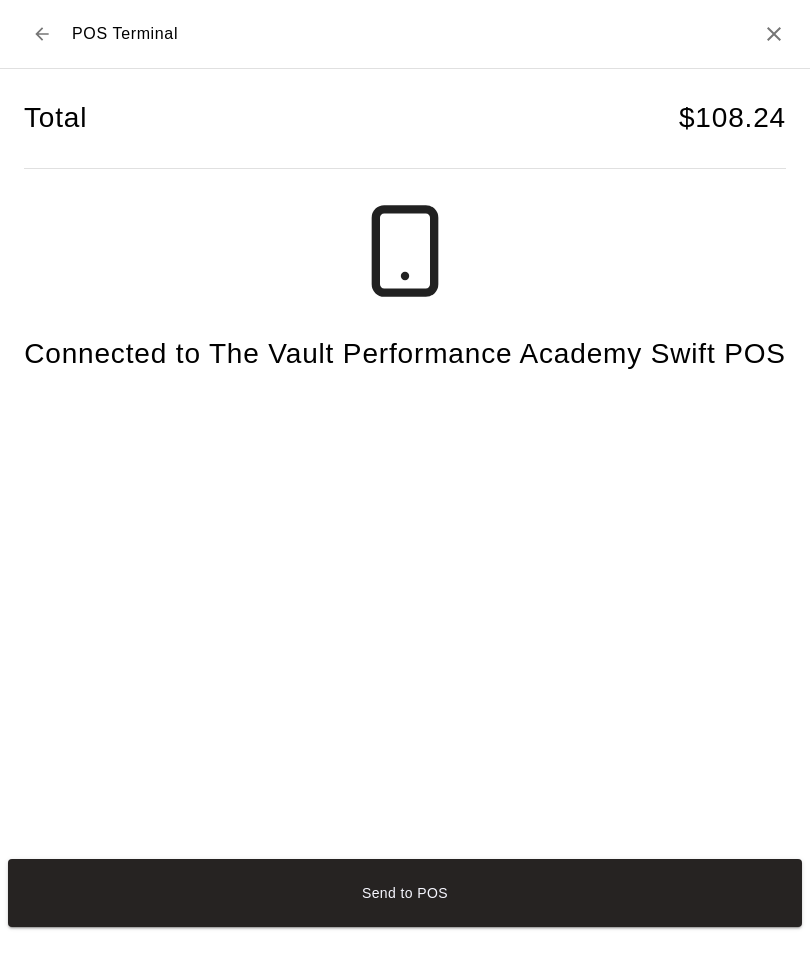 click on "Send to POS" at bounding box center (405, 893) 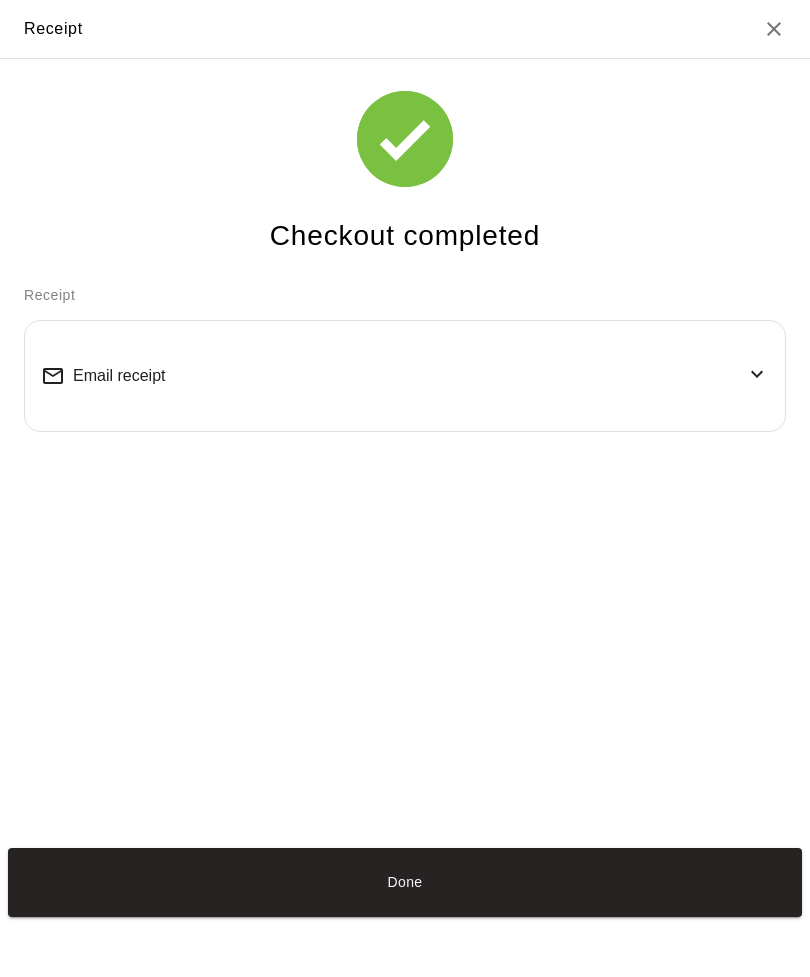 click on "Done" at bounding box center [405, 882] 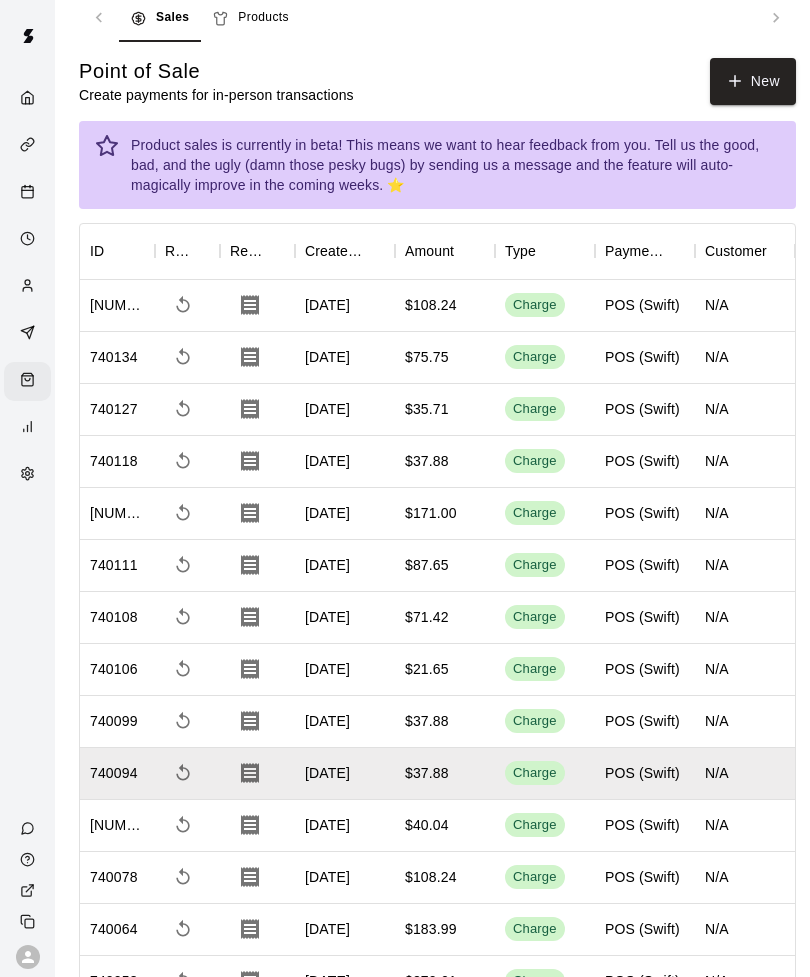 scroll, scrollTop: 0, scrollLeft: 0, axis: both 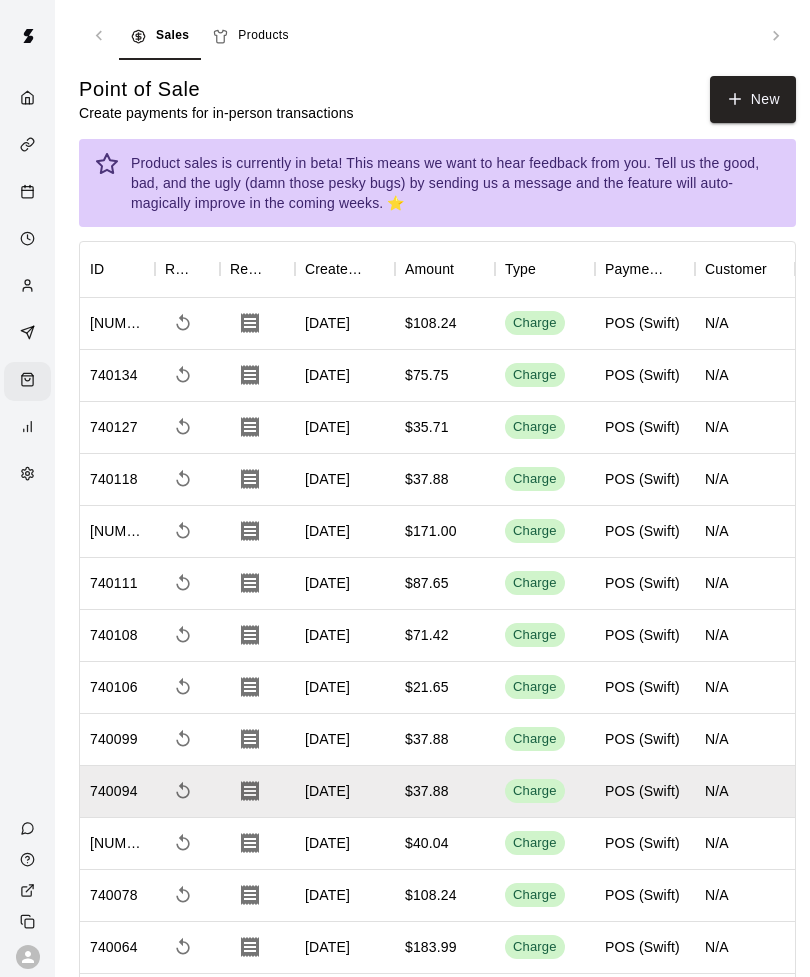 click on "New" at bounding box center (753, 99) 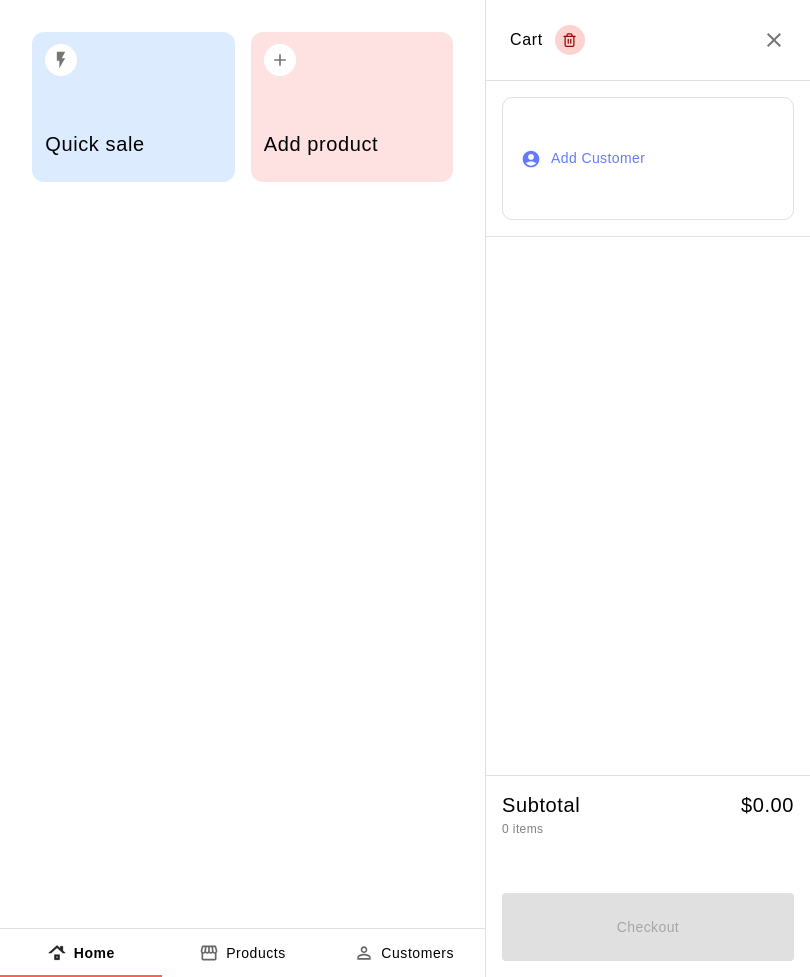 click on "Add product" at bounding box center (352, 146) 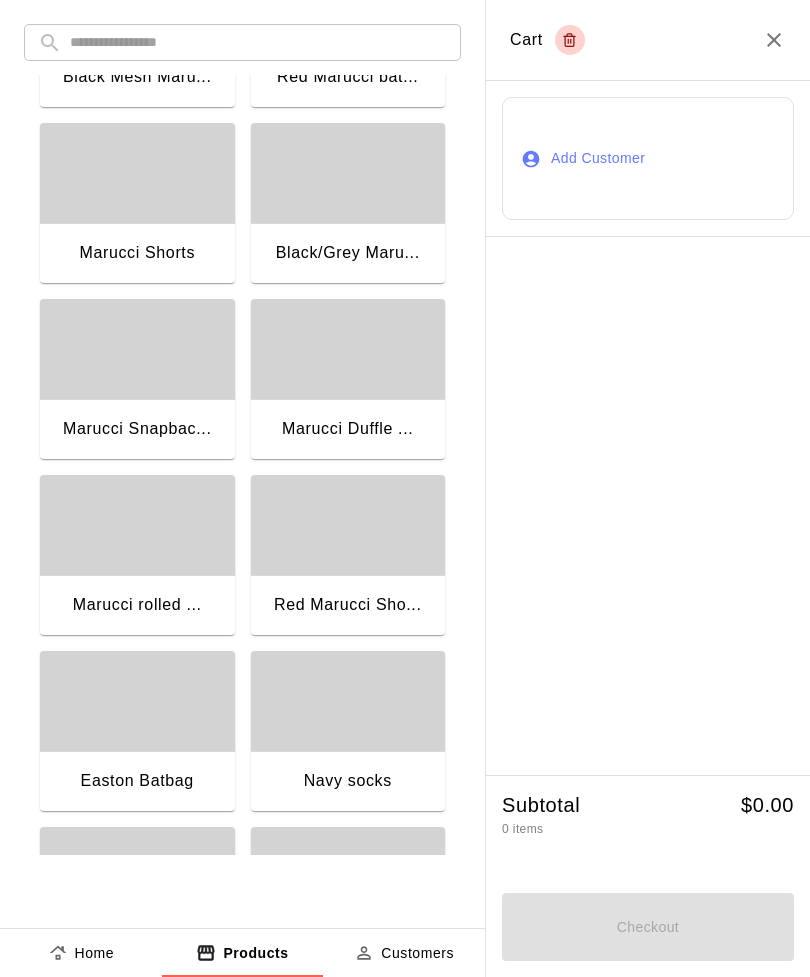 scroll, scrollTop: 852, scrollLeft: 0, axis: vertical 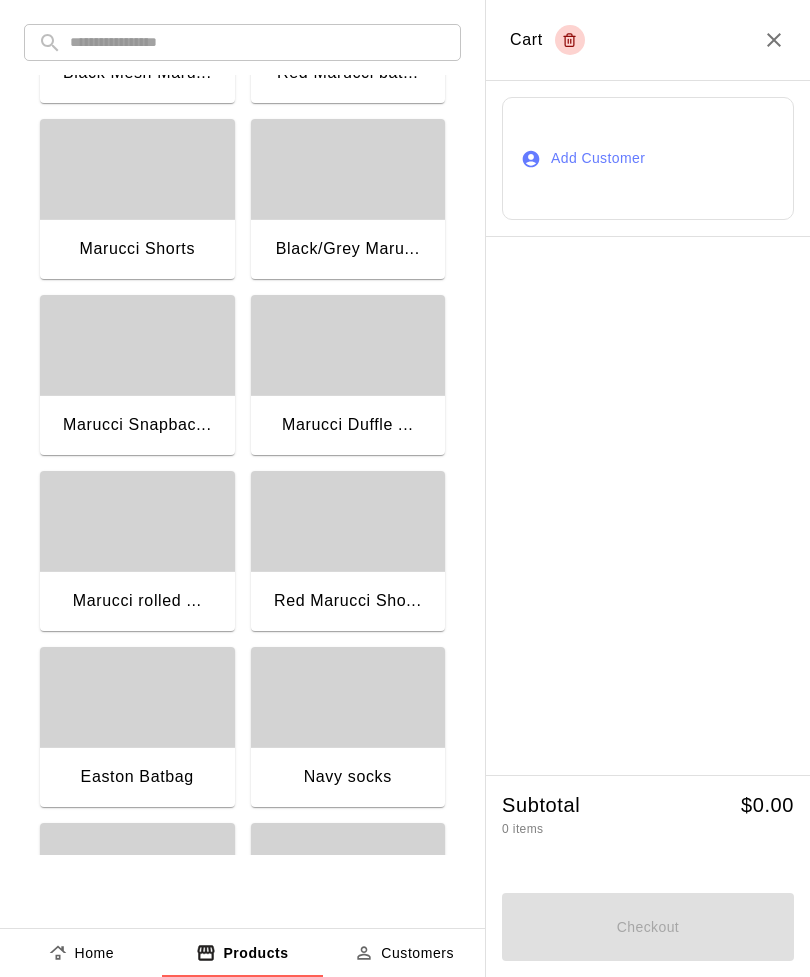 click at bounding box center [258, 42] 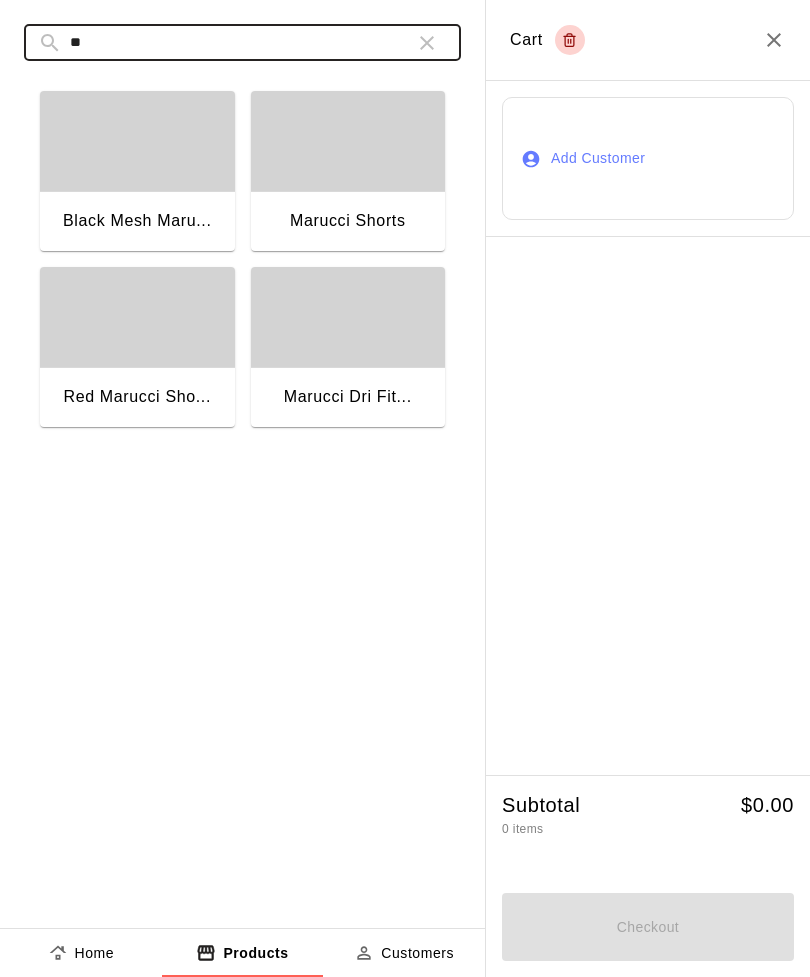 scroll, scrollTop: 0, scrollLeft: 0, axis: both 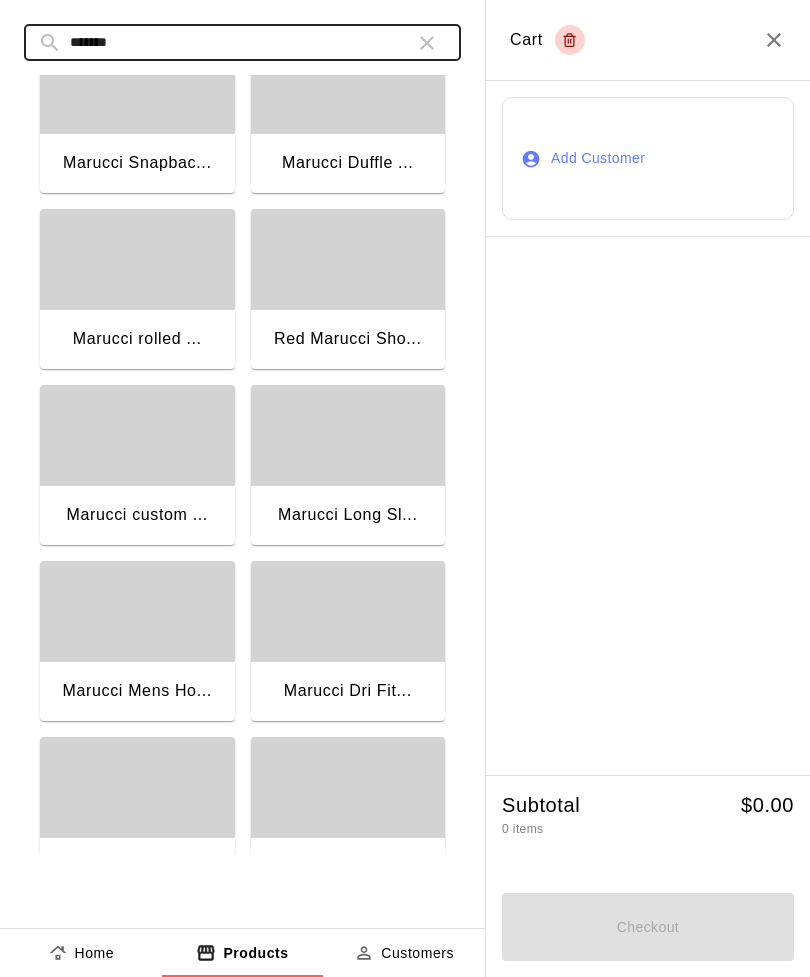 type on "*******" 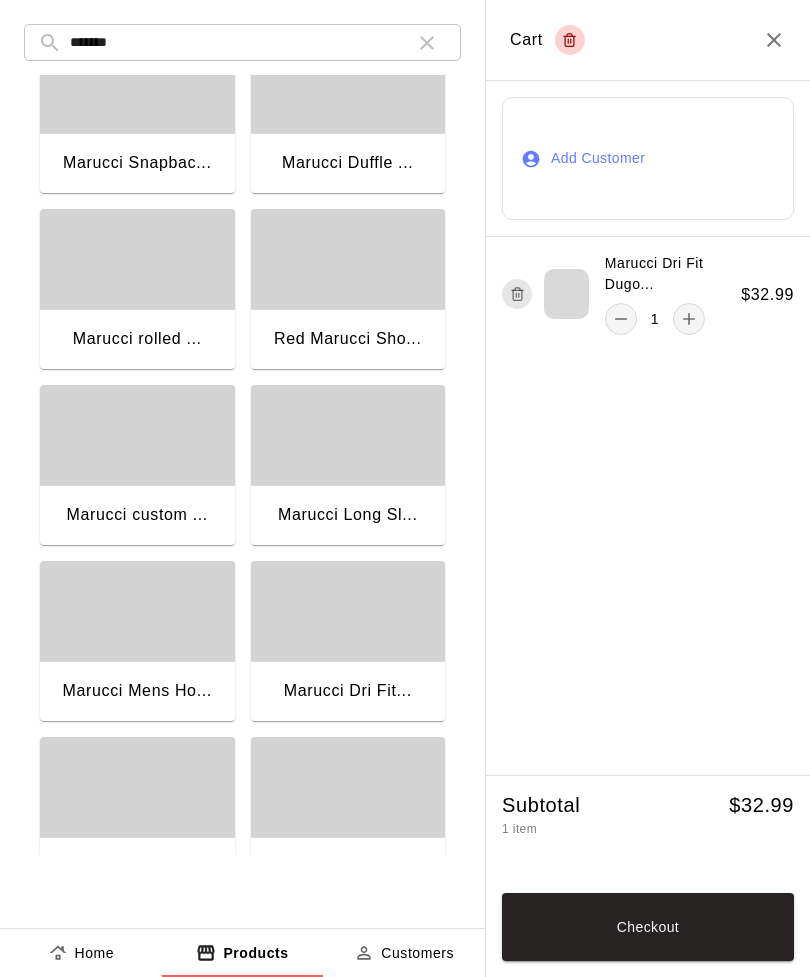 click 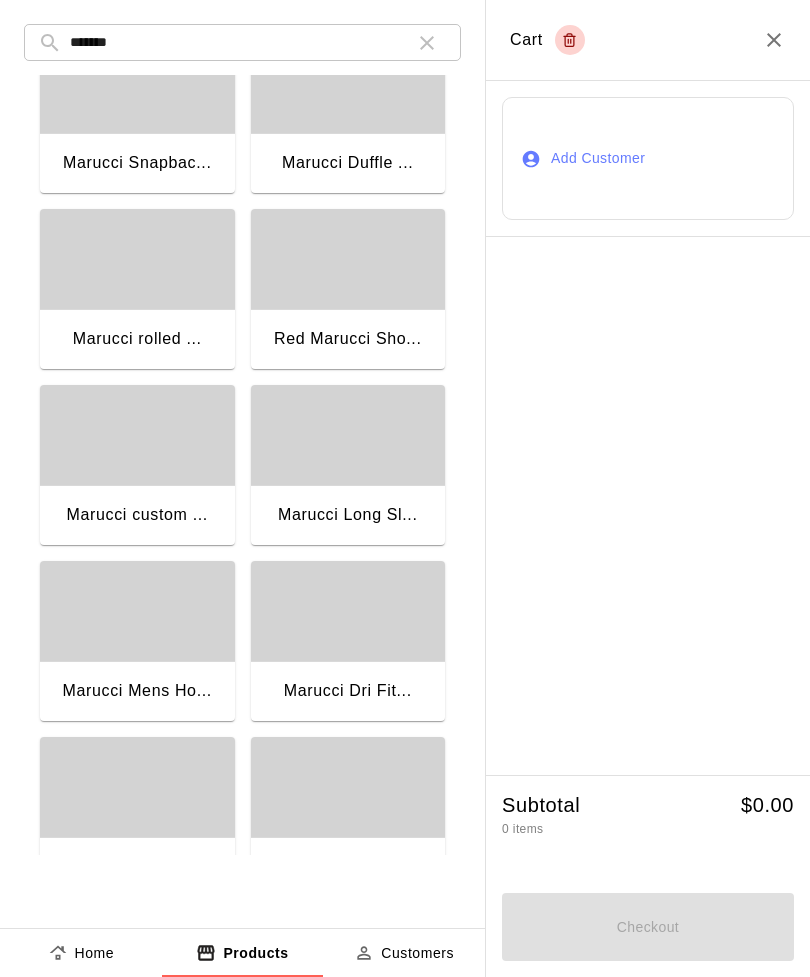 scroll, scrollTop: 0, scrollLeft: 0, axis: both 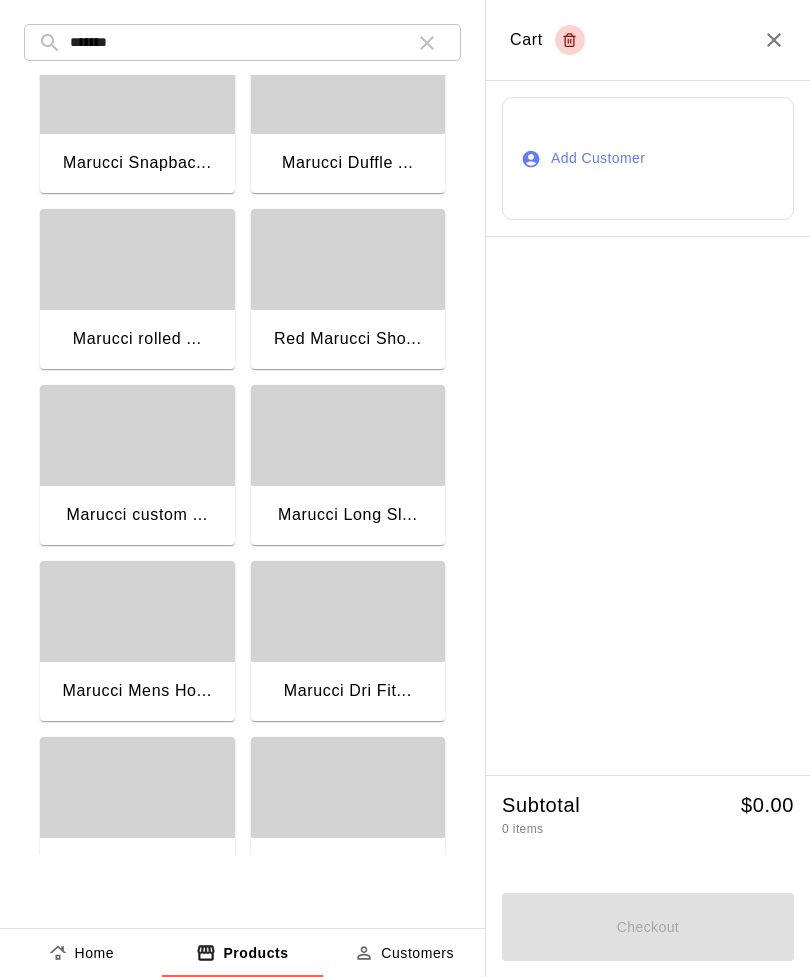 click at bounding box center (137, 435) 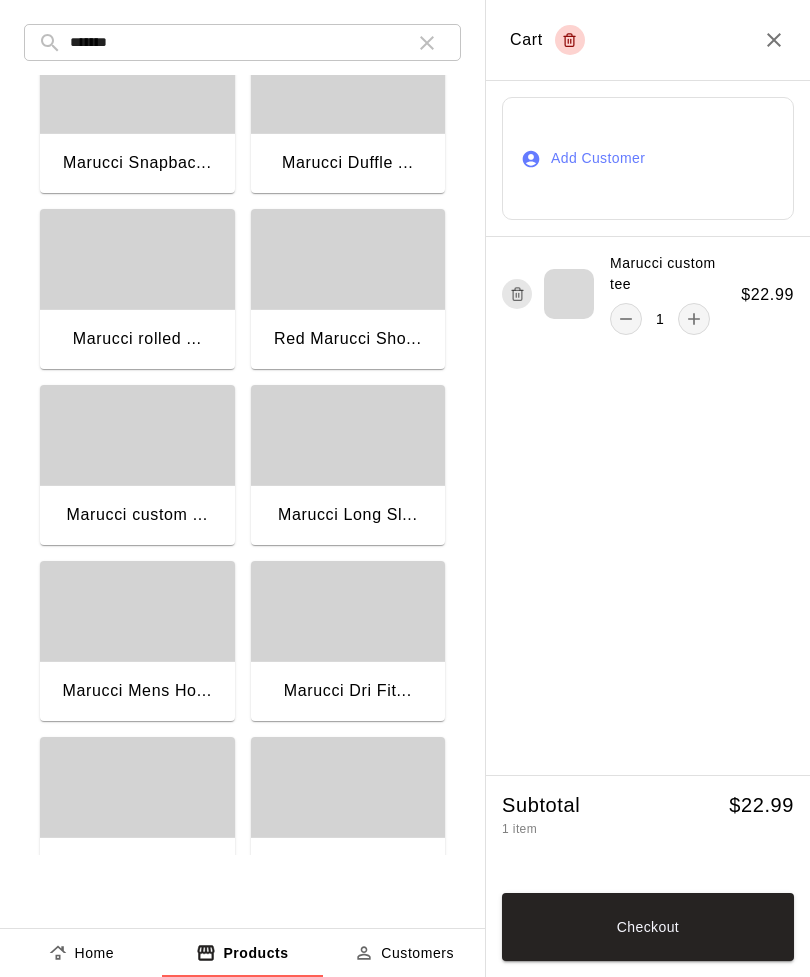 click on "Checkout" at bounding box center [648, 927] 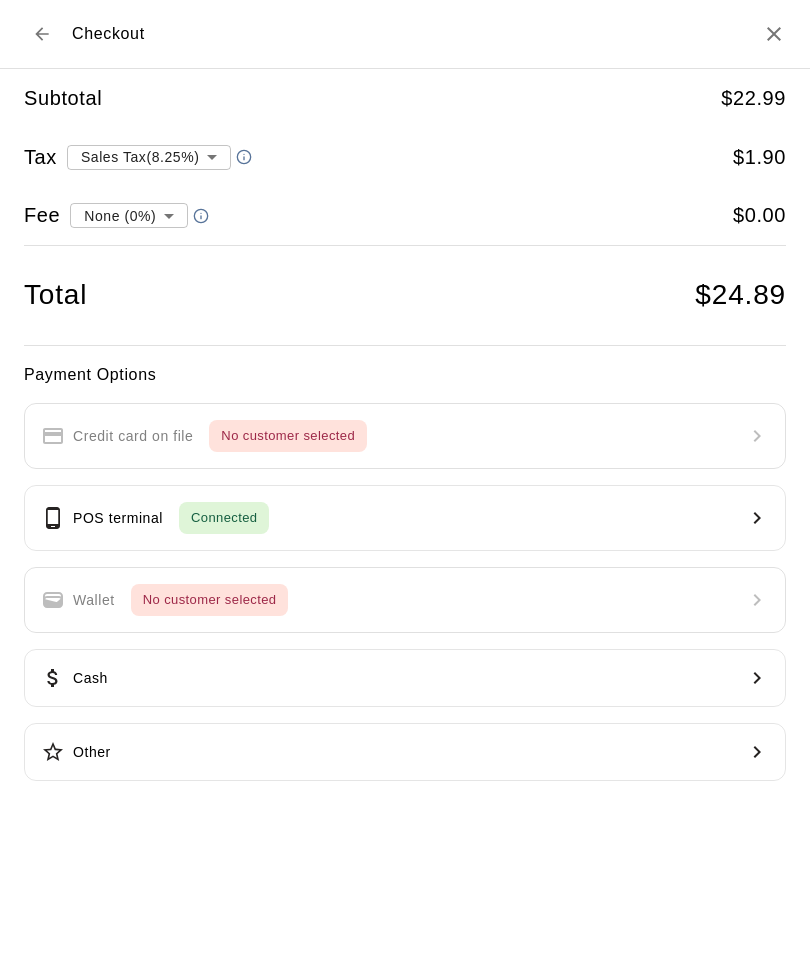 click on "Cash" at bounding box center (405, 678) 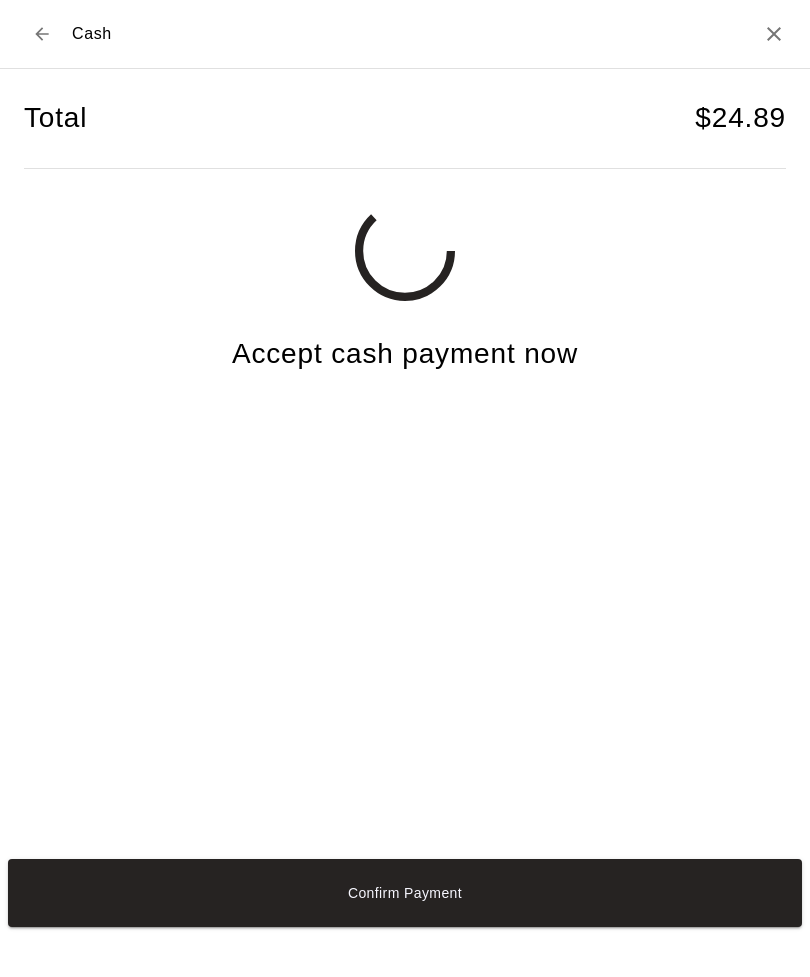 click on "Confirm Payment" at bounding box center (405, 893) 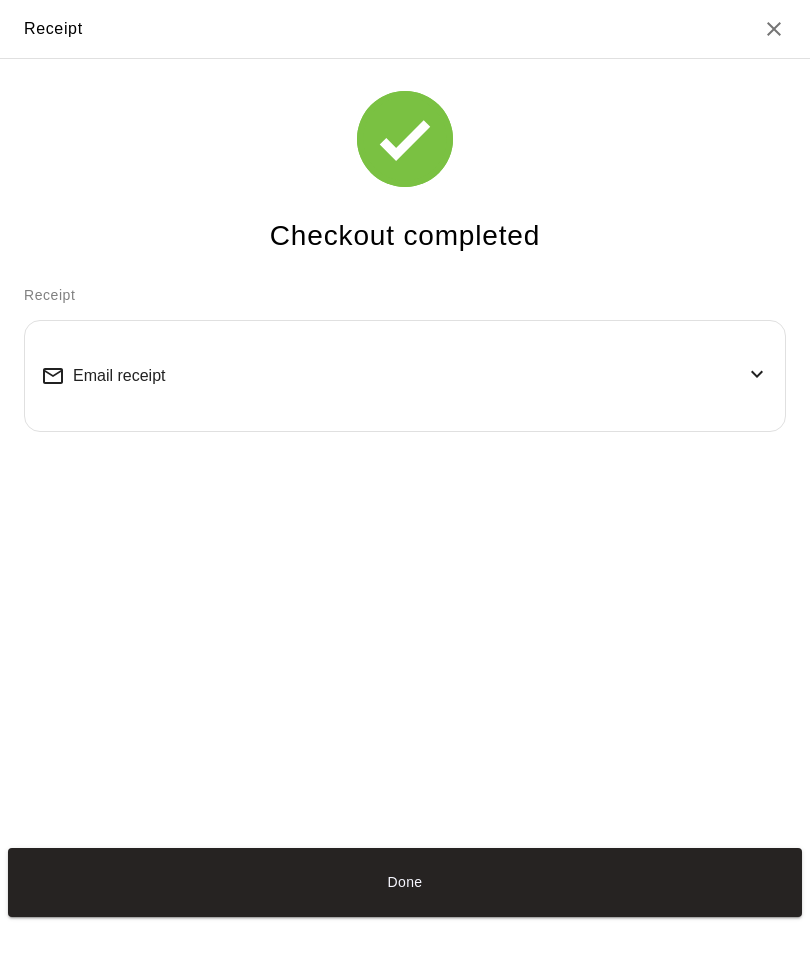 click on "Email receipt" at bounding box center [405, 376] 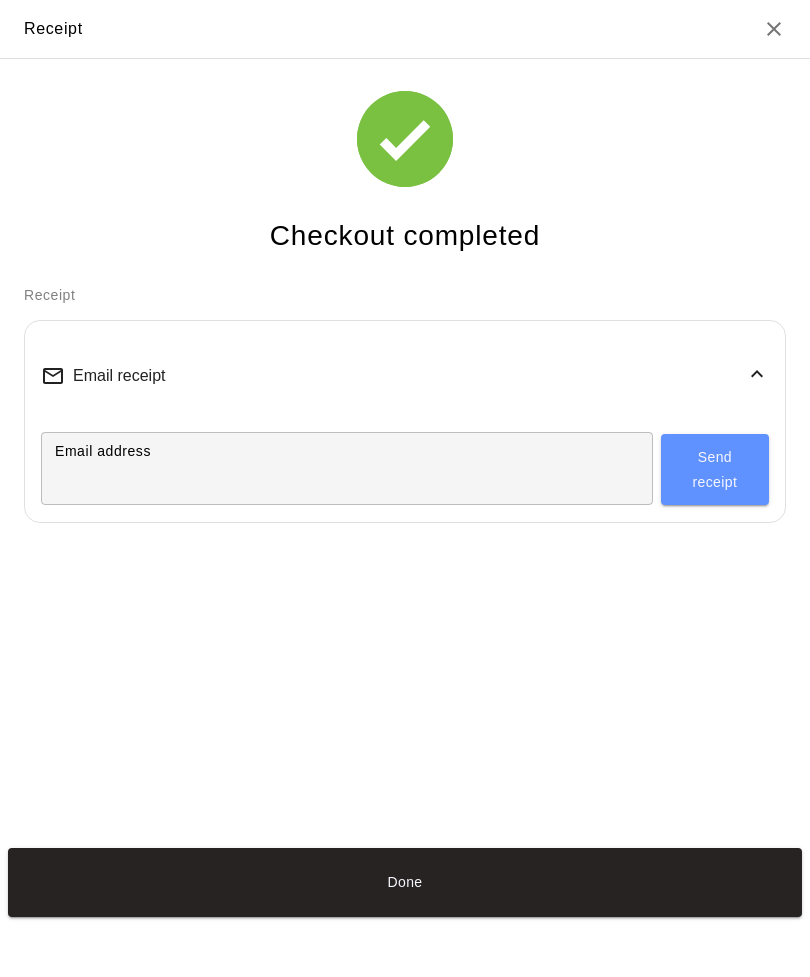 click on "Email address" at bounding box center (347, 468) 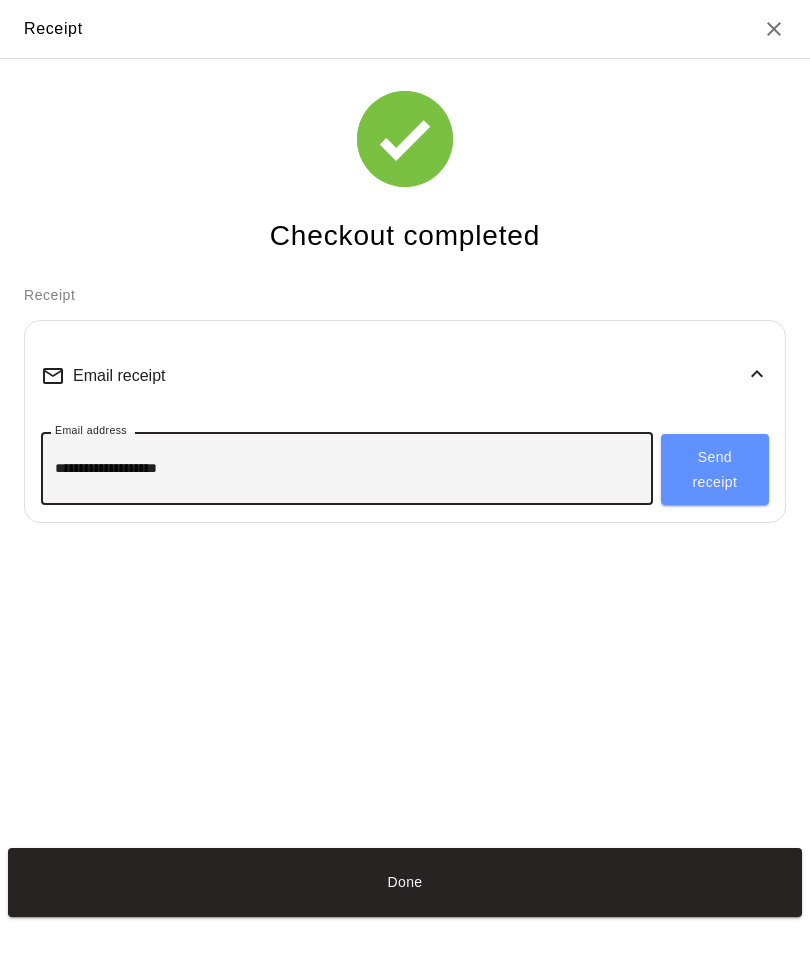 type on "**********" 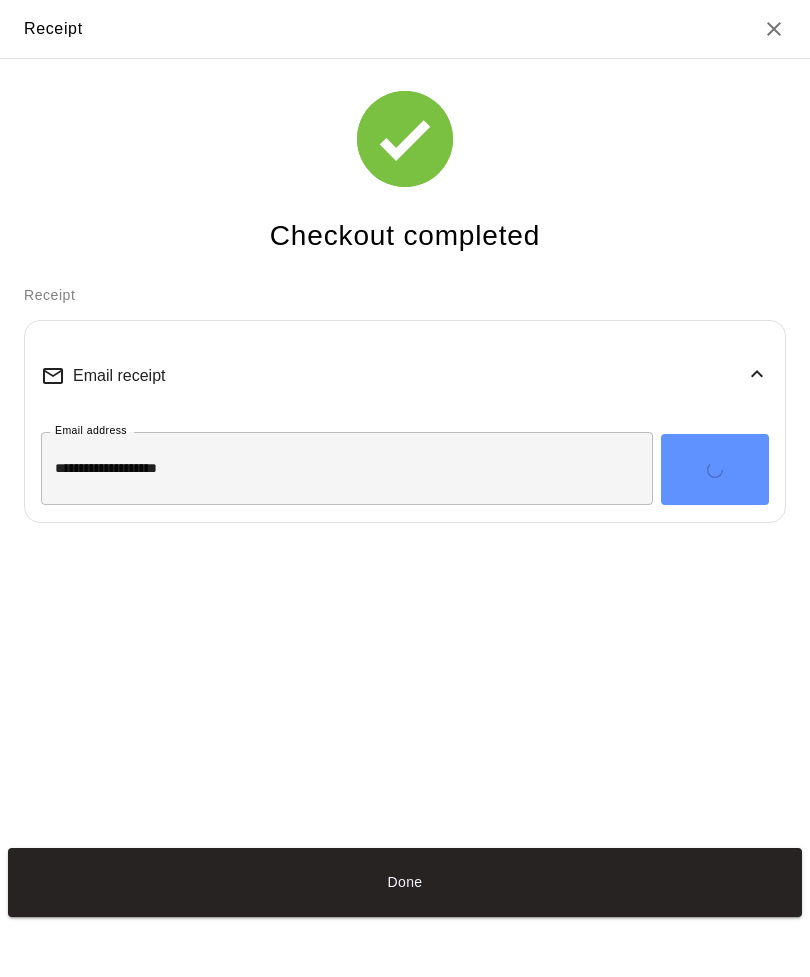 type 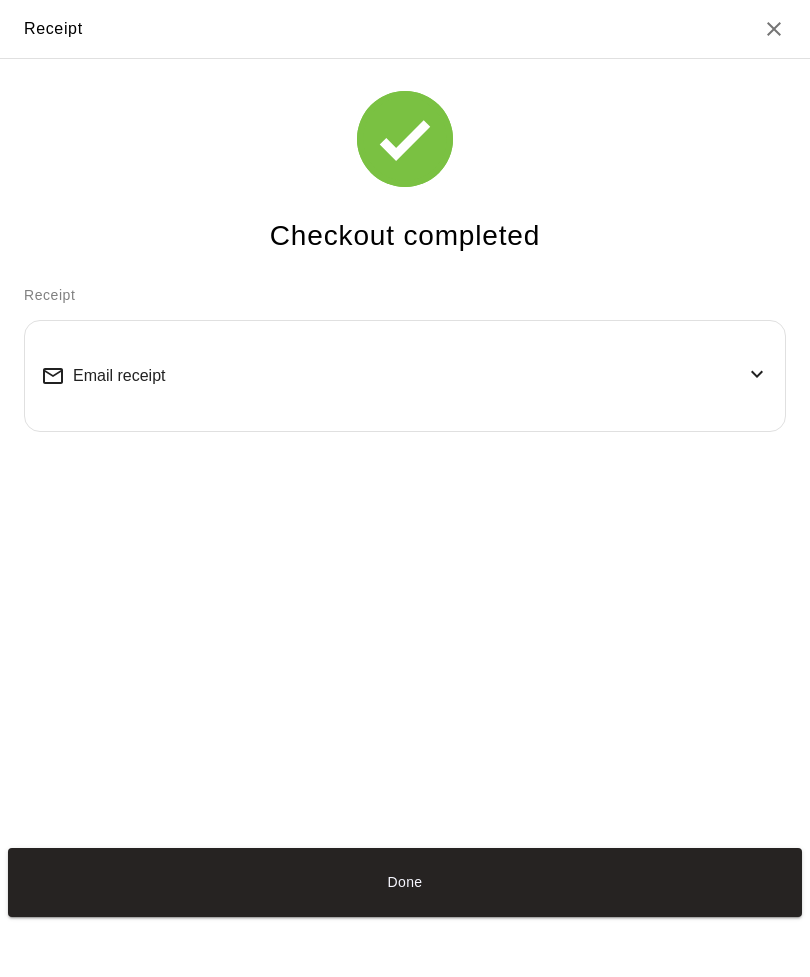 click on "Done" at bounding box center (405, 882) 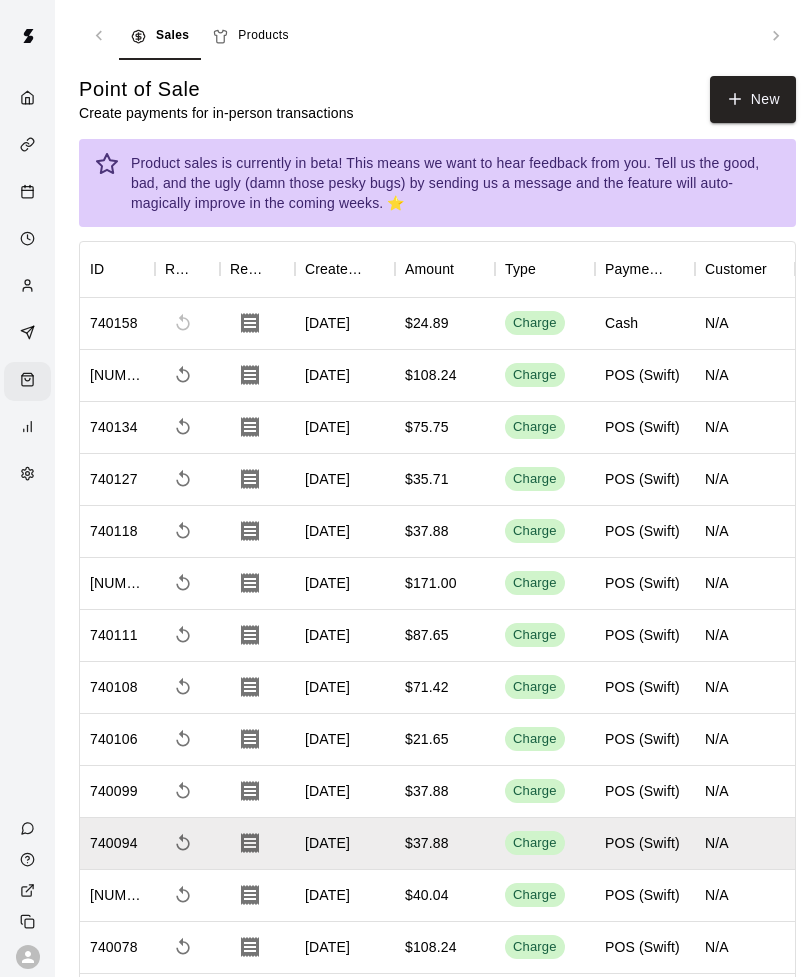 click on "New" at bounding box center [753, 99] 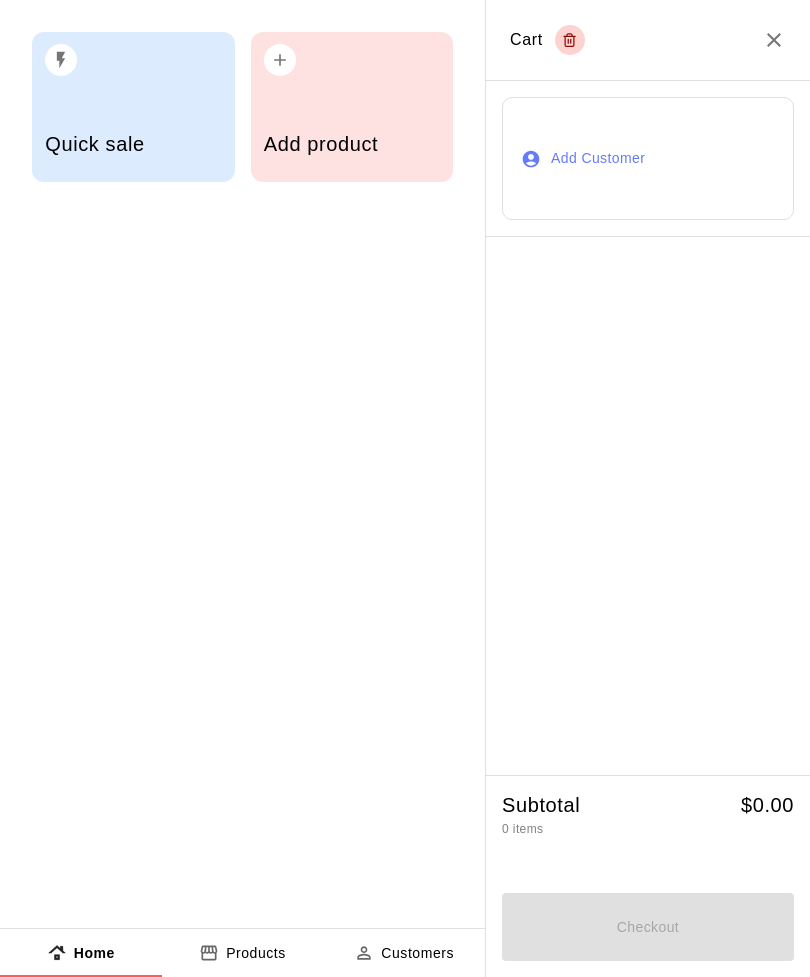 click on "Add product" at bounding box center [352, 107] 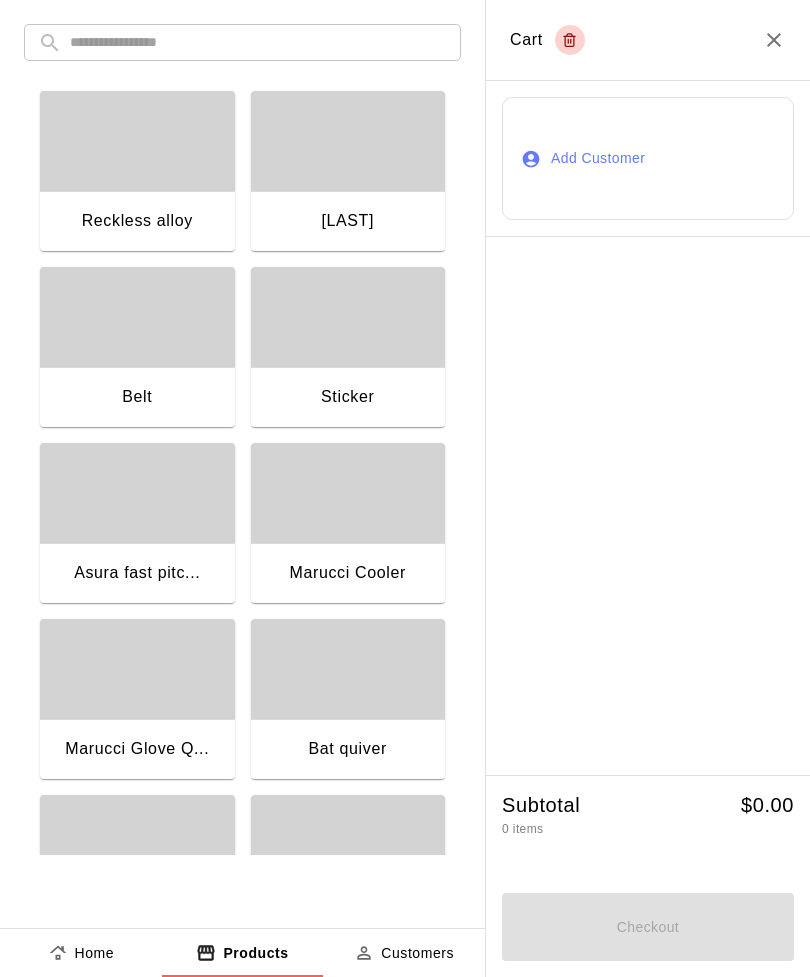 click on "Belt" at bounding box center [137, 399] 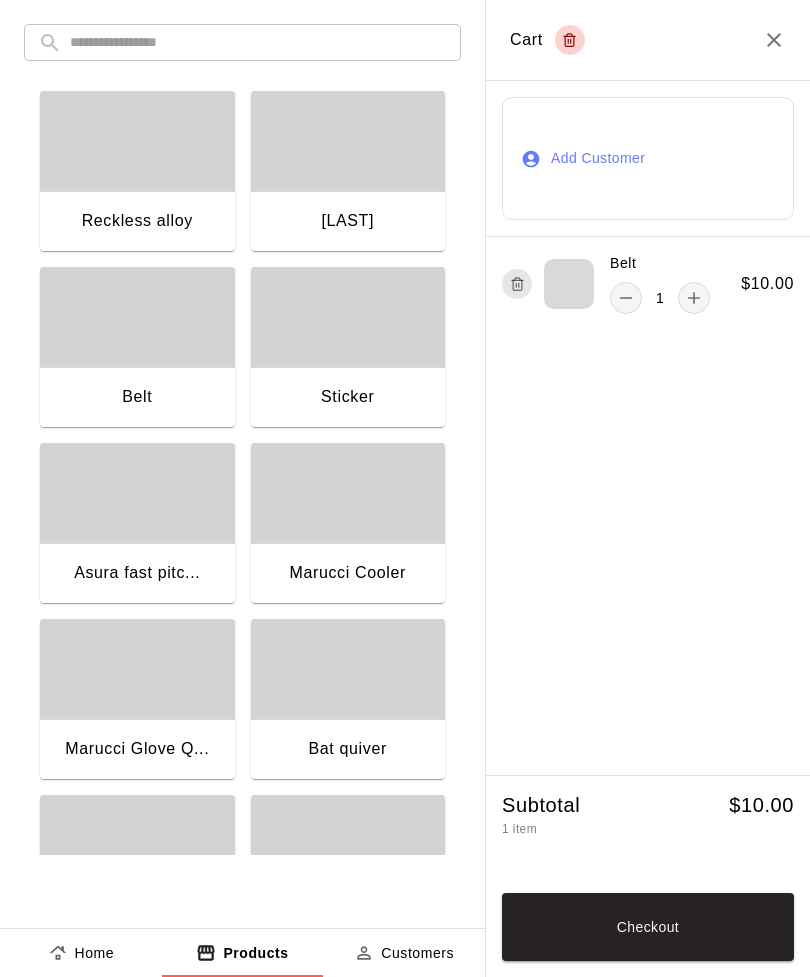 click 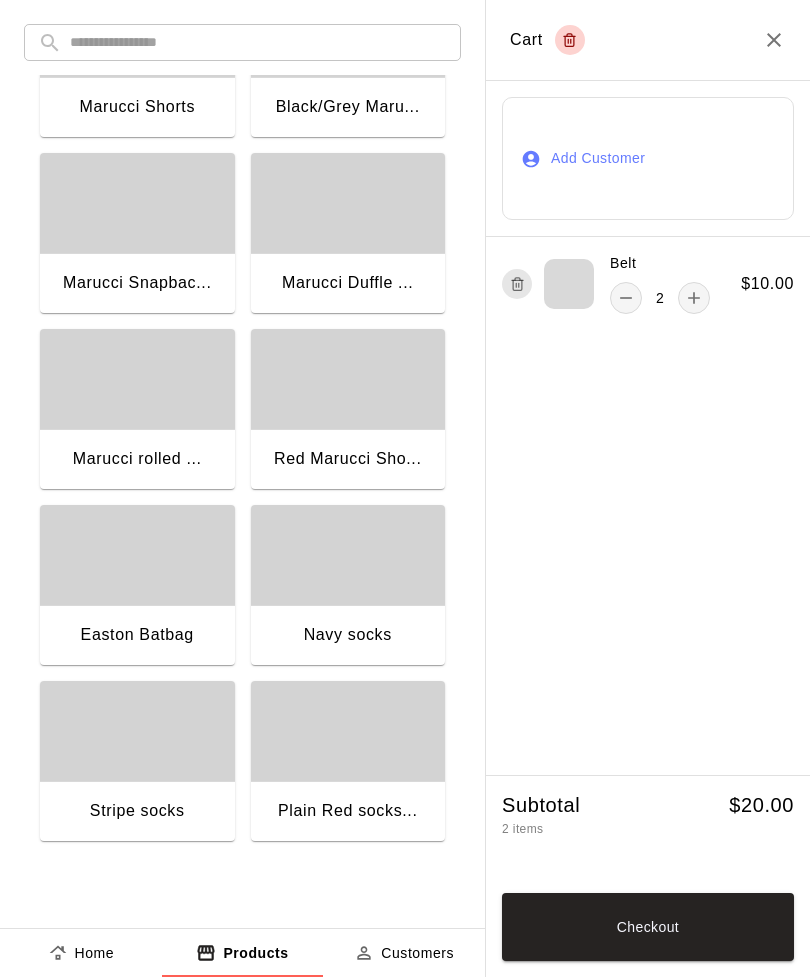 scroll, scrollTop: 1000, scrollLeft: 0, axis: vertical 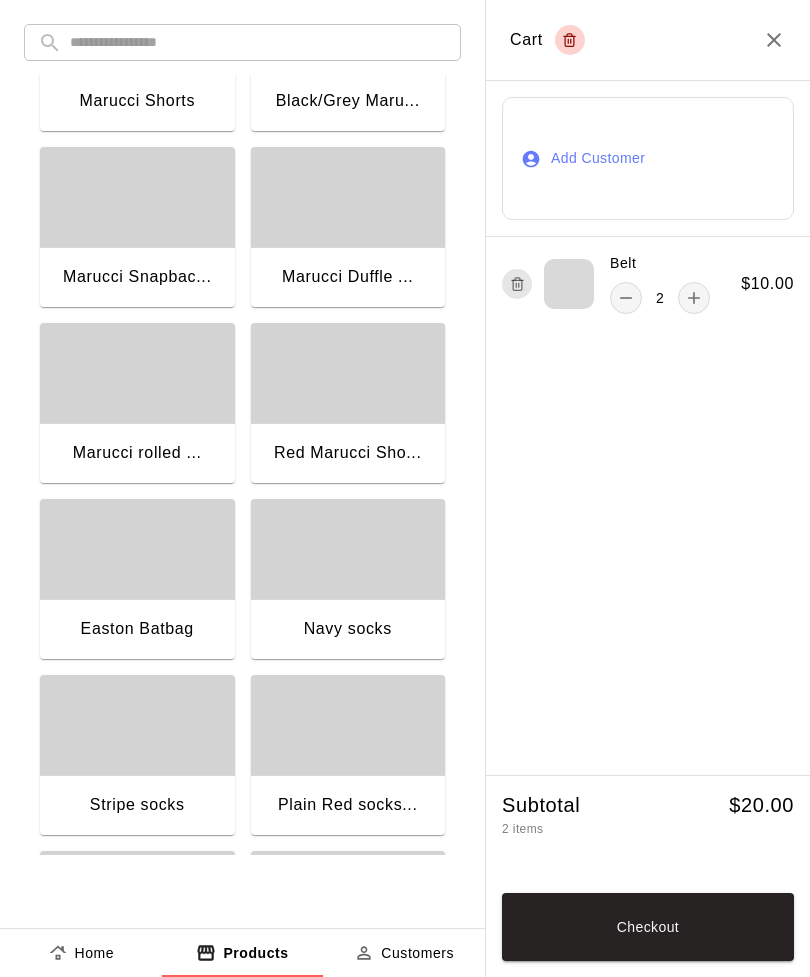click at bounding box center (137, 725) 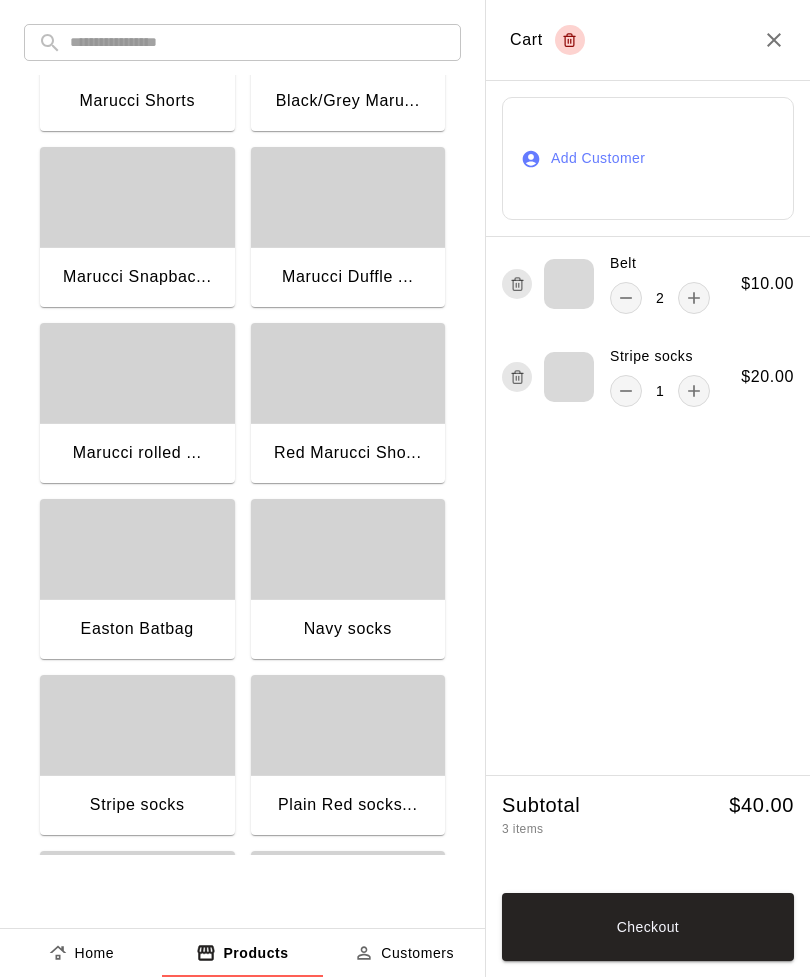 click on "Checkout" at bounding box center [648, 927] 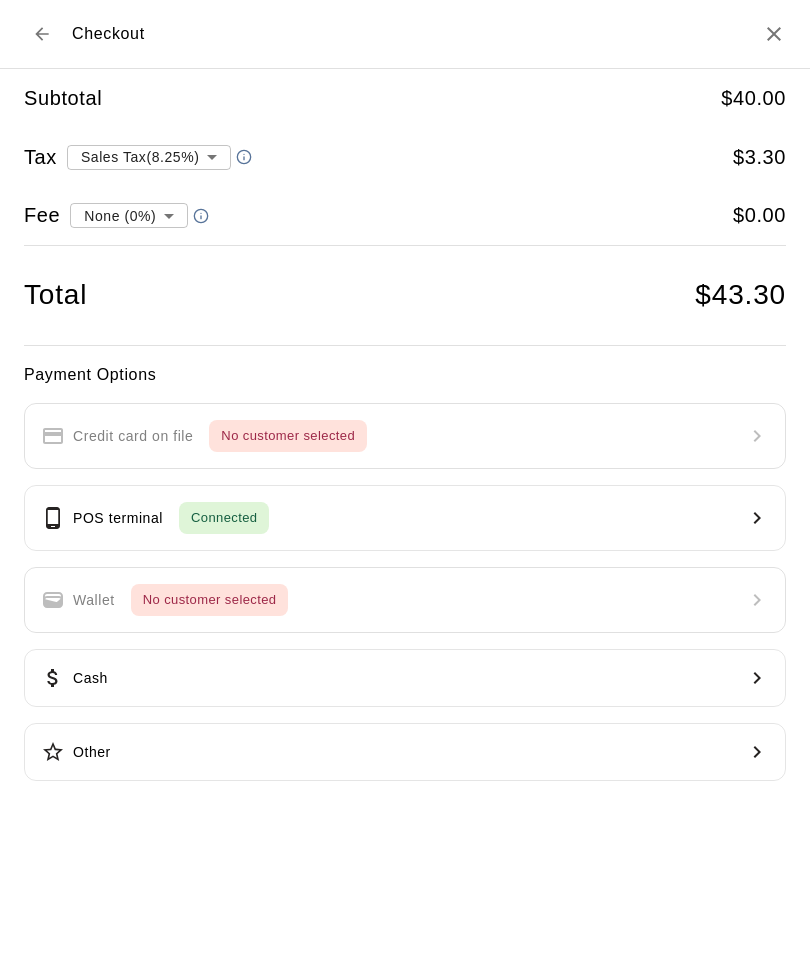 click on "Connected" at bounding box center (224, 518) 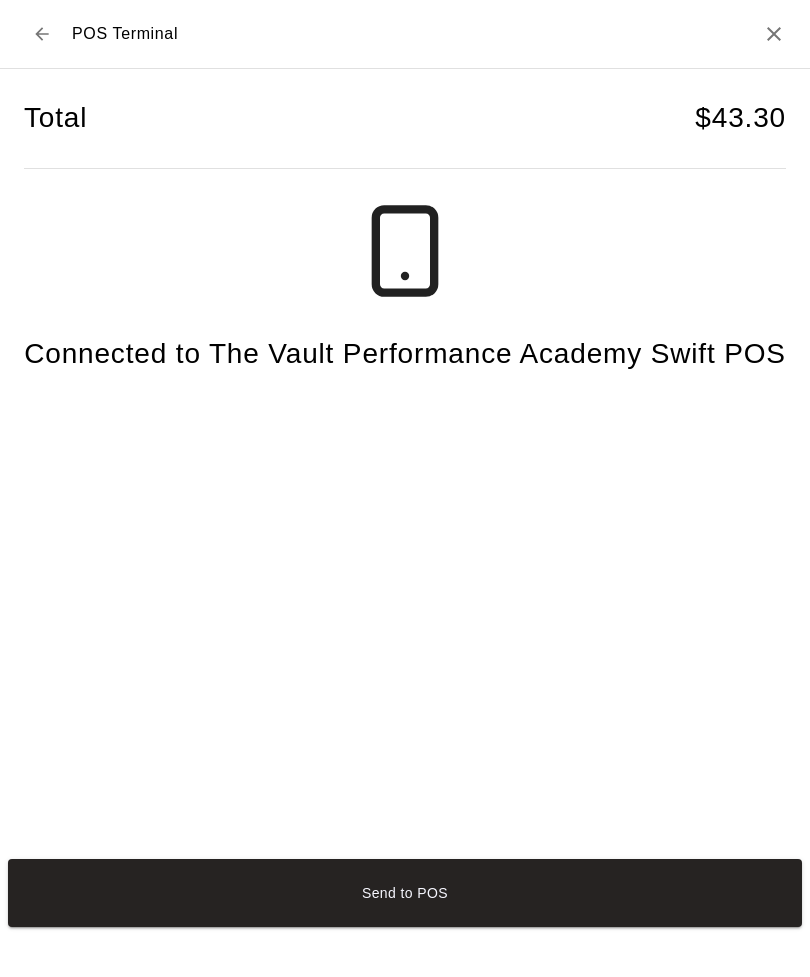 click 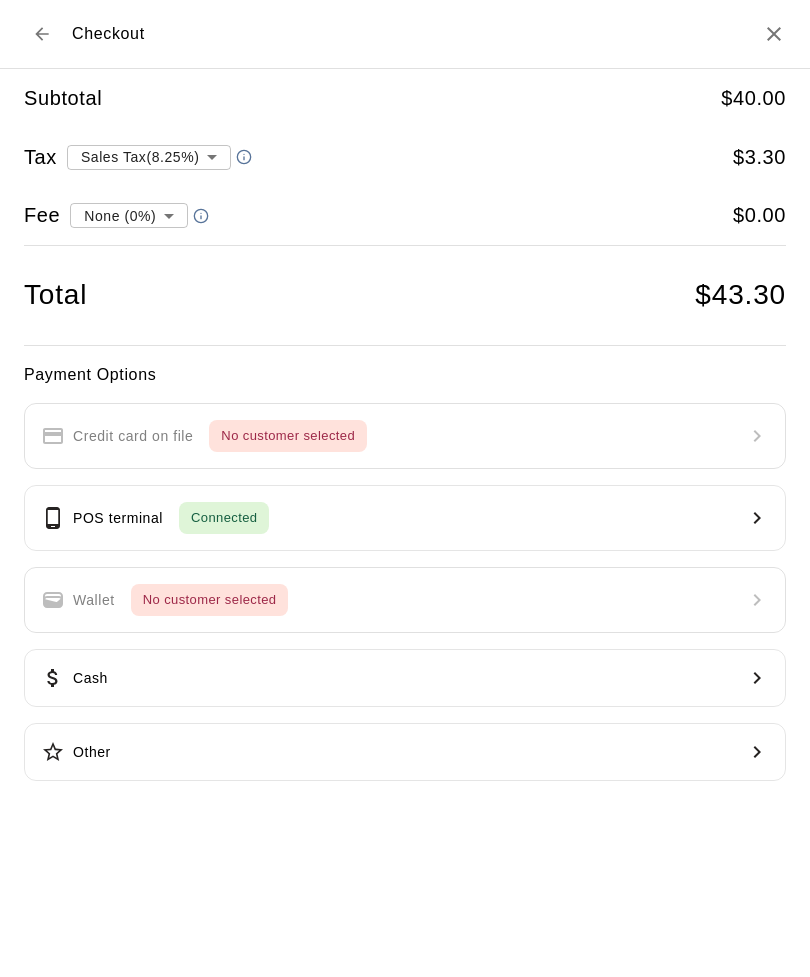 click on "Cash" at bounding box center (405, 678) 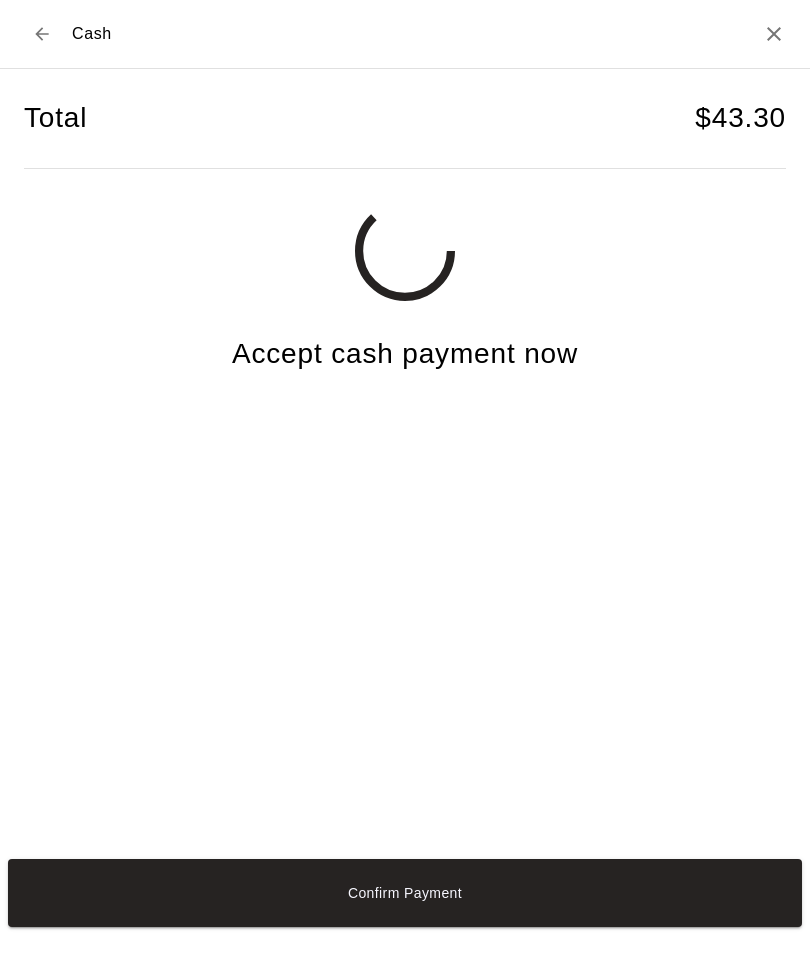 click on "Confirm Payment" at bounding box center [405, 893] 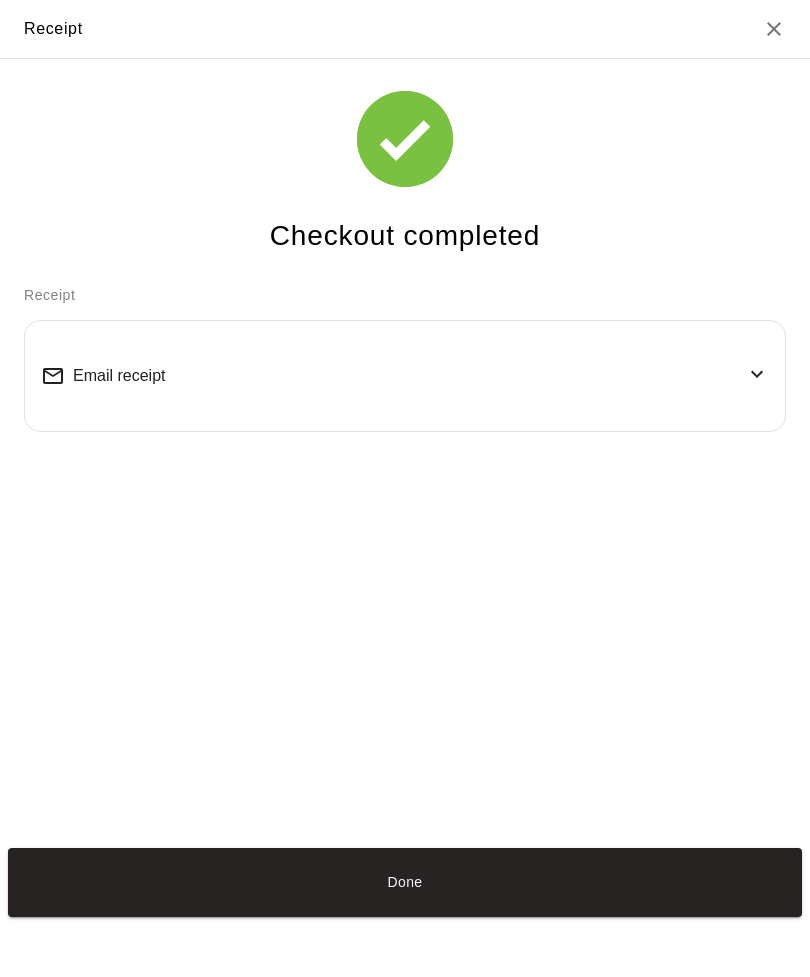 click on "Done" at bounding box center (405, 882) 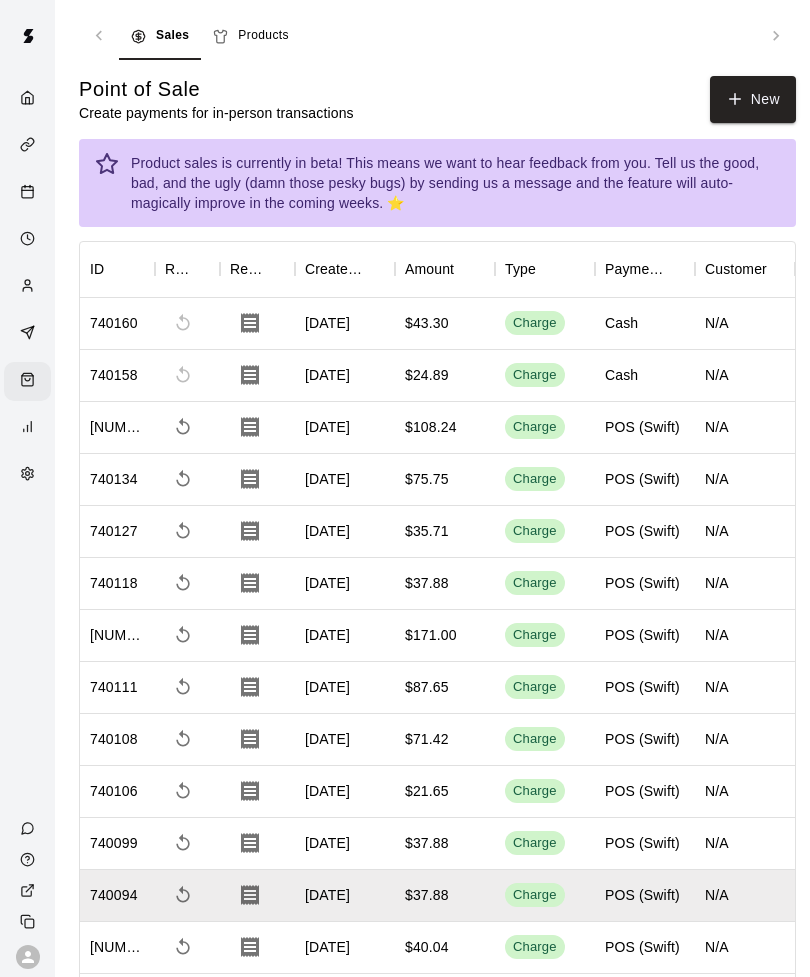 click 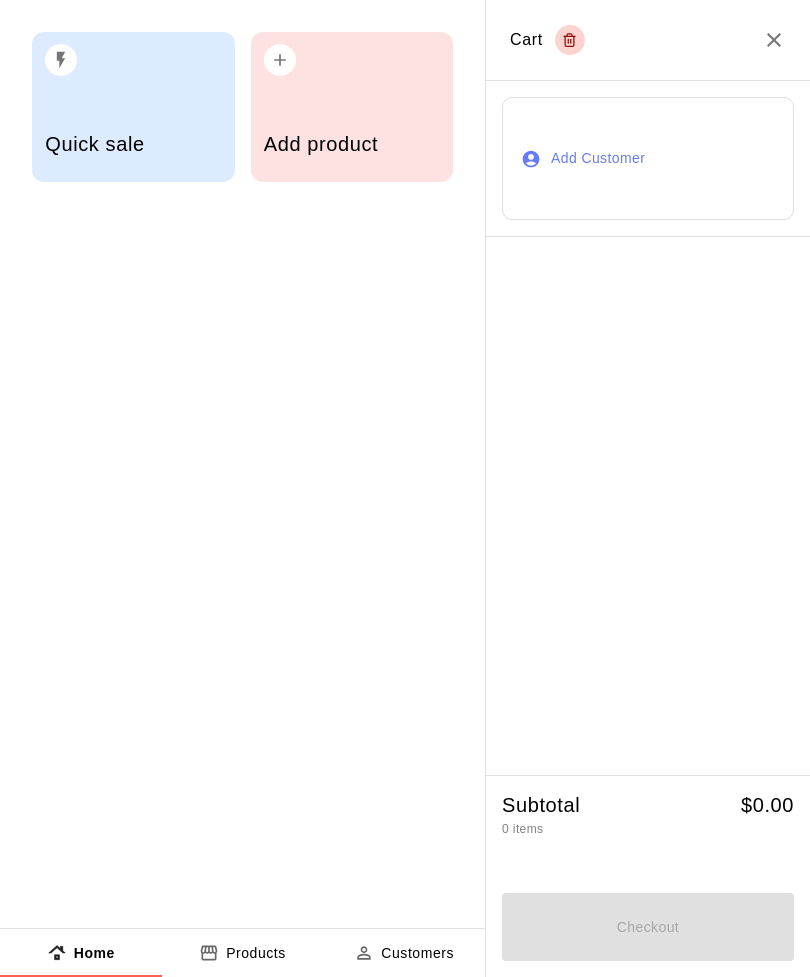 click on "Add product" at bounding box center [352, 146] 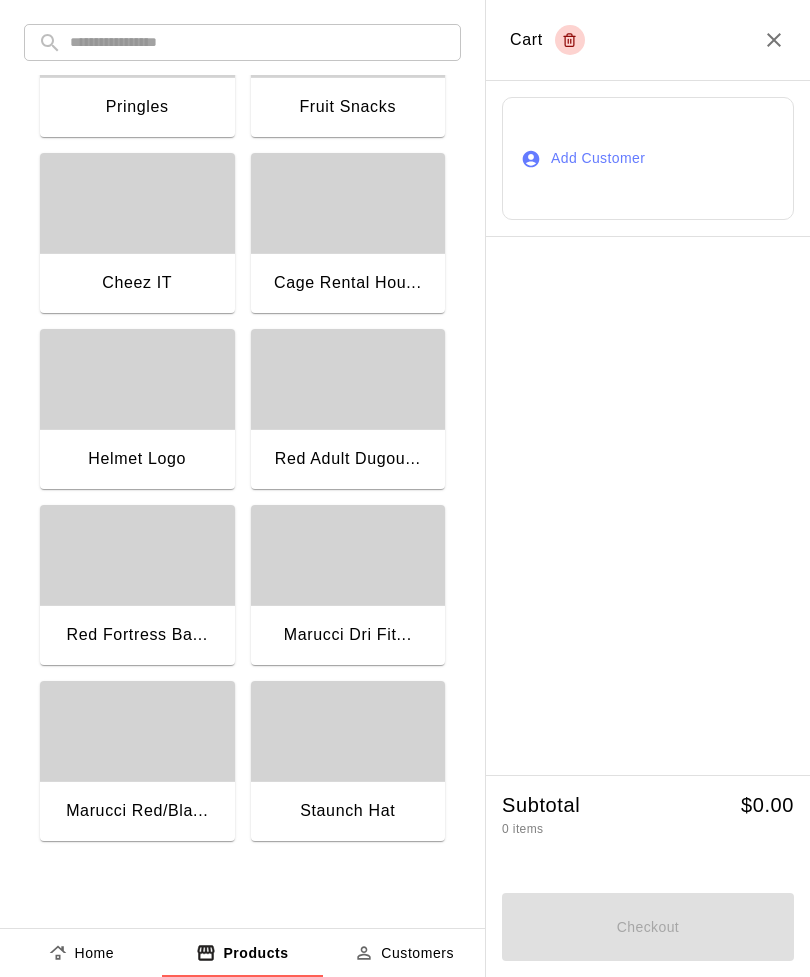scroll, scrollTop: 3458, scrollLeft: 0, axis: vertical 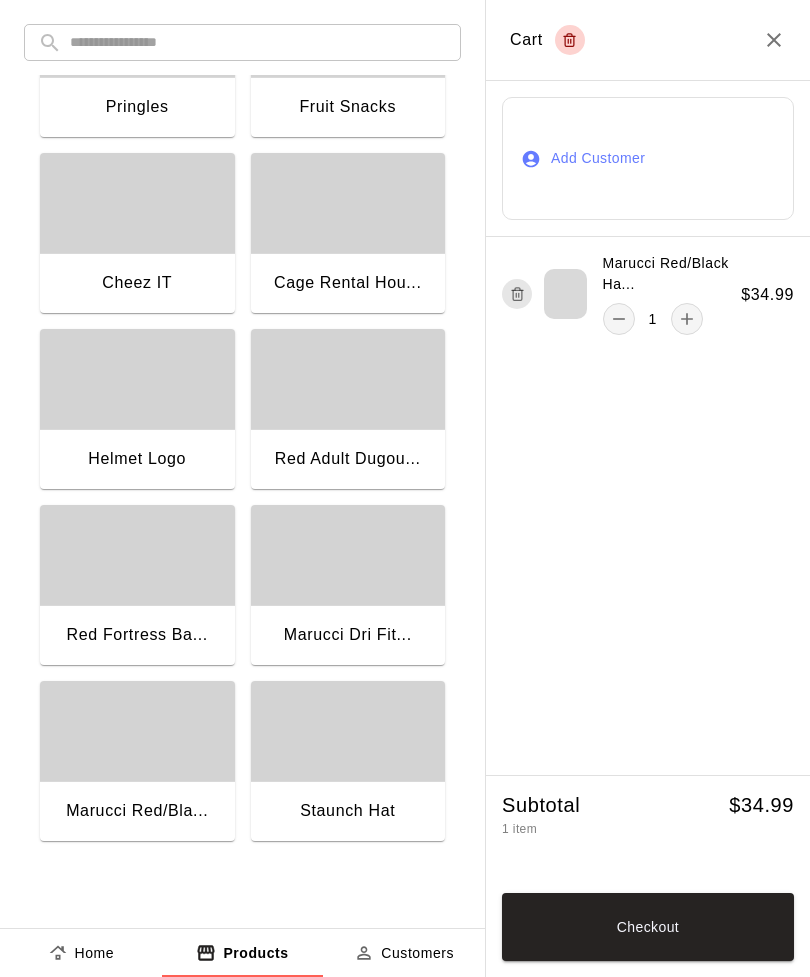 click on "Checkout" at bounding box center [648, 927] 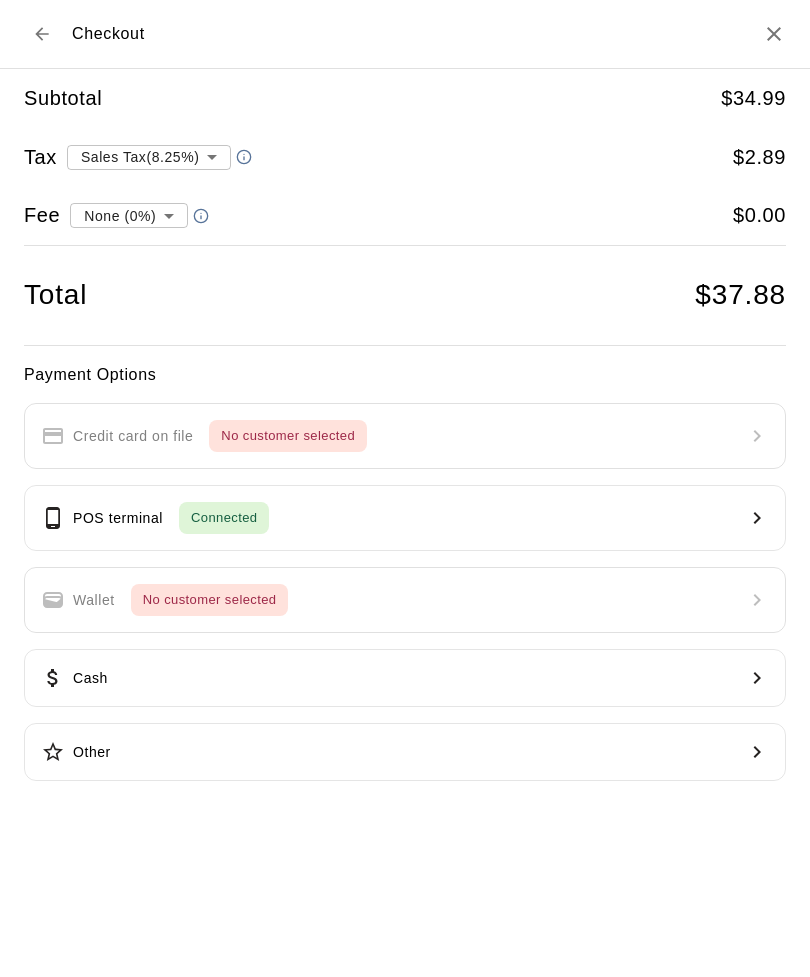 click on "POS terminal" at bounding box center [118, 518] 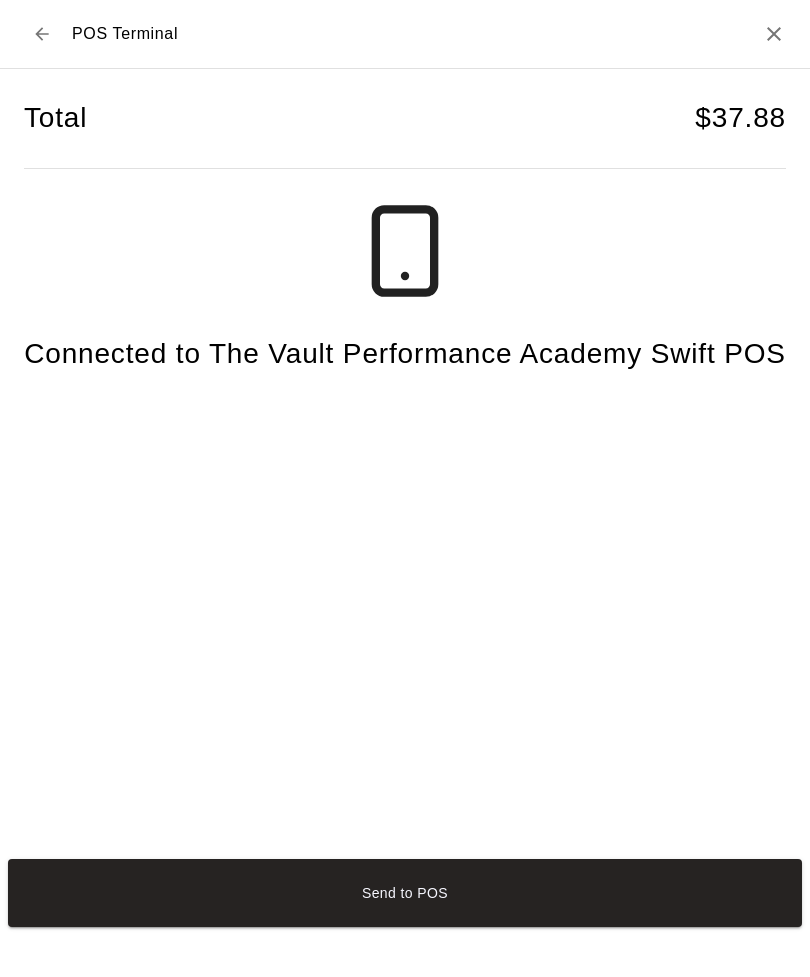 click on "Send to POS" at bounding box center (405, 893) 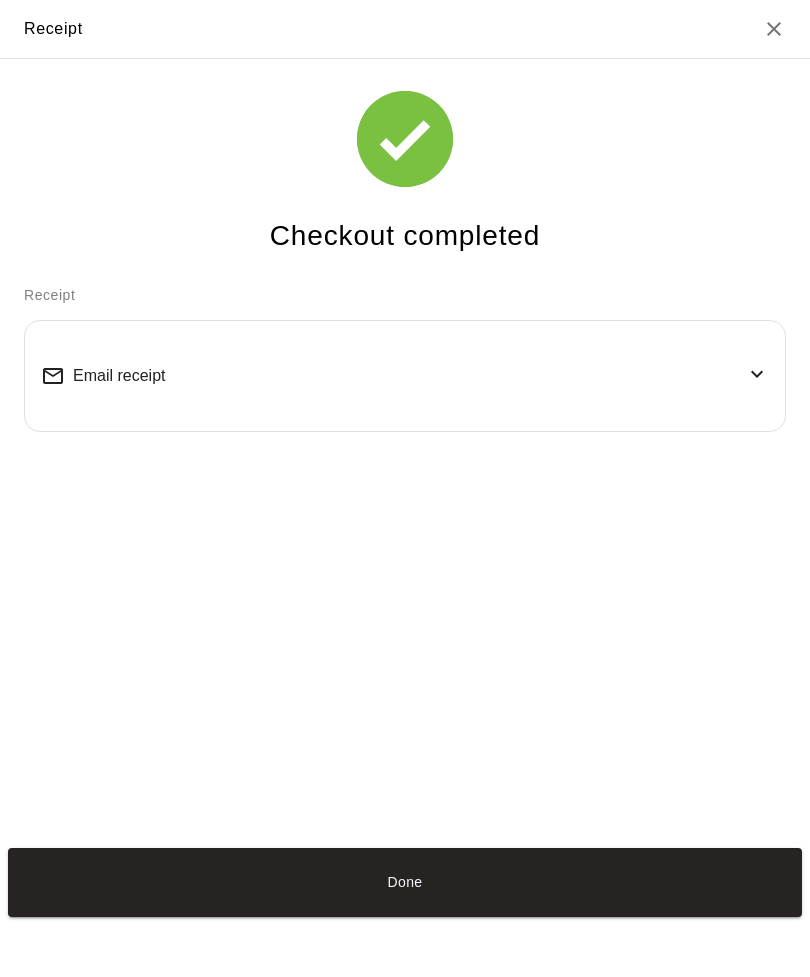 click on "Done" at bounding box center [405, 882] 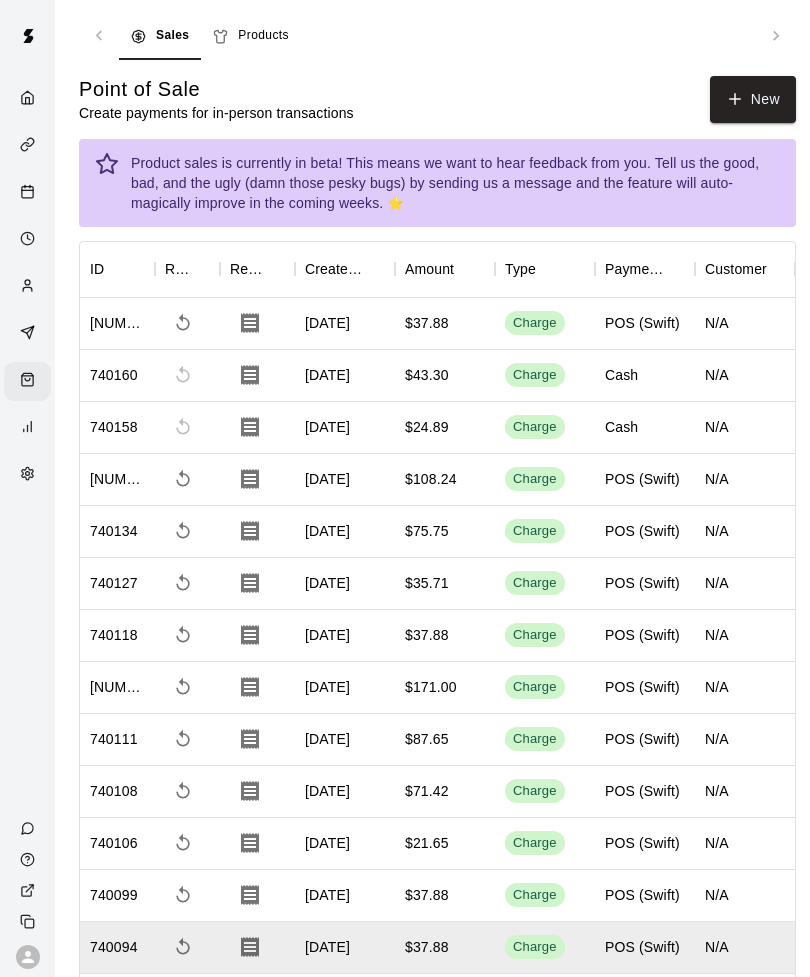 click on "New" at bounding box center (753, 99) 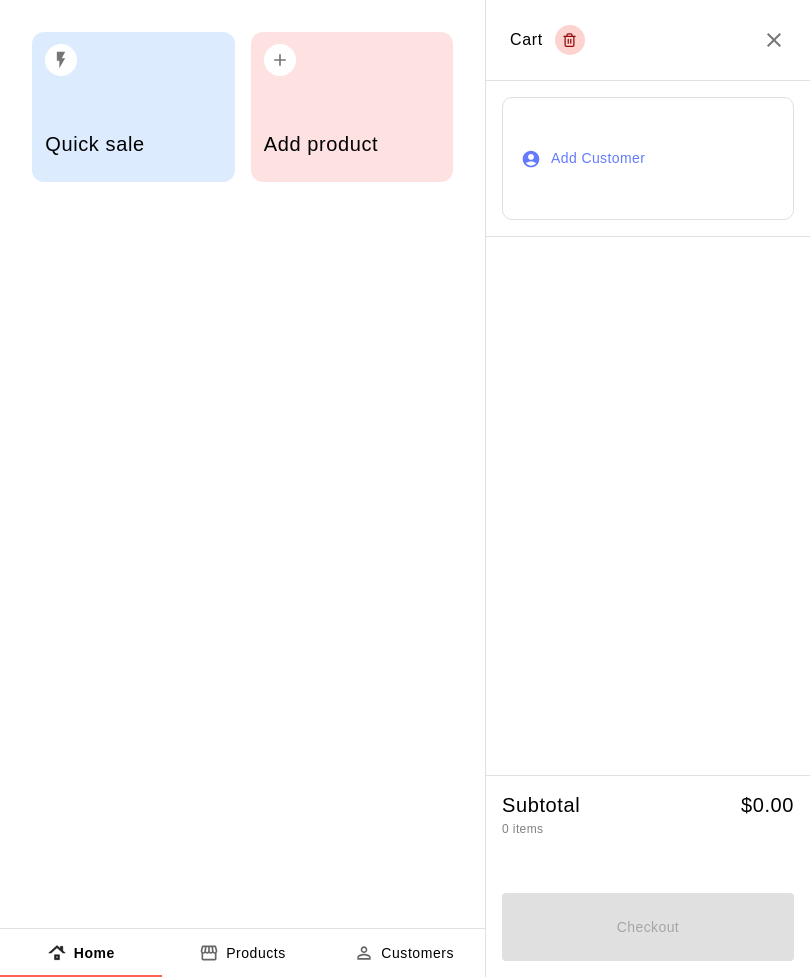 click on "Add product" at bounding box center [352, 144] 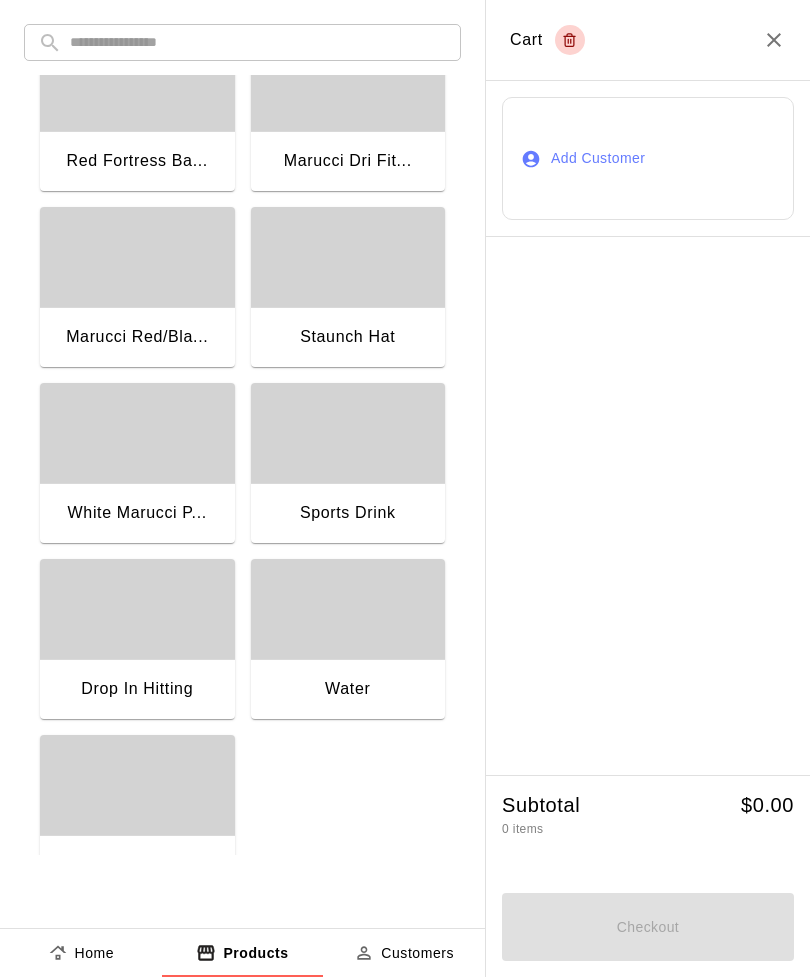scroll, scrollTop: 3930, scrollLeft: 0, axis: vertical 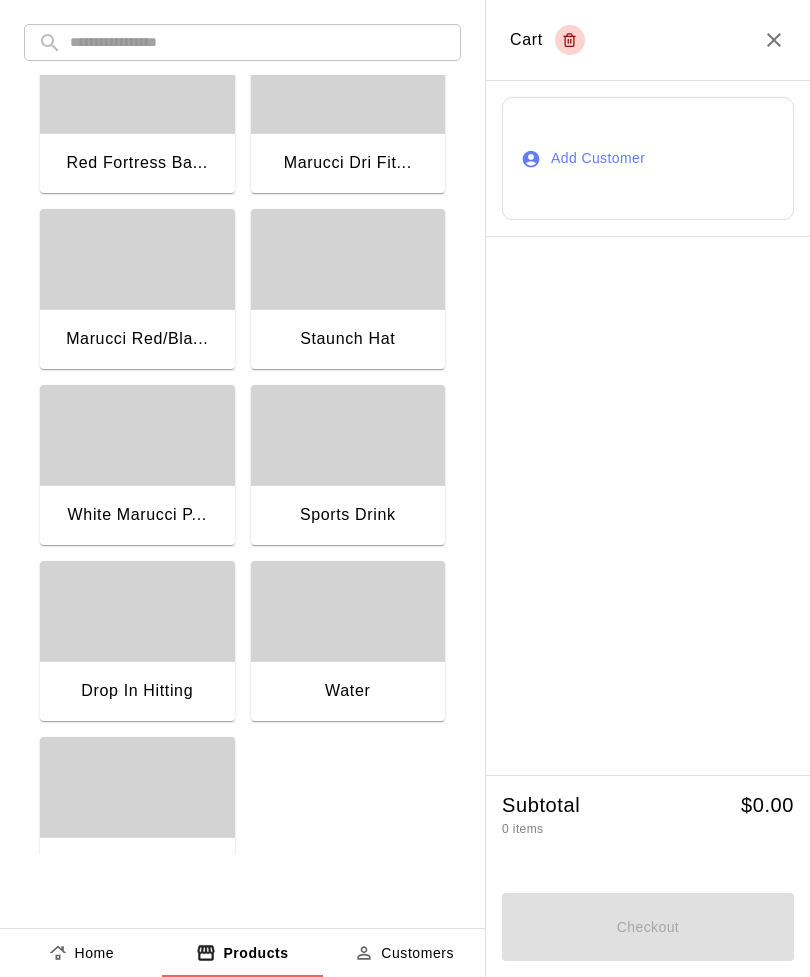 click at bounding box center (348, 611) 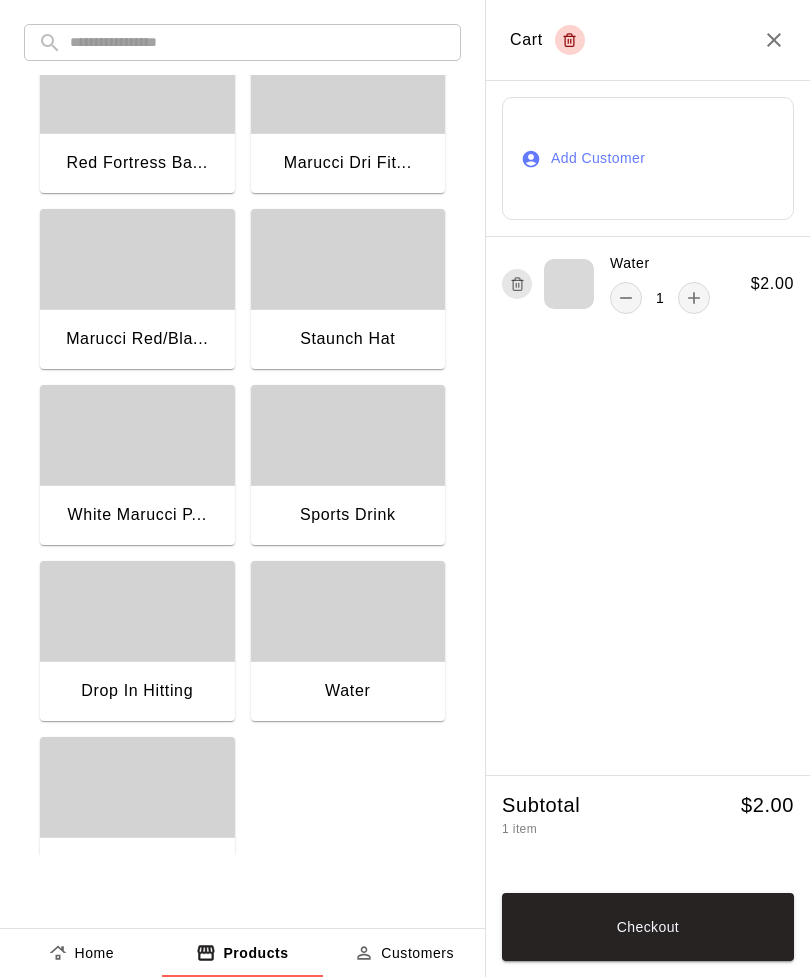 click 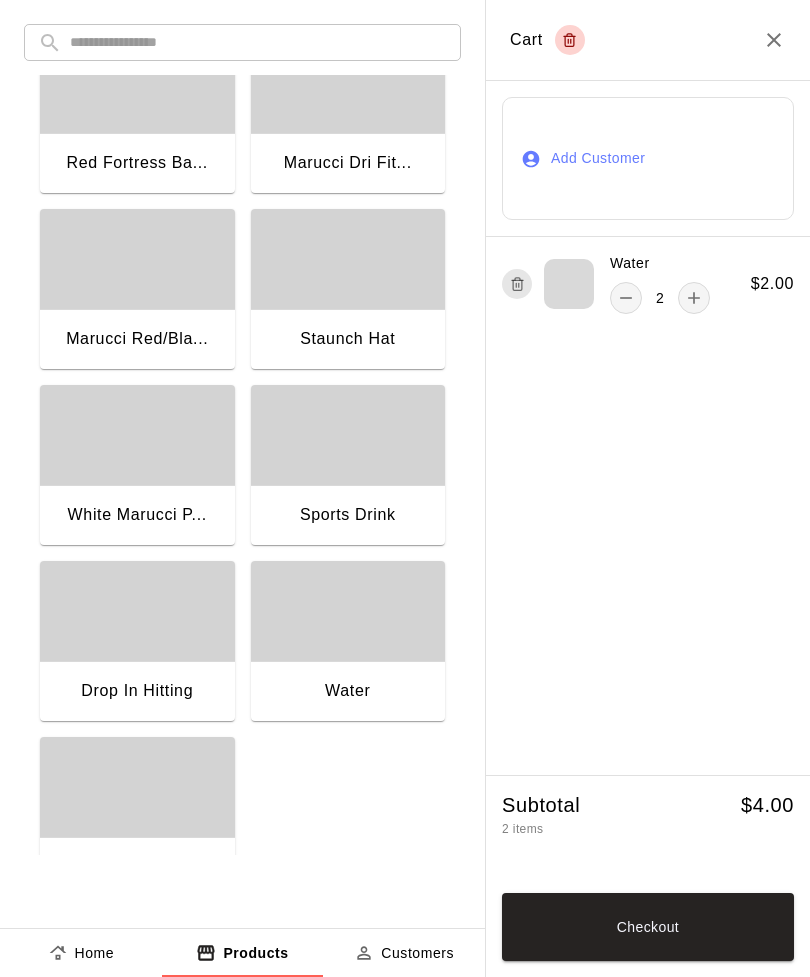 click on "Checkout" at bounding box center (648, 927) 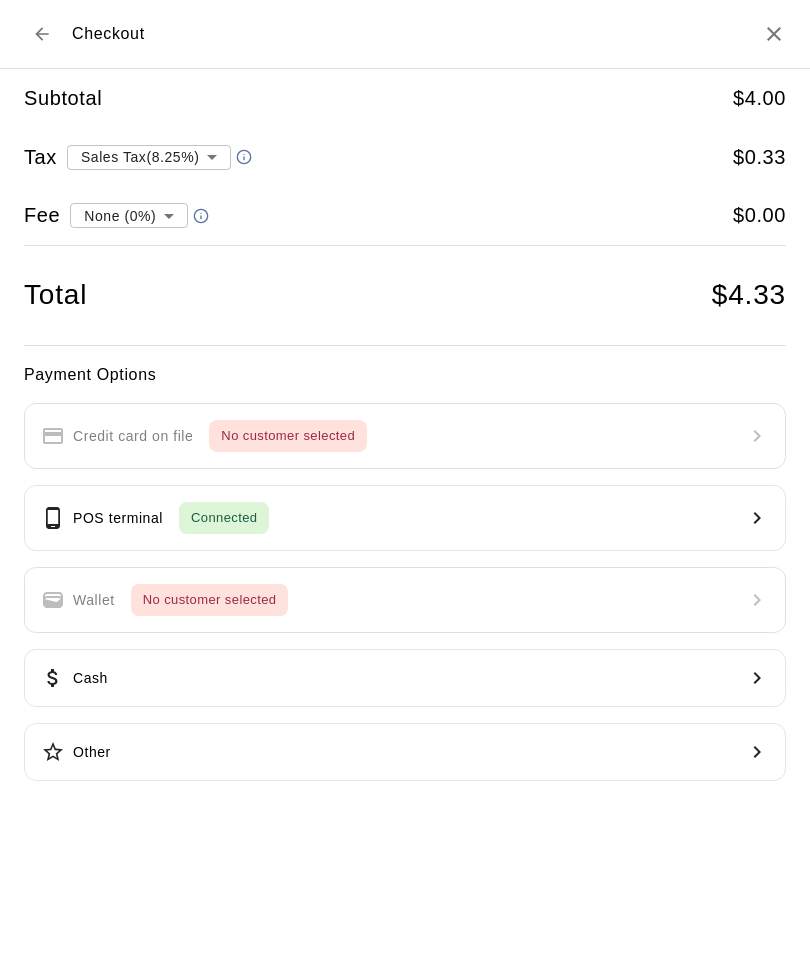 click on "POS terminal Connected" at bounding box center [405, 518] 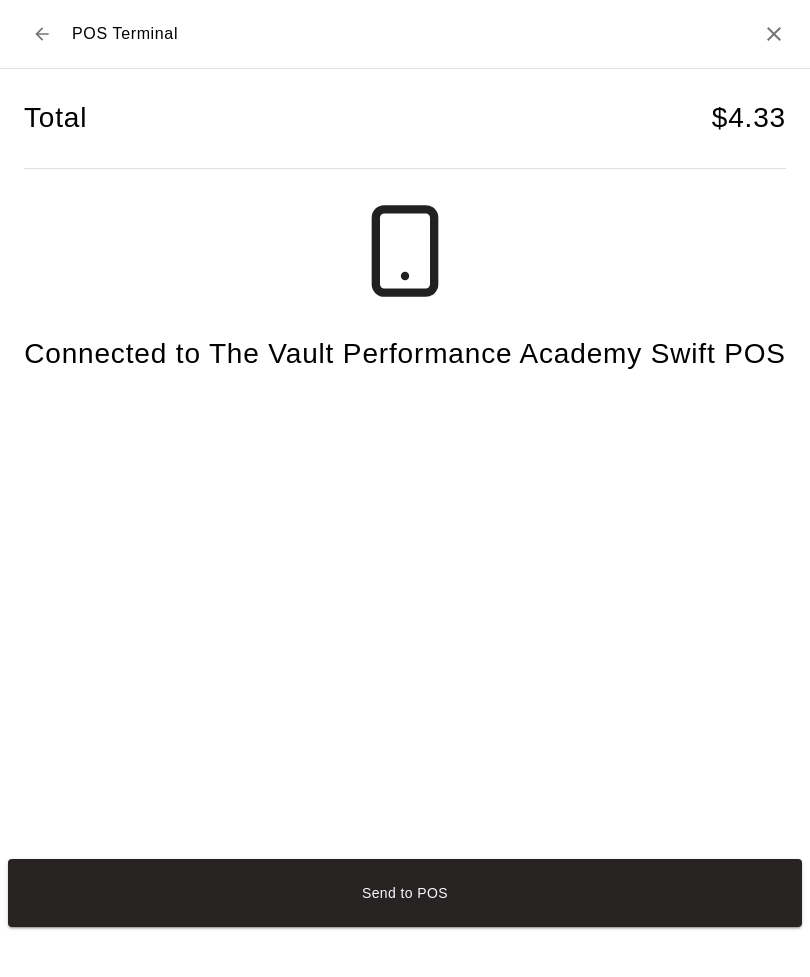 click on "Send to POS" at bounding box center (405, 893) 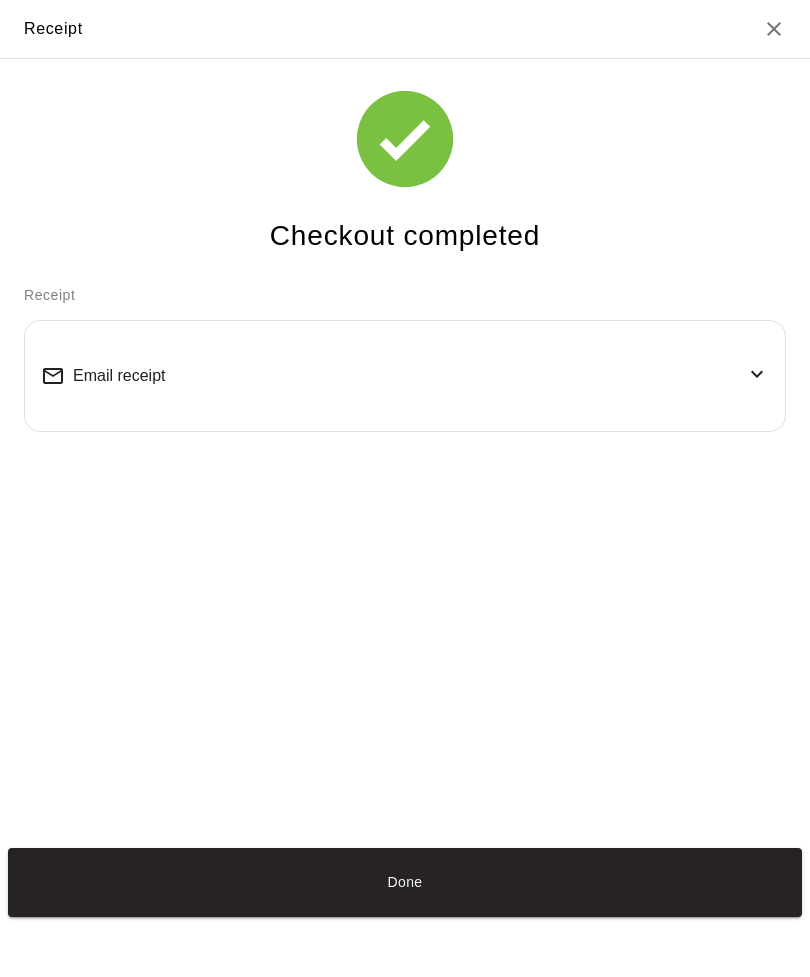 click on "Done" at bounding box center [405, 882] 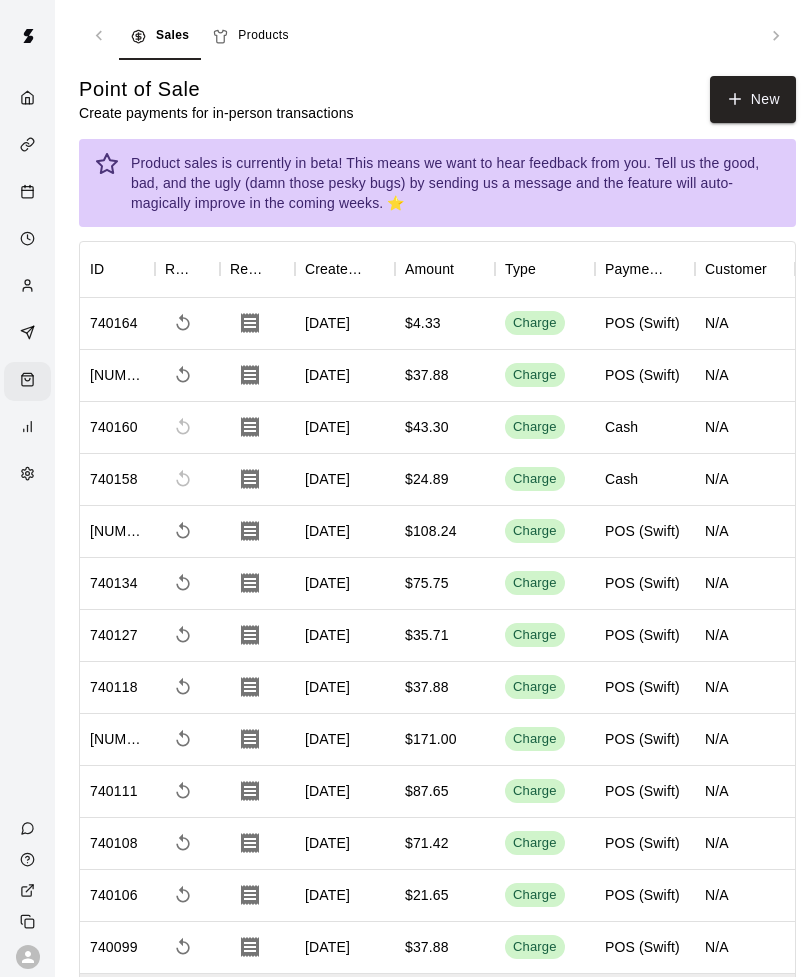 click on "New" at bounding box center [753, 99] 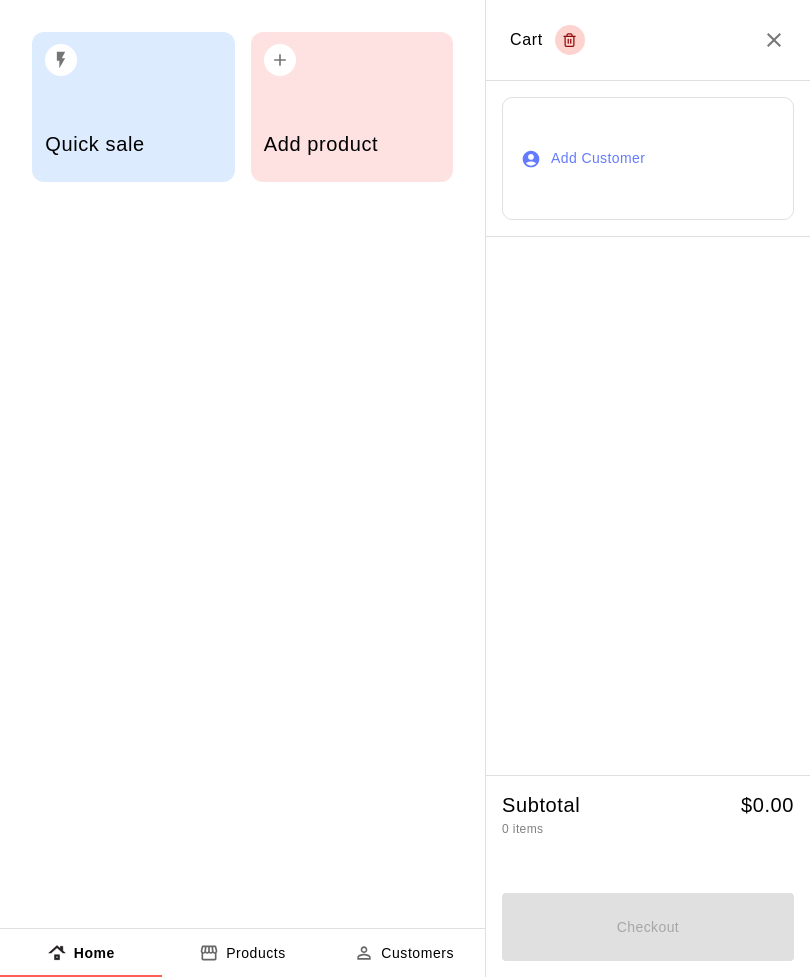 click on "Add product" at bounding box center [352, 107] 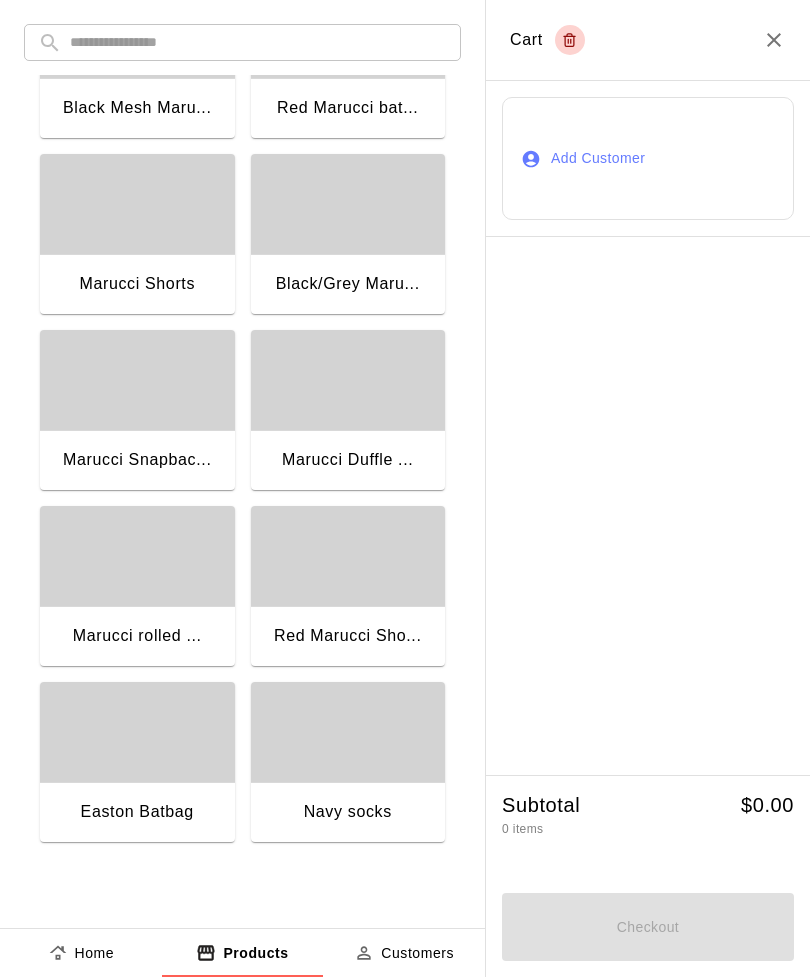 scroll, scrollTop: 816, scrollLeft: 0, axis: vertical 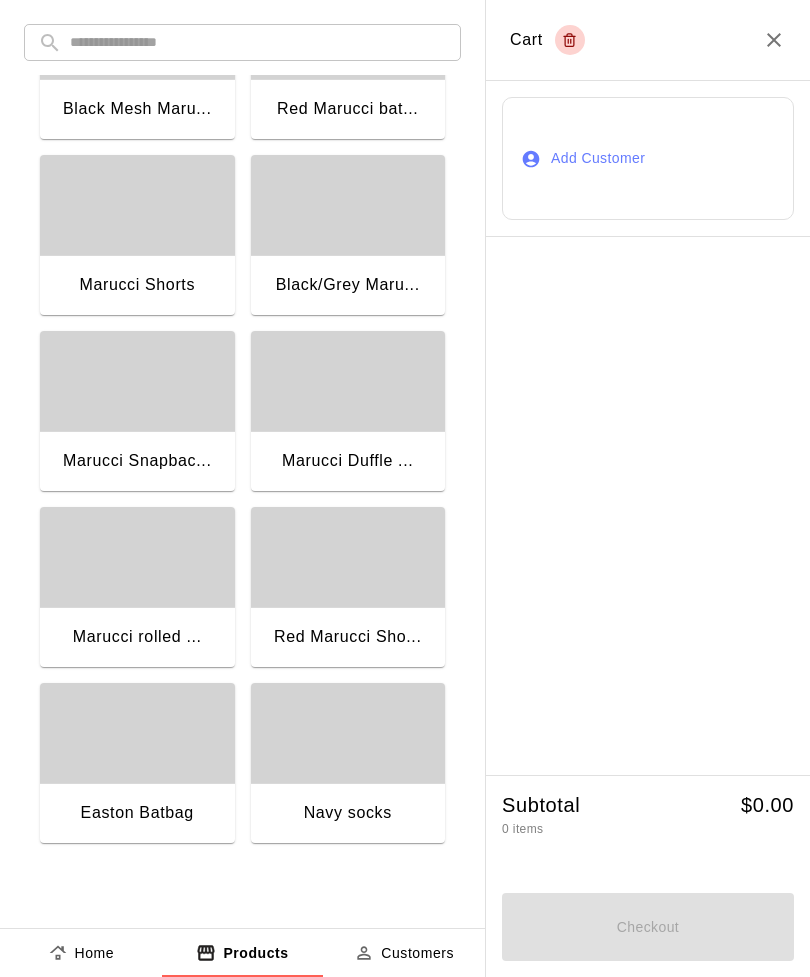 click on "Marucci Shorts" at bounding box center (137, 285) 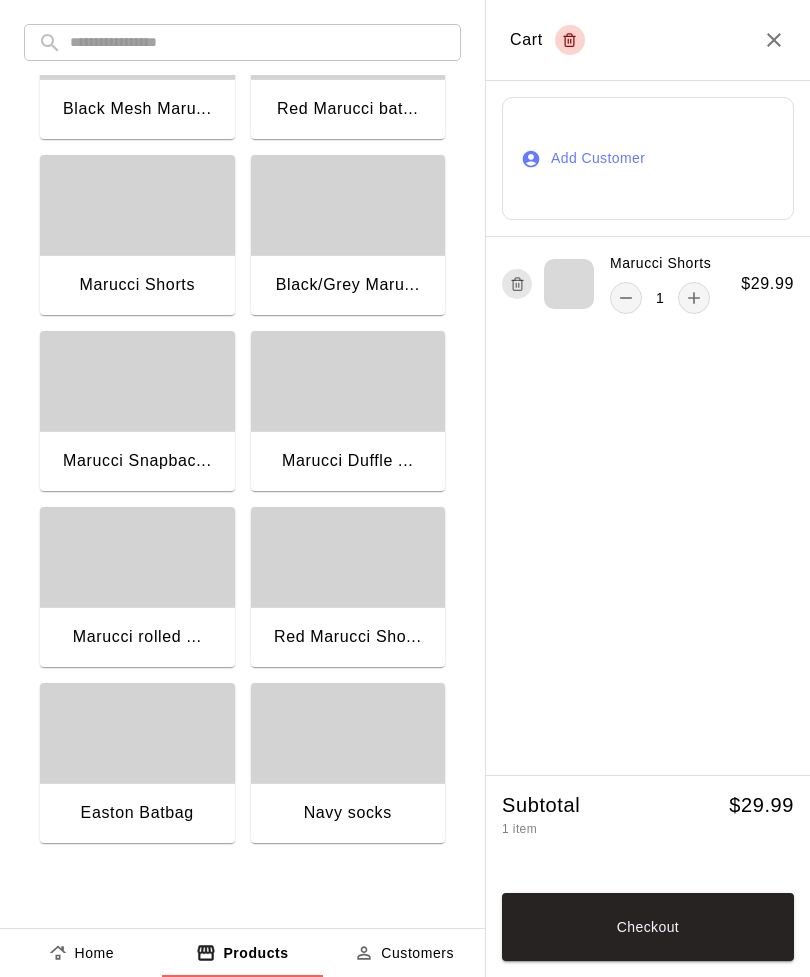 click 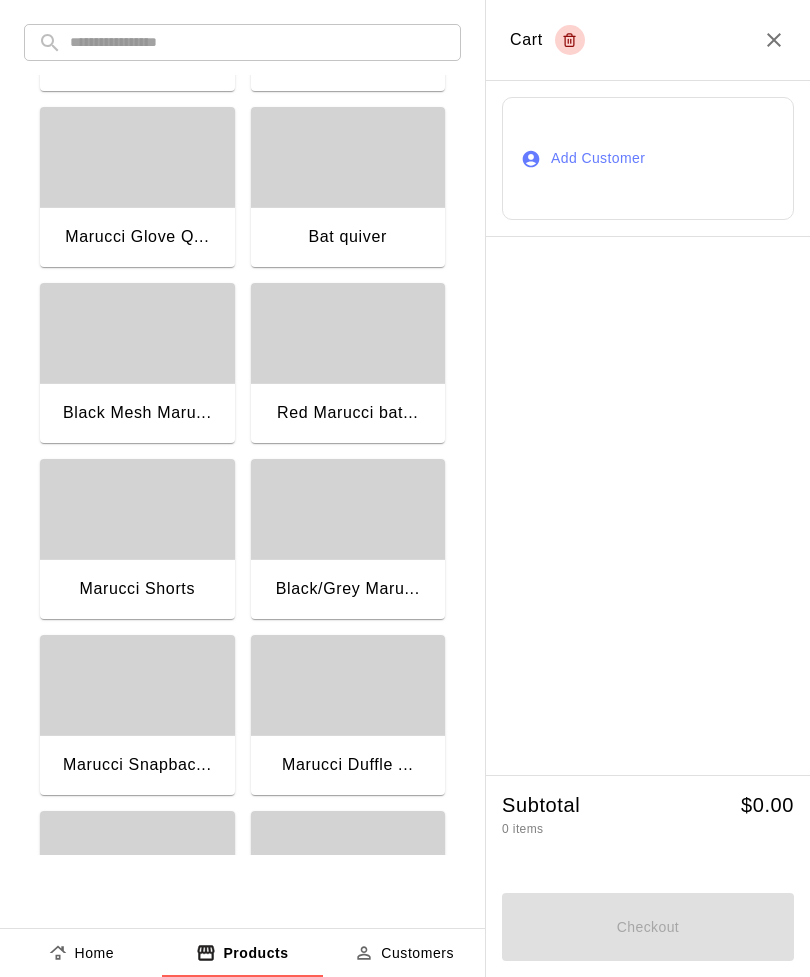 scroll, scrollTop: 483, scrollLeft: 0, axis: vertical 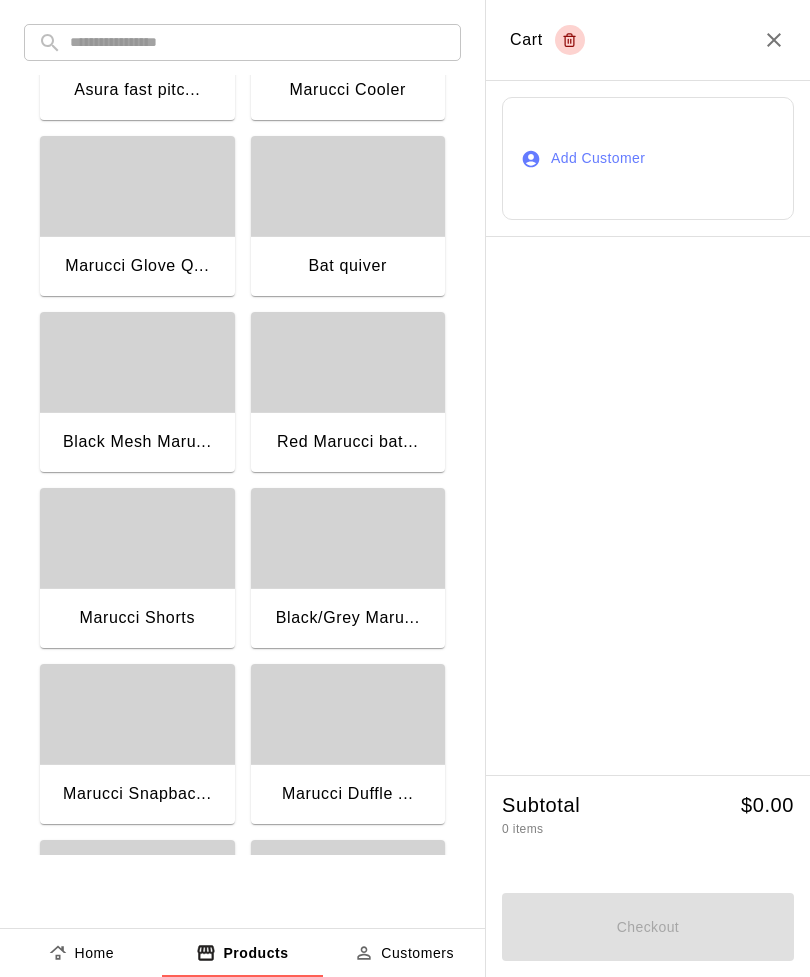click at bounding box center [137, 362] 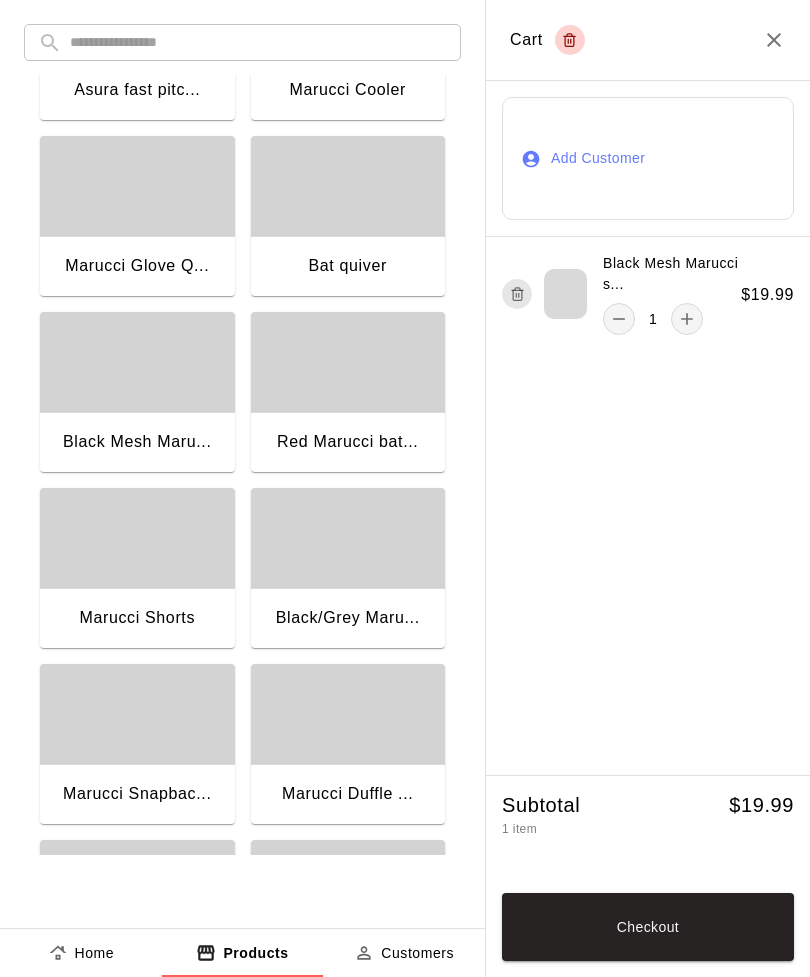 click on "Checkout" at bounding box center [648, 927] 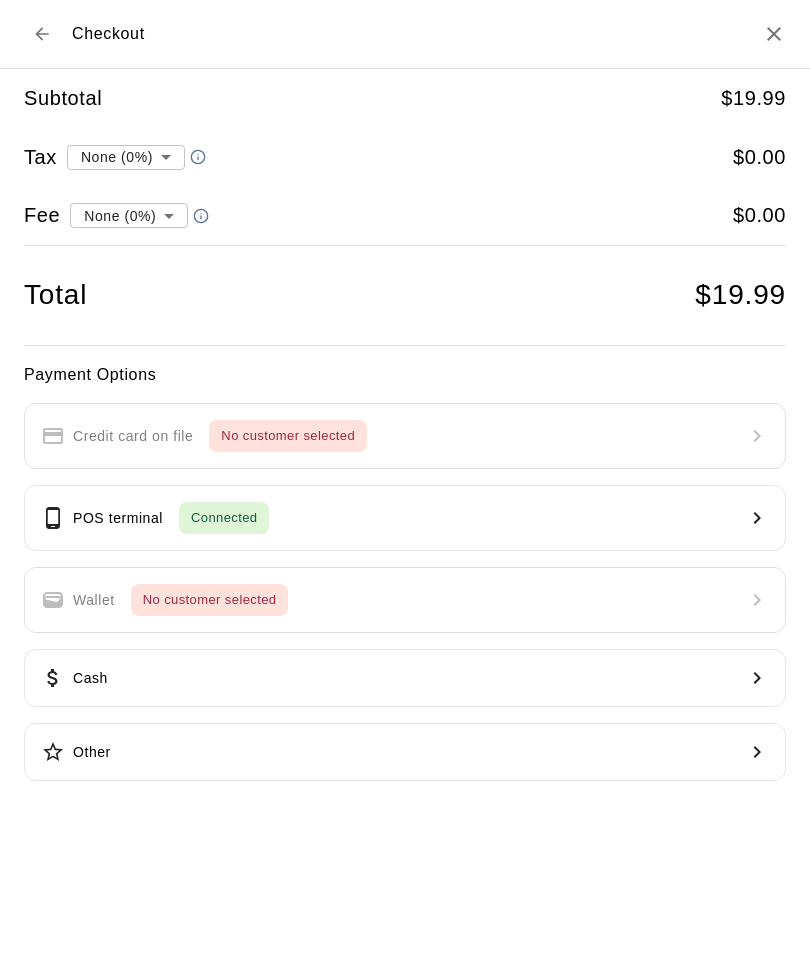 type on "**********" 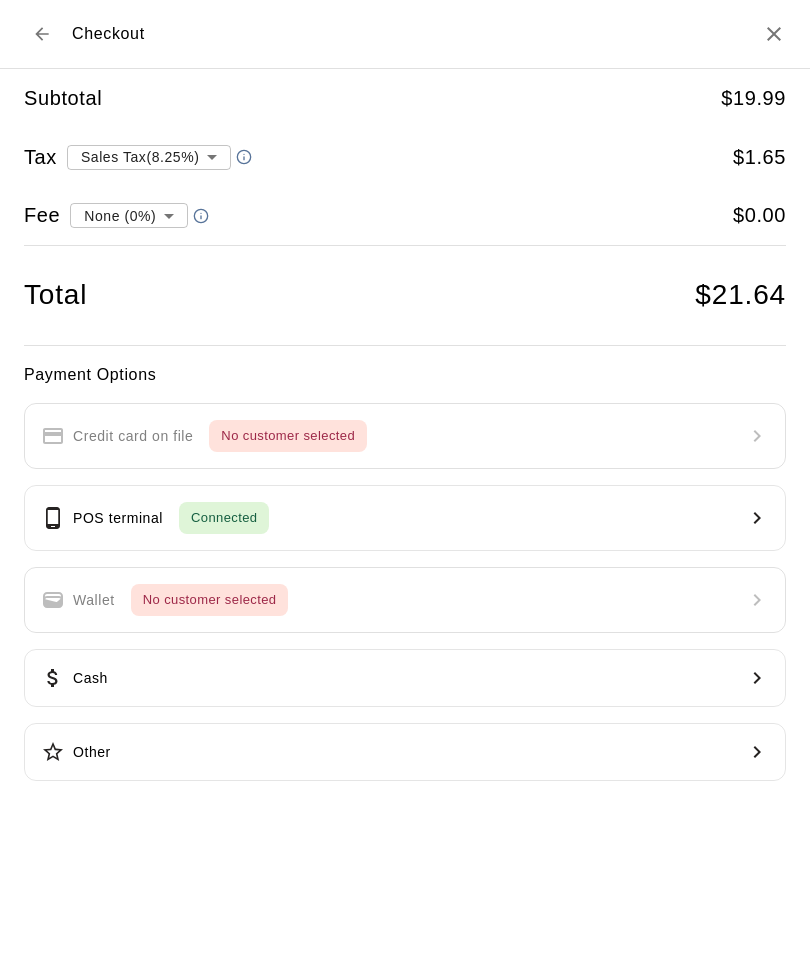 click on "POS terminal" at bounding box center (118, 518) 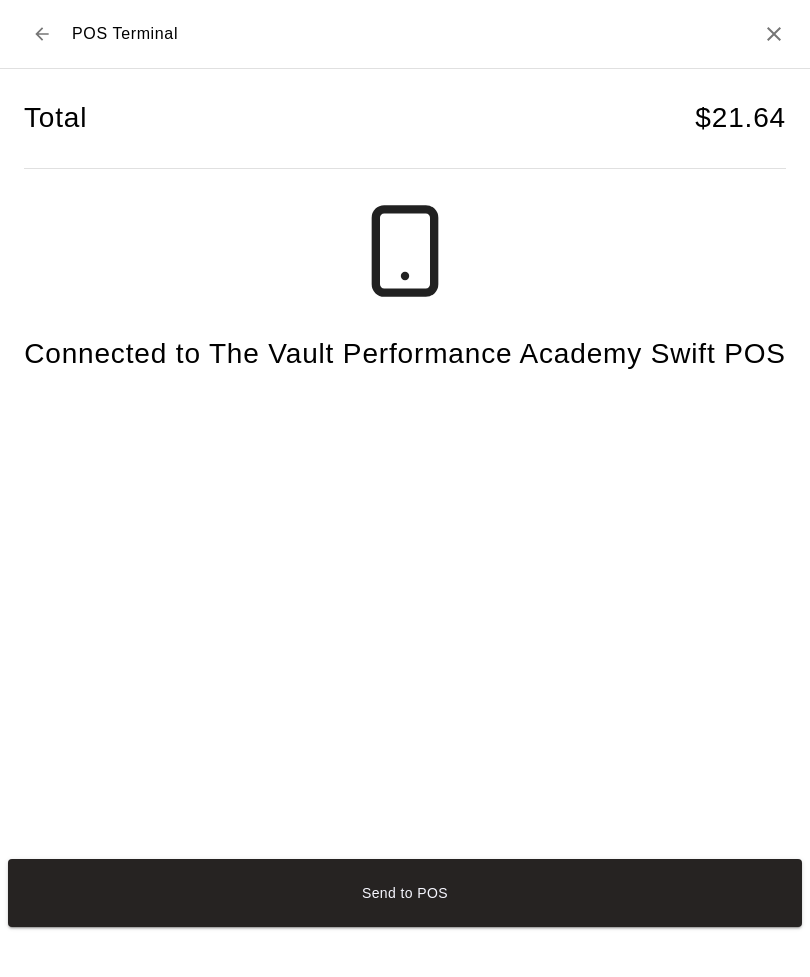 click on "Send to POS" at bounding box center [405, 893] 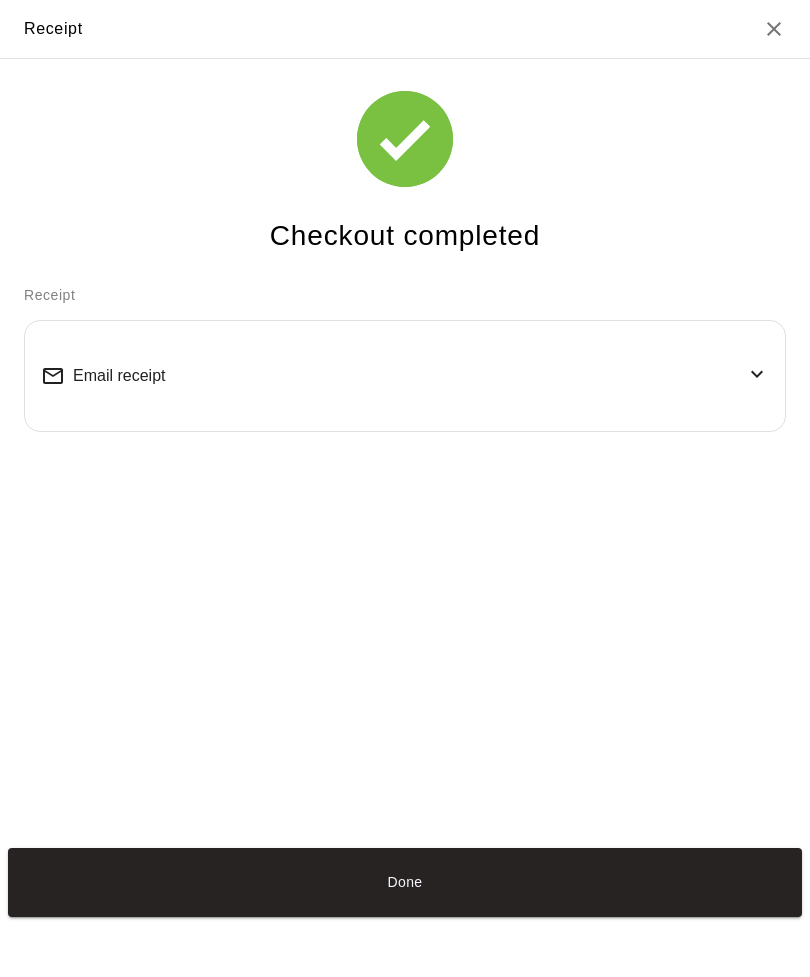 click on "Done" at bounding box center (405, 882) 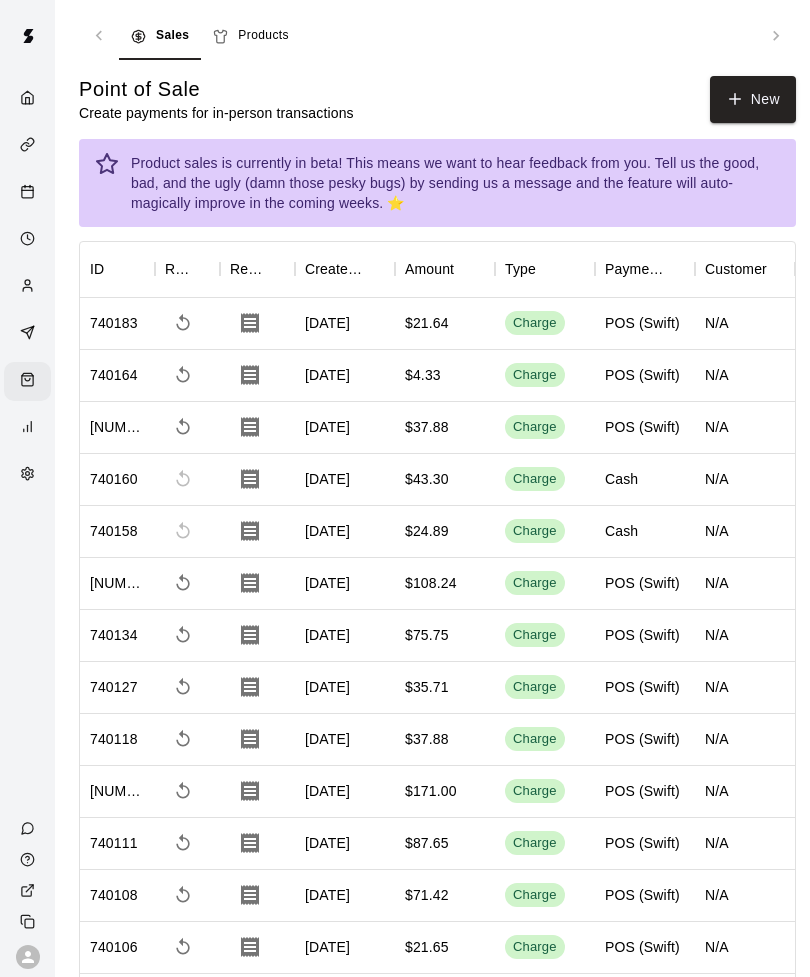 click on "New" at bounding box center (753, 99) 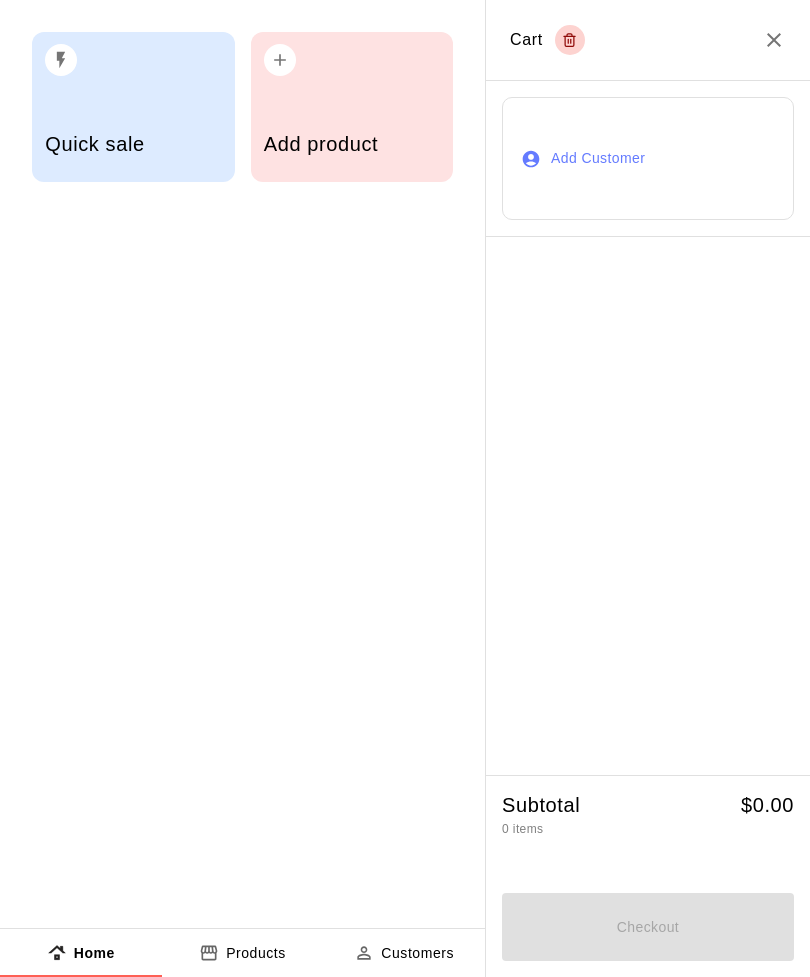 click on "Add product" at bounding box center (352, 107) 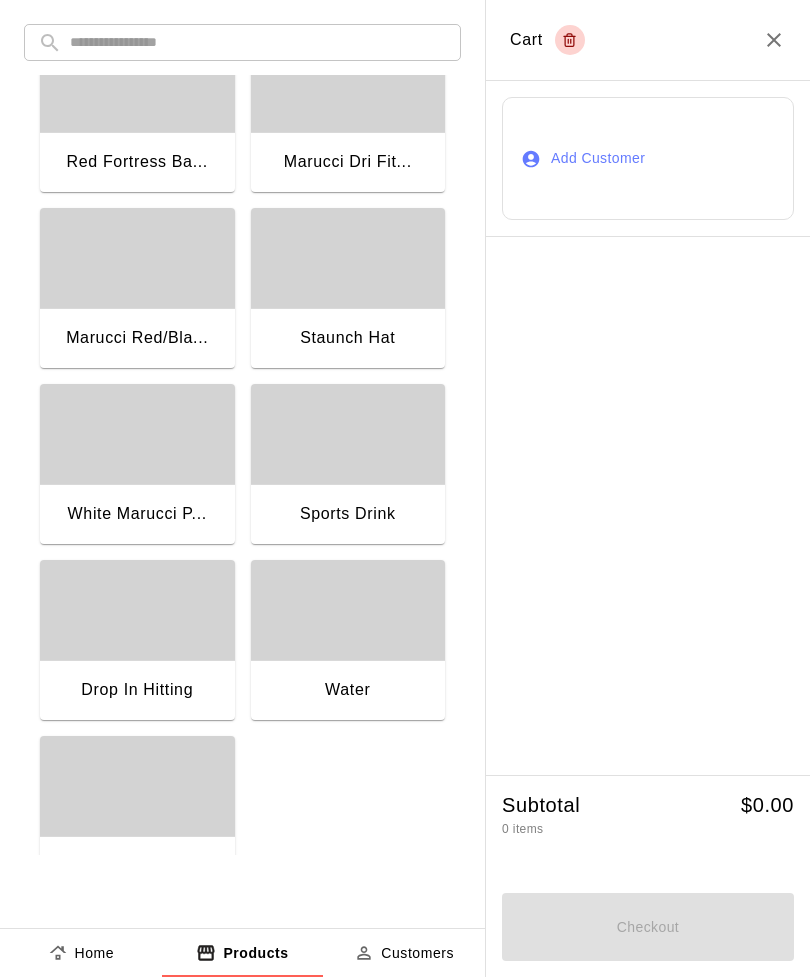 scroll, scrollTop: 3930, scrollLeft: 0, axis: vertical 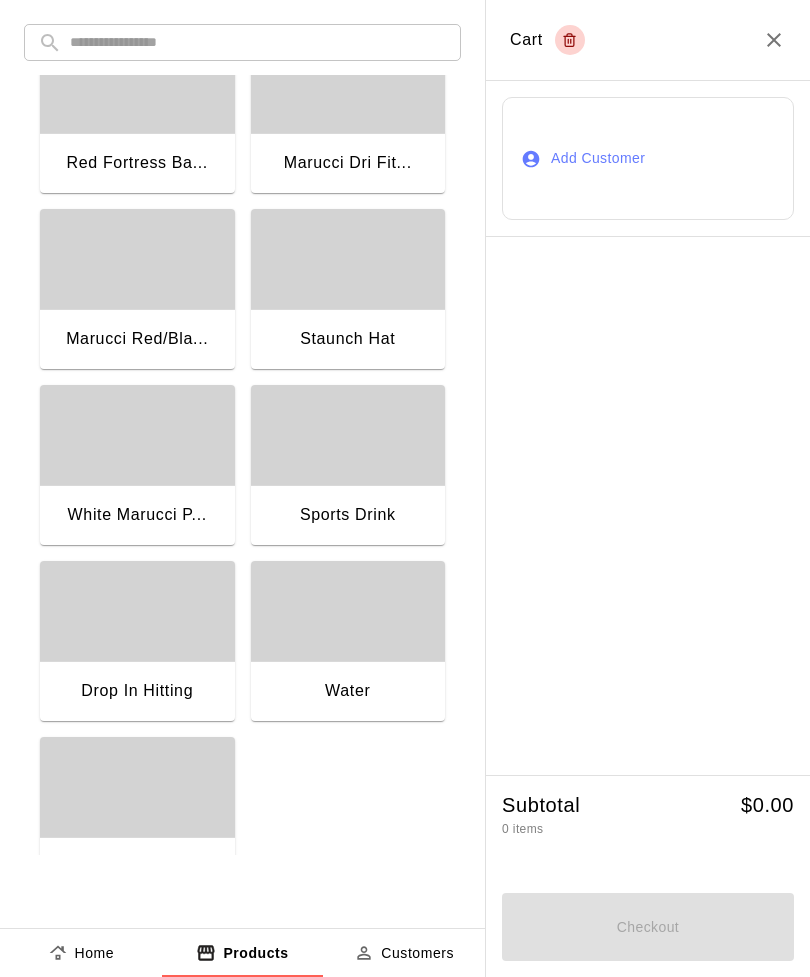 click on "Staunch Hat" at bounding box center [347, 339] 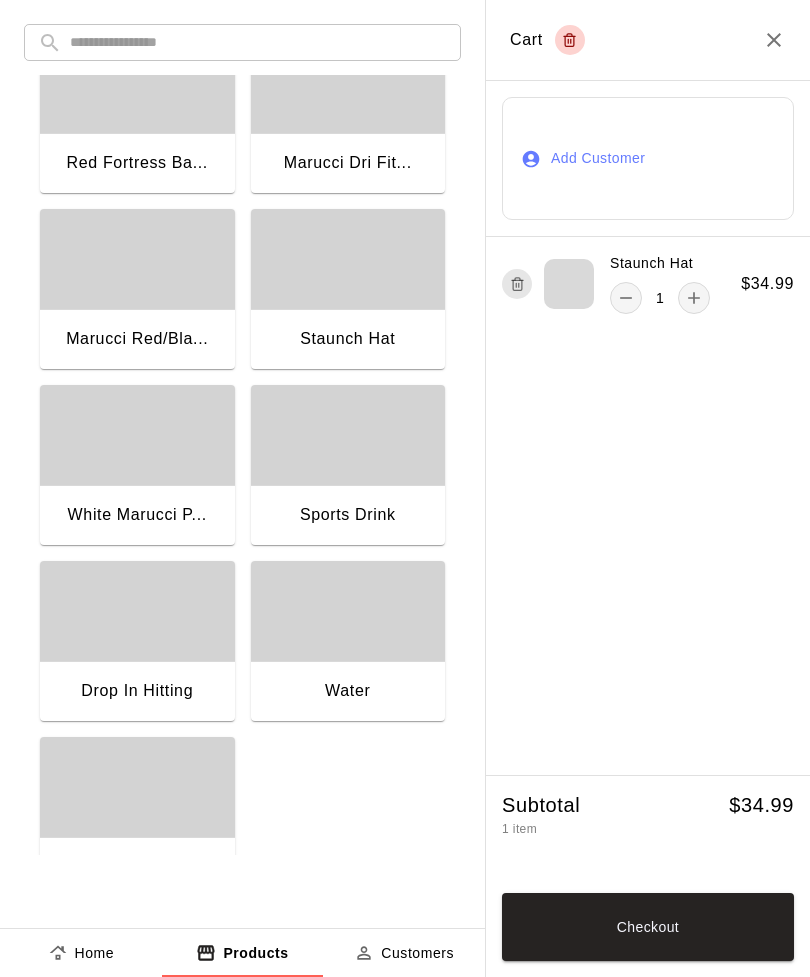 click on "Checkout" at bounding box center [648, 927] 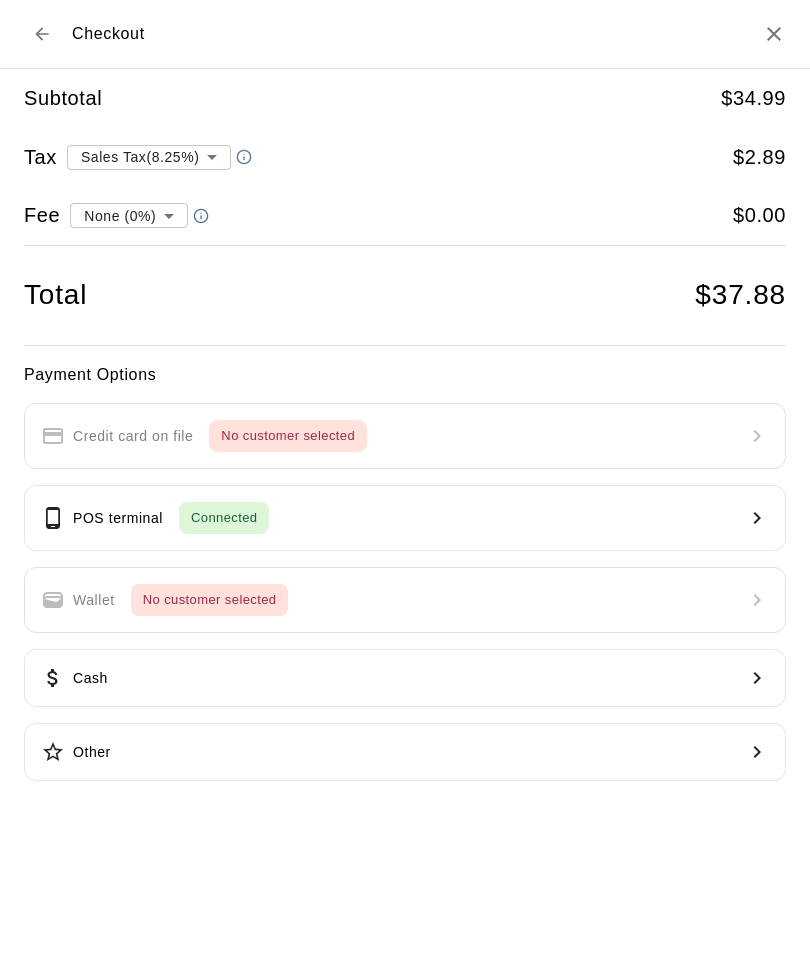 click on "POS terminal Connected" at bounding box center [405, 518] 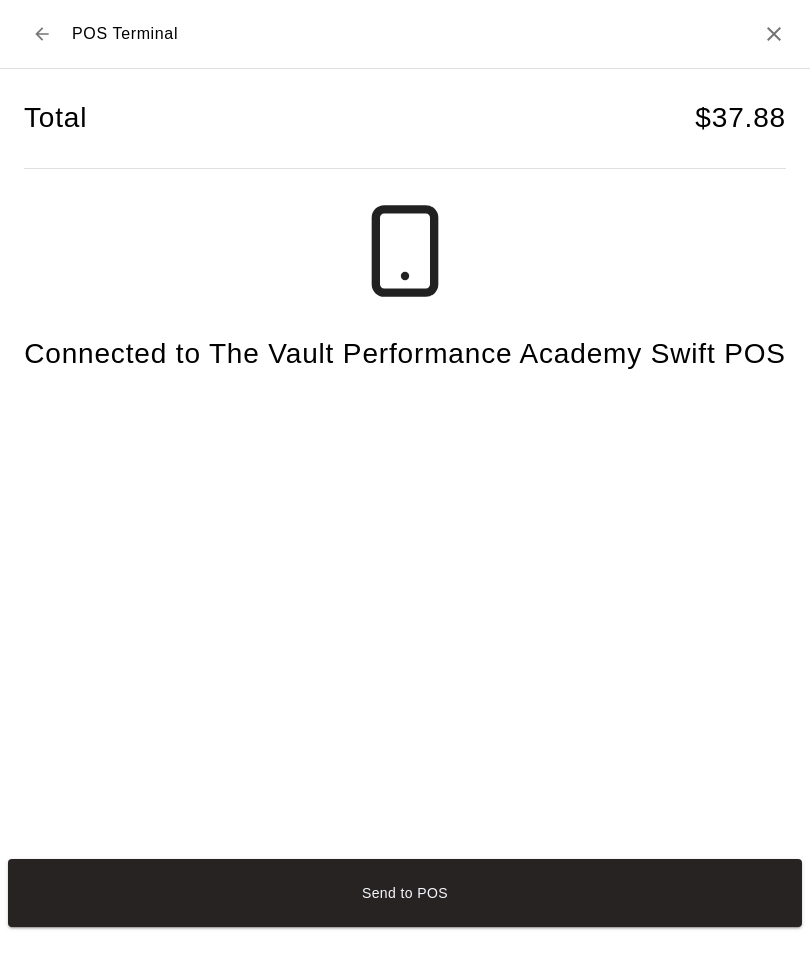 click on "Send to POS" at bounding box center (405, 893) 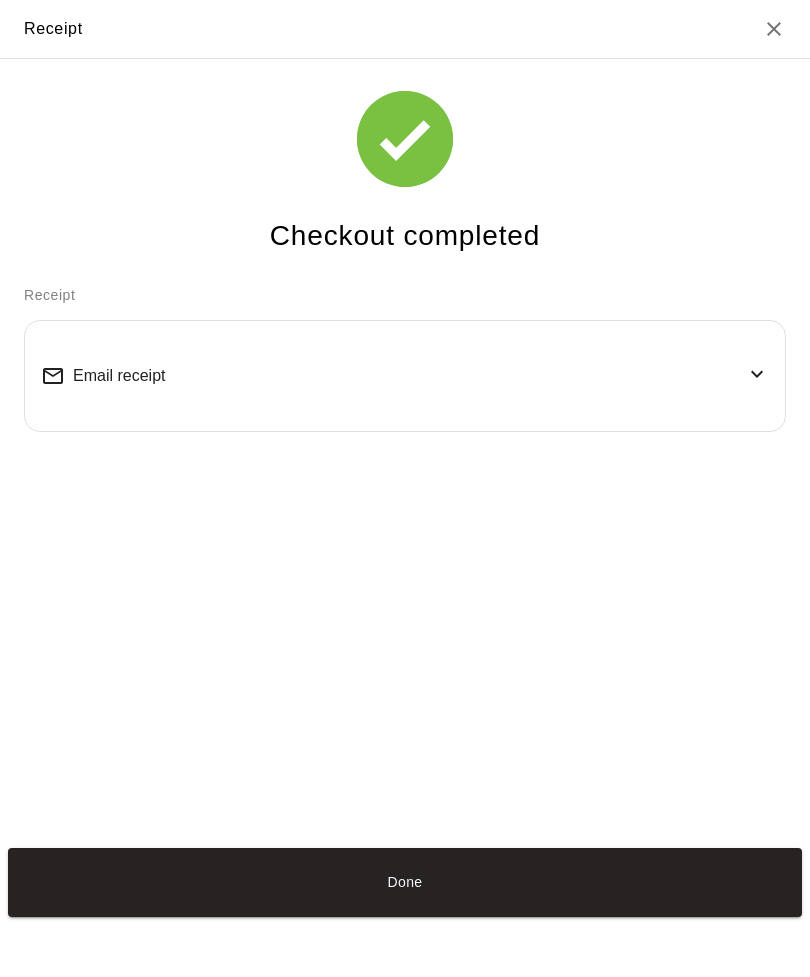 click on "Done" at bounding box center (405, 882) 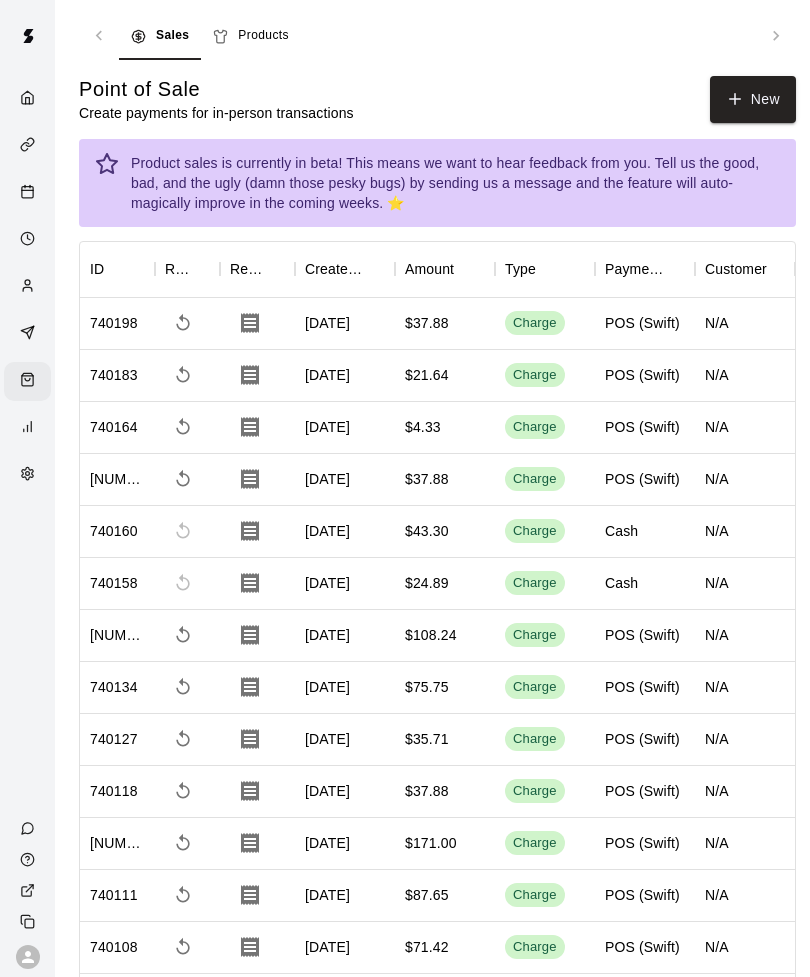 click on "New" at bounding box center [753, 99] 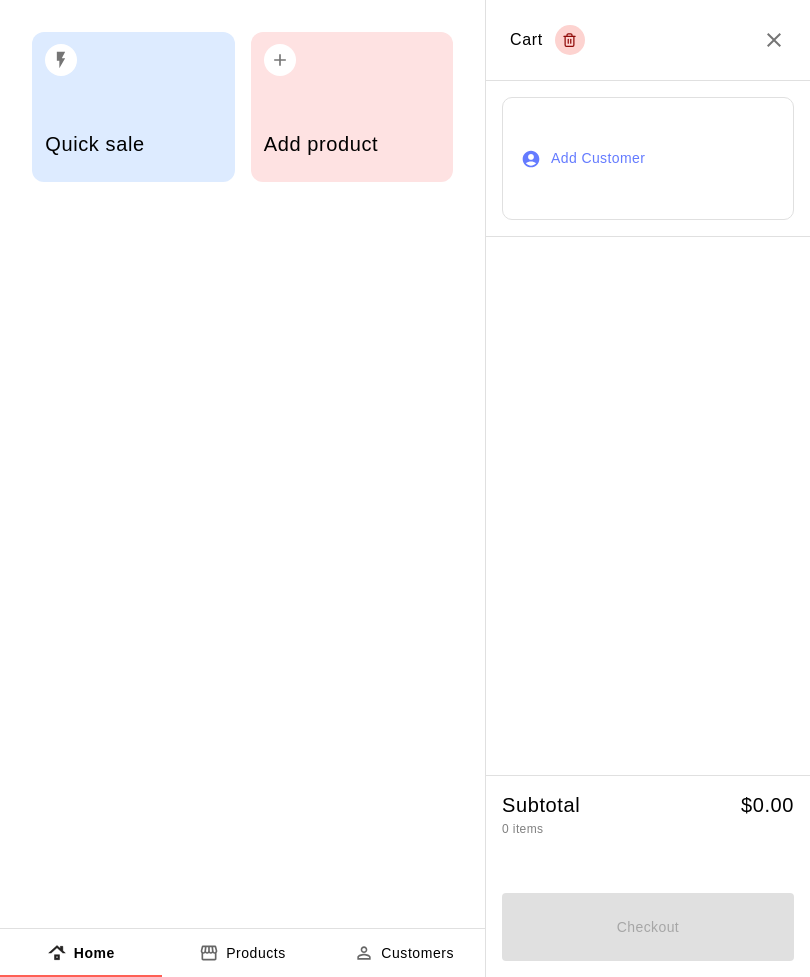 click on "Add product" at bounding box center (352, 144) 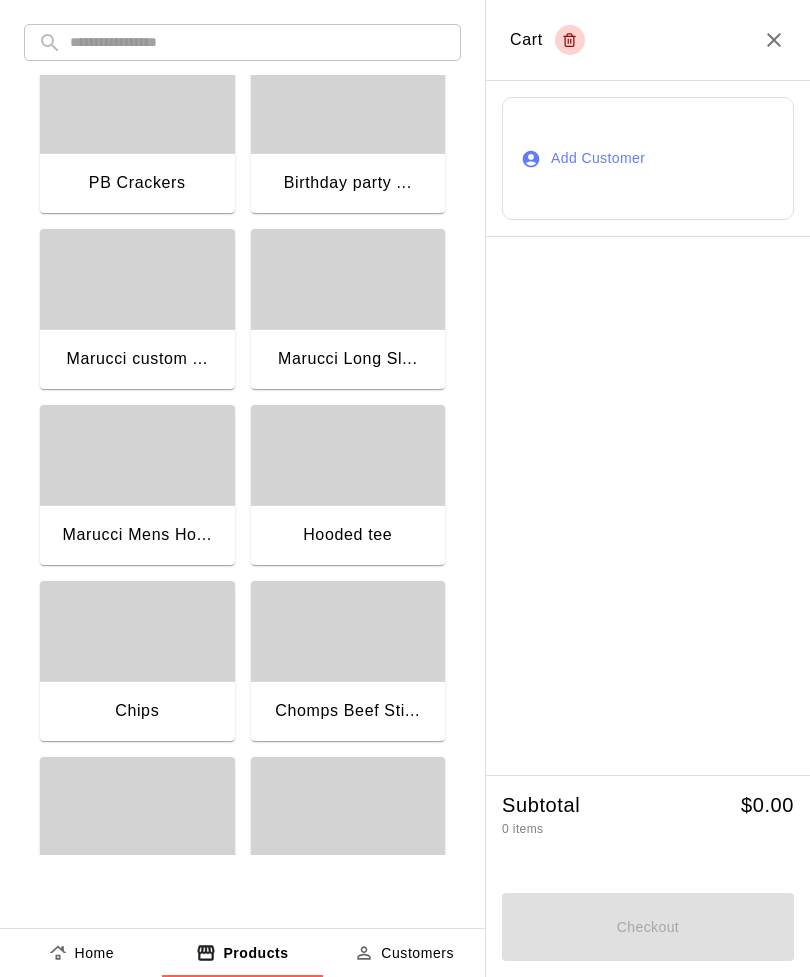 scroll, scrollTop: 2514, scrollLeft: 0, axis: vertical 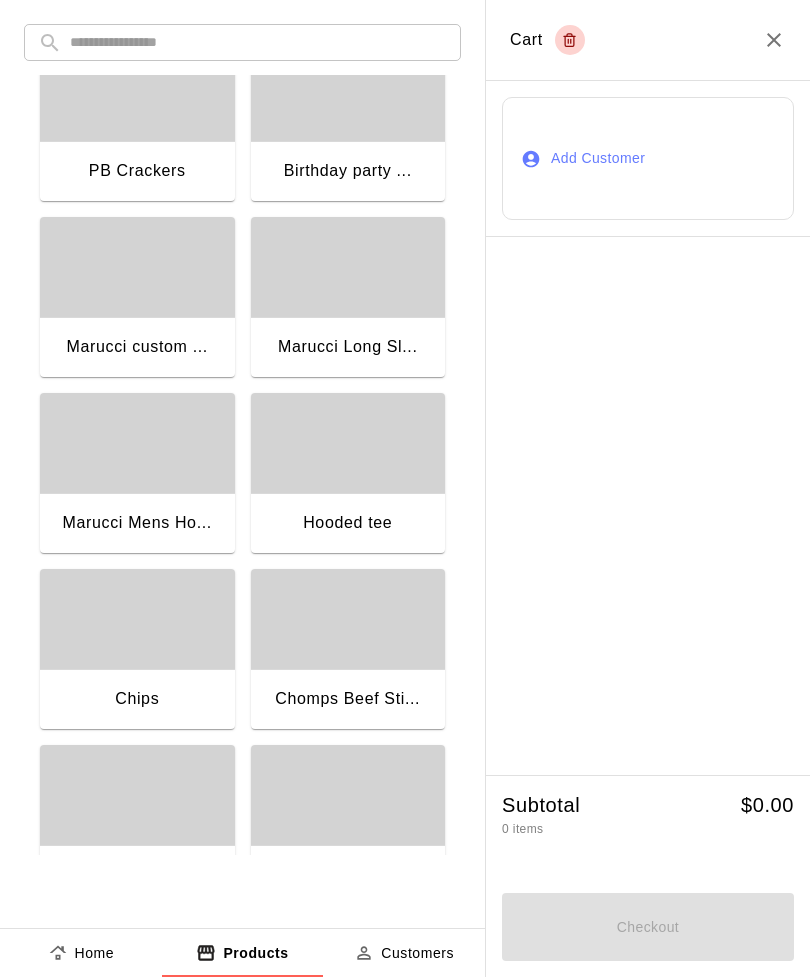 click on "Marucci custom ..." at bounding box center (137, 349) 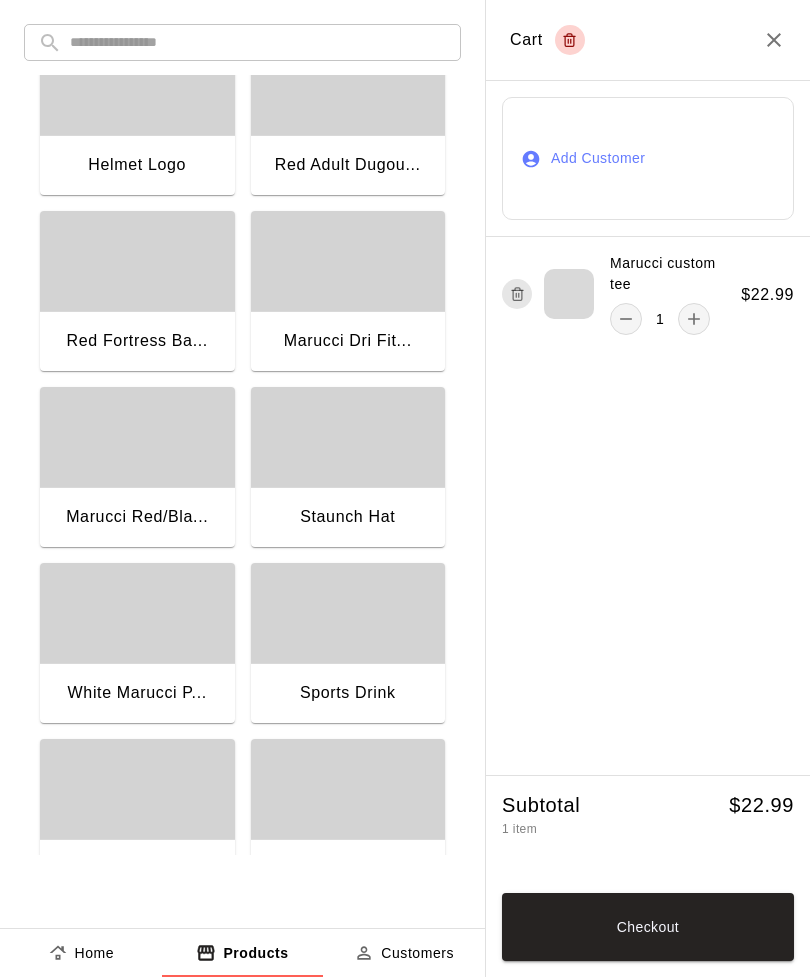 scroll, scrollTop: 3773, scrollLeft: 0, axis: vertical 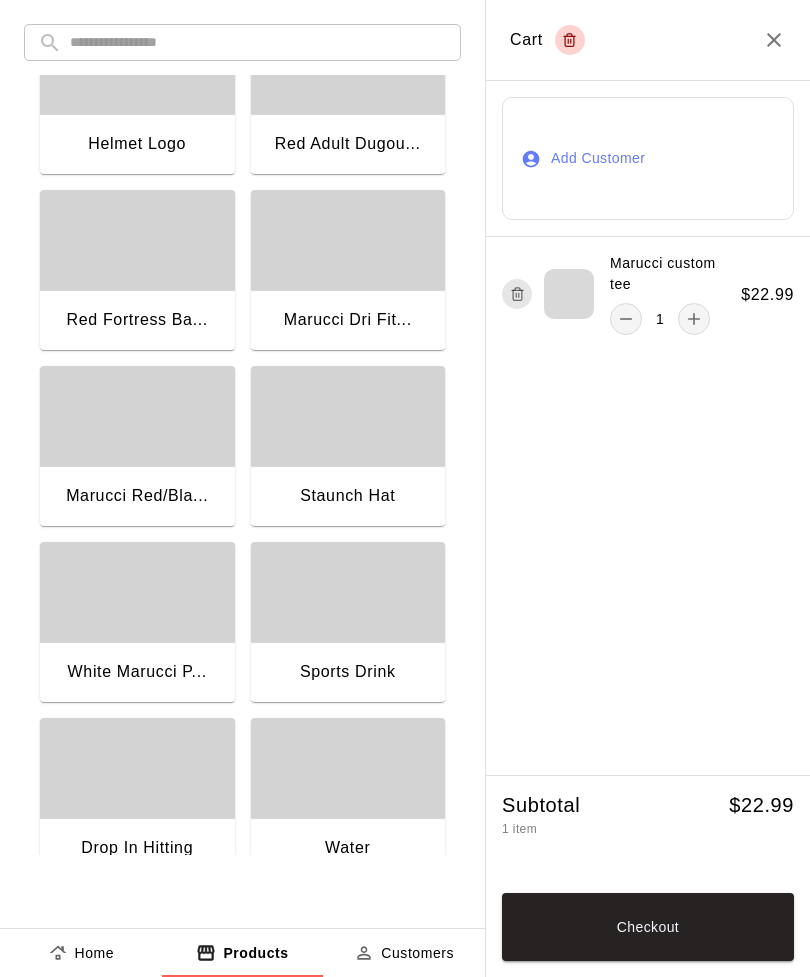 click on "Staunch Hat" at bounding box center (348, 498) 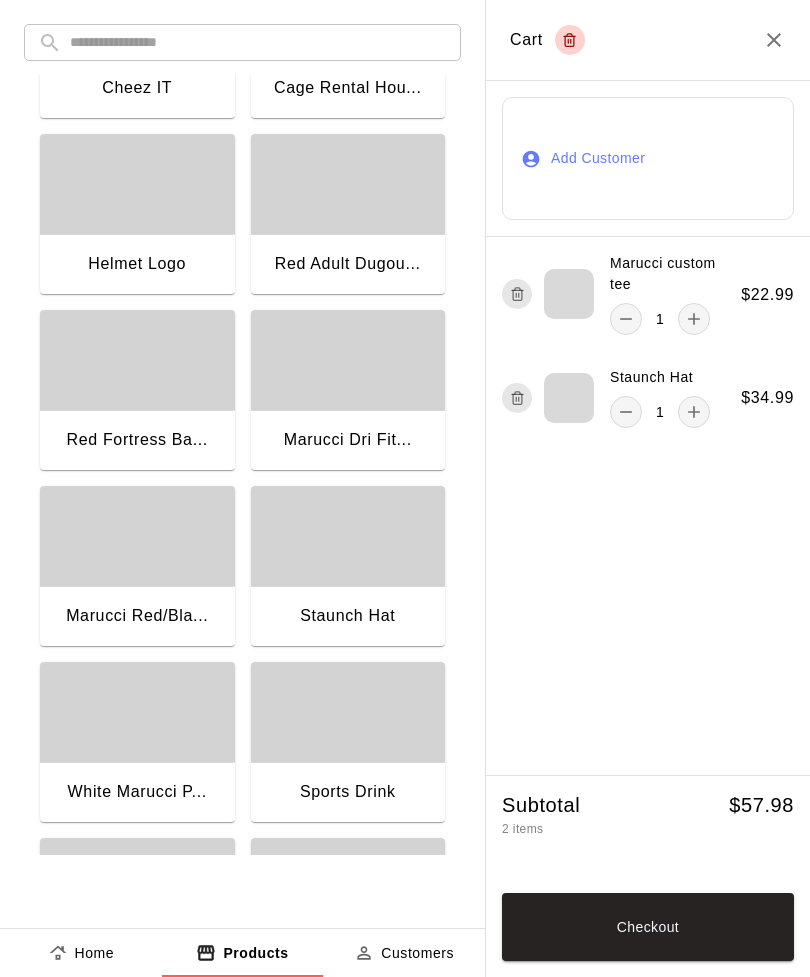 scroll, scrollTop: 3602, scrollLeft: 0, axis: vertical 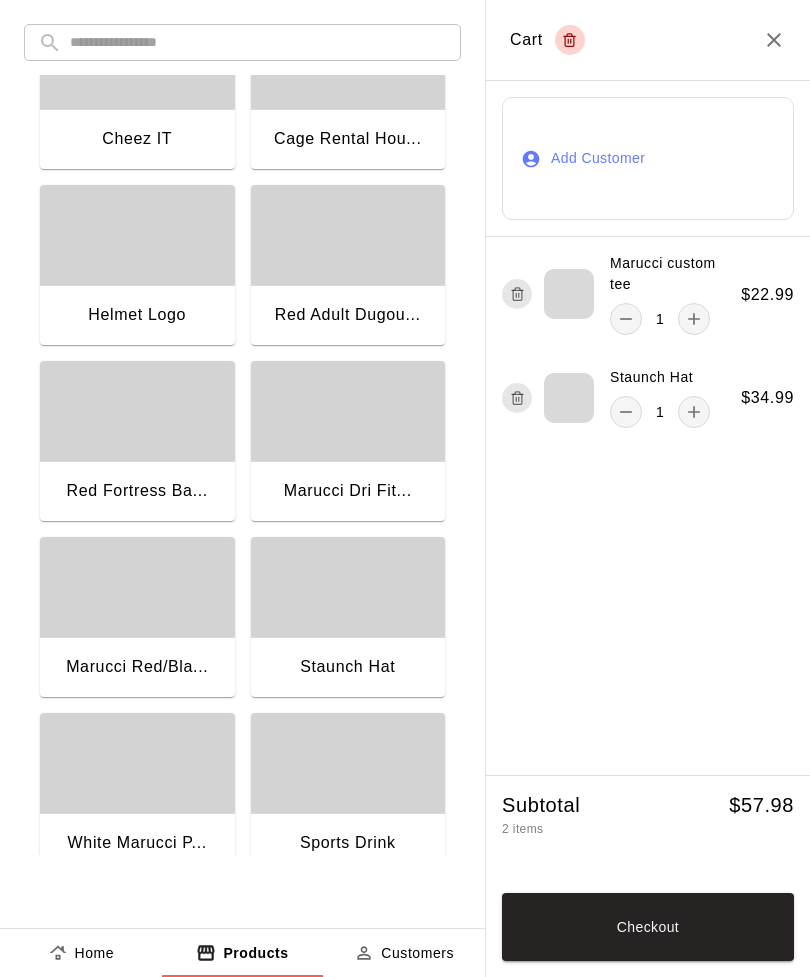 click at bounding box center (137, 587) 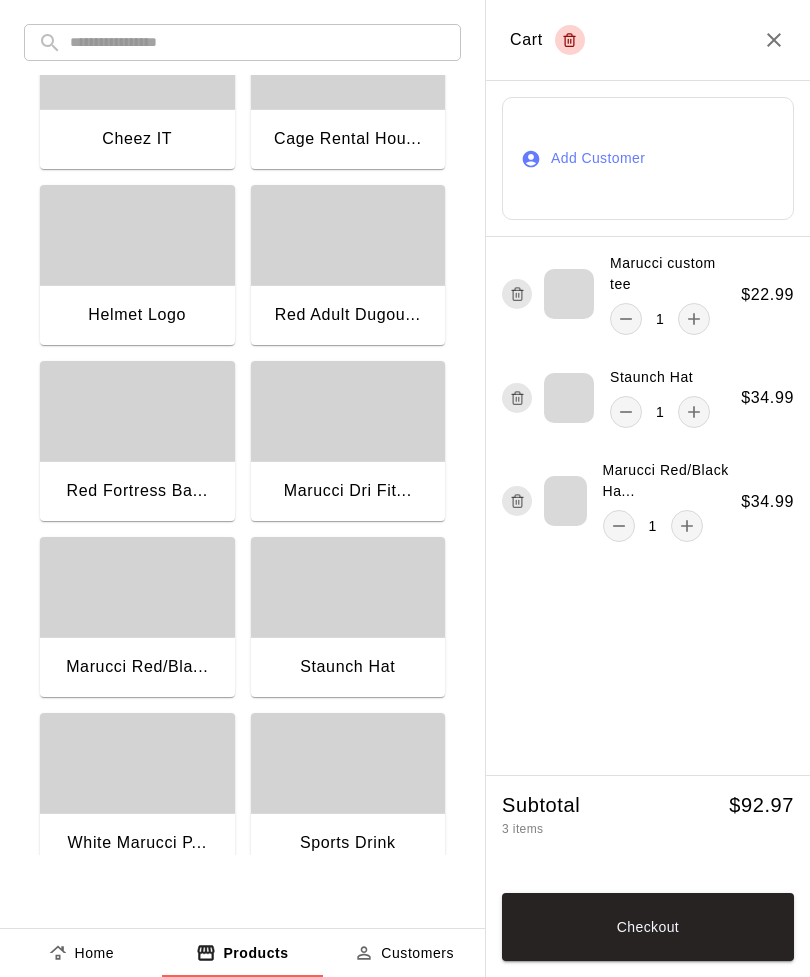 click at bounding box center [137, 587] 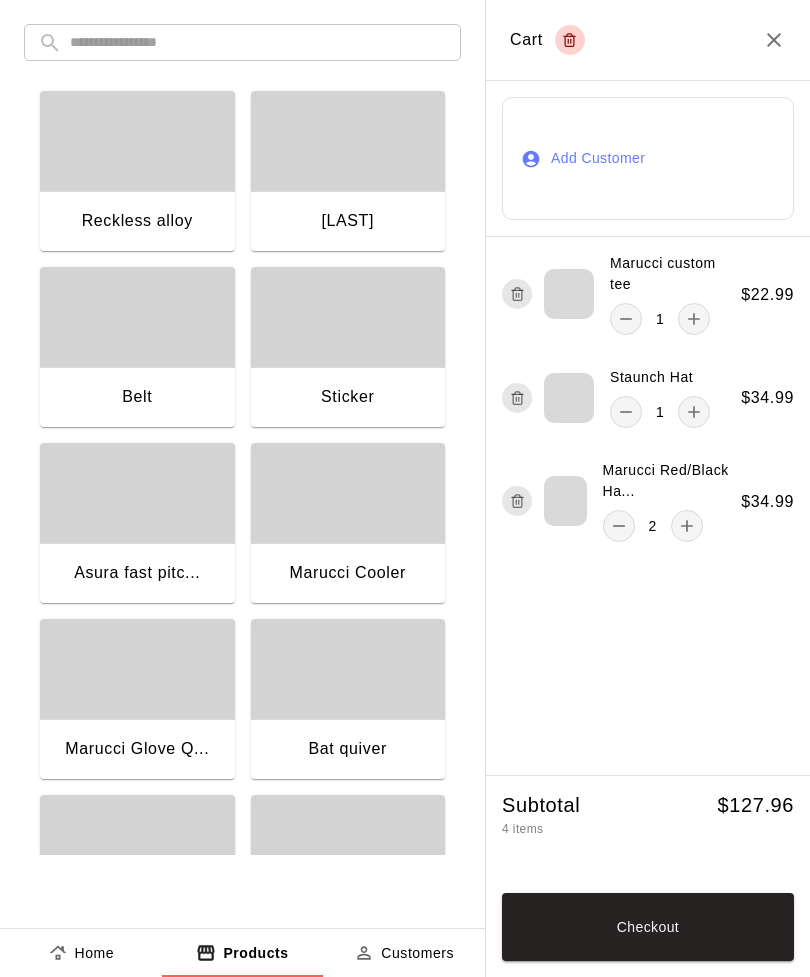 scroll, scrollTop: 0, scrollLeft: 0, axis: both 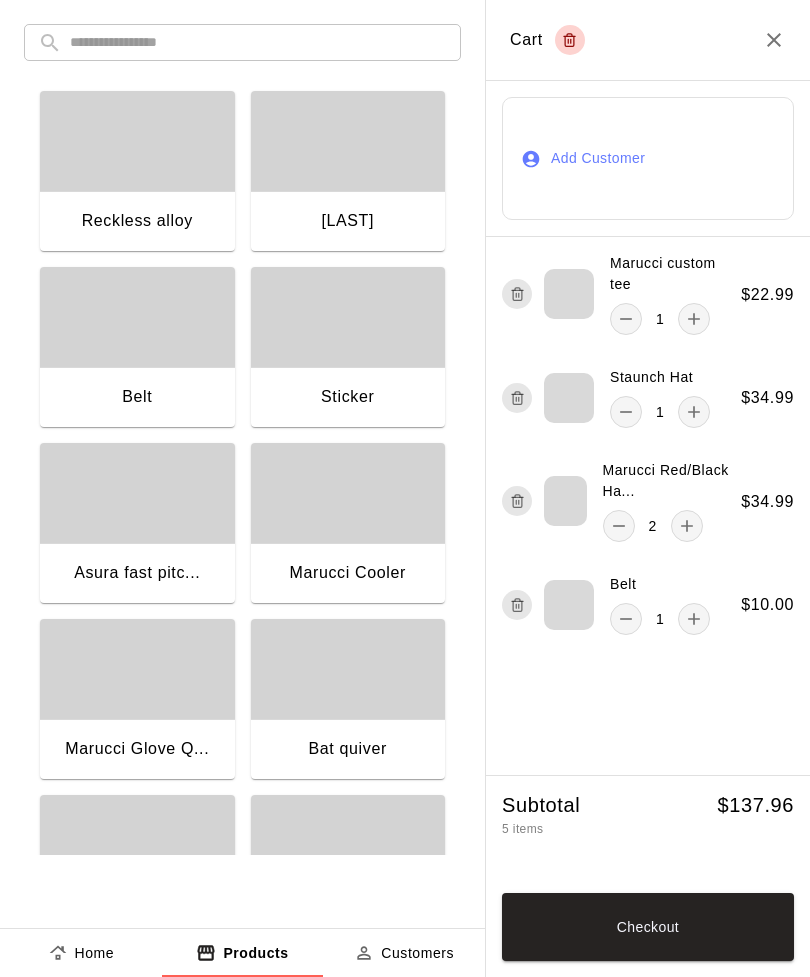 click on "Checkout" at bounding box center [648, 927] 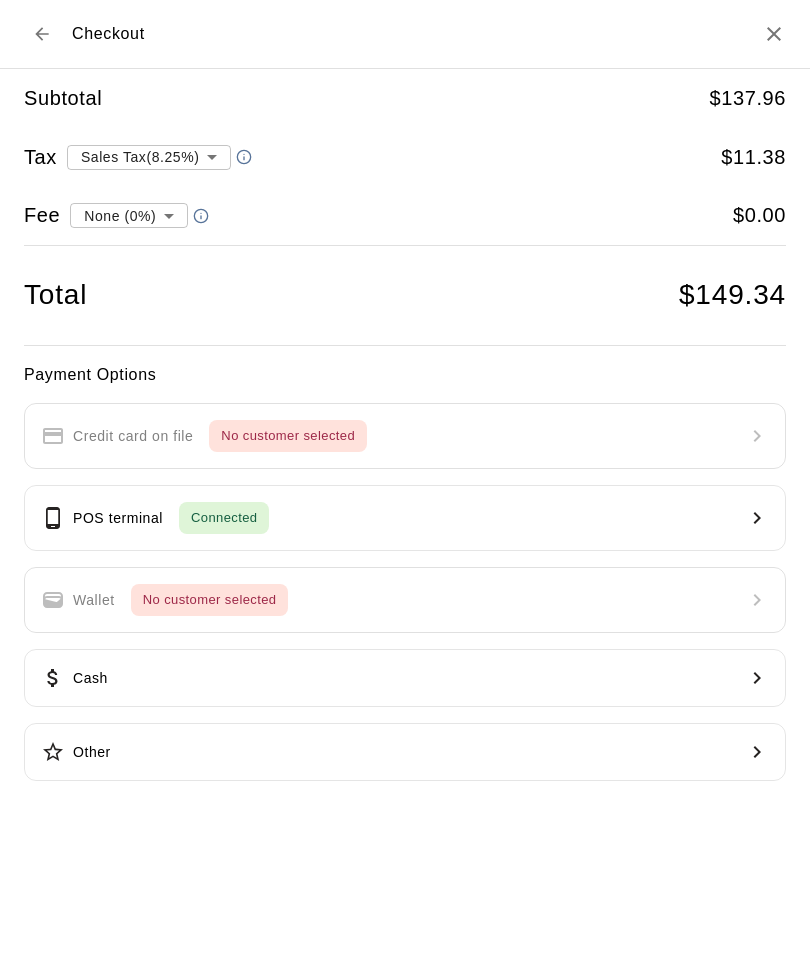 click on "POS terminal Connected" at bounding box center (405, 518) 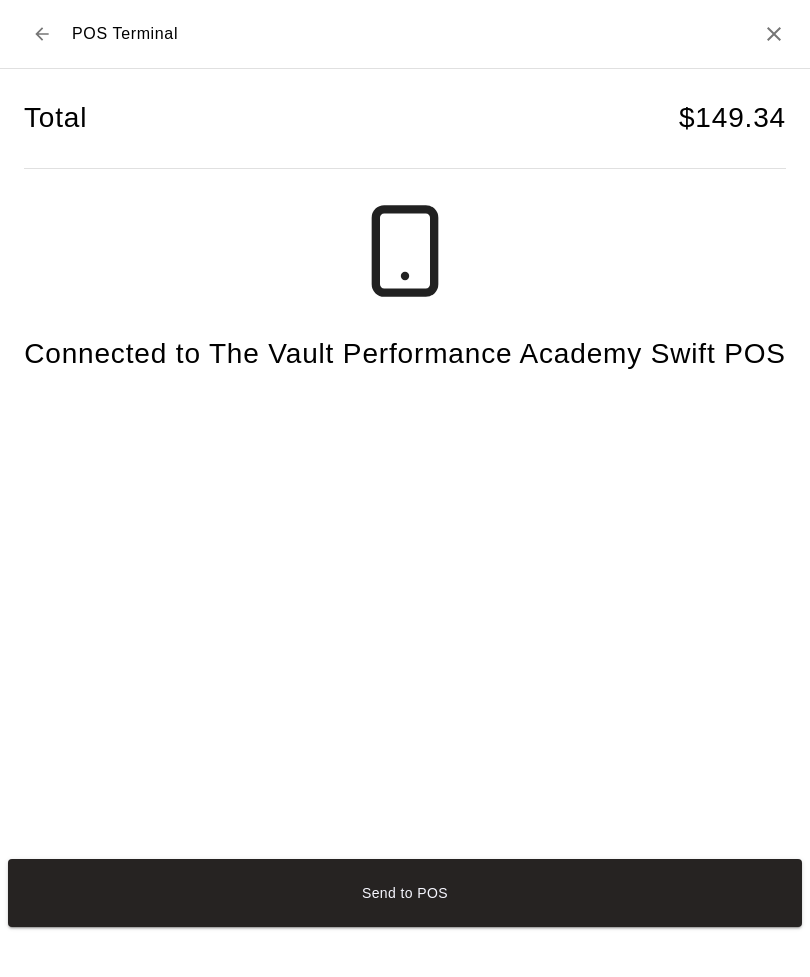 click on "Send to POS" at bounding box center (405, 893) 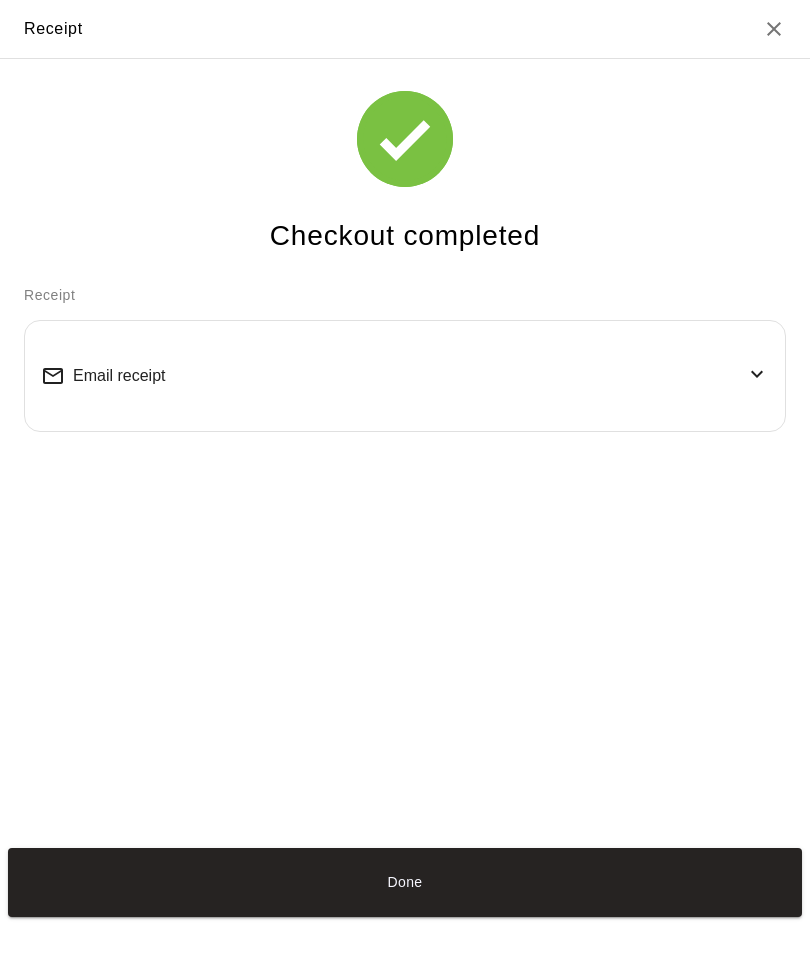 click on "Email receipt" at bounding box center [119, 376] 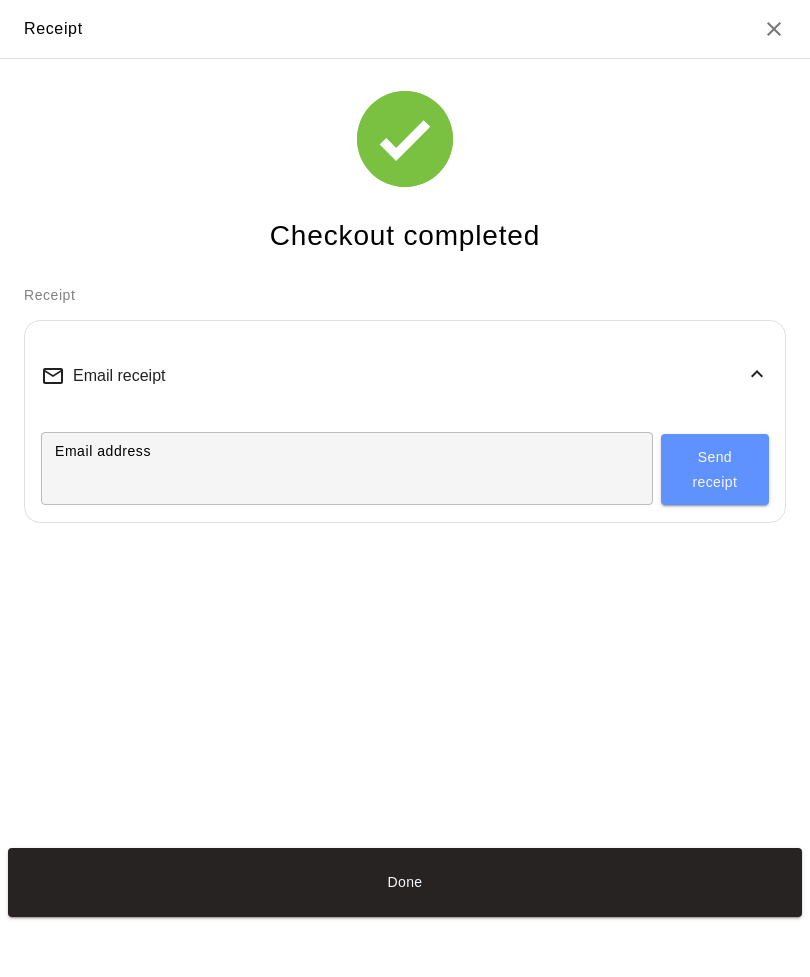 click on "Email address Email address" at bounding box center [347, 468] 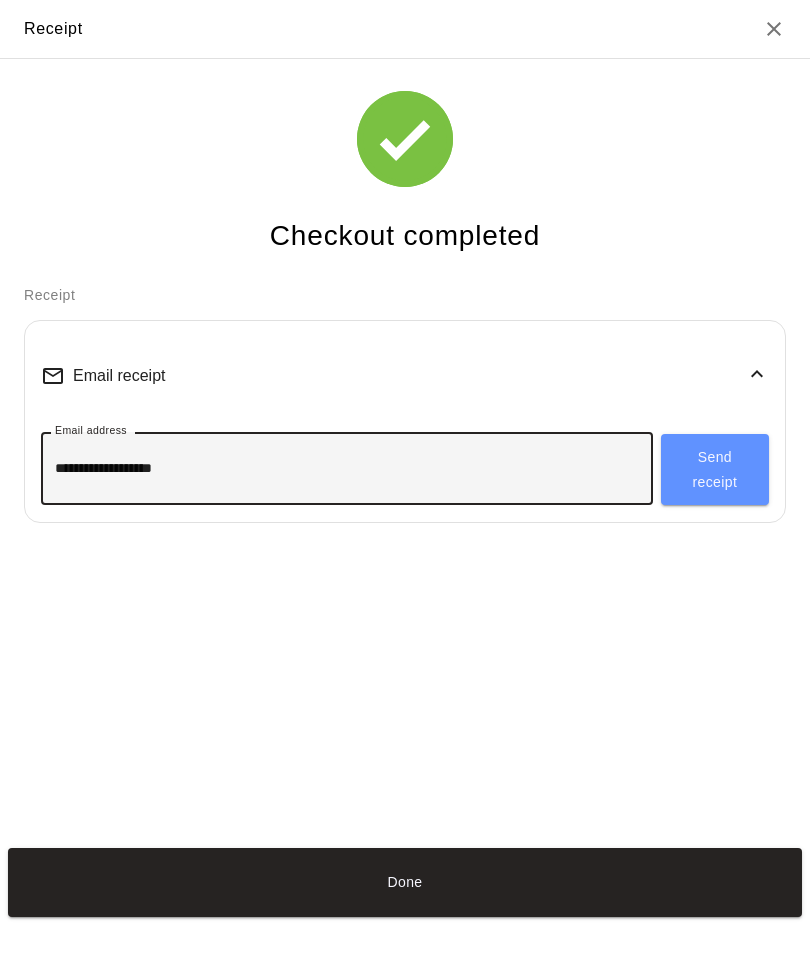 type on "**********" 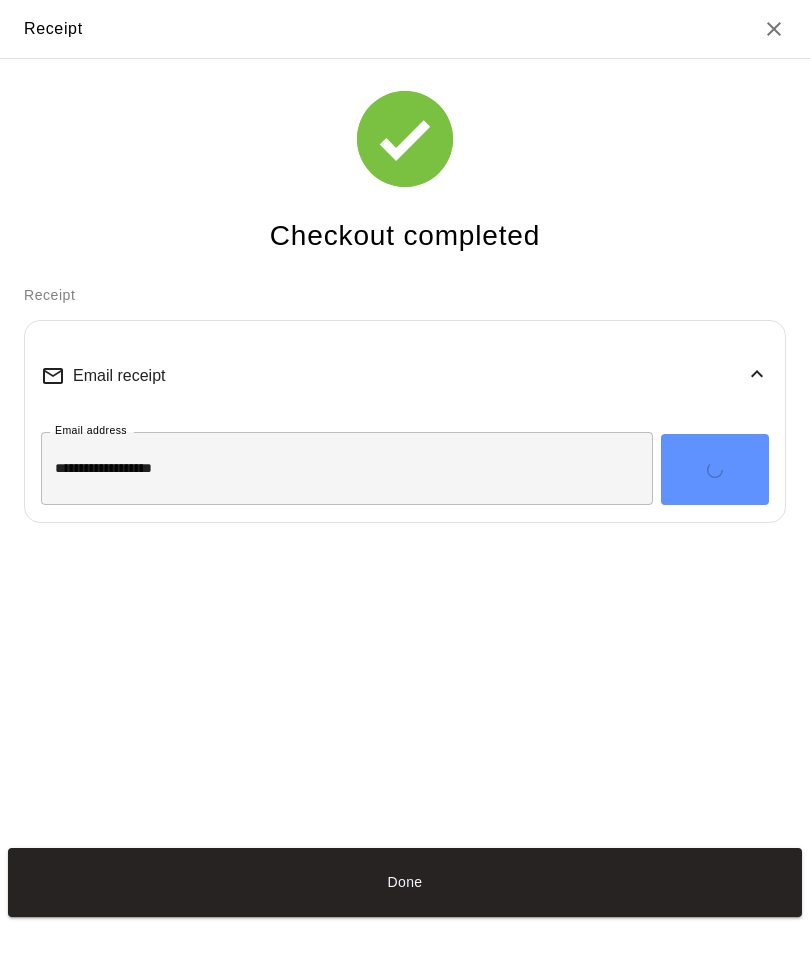 click on "Done" at bounding box center (405, 882) 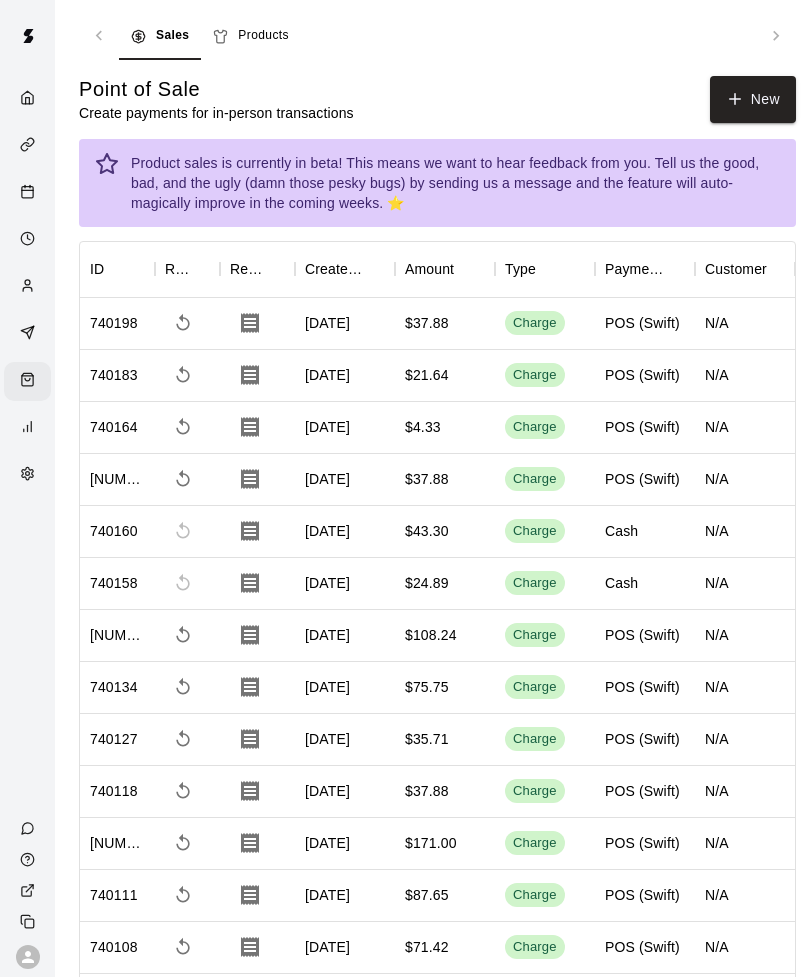 click on "New" at bounding box center (753, 99) 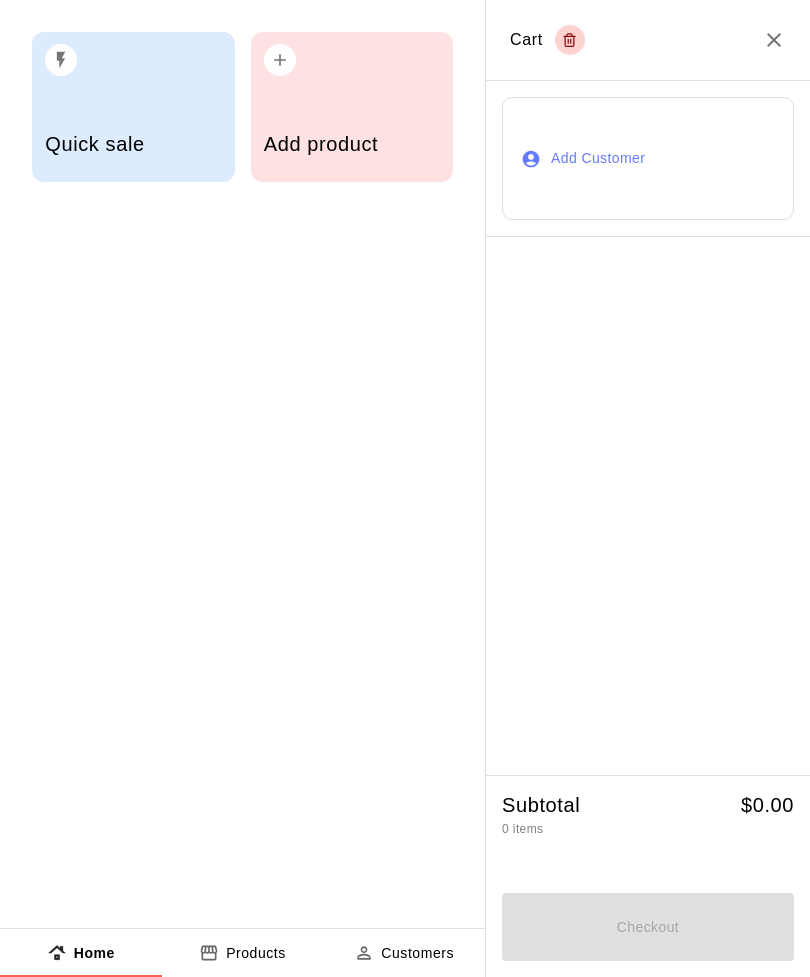 click on "Add product" at bounding box center [352, 144] 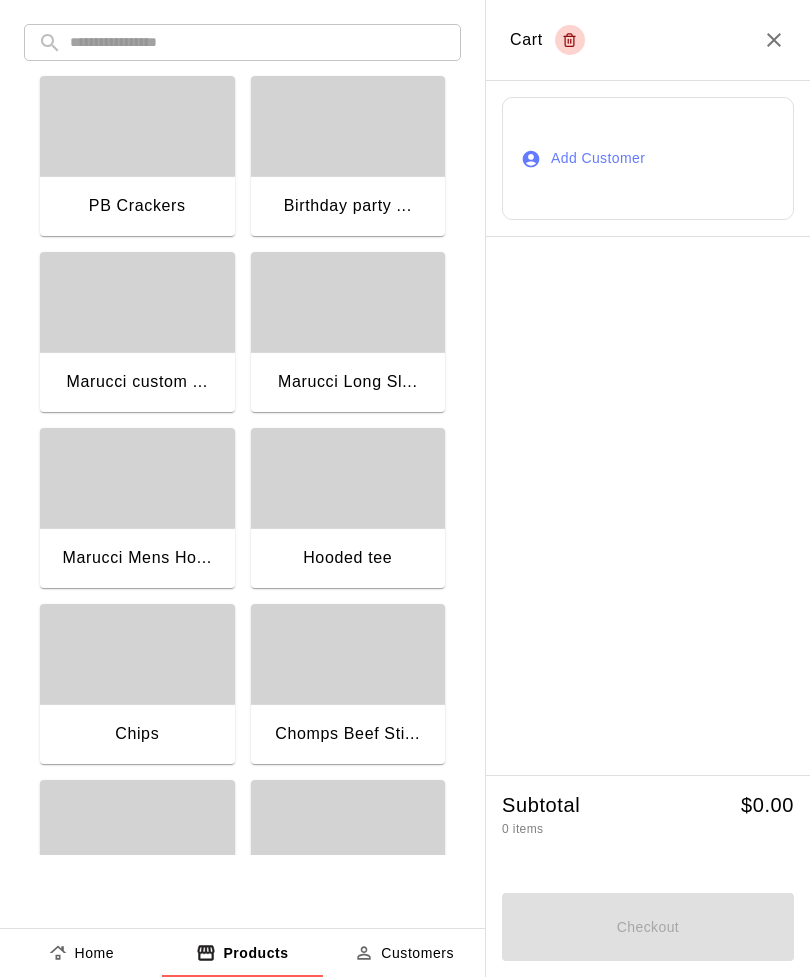 scroll, scrollTop: 2478, scrollLeft: 0, axis: vertical 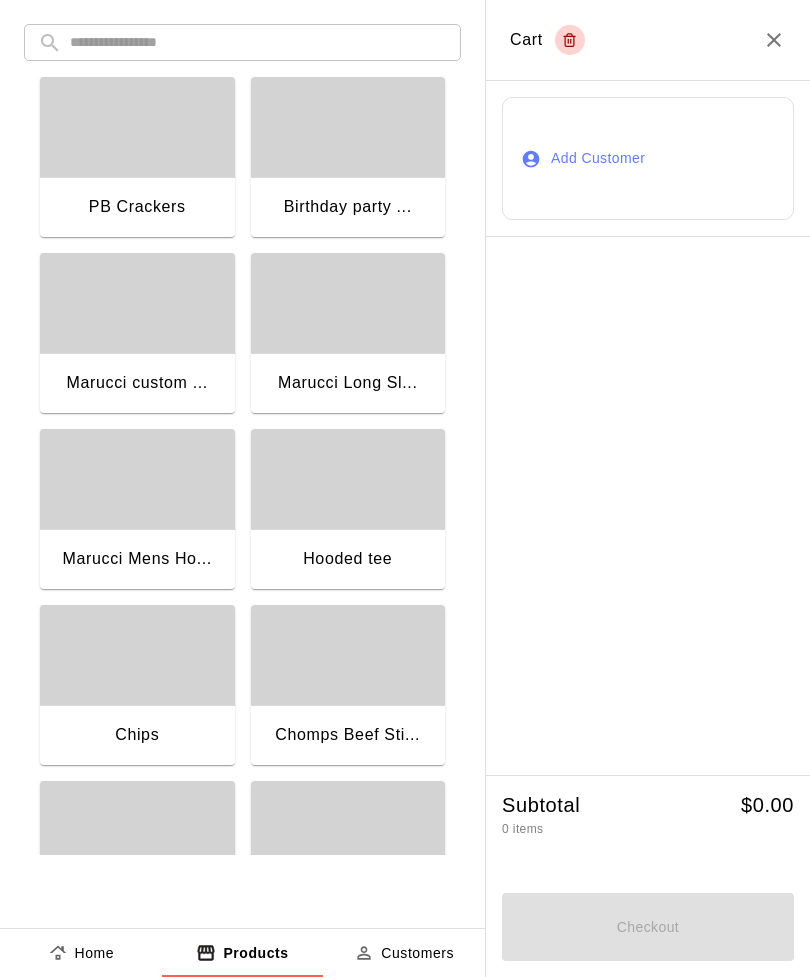 click at bounding box center (137, 303) 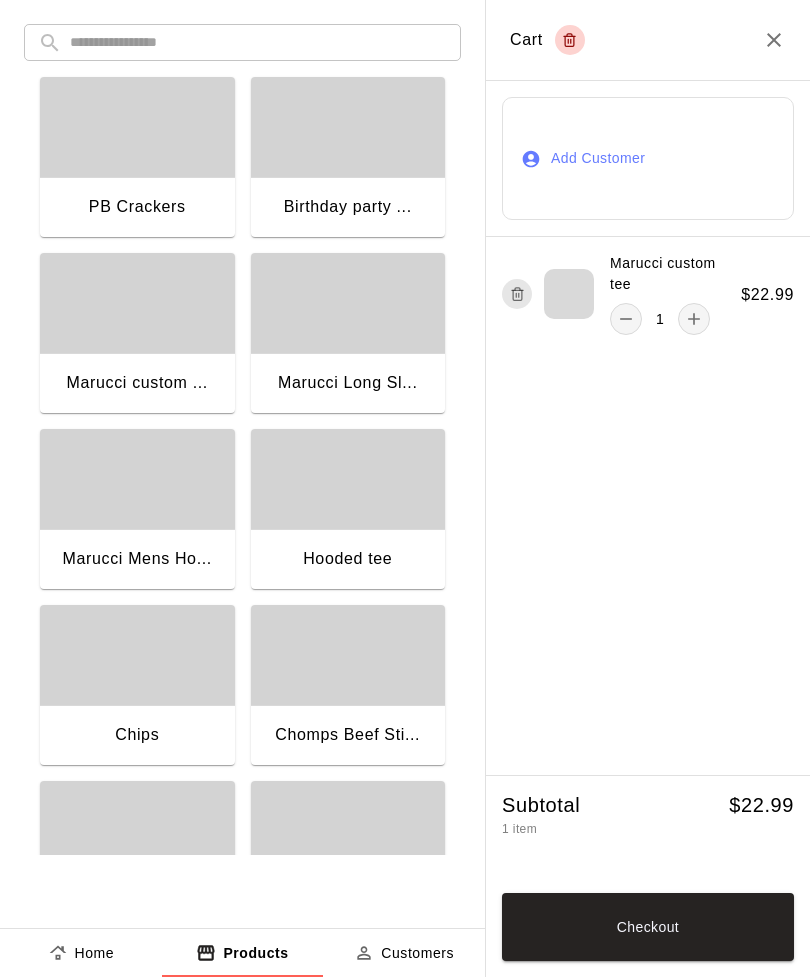 click 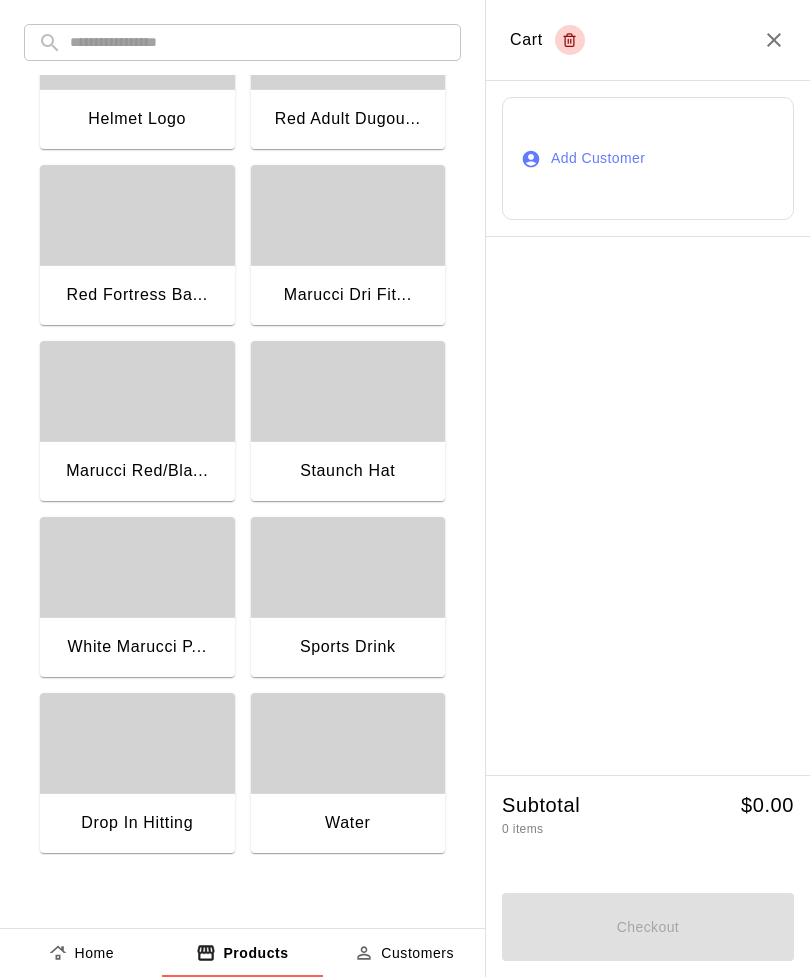 scroll, scrollTop: 3808, scrollLeft: 0, axis: vertical 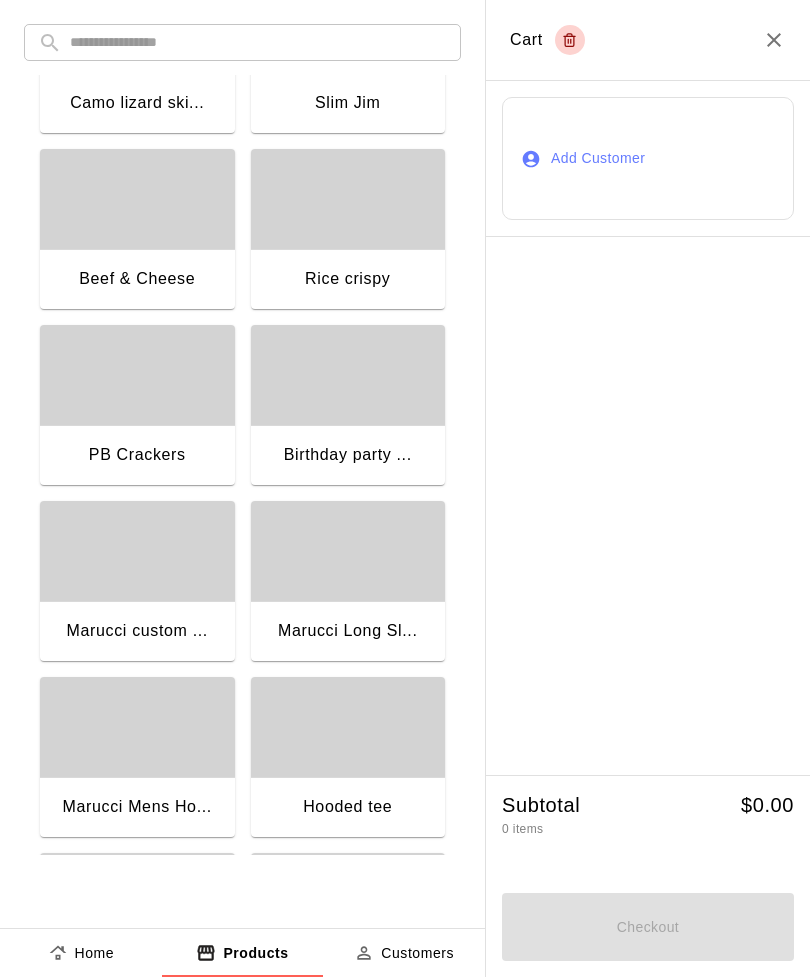 click at bounding box center [258, 42] 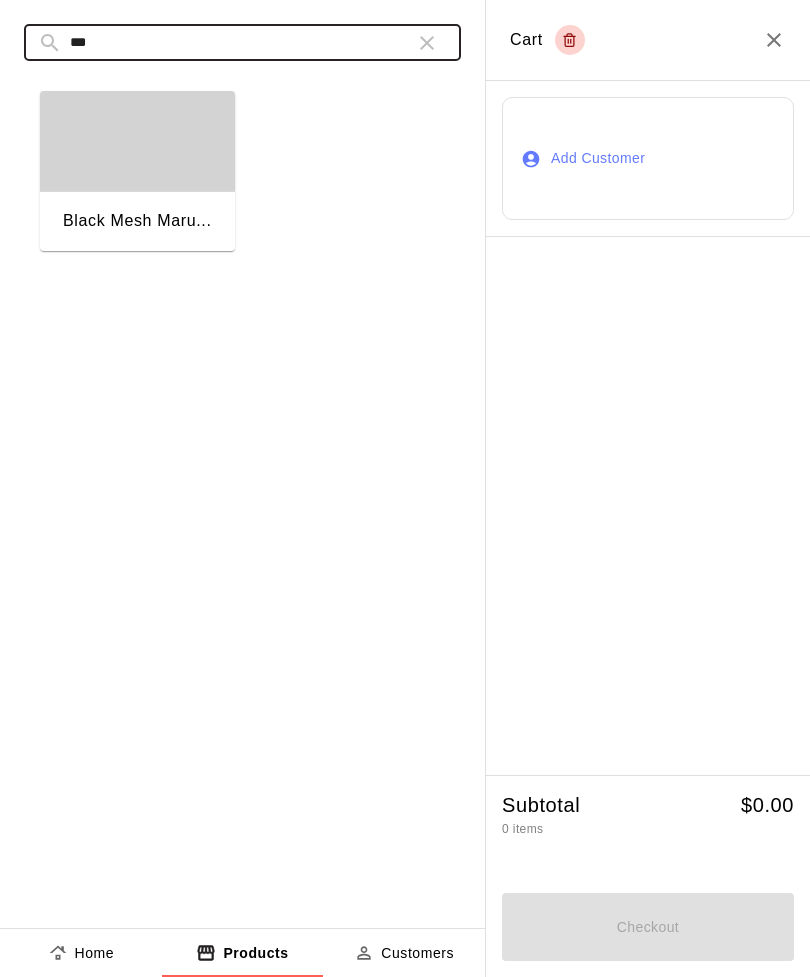 scroll, scrollTop: 0, scrollLeft: 0, axis: both 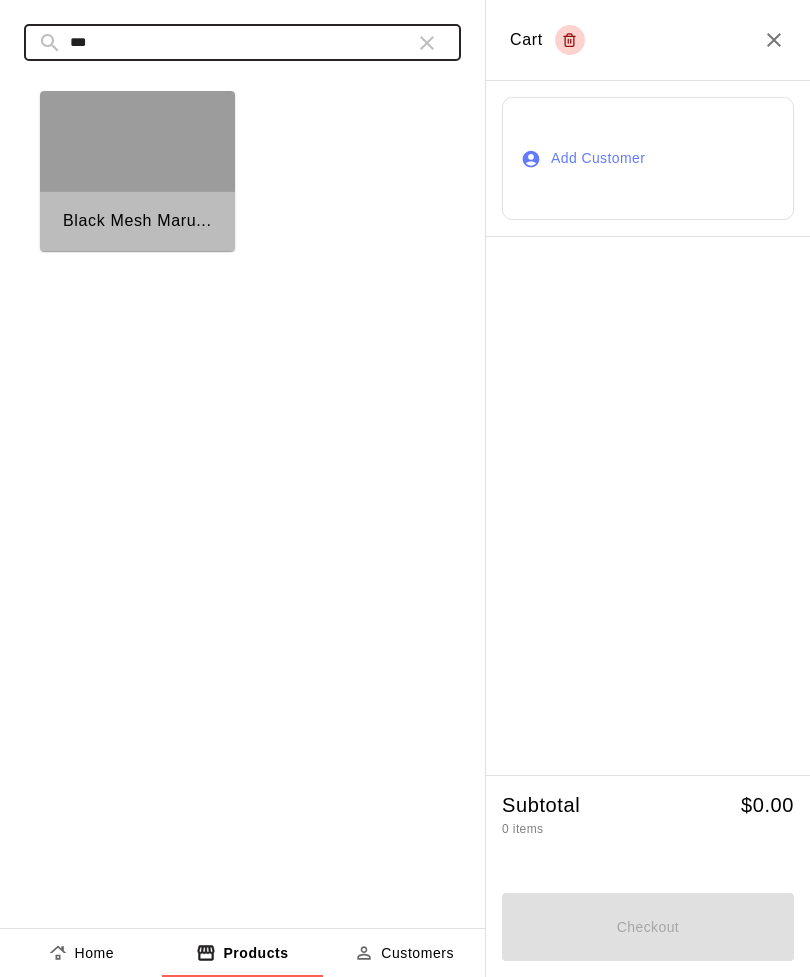 type on "***" 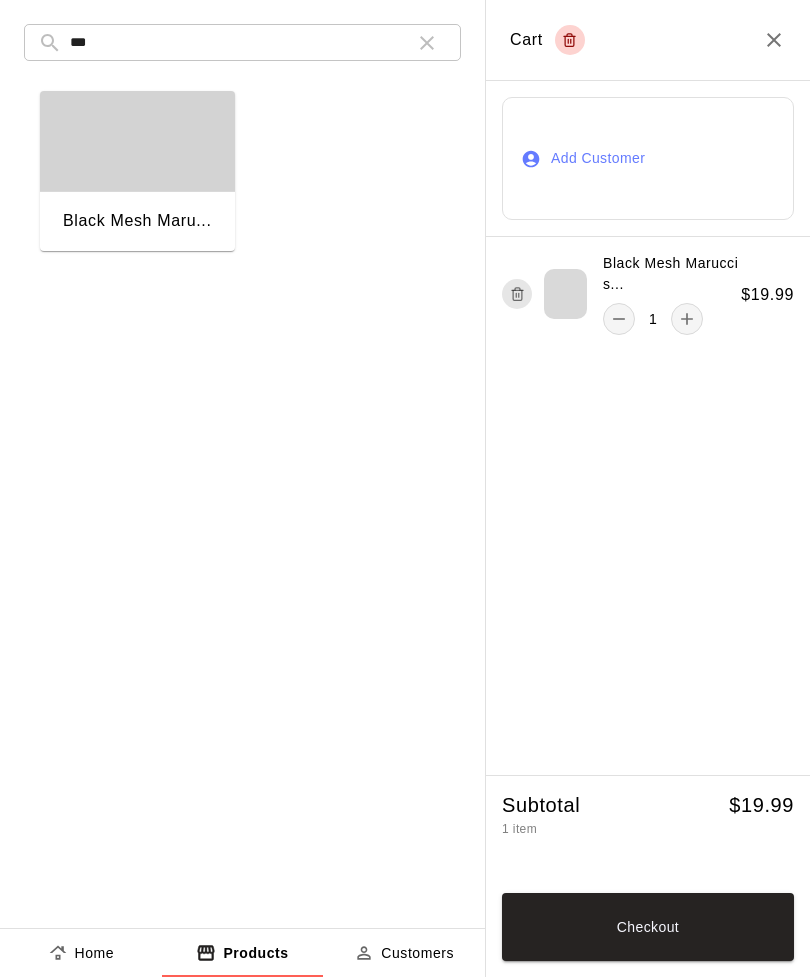 click on "Checkout" at bounding box center (648, 927) 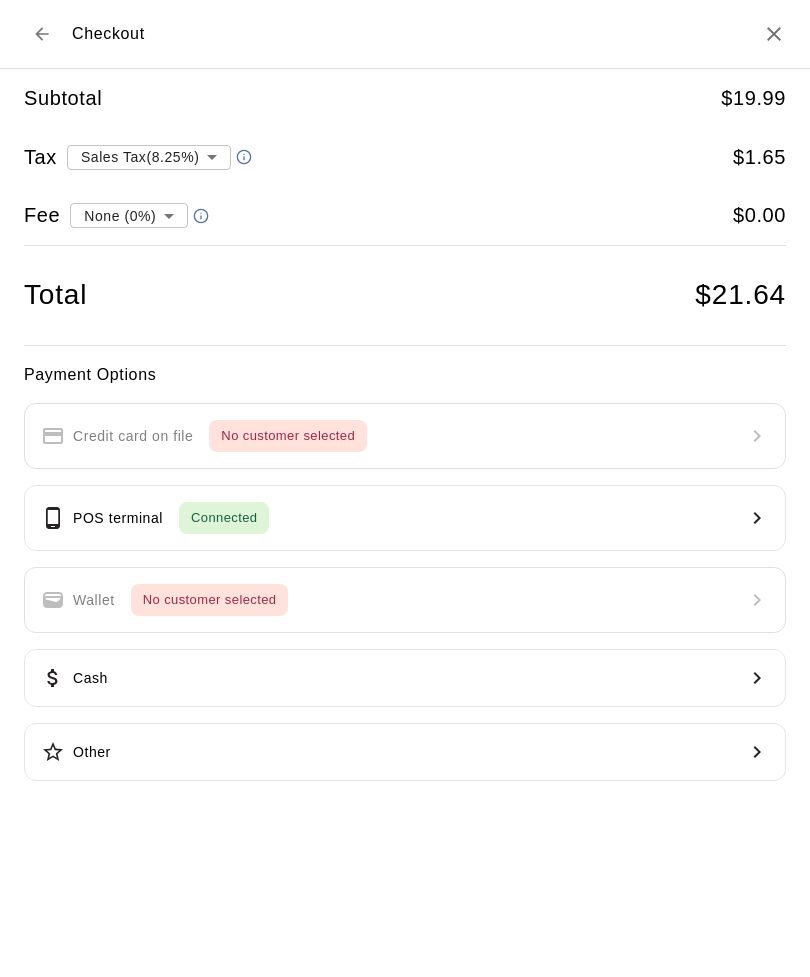 click on "POS terminal Connected" at bounding box center [405, 518] 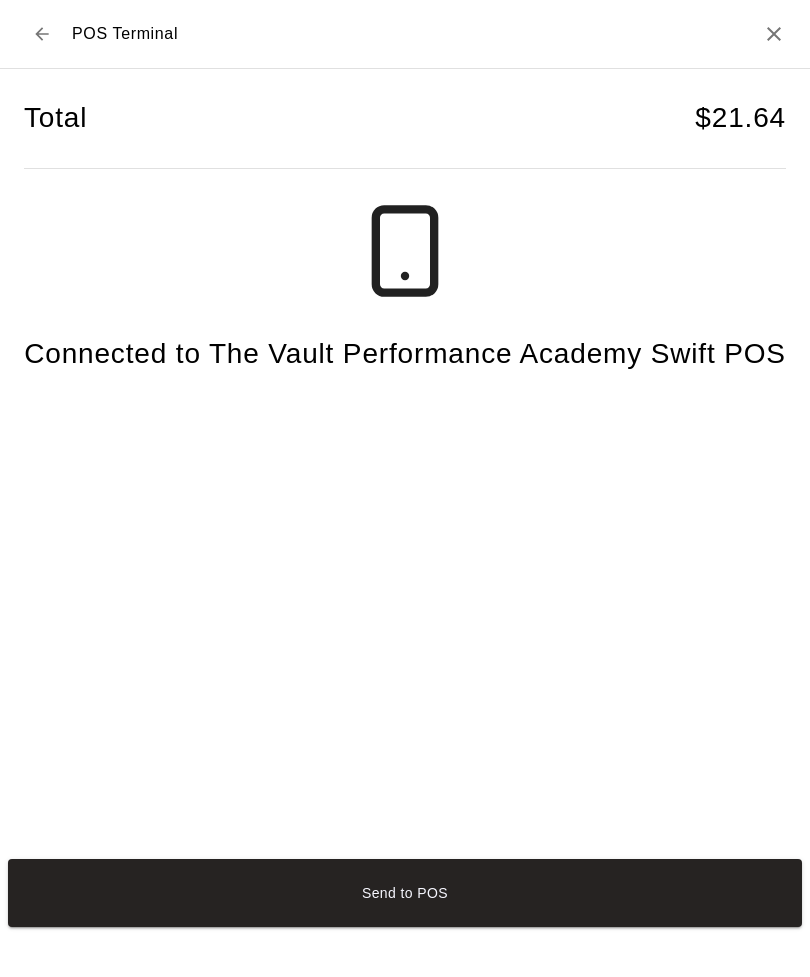 click on "Send to POS" at bounding box center (405, 893) 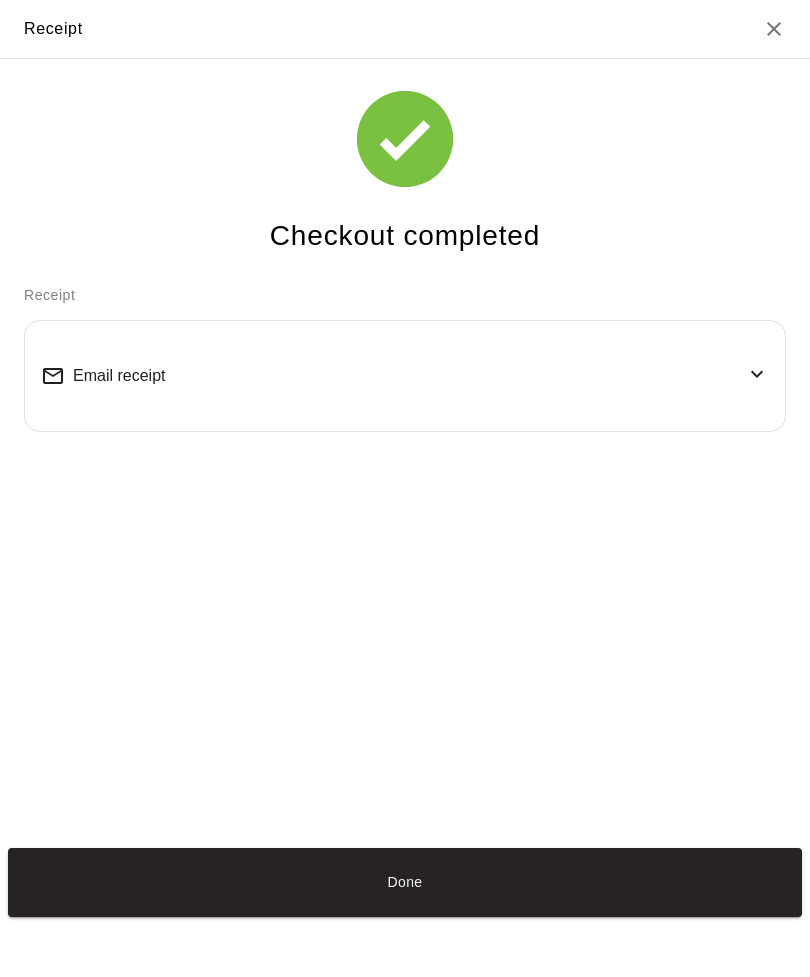 click on "Done" at bounding box center [405, 882] 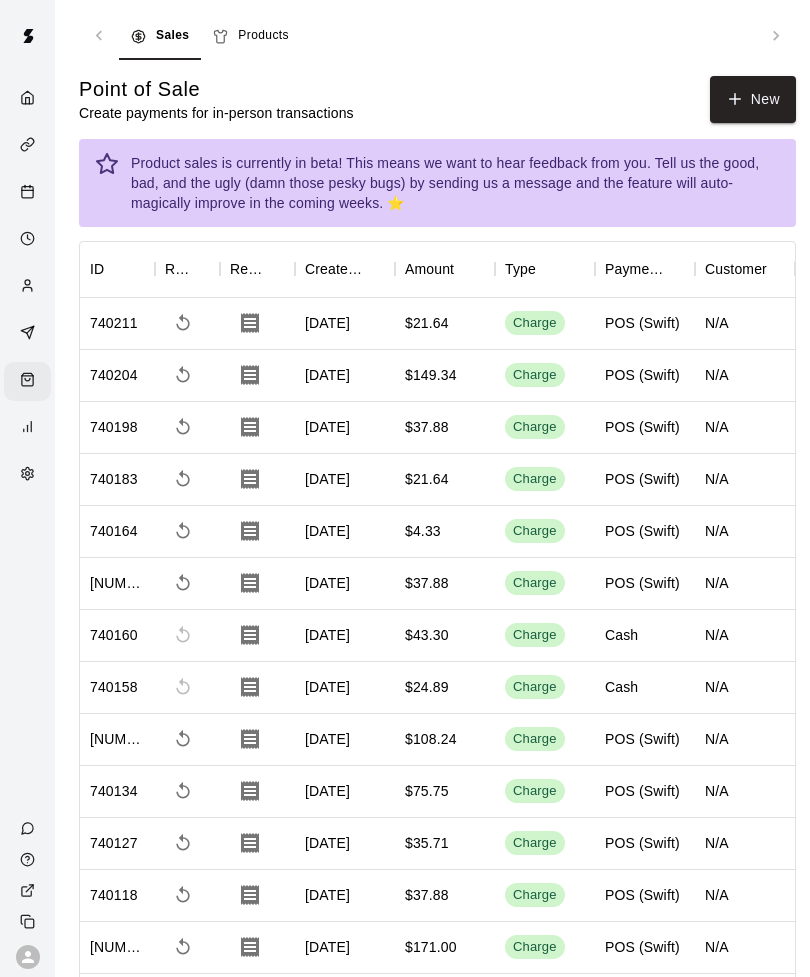 click on "New" at bounding box center [753, 99] 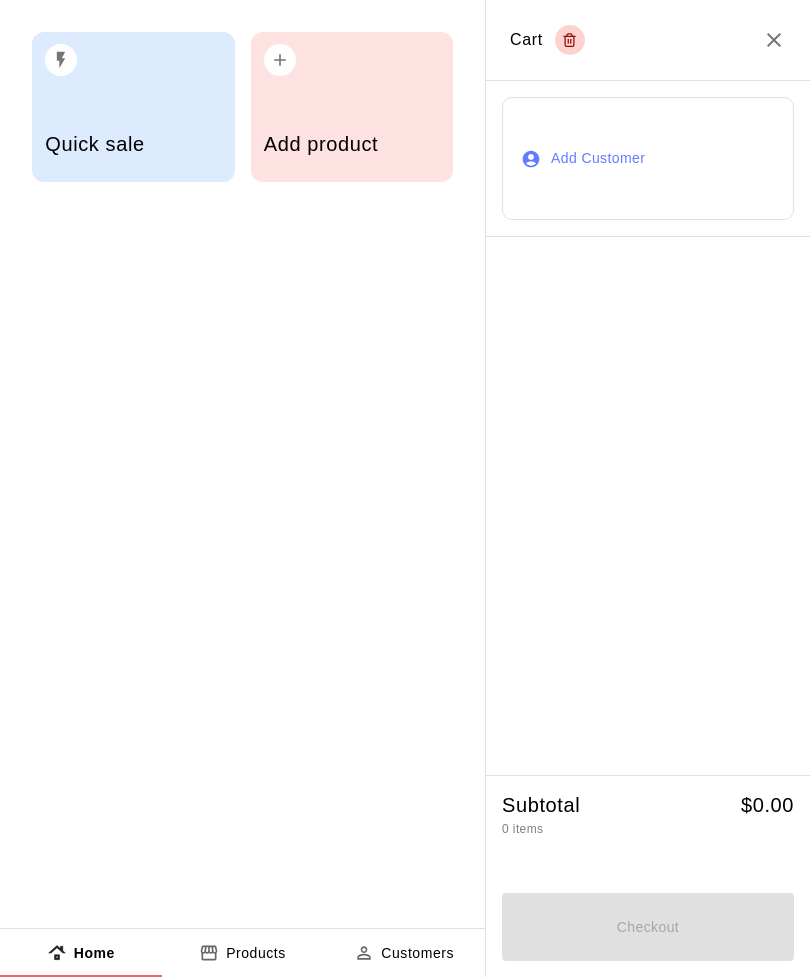 click on "Add product" at bounding box center (352, 146) 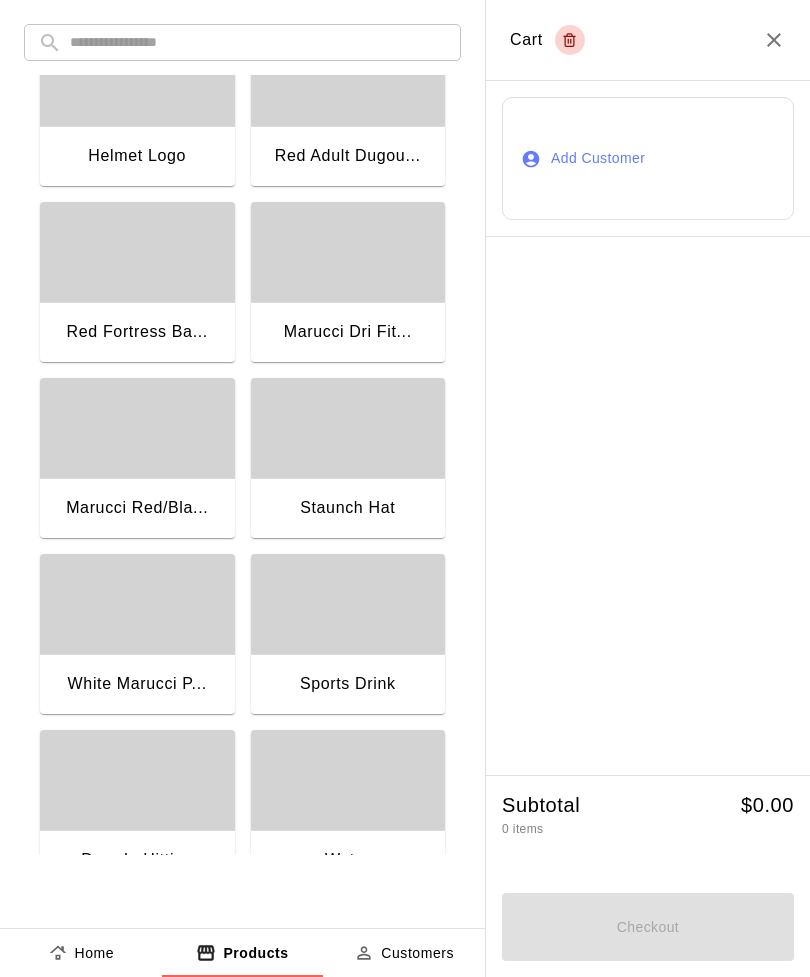 scroll, scrollTop: 3763, scrollLeft: 0, axis: vertical 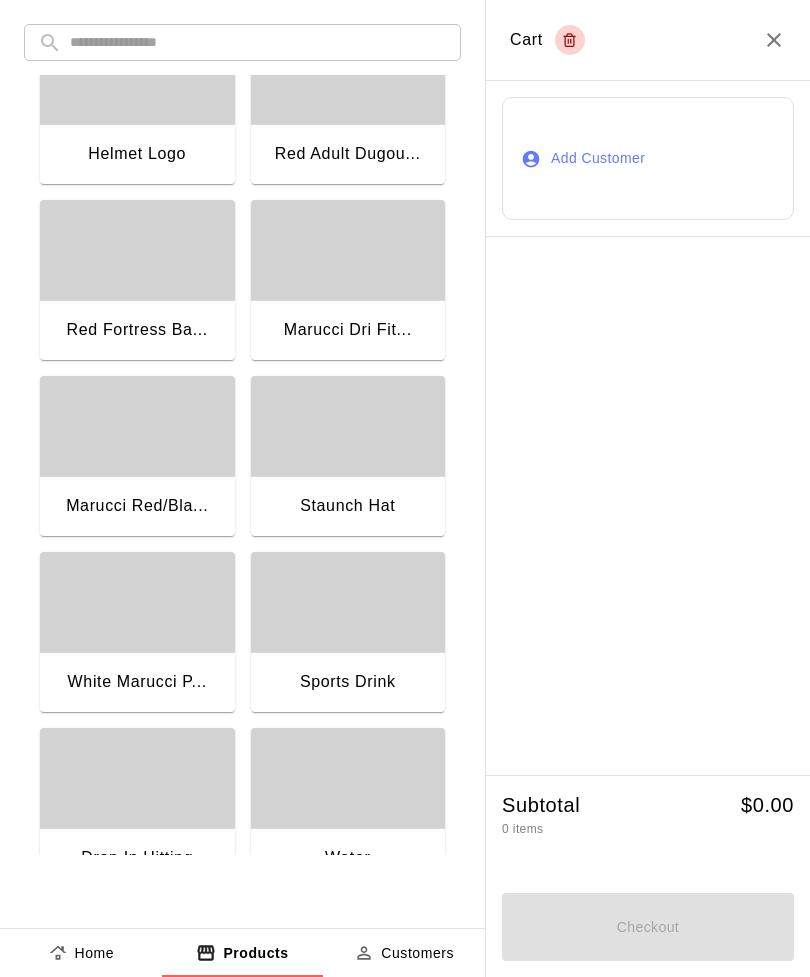 click on "Marucci Red/Bla..." at bounding box center (137, 508) 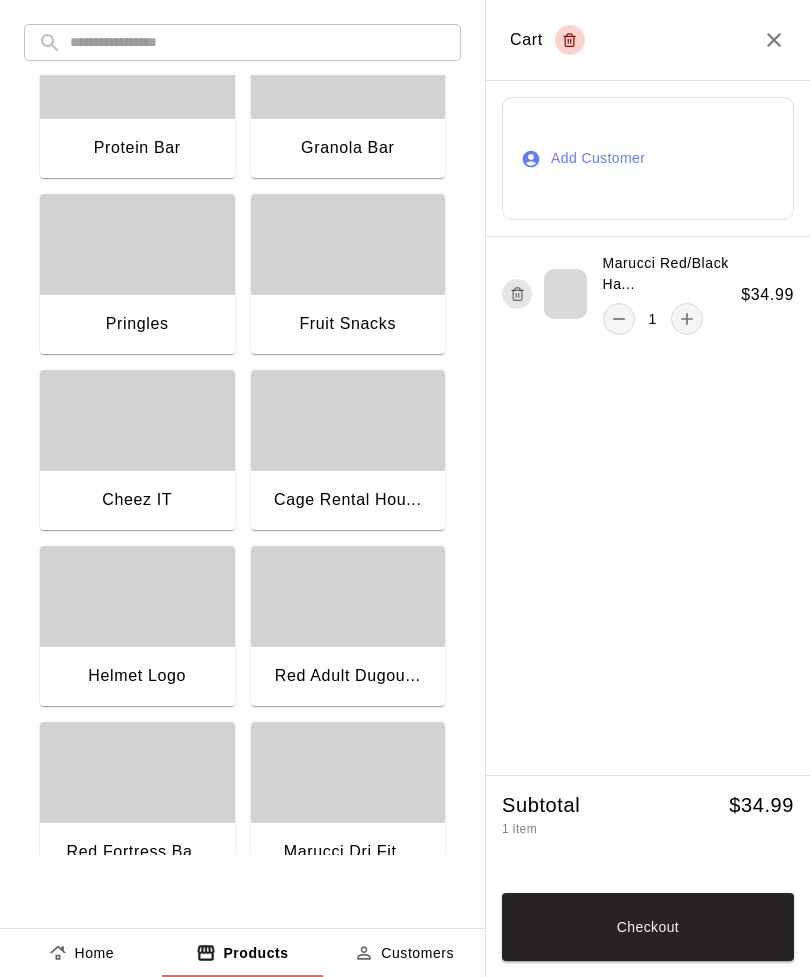 scroll, scrollTop: 3234, scrollLeft: 0, axis: vertical 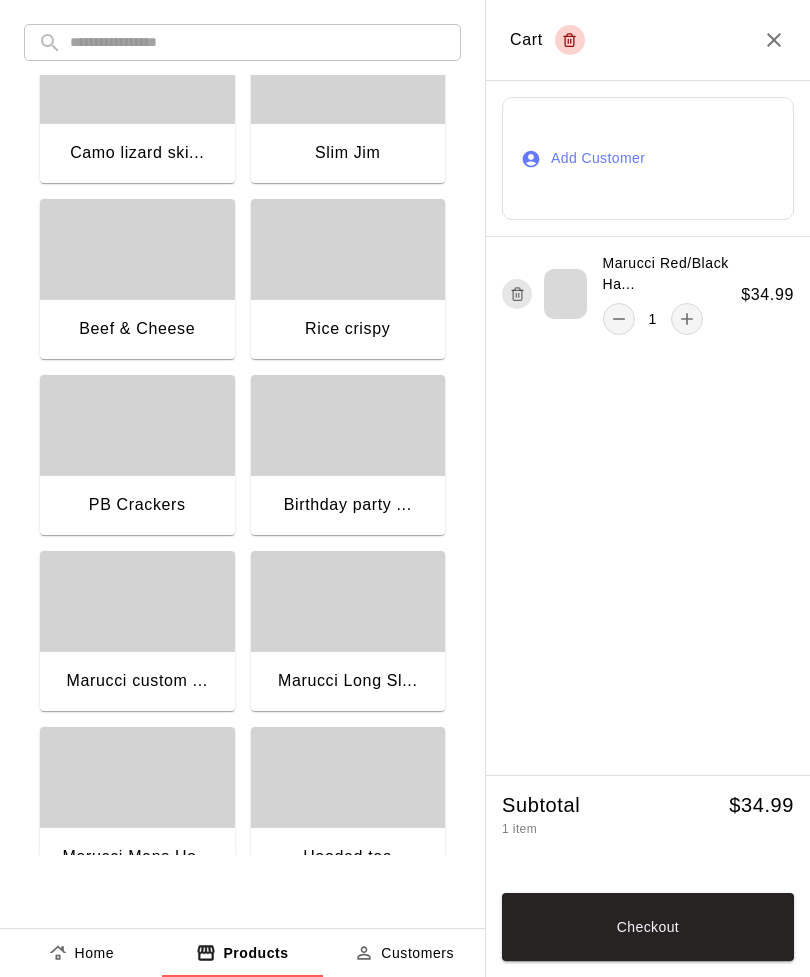 click at bounding box center (137, 601) 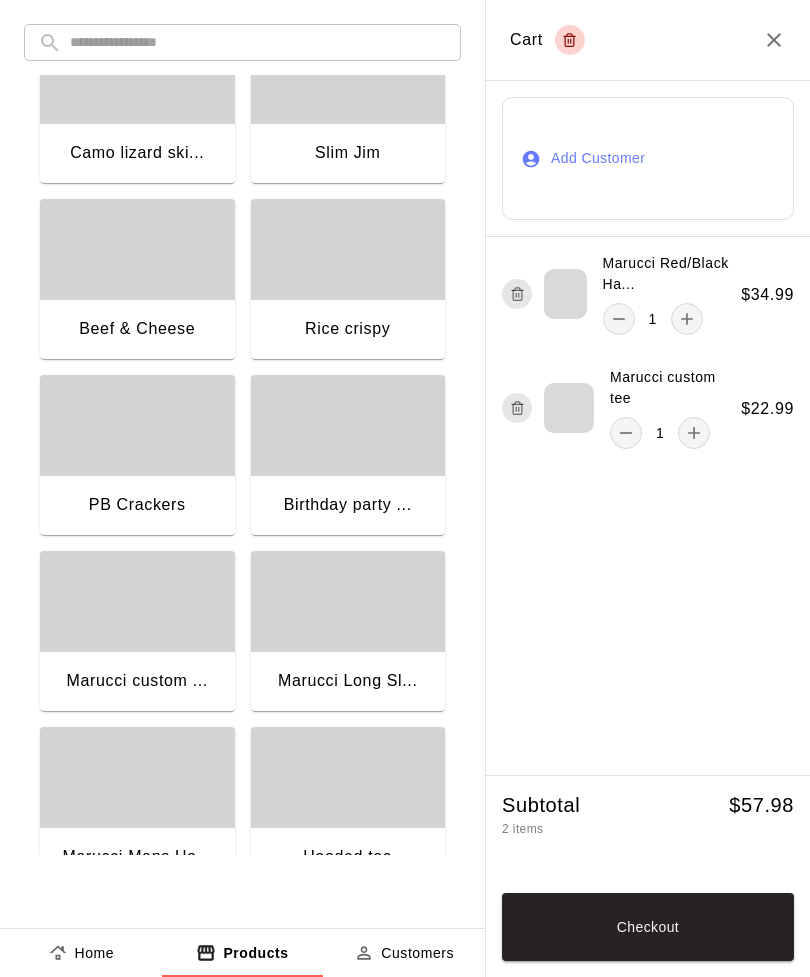 click on "Checkout" at bounding box center (648, 927) 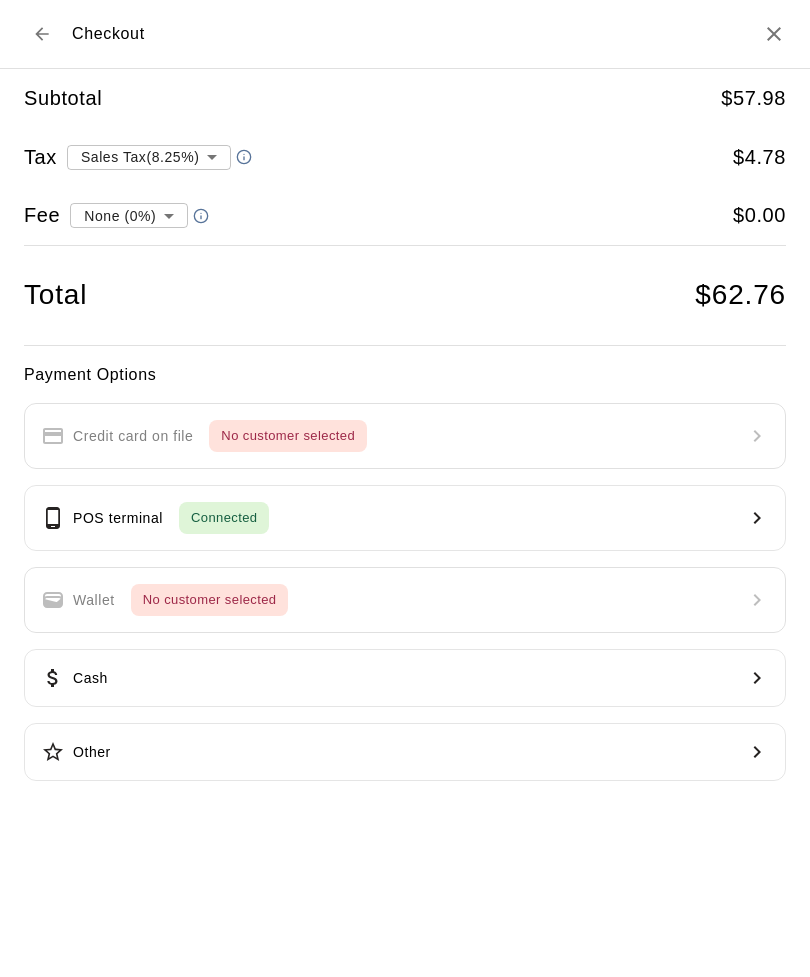 click on "POS terminal Connected" at bounding box center (405, 518) 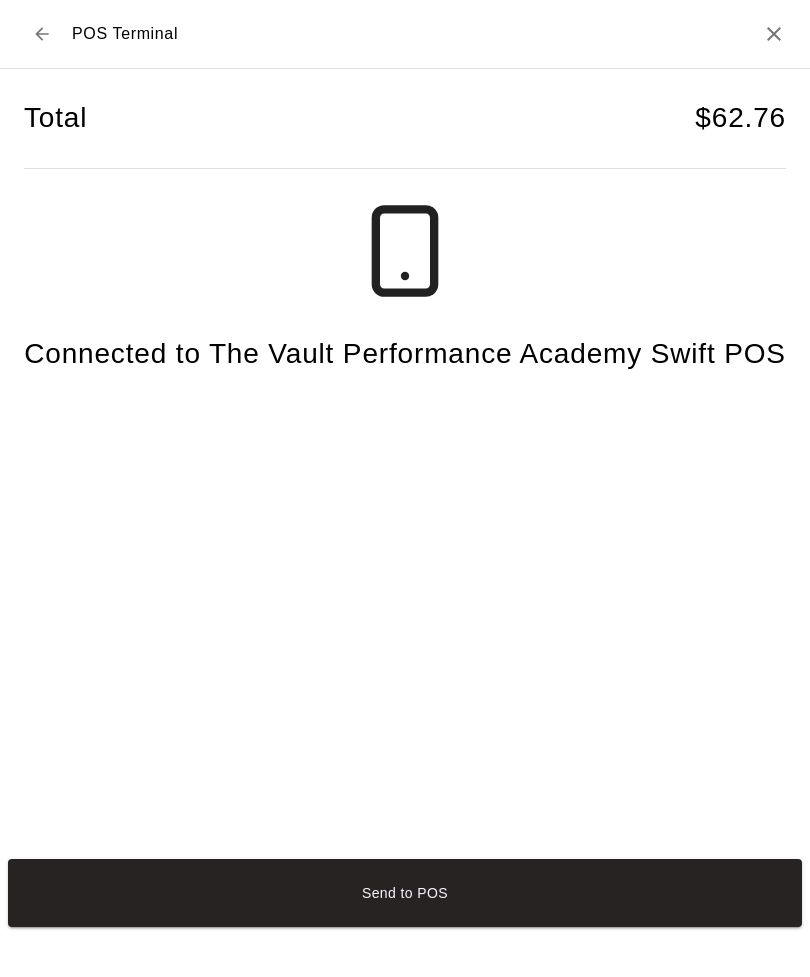 click on "Send to POS" at bounding box center (405, 893) 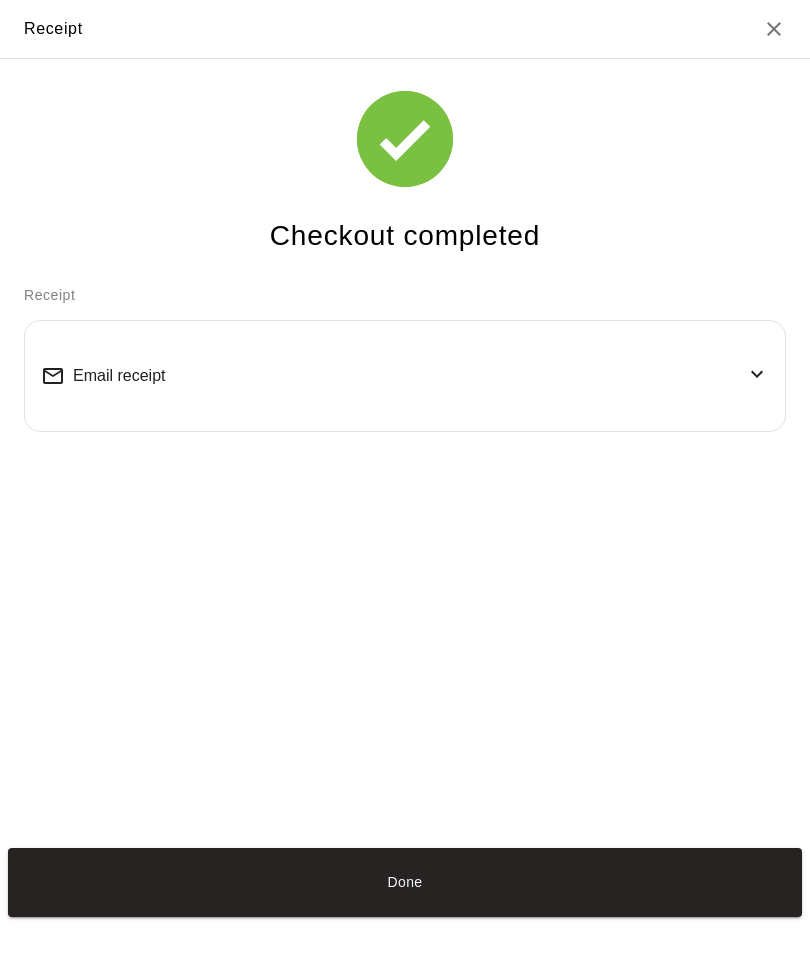 click on "Done" at bounding box center (405, 882) 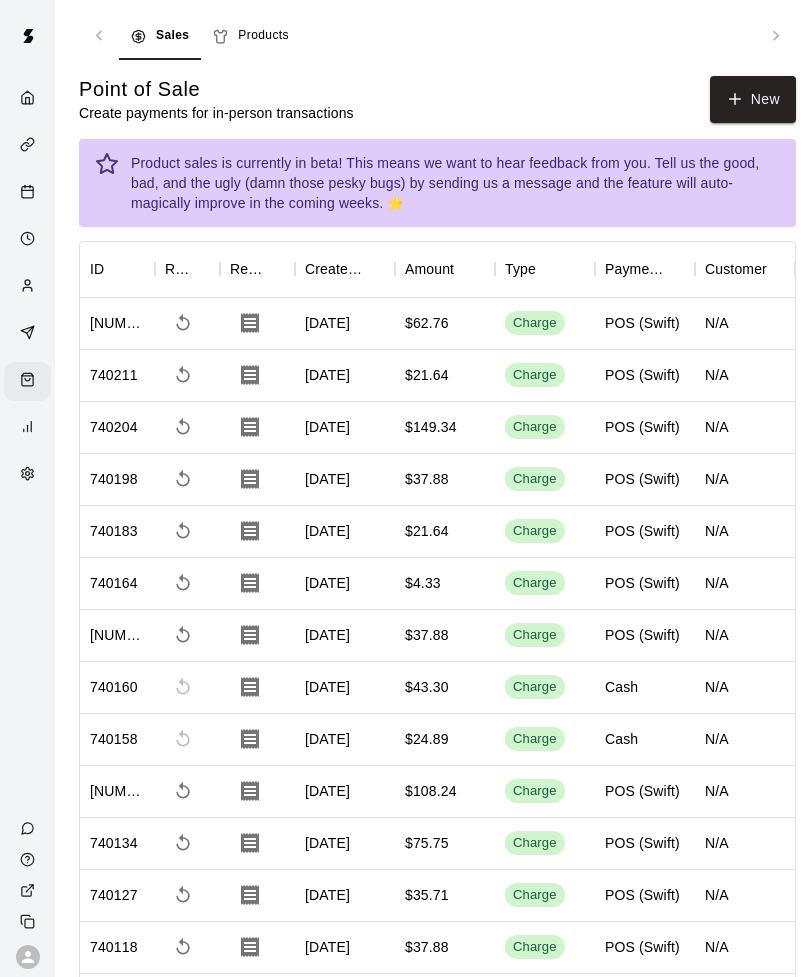 click on "New" at bounding box center [753, 99] 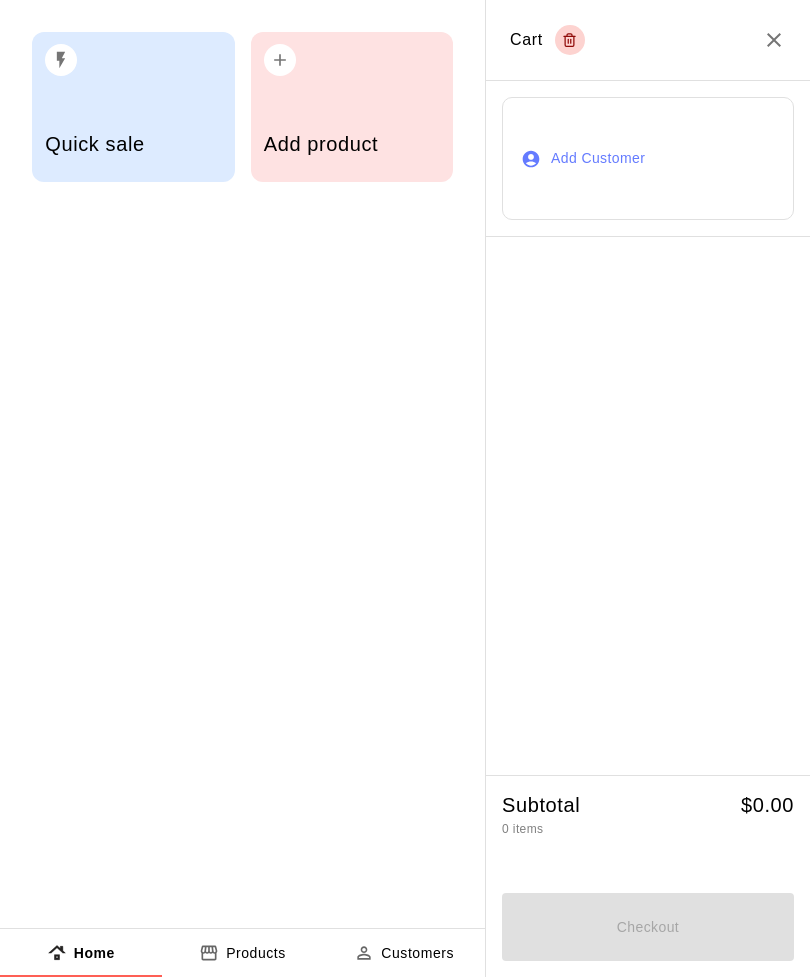 click on "Add product" at bounding box center [352, 146] 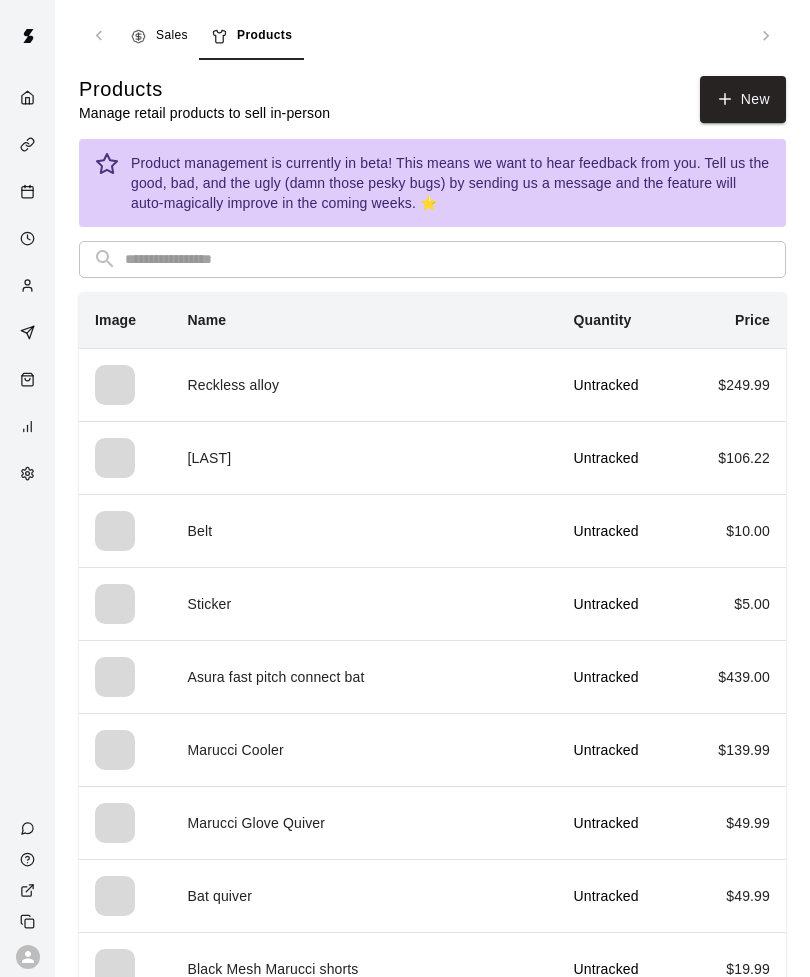 click 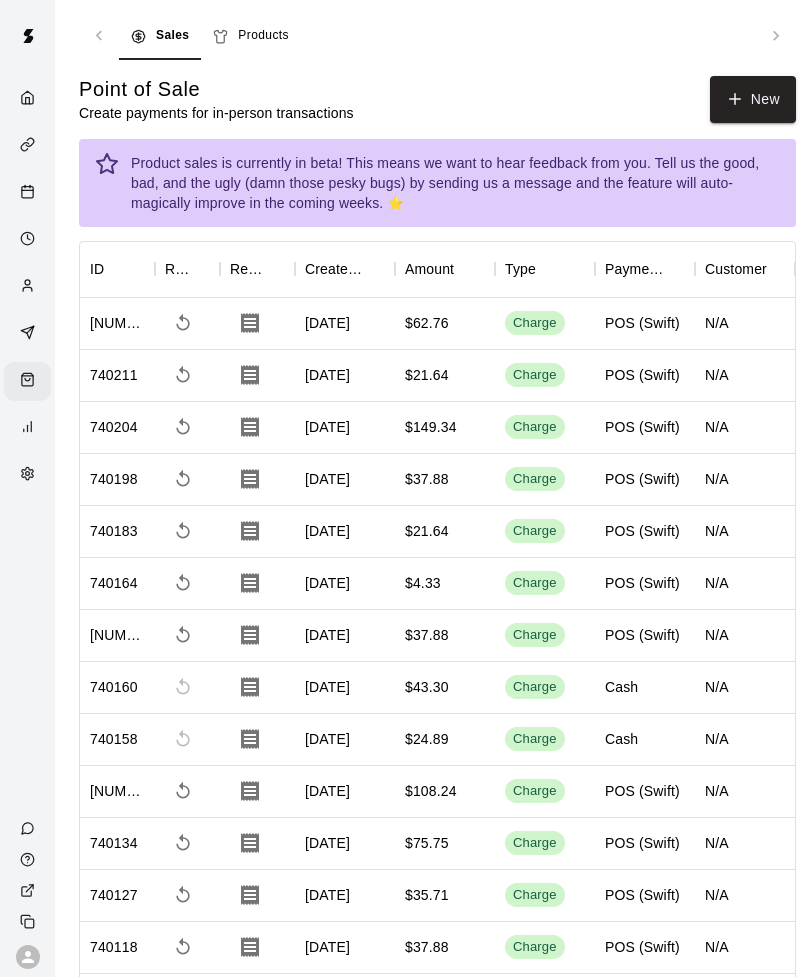 click 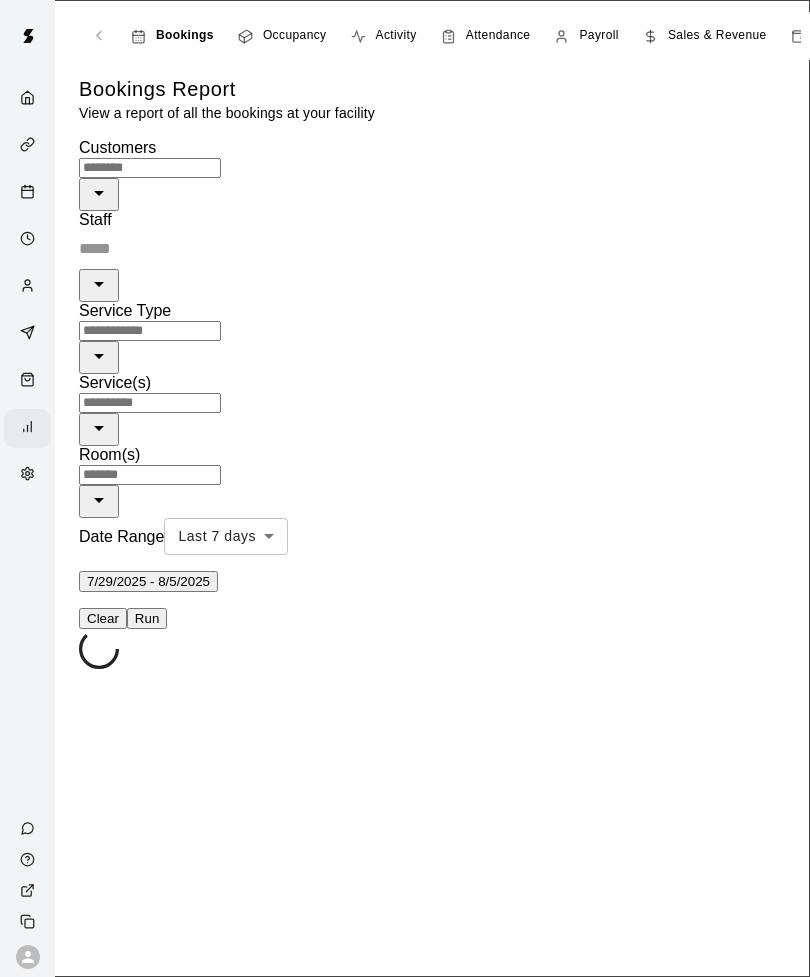 click 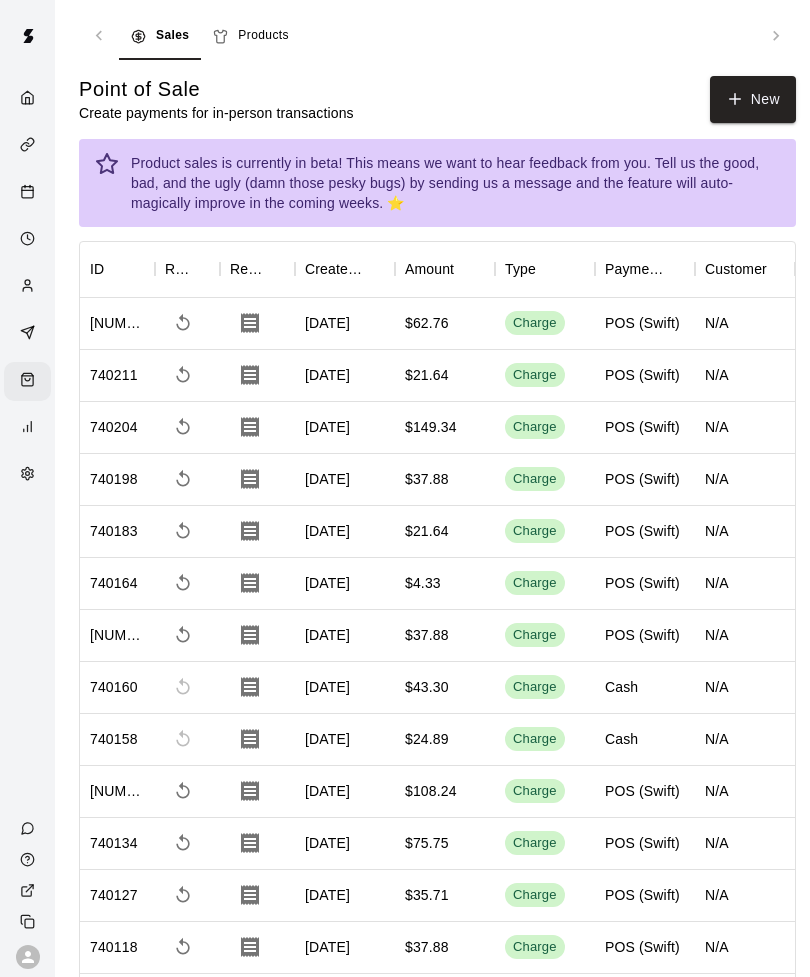 click on "Products" at bounding box center (251, 36) 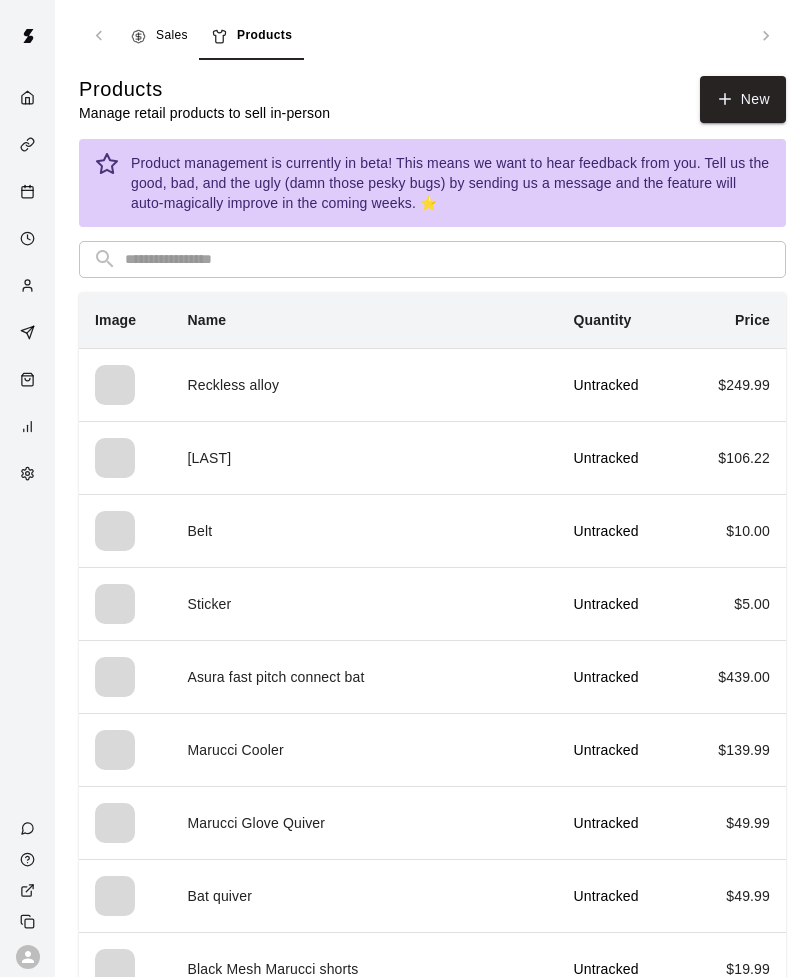 click on "New" at bounding box center [743, 99] 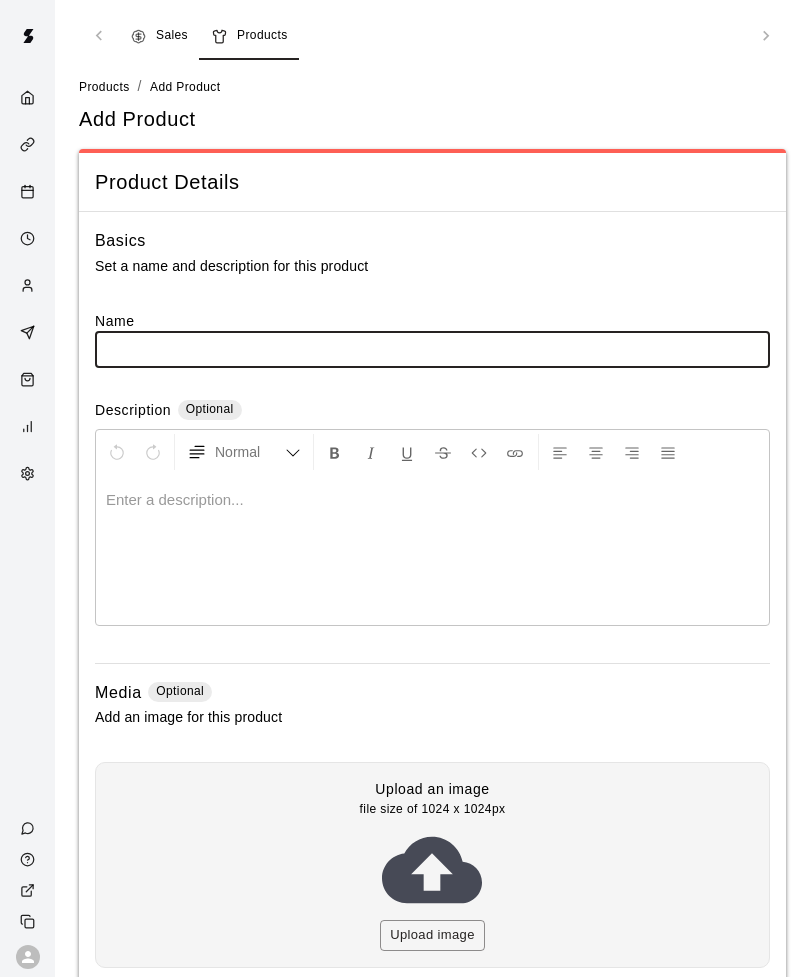 click at bounding box center [432, 349] 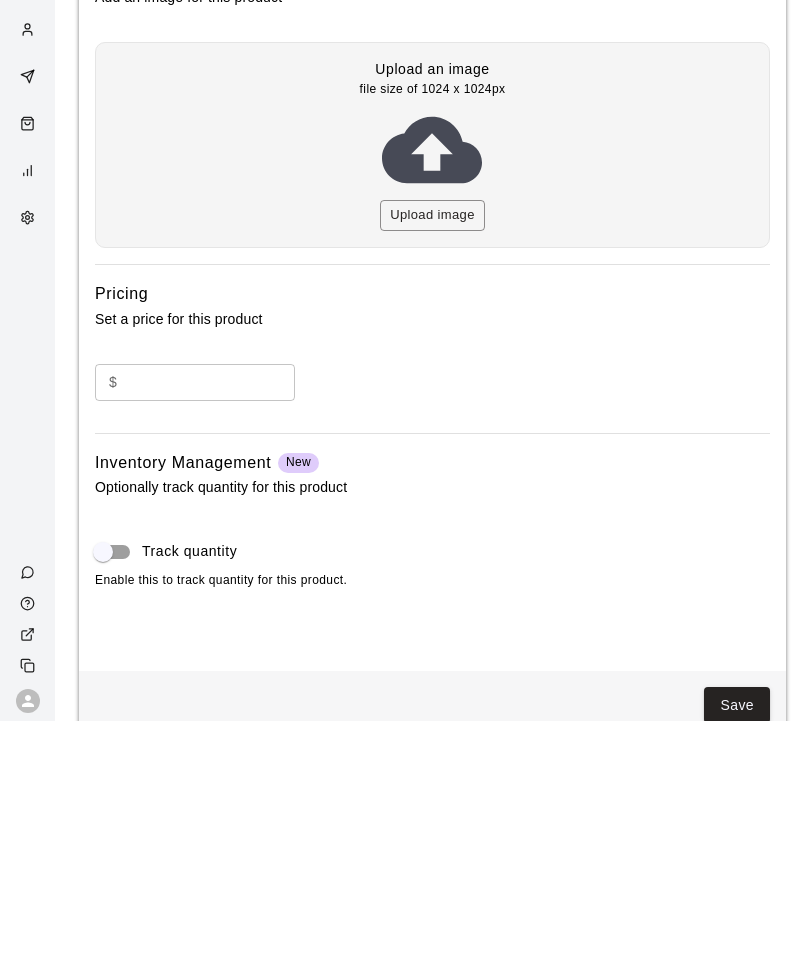 scroll, scrollTop: 498, scrollLeft: 0, axis: vertical 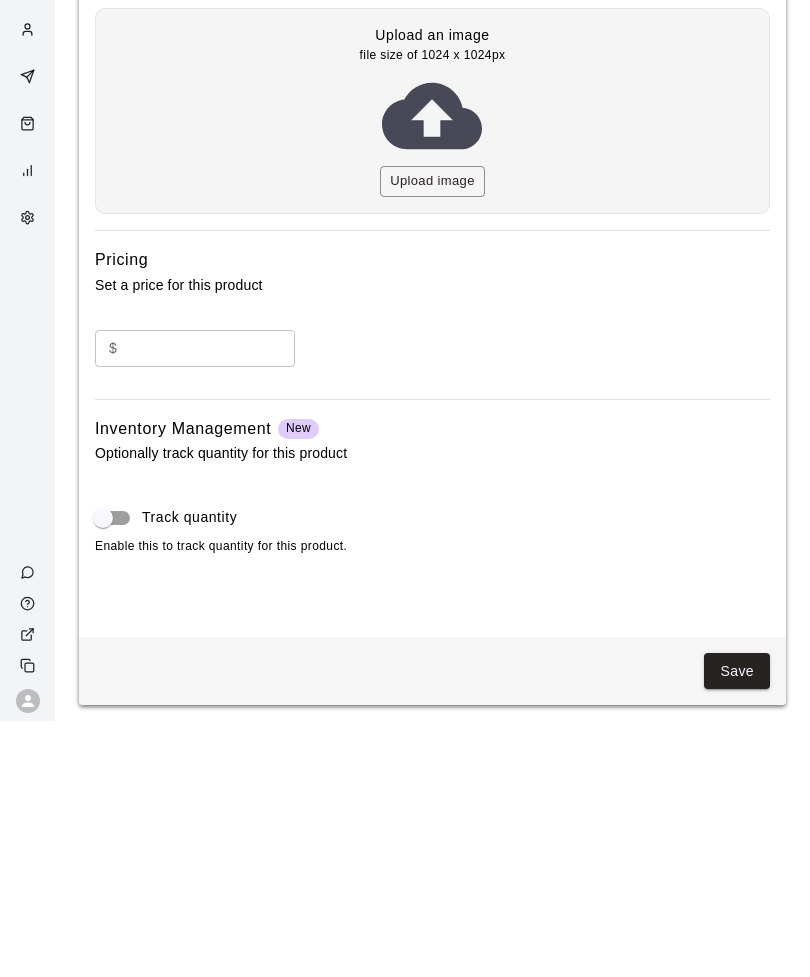 type on "**********" 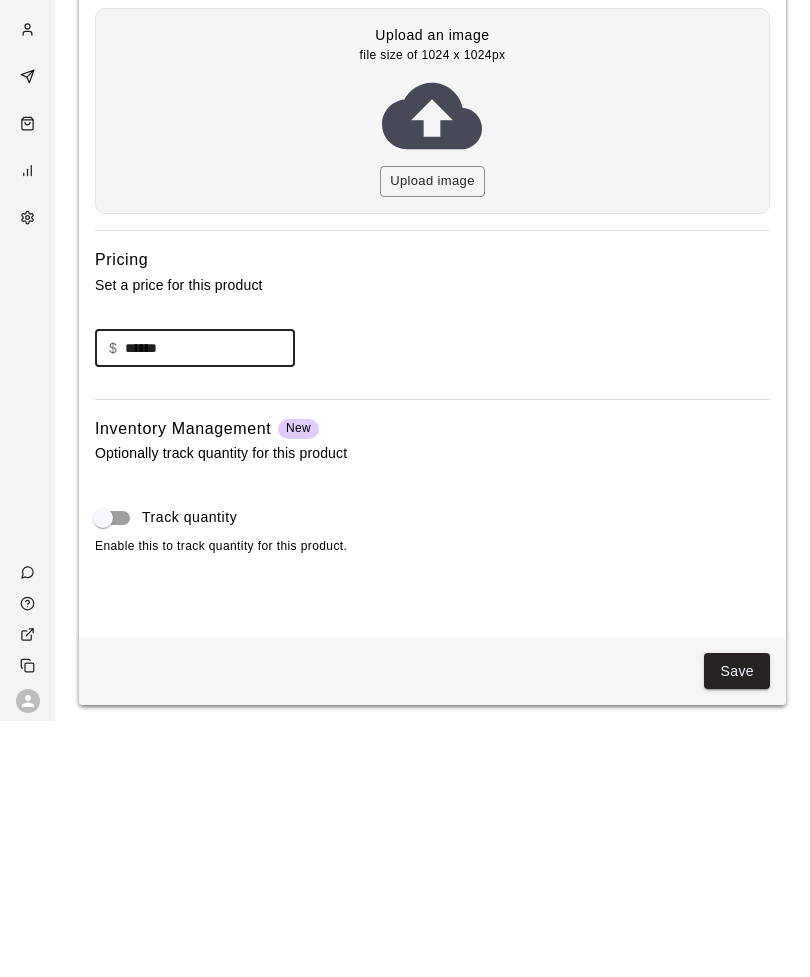type on "******" 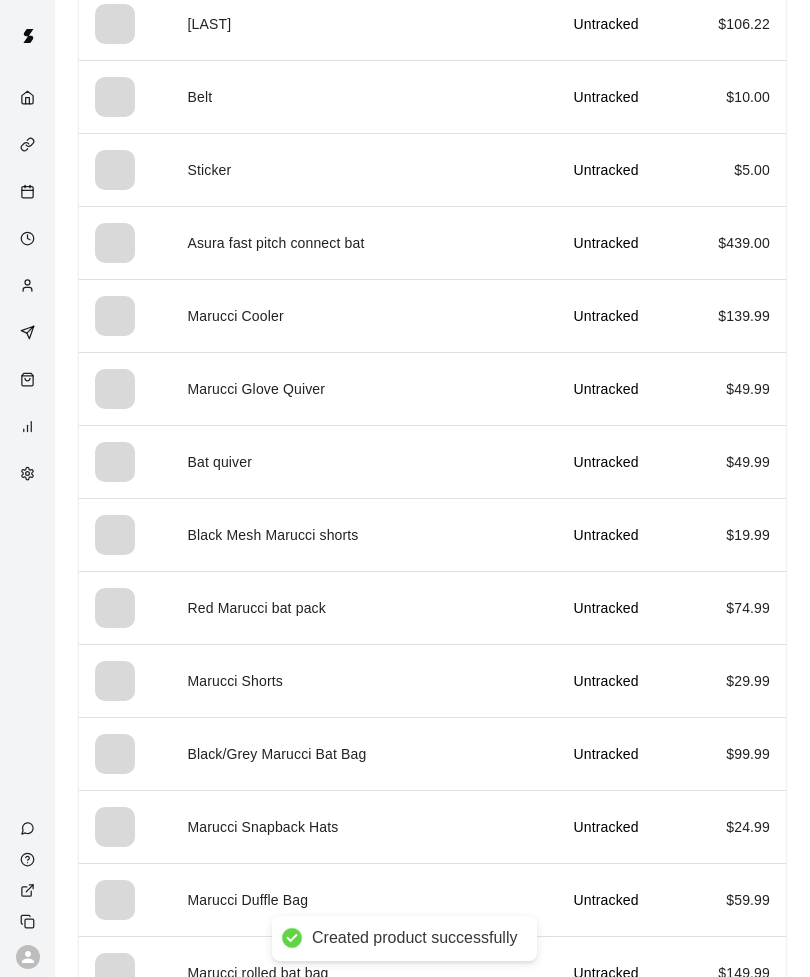 scroll, scrollTop: 0, scrollLeft: 0, axis: both 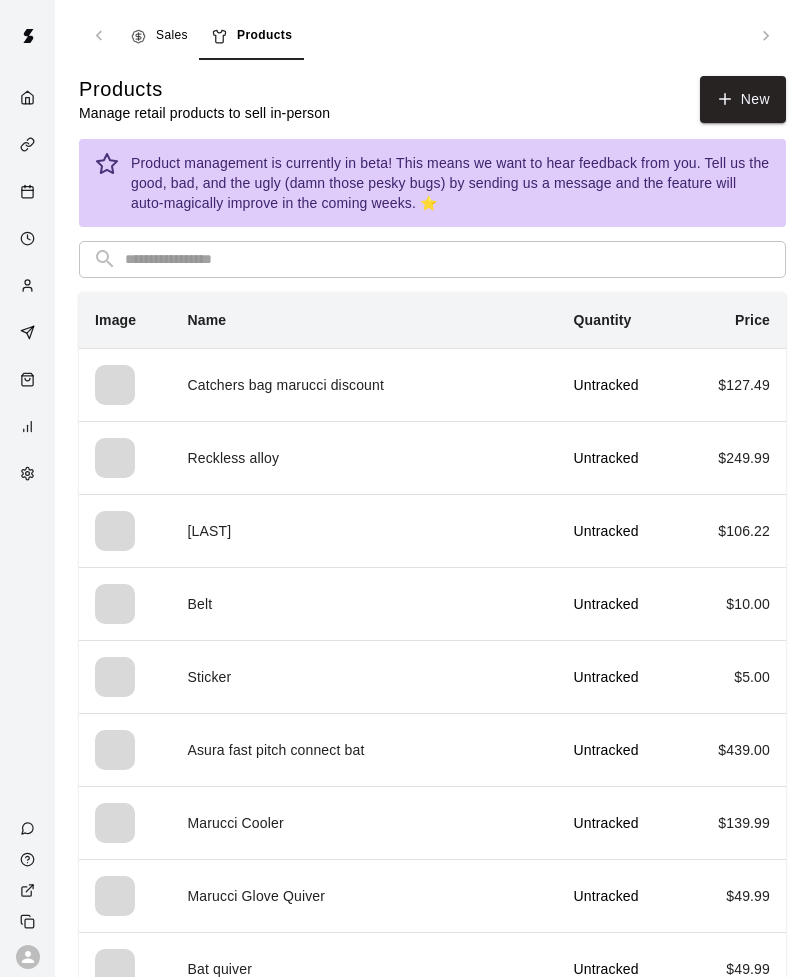 click on "Sales" at bounding box center [172, 36] 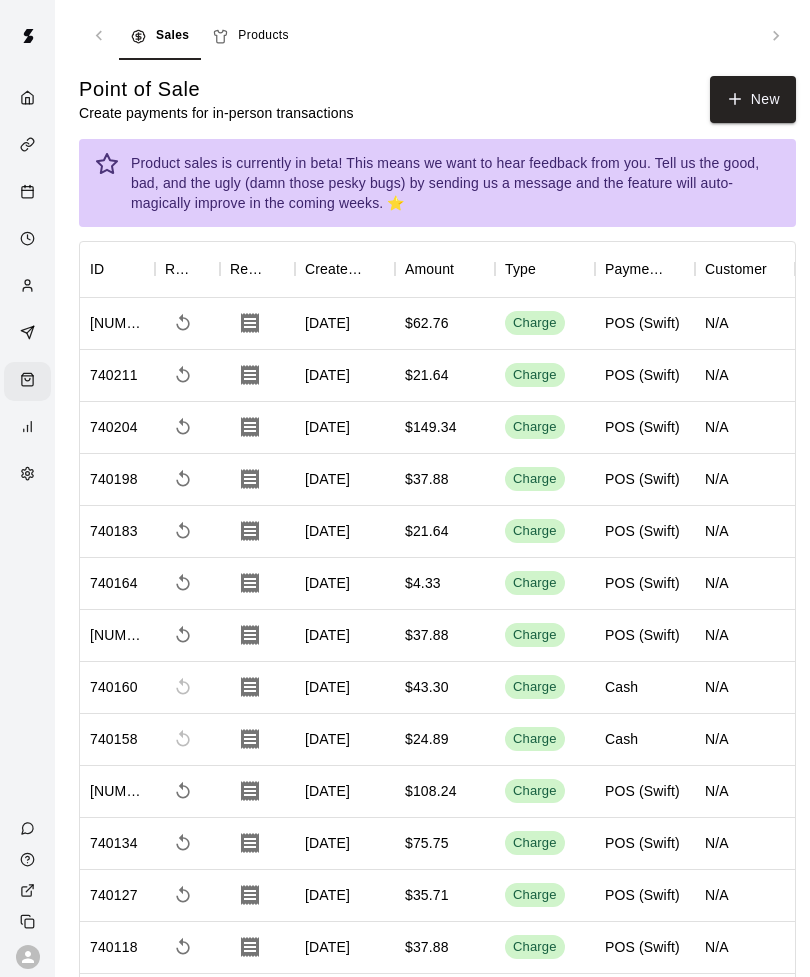 click on "New" at bounding box center [753, 99] 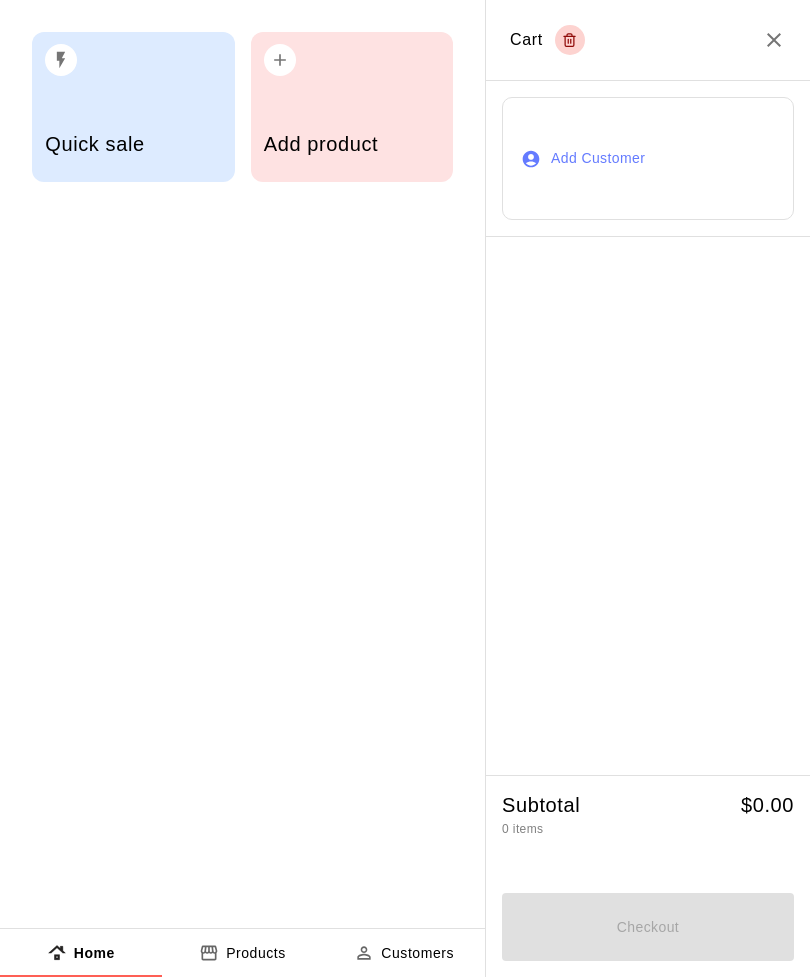click on "Add product" at bounding box center [352, 146] 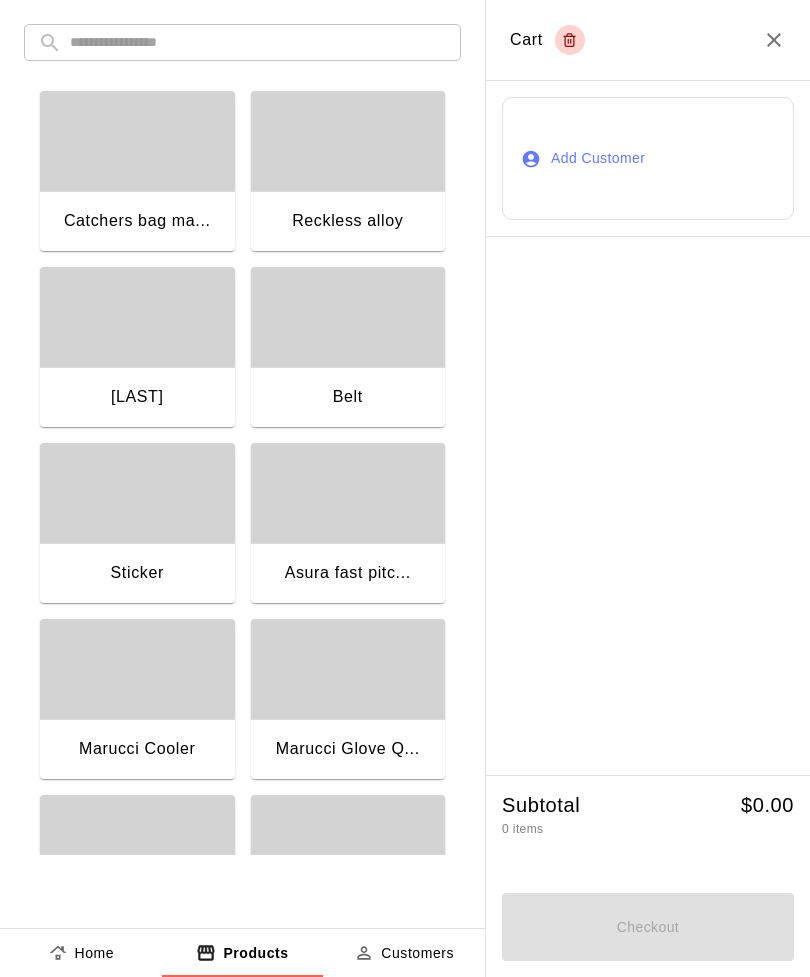 click on "Catchers bag ma..." at bounding box center [137, 223] 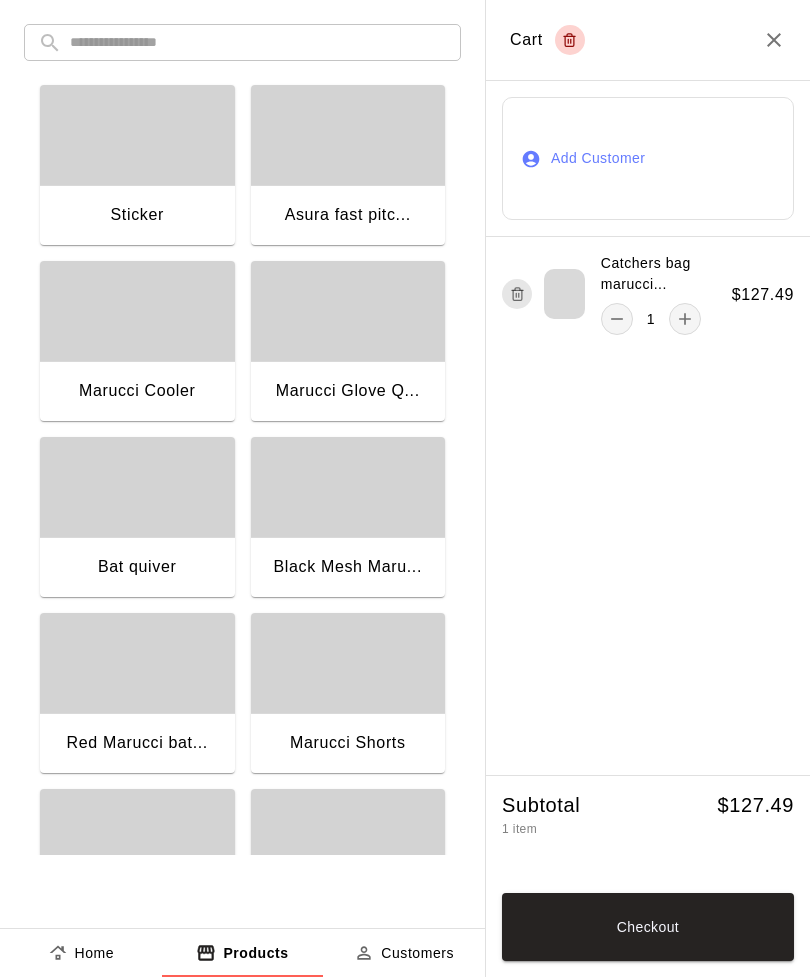 scroll, scrollTop: 361, scrollLeft: 0, axis: vertical 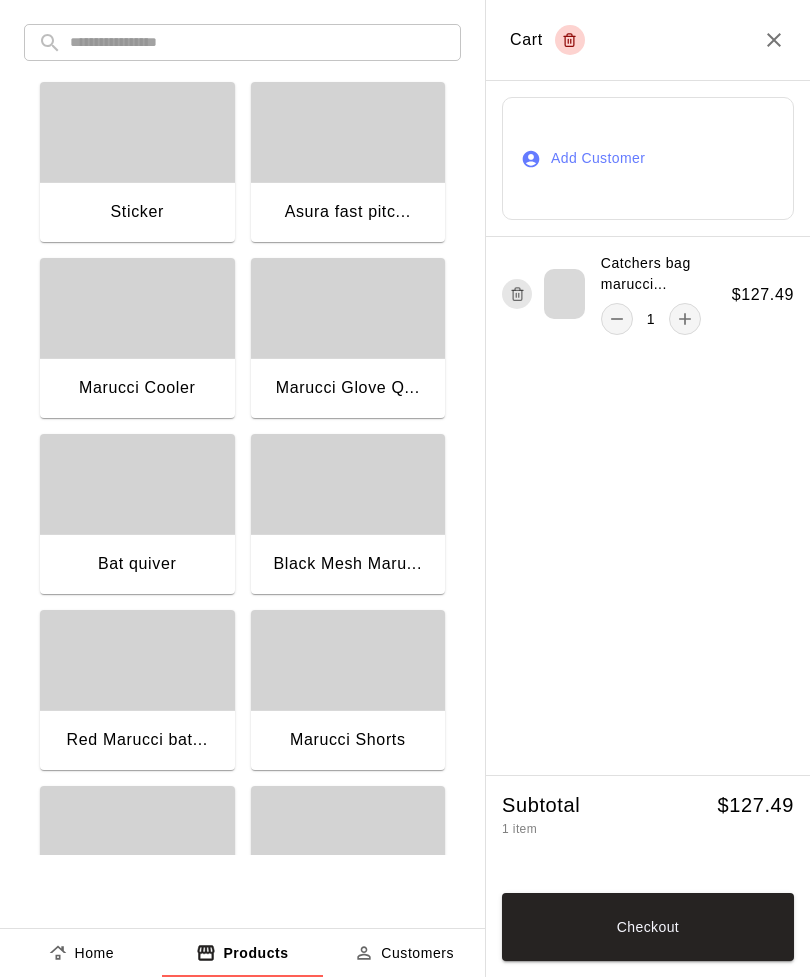 click at bounding box center [258, 42] 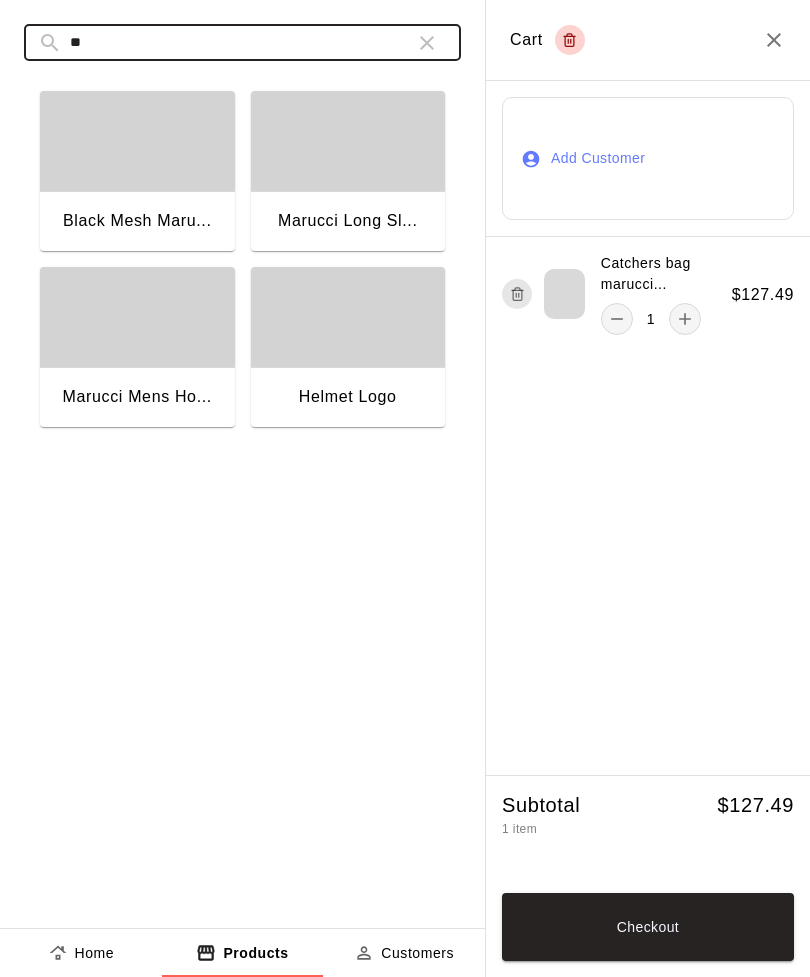 scroll, scrollTop: 0, scrollLeft: 0, axis: both 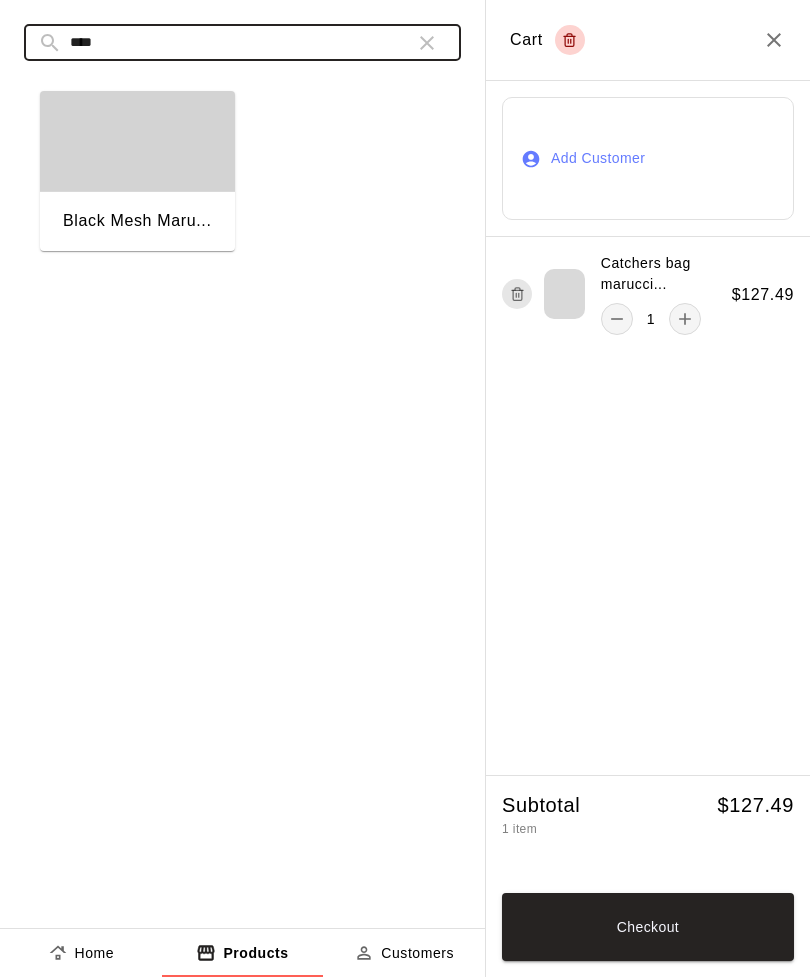 type on "****" 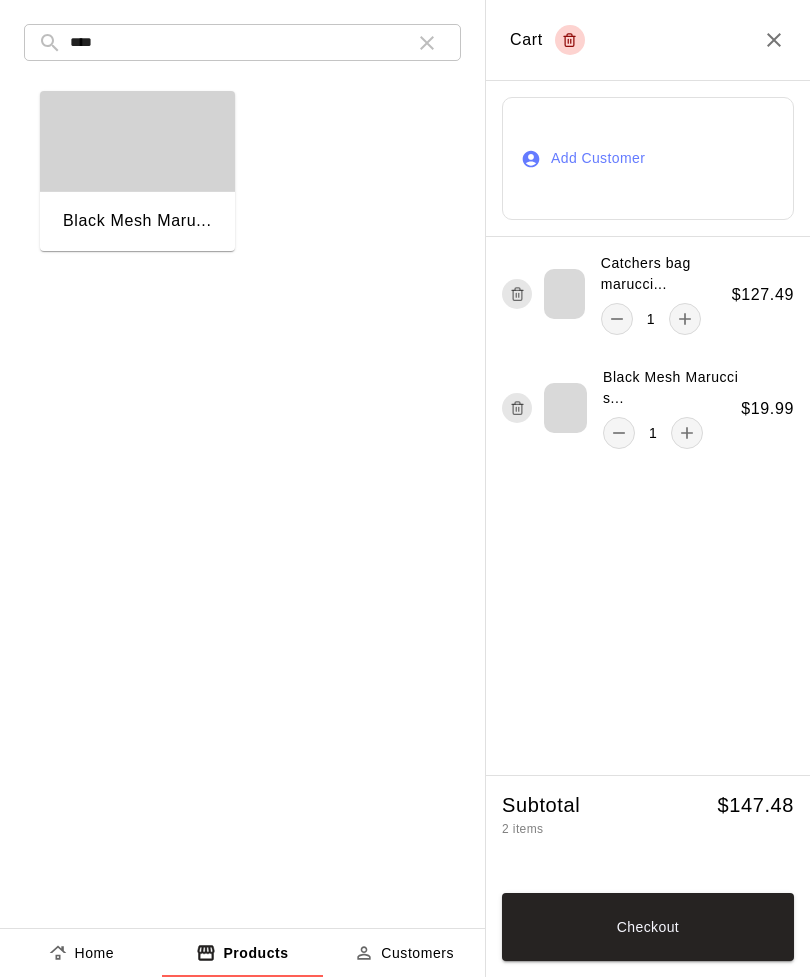 click 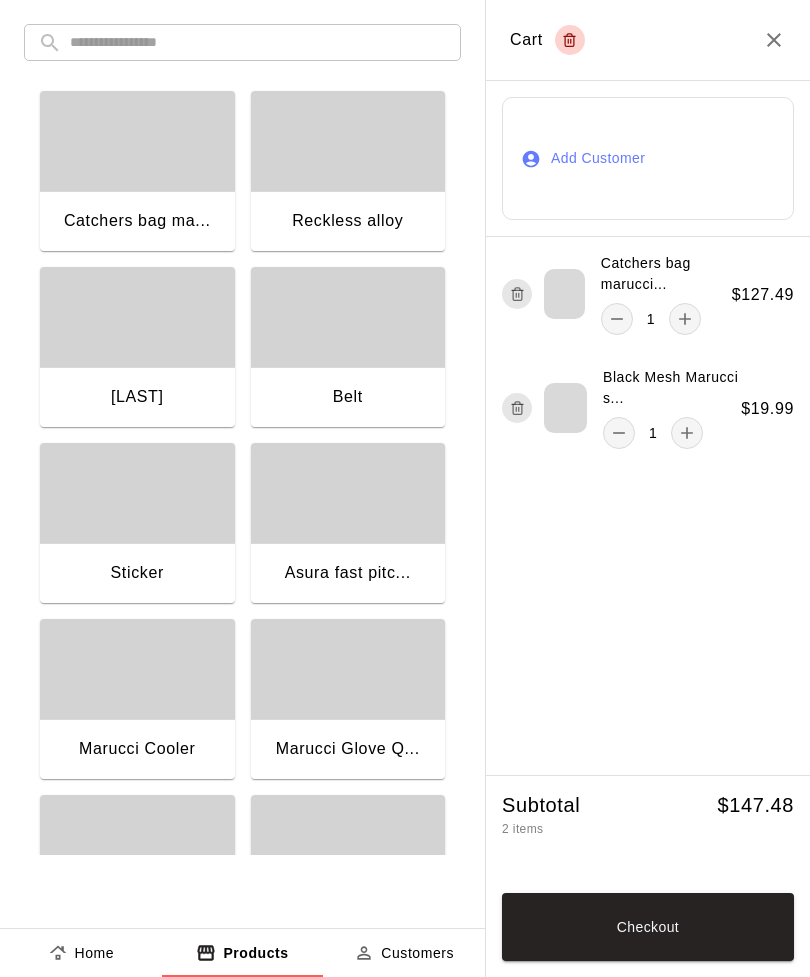 click at bounding box center [258, 42] 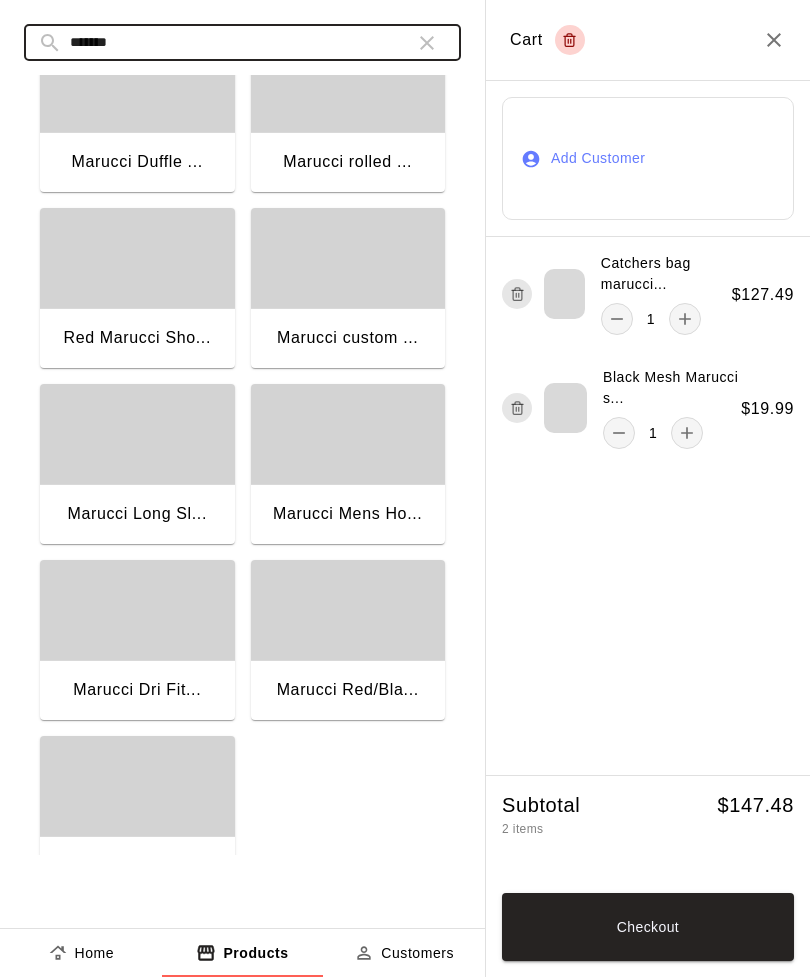 scroll, scrollTop: 762, scrollLeft: 0, axis: vertical 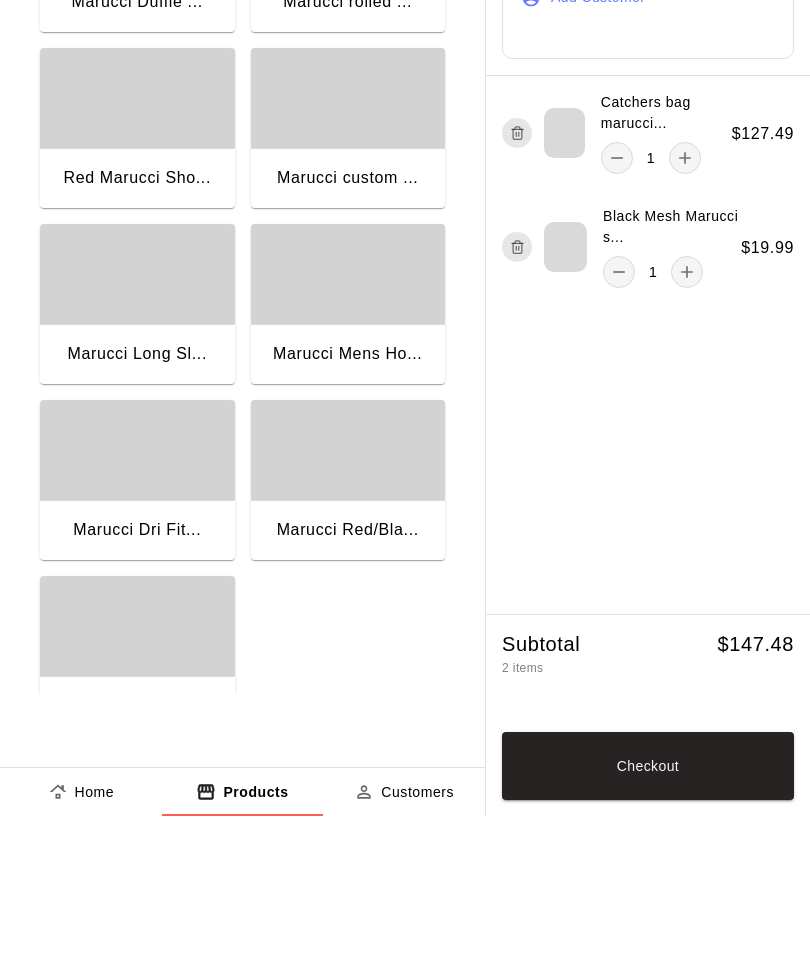 type on "*******" 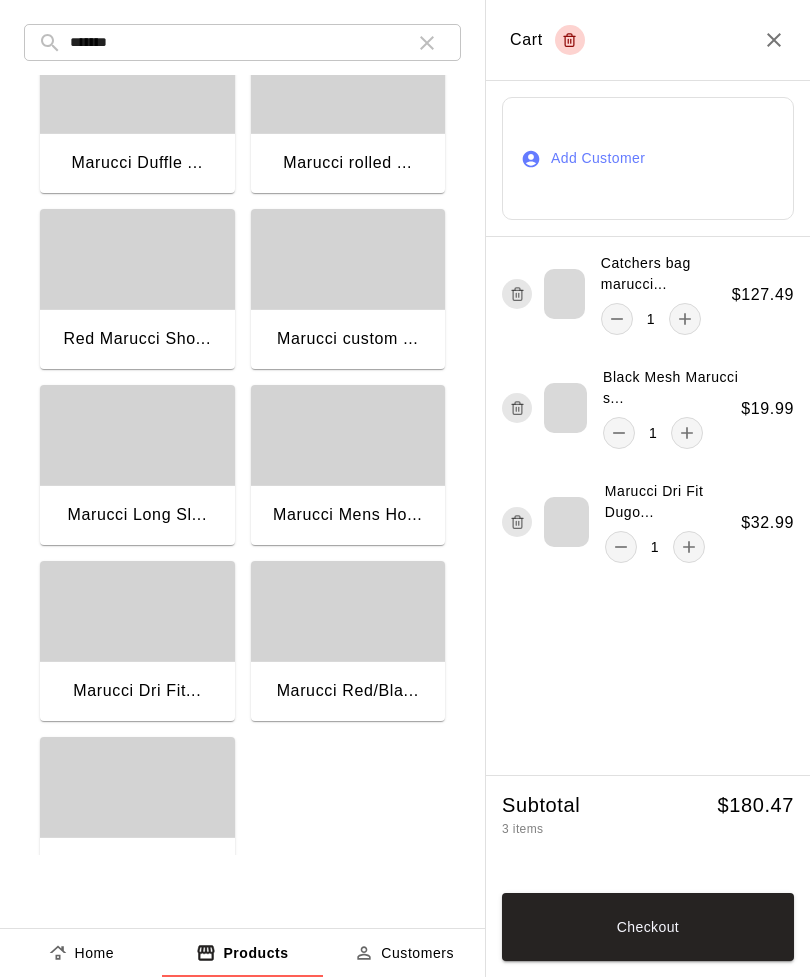 click 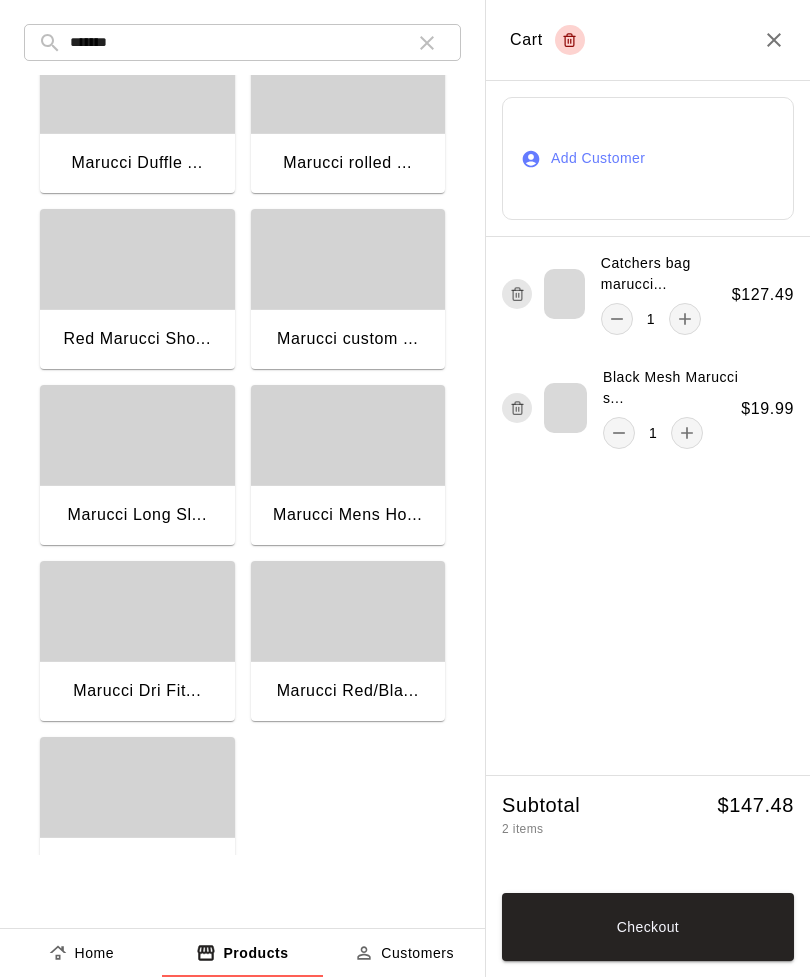 click at bounding box center [137, 611] 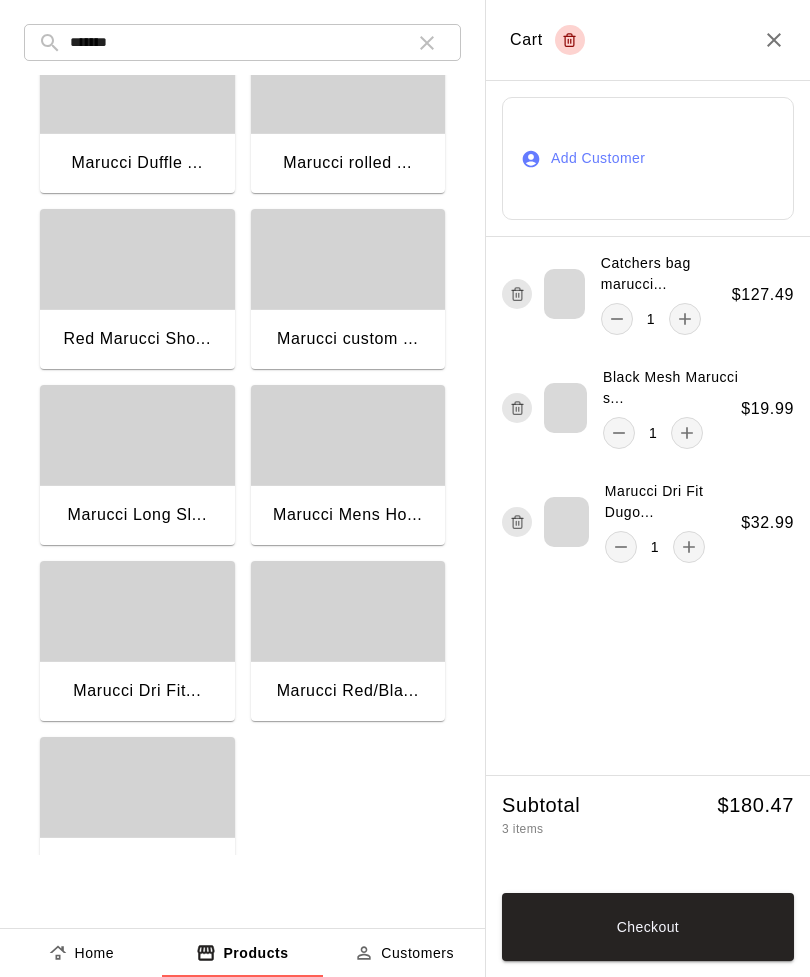 click 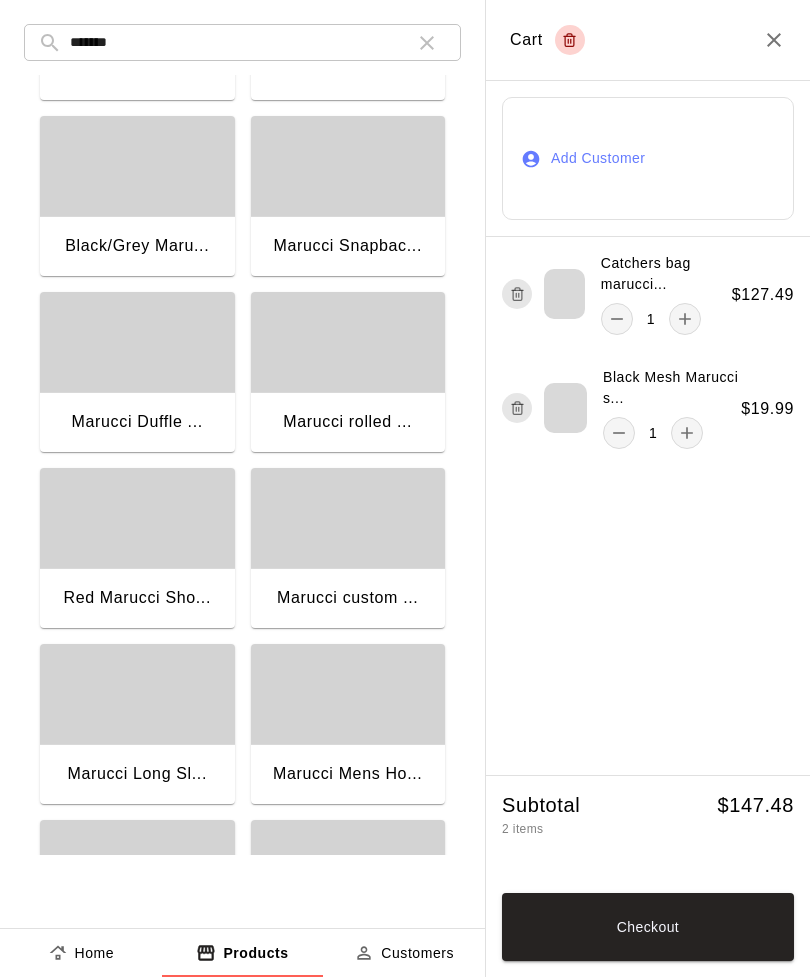 scroll, scrollTop: 504, scrollLeft: 0, axis: vertical 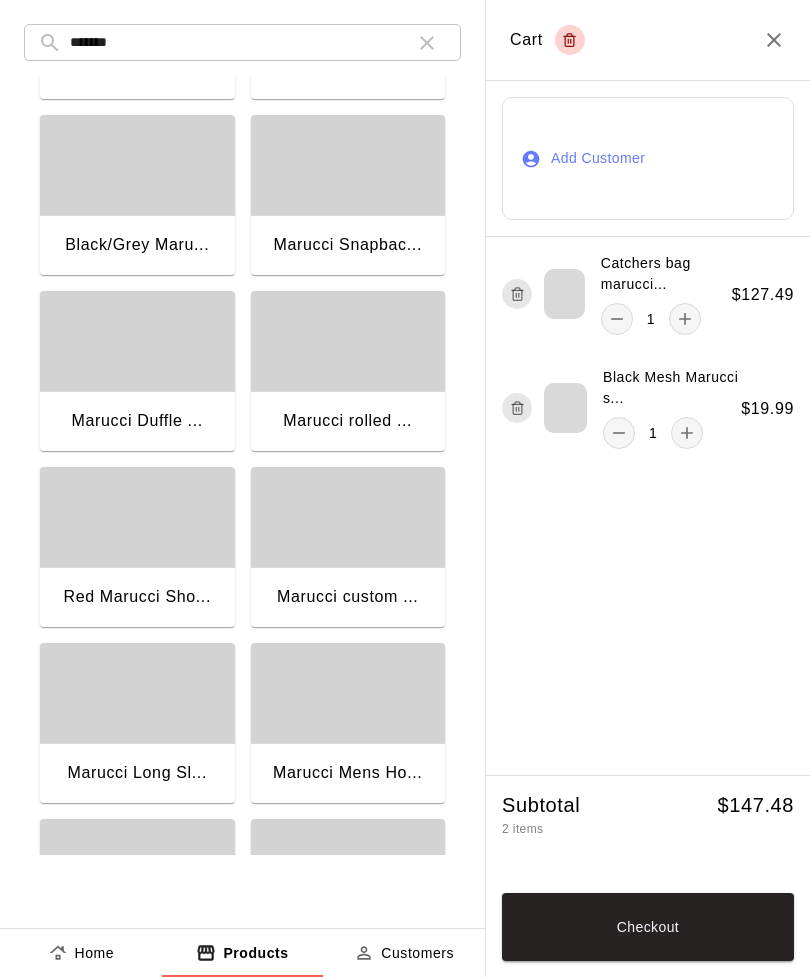 click on "*******" at bounding box center (234, 42) 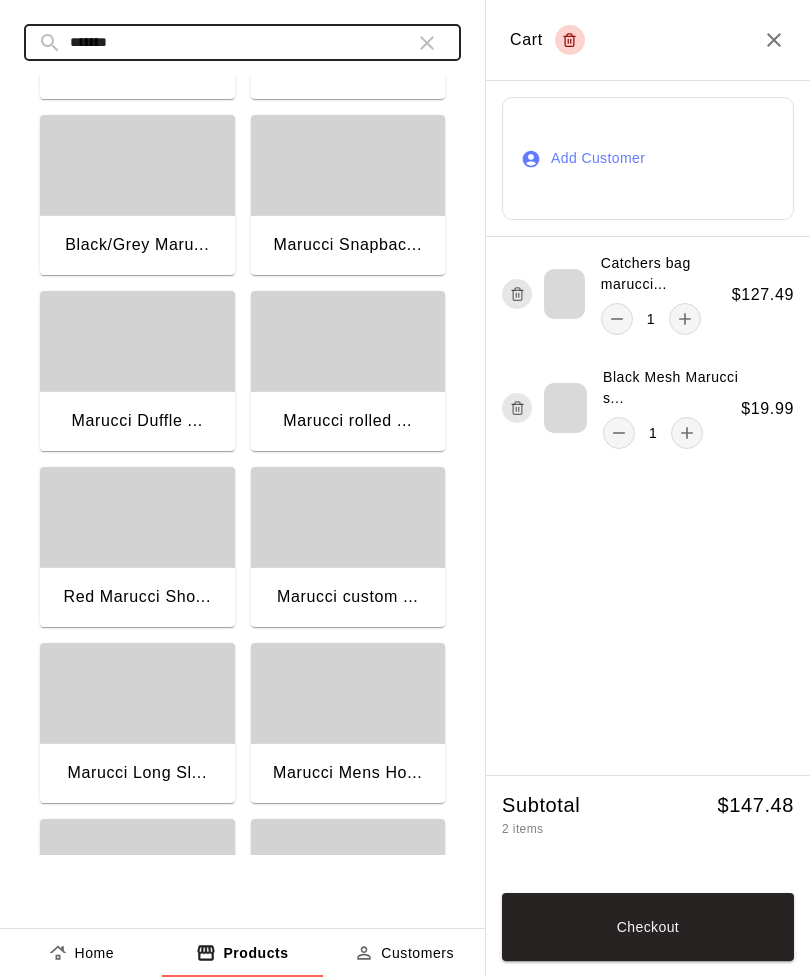 click 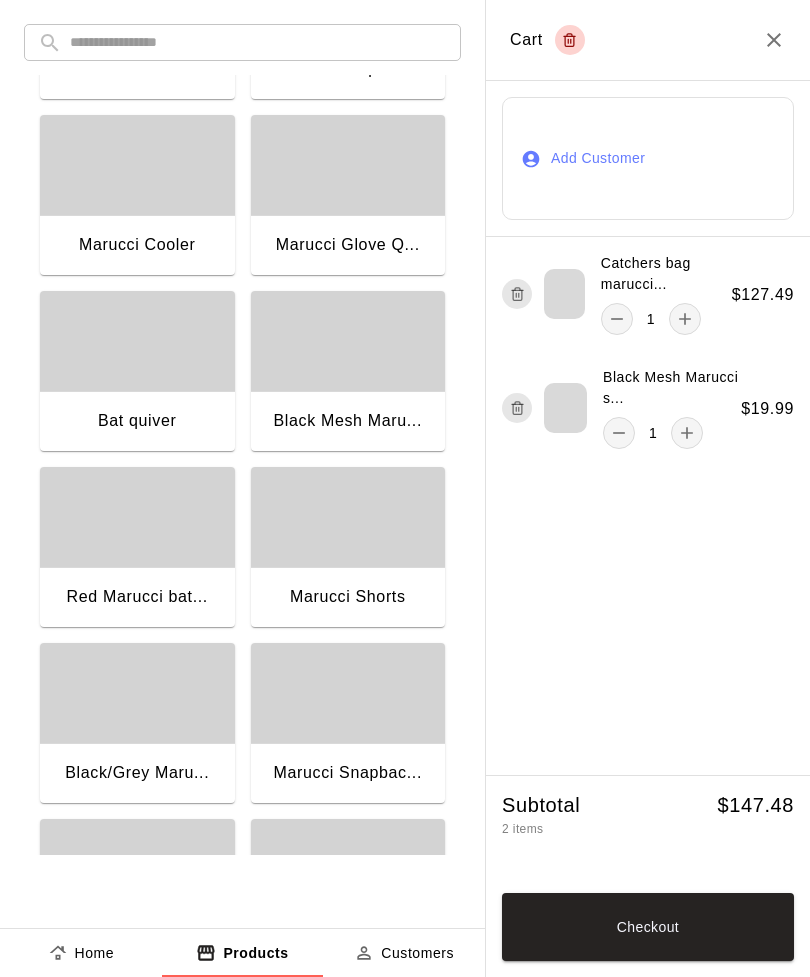 click at bounding box center [258, 42] 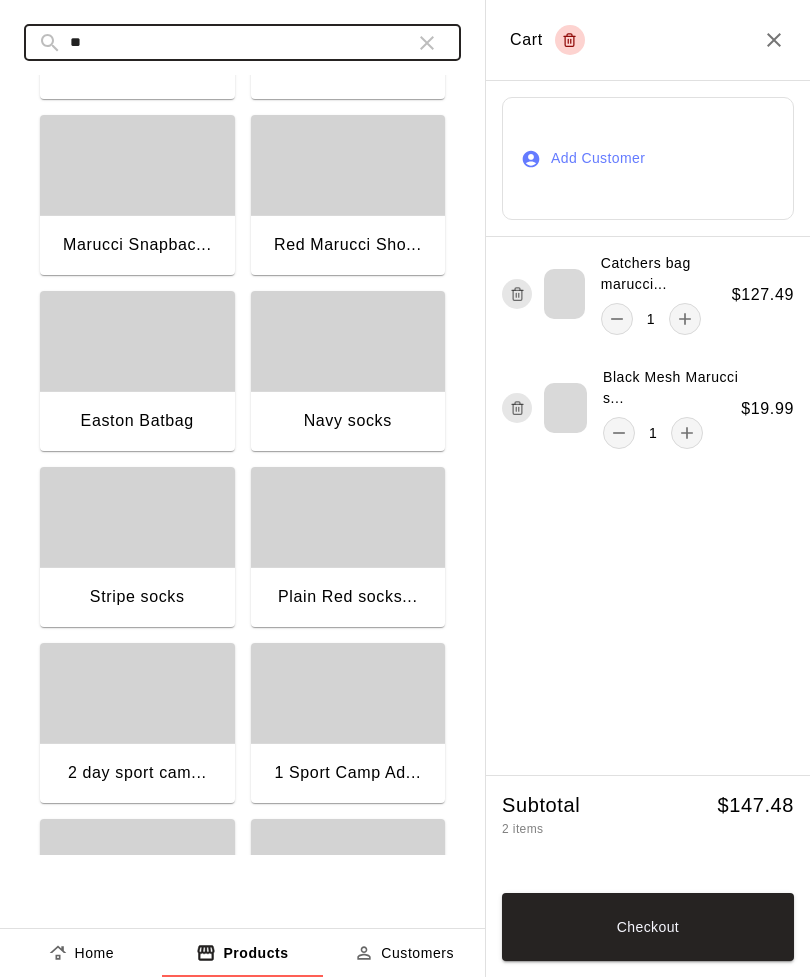 scroll, scrollTop: 0, scrollLeft: 0, axis: both 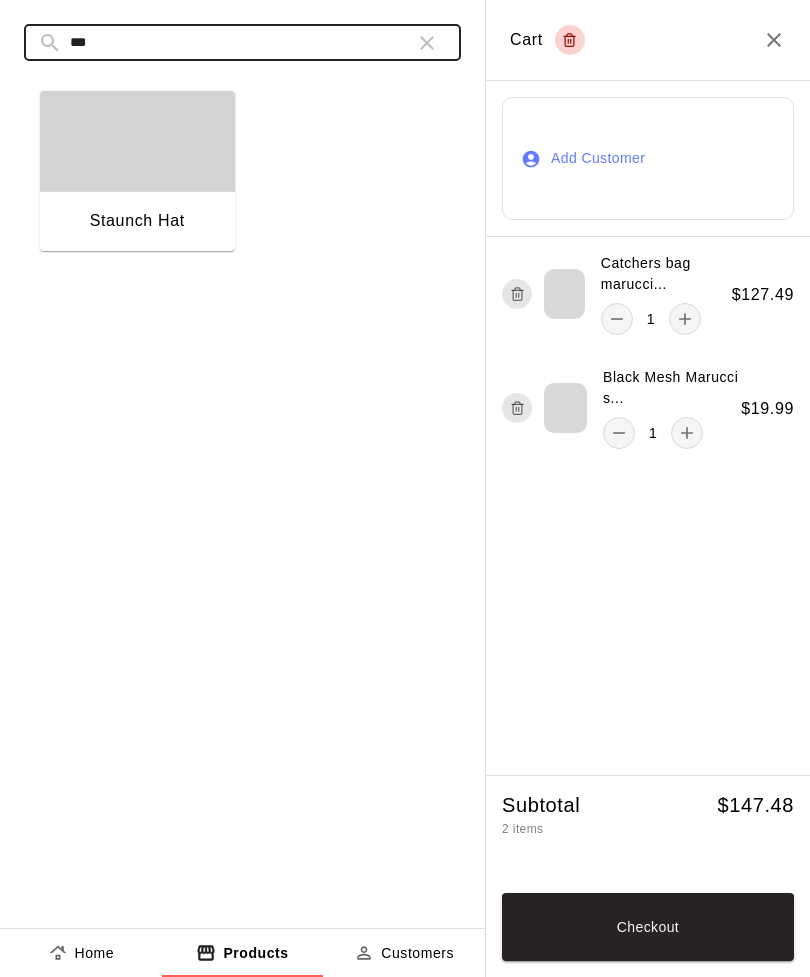 type on "***" 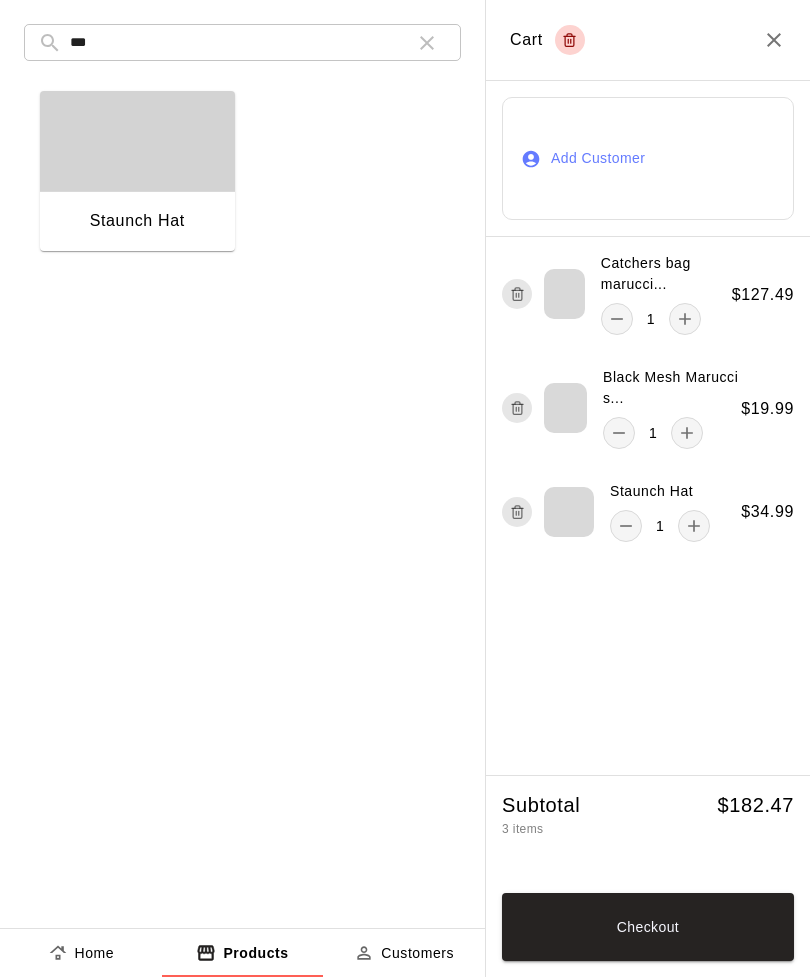 click 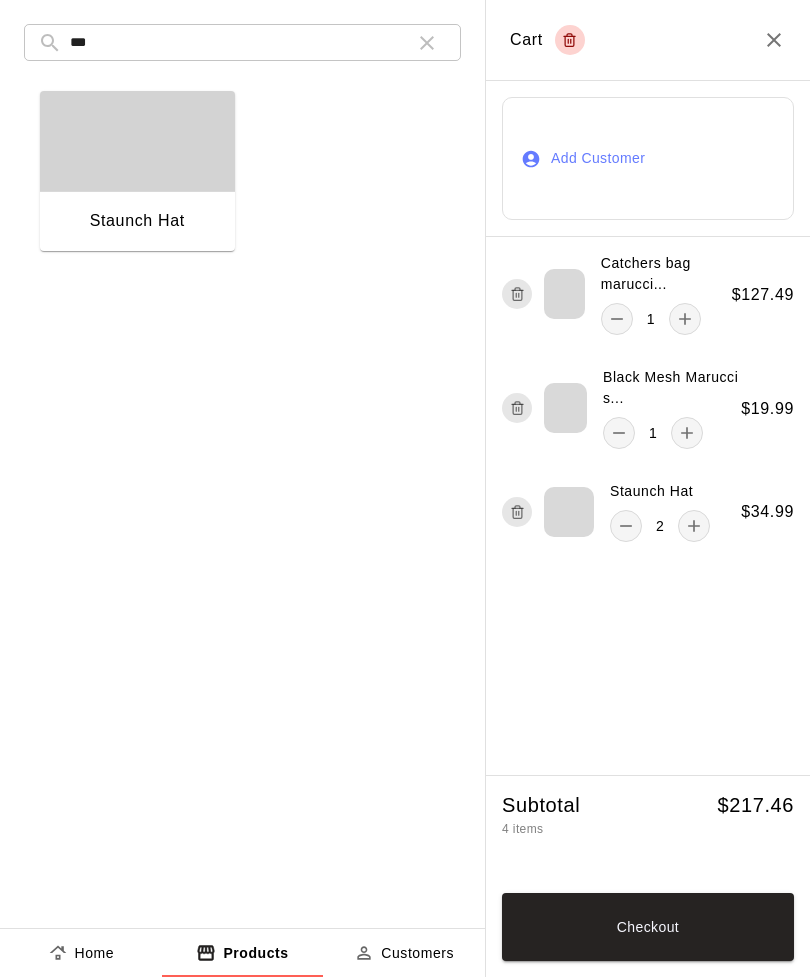 click 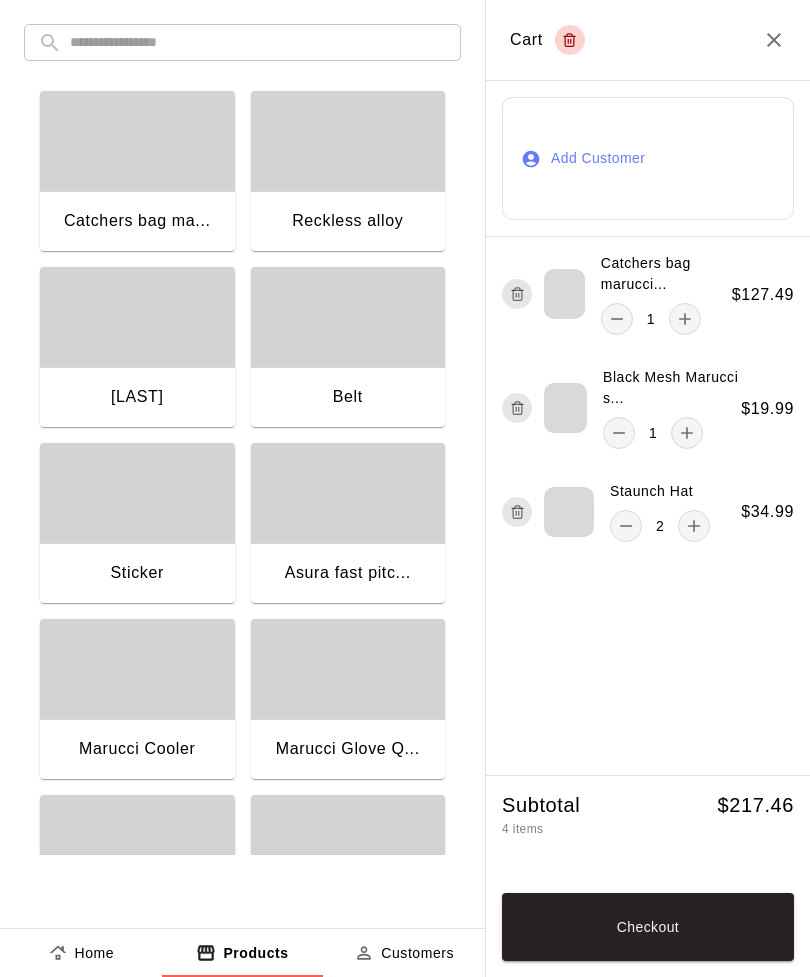 click at bounding box center [258, 42] 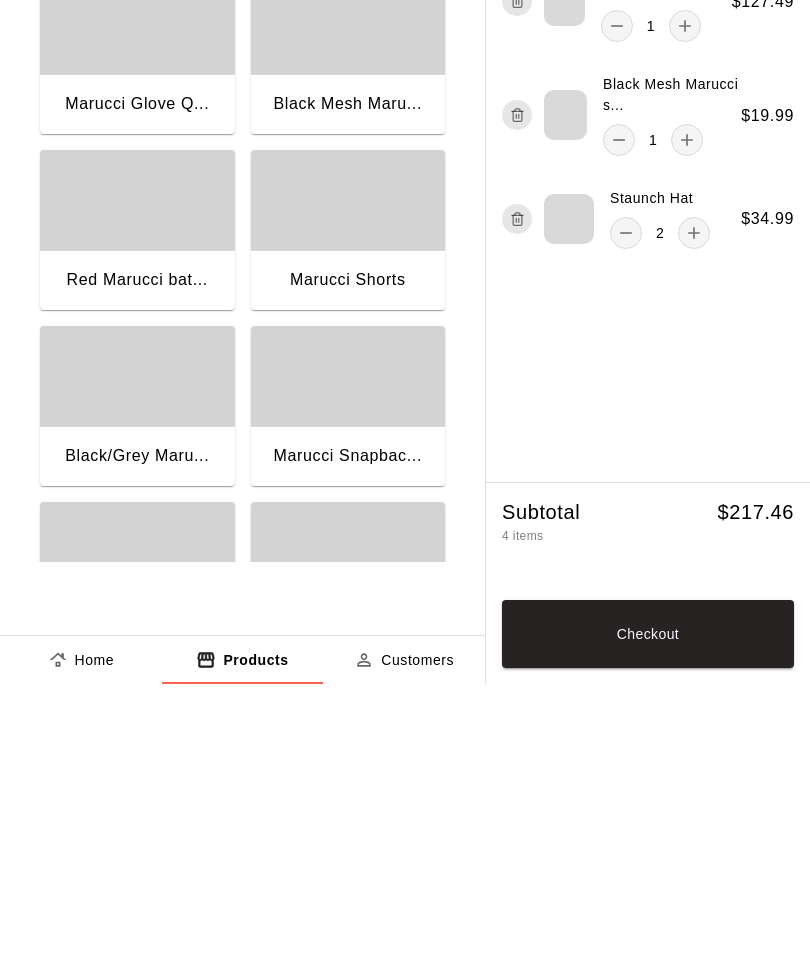 scroll, scrollTop: 0, scrollLeft: 0, axis: both 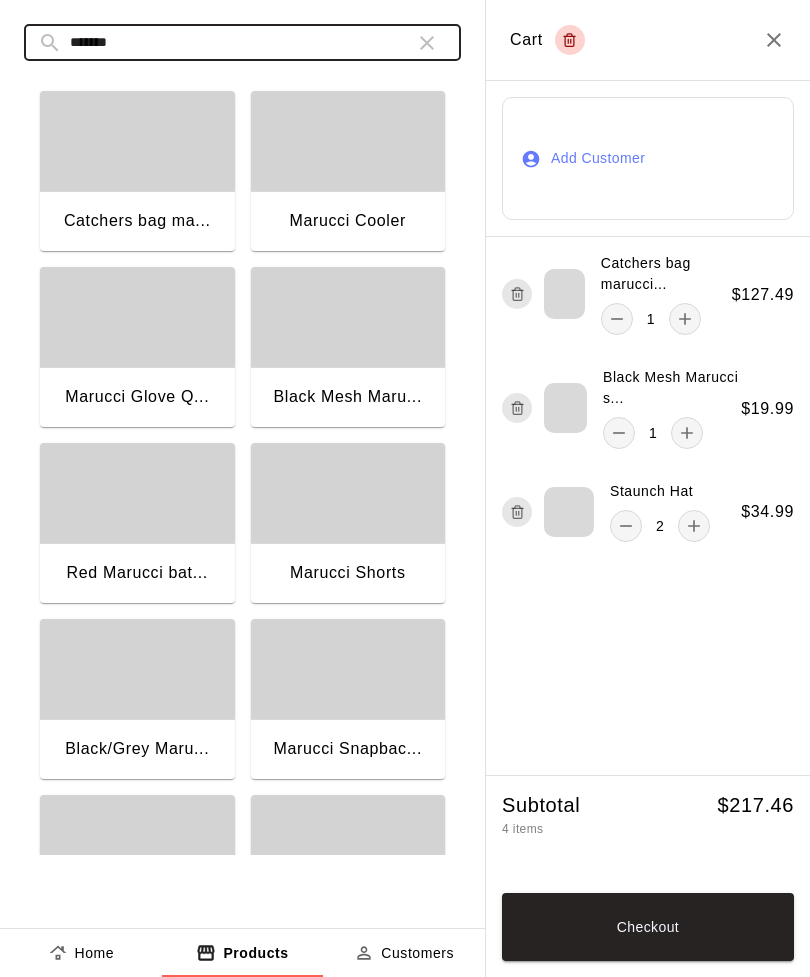 type on "*******" 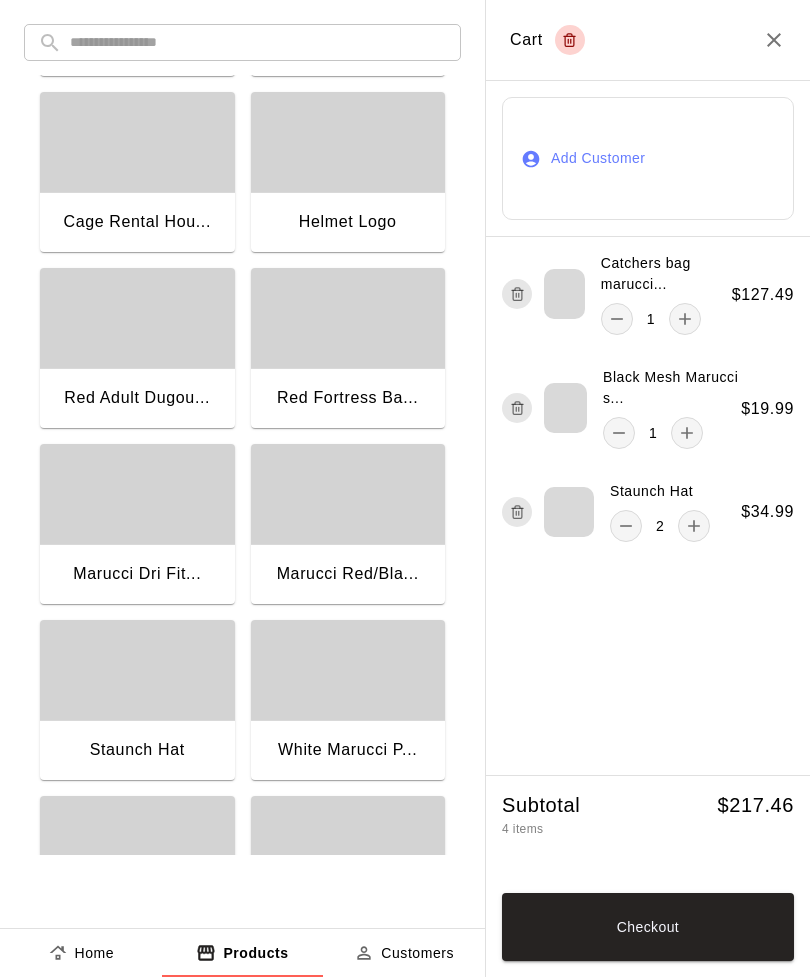 scroll, scrollTop: 3715, scrollLeft: 0, axis: vertical 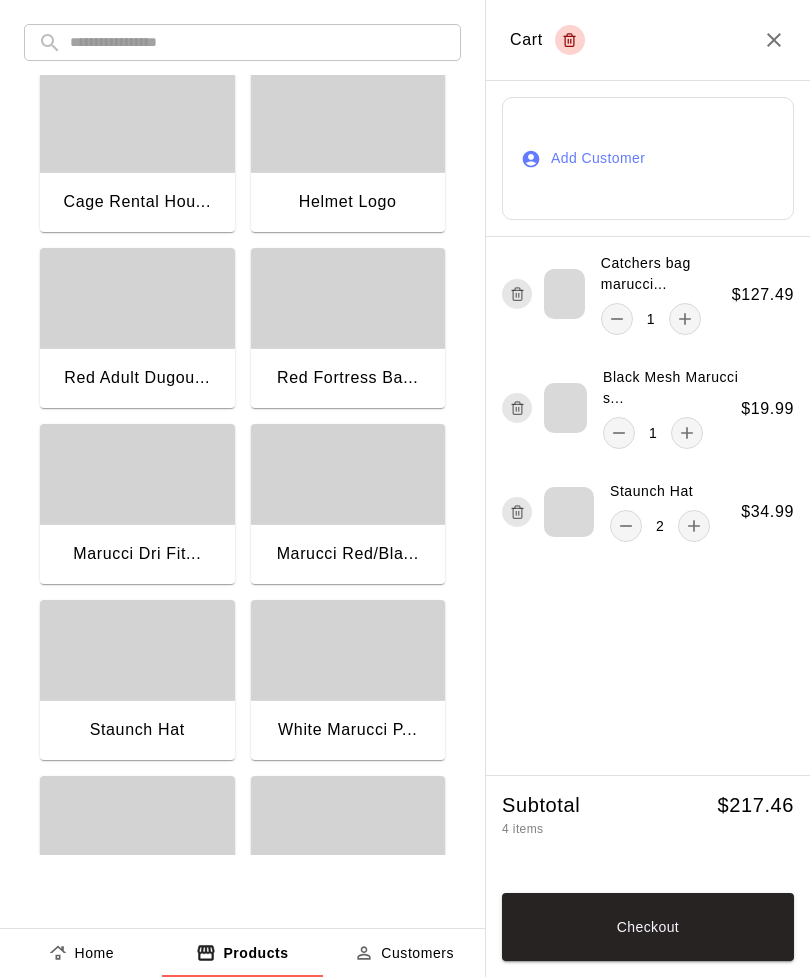 click on "Marucci Dri Fit..." at bounding box center (137, 556) 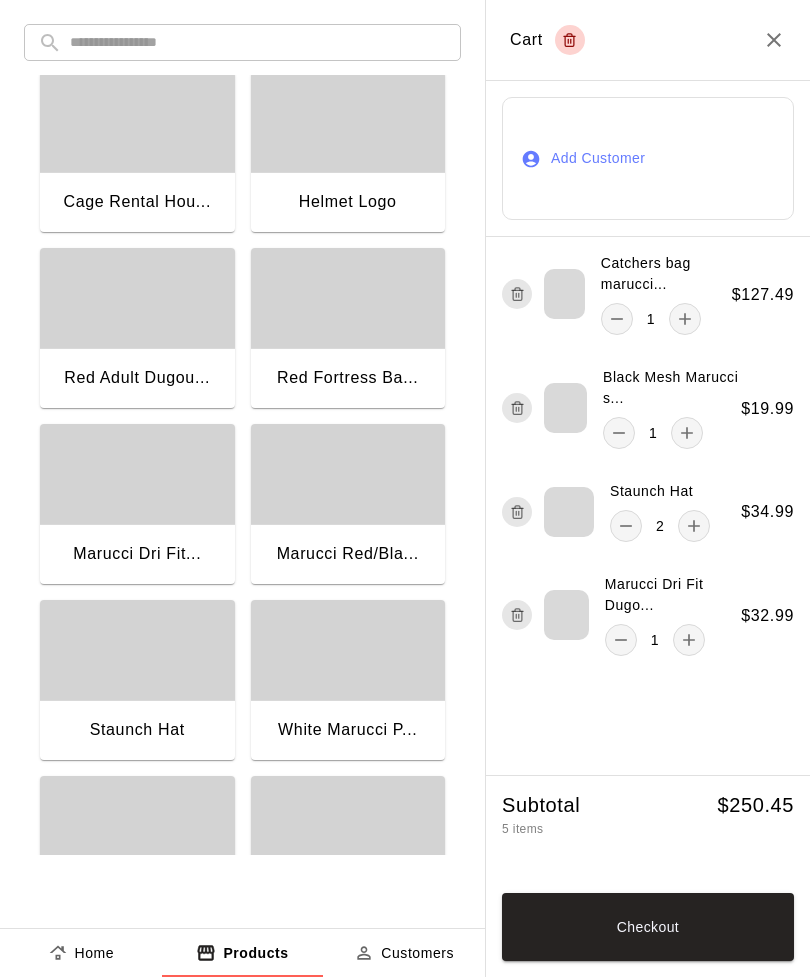 click 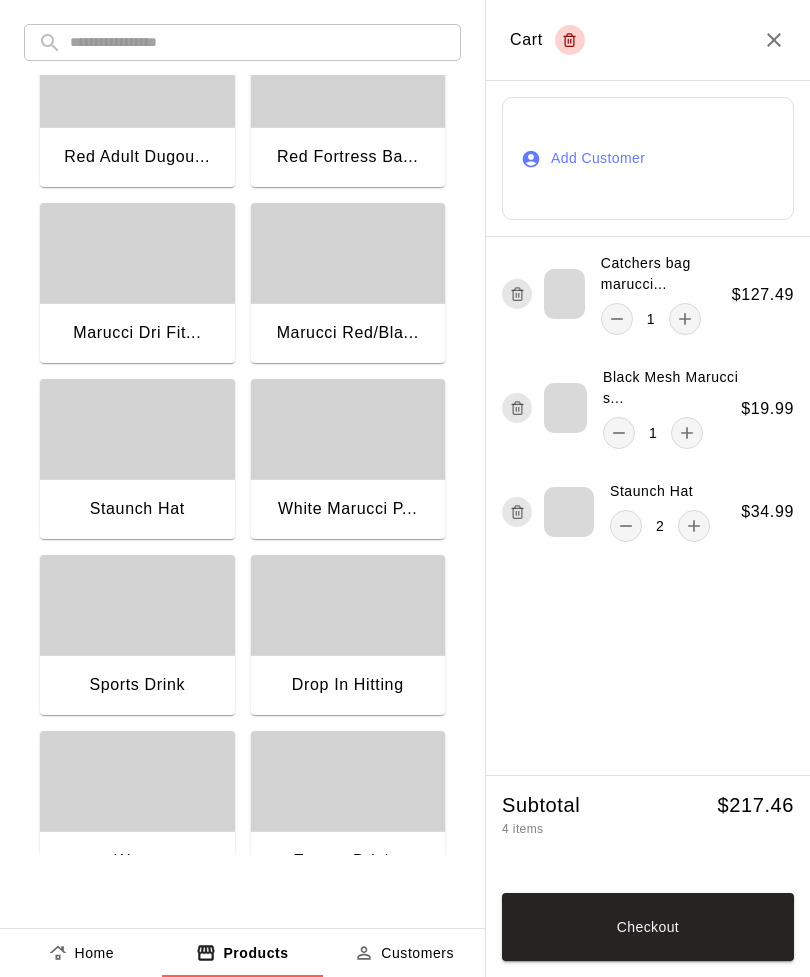scroll, scrollTop: 3930, scrollLeft: 0, axis: vertical 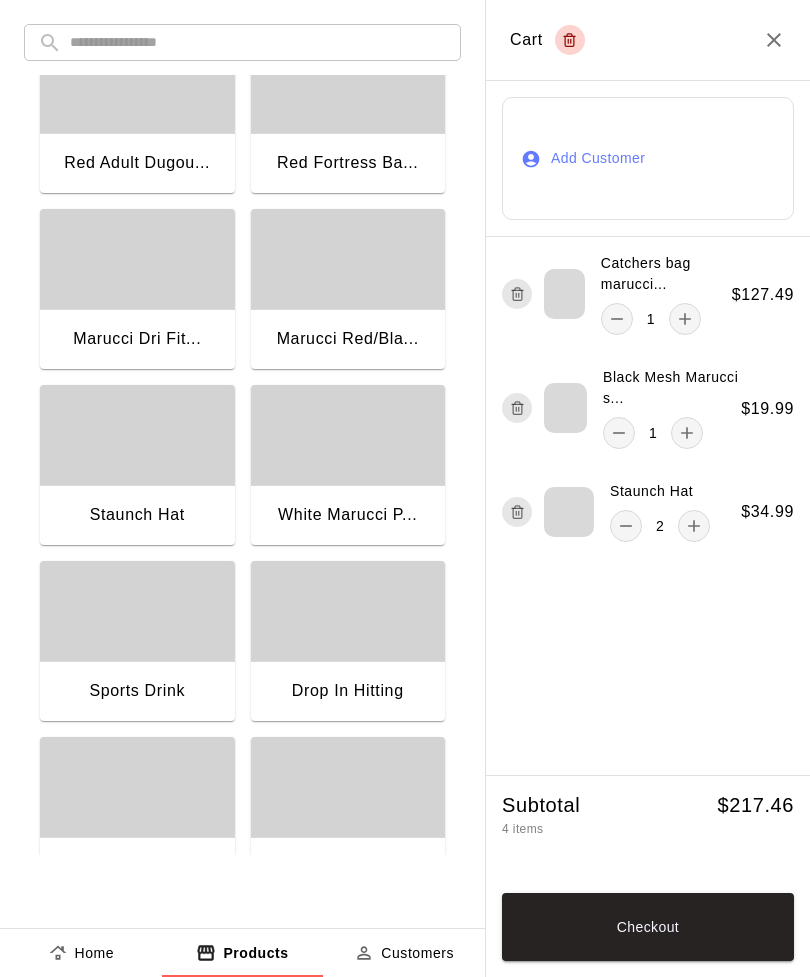 click on "Marucci Dri Fit..." at bounding box center (137, 339) 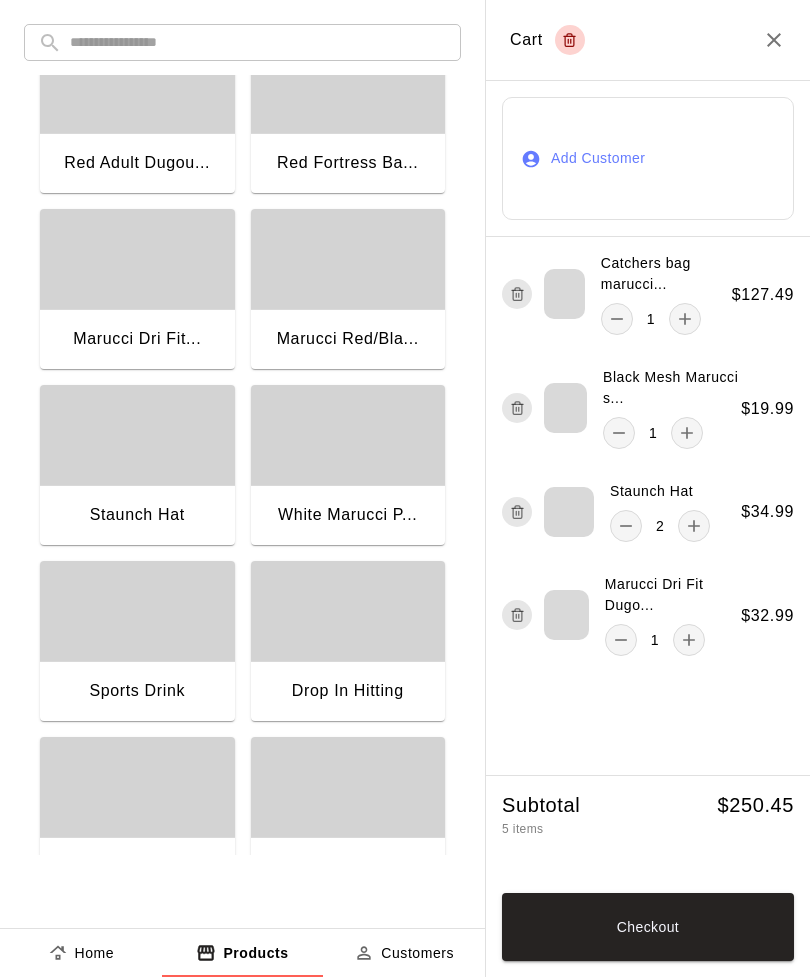 click on "Checkout" at bounding box center (648, 927) 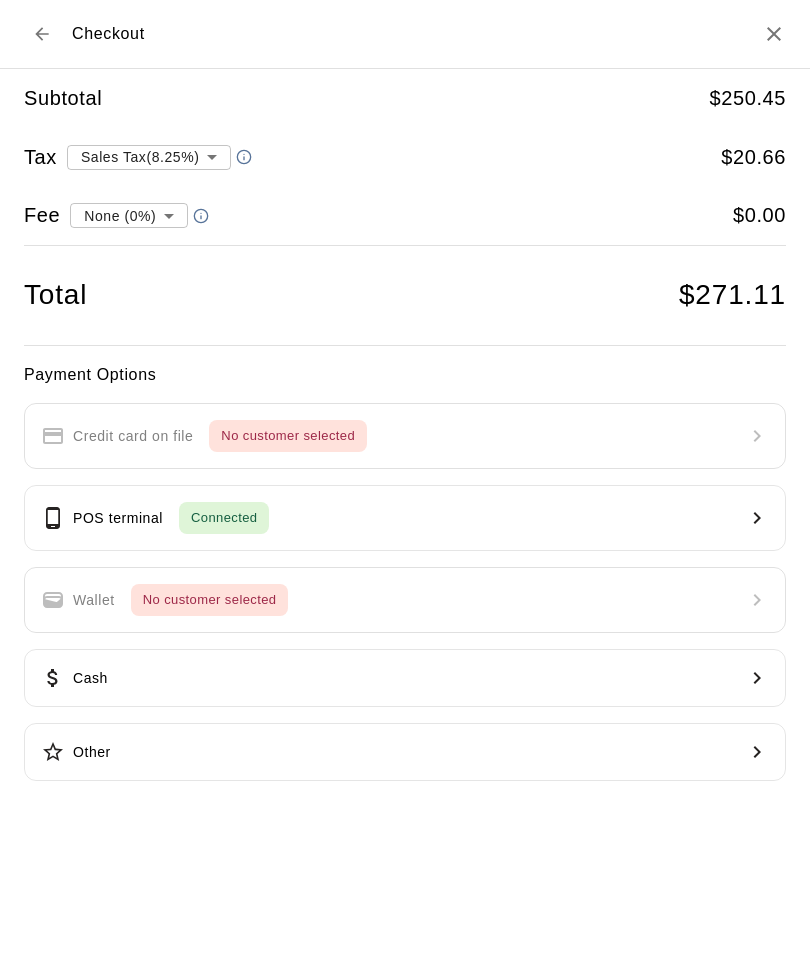 click on "POS terminal" at bounding box center [118, 518] 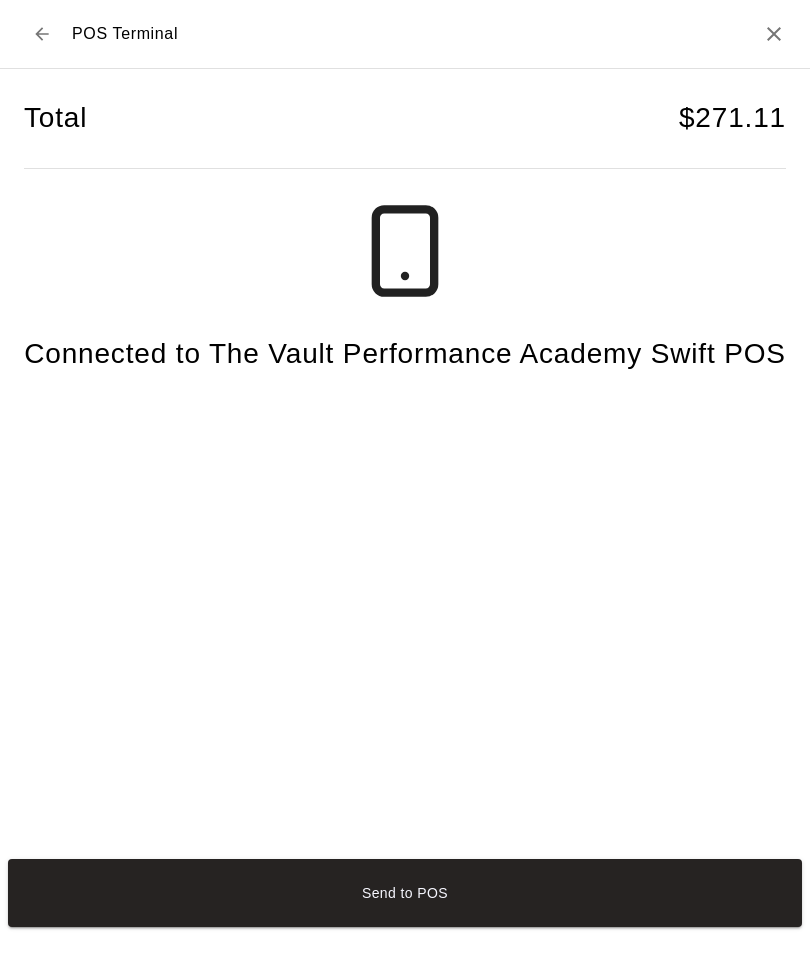 click on "Send to POS" at bounding box center (405, 893) 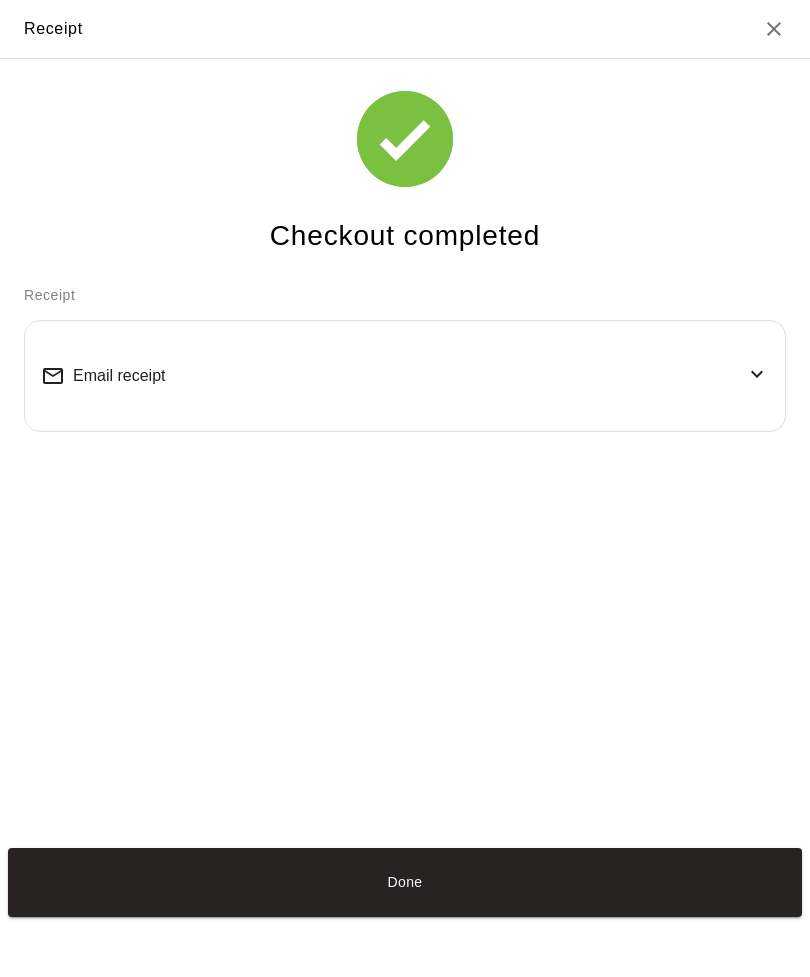 click on "Email receipt" at bounding box center [405, 376] 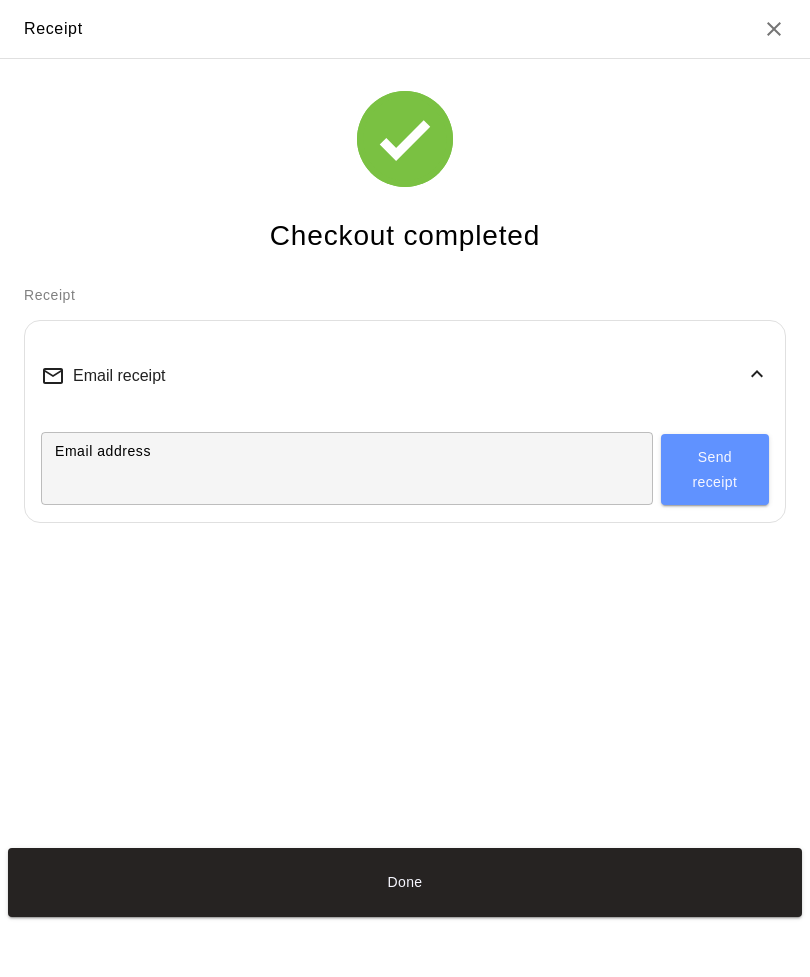 click on "Email address" at bounding box center [347, 468] 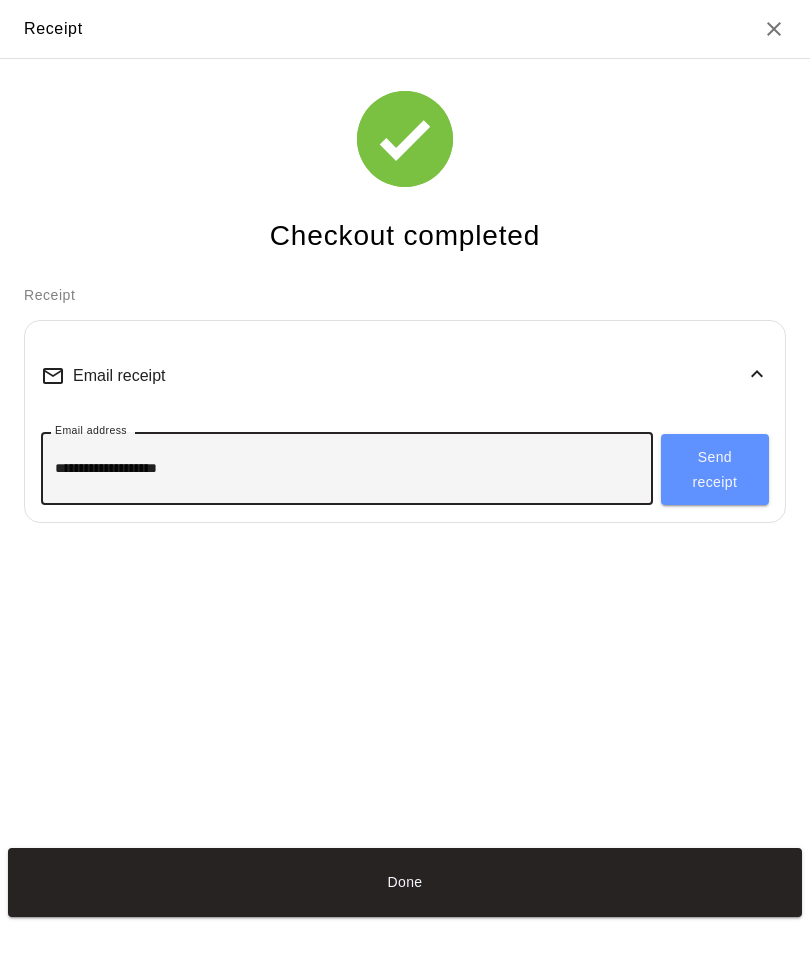 type on "**********" 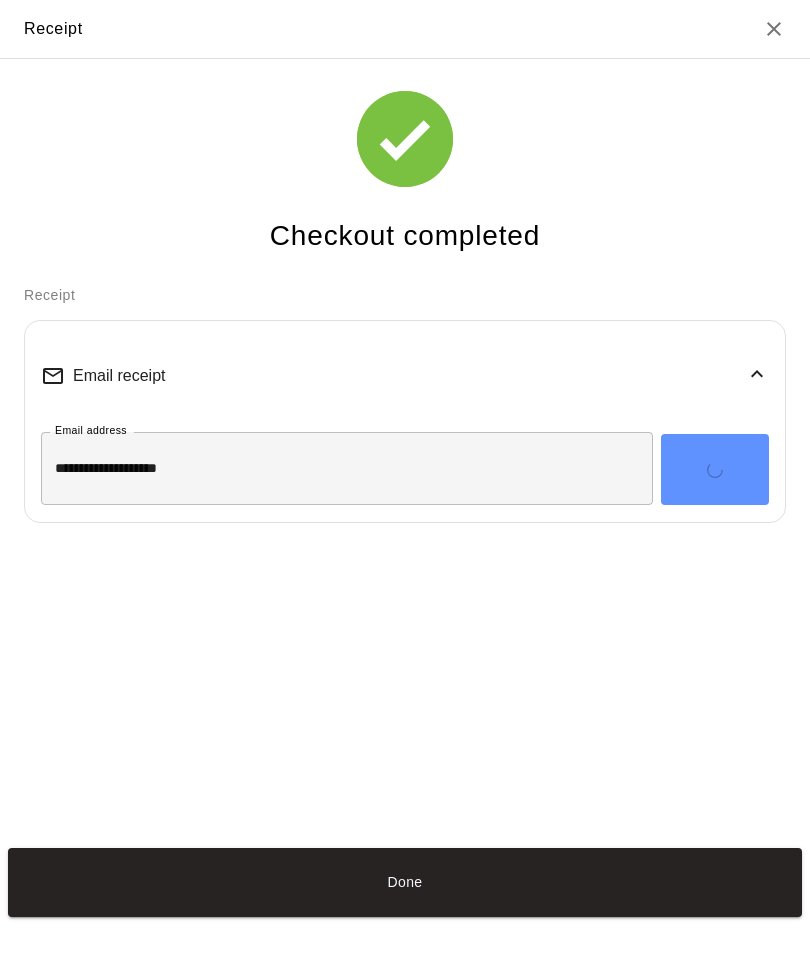 type 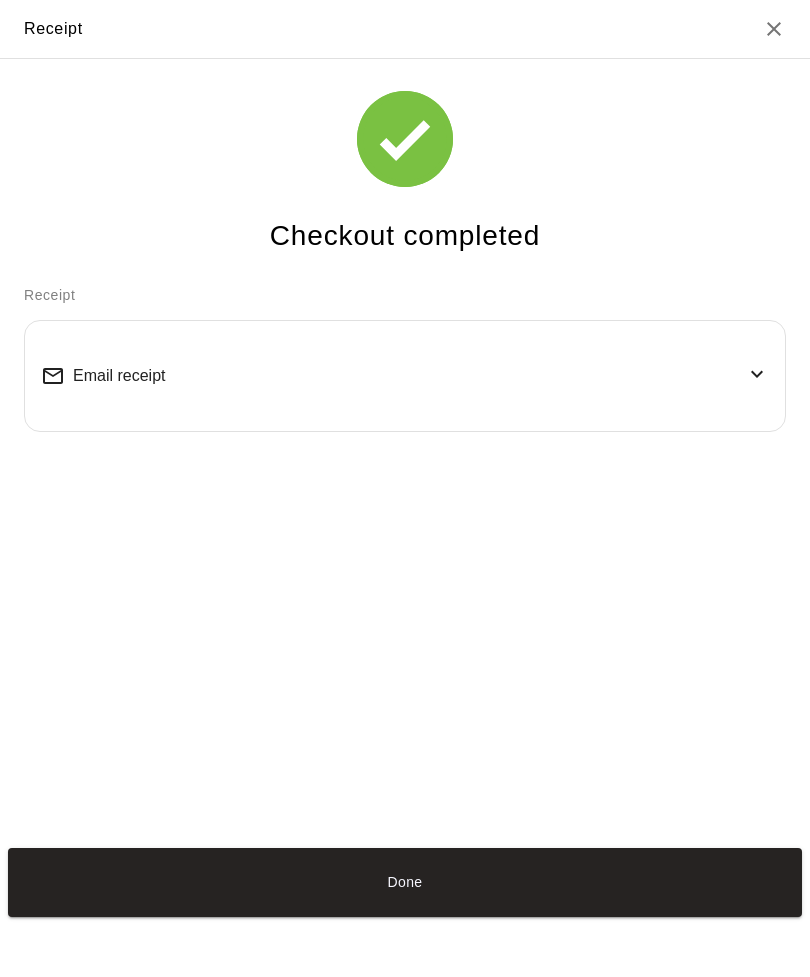 click on "Done" at bounding box center (405, 882) 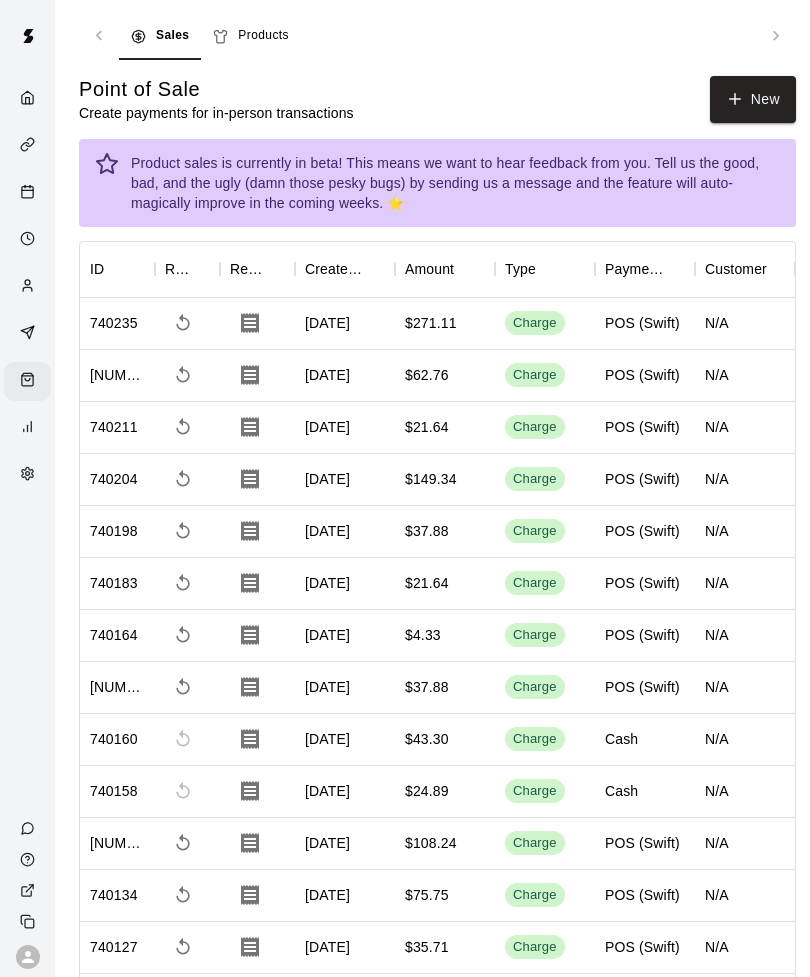 click on "New" at bounding box center [753, 99] 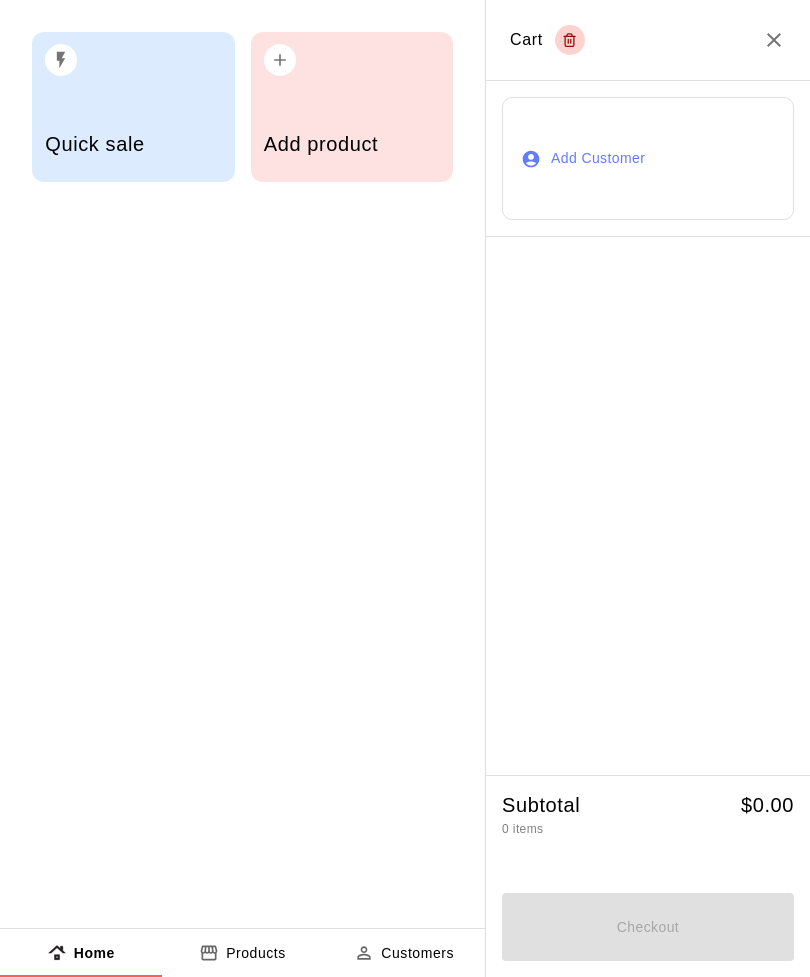 click on "Add product" at bounding box center (352, 144) 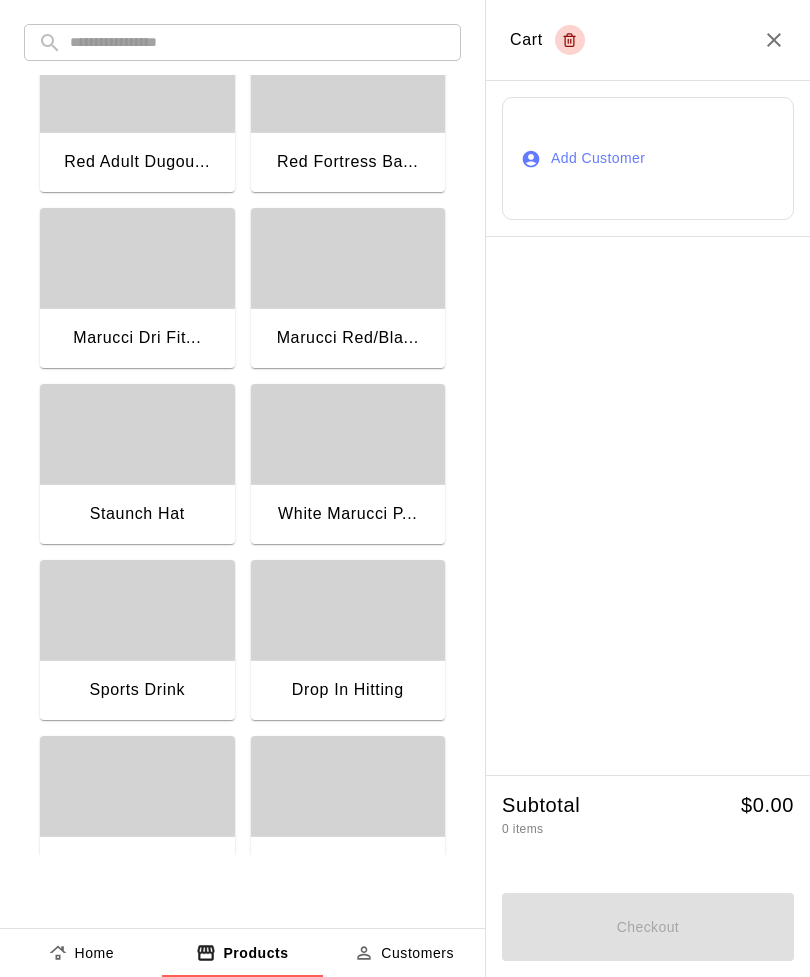 scroll, scrollTop: 3930, scrollLeft: 0, axis: vertical 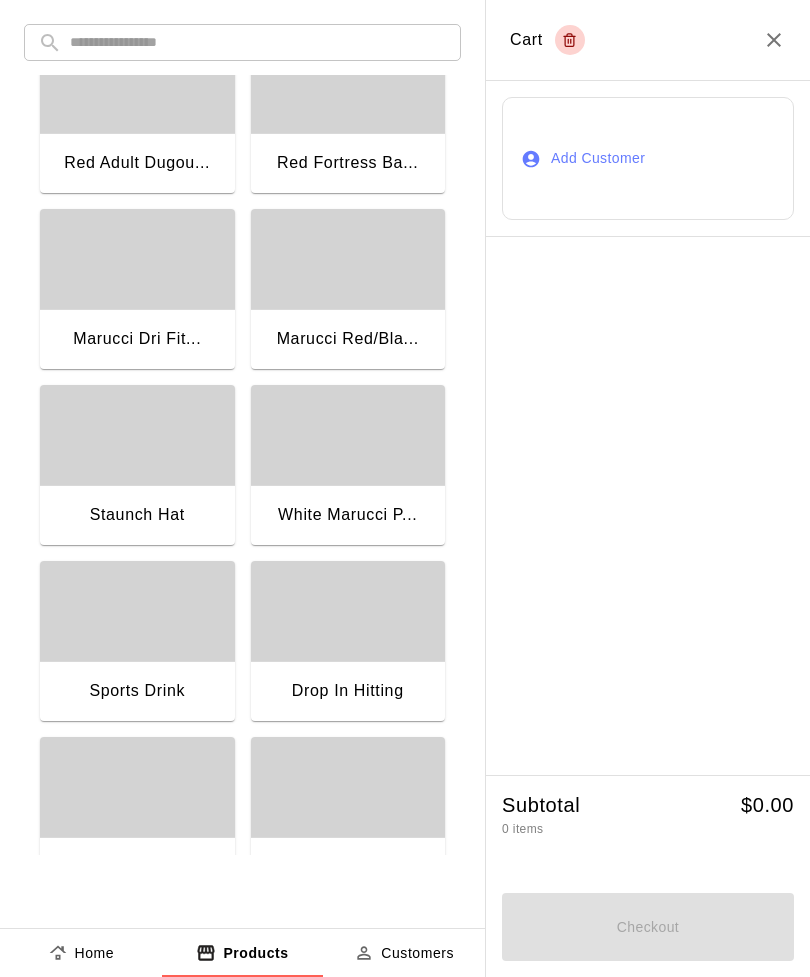 click at bounding box center (137, 787) 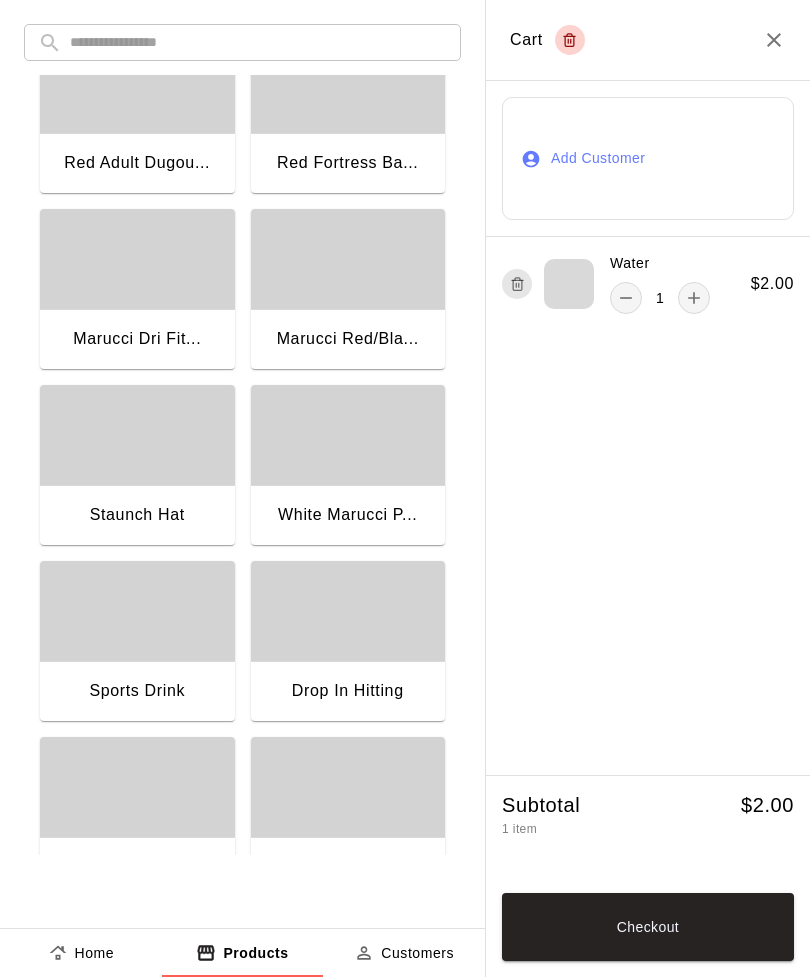 click 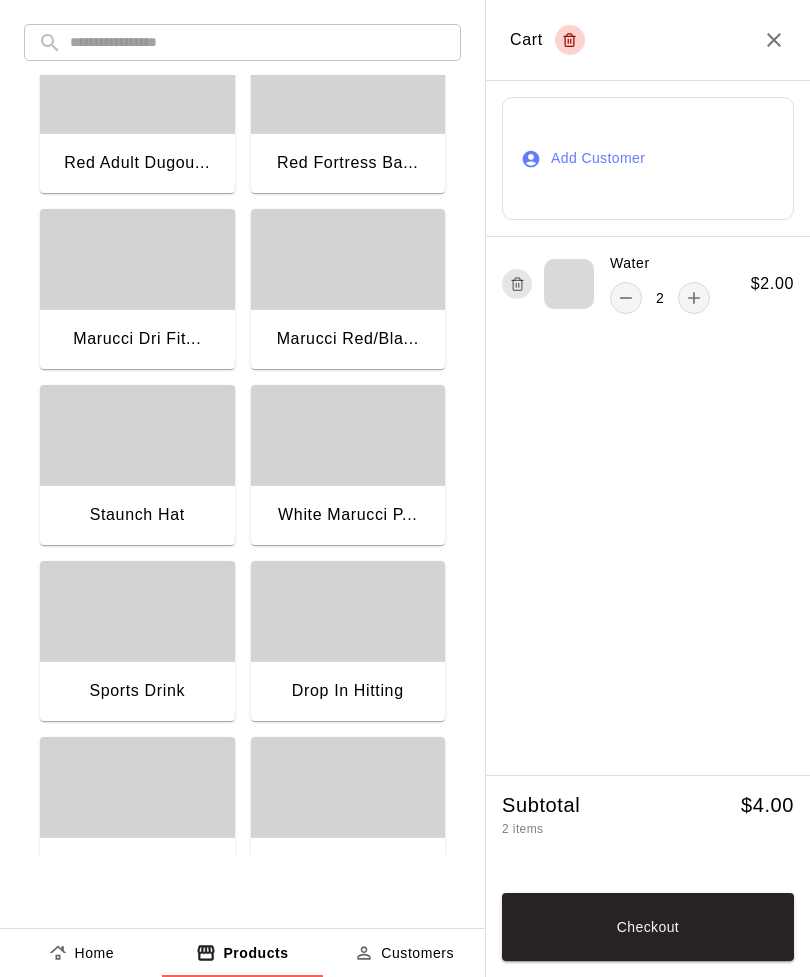 click on "Checkout" at bounding box center (648, 927) 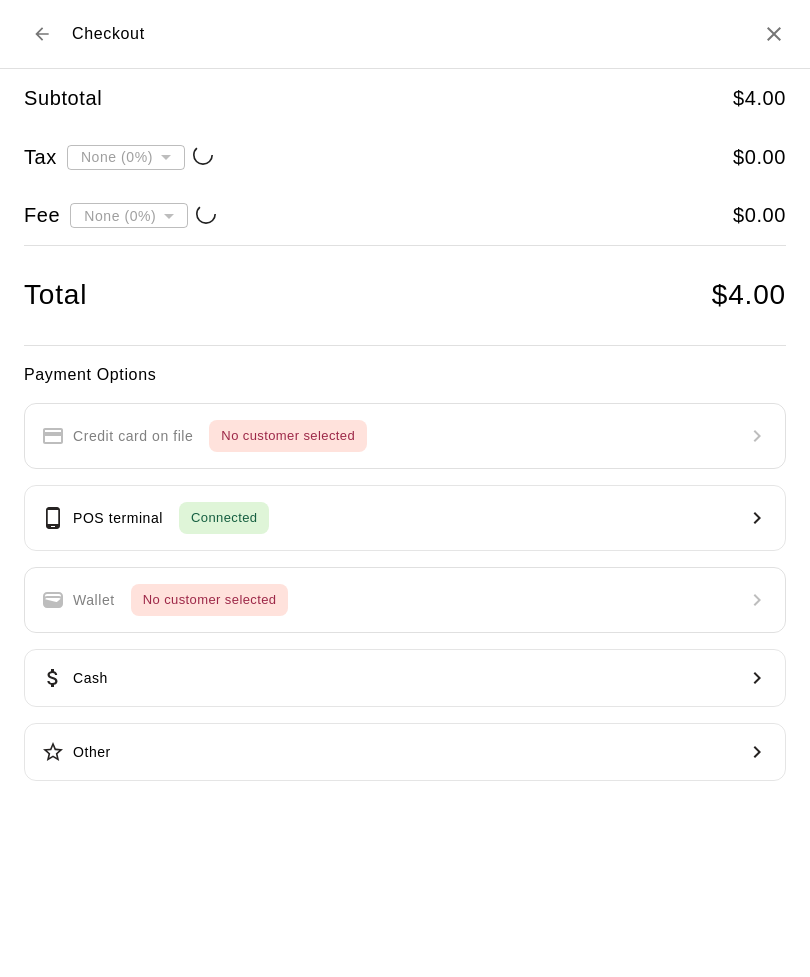 type on "**********" 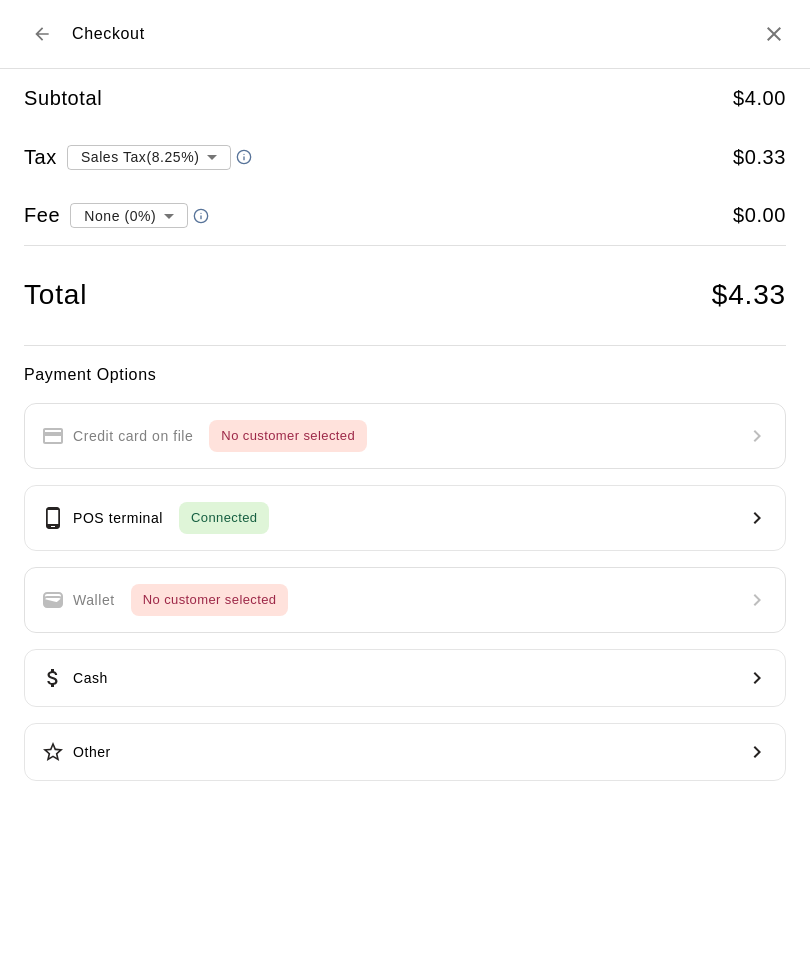 click on "Cash" at bounding box center [405, 678] 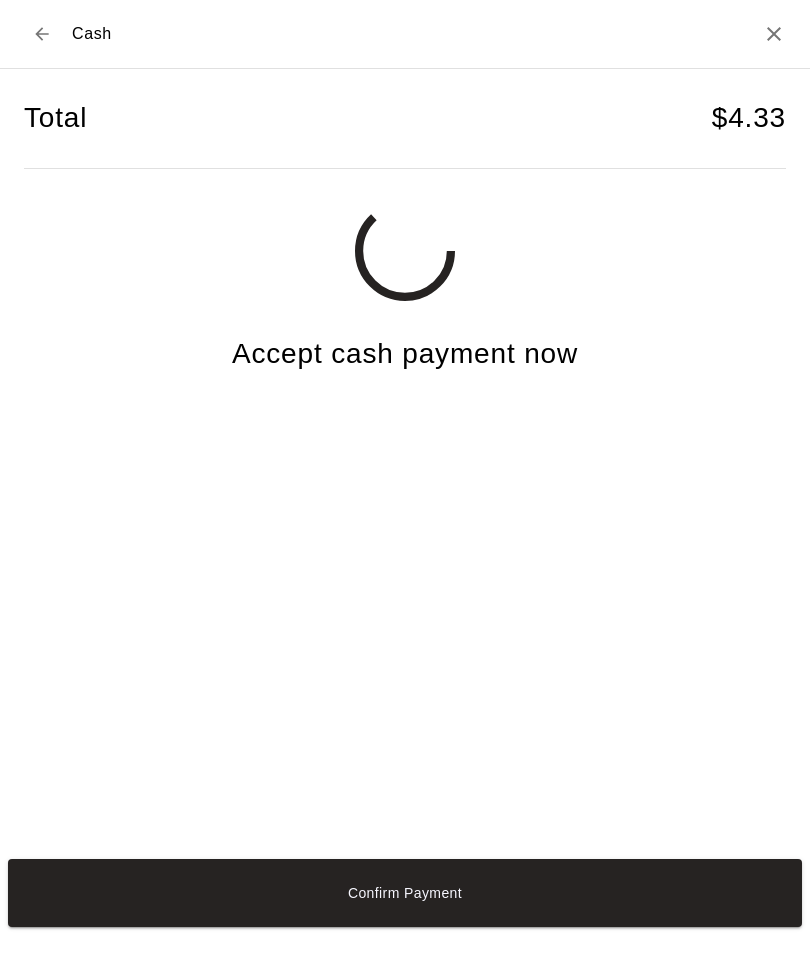 click on "Confirm Payment" at bounding box center (405, 893) 